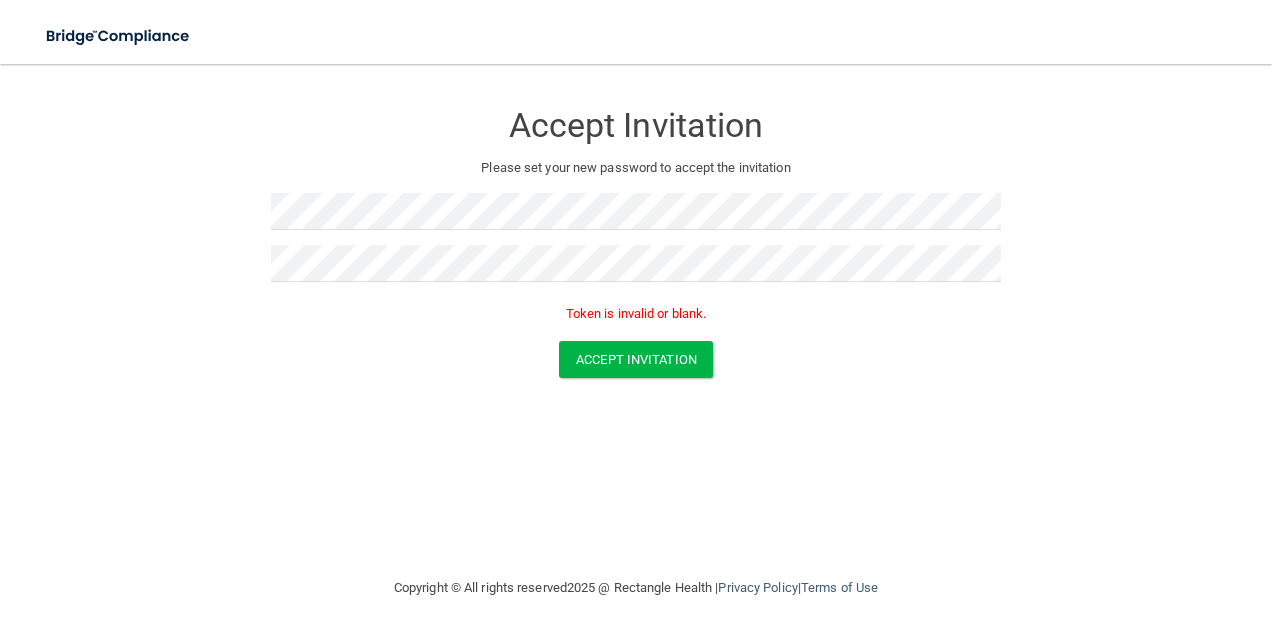 scroll, scrollTop: 0, scrollLeft: 0, axis: both 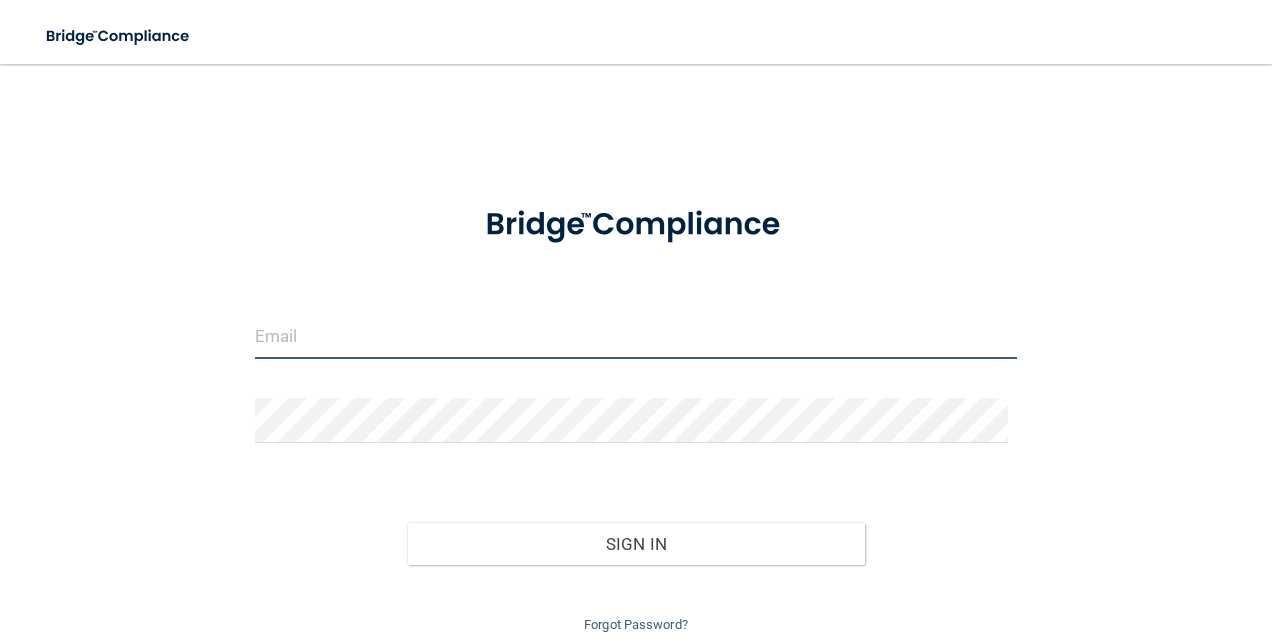 click at bounding box center [636, 336] 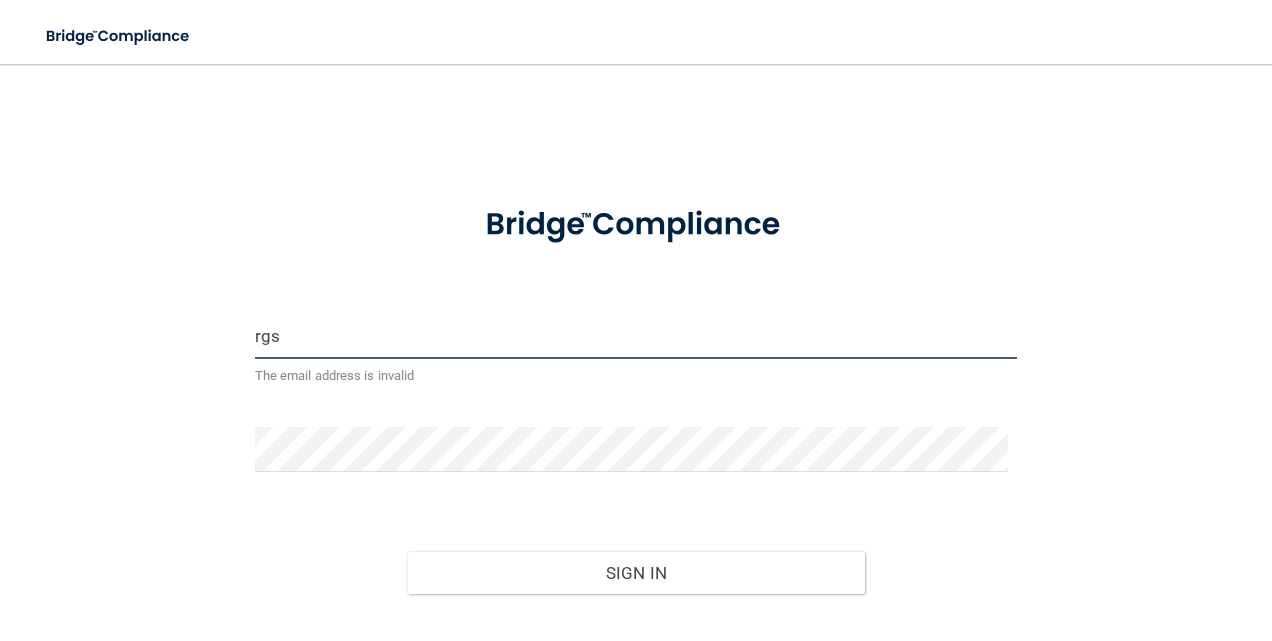 type on "[EMAIL_ADDRESS][DOMAIN_NAME]" 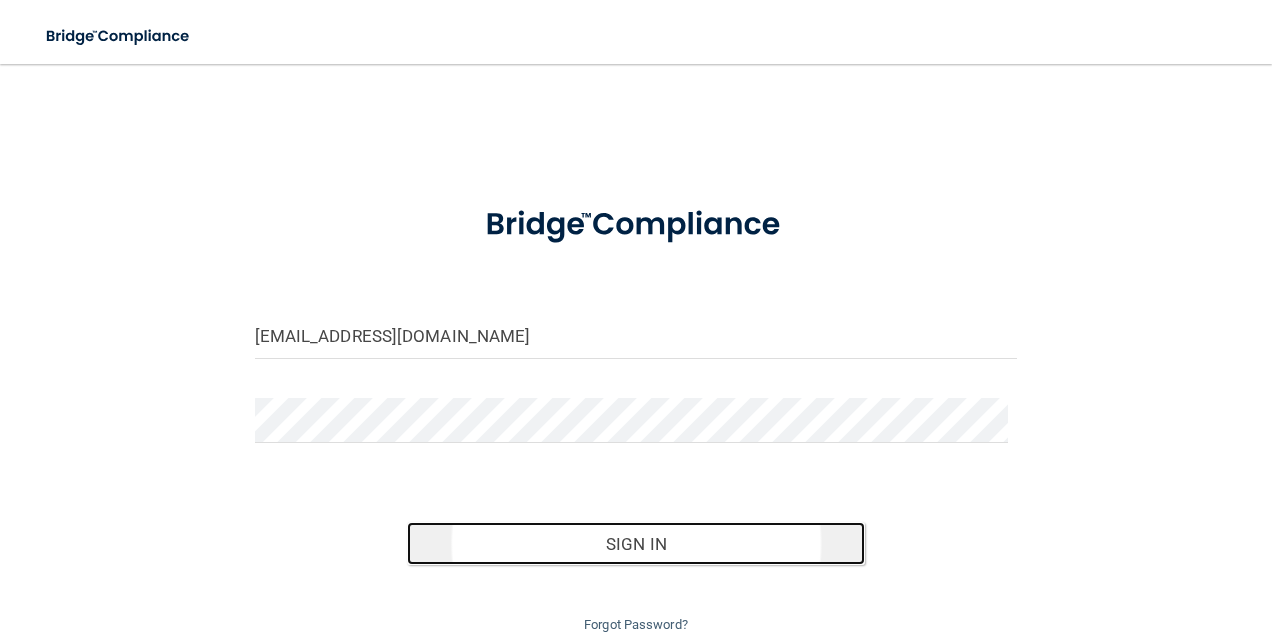 click on "Sign In" at bounding box center [636, 544] 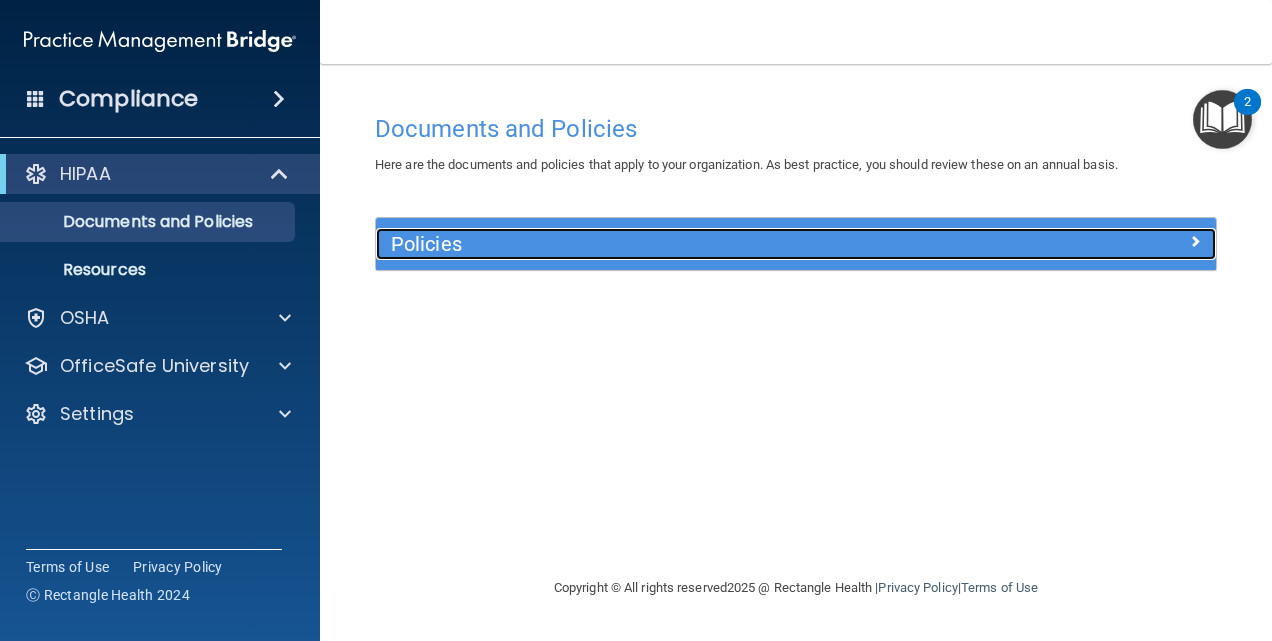click on "Policies" at bounding box center (796, 244) 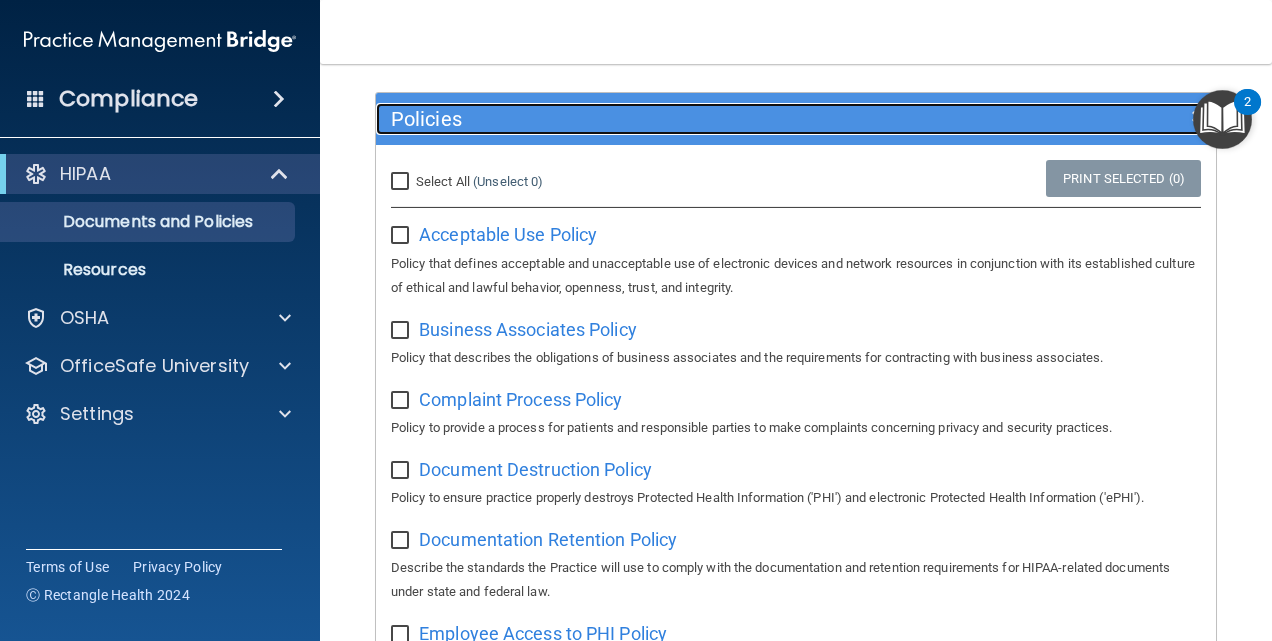 scroll, scrollTop: 126, scrollLeft: 0, axis: vertical 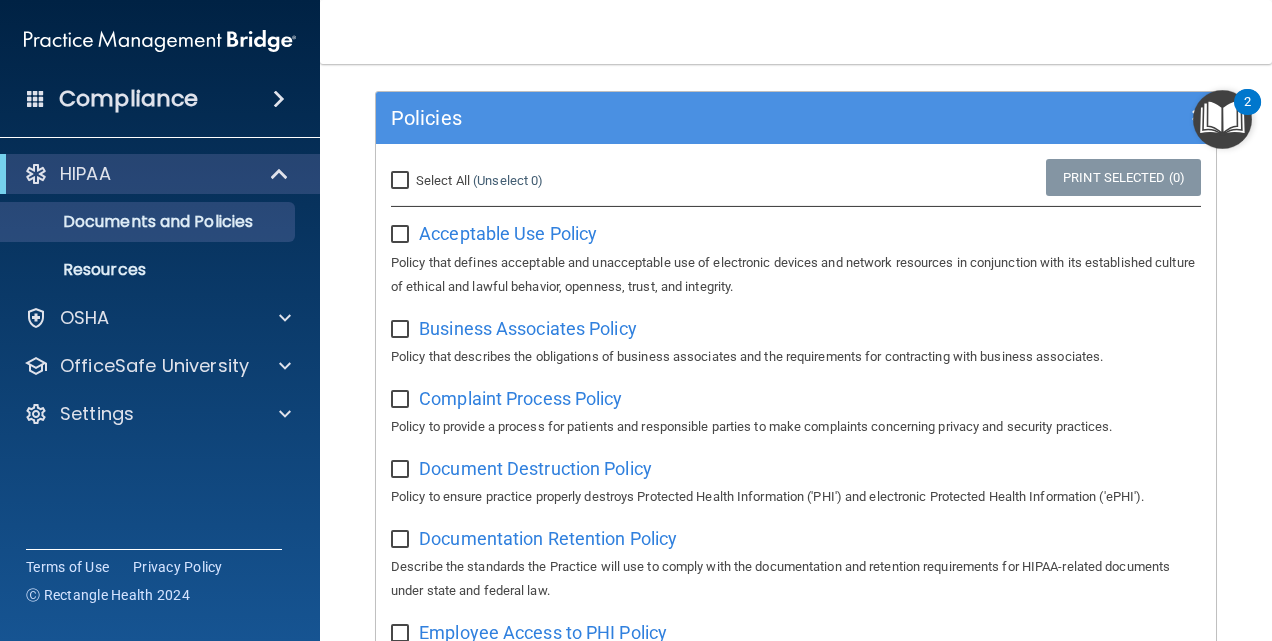 click at bounding box center [402, 235] 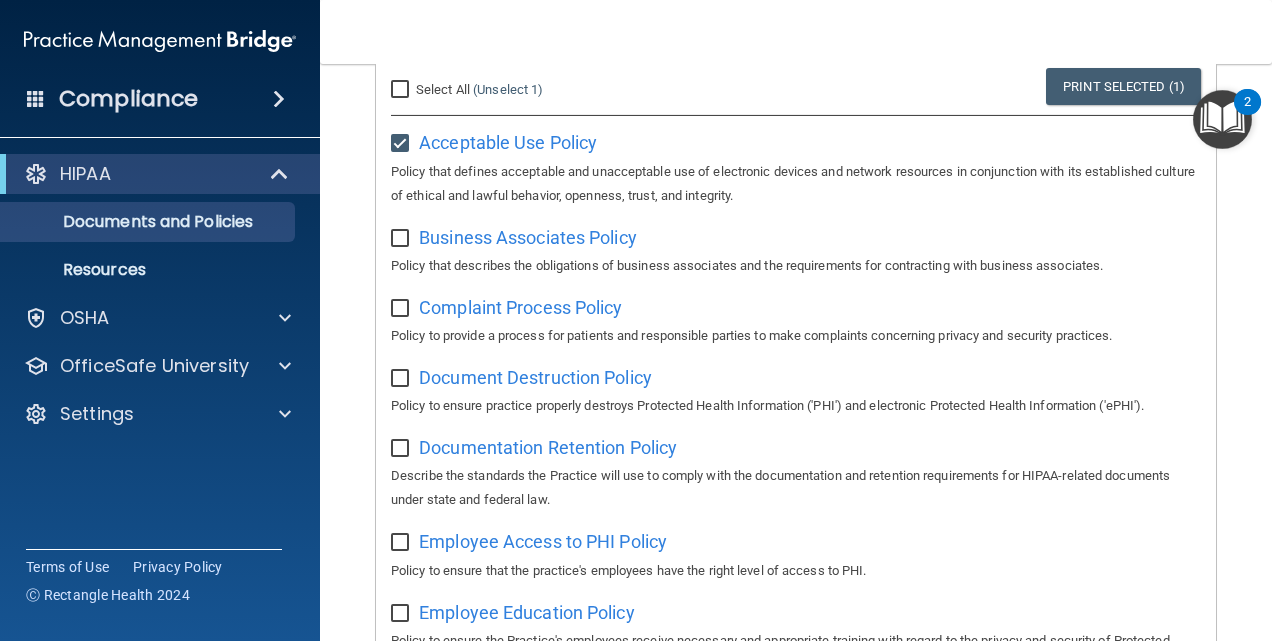 scroll, scrollTop: 218, scrollLeft: 0, axis: vertical 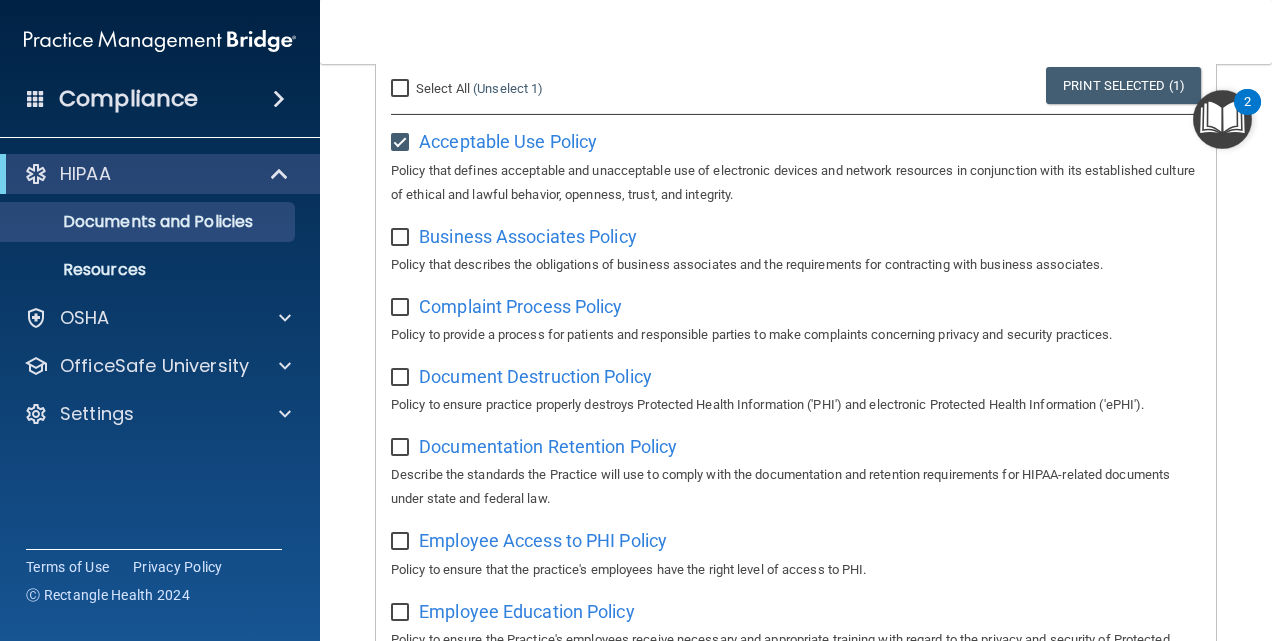 click at bounding box center (402, 238) 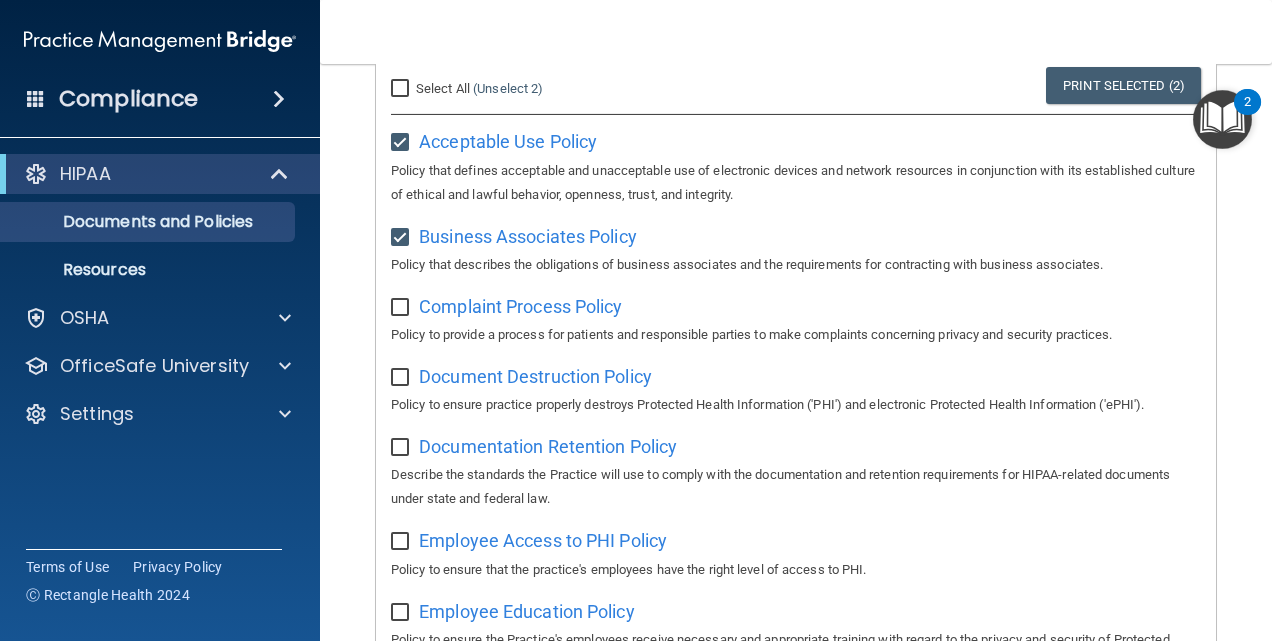click at bounding box center (402, 308) 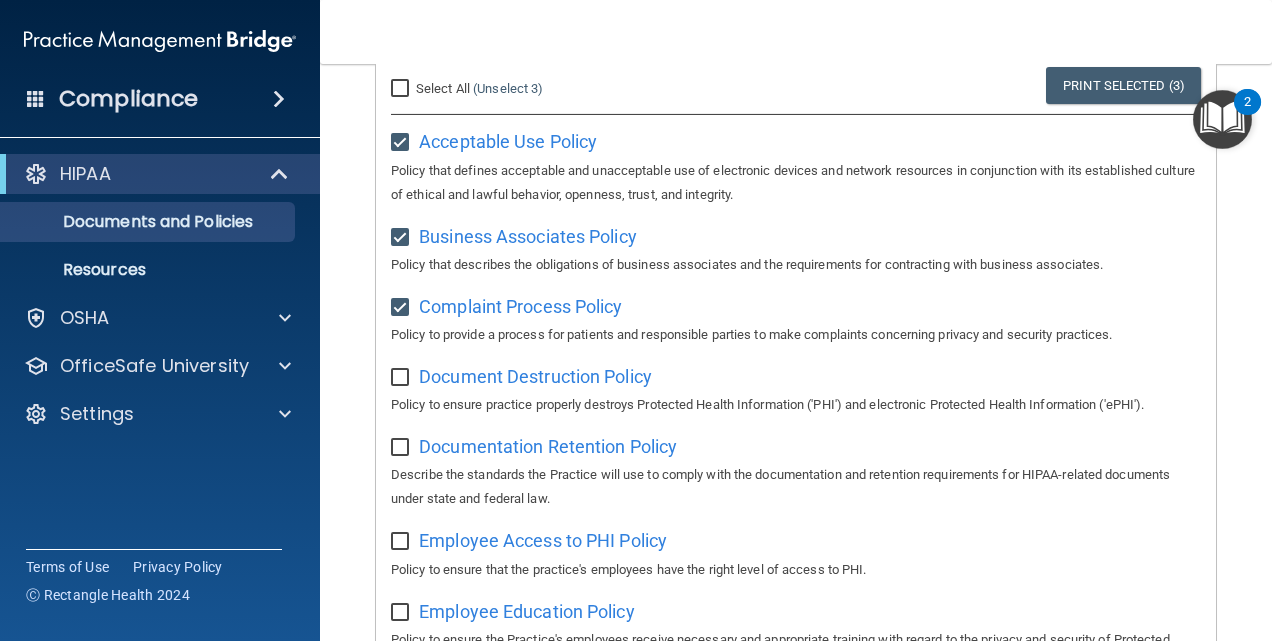 click at bounding box center (402, 378) 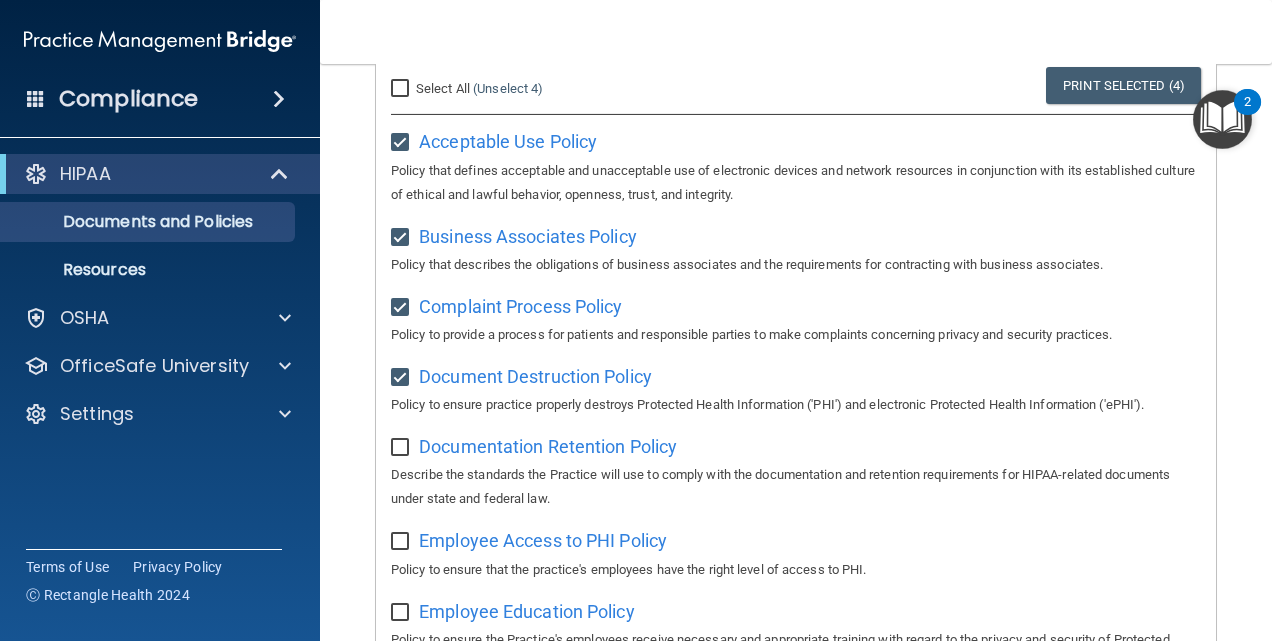 click at bounding box center [403, 441] 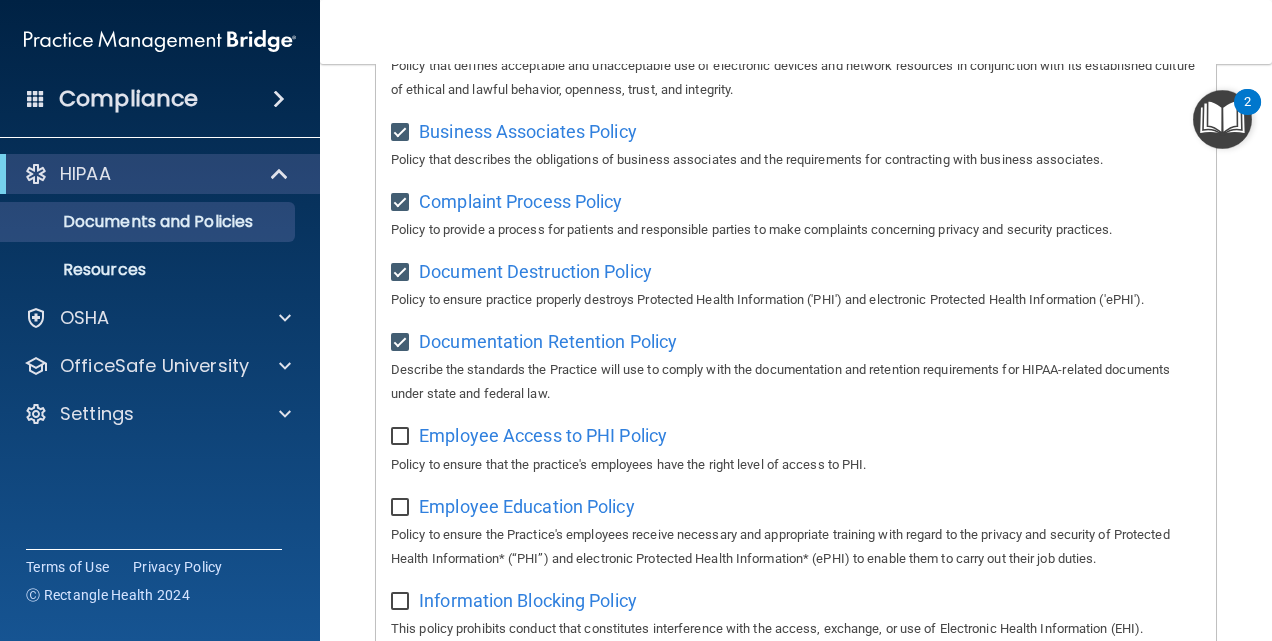 scroll, scrollTop: 326, scrollLeft: 0, axis: vertical 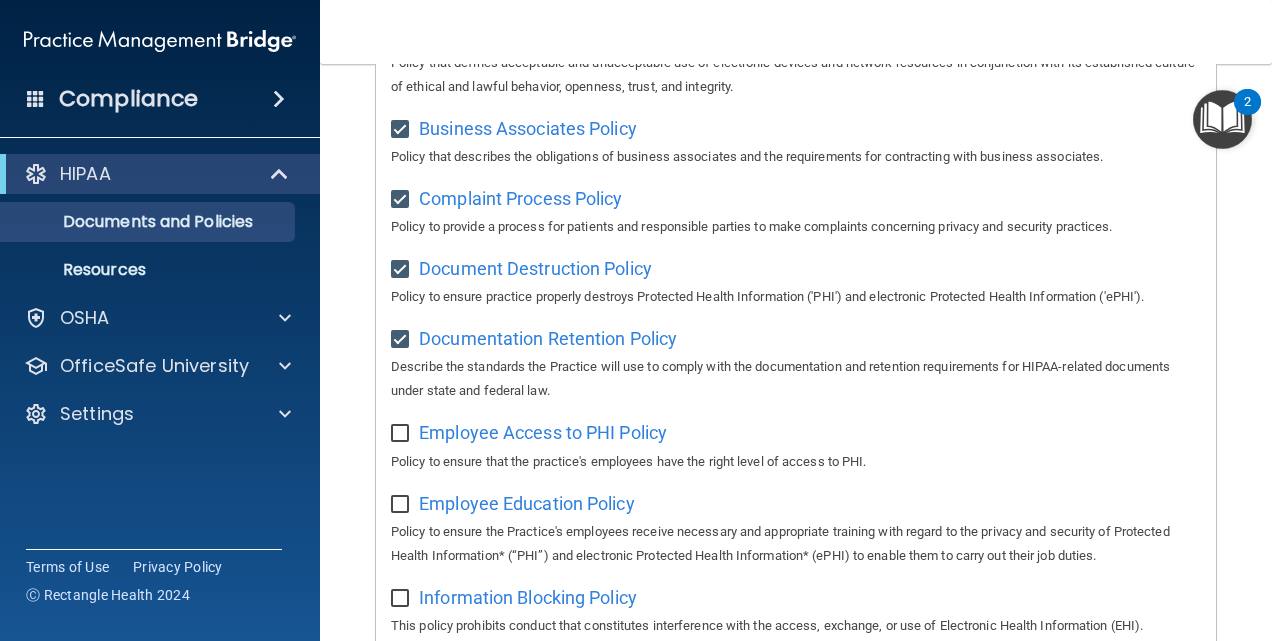 click at bounding box center (402, 434) 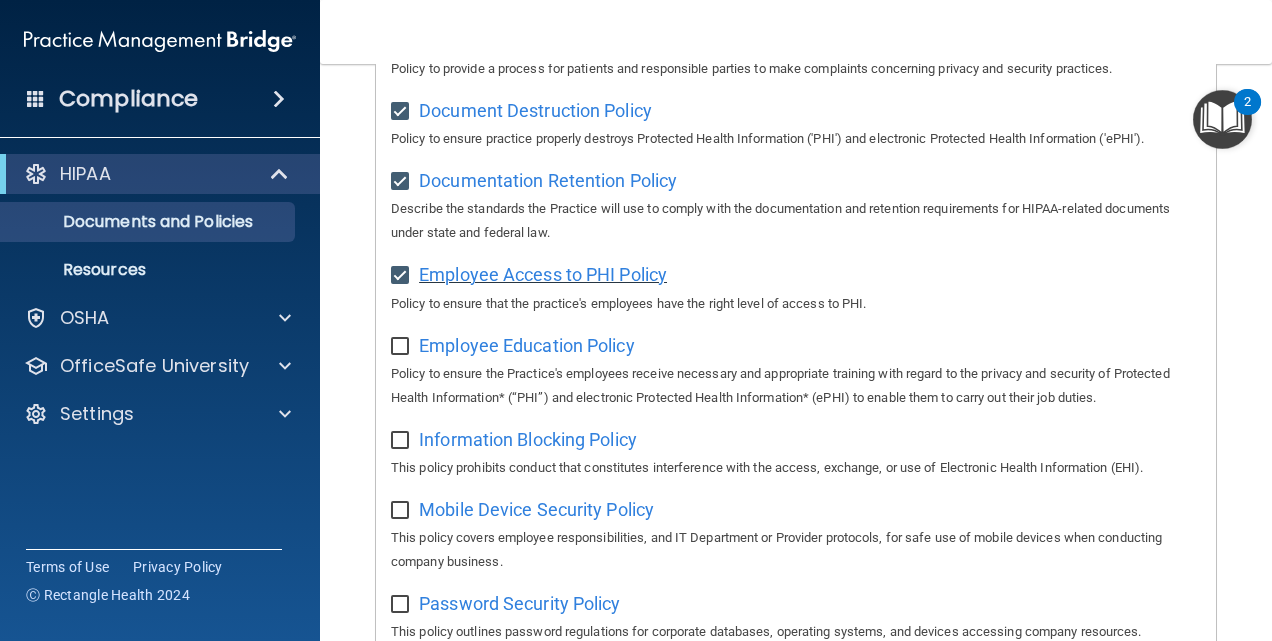 scroll, scrollTop: 518, scrollLeft: 0, axis: vertical 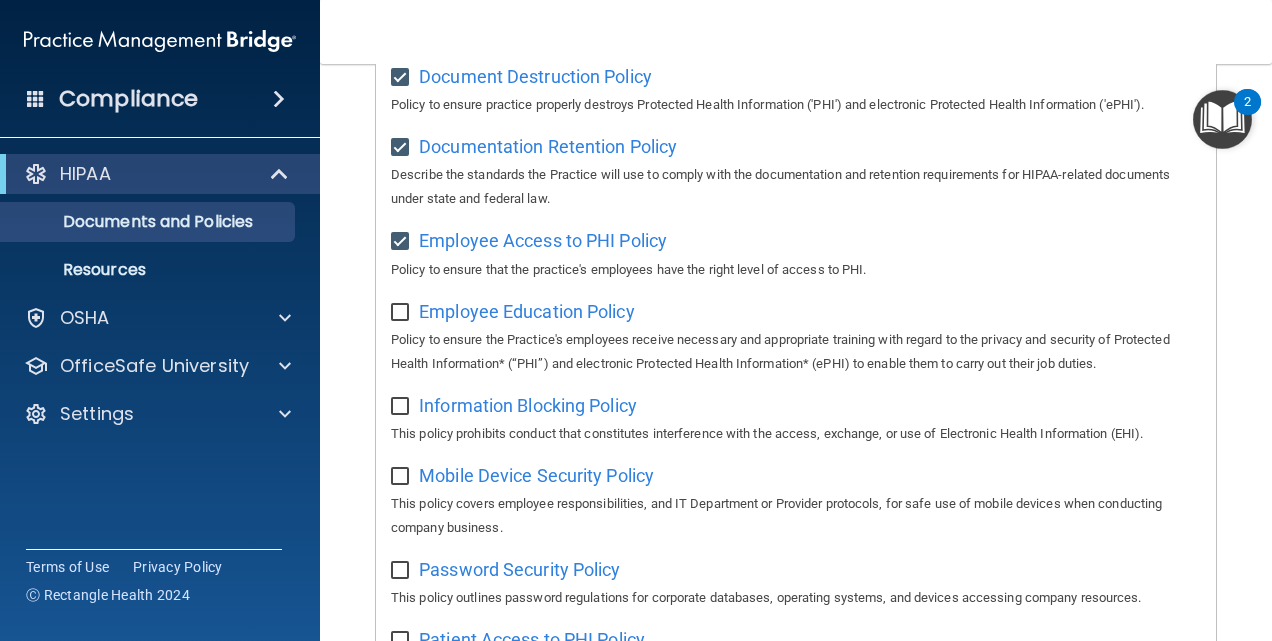 click on "Select All   (Unselect 6)    Unselect All            Print Selected (6)                       Acceptable Use Policy                       Policy that defines acceptable and unacceptable use of electronic devices and network resources in conjunction with its established culture of ethical and lawful behavior, openness, trust, and integrity.                     Business Associates Policy                       Policy that describes the obligations of business associates and the requirements for contracting with business associates.                     Complaint Process Policy                       Policy to provide a process for patients and responsible parties to make complaints concerning privacy and security practices.                     Document Destruction Policy                       Policy to ensure practice properly destroys Protected Health Information ('PHI') and electronic Protected Health Information ('ePHI').                     Documentation Retention Policy" at bounding box center [796, 689] 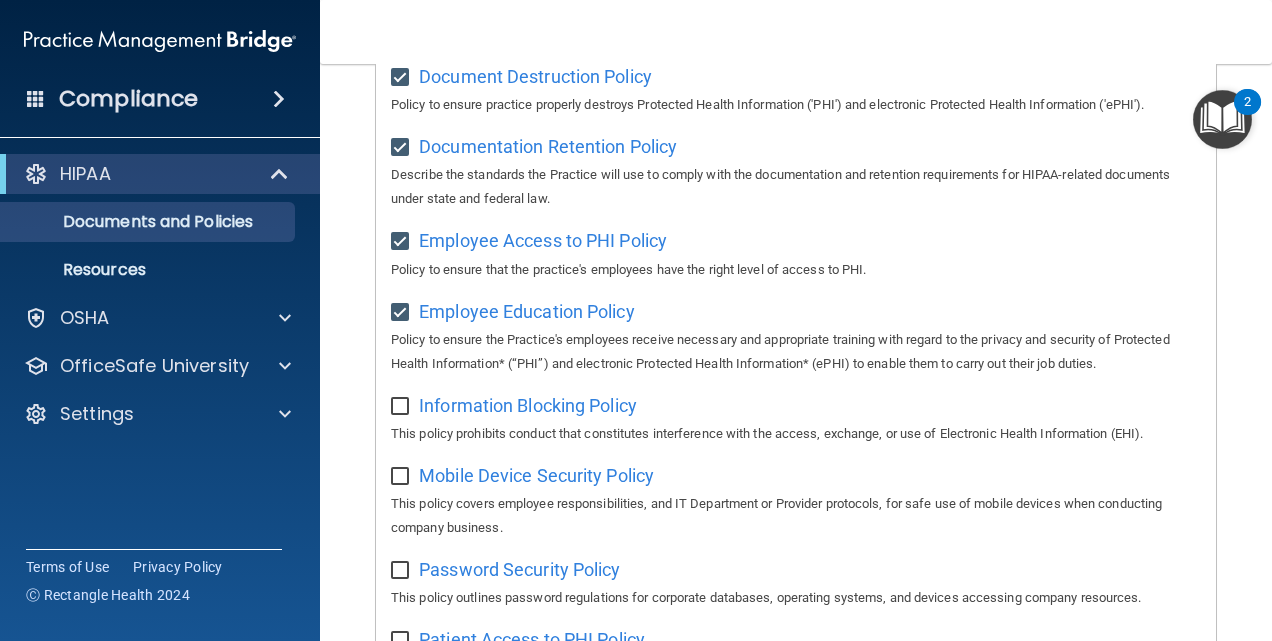 click at bounding box center (402, 407) 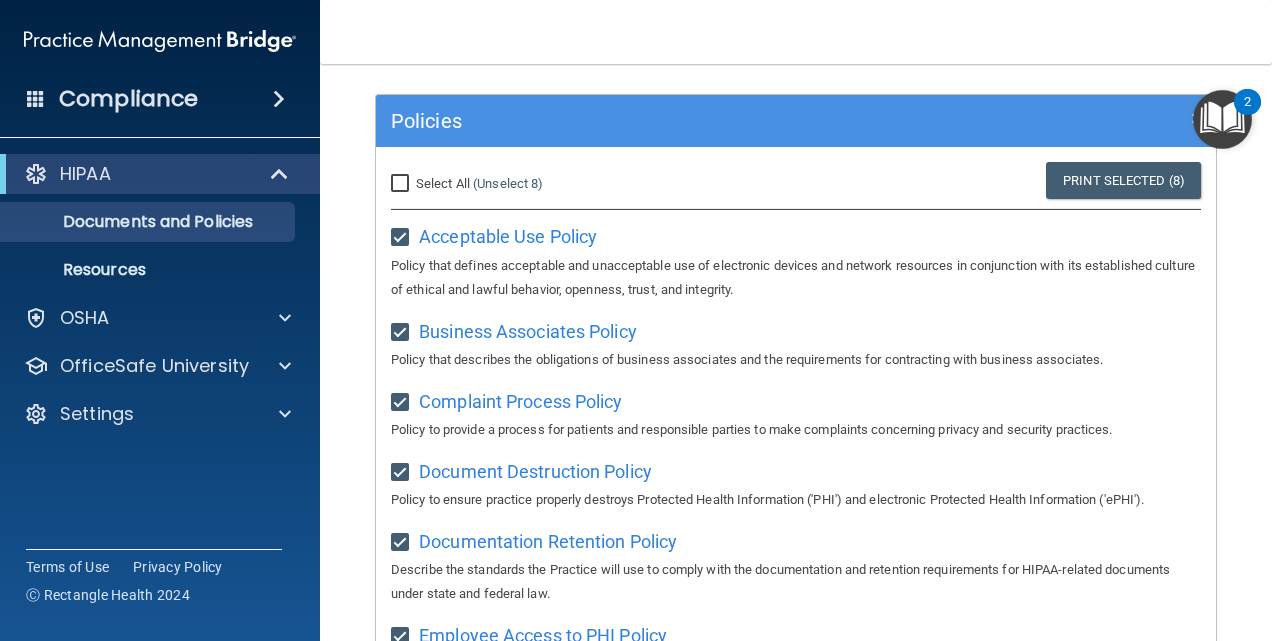 scroll, scrollTop: 0, scrollLeft: 0, axis: both 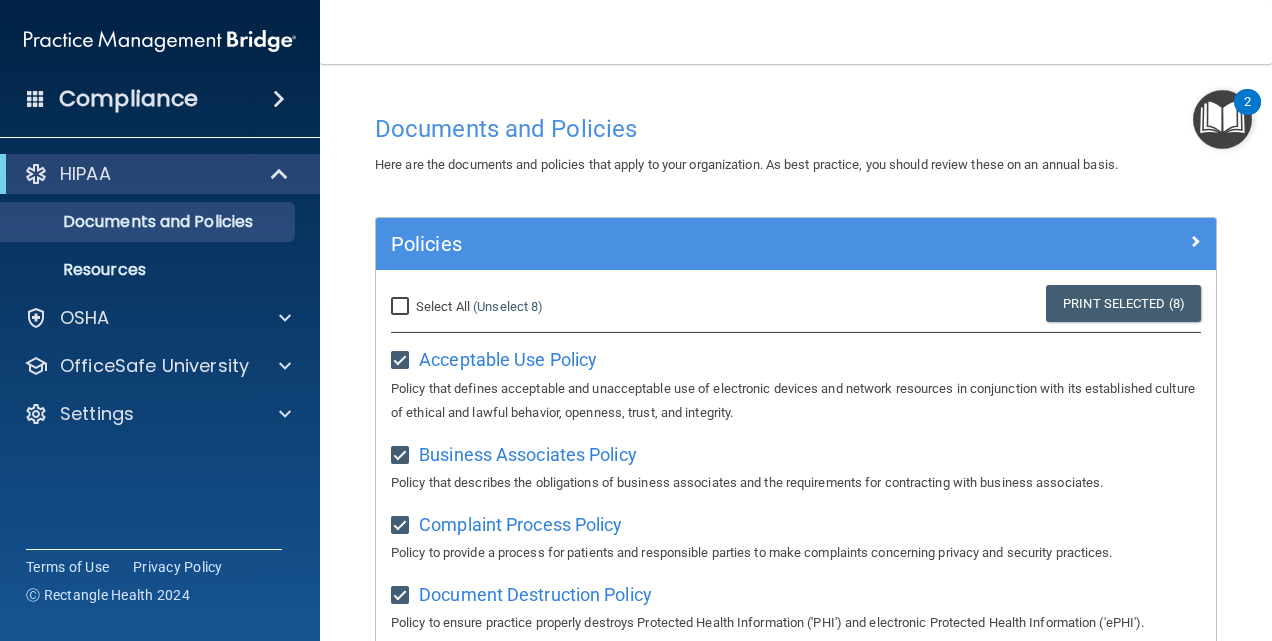 click on "Select All   (Unselect 8)    Unselect All" at bounding box center (402, 307) 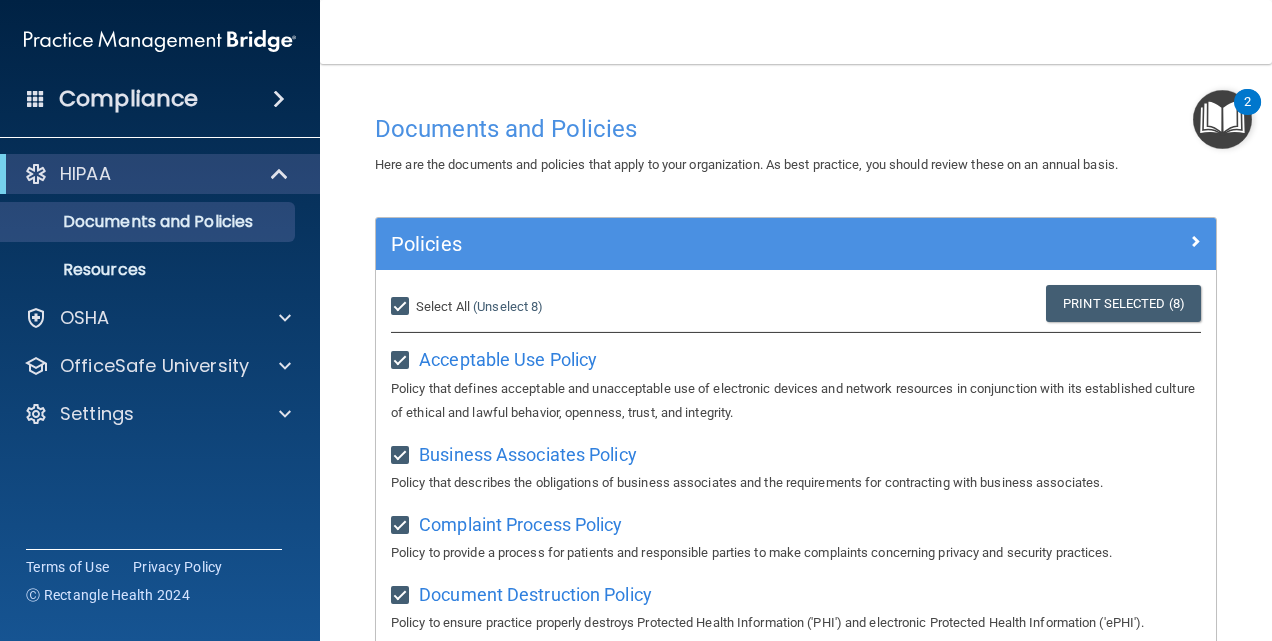 checkbox on "true" 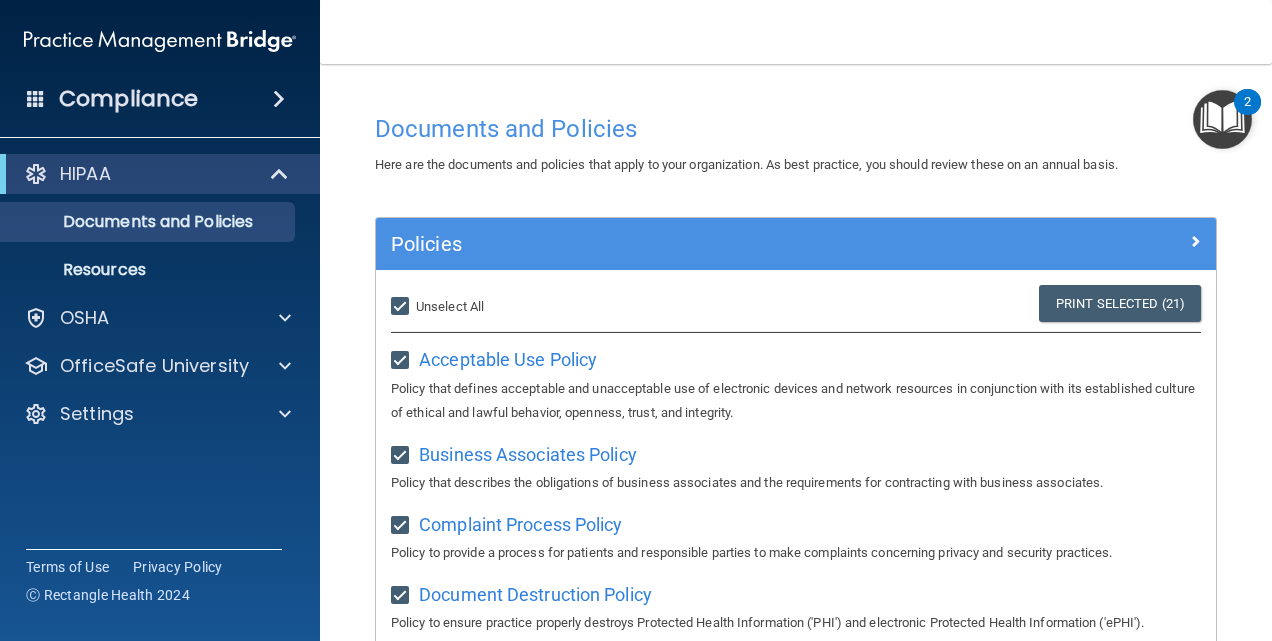 click on "Select All   (Unselect 21)    Unselect All" at bounding box center (402, 307) 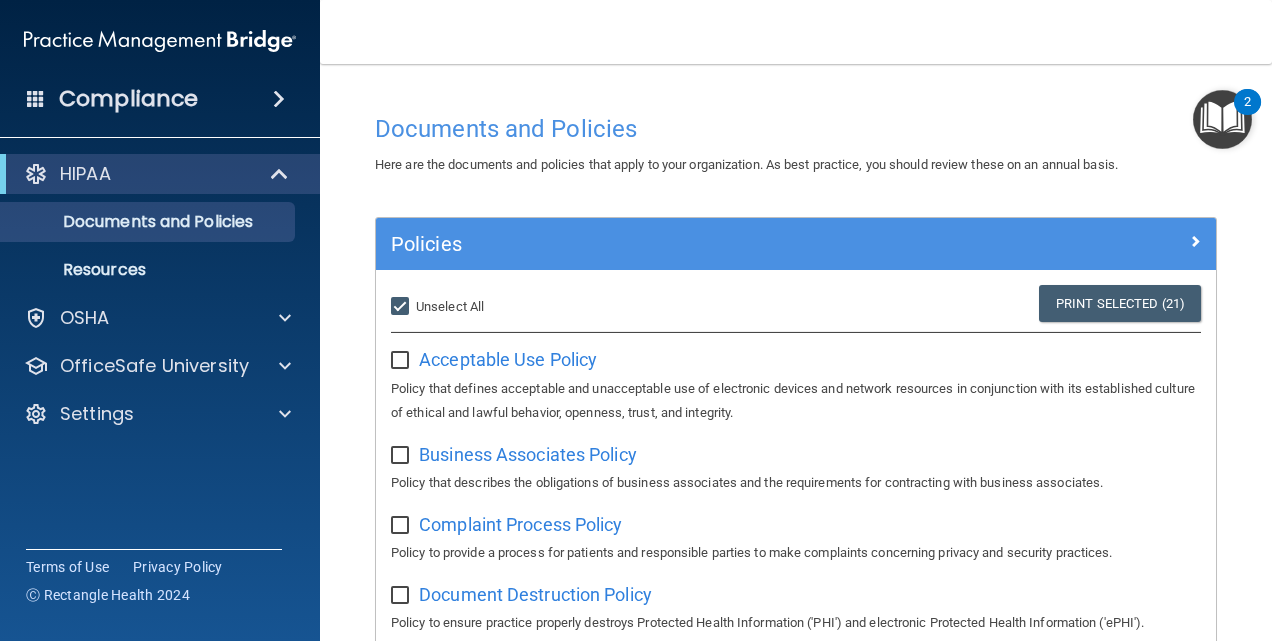 checkbox on "false" 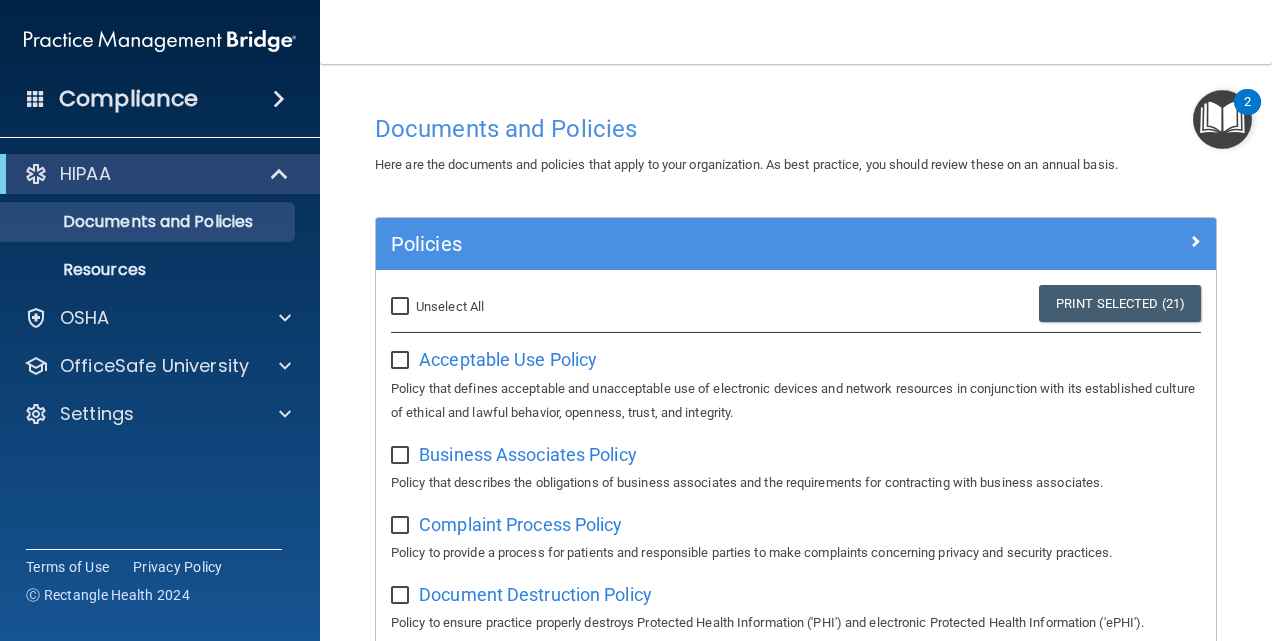 checkbox on "false" 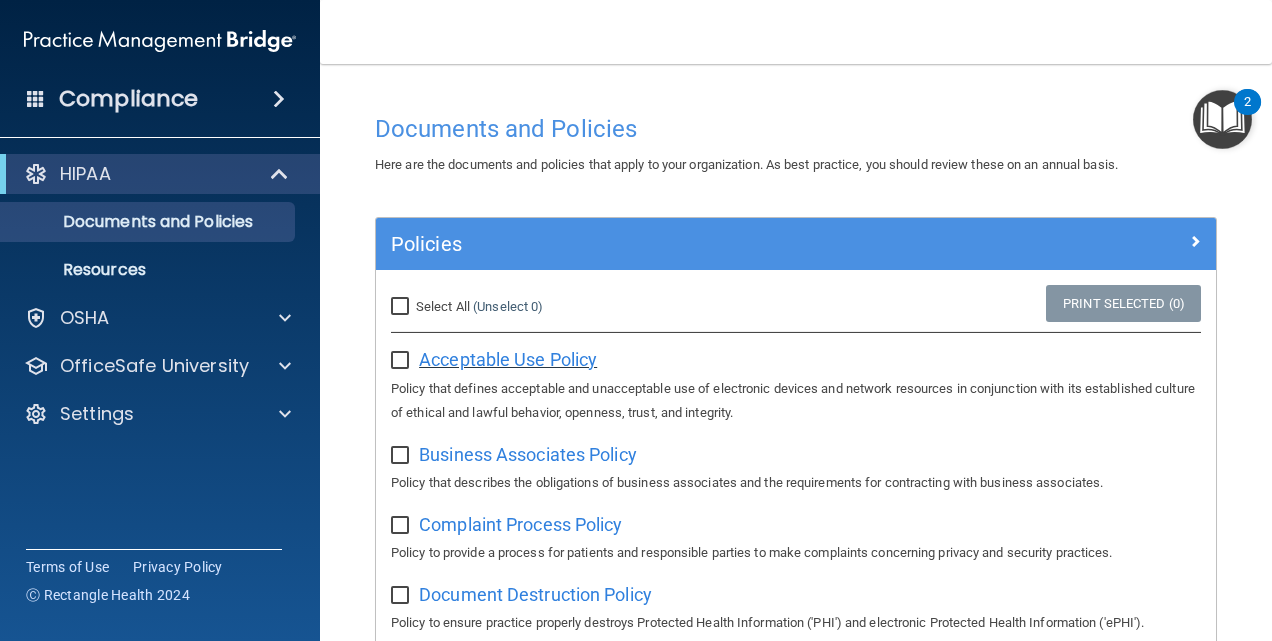 click on "Acceptable Use Policy" at bounding box center (508, 359) 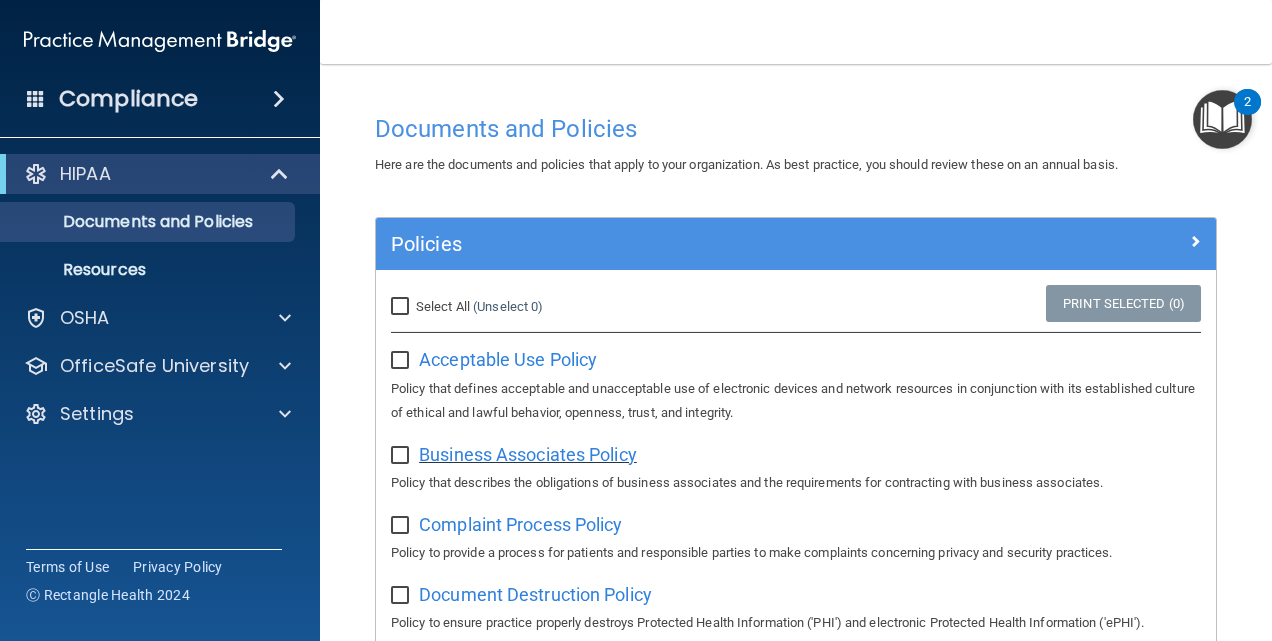 click on "Business Associates Policy" at bounding box center (528, 454) 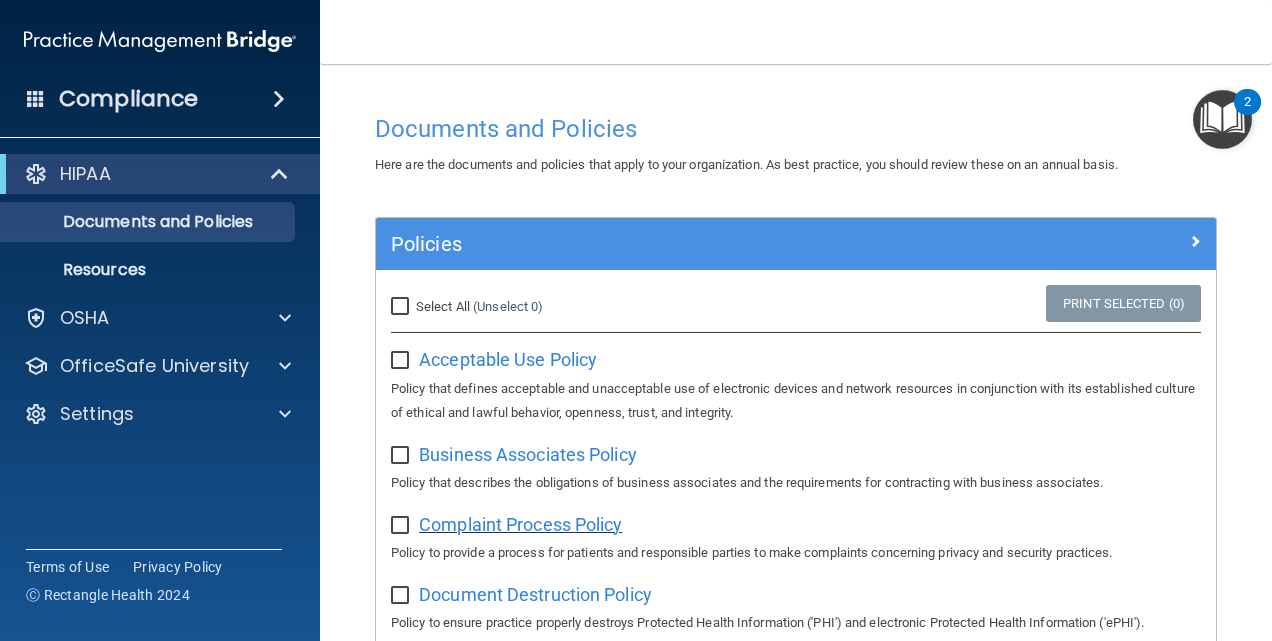 click on "Complaint Process Policy" at bounding box center (520, 524) 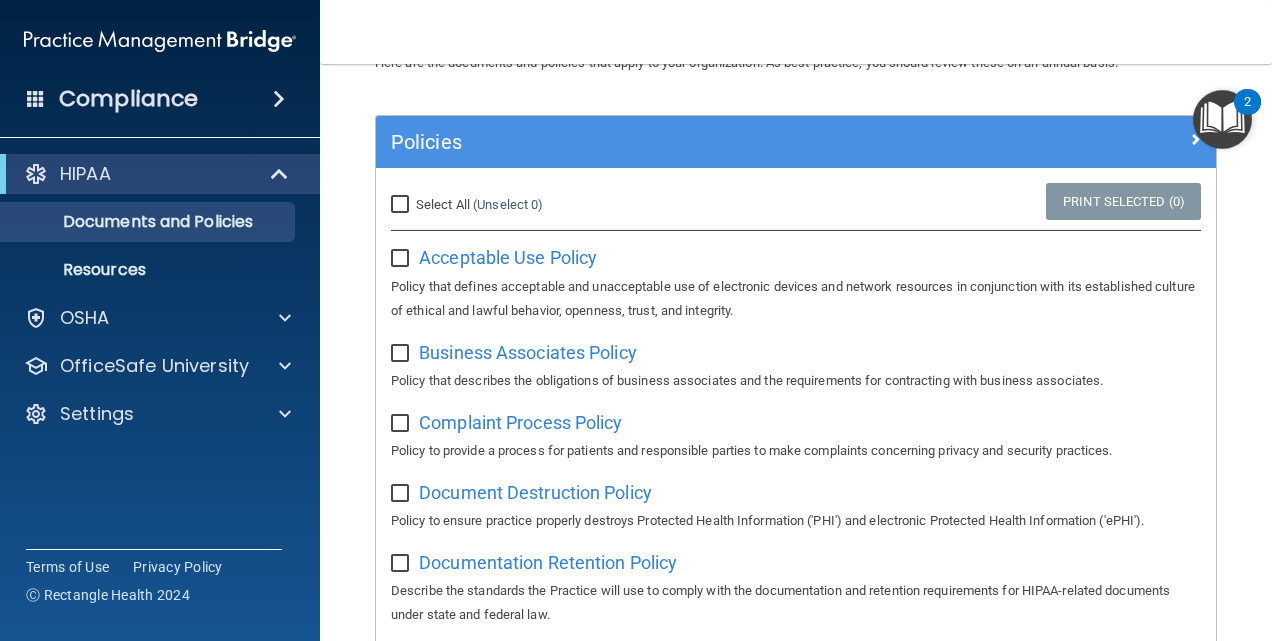scroll, scrollTop: 111, scrollLeft: 0, axis: vertical 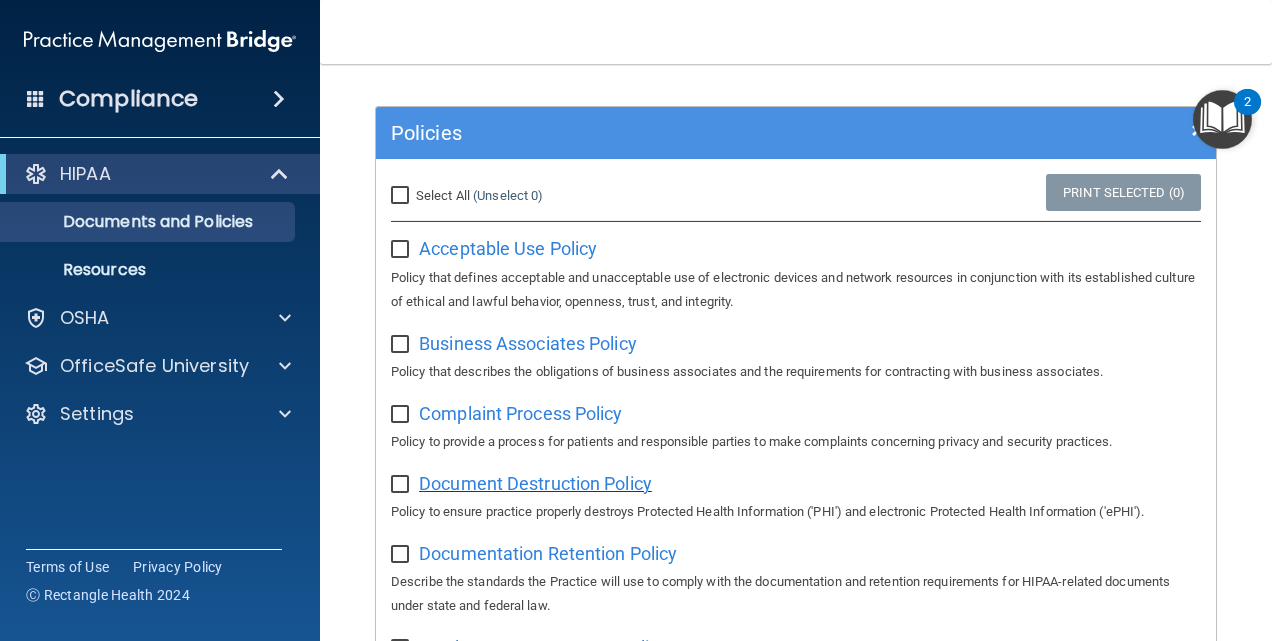 click on "Document Destruction Policy" at bounding box center (535, 483) 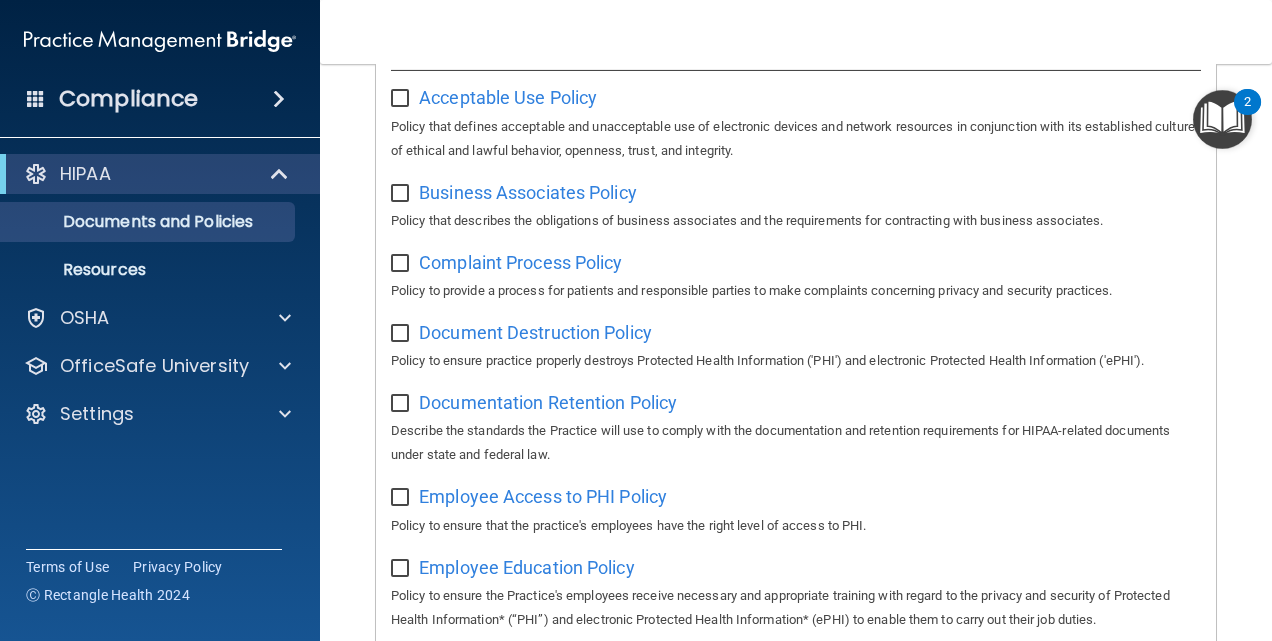 scroll, scrollTop: 306, scrollLeft: 0, axis: vertical 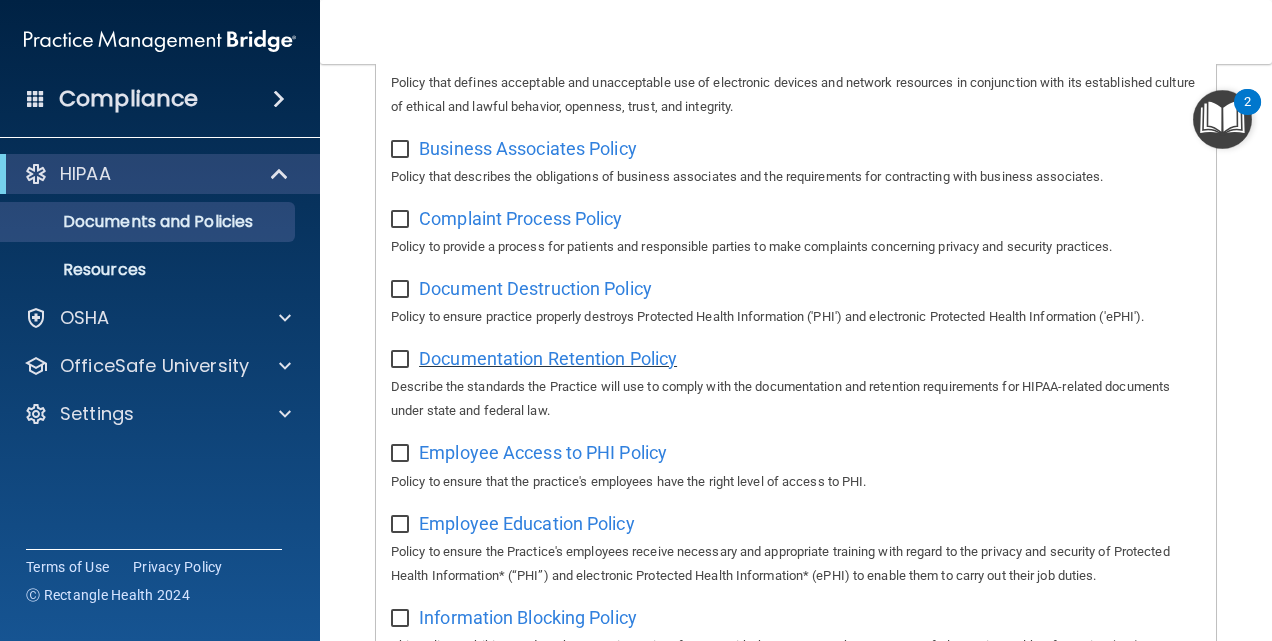 click on "Documentation Retention Policy" at bounding box center (548, 358) 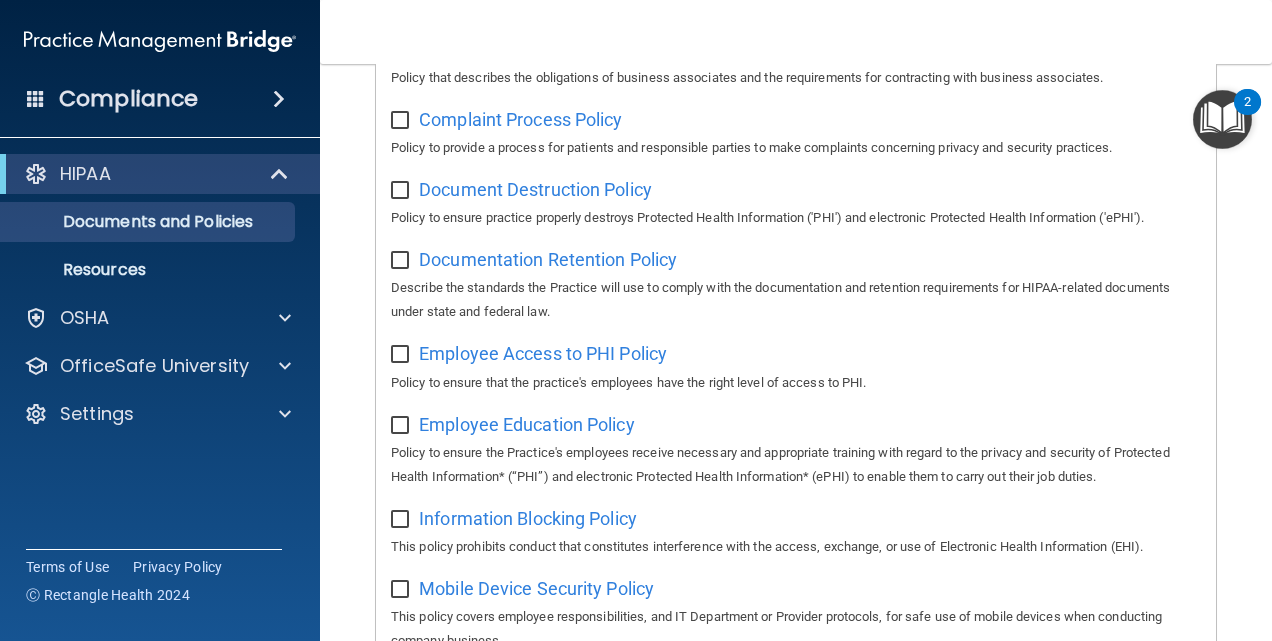 scroll, scrollTop: 425, scrollLeft: 0, axis: vertical 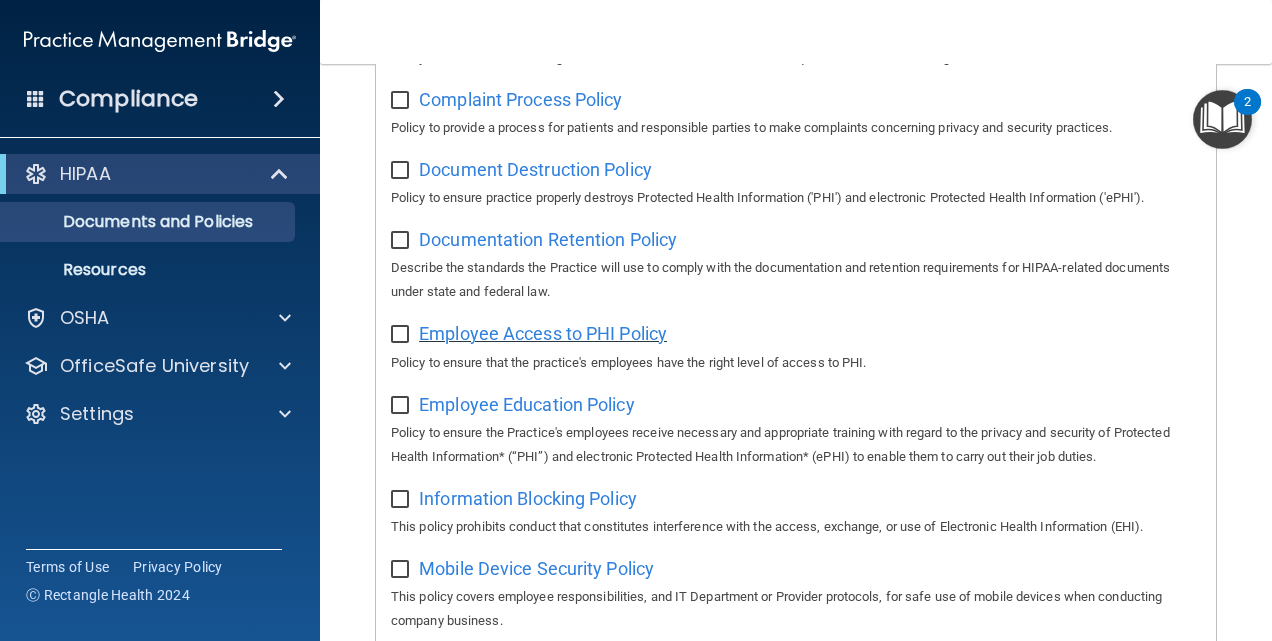 click on "Employee Access to PHI Policy" at bounding box center (543, 333) 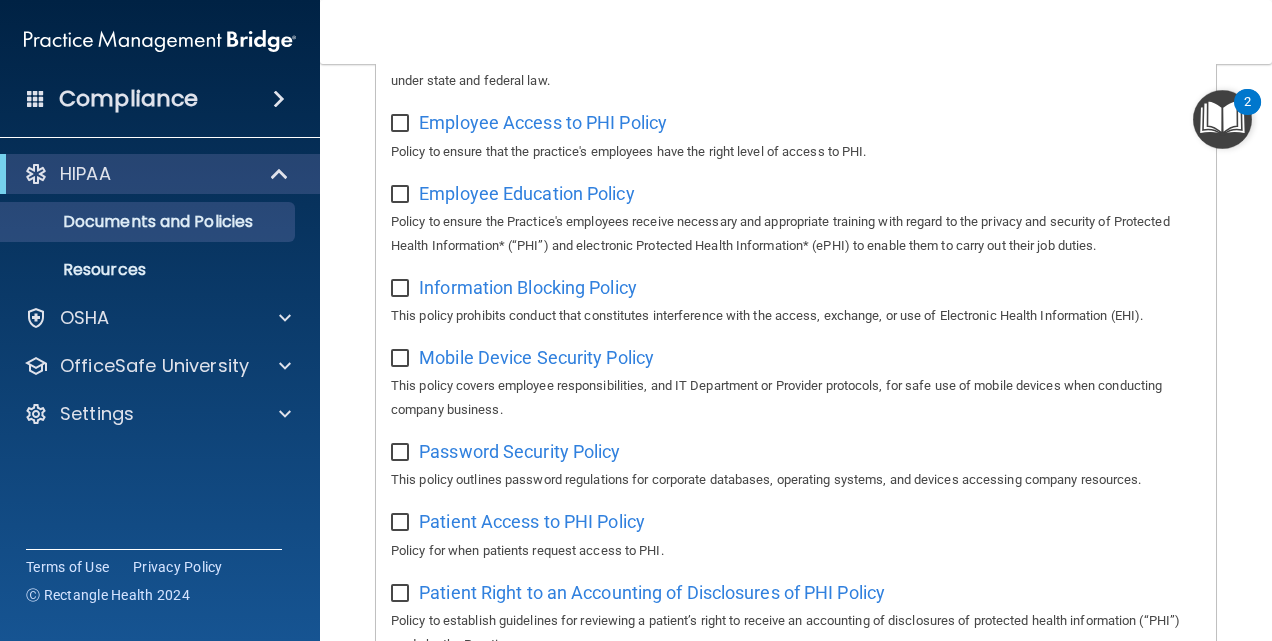 scroll, scrollTop: 653, scrollLeft: 0, axis: vertical 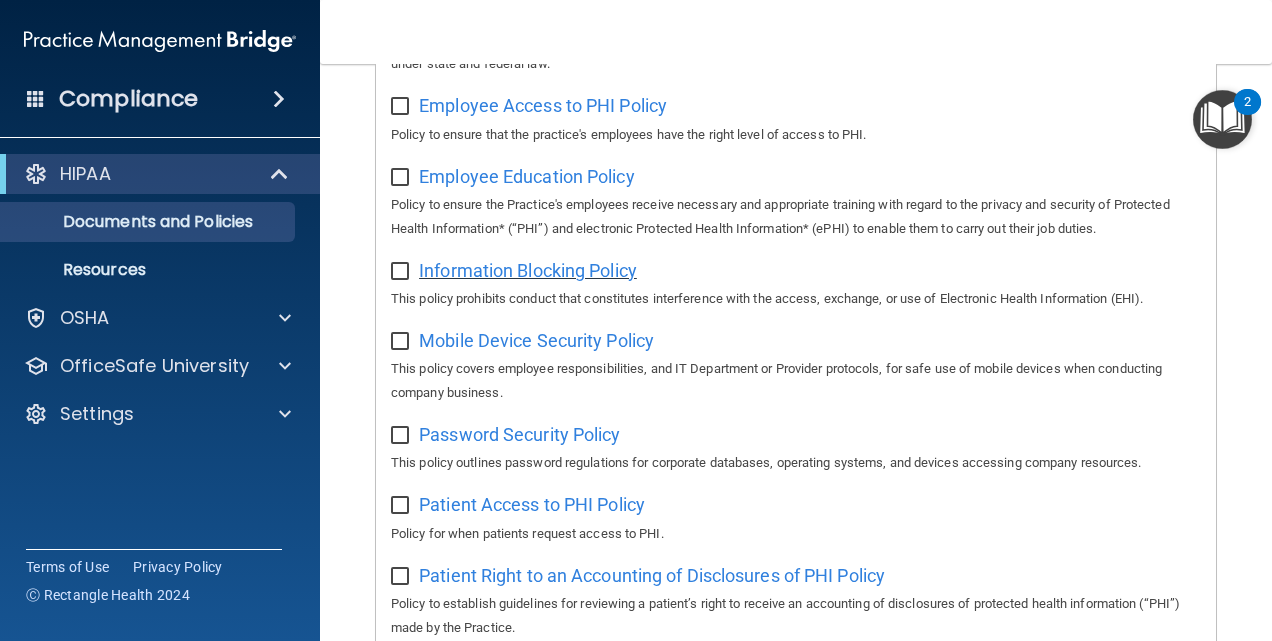 click on "Information Blocking Policy" at bounding box center [528, 270] 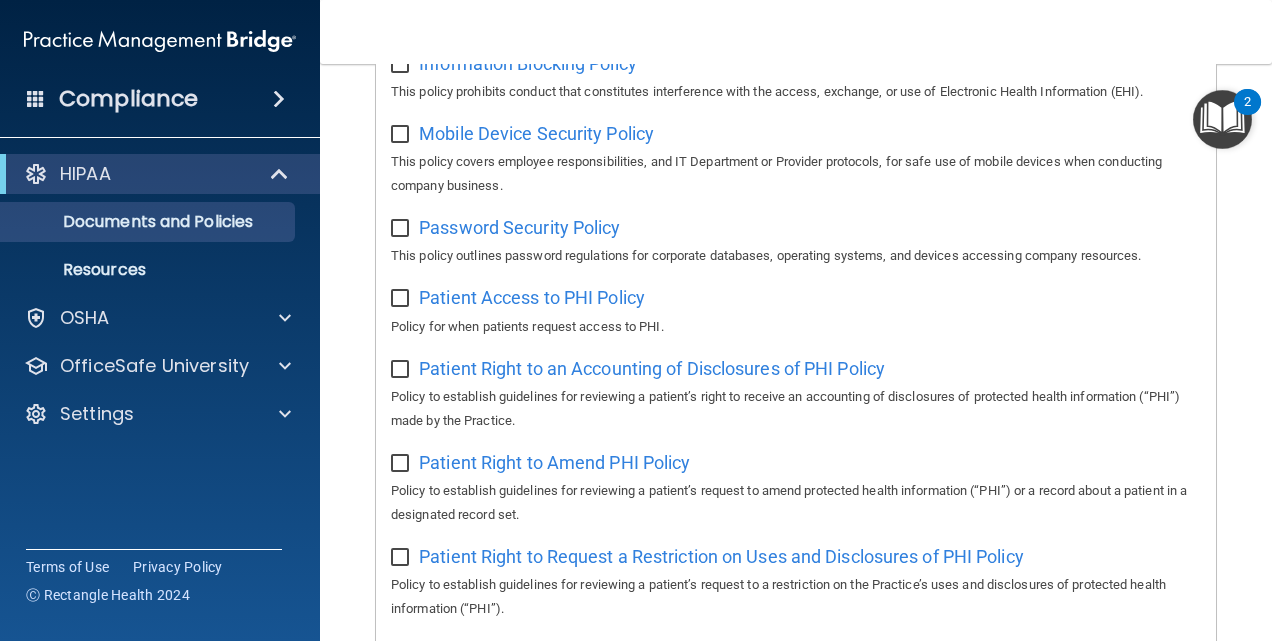scroll, scrollTop: 861, scrollLeft: 0, axis: vertical 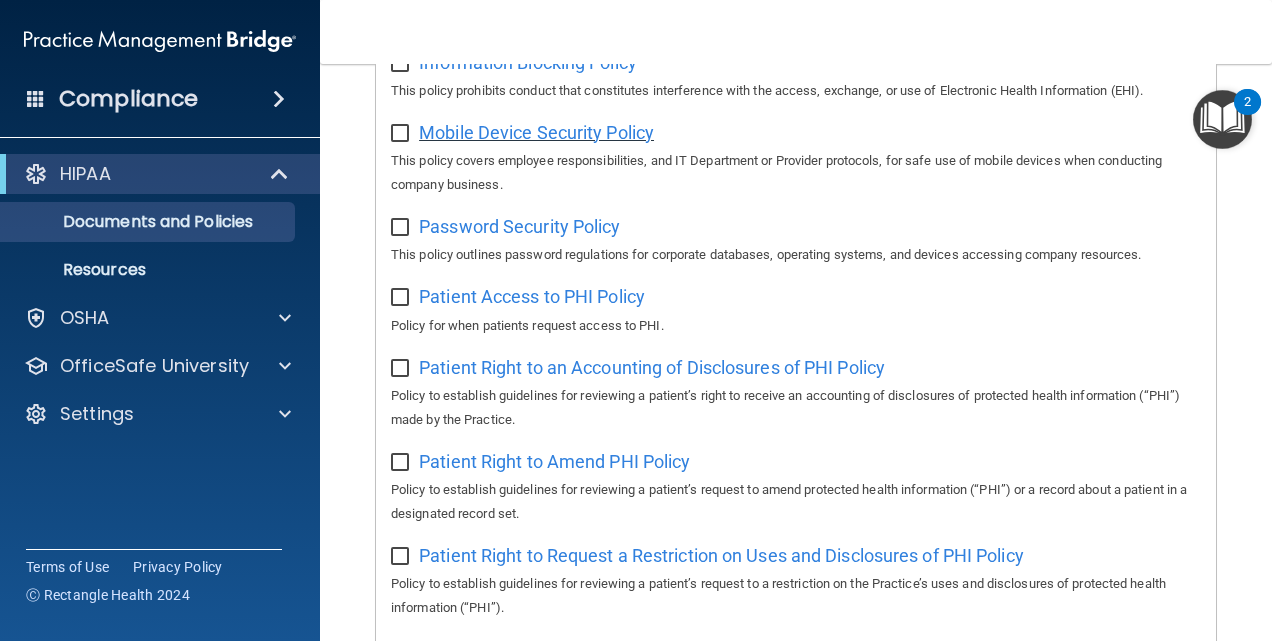 click on "Mobile Device Security Policy" at bounding box center (536, 132) 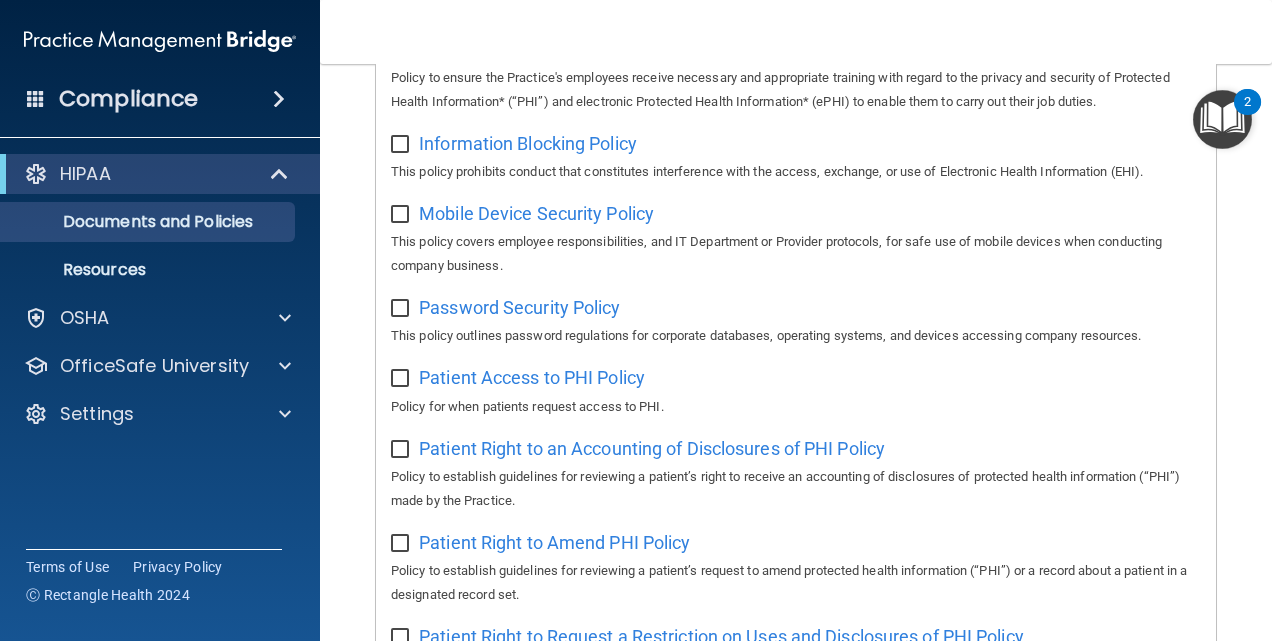 scroll, scrollTop: 779, scrollLeft: 0, axis: vertical 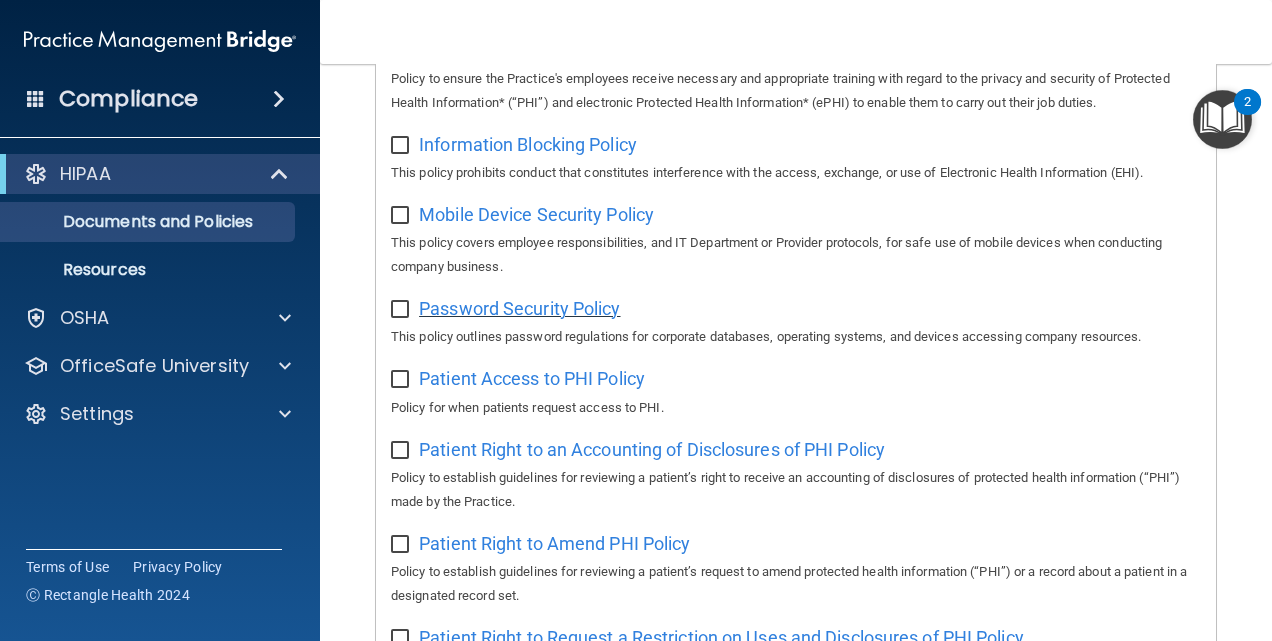 click on "Password Security Policy" at bounding box center [519, 308] 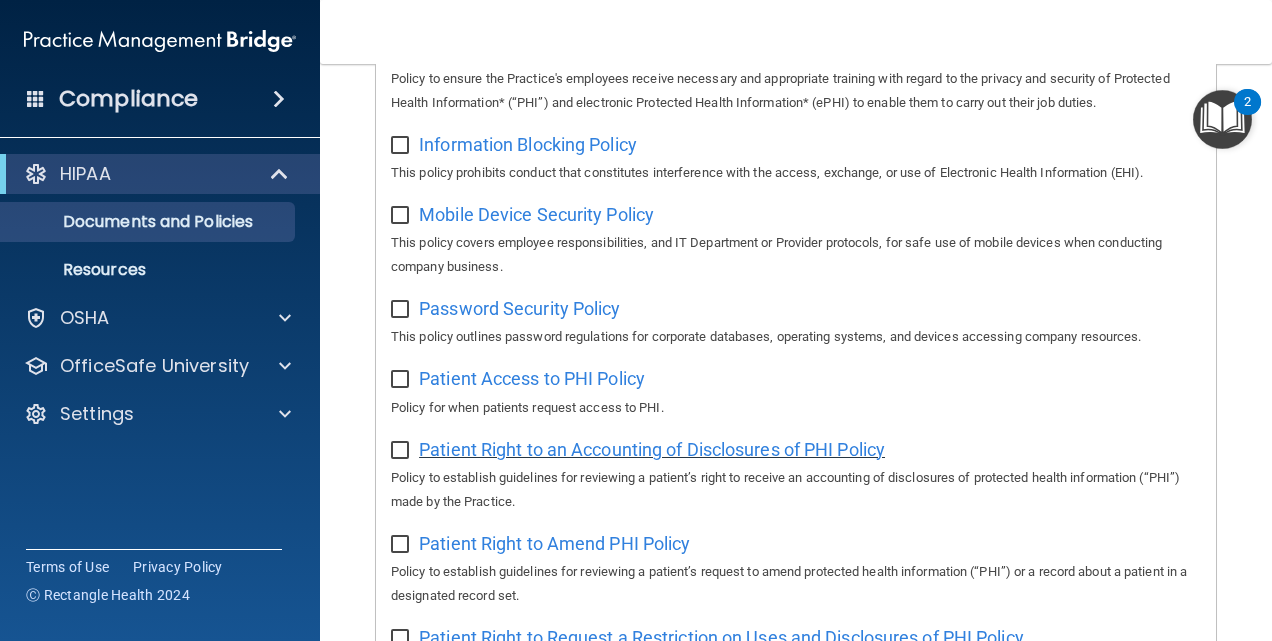 click on "Patient Right to an Accounting of Disclosures of PHI Policy" at bounding box center [652, 449] 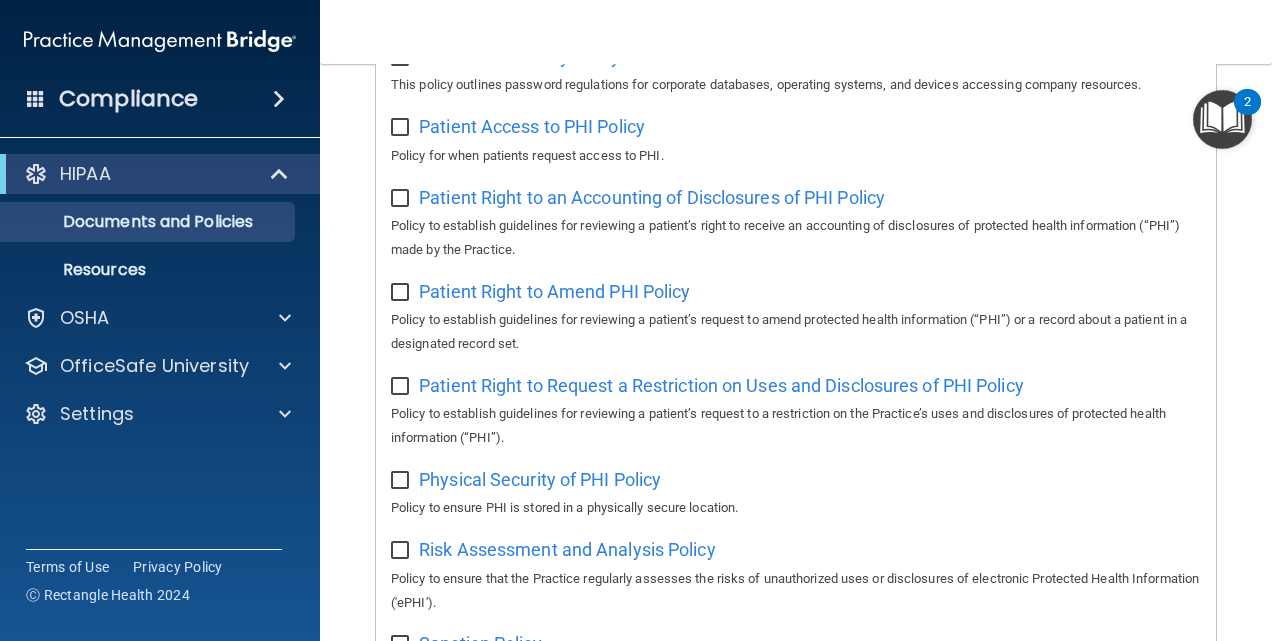 scroll, scrollTop: 1036, scrollLeft: 0, axis: vertical 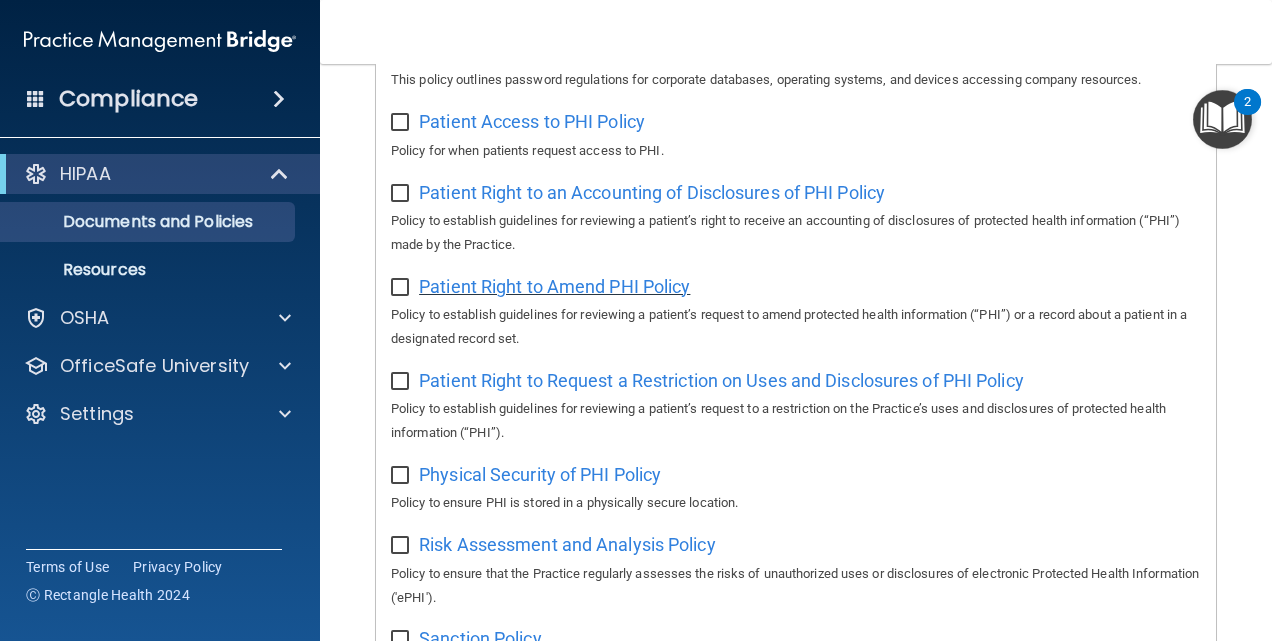 click on "Patient Right to Amend PHI Policy" at bounding box center [554, 286] 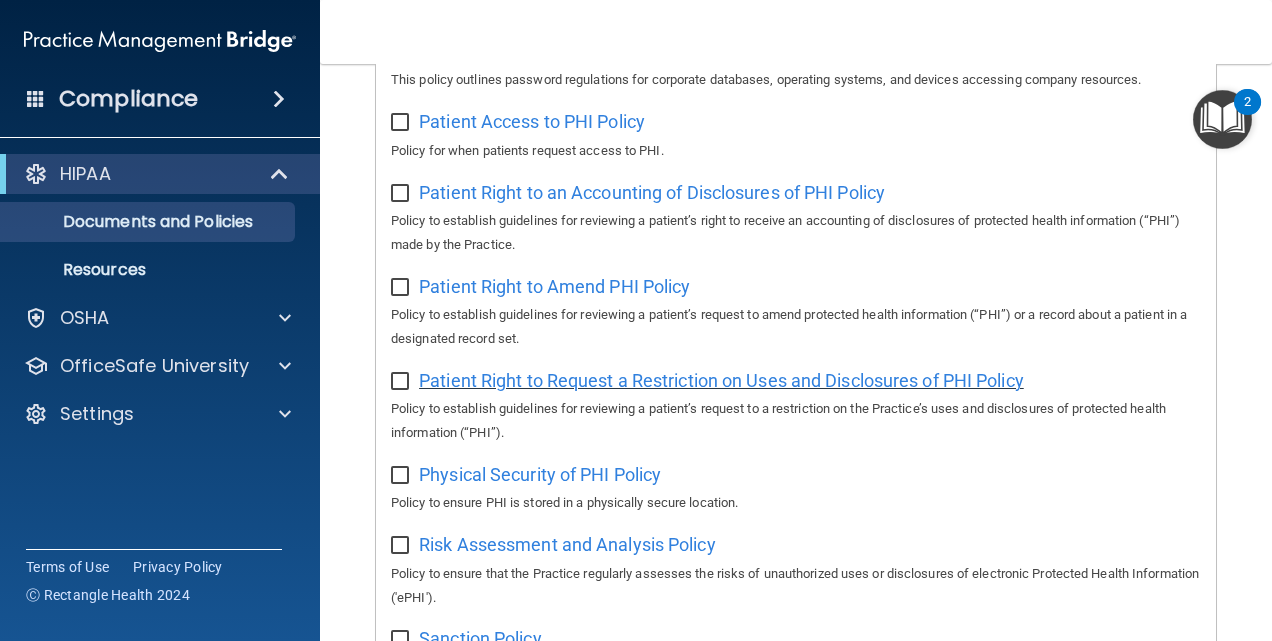 click on "Patient Right to Request a Restriction on Uses and Disclosures of PHI Policy" at bounding box center (721, 380) 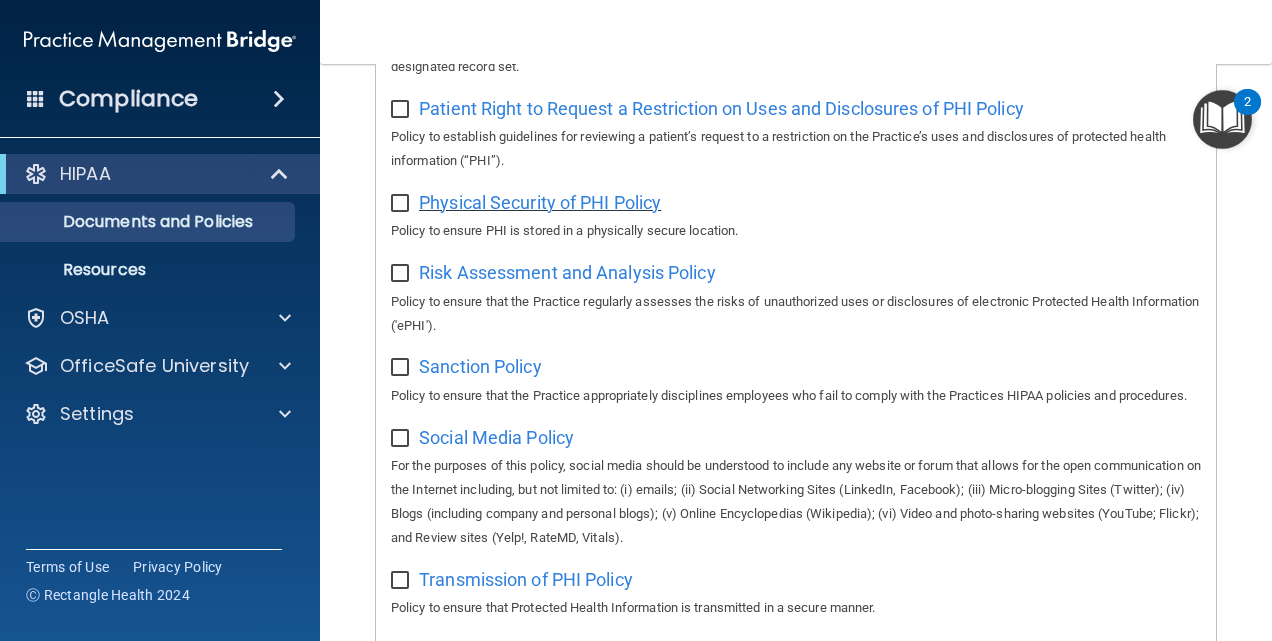 scroll, scrollTop: 1308, scrollLeft: 0, axis: vertical 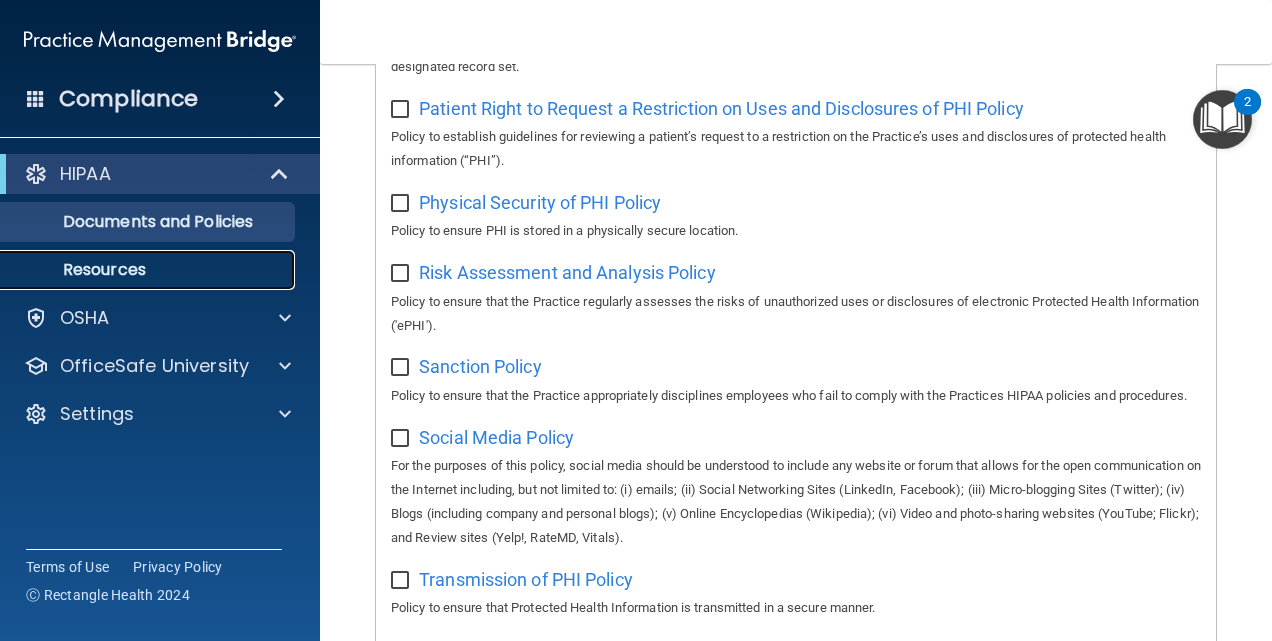 click on "Resources" at bounding box center (149, 270) 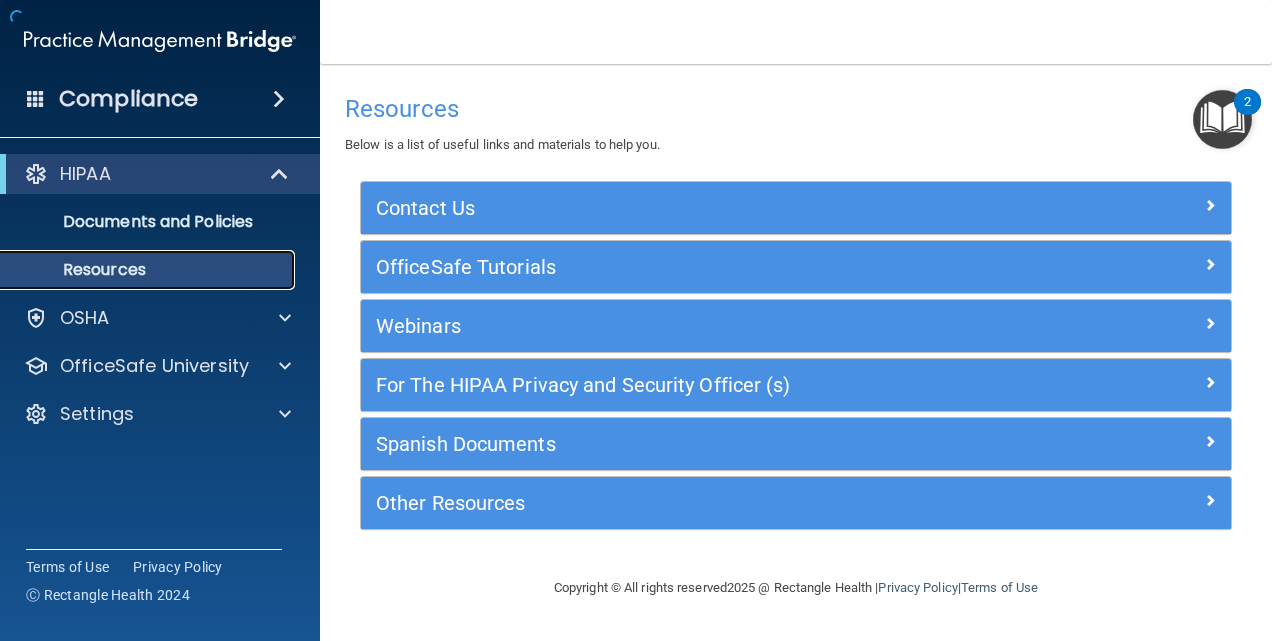 scroll, scrollTop: 0, scrollLeft: 0, axis: both 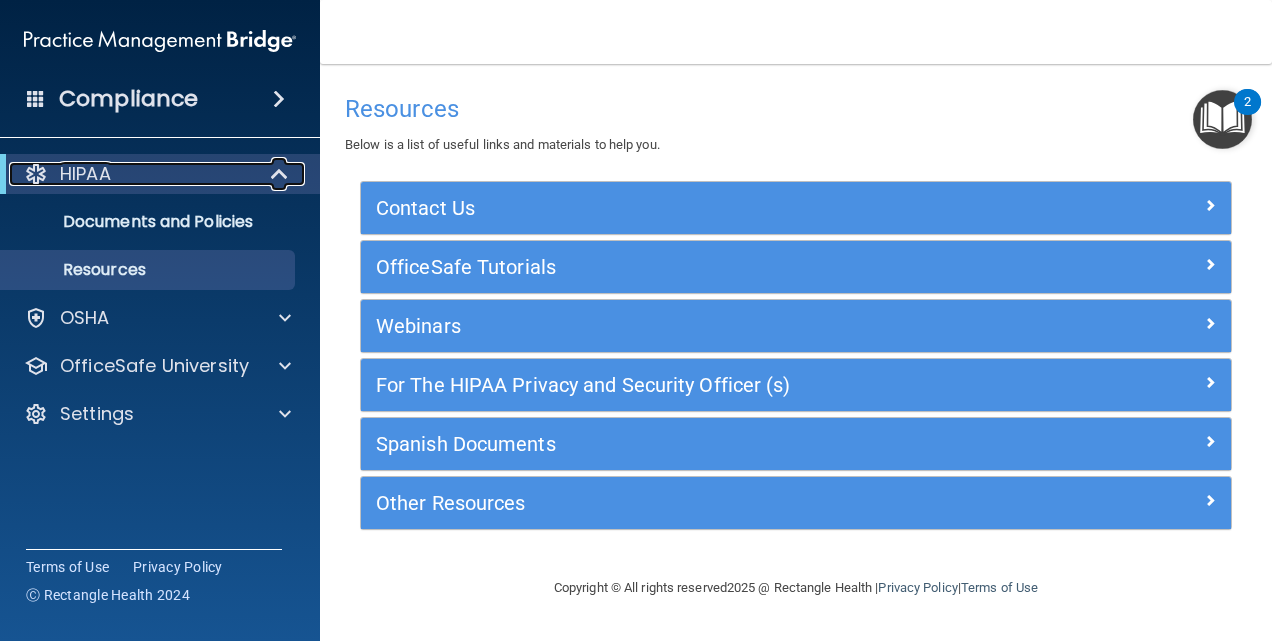 click at bounding box center [280, 174] 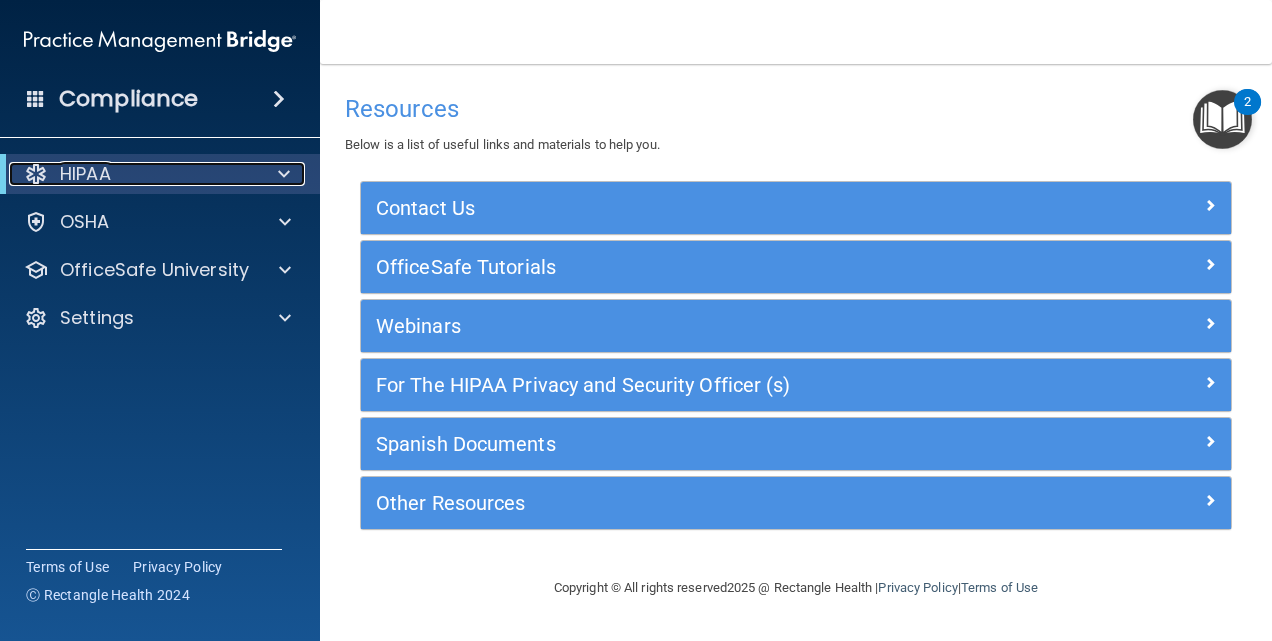 click at bounding box center (280, 174) 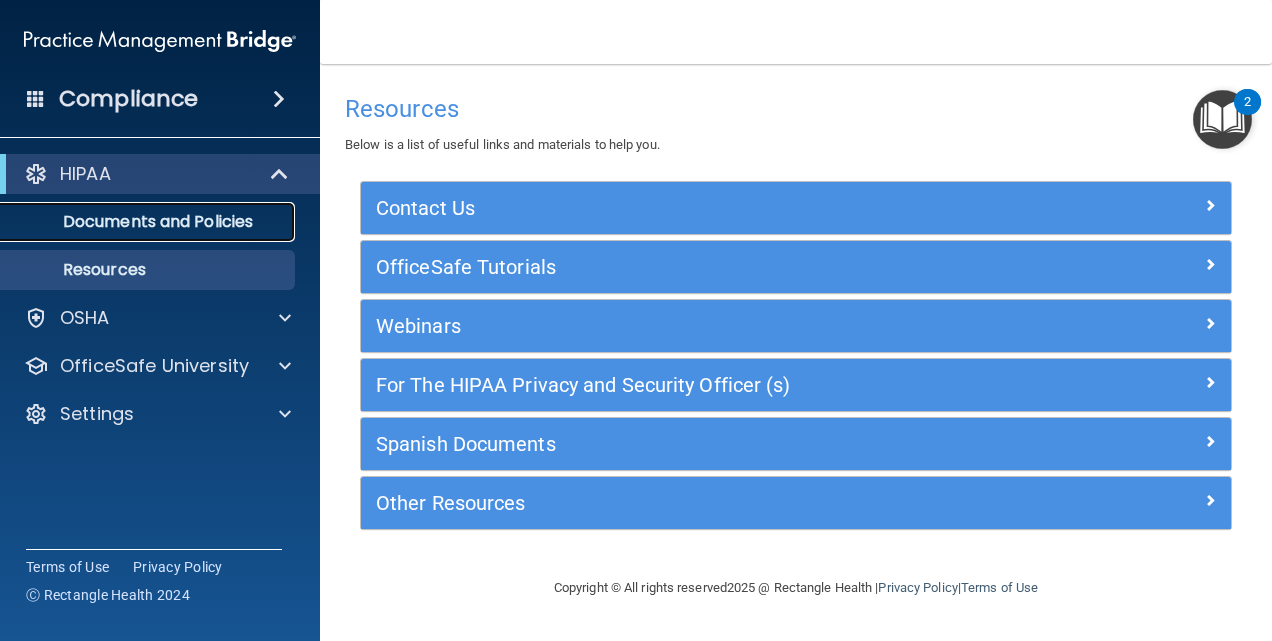 click on "Documents and Policies" at bounding box center (137, 222) 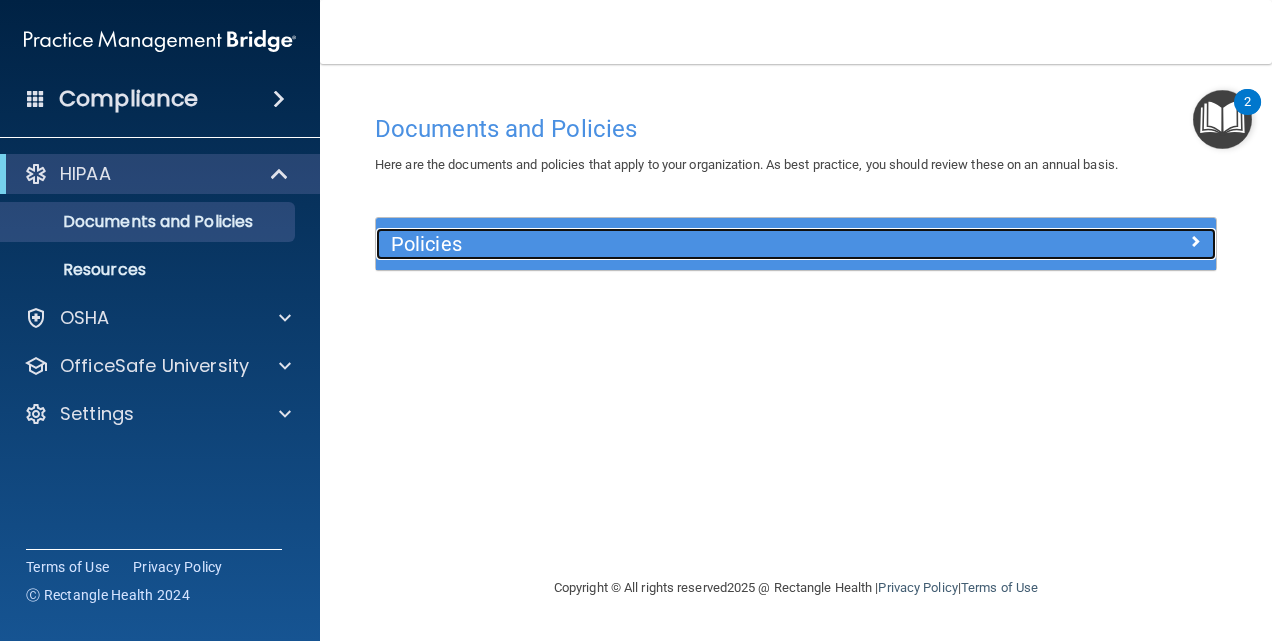 click on "Policies" at bounding box center [691, 244] 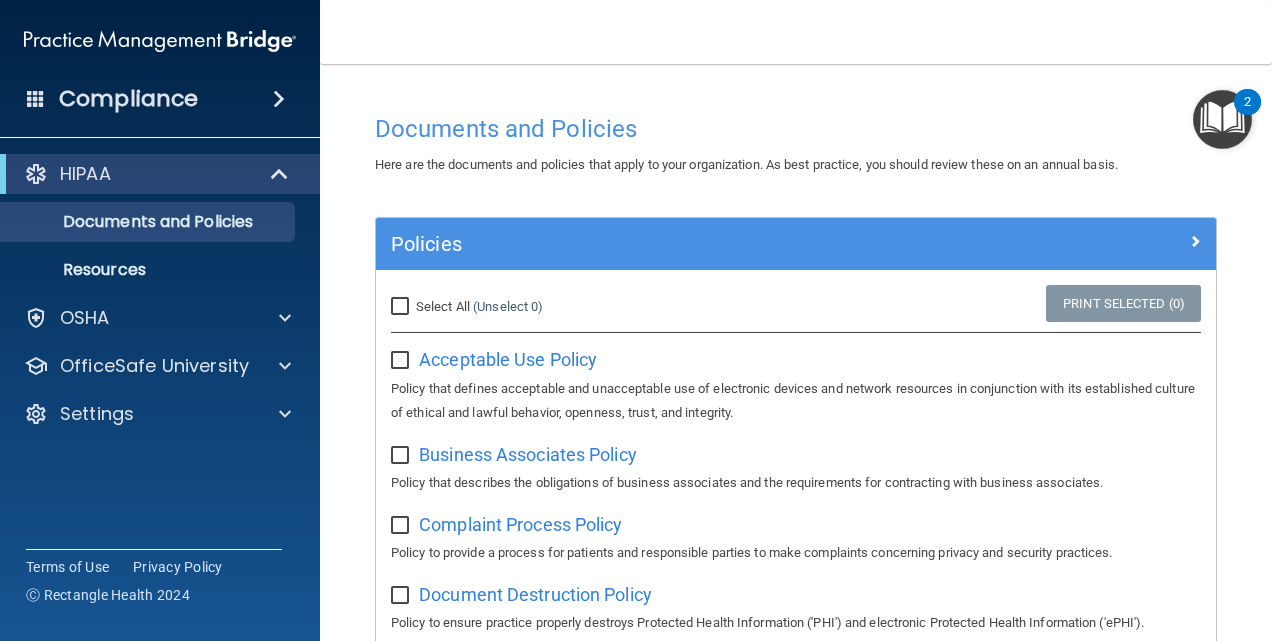 click on "Select All   (Unselect 0)    Unselect All" at bounding box center [402, 307] 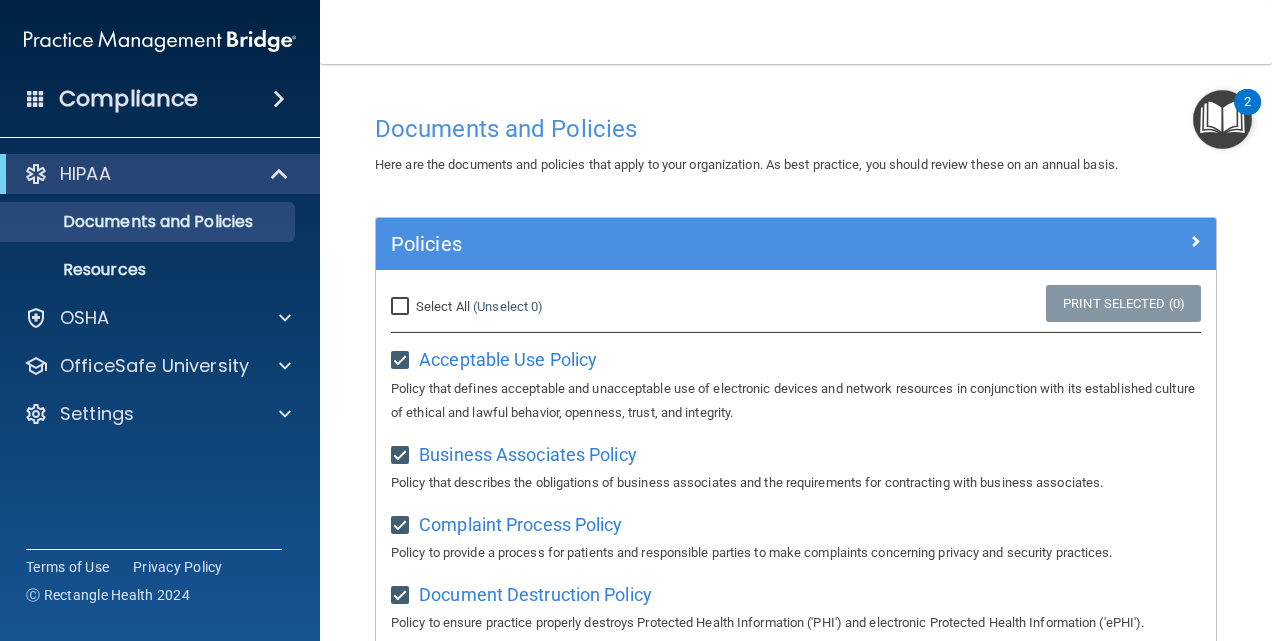 checkbox on "true" 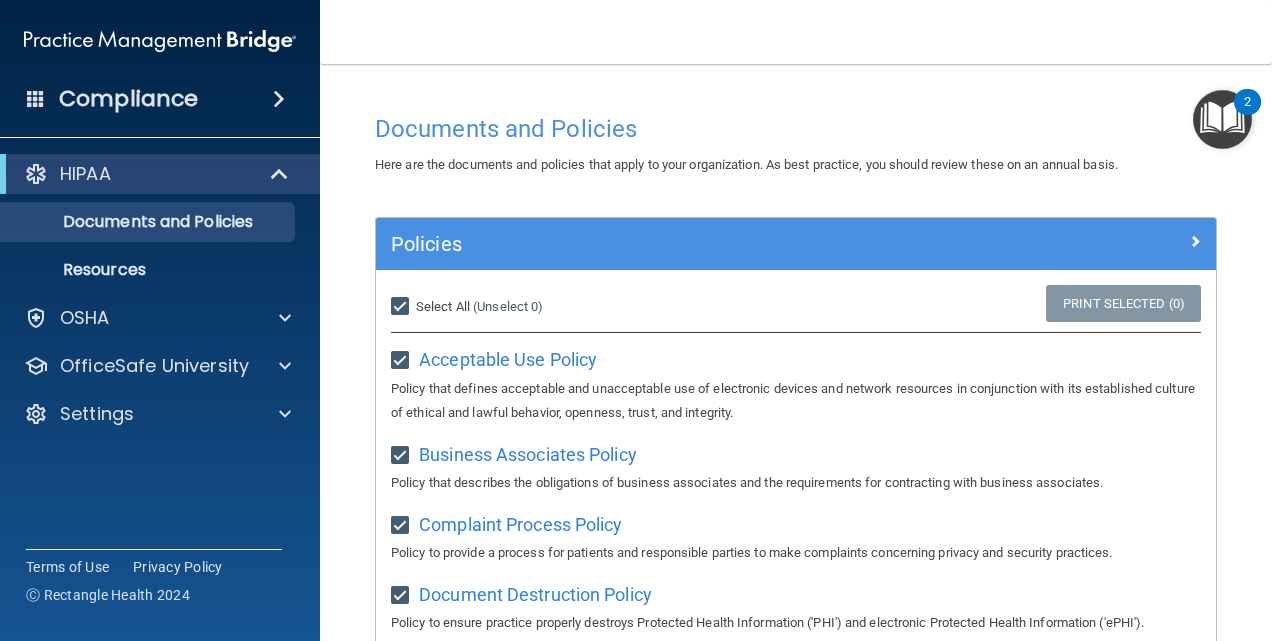 checkbox on "true" 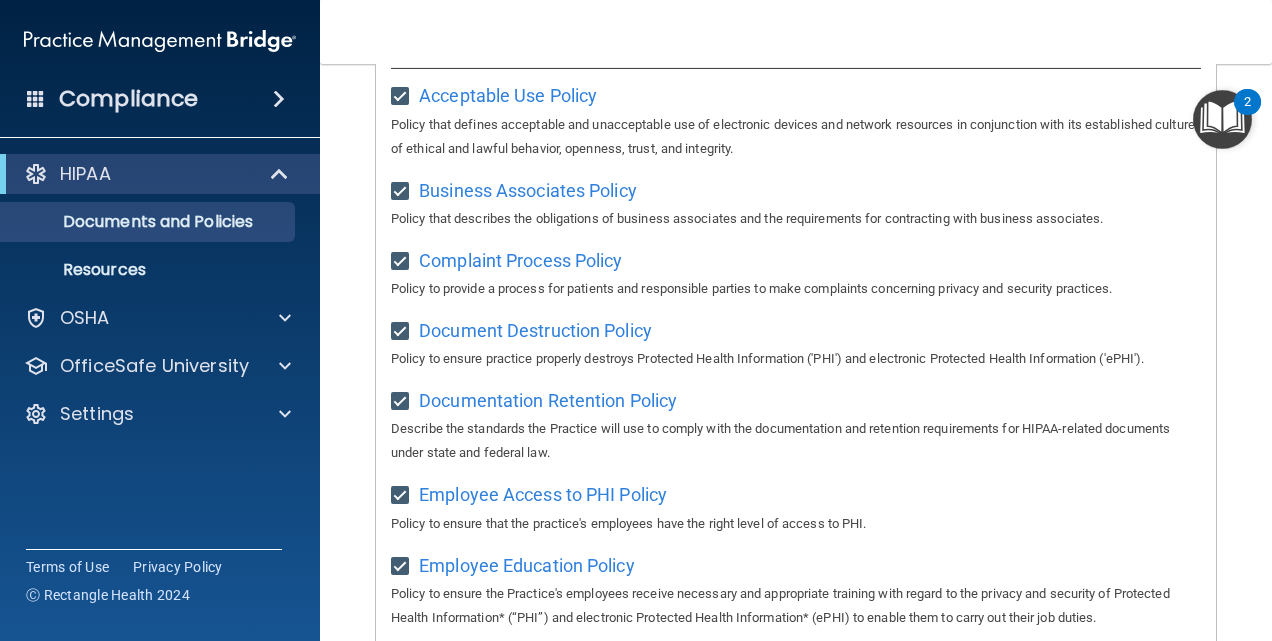 scroll, scrollTop: 0, scrollLeft: 0, axis: both 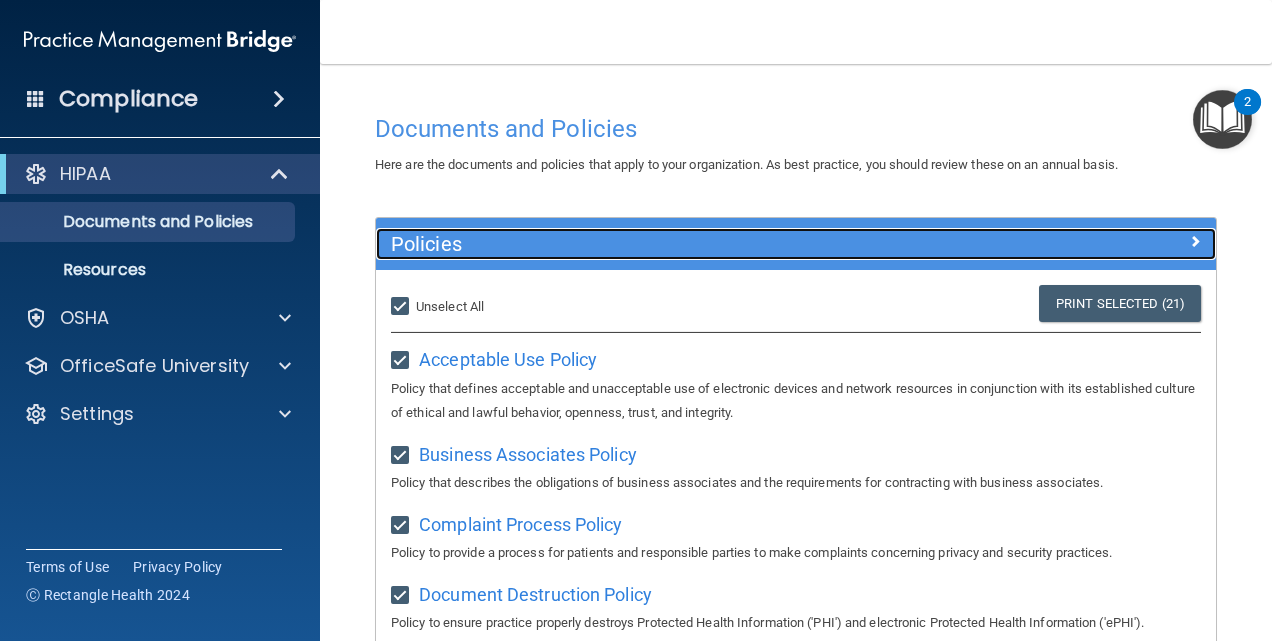 click on "Policies" at bounding box center [796, 244] 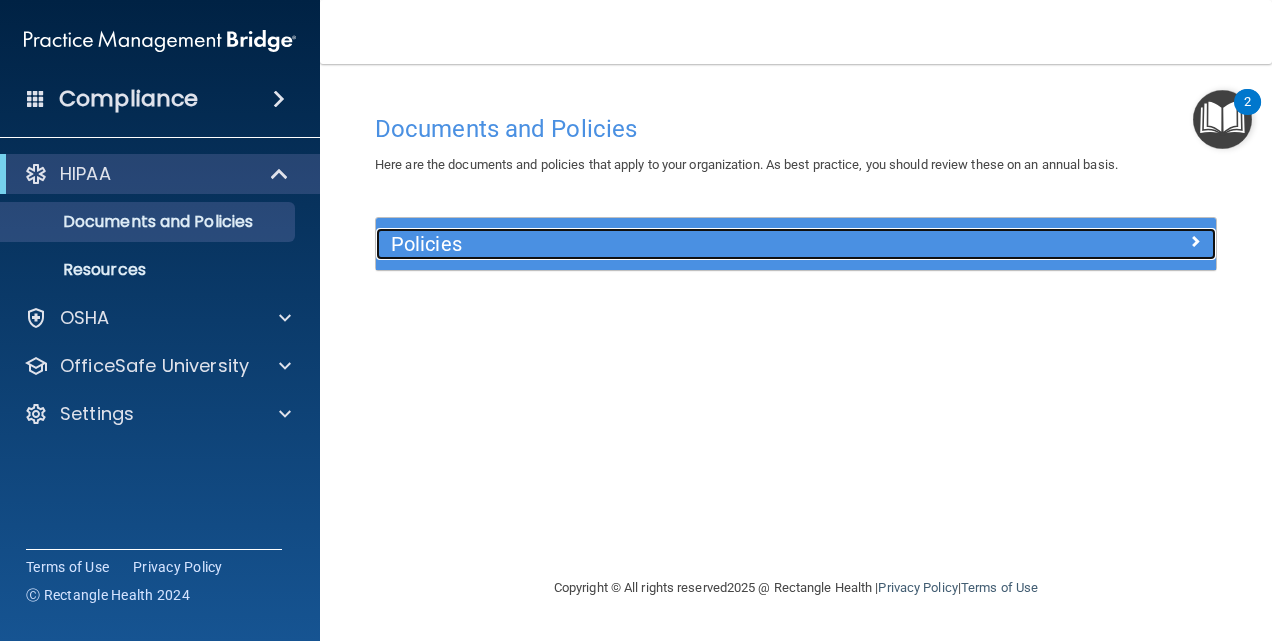 click at bounding box center (1195, 241) 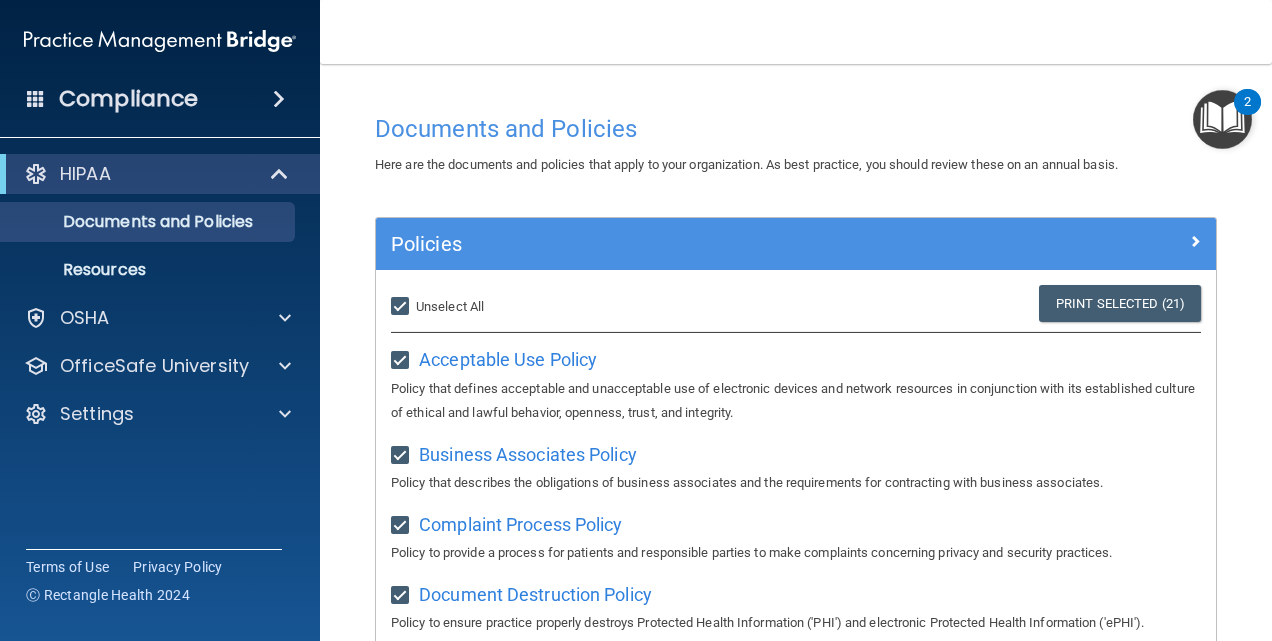 click at bounding box center (1222, 119) 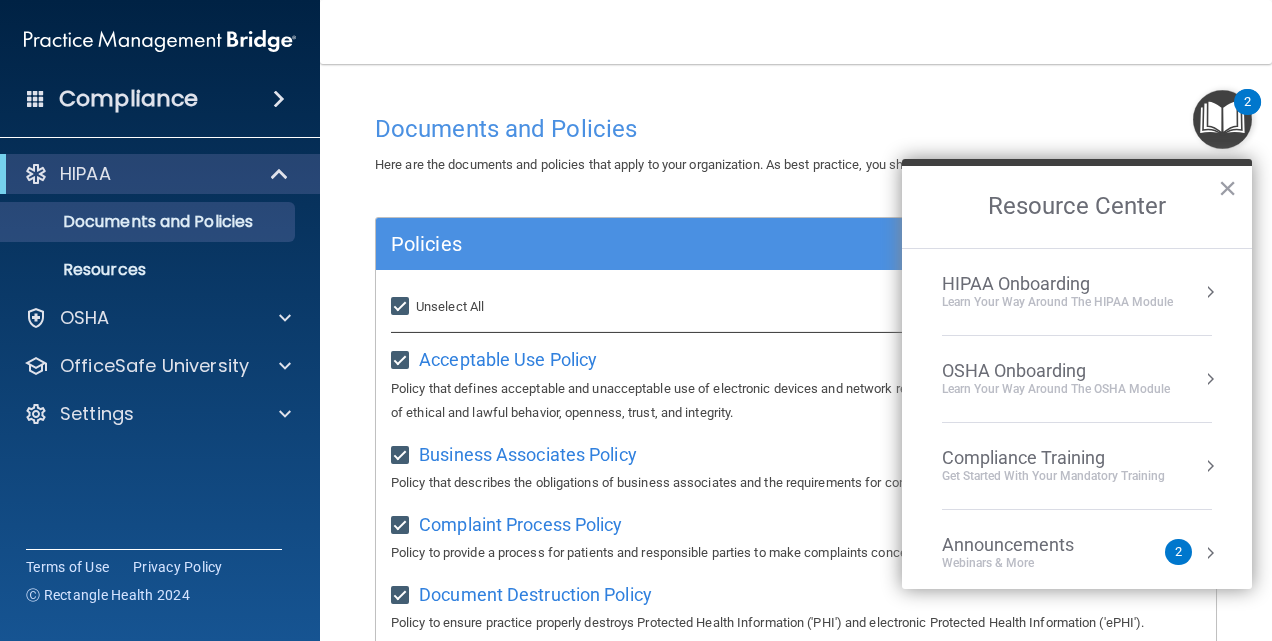 click at bounding box center [1210, 379] 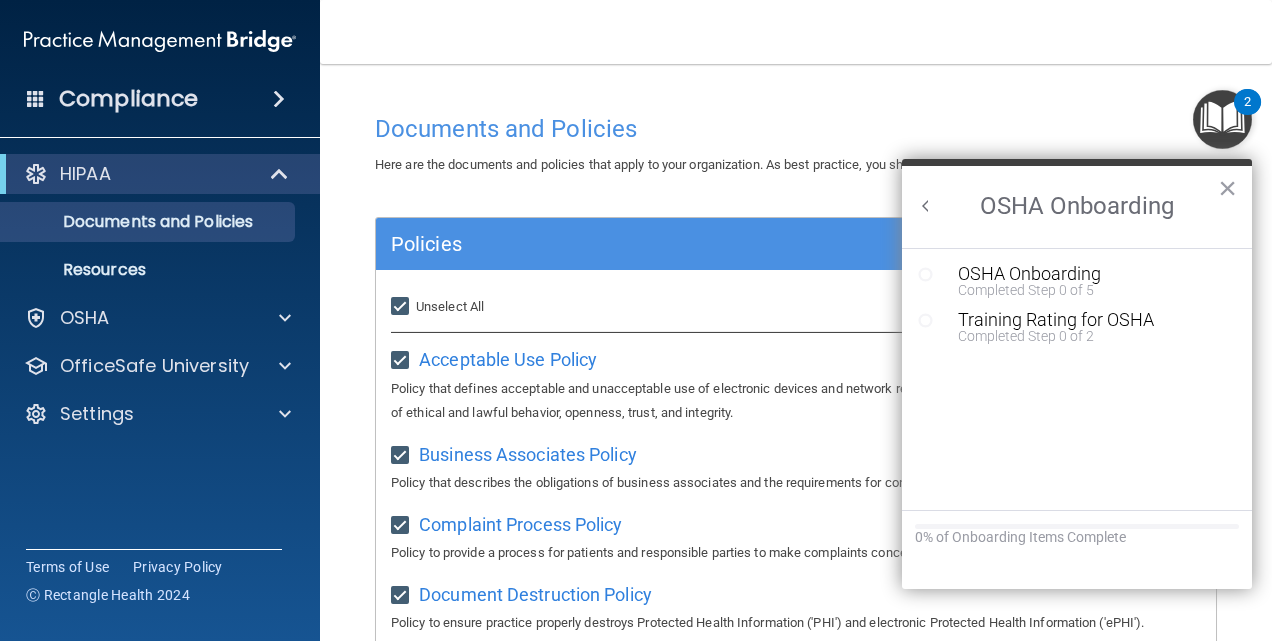 scroll, scrollTop: 0, scrollLeft: 0, axis: both 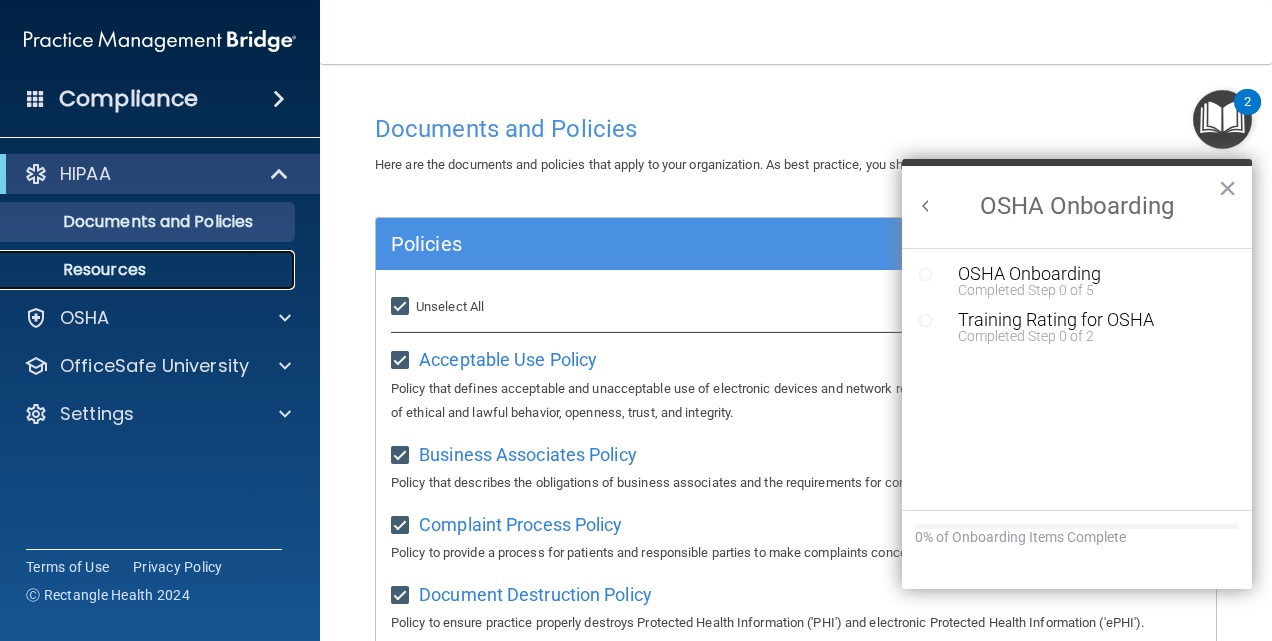 click on "Resources" at bounding box center [149, 270] 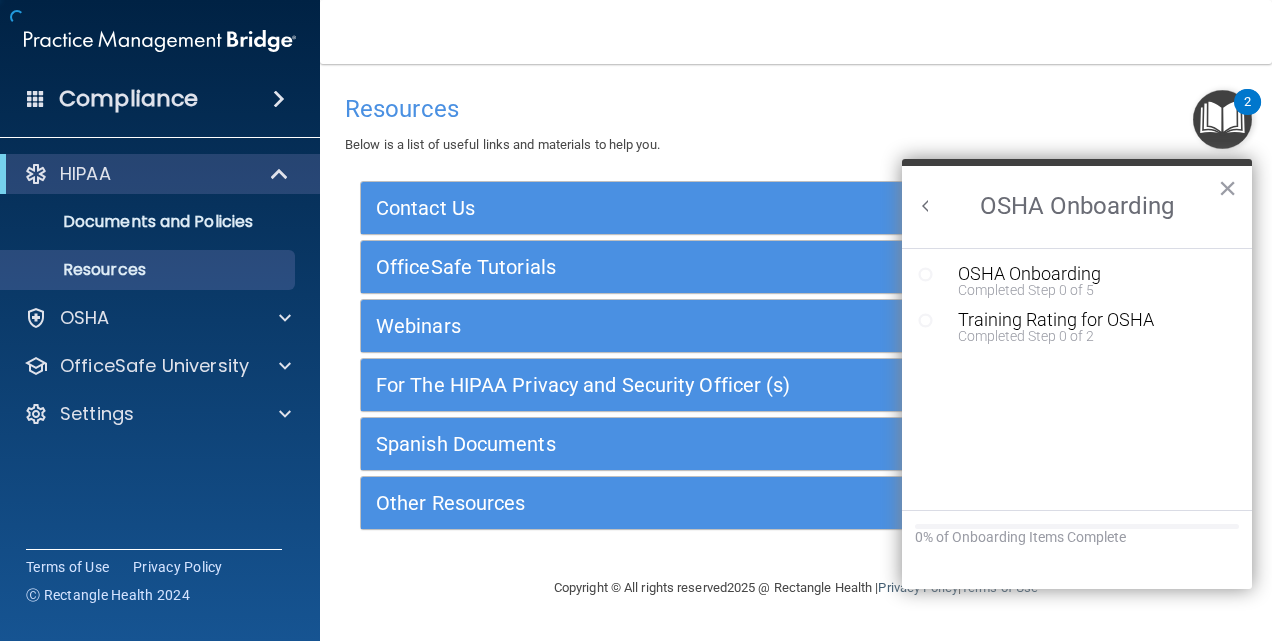 click on "HIPAA
Documents and Policies                 Report an Incident               Business Associates               Emergency Planning               Resources                 HIPAA Risk Assessment
OSHA
Documents               Safety Data Sheets               Self-Assessment                Injury and Illness Report                Resources
PCI
PCI Compliance                Merchant Savings Calculator
OfficeSafe University
HIPAA Training                   OSHA Training                   Continuing Education
Settings
My Account               My Users               Services                 Sign Out" at bounding box center (160, 298) 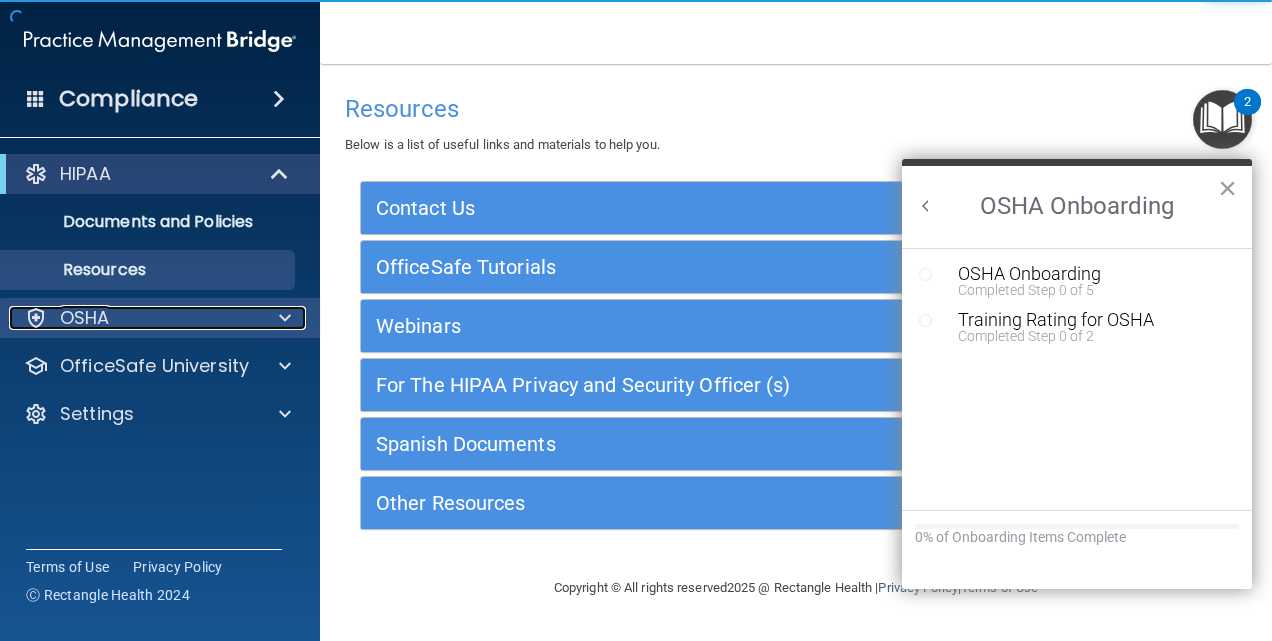 click on "OSHA" at bounding box center (133, 318) 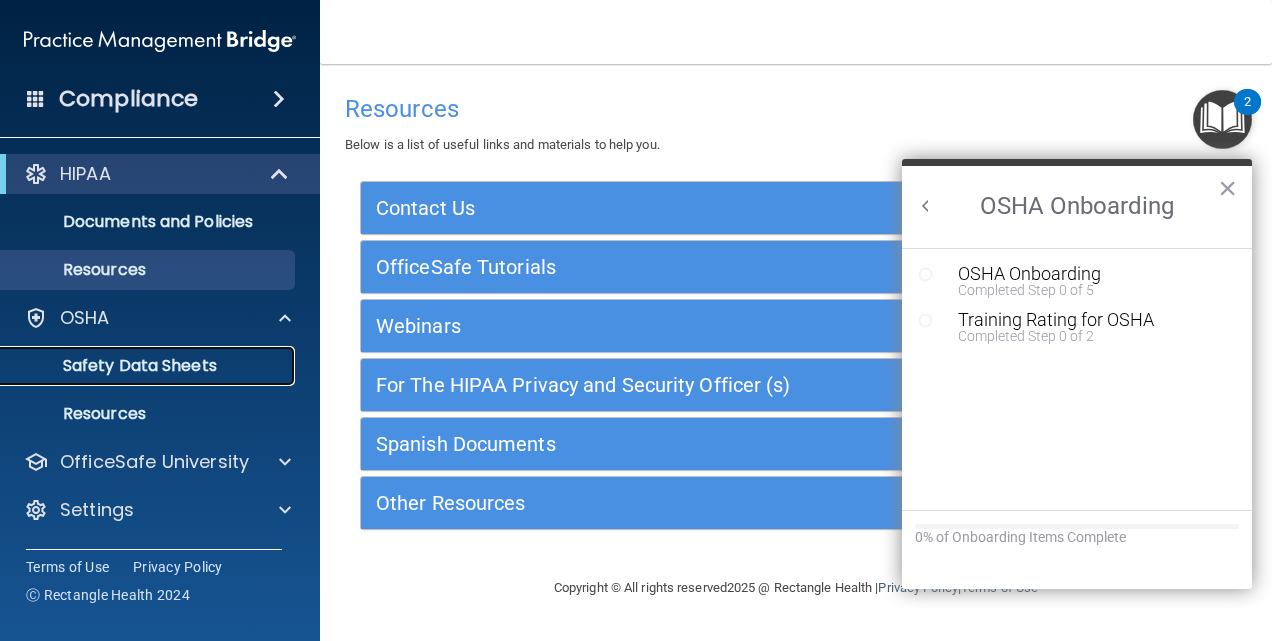 click on "Safety Data Sheets" at bounding box center [149, 366] 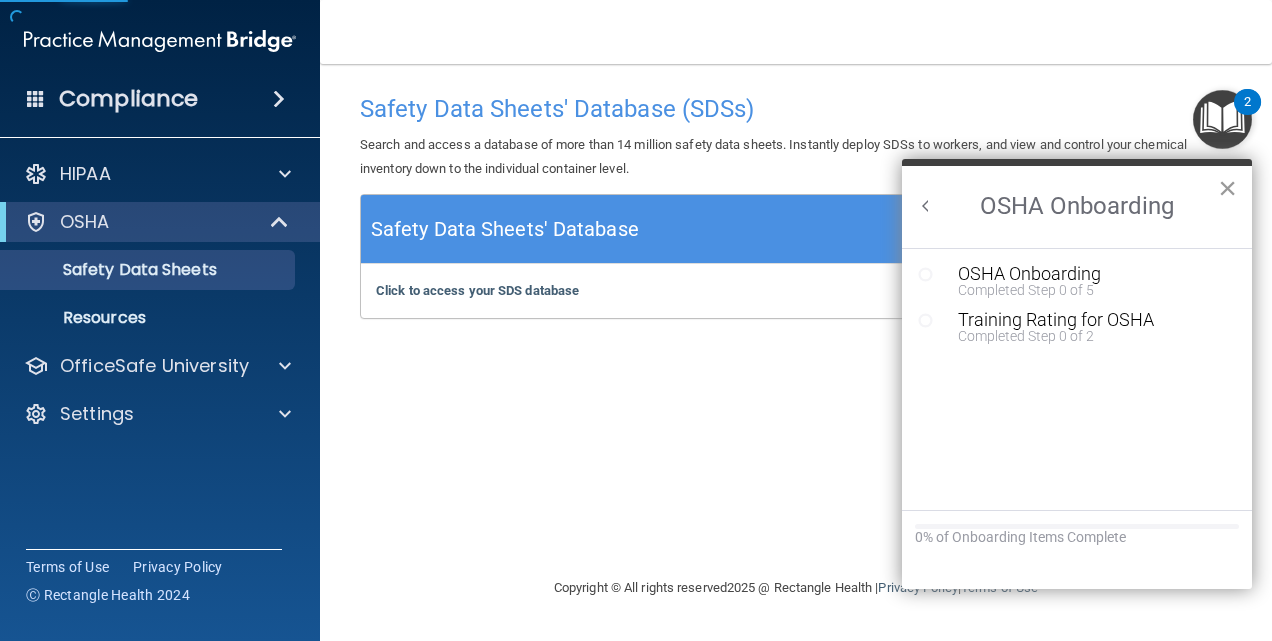 click on "×" at bounding box center [1227, 188] 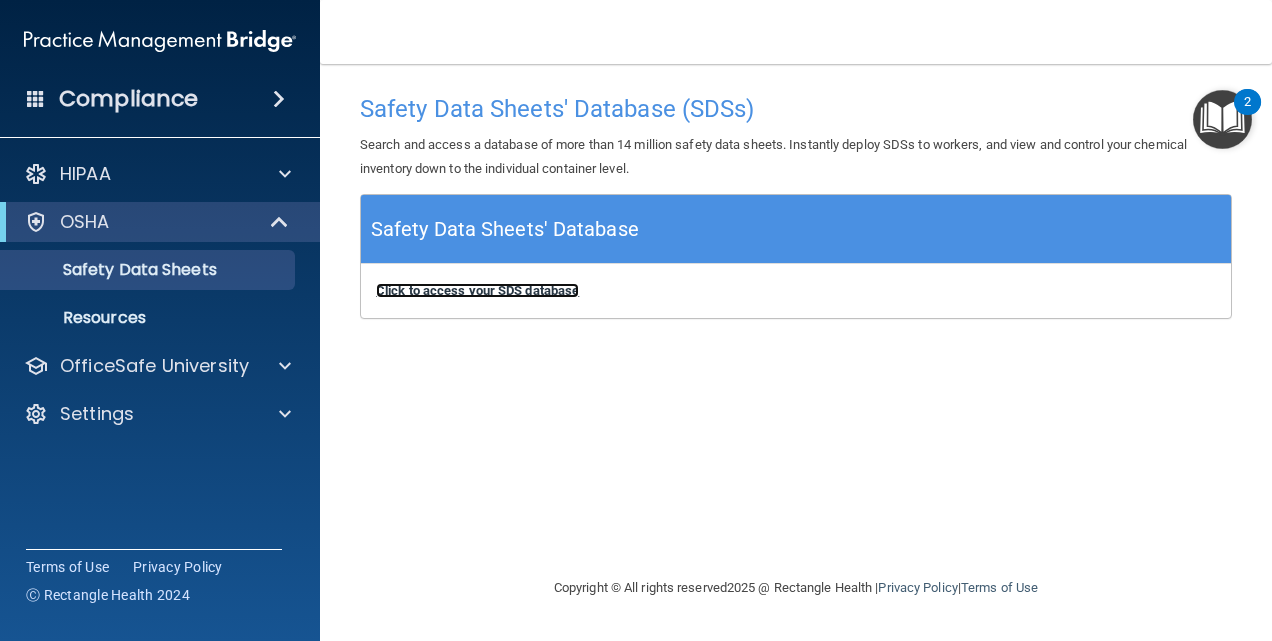 click on "Click to access your SDS database" at bounding box center [477, 290] 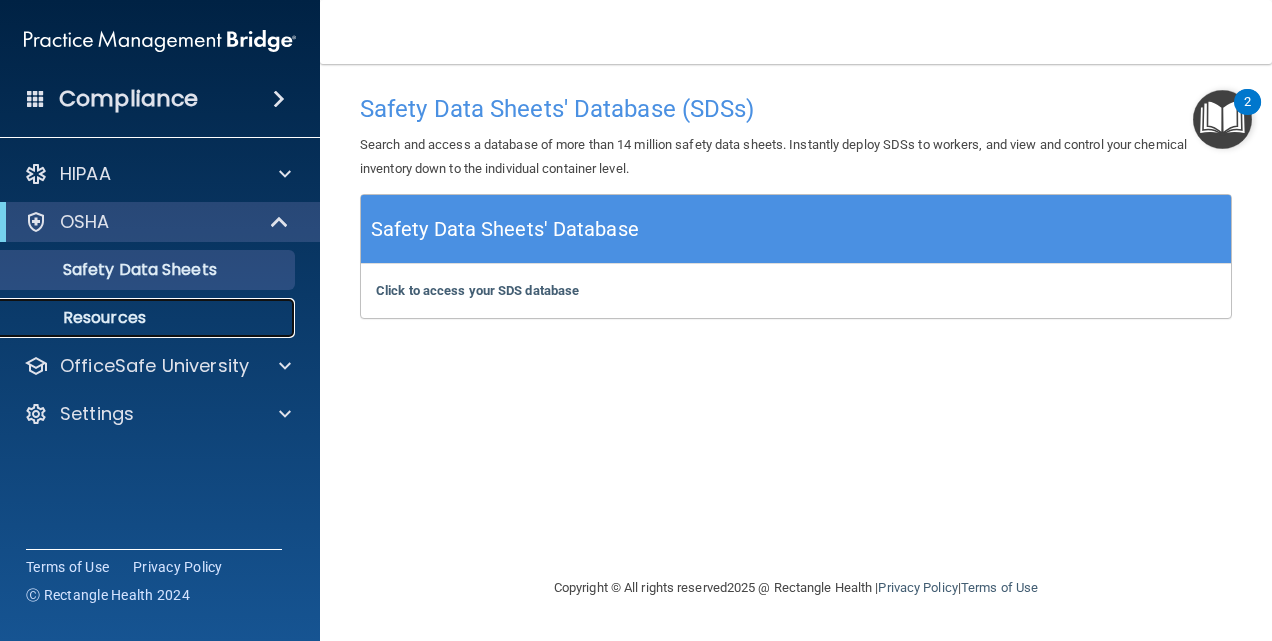 click on "Resources" at bounding box center (149, 318) 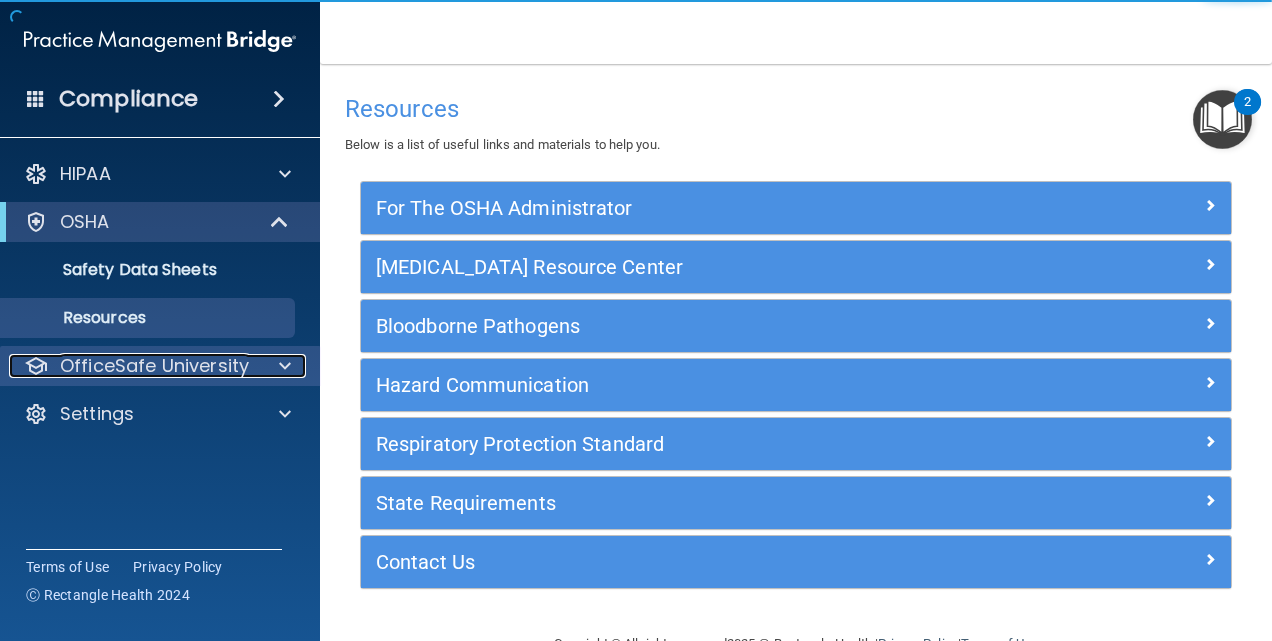 click on "OfficeSafe University" at bounding box center (154, 366) 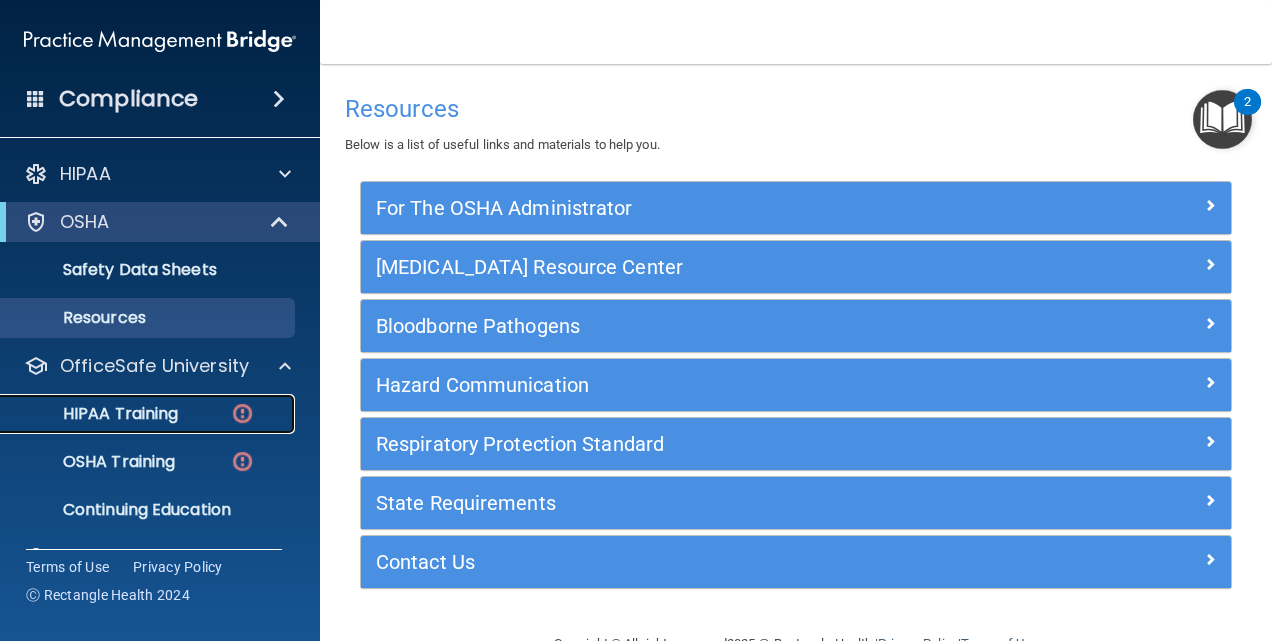 click at bounding box center (242, 413) 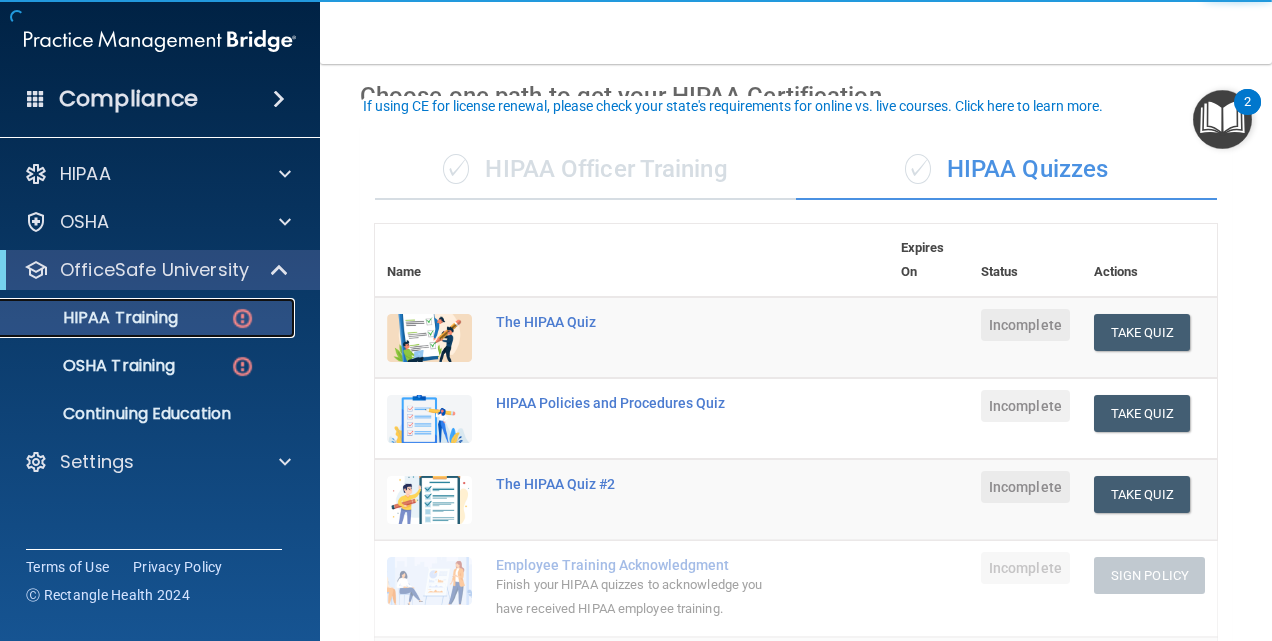 scroll, scrollTop: 113, scrollLeft: 0, axis: vertical 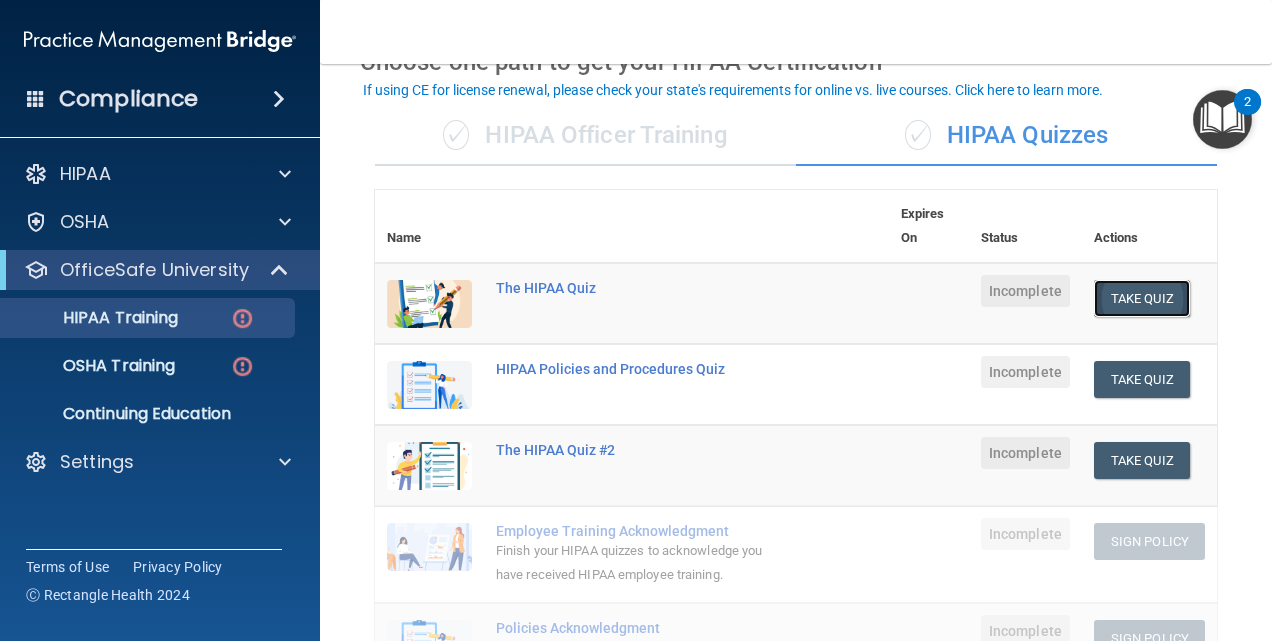 click on "Take Quiz" at bounding box center [1142, 298] 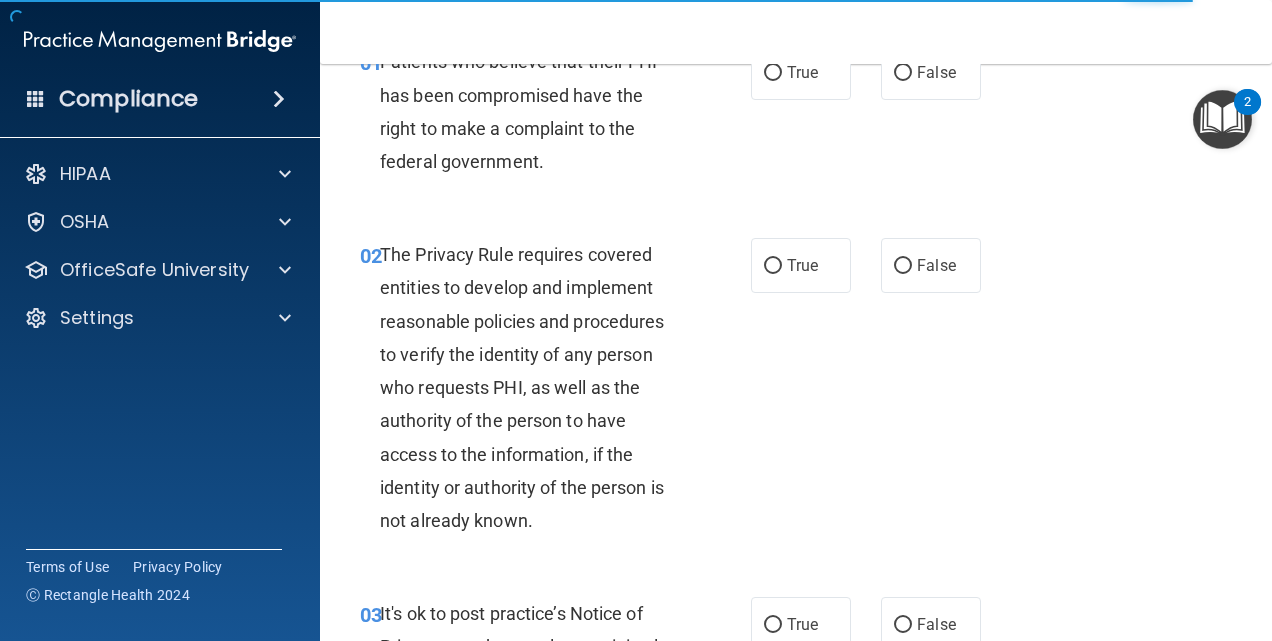 scroll, scrollTop: 0, scrollLeft: 0, axis: both 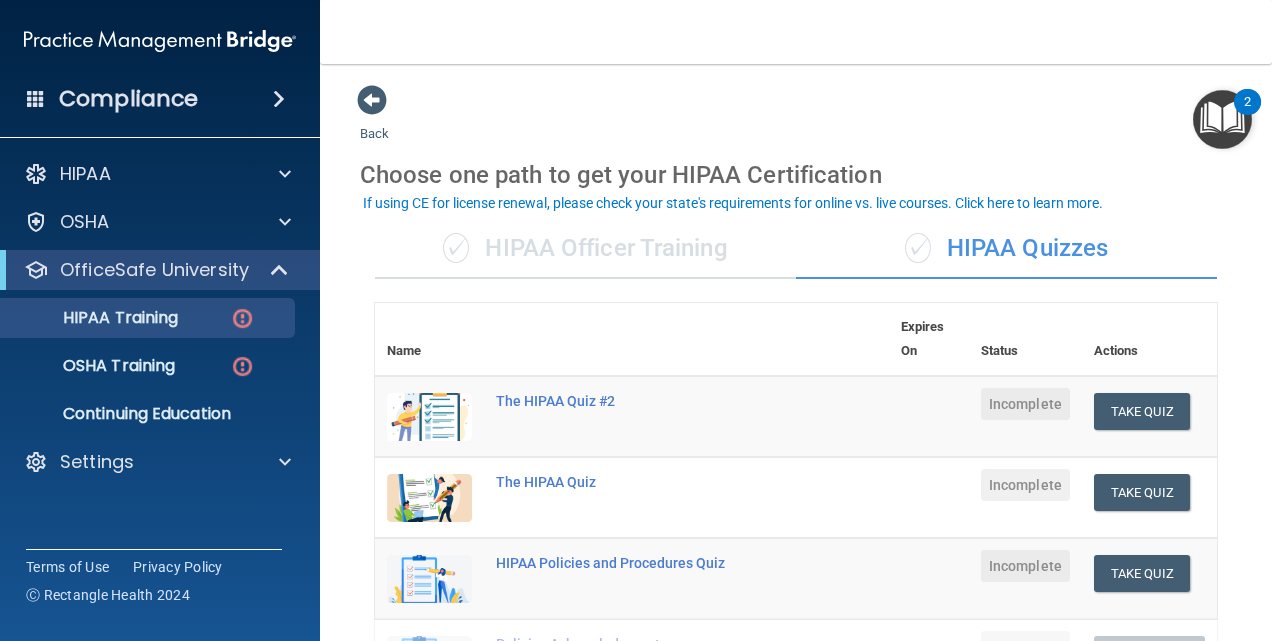 click on "✓   HIPAA Officer Training" at bounding box center [585, 249] 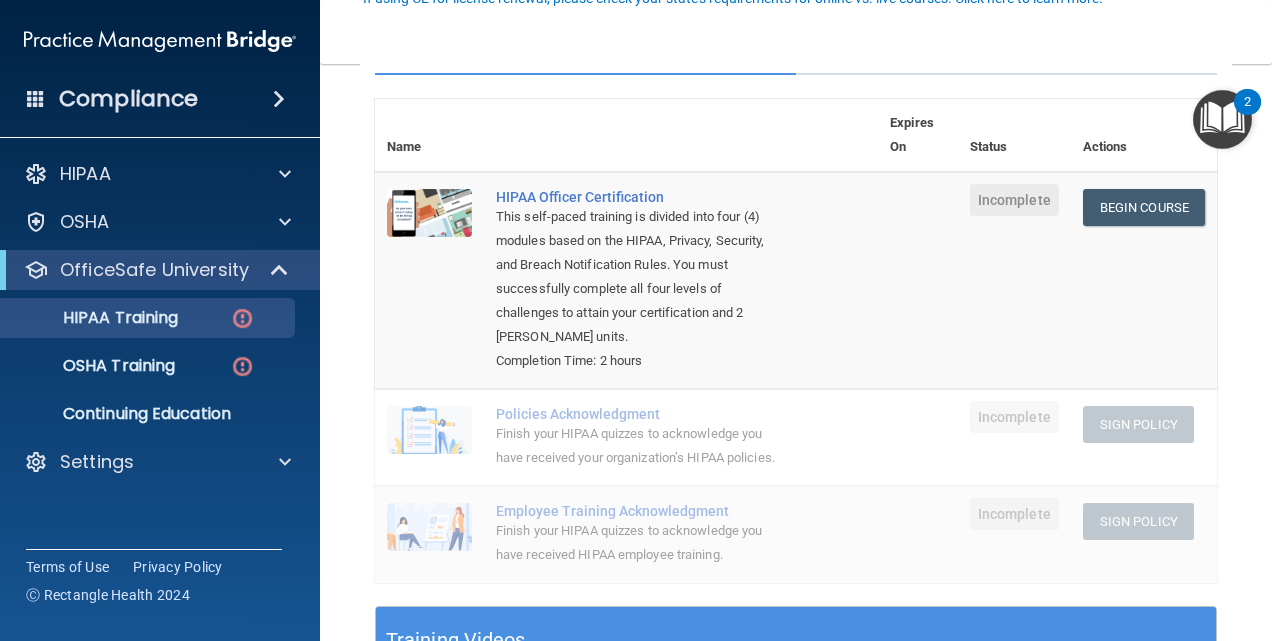 scroll, scrollTop: 205, scrollLeft: 0, axis: vertical 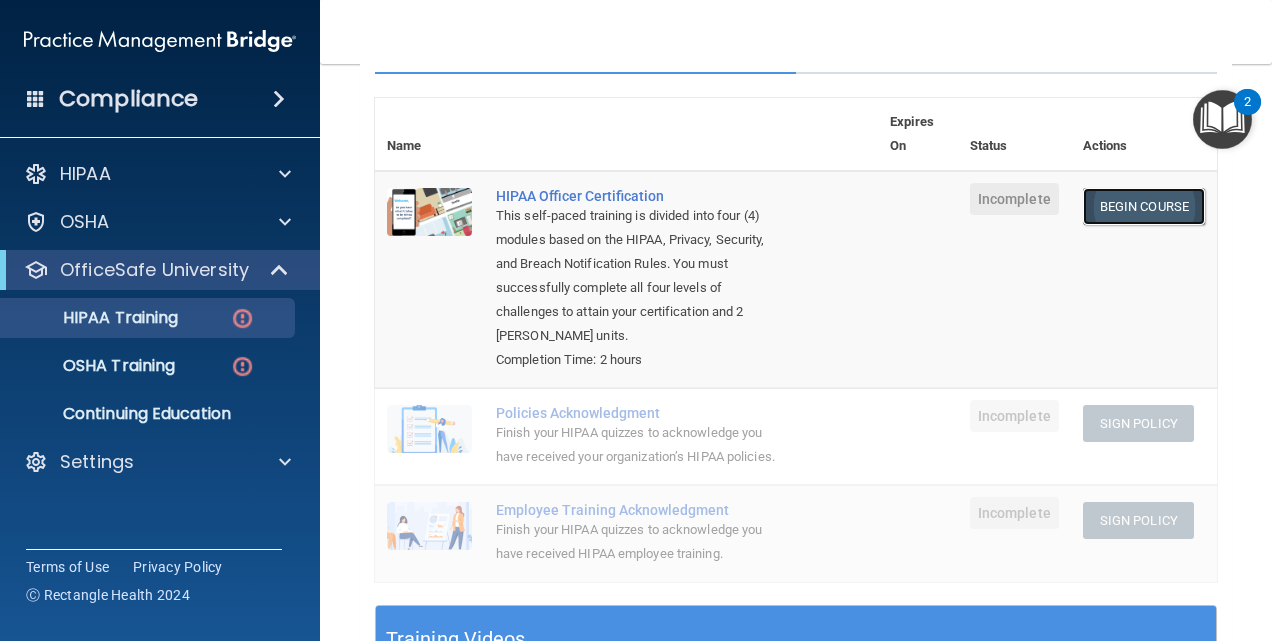 click on "Begin Course" at bounding box center [1144, 206] 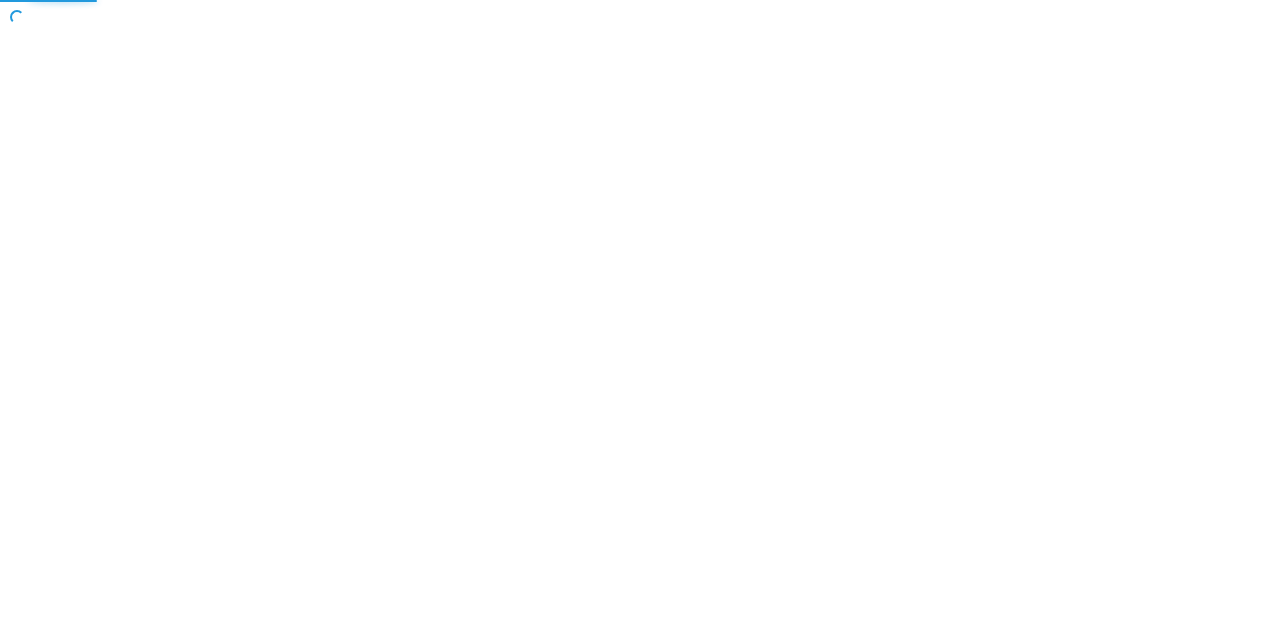 scroll, scrollTop: 0, scrollLeft: 0, axis: both 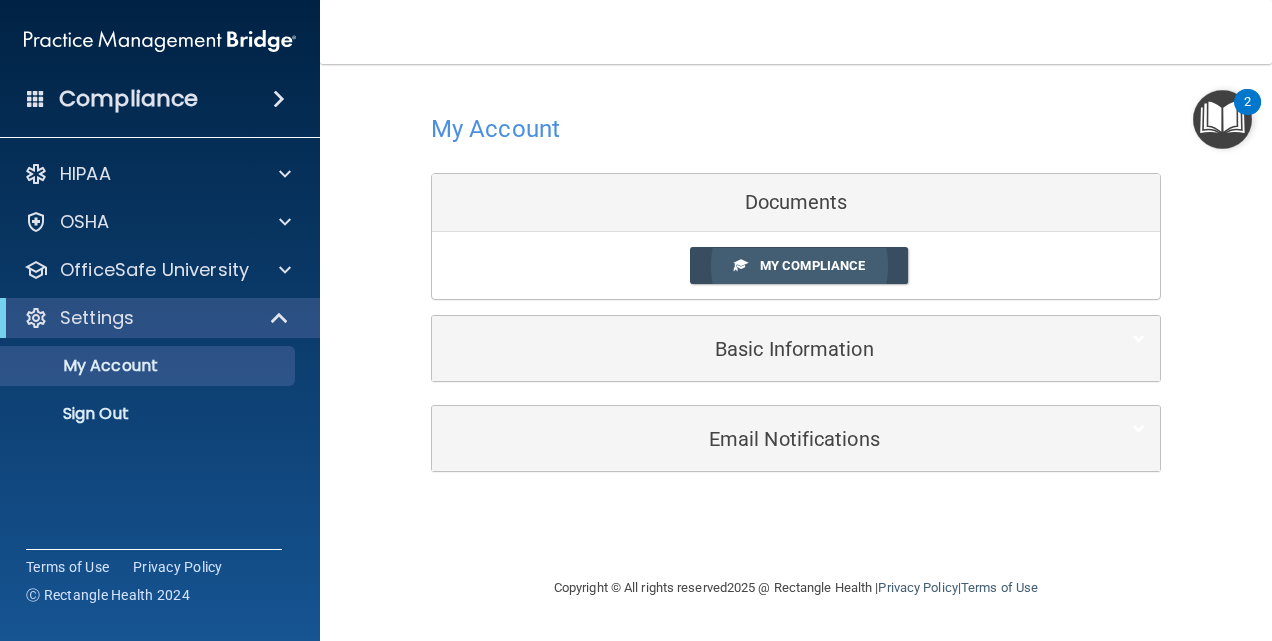 click on "My Compliance" at bounding box center (812, 265) 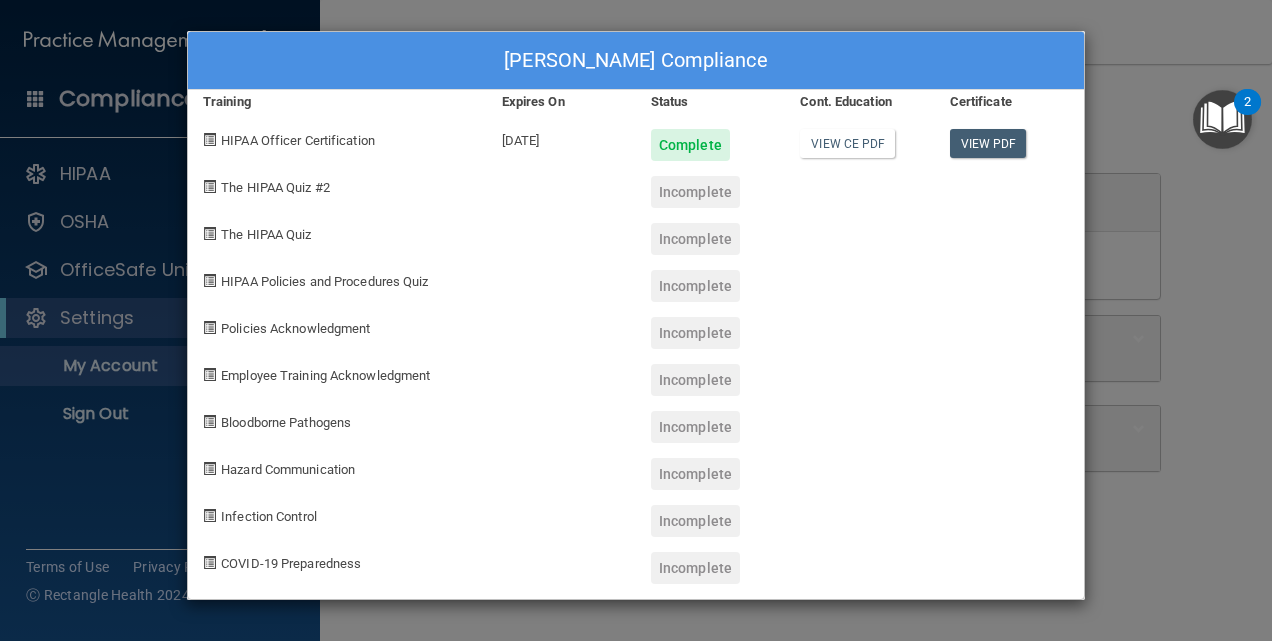 drag, startPoint x: 1142, startPoint y: 210, endPoint x: 1142, endPoint y: 57, distance: 153 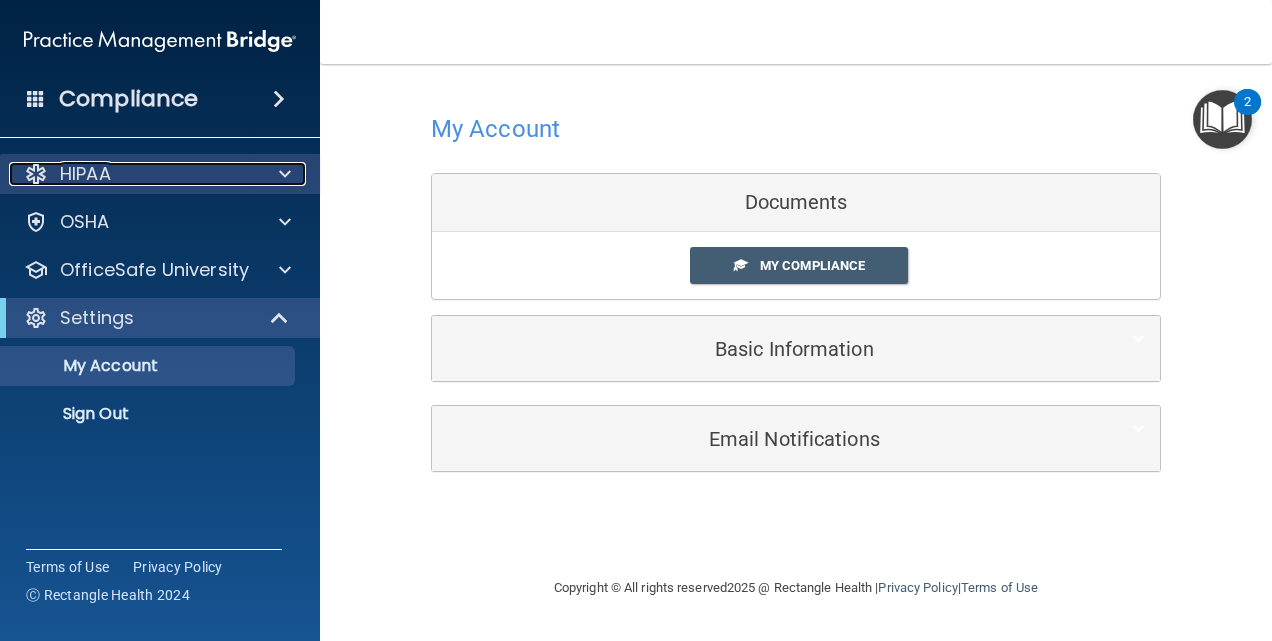 click on "HIPAA" at bounding box center [133, 174] 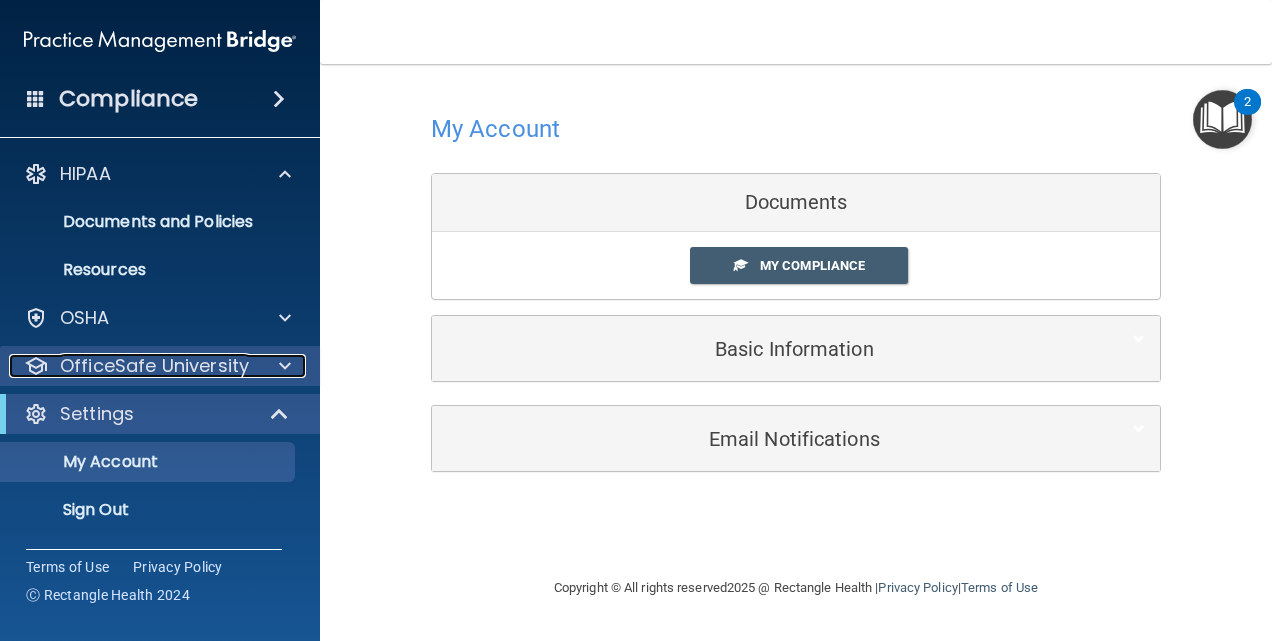 click on "OfficeSafe University" at bounding box center (154, 366) 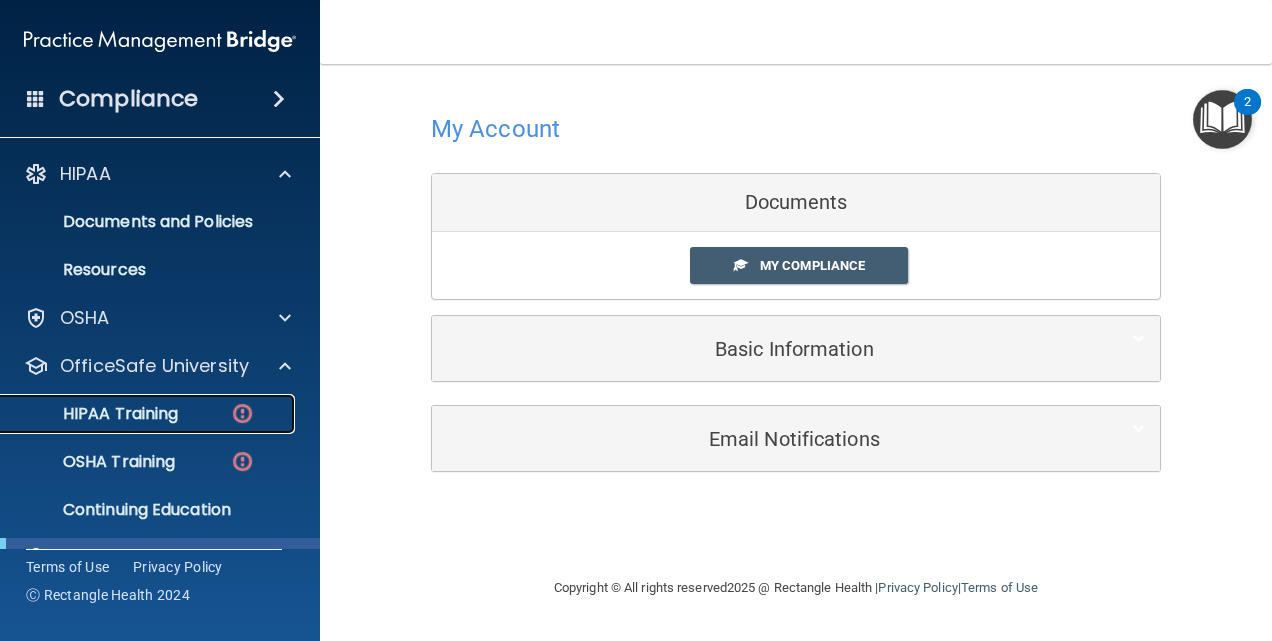 click on "HIPAA Training" at bounding box center (137, 414) 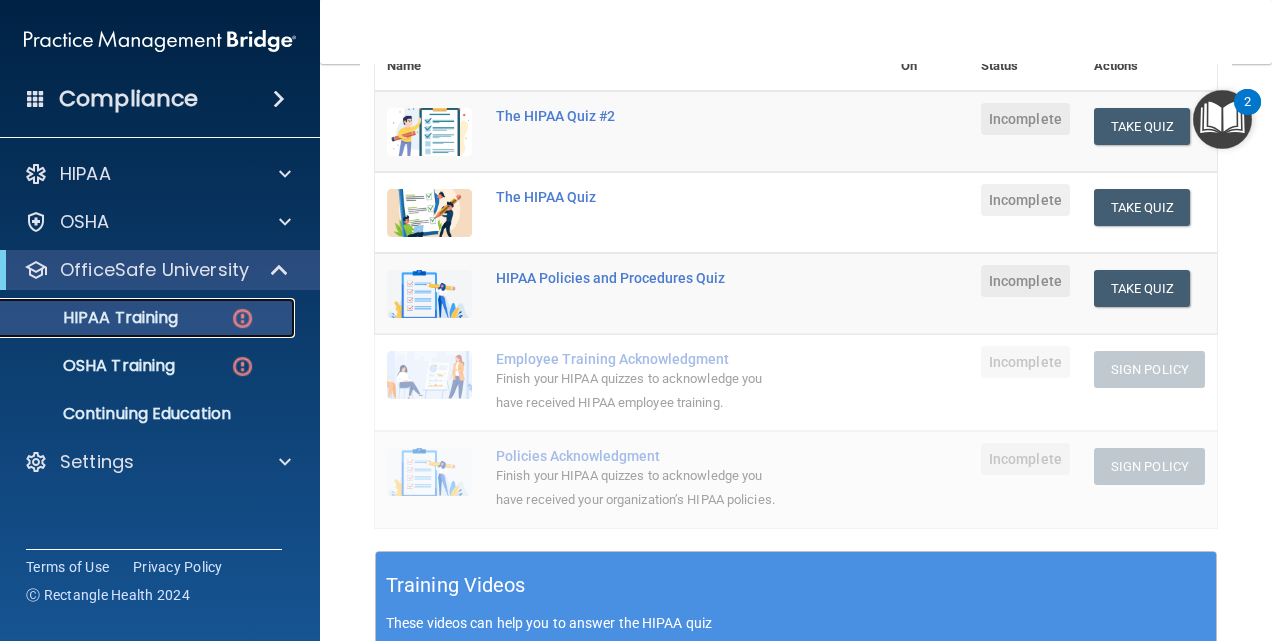 scroll, scrollTop: 126, scrollLeft: 0, axis: vertical 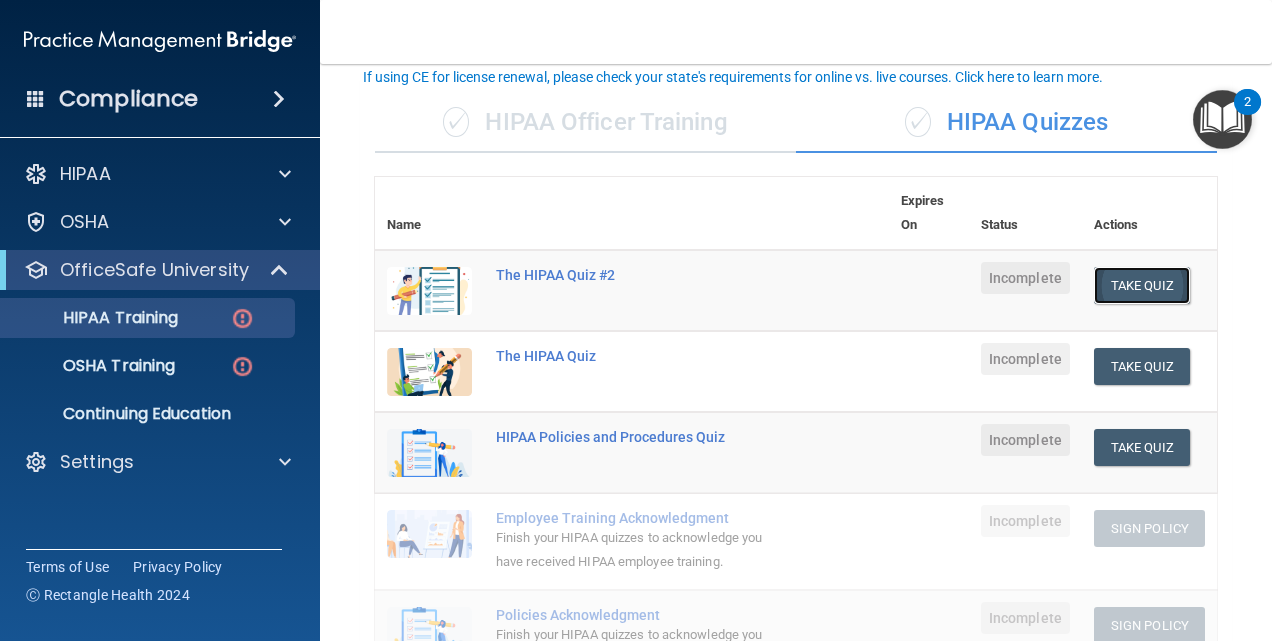 click on "Take Quiz" at bounding box center [1142, 285] 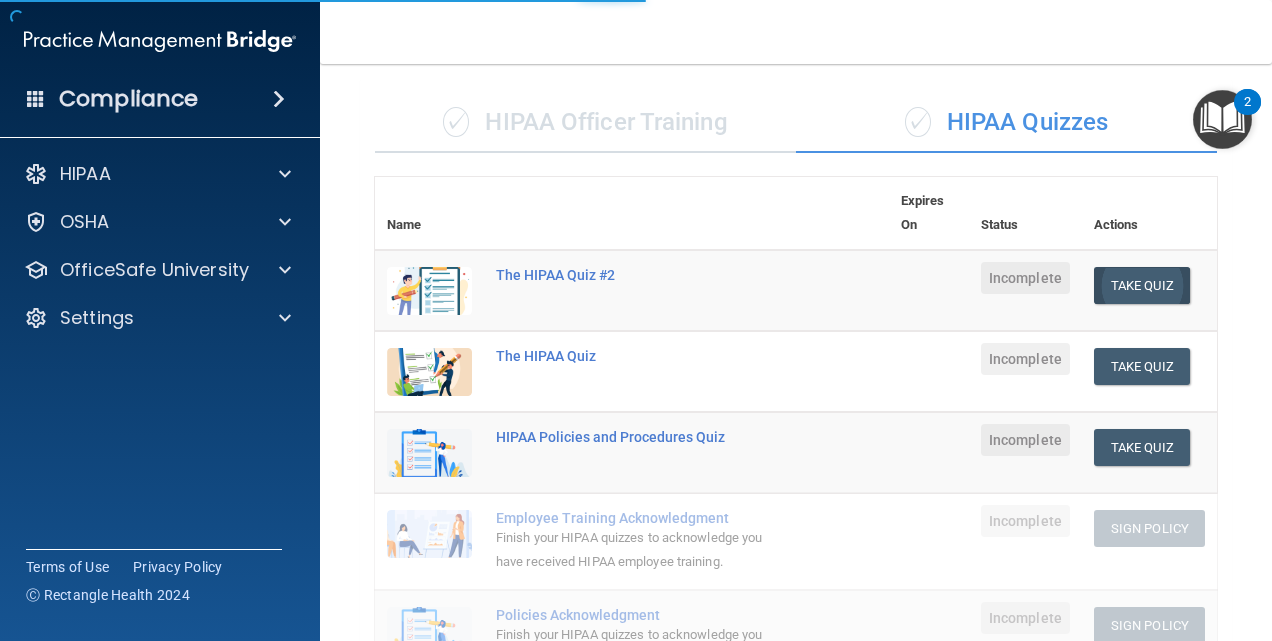 scroll, scrollTop: 0, scrollLeft: 0, axis: both 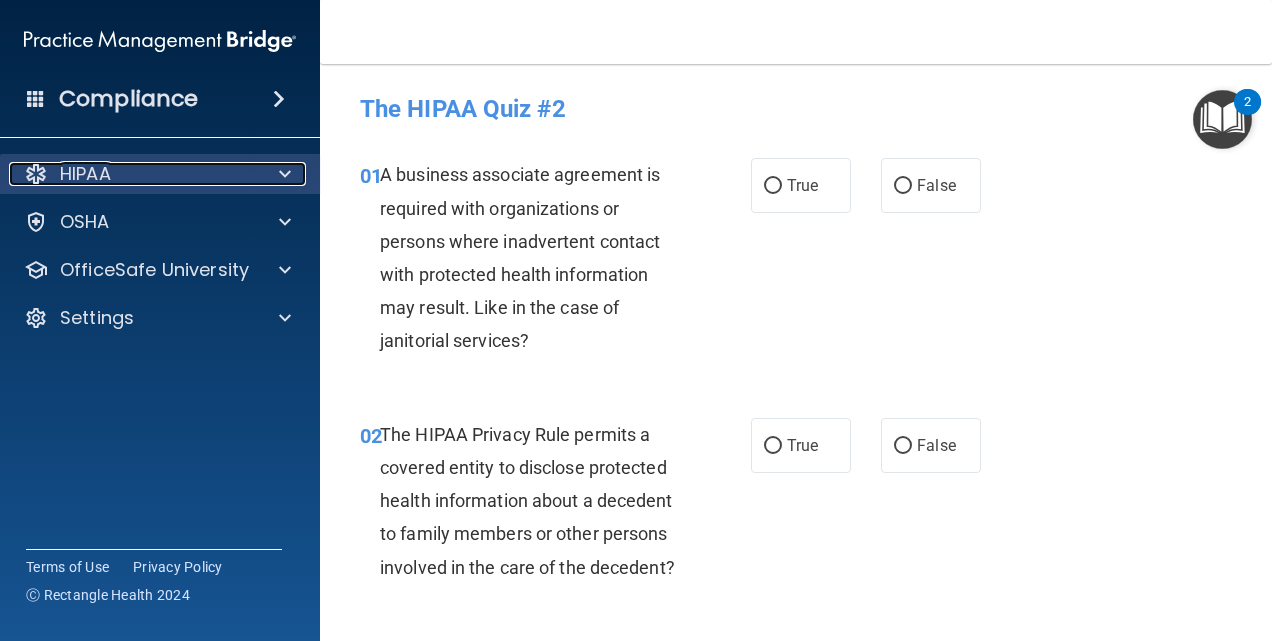 click on "HIPAA" at bounding box center (133, 174) 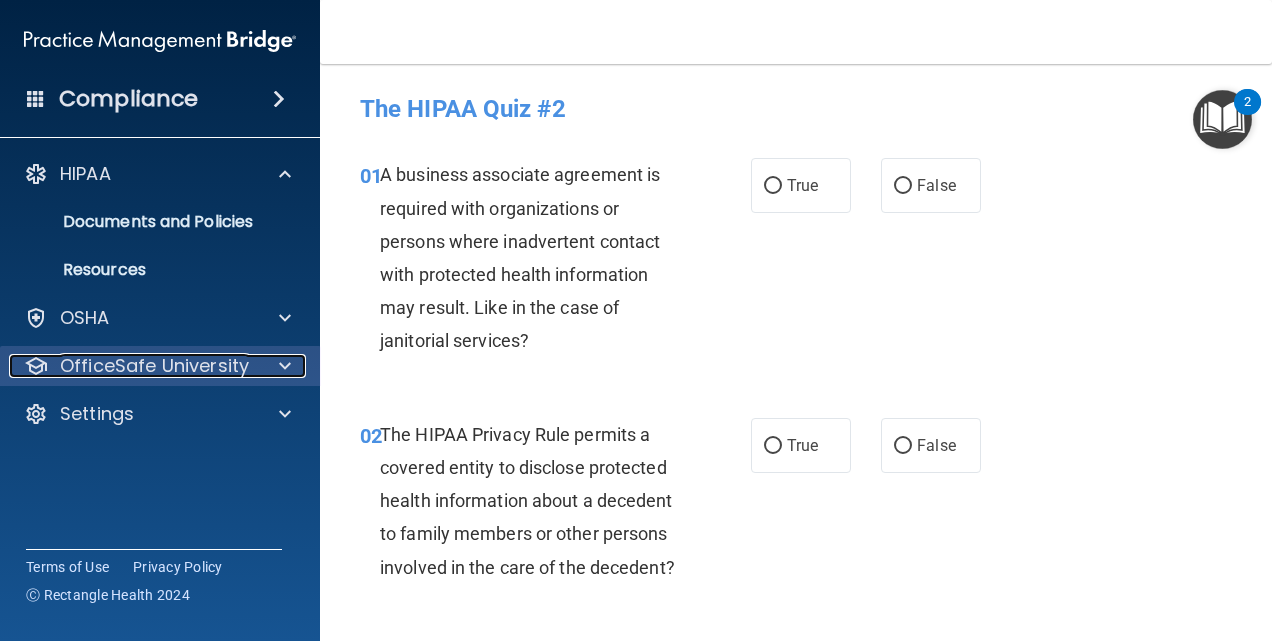 click on "OfficeSafe University" at bounding box center (154, 366) 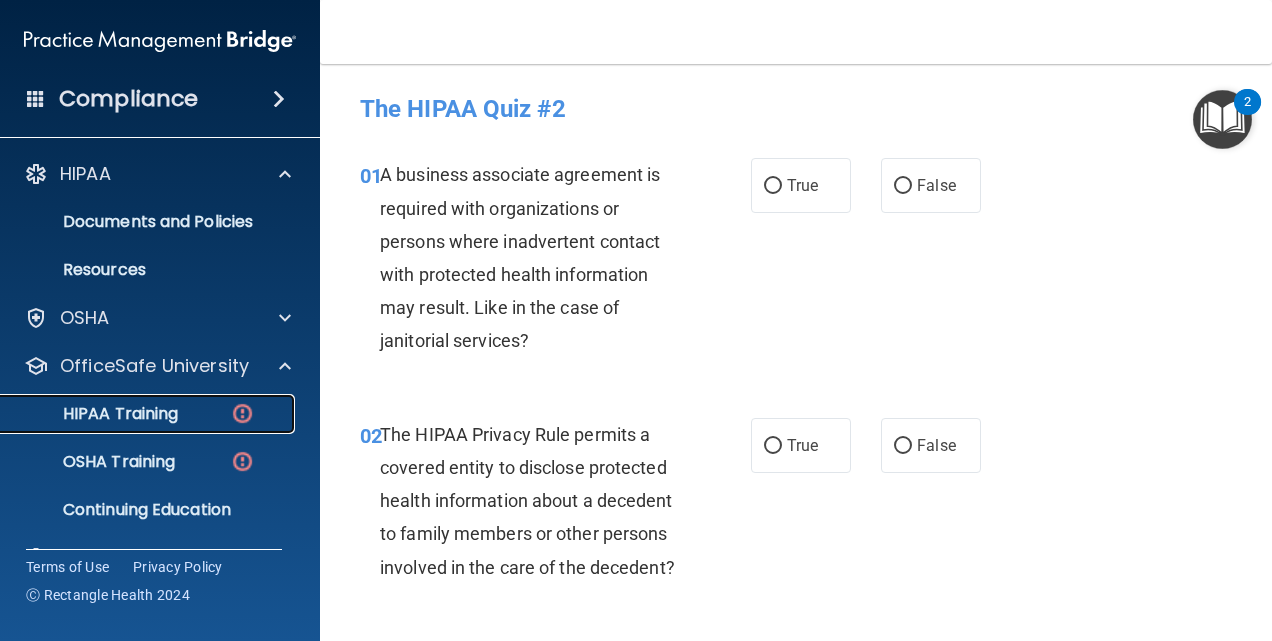 click on "HIPAA Training" at bounding box center [137, 414] 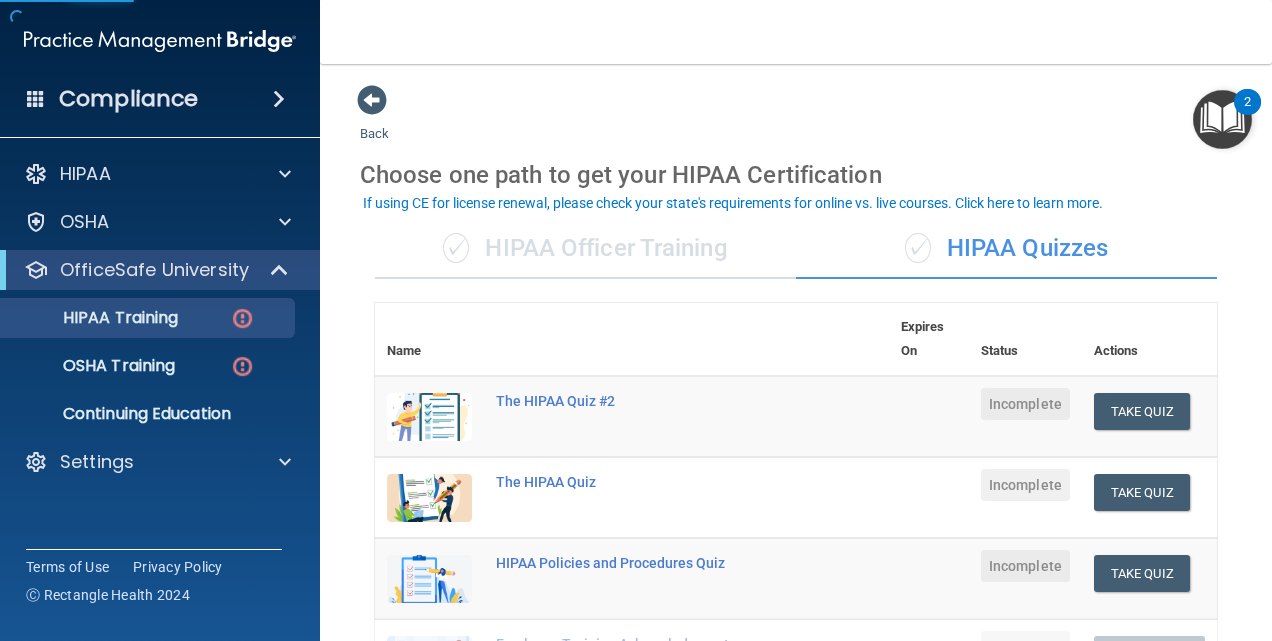 click on "✓   HIPAA Officer Training" at bounding box center [585, 249] 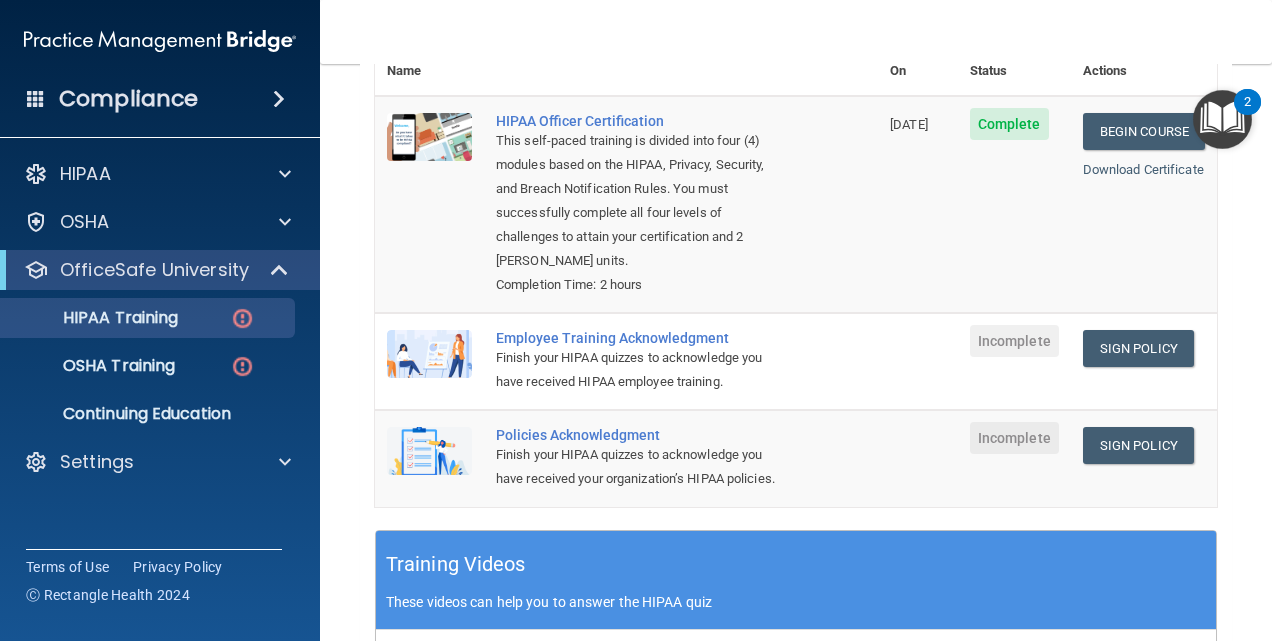 scroll, scrollTop: 286, scrollLeft: 0, axis: vertical 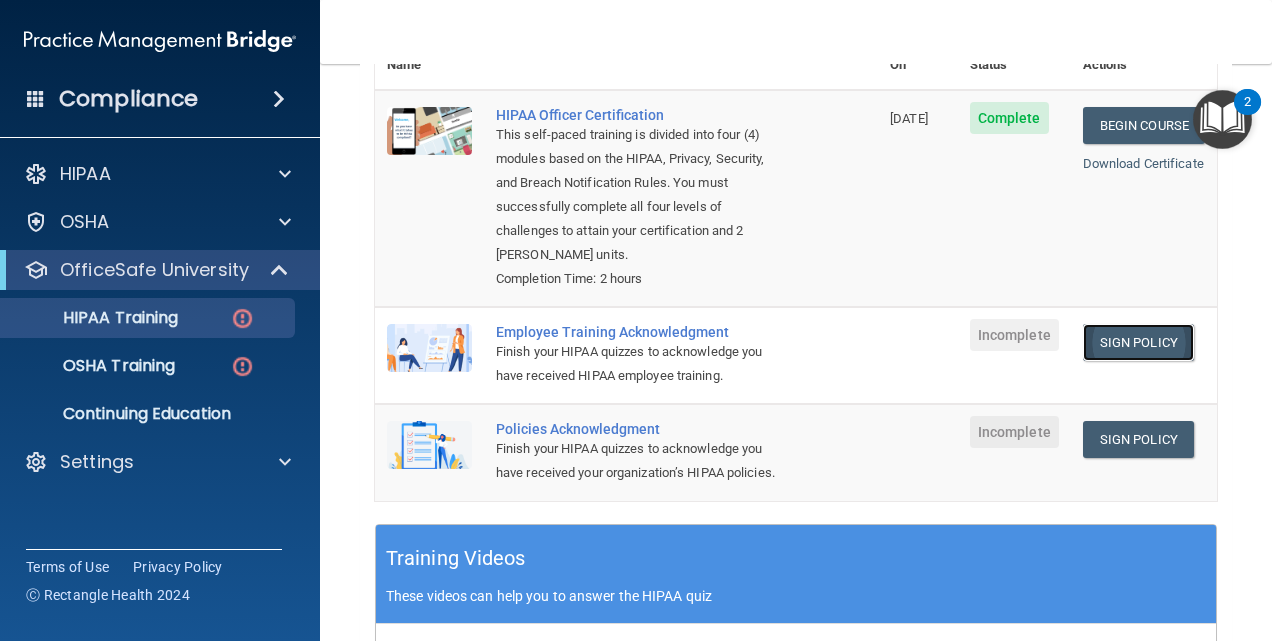 click on "Sign Policy" at bounding box center [1138, 342] 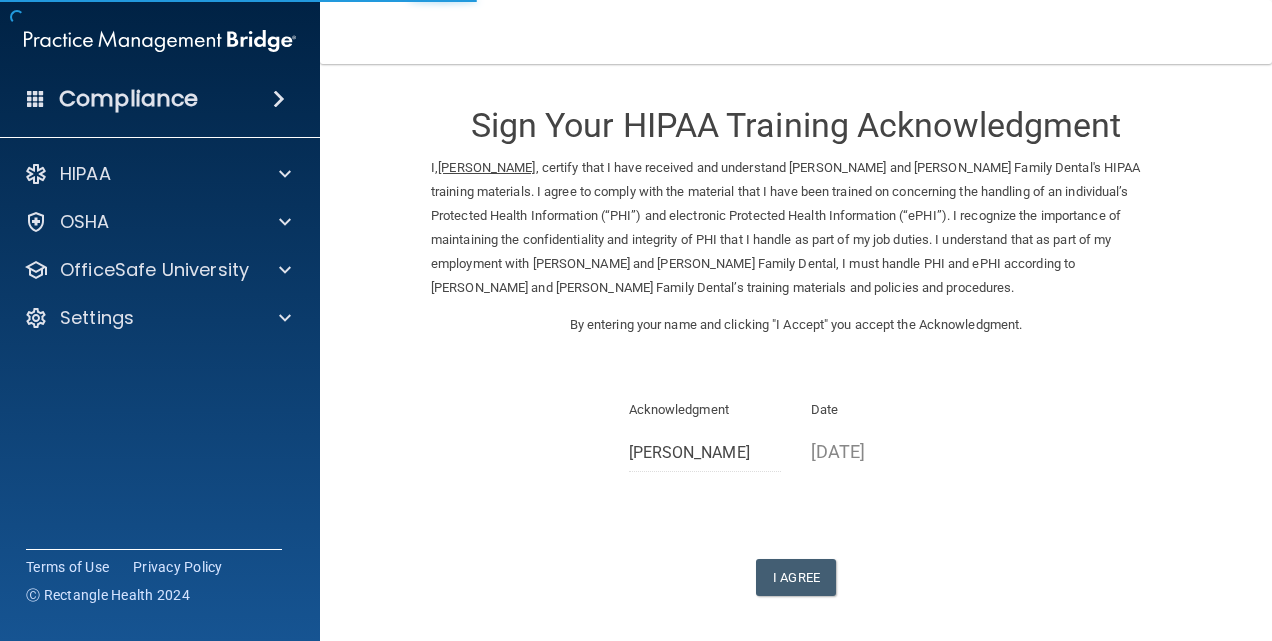 scroll, scrollTop: 0, scrollLeft: 0, axis: both 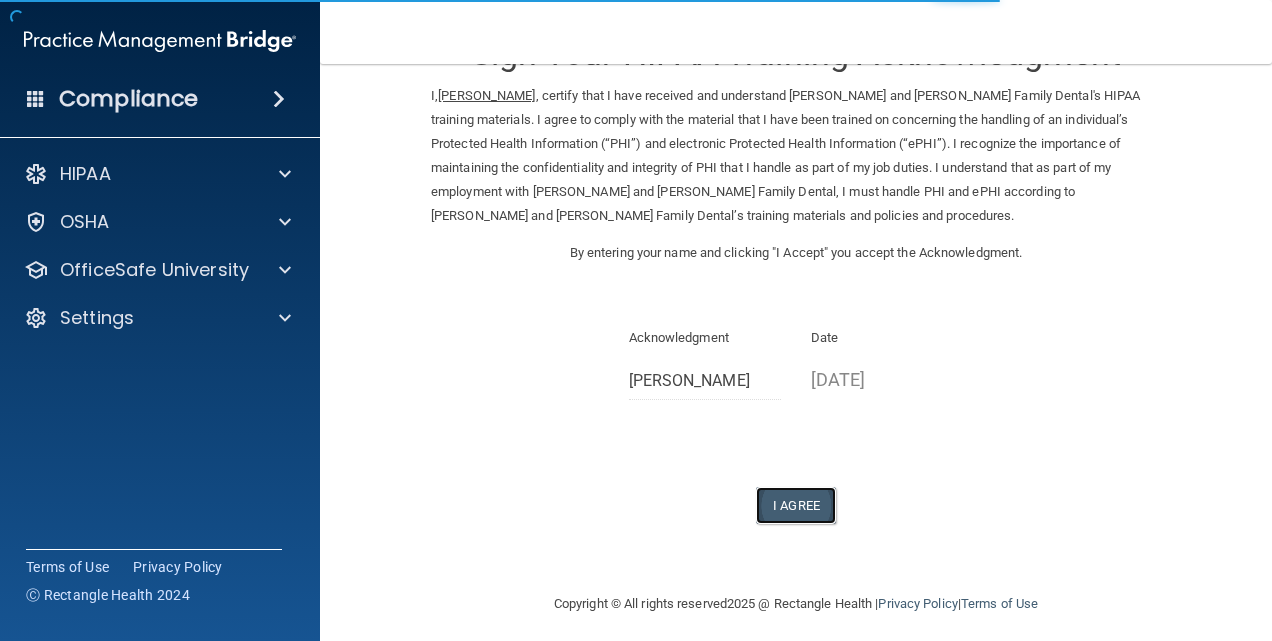 click on "I Agree" at bounding box center [796, 505] 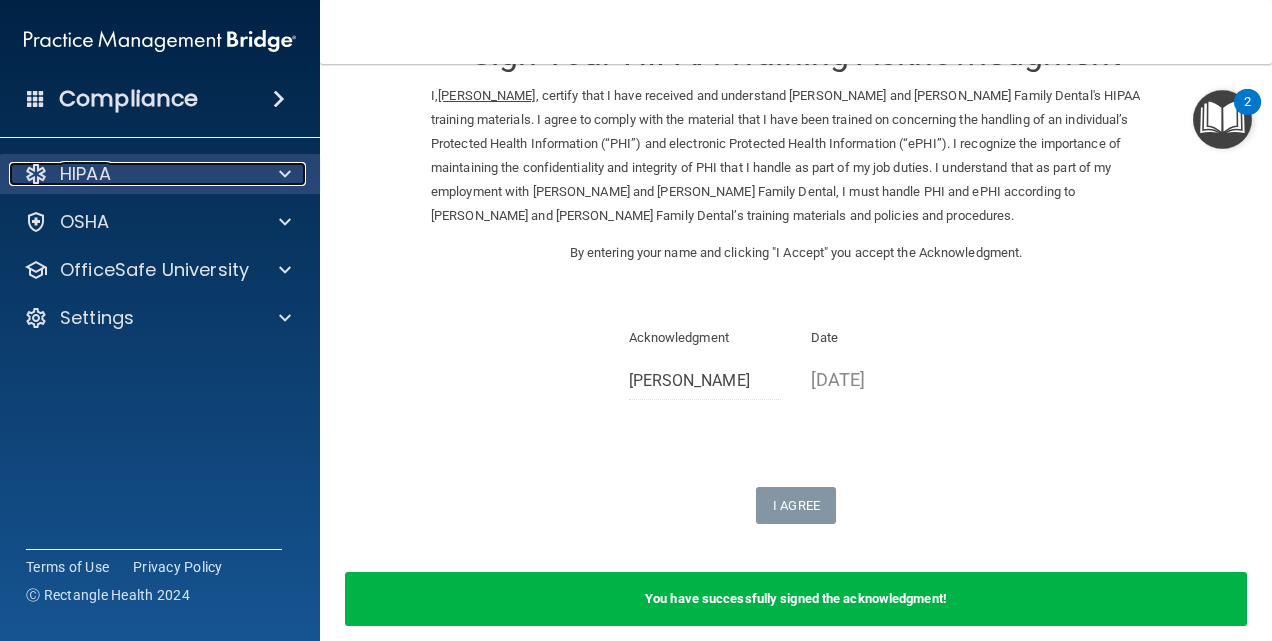 click at bounding box center [285, 174] 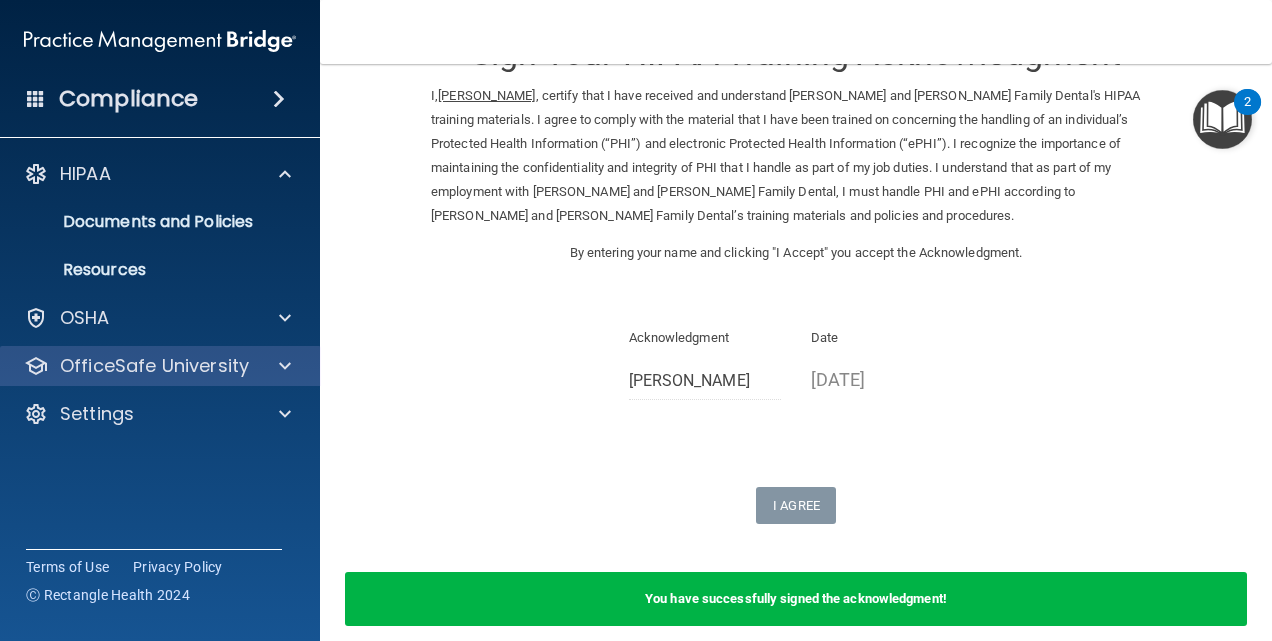 click on "OfficeSafe University" at bounding box center [160, 366] 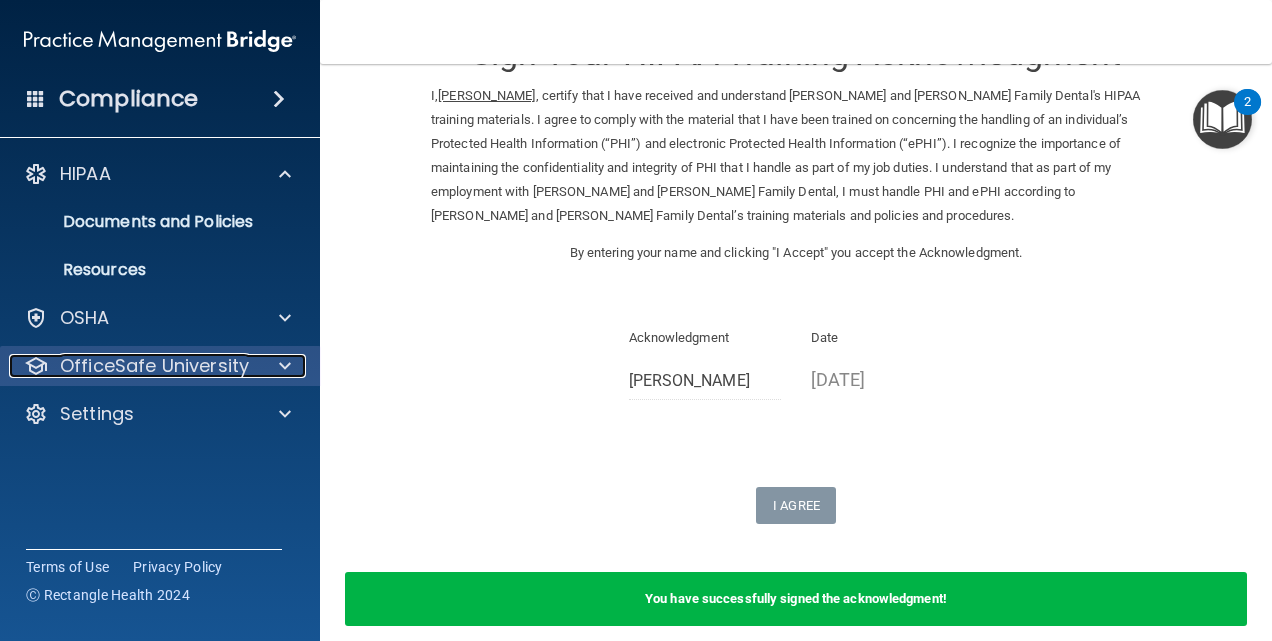 click at bounding box center (282, 366) 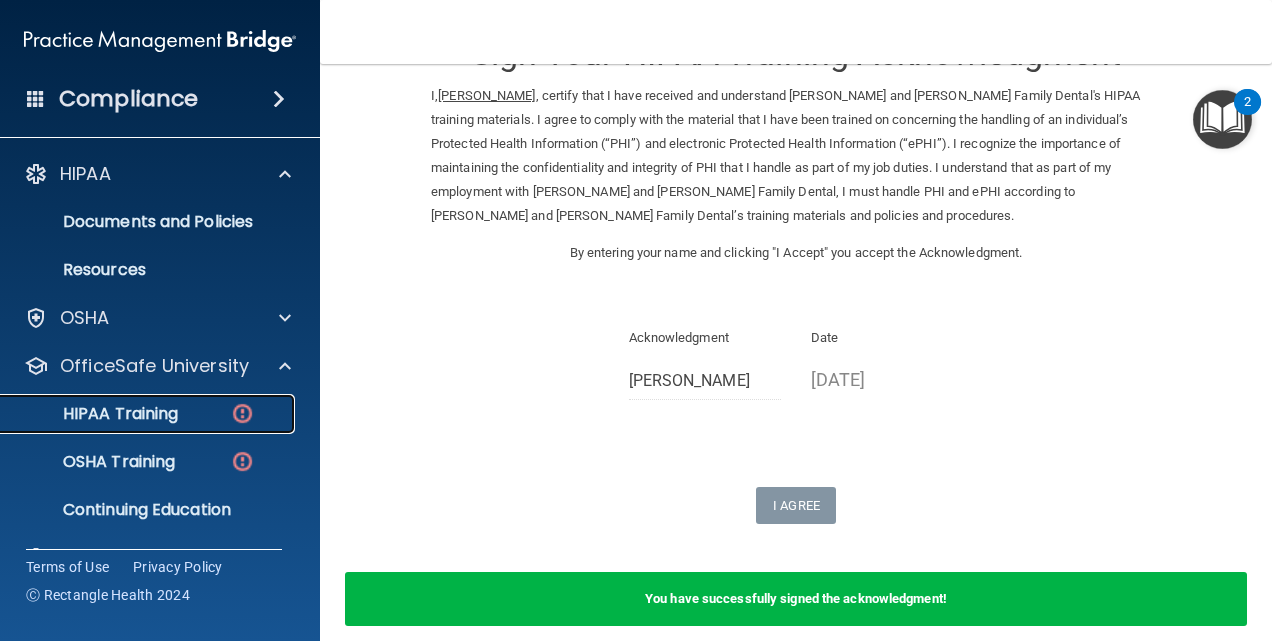click on "HIPAA Training" at bounding box center [137, 414] 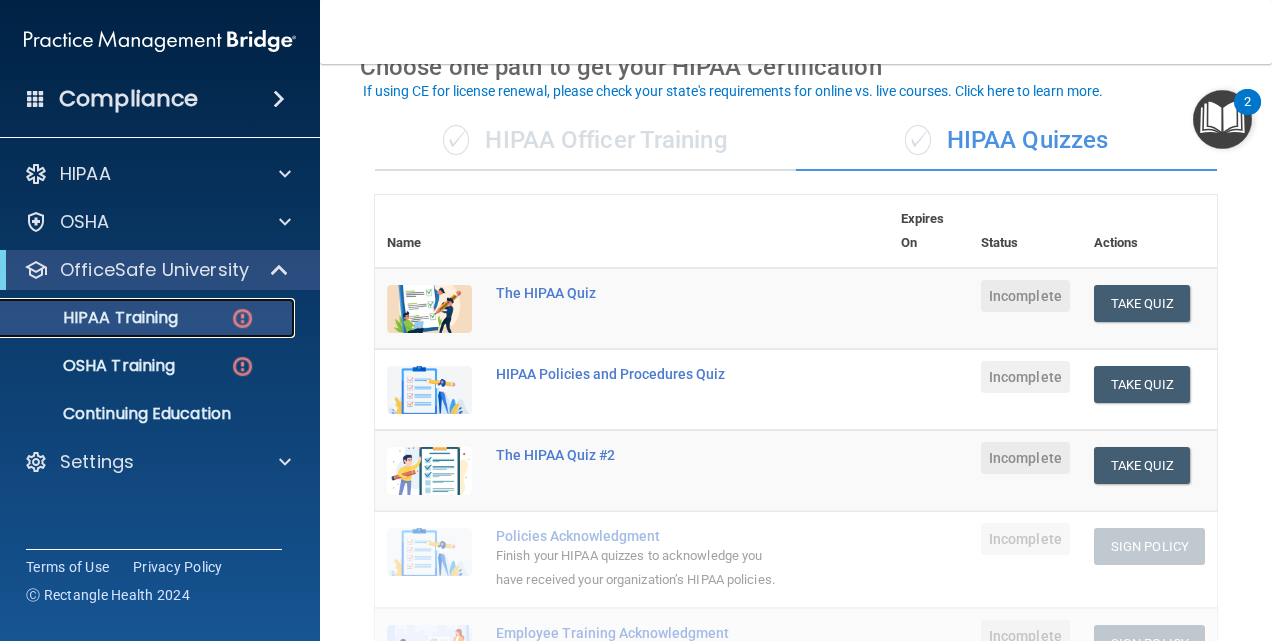 scroll, scrollTop: 106, scrollLeft: 0, axis: vertical 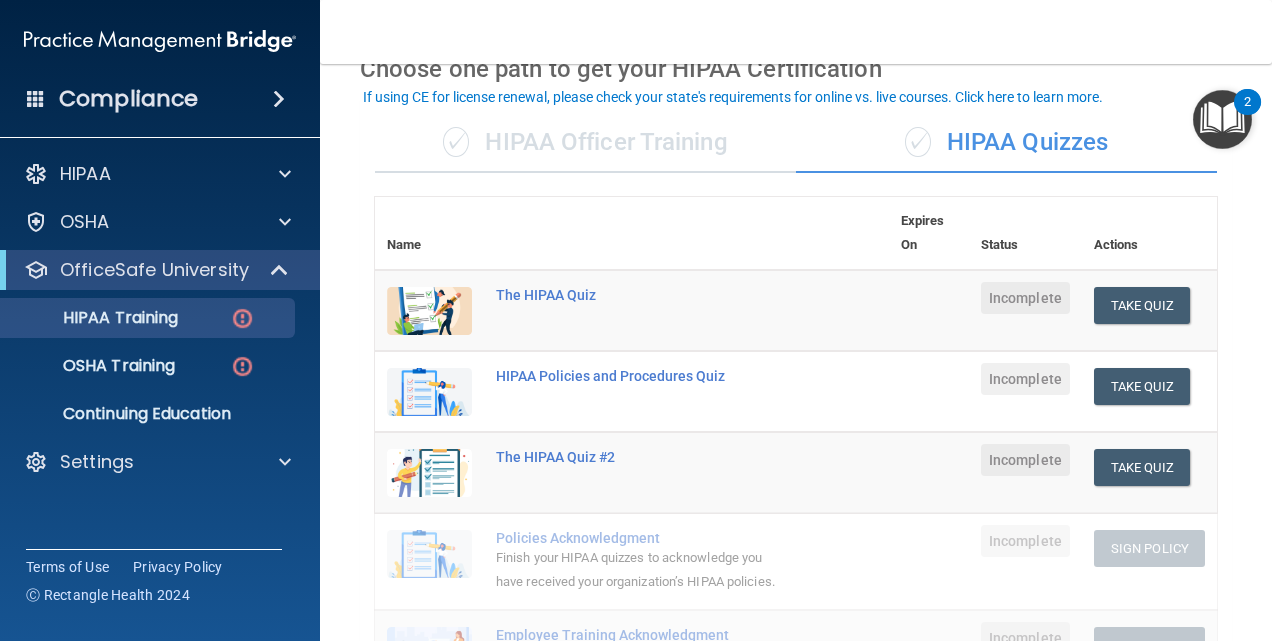 click on "✓   HIPAA Officer Training" at bounding box center [585, 143] 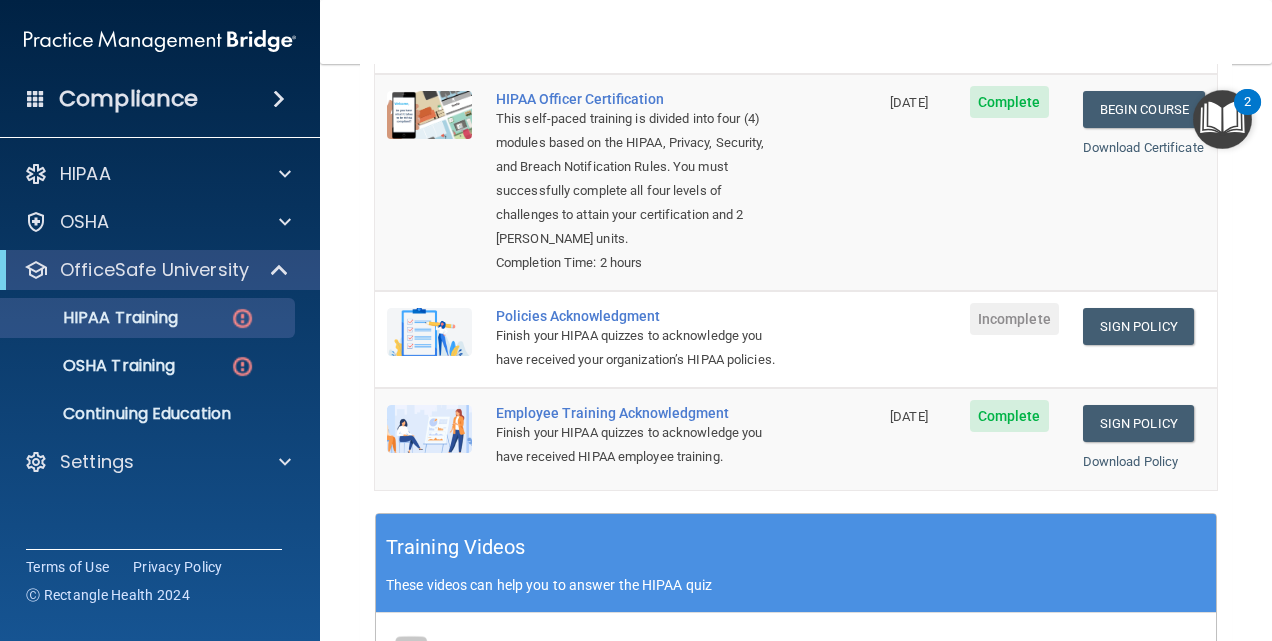 scroll, scrollTop: 304, scrollLeft: 0, axis: vertical 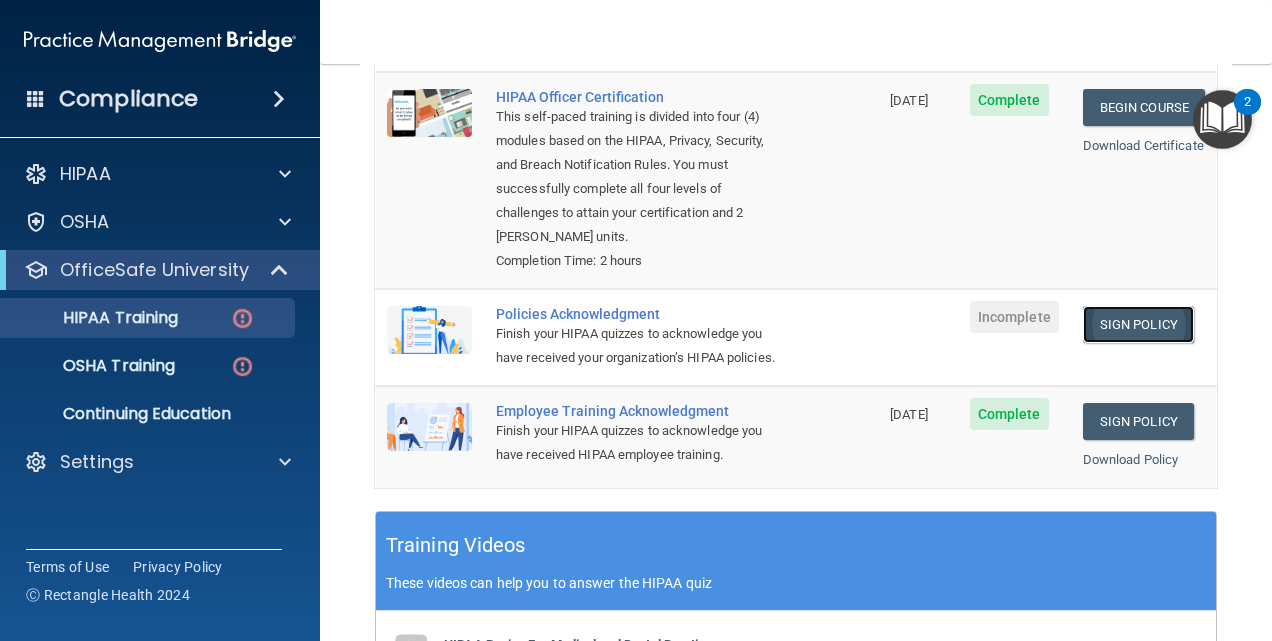 click on "Sign Policy" at bounding box center (1138, 324) 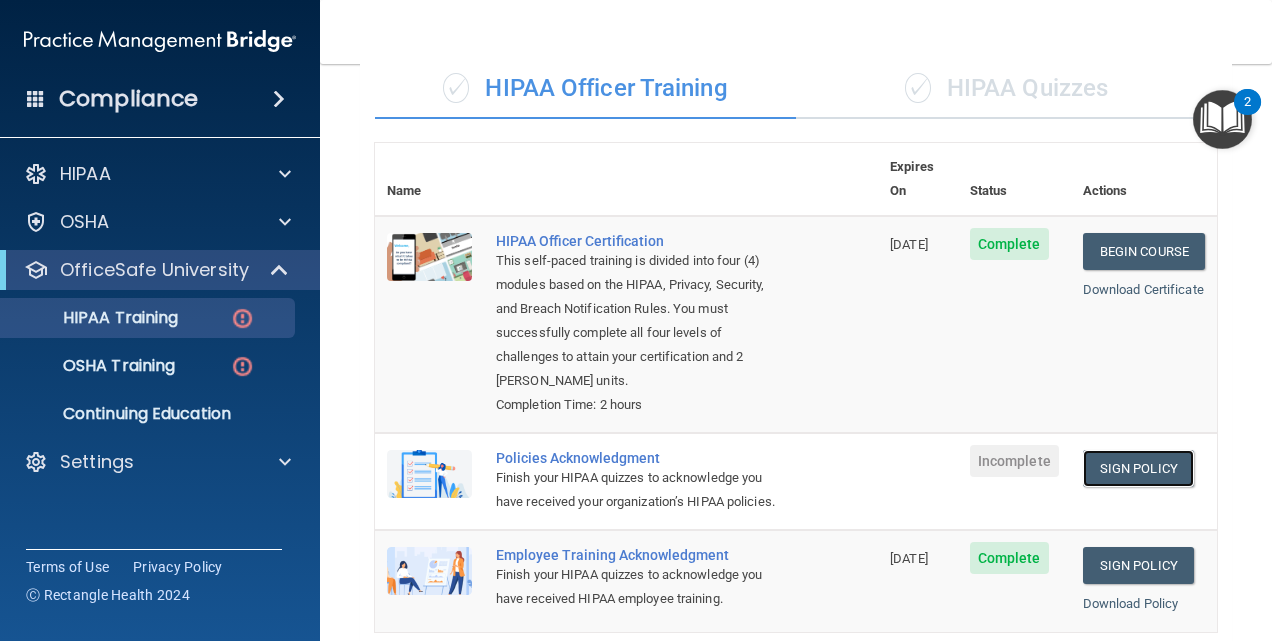 scroll, scrollTop: 266, scrollLeft: 0, axis: vertical 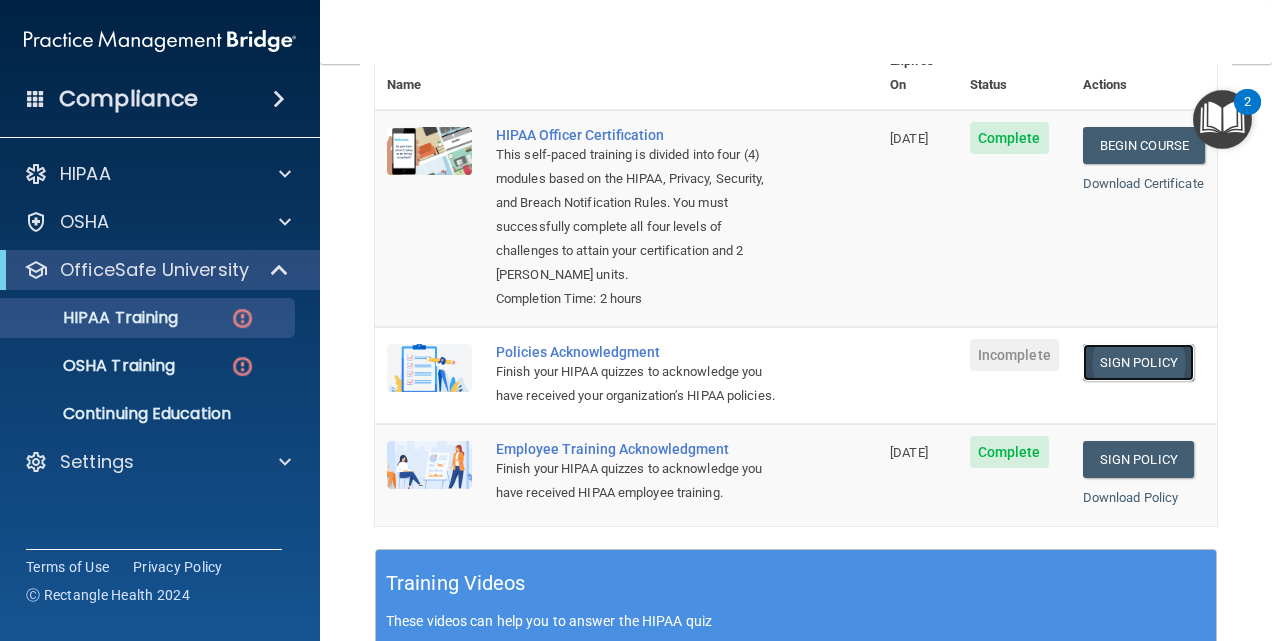 click on "Sign Policy" at bounding box center [1138, 362] 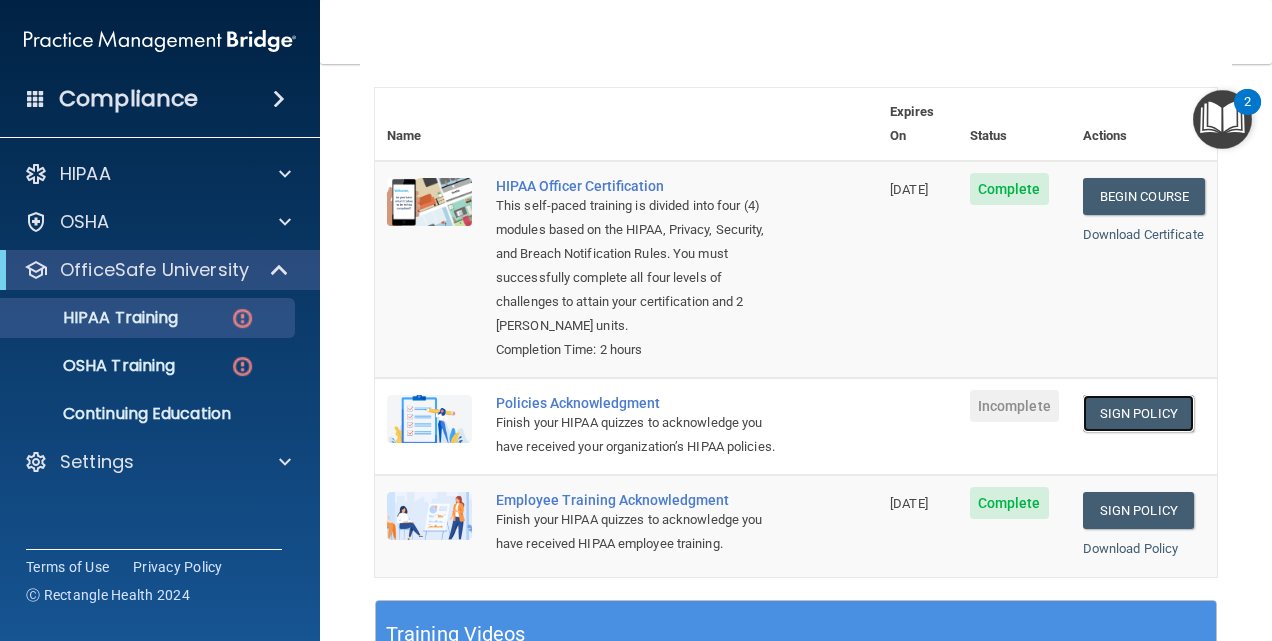 scroll, scrollTop: 216, scrollLeft: 0, axis: vertical 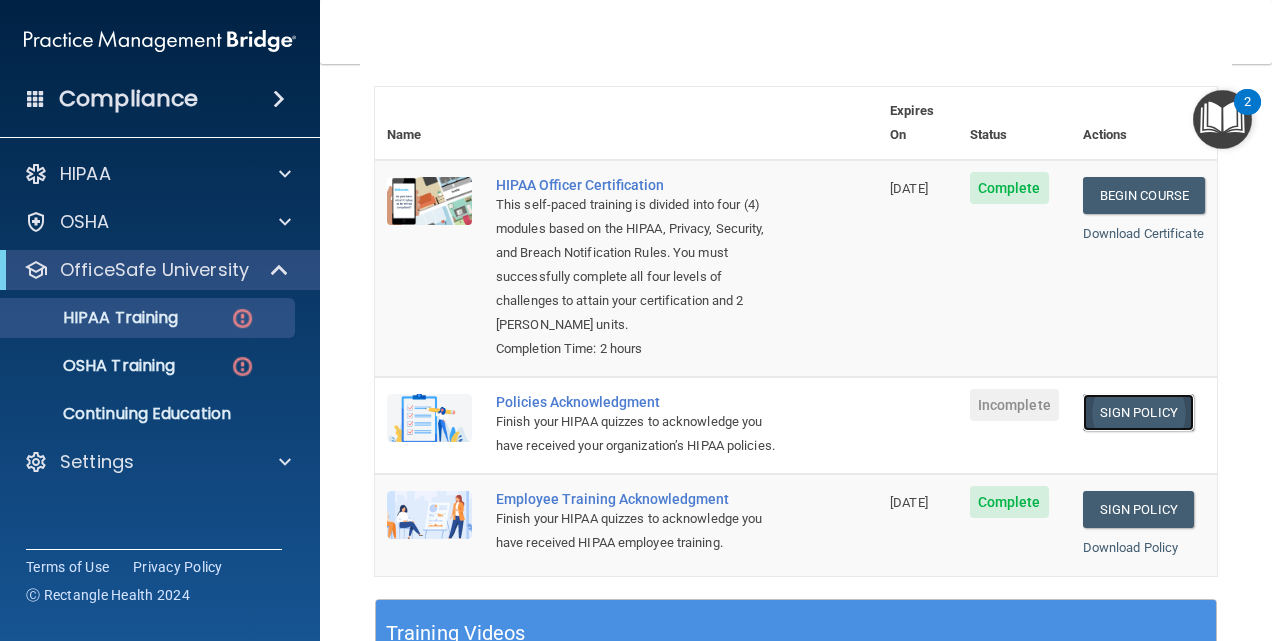 click on "Sign Policy" at bounding box center [1138, 412] 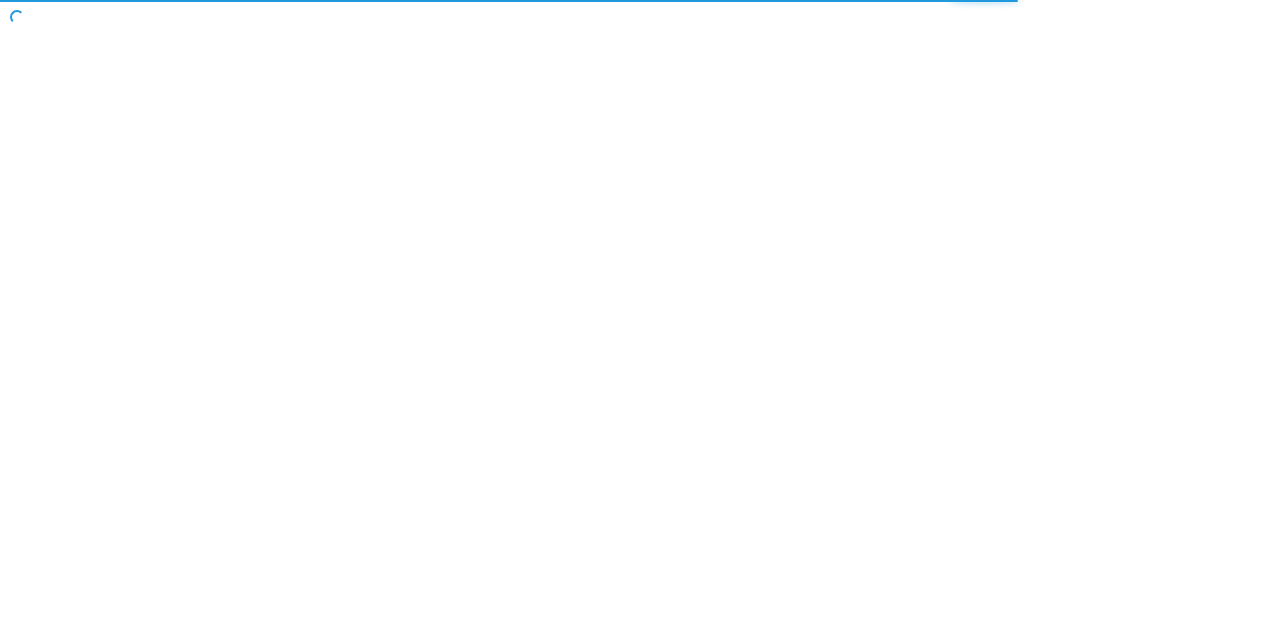 scroll, scrollTop: 0, scrollLeft: 0, axis: both 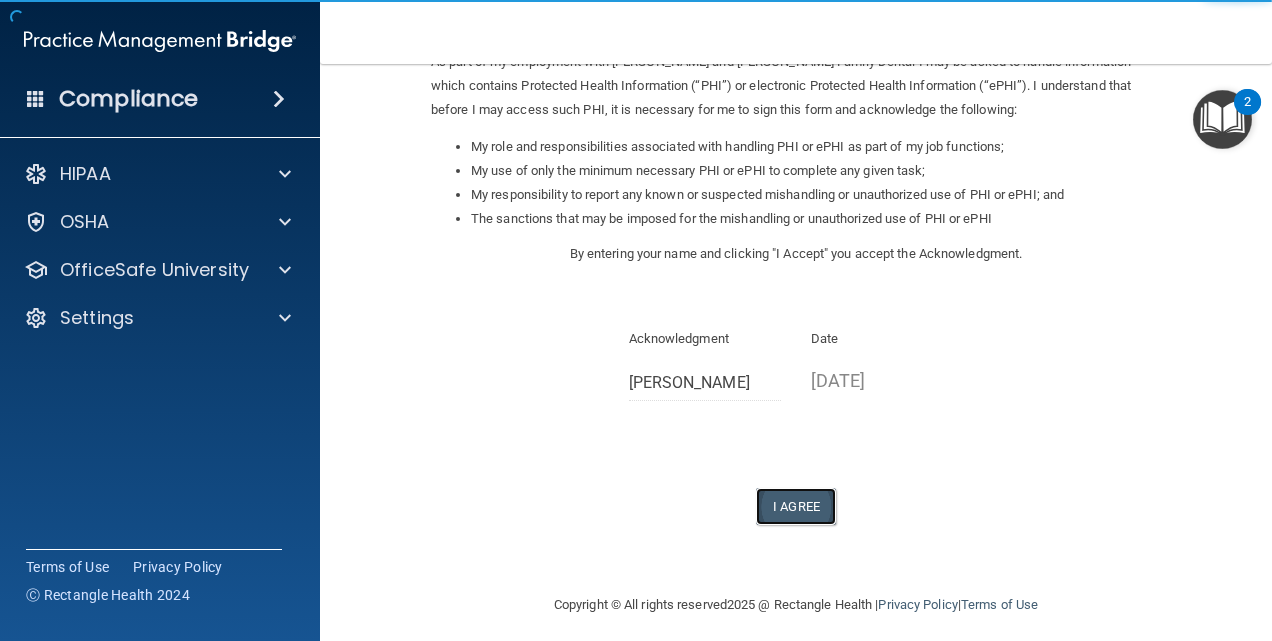 click on "I Agree" at bounding box center [796, 506] 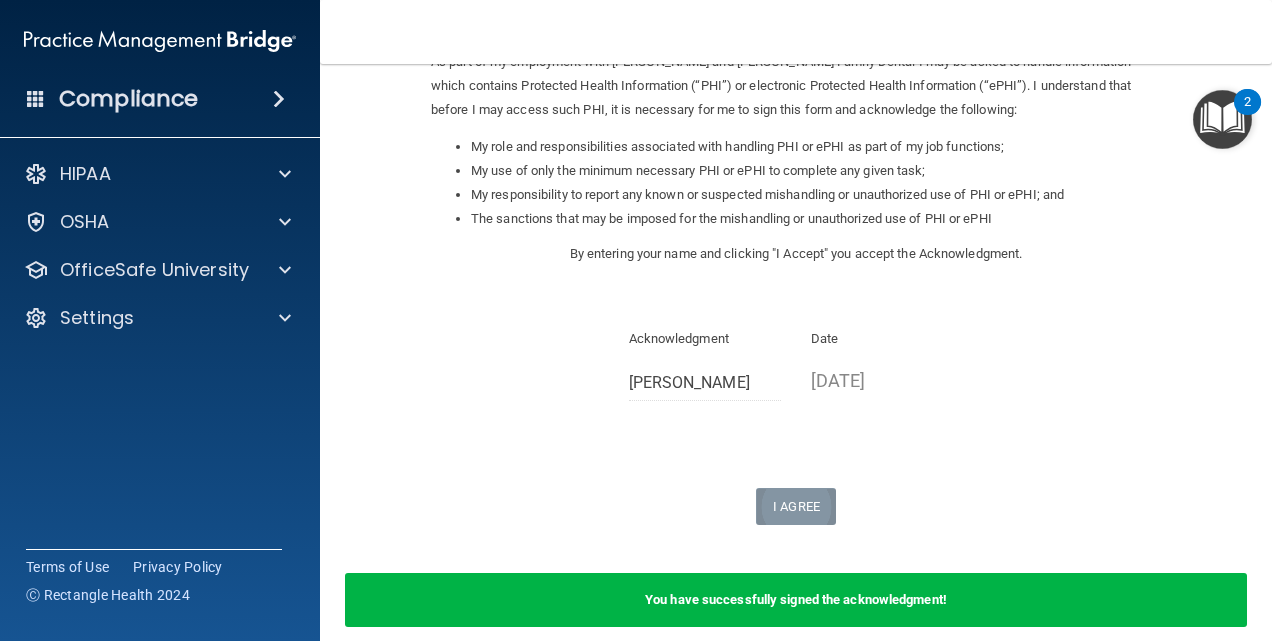 scroll, scrollTop: 352, scrollLeft: 0, axis: vertical 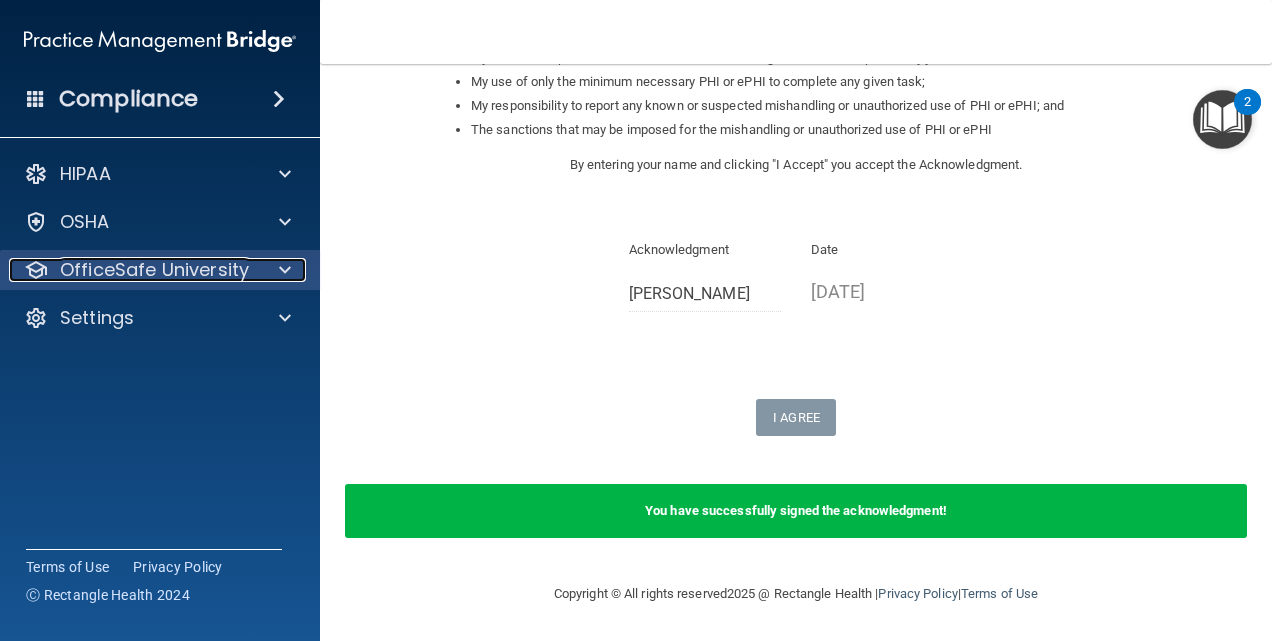 click on "OfficeSafe University" at bounding box center [154, 270] 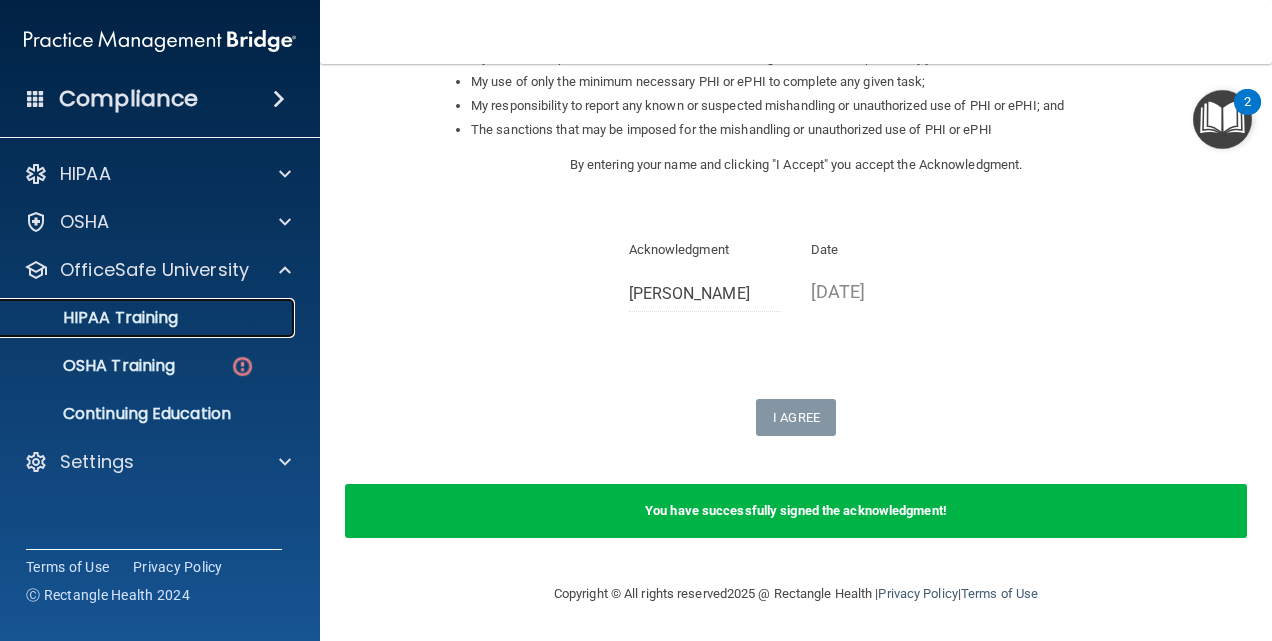 click on "HIPAA Training" at bounding box center [149, 318] 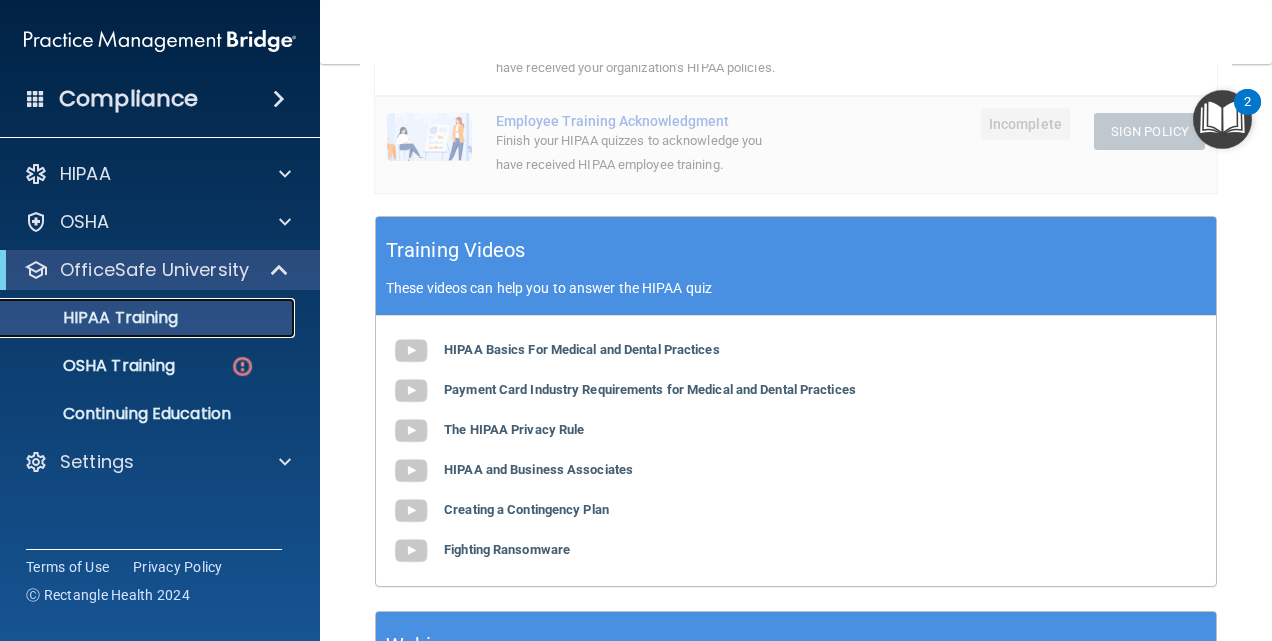 scroll, scrollTop: 622, scrollLeft: 0, axis: vertical 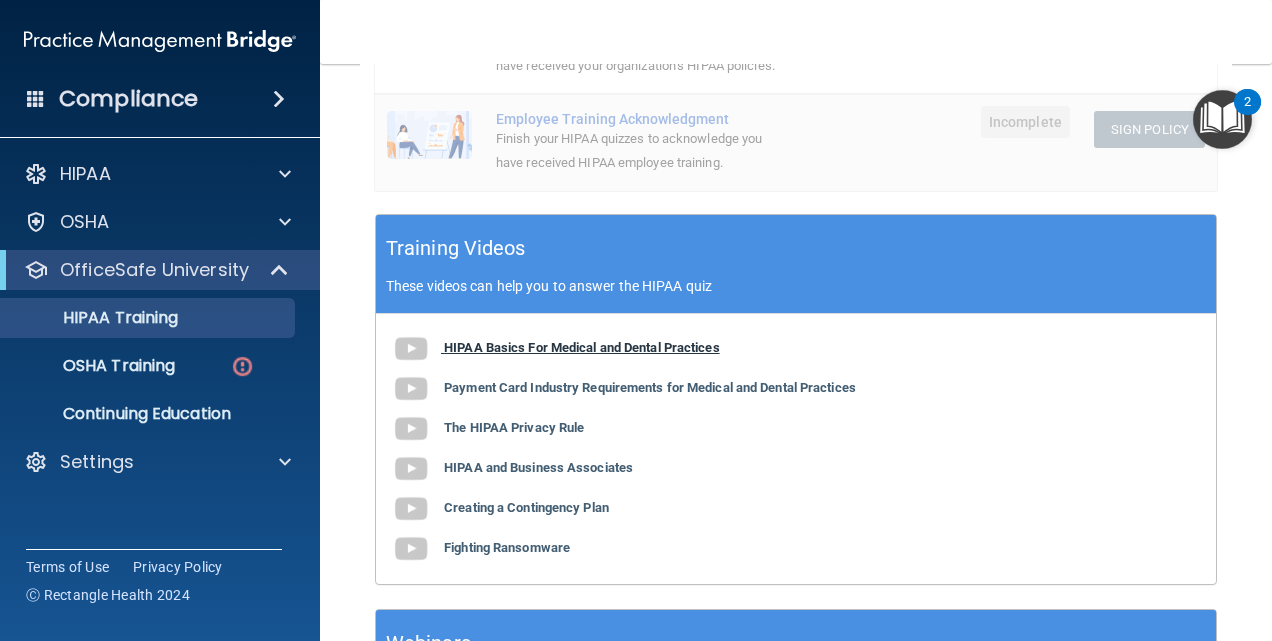 click on "HIPAA Basics For Medical and Dental Practices" at bounding box center [582, 347] 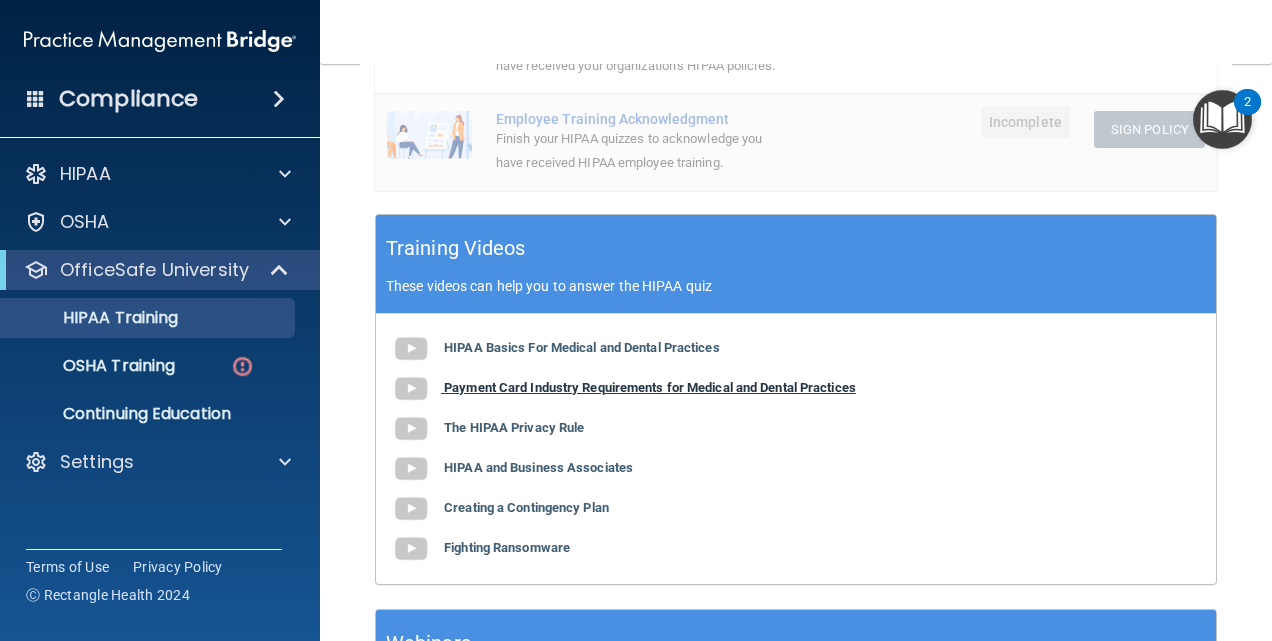 click on "Payment Card Industry Requirements for Medical and Dental Practices" at bounding box center [650, 387] 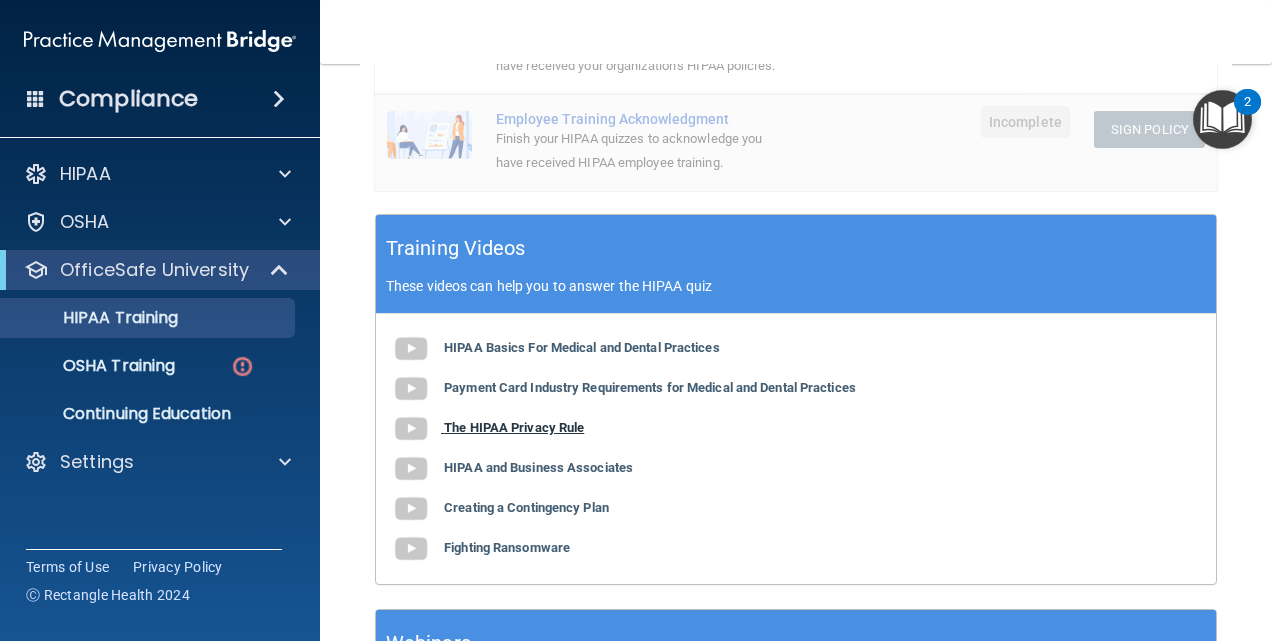 click on "The HIPAA Privacy Rule" at bounding box center [514, 427] 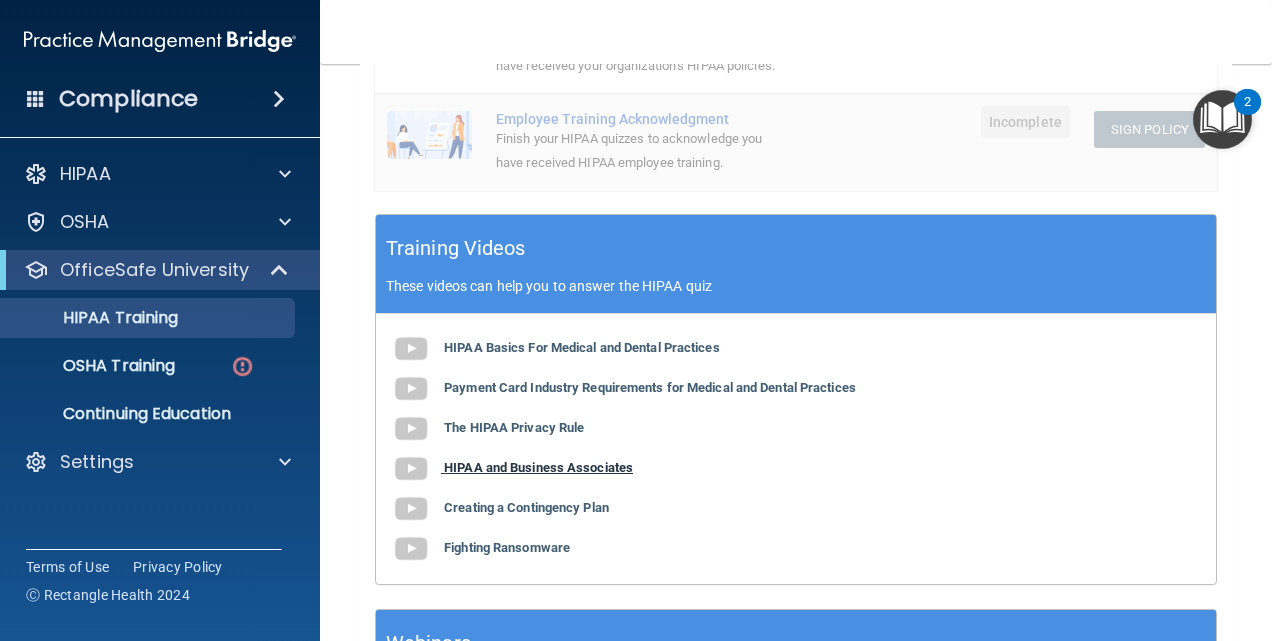 click on "HIPAA and Business Associates" at bounding box center (538, 467) 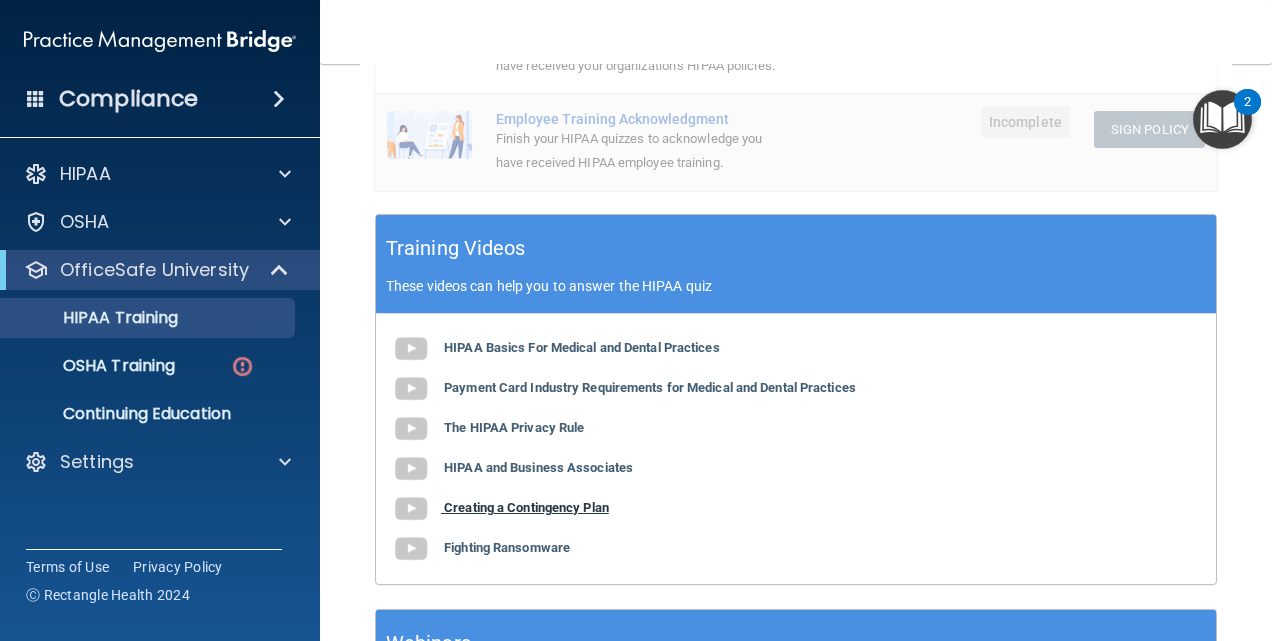 click on "Creating a Contingency Plan" at bounding box center (526, 507) 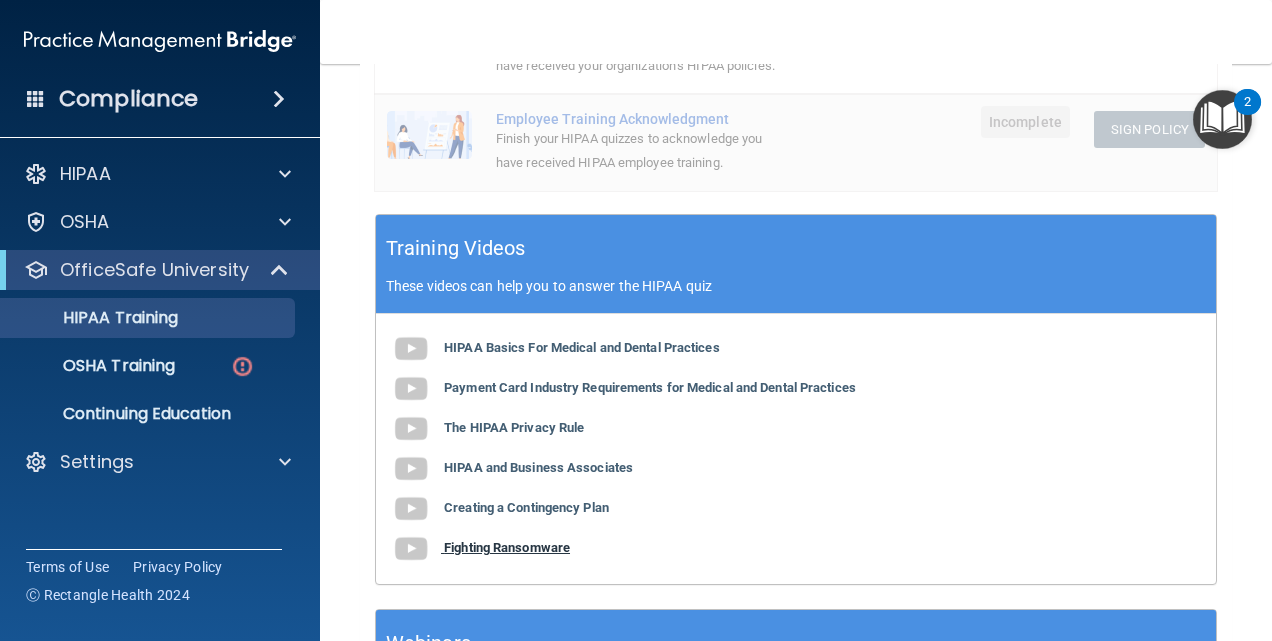 click on "Fighting Ransomware" at bounding box center [507, 547] 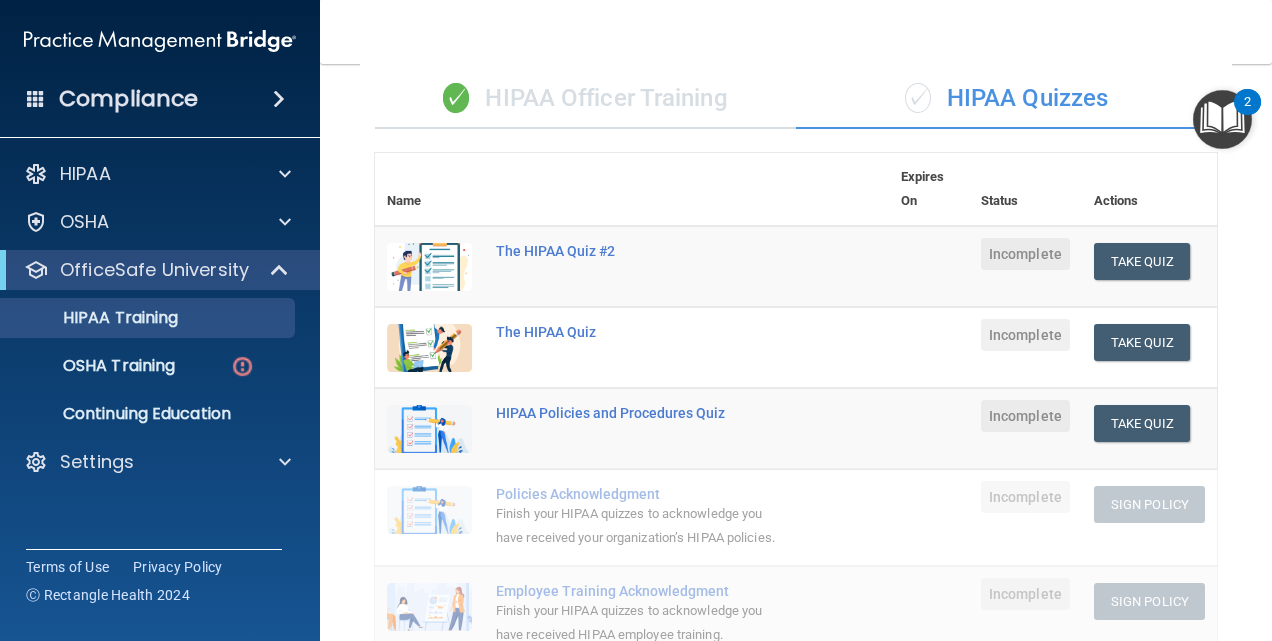 scroll, scrollTop: 136, scrollLeft: 0, axis: vertical 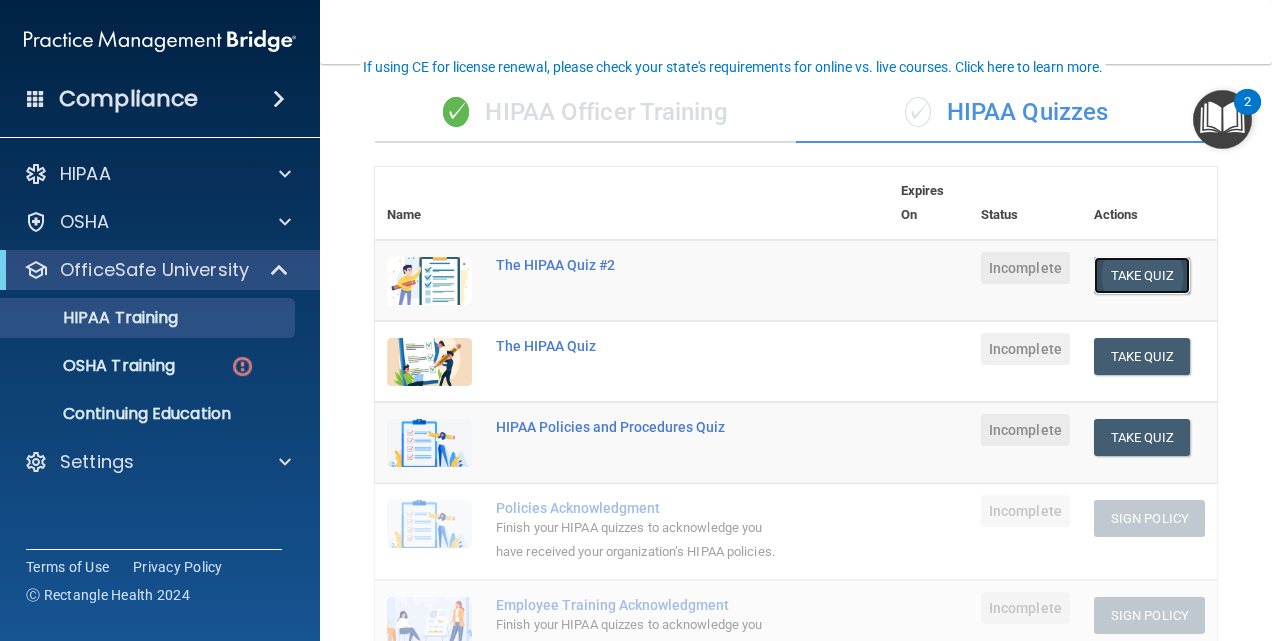 click on "Take Quiz" at bounding box center (1142, 275) 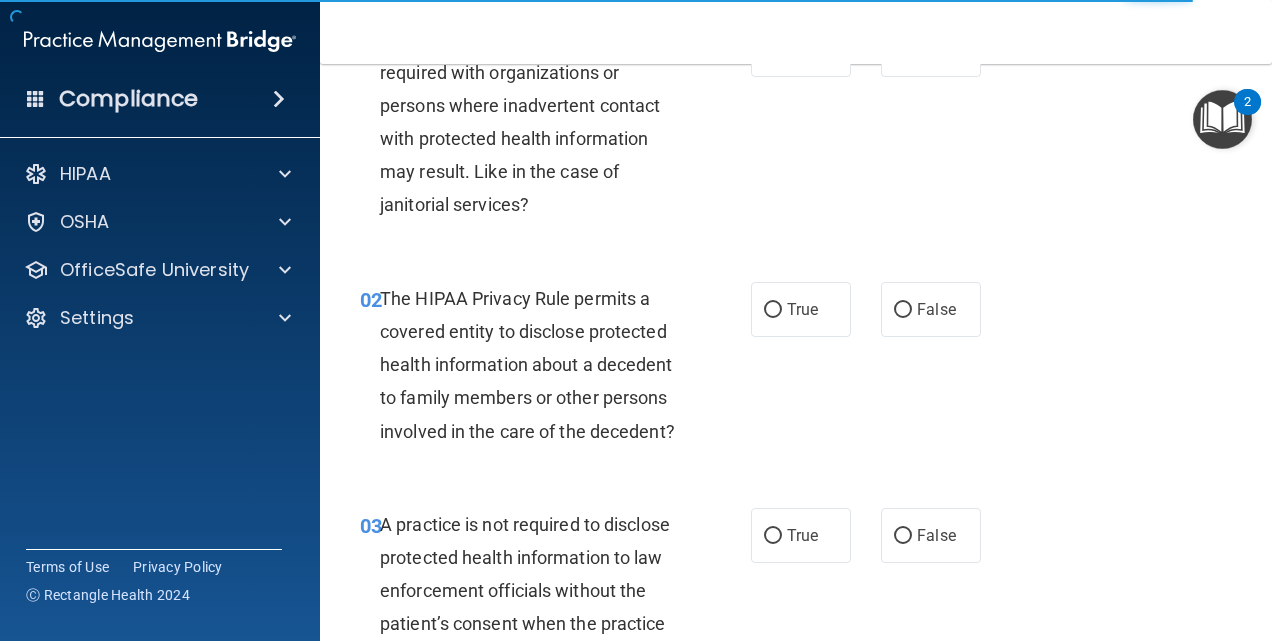 scroll, scrollTop: 0, scrollLeft: 0, axis: both 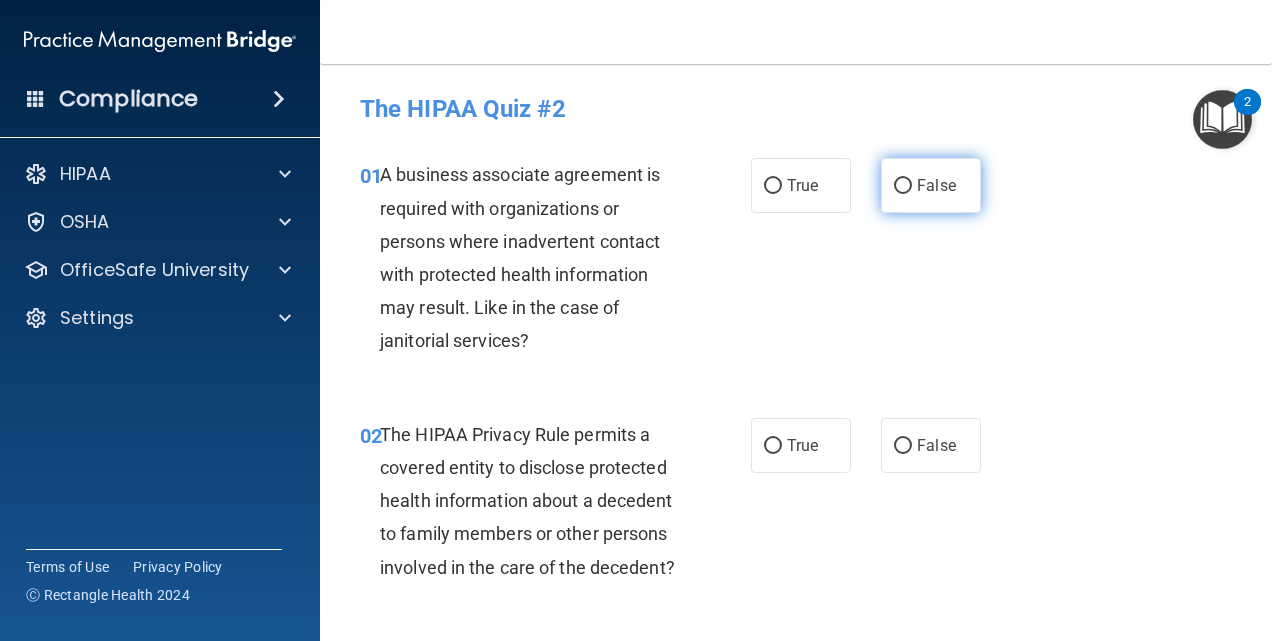 click on "False" at bounding box center (931, 185) 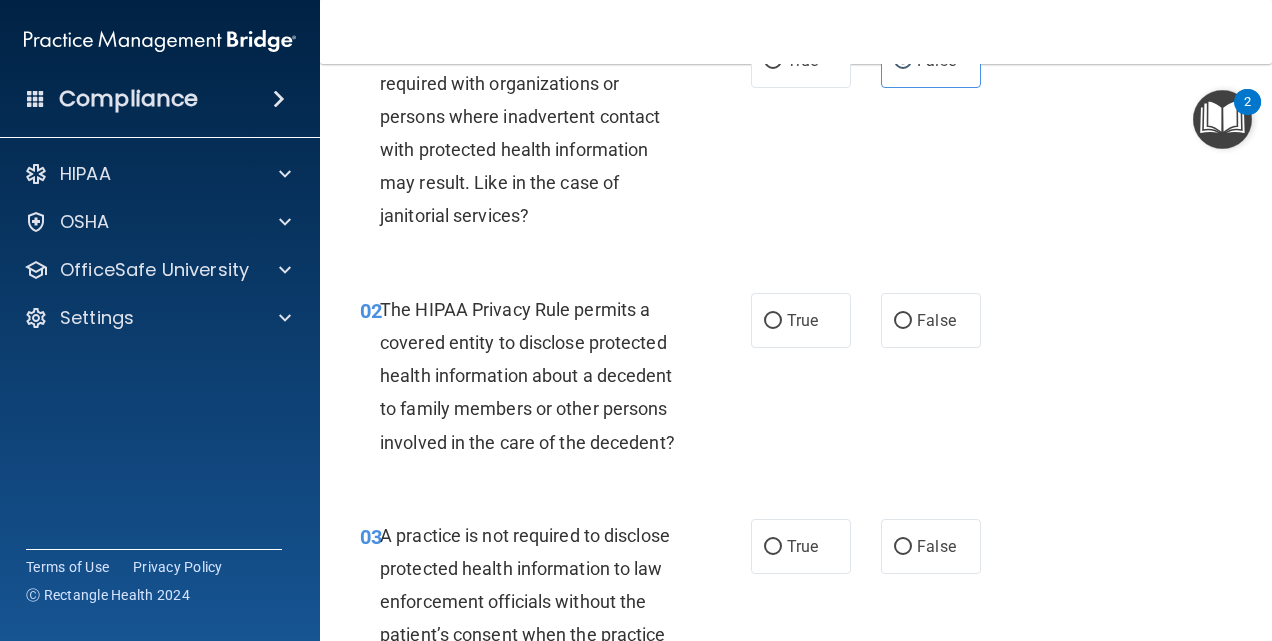 scroll, scrollTop: 126, scrollLeft: 0, axis: vertical 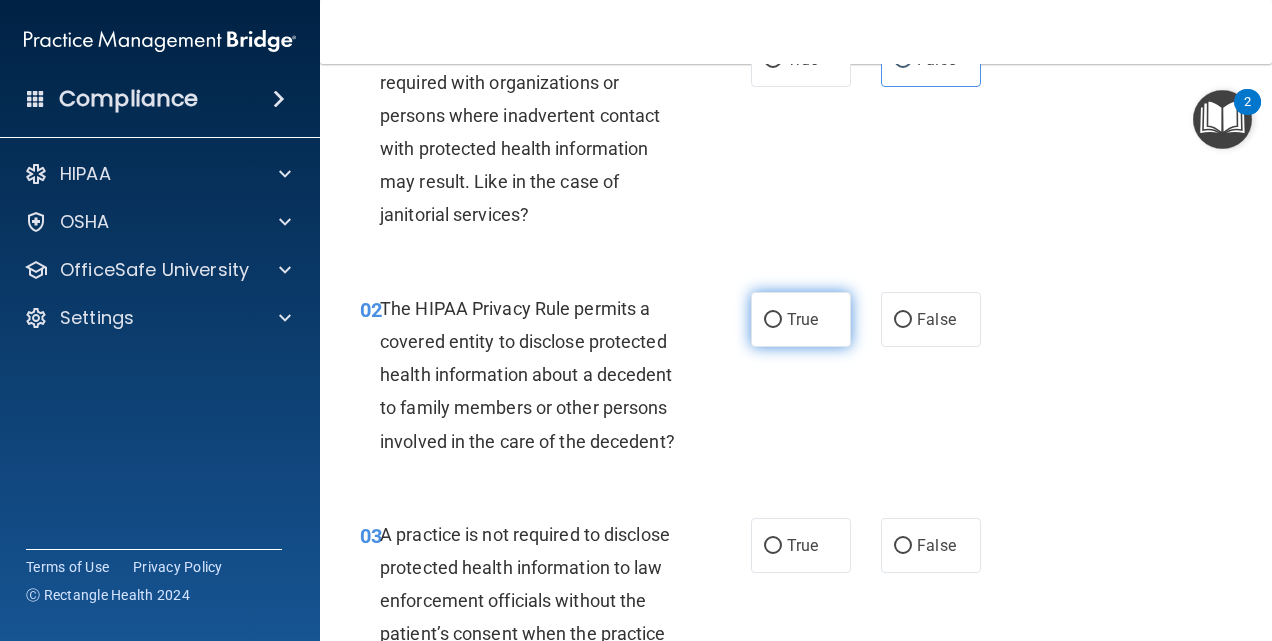 click on "True" at bounding box center [801, 319] 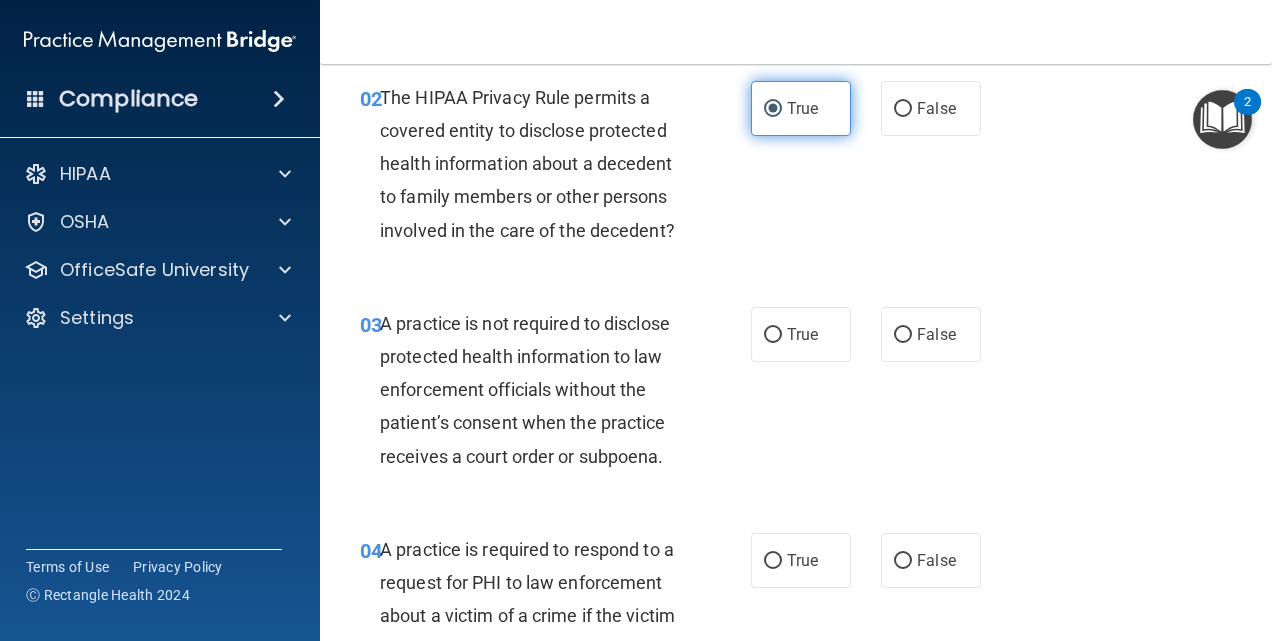 scroll, scrollTop: 355, scrollLeft: 0, axis: vertical 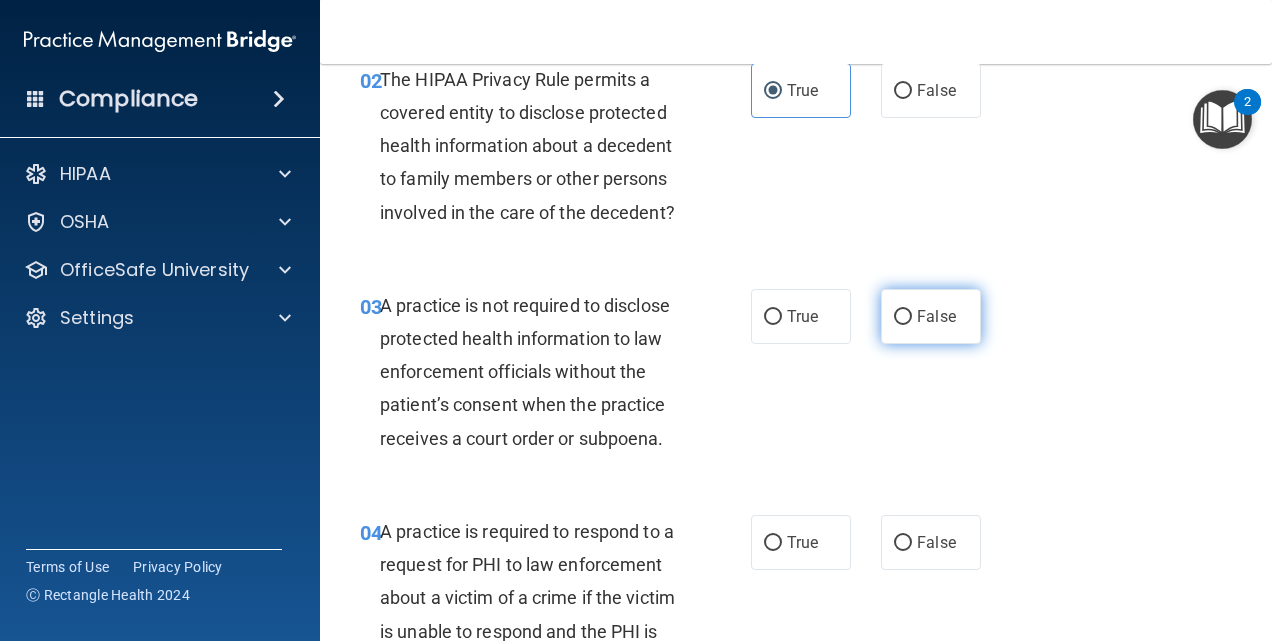 click on "False" at bounding box center (931, 316) 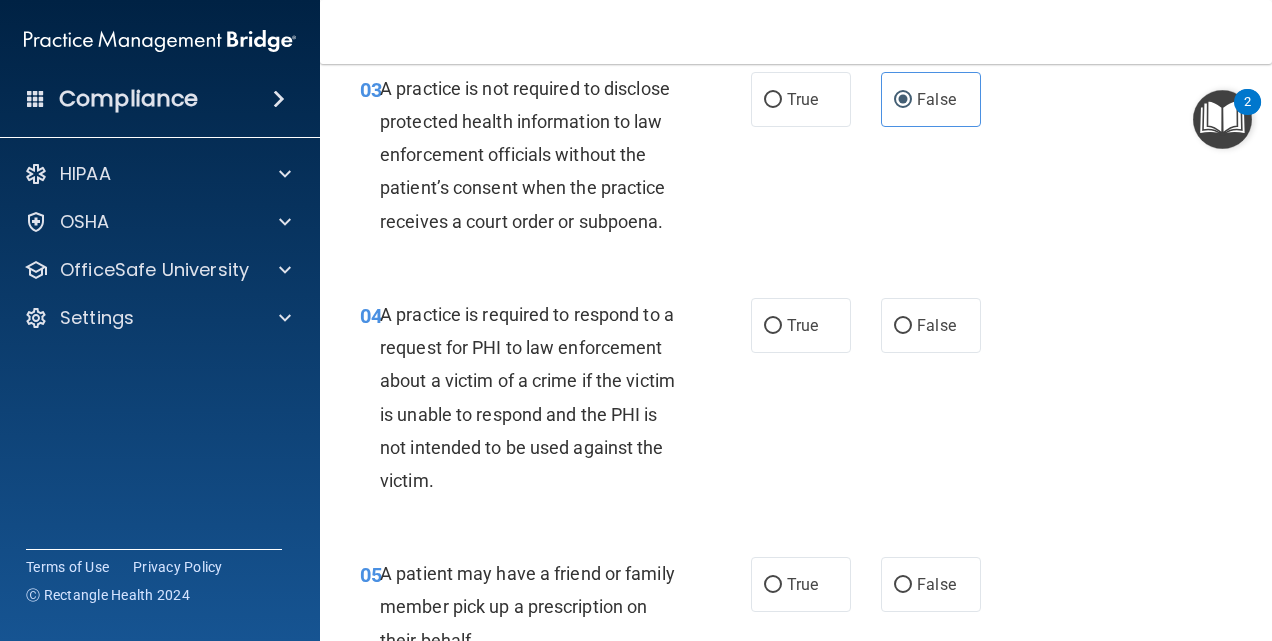 scroll, scrollTop: 578, scrollLeft: 0, axis: vertical 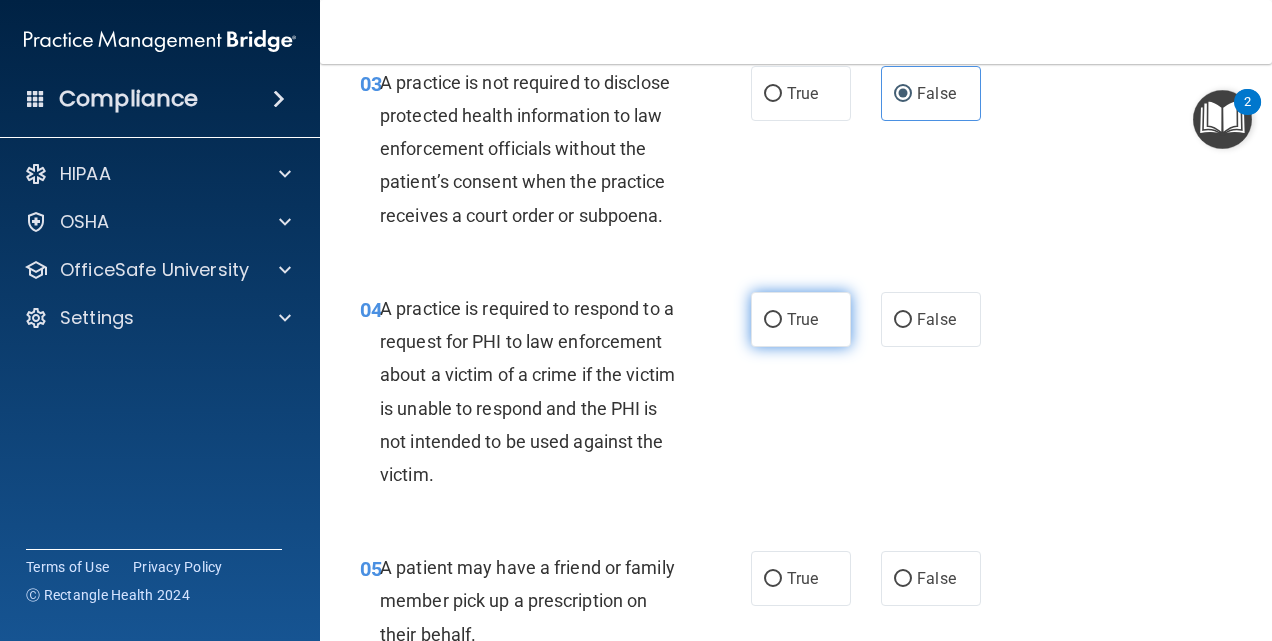 click on "True" at bounding box center [802, 319] 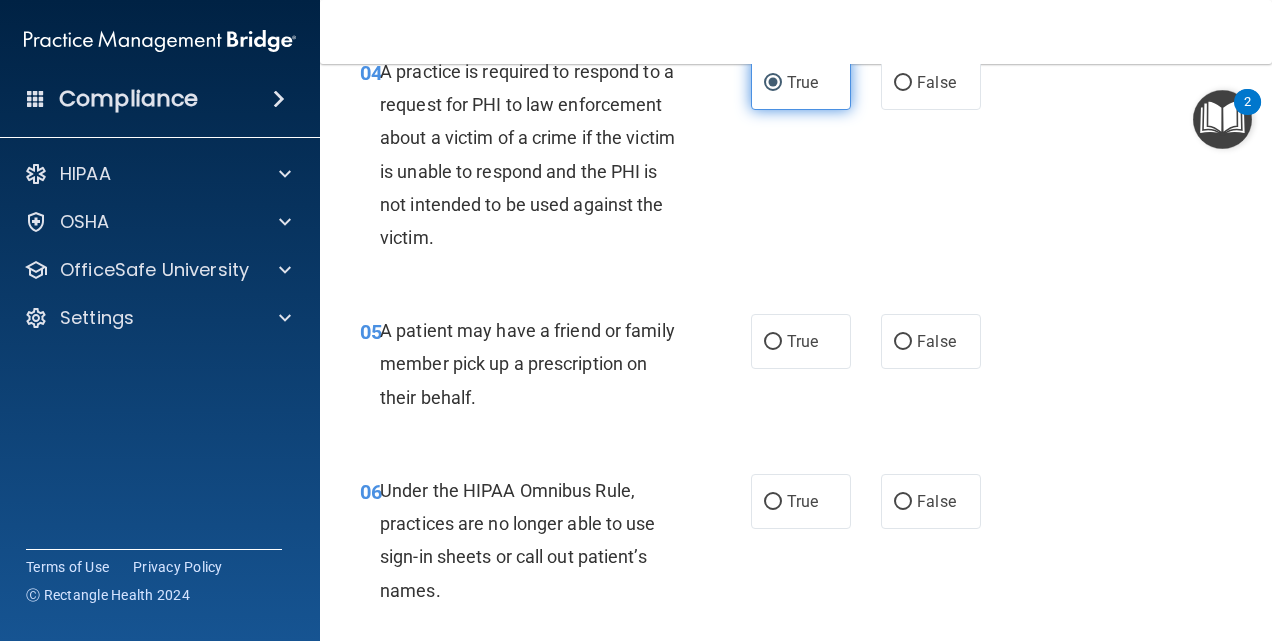 scroll, scrollTop: 816, scrollLeft: 0, axis: vertical 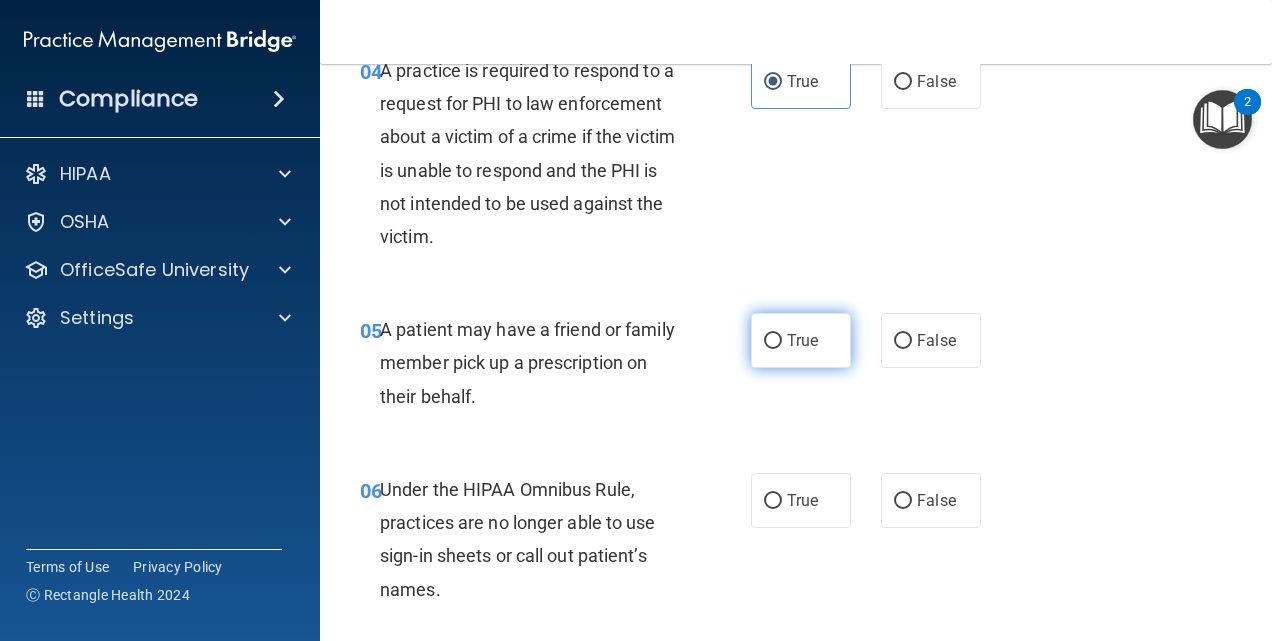 click on "True" at bounding box center (802, 340) 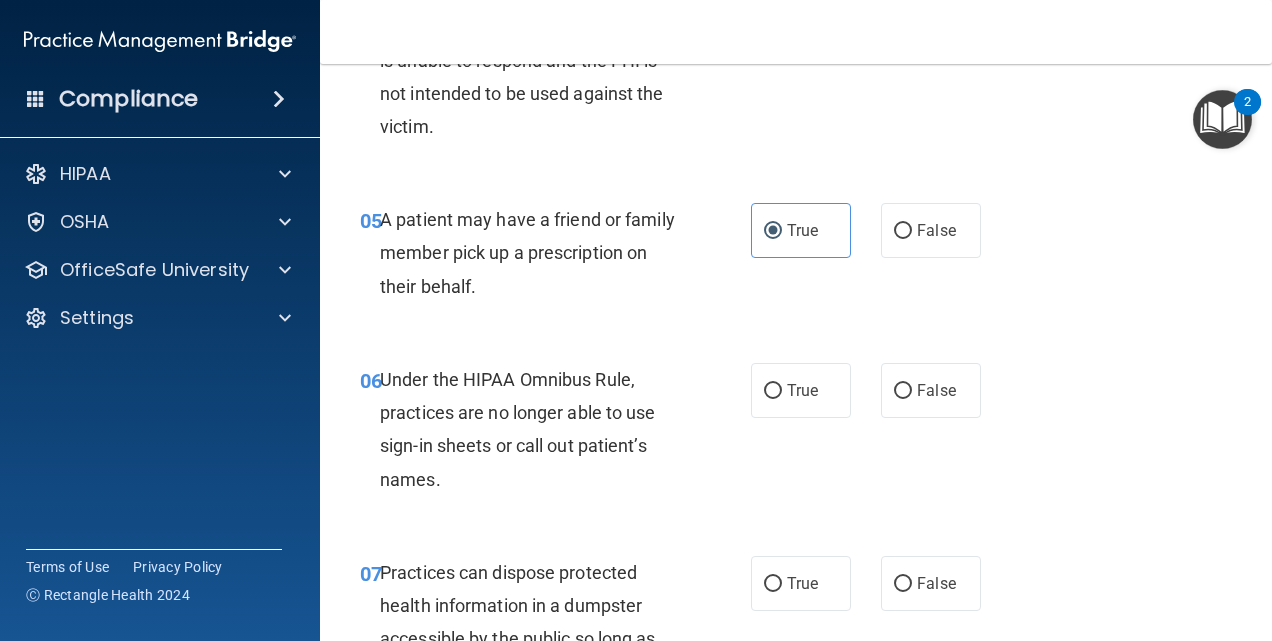 scroll, scrollTop: 927, scrollLeft: 0, axis: vertical 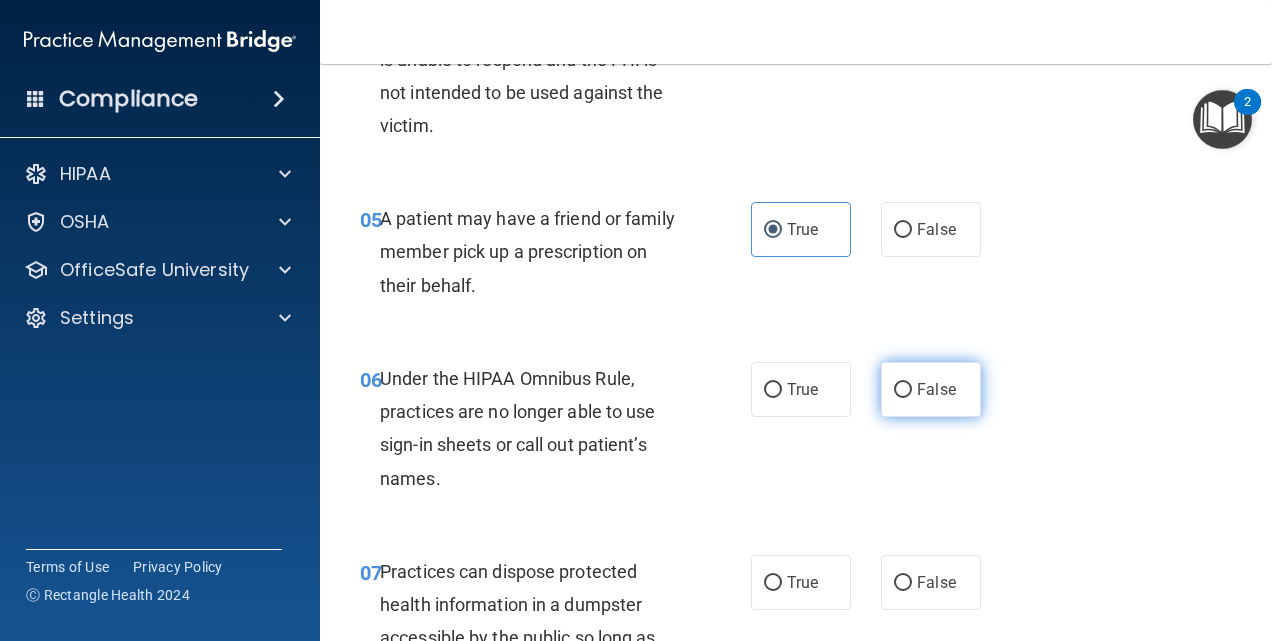 click on "False" at bounding box center [936, 389] 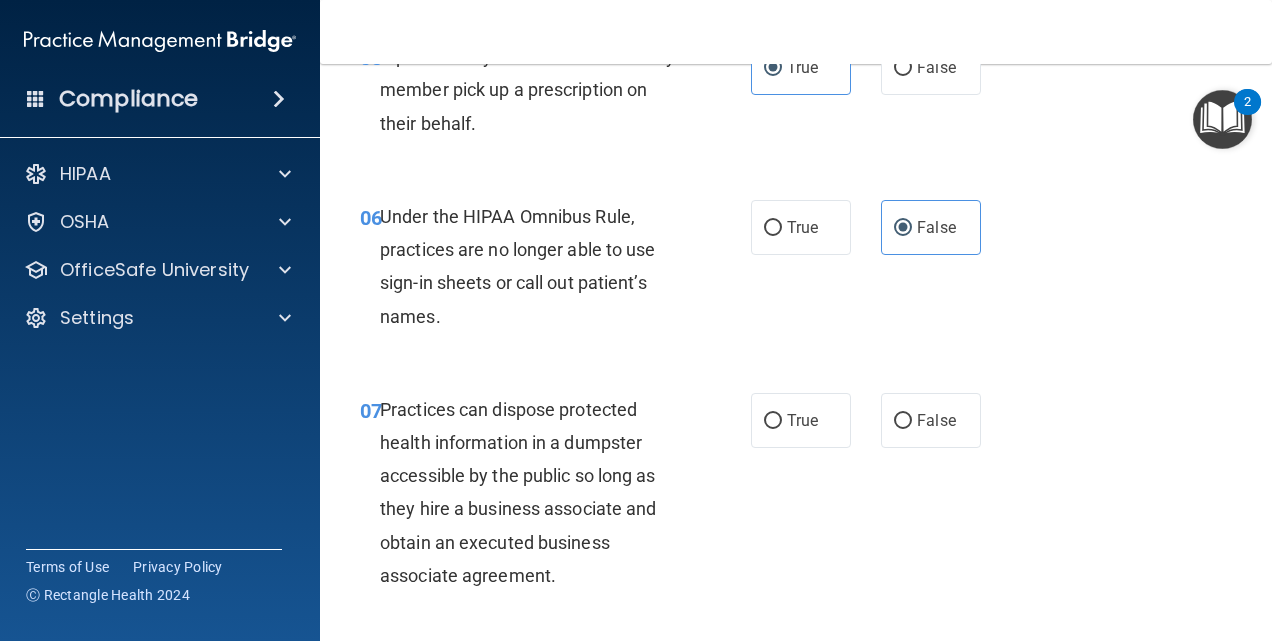 scroll, scrollTop: 1183, scrollLeft: 0, axis: vertical 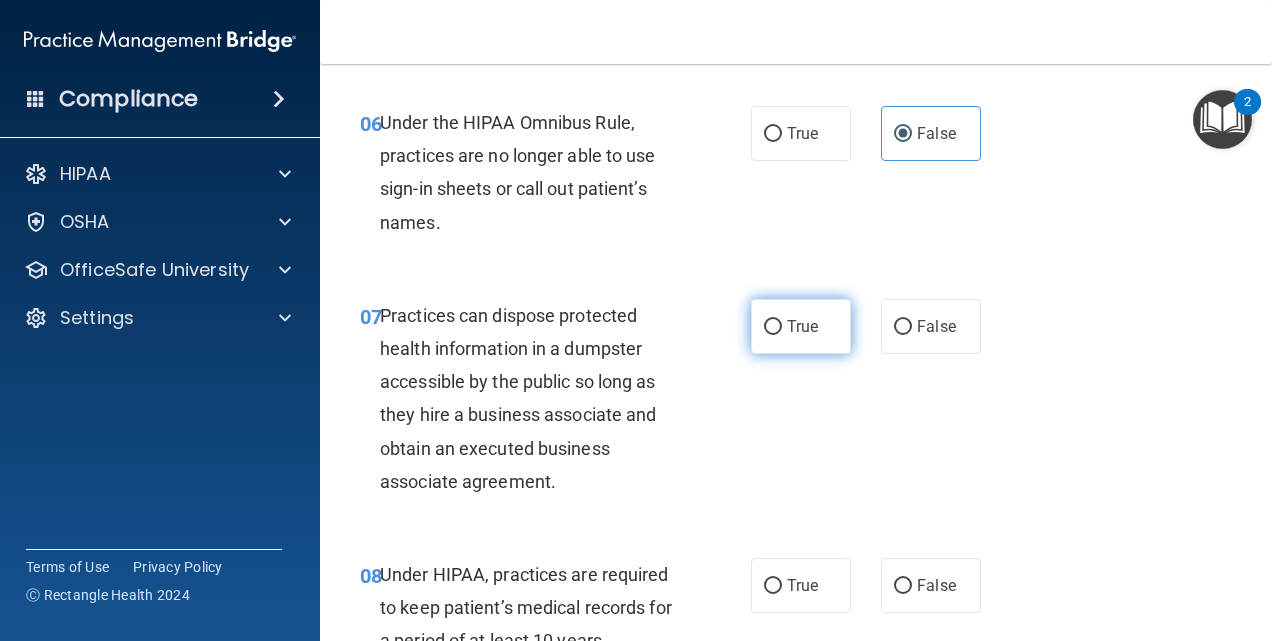 click on "True" at bounding box center [801, 326] 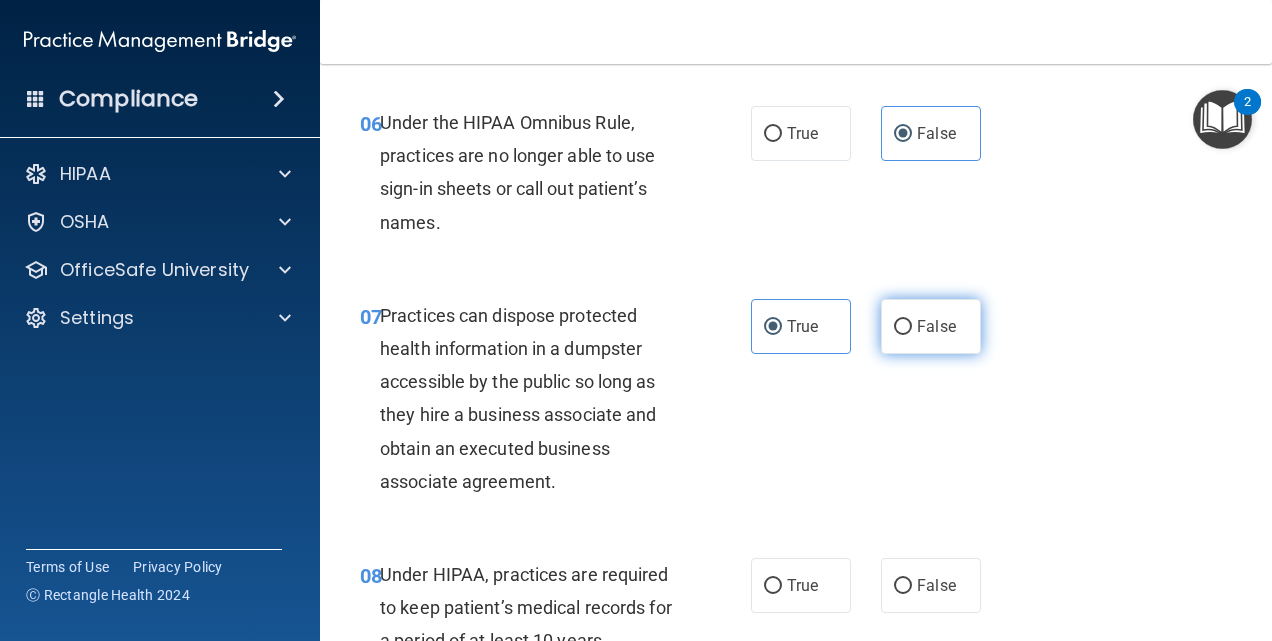 click on "False" at bounding box center [931, 326] 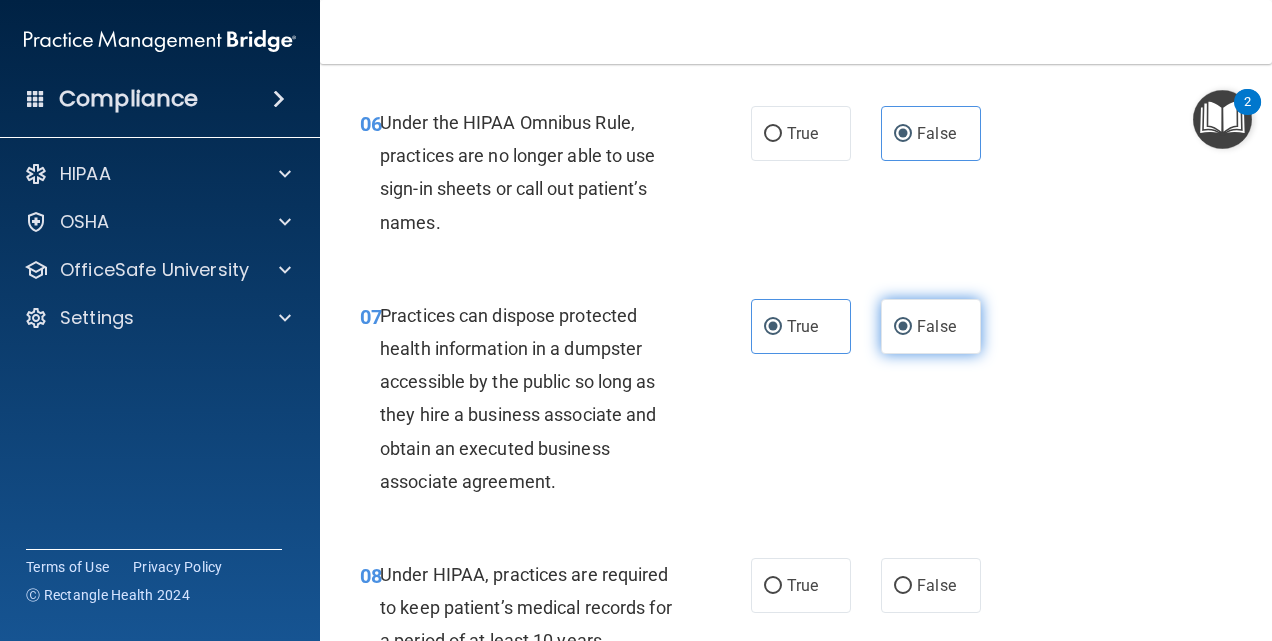 radio on "false" 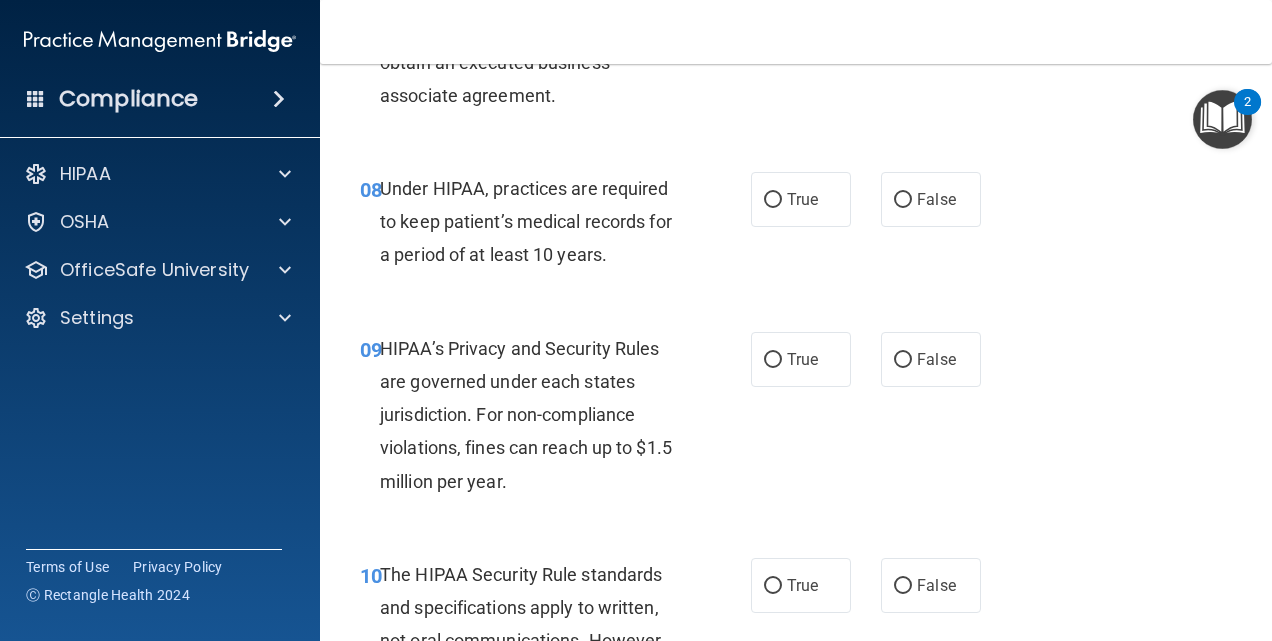 scroll, scrollTop: 1570, scrollLeft: 0, axis: vertical 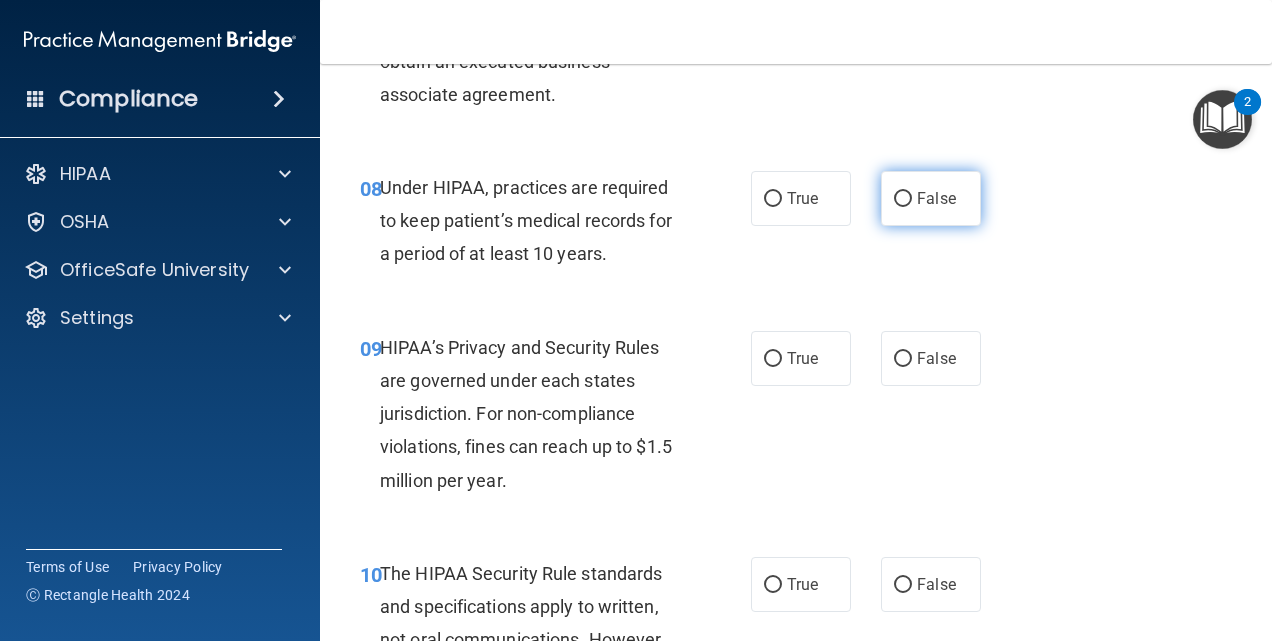 click on "False" at bounding box center (936, 198) 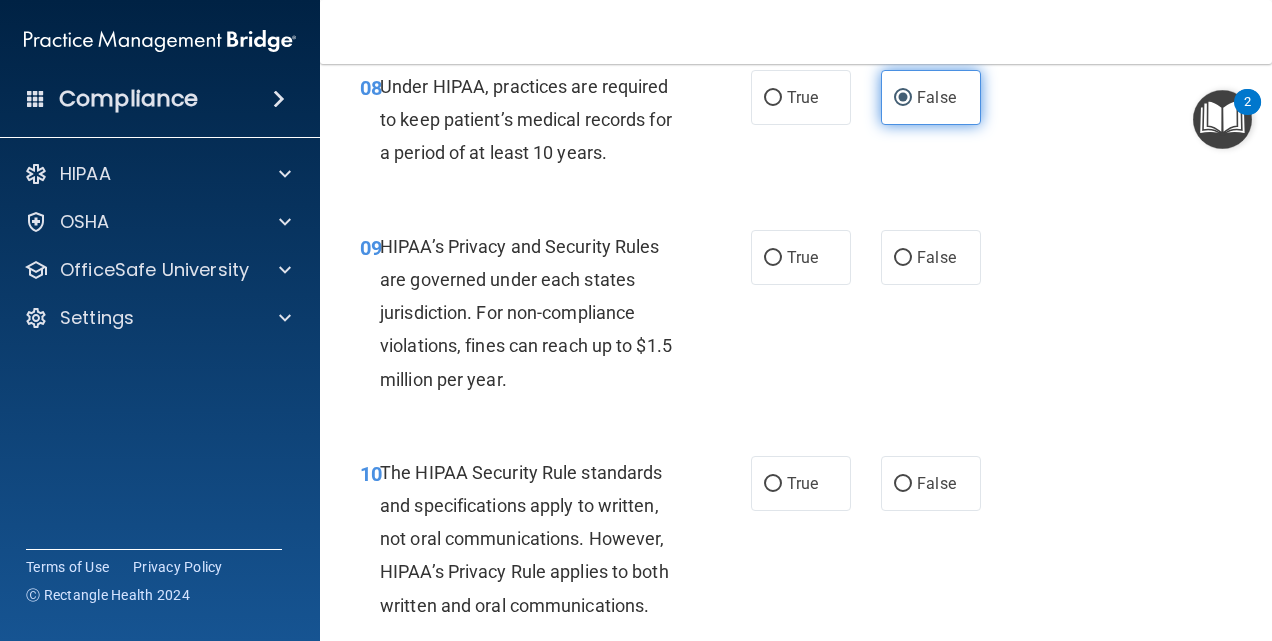 scroll, scrollTop: 1672, scrollLeft: 0, axis: vertical 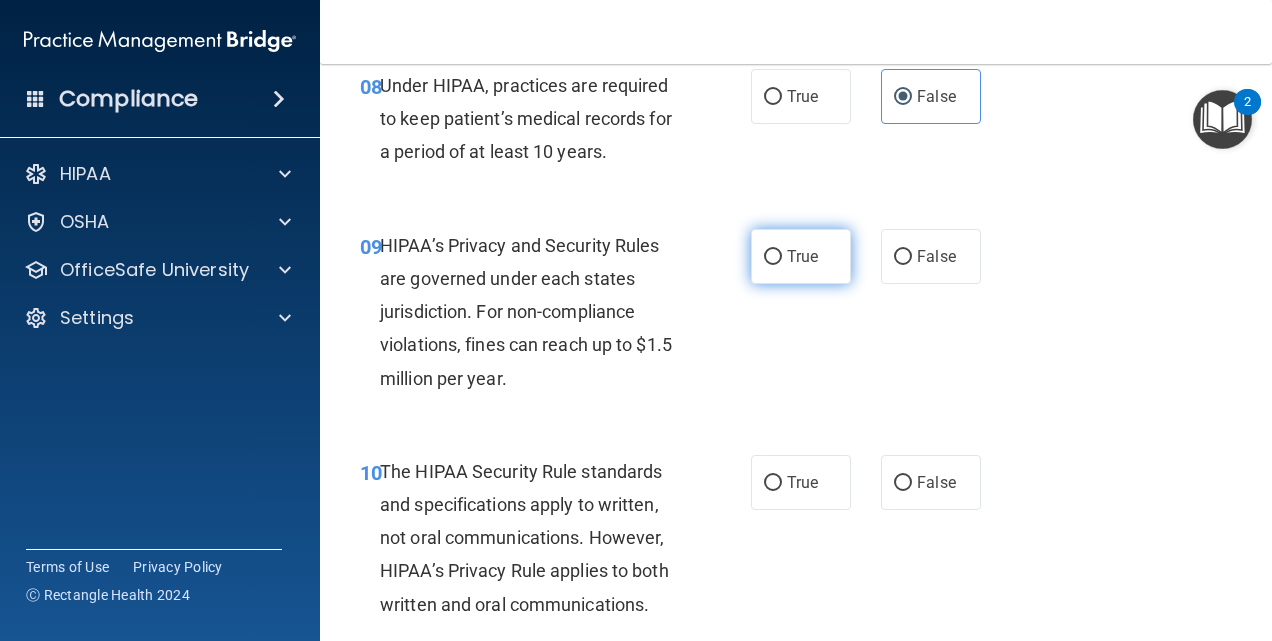 click on "True" at bounding box center [801, 256] 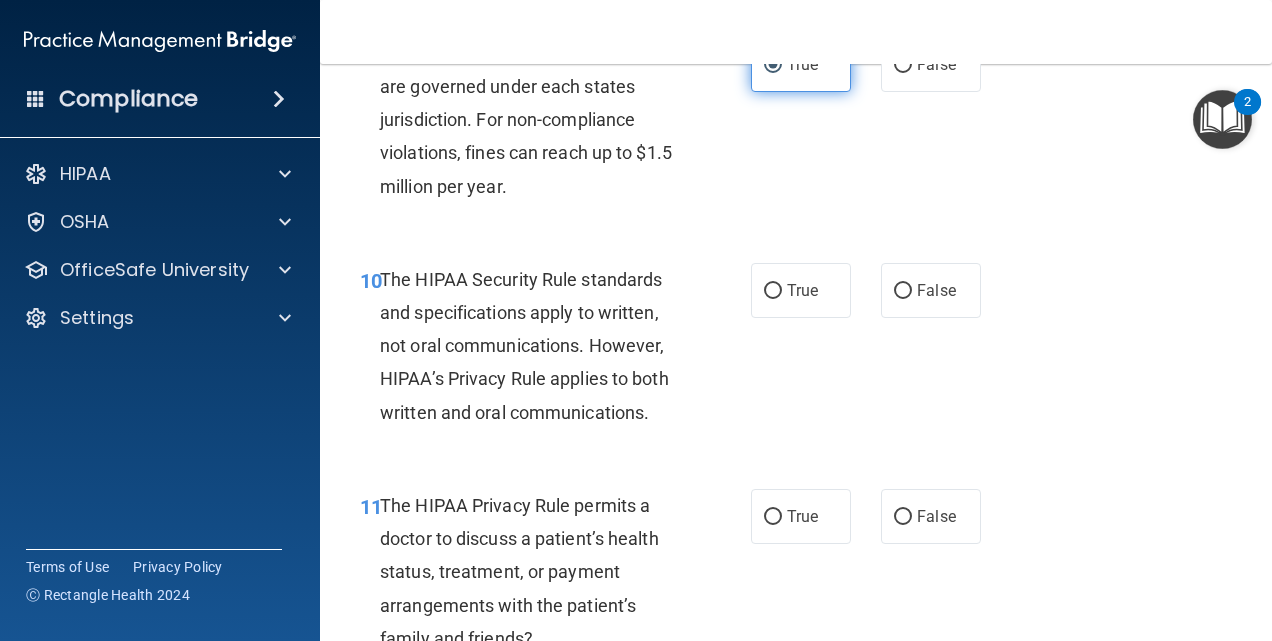 scroll, scrollTop: 1867, scrollLeft: 0, axis: vertical 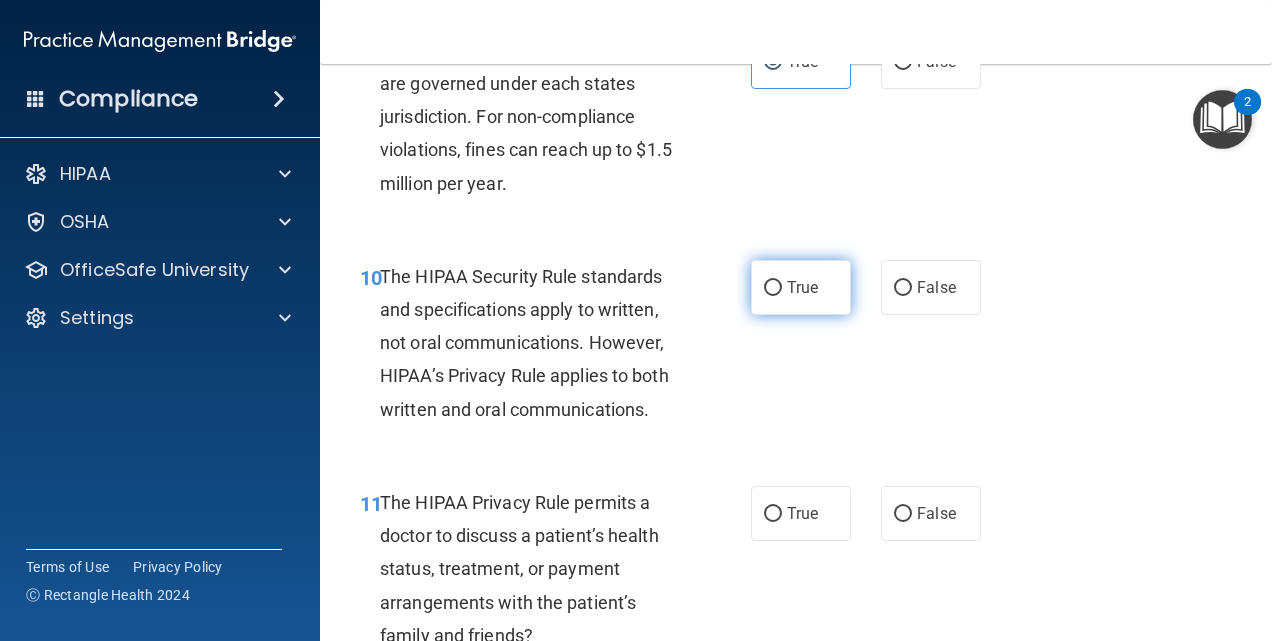 click on "True" at bounding box center [773, 288] 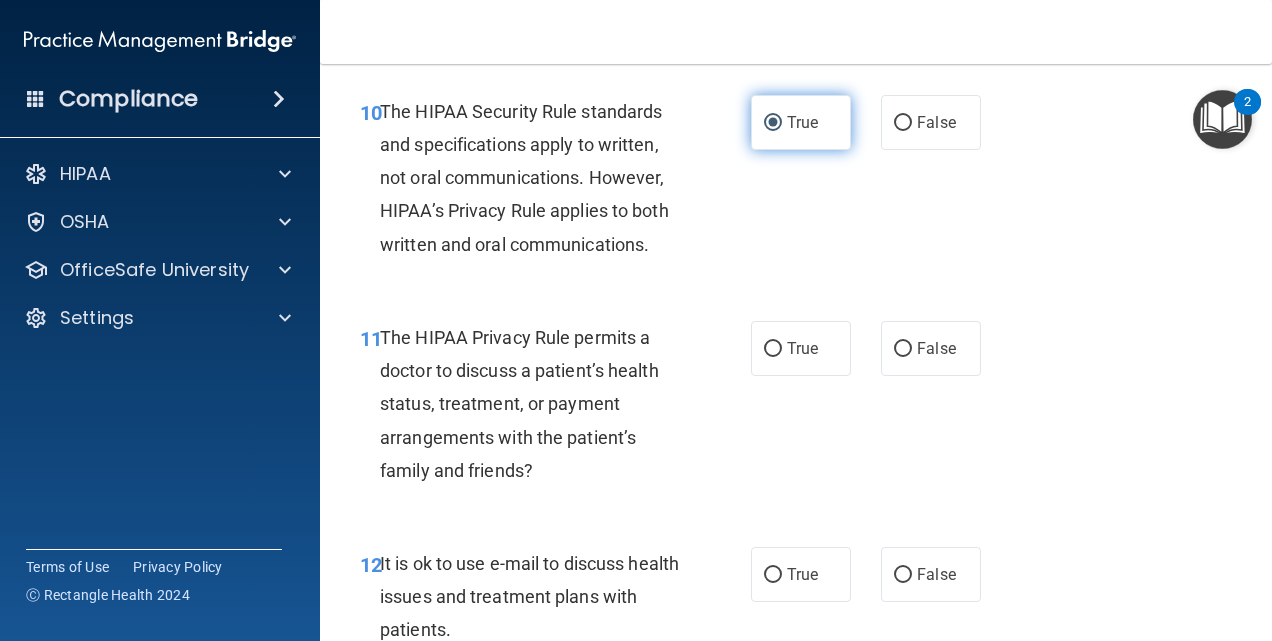 scroll, scrollTop: 2040, scrollLeft: 0, axis: vertical 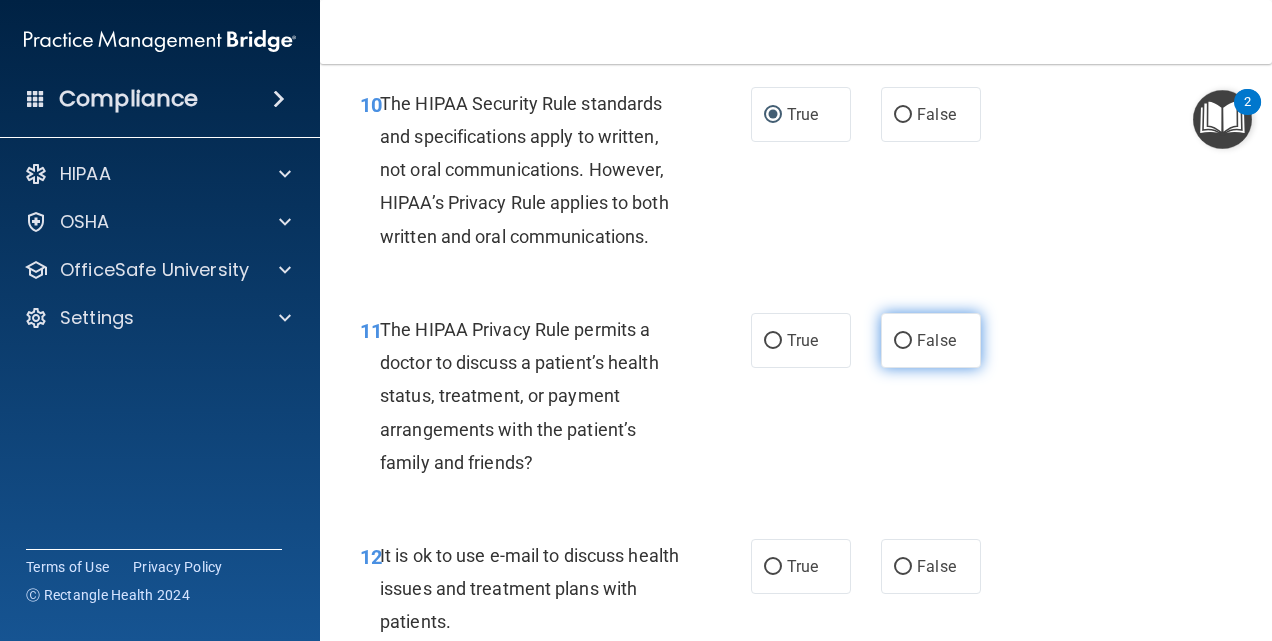 click on "False" at bounding box center [936, 340] 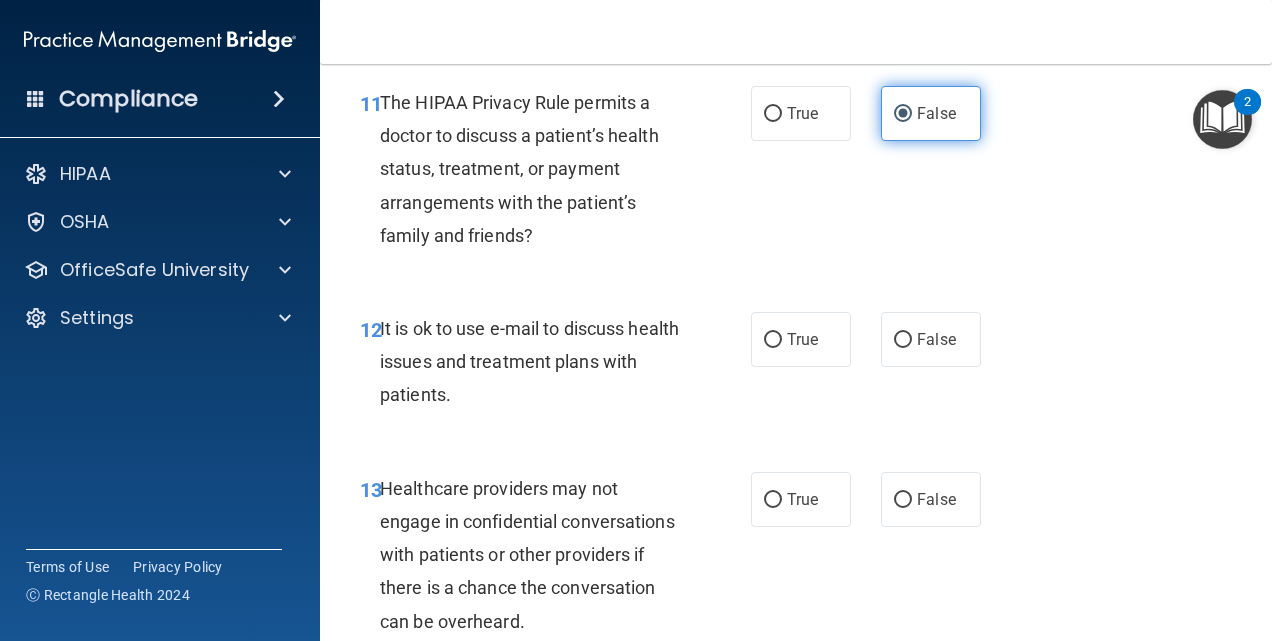 scroll, scrollTop: 2284, scrollLeft: 0, axis: vertical 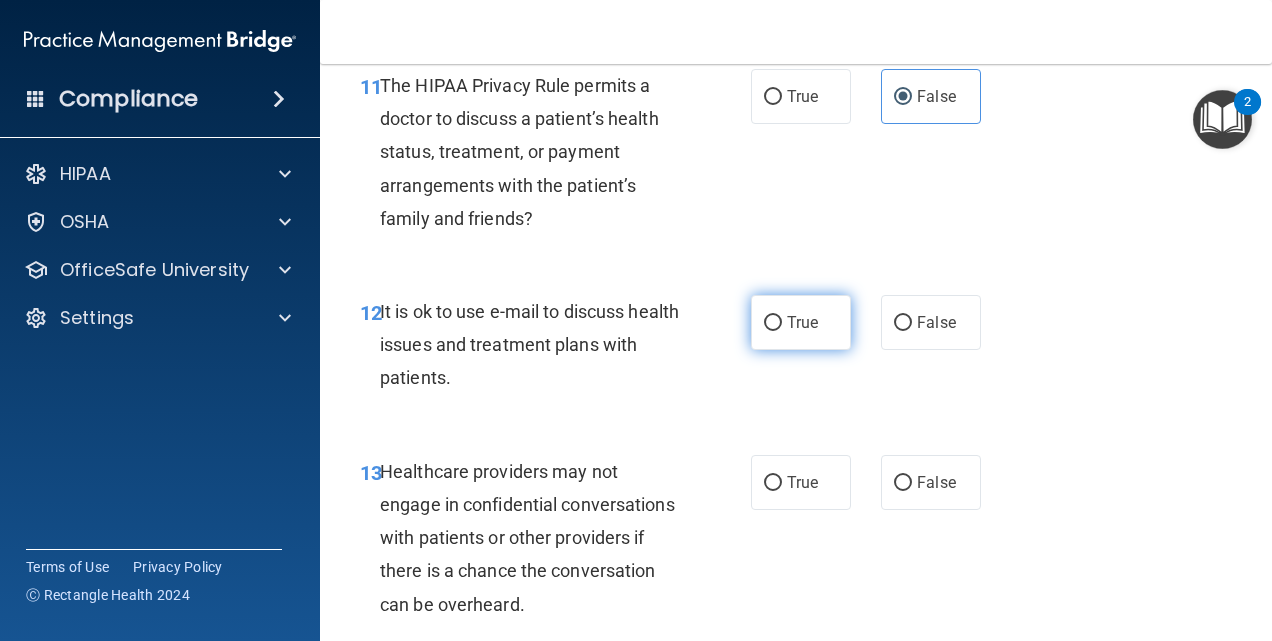click on "True" at bounding box center (801, 322) 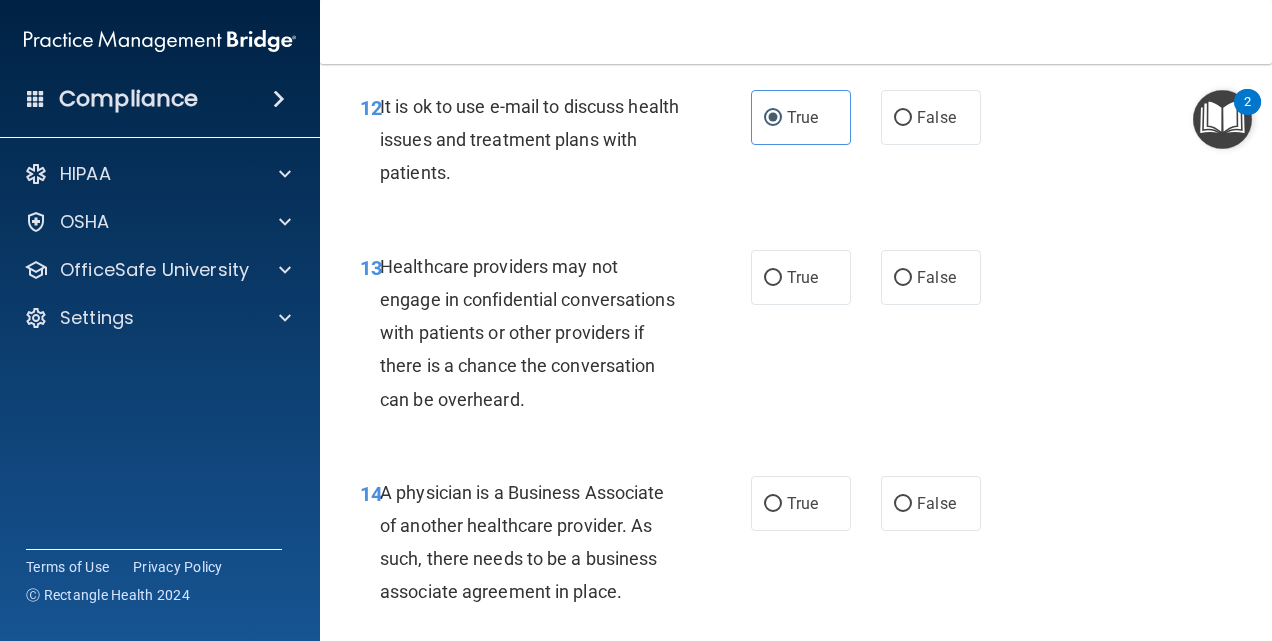 scroll, scrollTop: 2493, scrollLeft: 0, axis: vertical 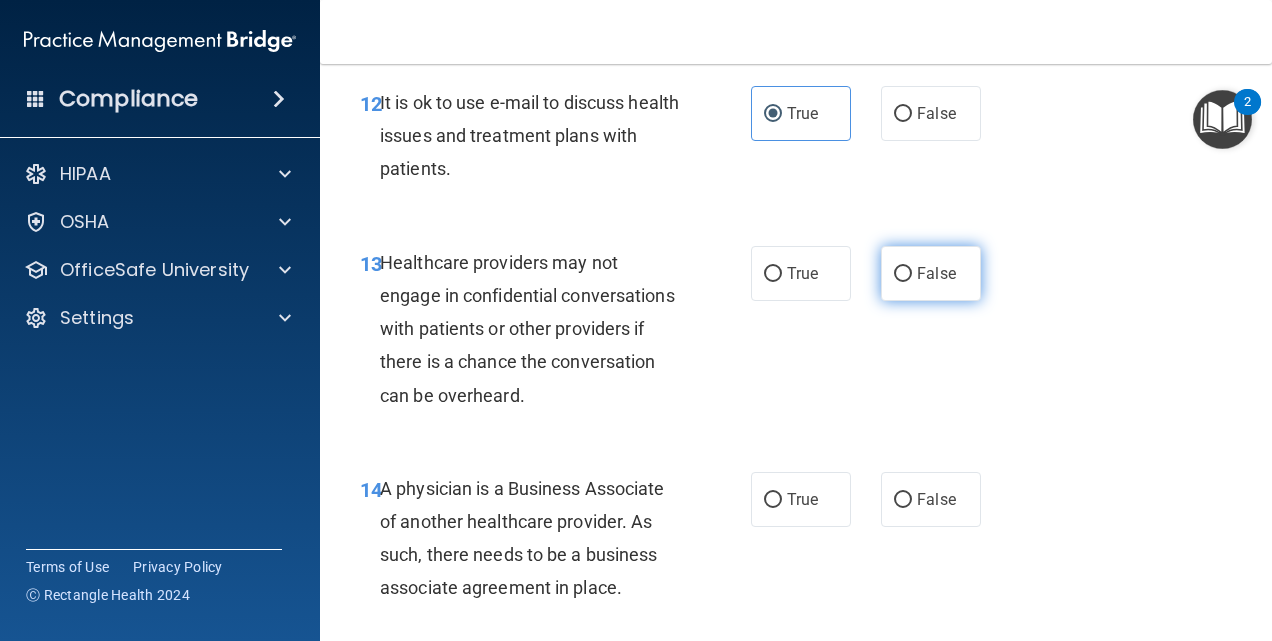 click on "False" at bounding box center [903, 274] 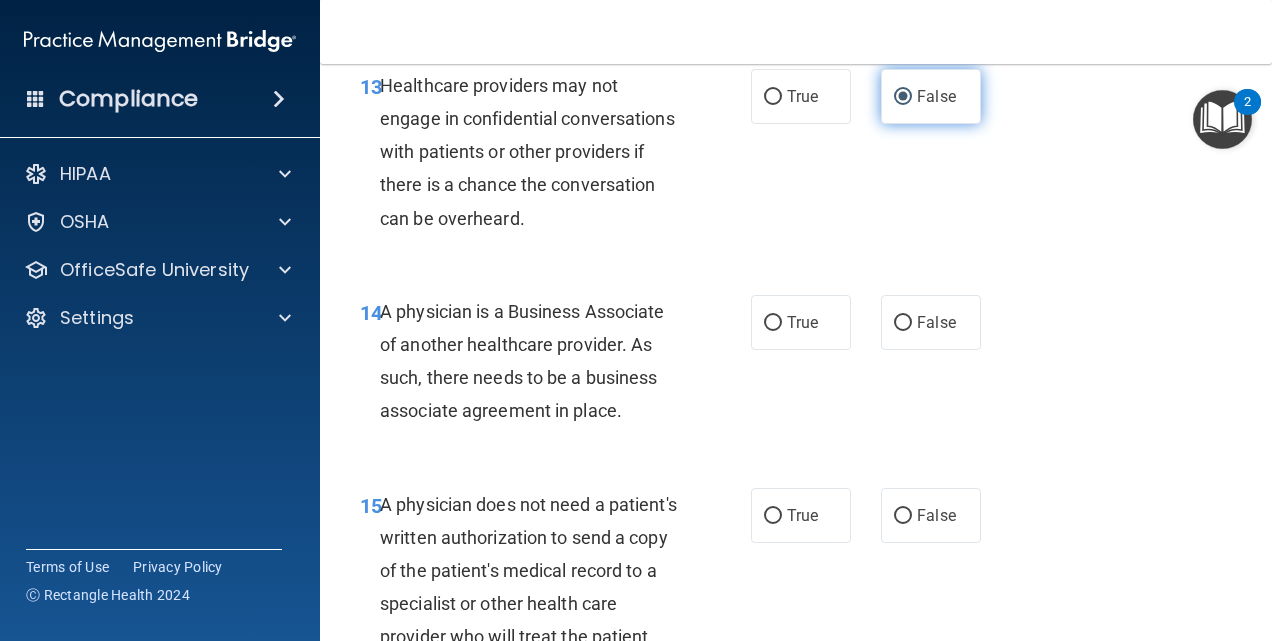 scroll, scrollTop: 2671, scrollLeft: 0, axis: vertical 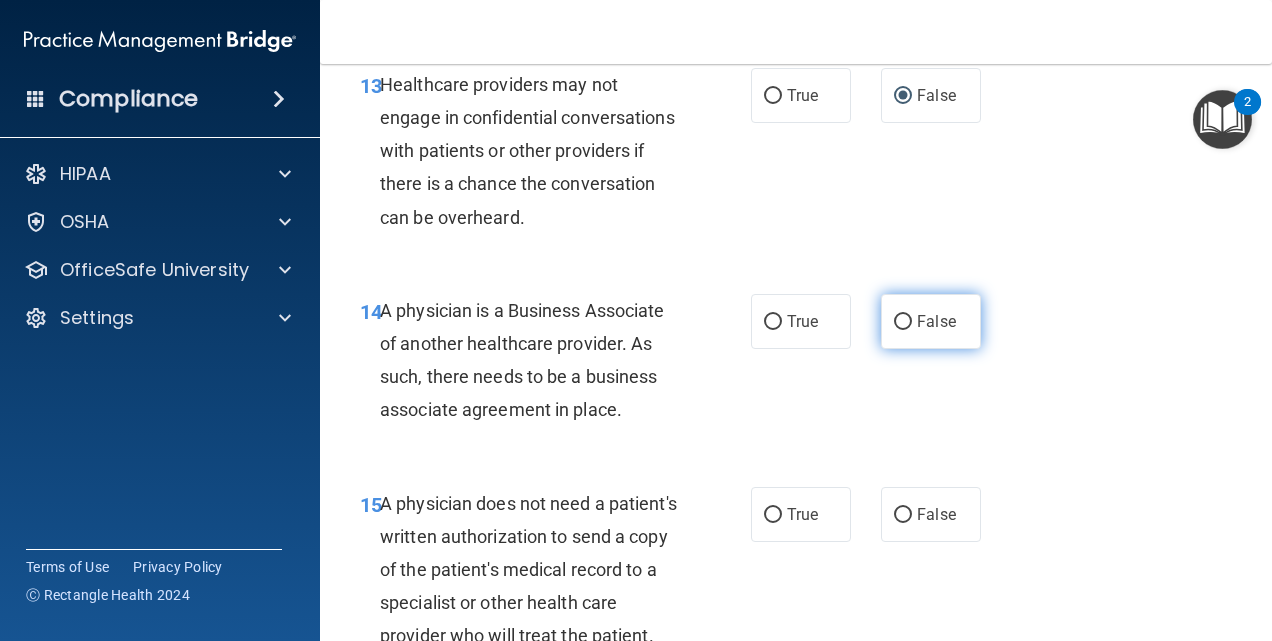 click on "False" at bounding box center (936, 321) 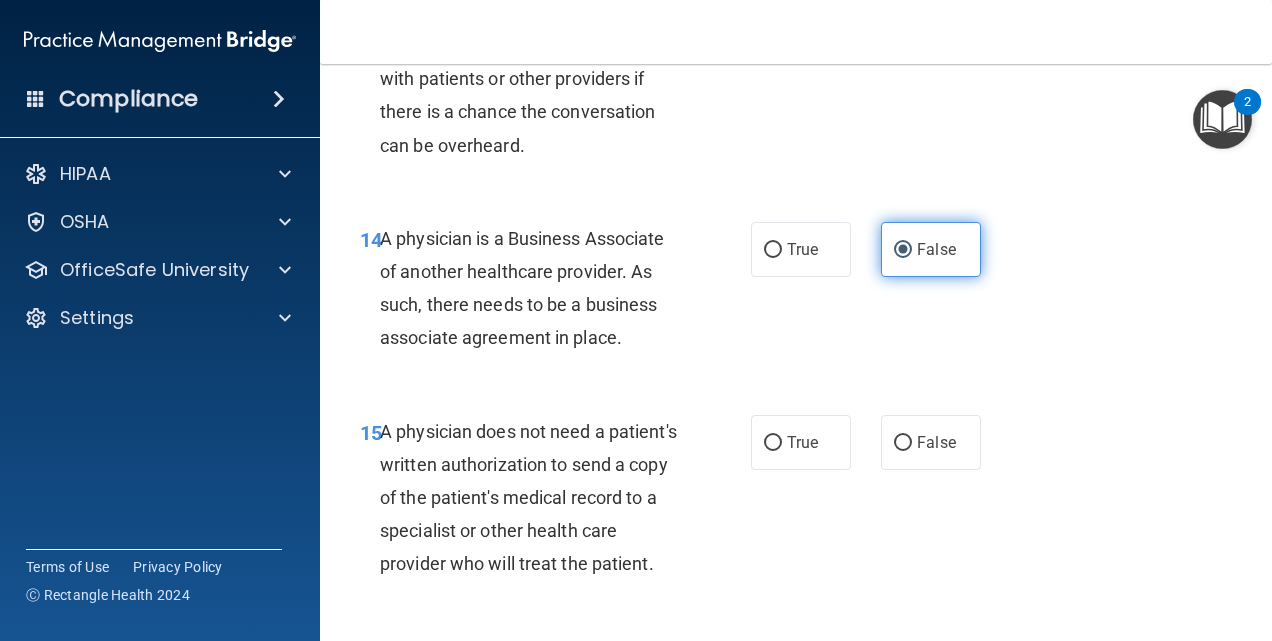 scroll, scrollTop: 2759, scrollLeft: 0, axis: vertical 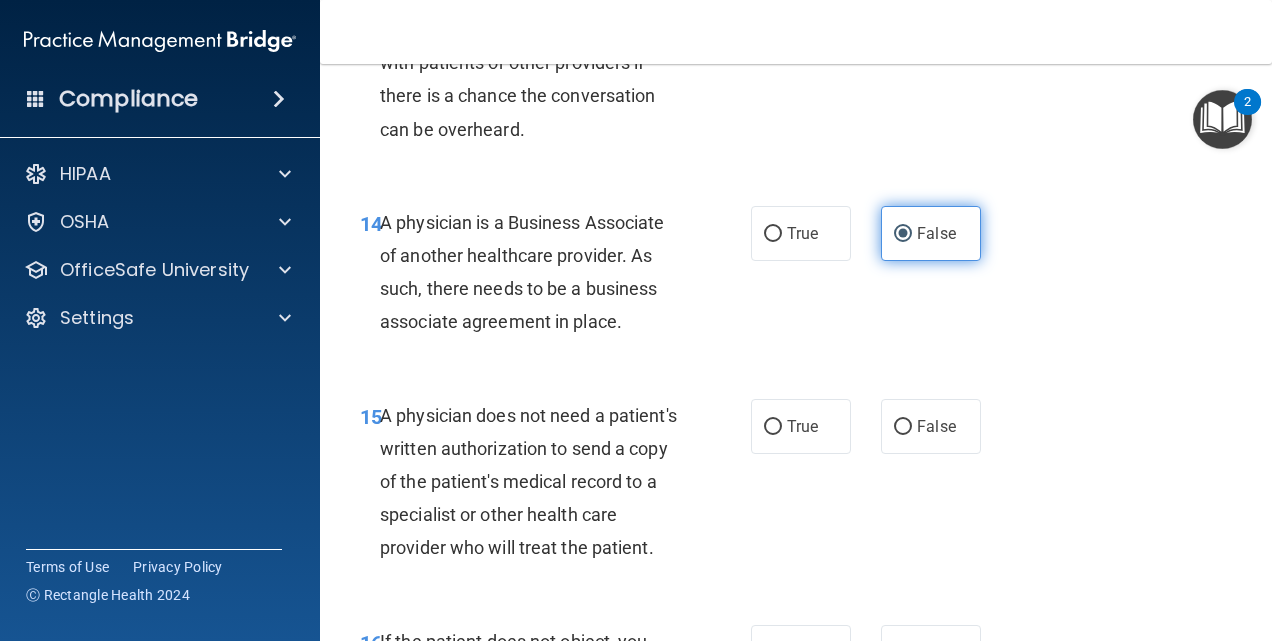 click on "14        A physician is a Business Associate of another healthcare provider.  As such, there needs to be a business associate agreement in place.                 True           False" at bounding box center (796, 277) 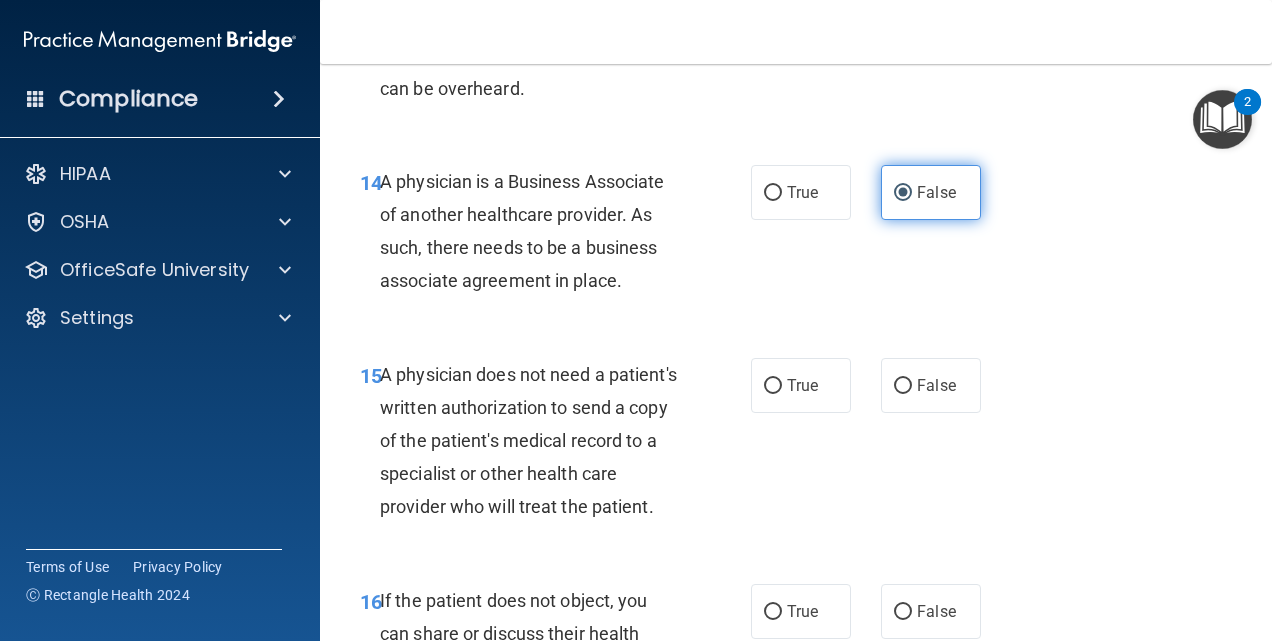 scroll, scrollTop: 2804, scrollLeft: 0, axis: vertical 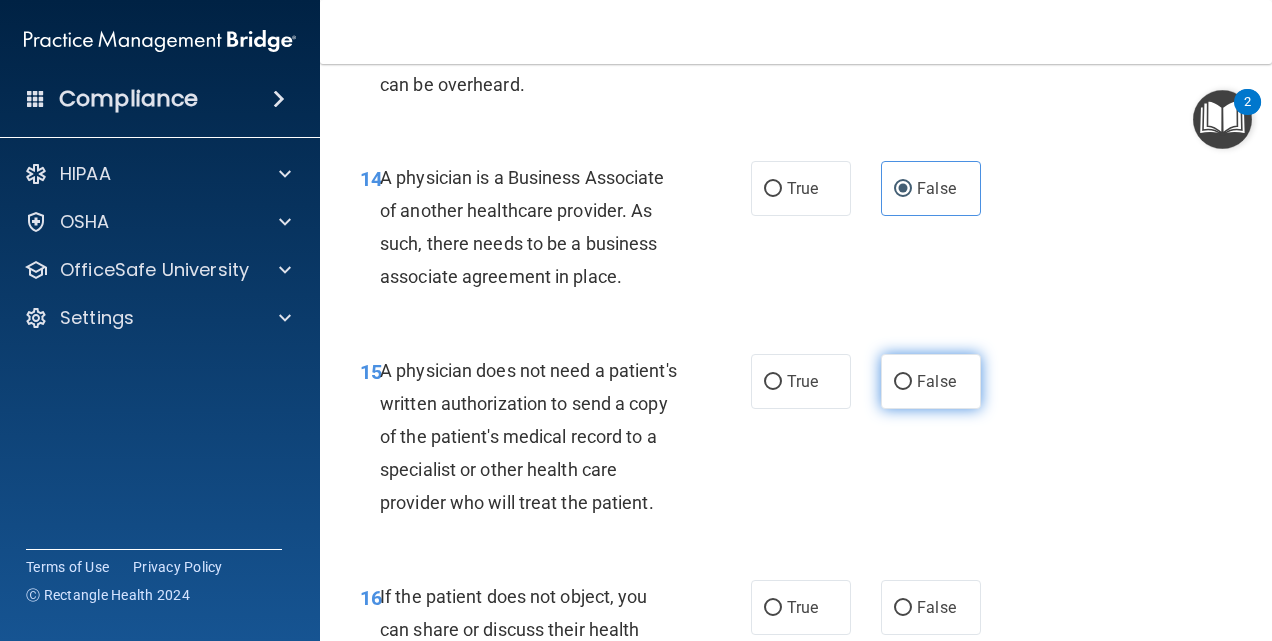 click on "False" at bounding box center [931, 381] 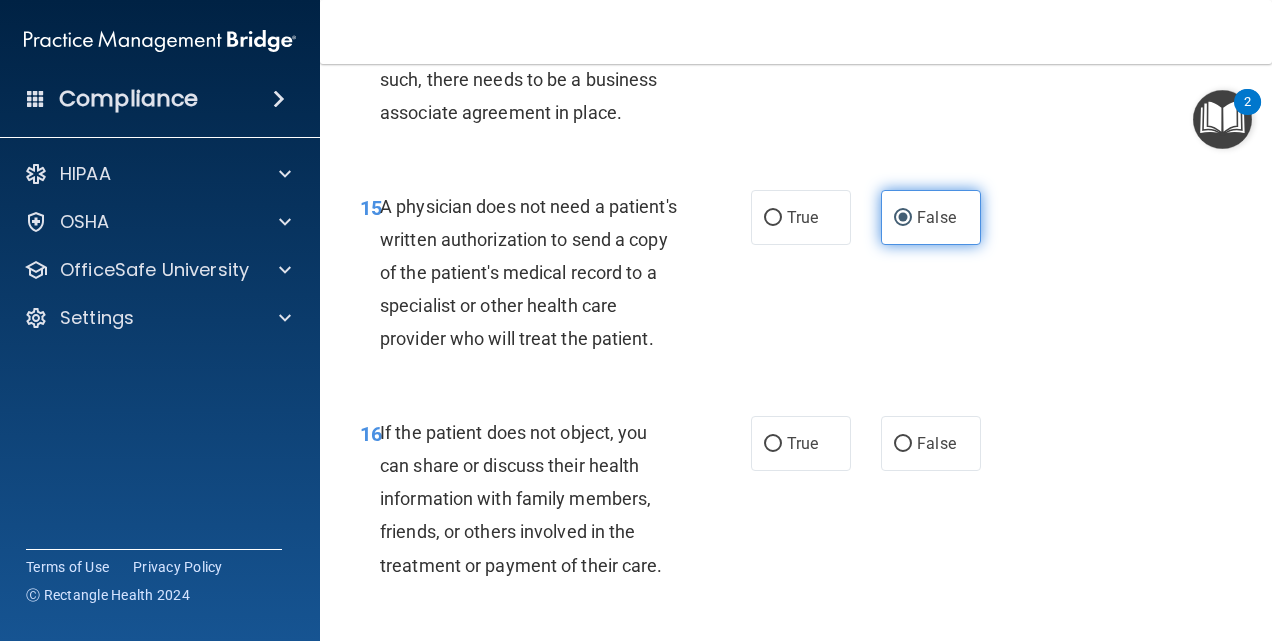 scroll, scrollTop: 3065, scrollLeft: 0, axis: vertical 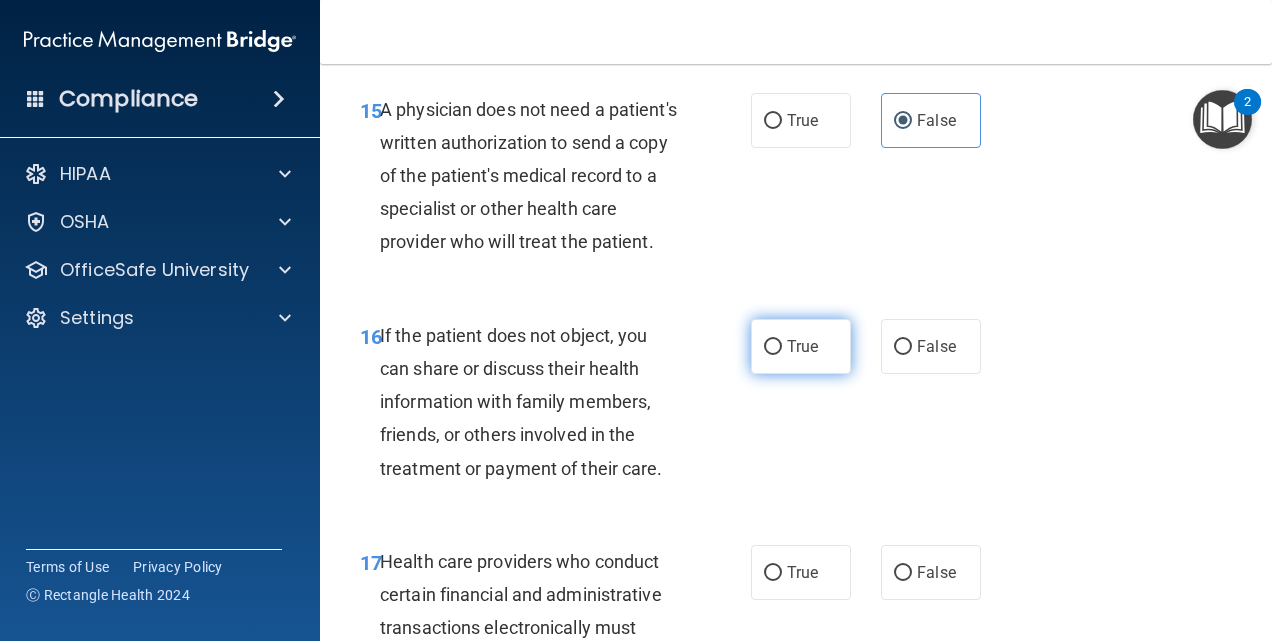 click on "True" at bounding box center (801, 346) 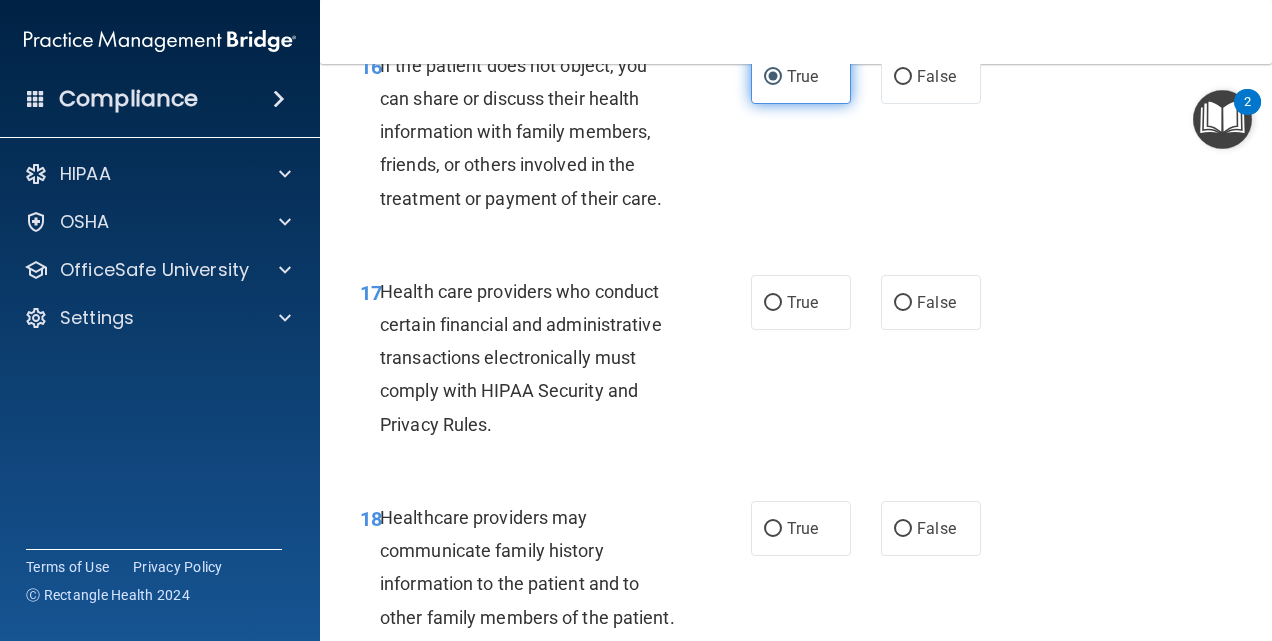 scroll, scrollTop: 3340, scrollLeft: 0, axis: vertical 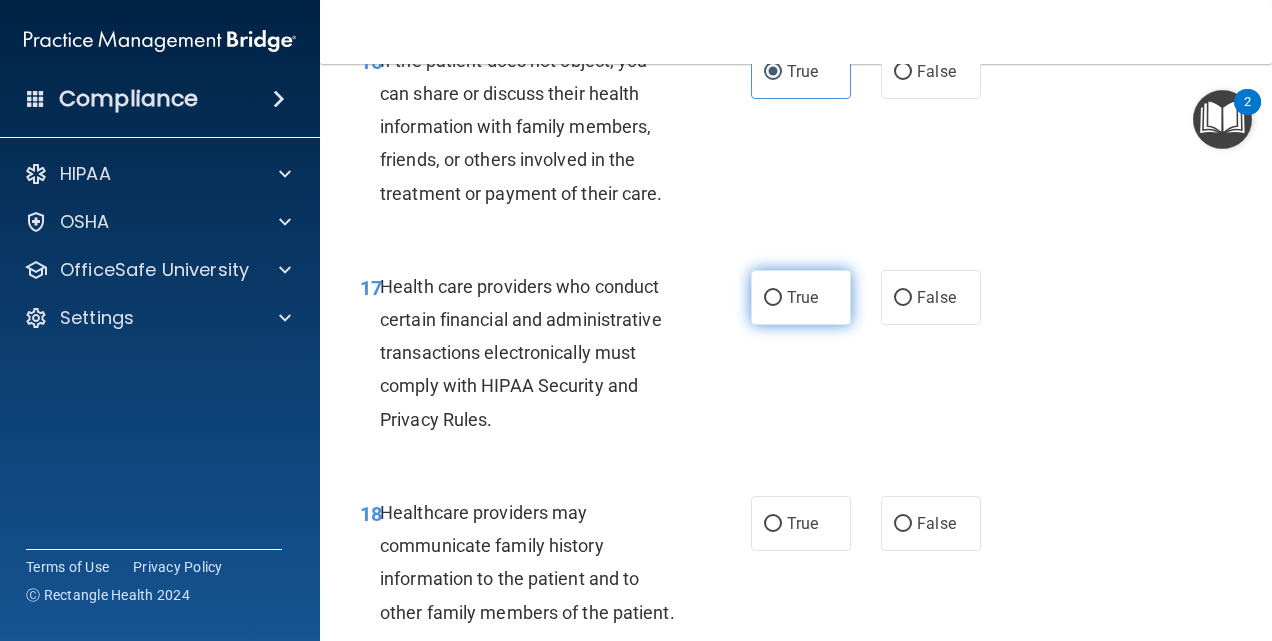click on "True" at bounding box center [801, 297] 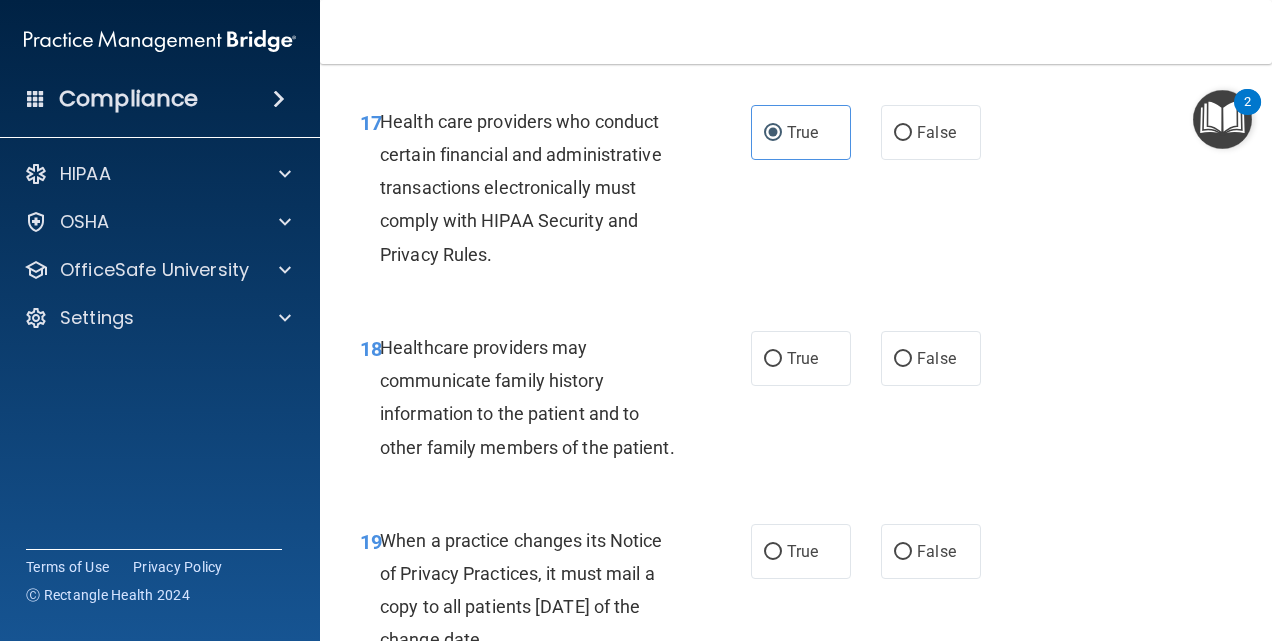 scroll, scrollTop: 3606, scrollLeft: 0, axis: vertical 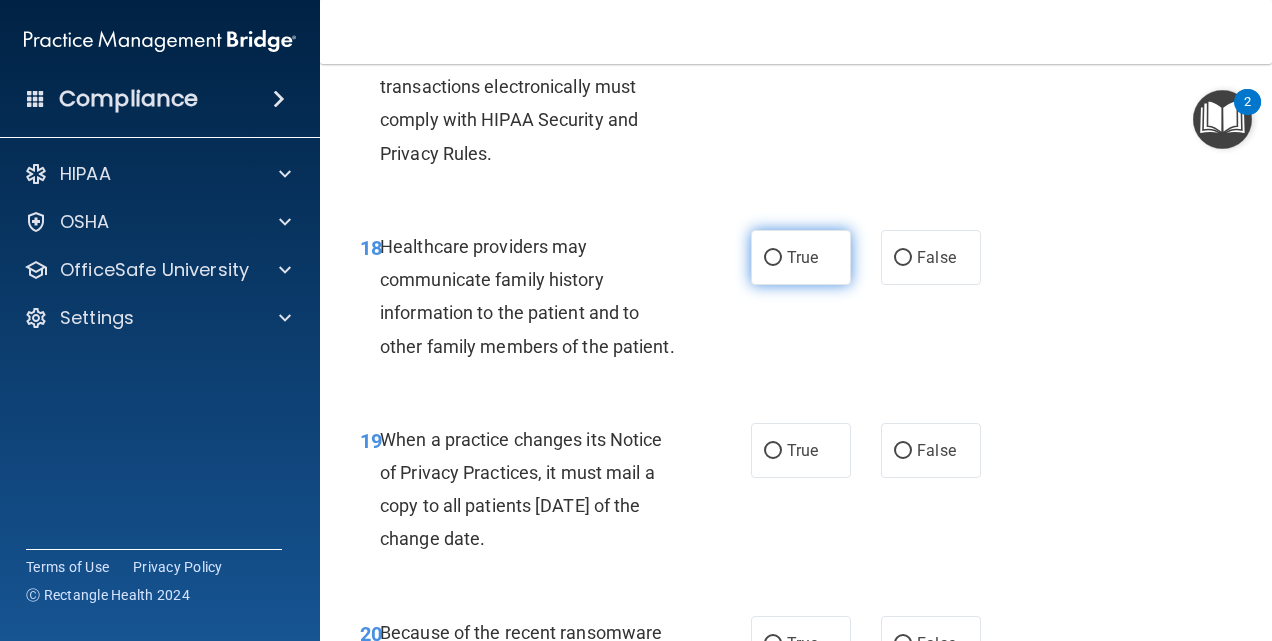 click on "True" at bounding box center [801, 257] 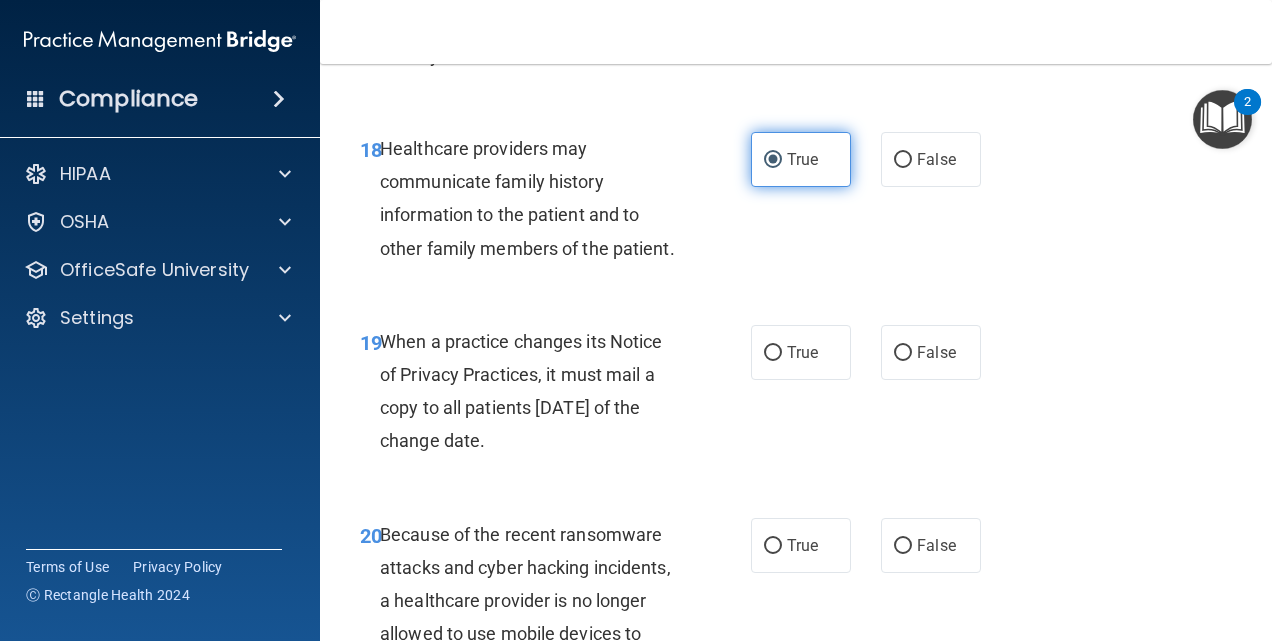 scroll, scrollTop: 3784, scrollLeft: 0, axis: vertical 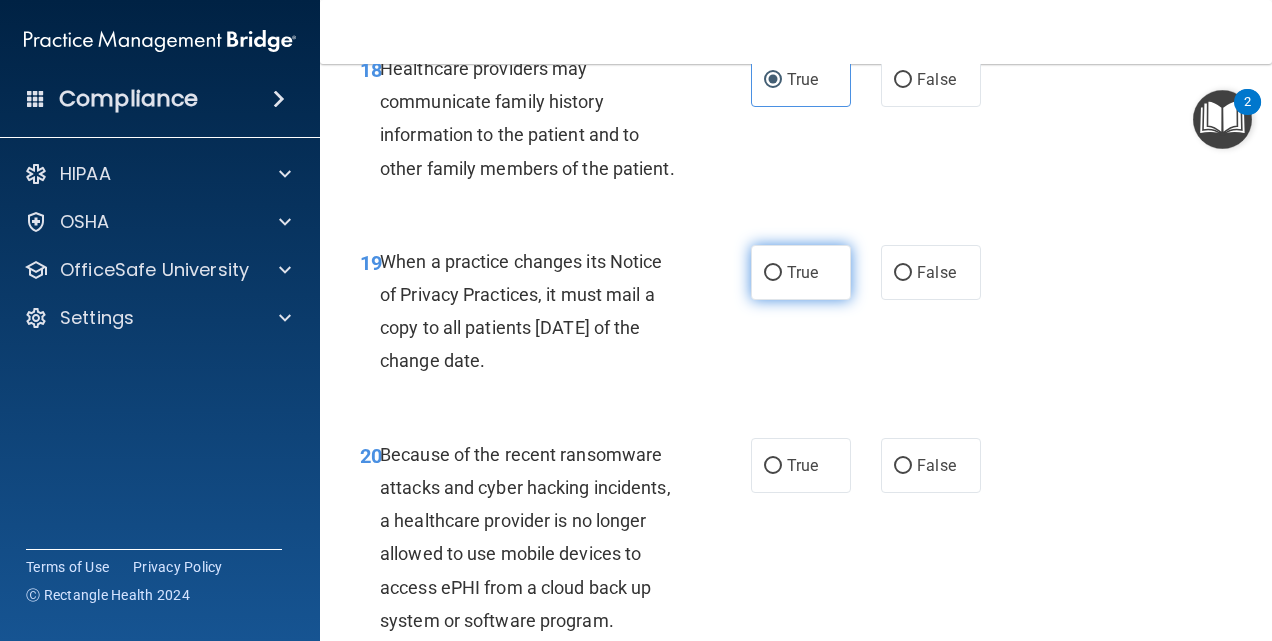 click on "True" at bounding box center (801, 272) 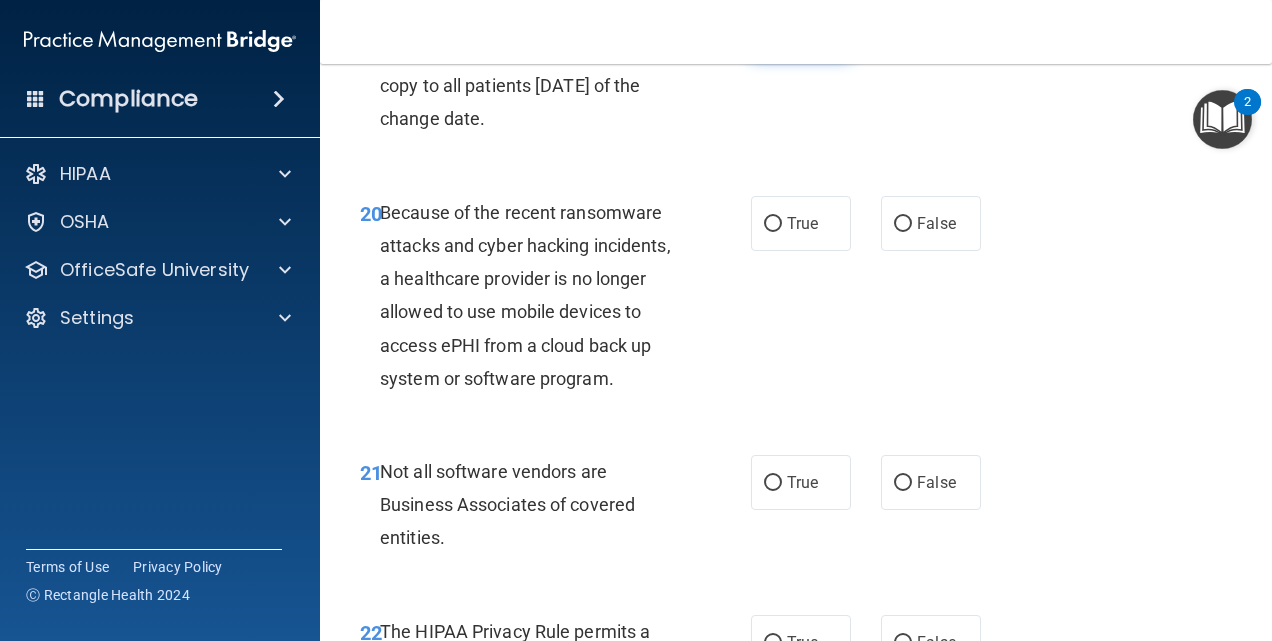 scroll, scrollTop: 4027, scrollLeft: 0, axis: vertical 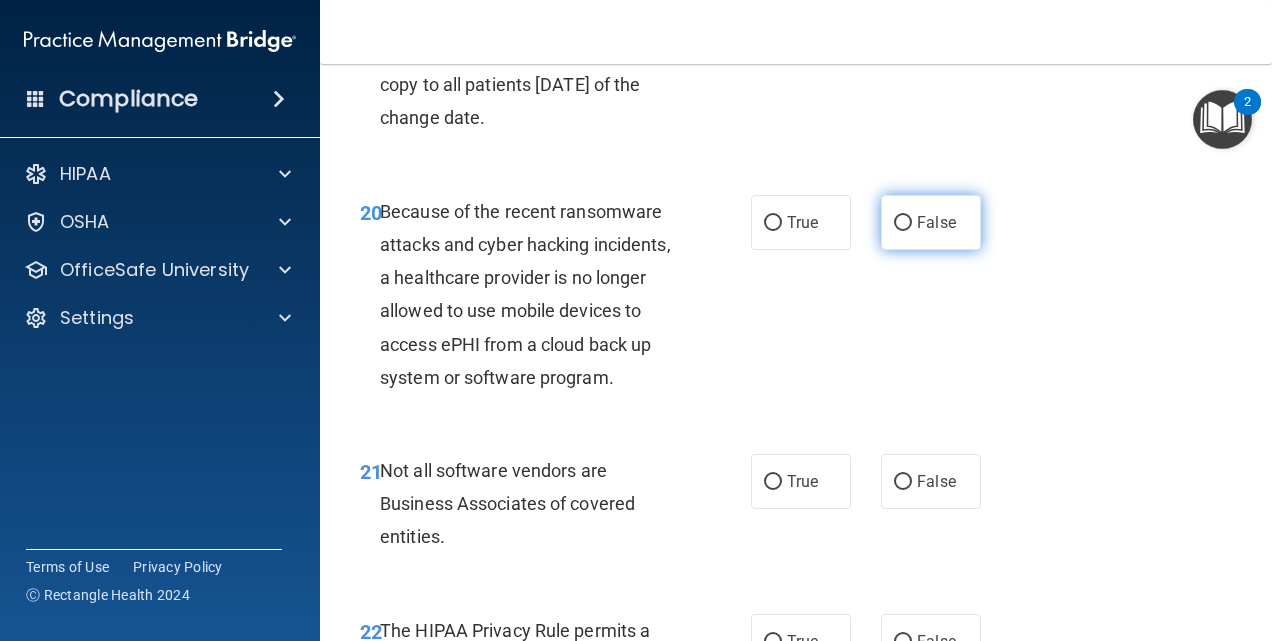 click on "False" at bounding box center [931, 222] 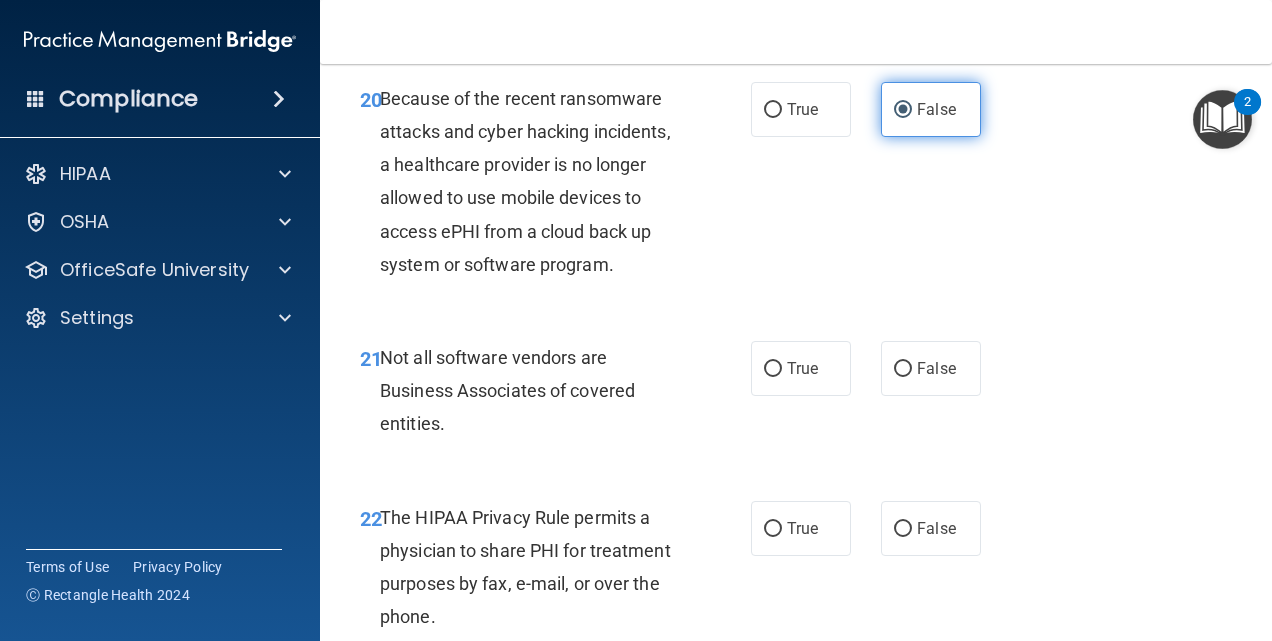 scroll, scrollTop: 4141, scrollLeft: 0, axis: vertical 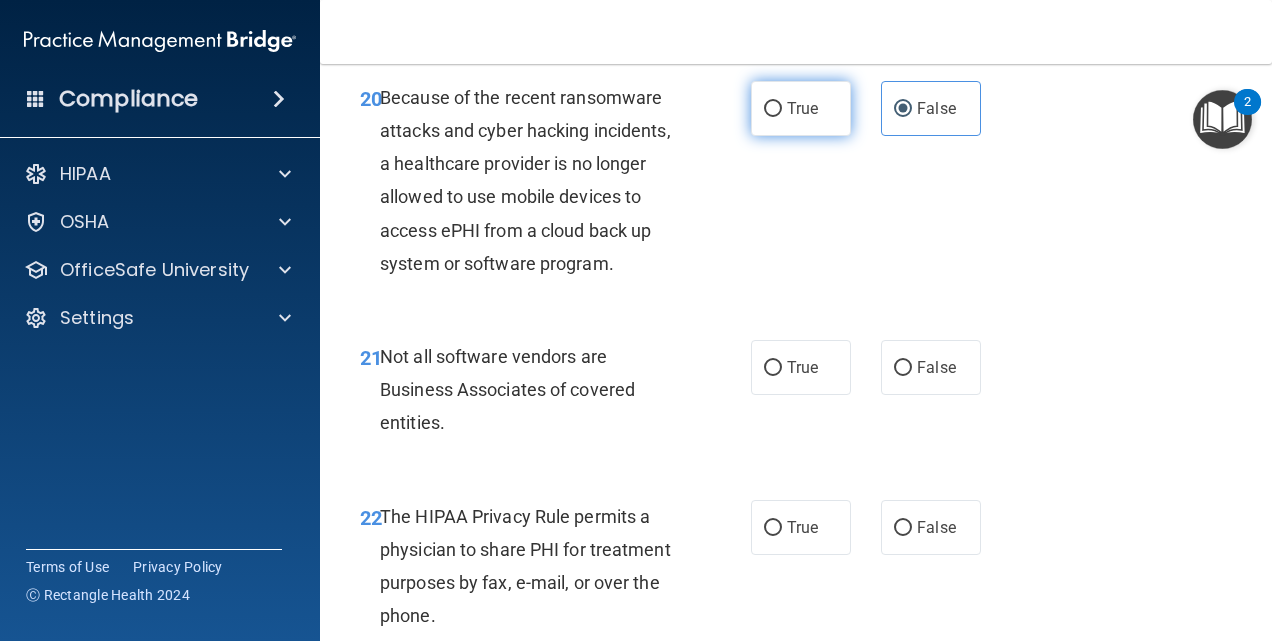 click on "True" at bounding box center (801, 108) 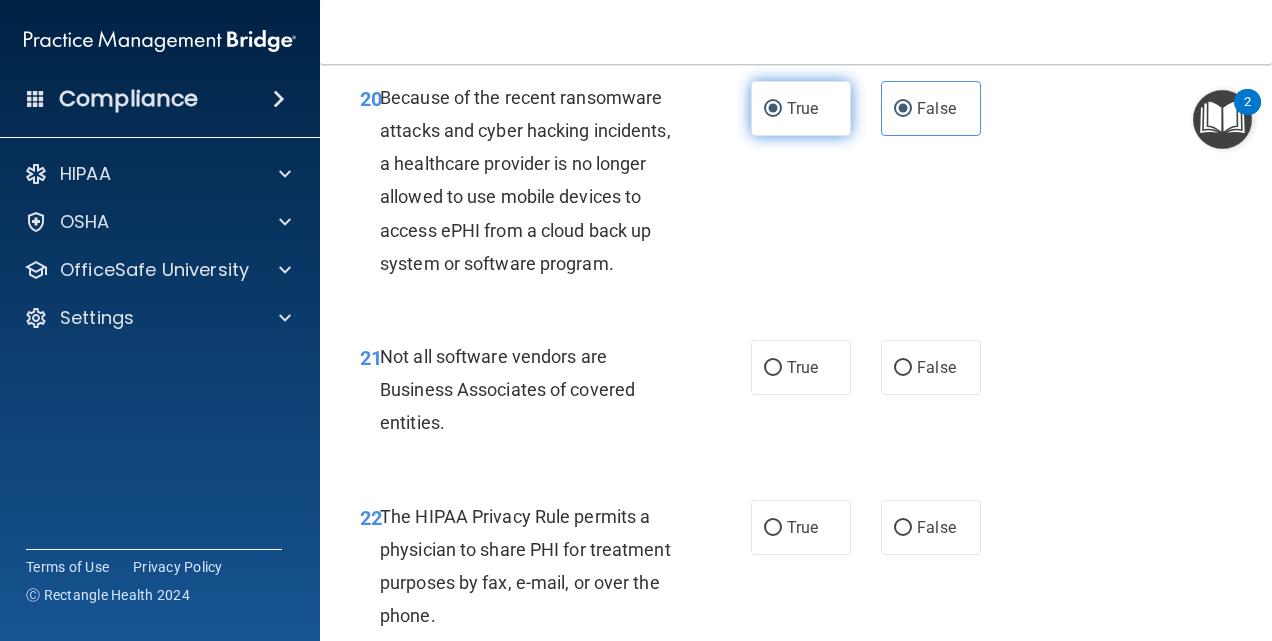 radio on "false" 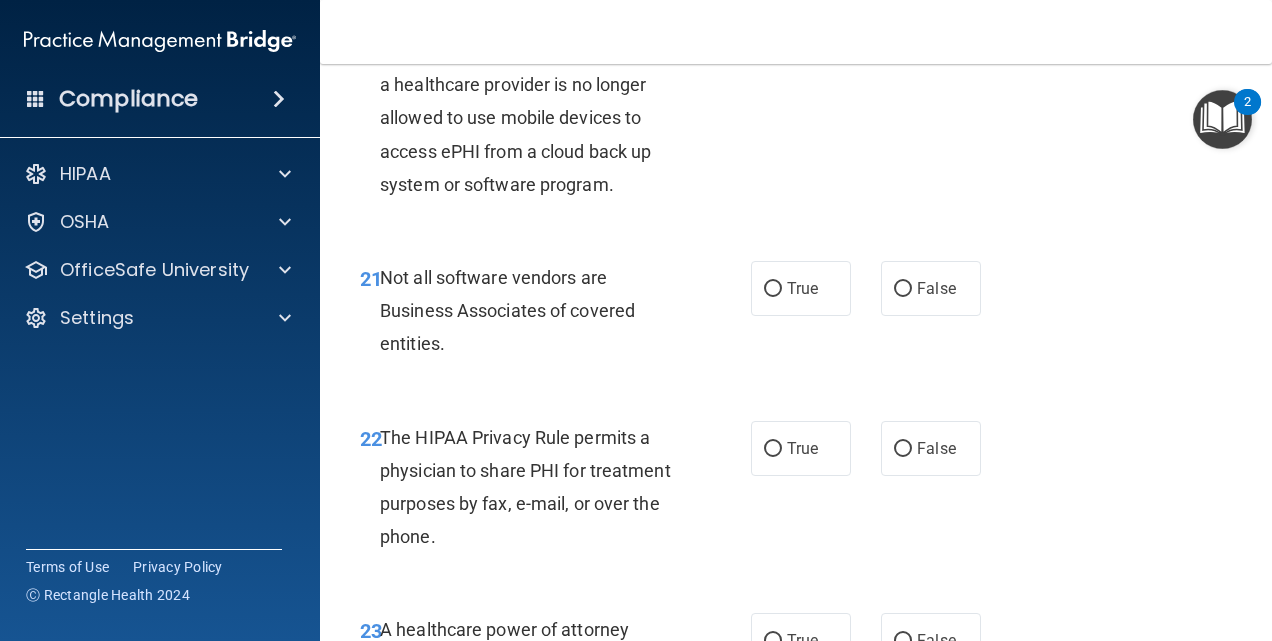 scroll, scrollTop: 4221, scrollLeft: 0, axis: vertical 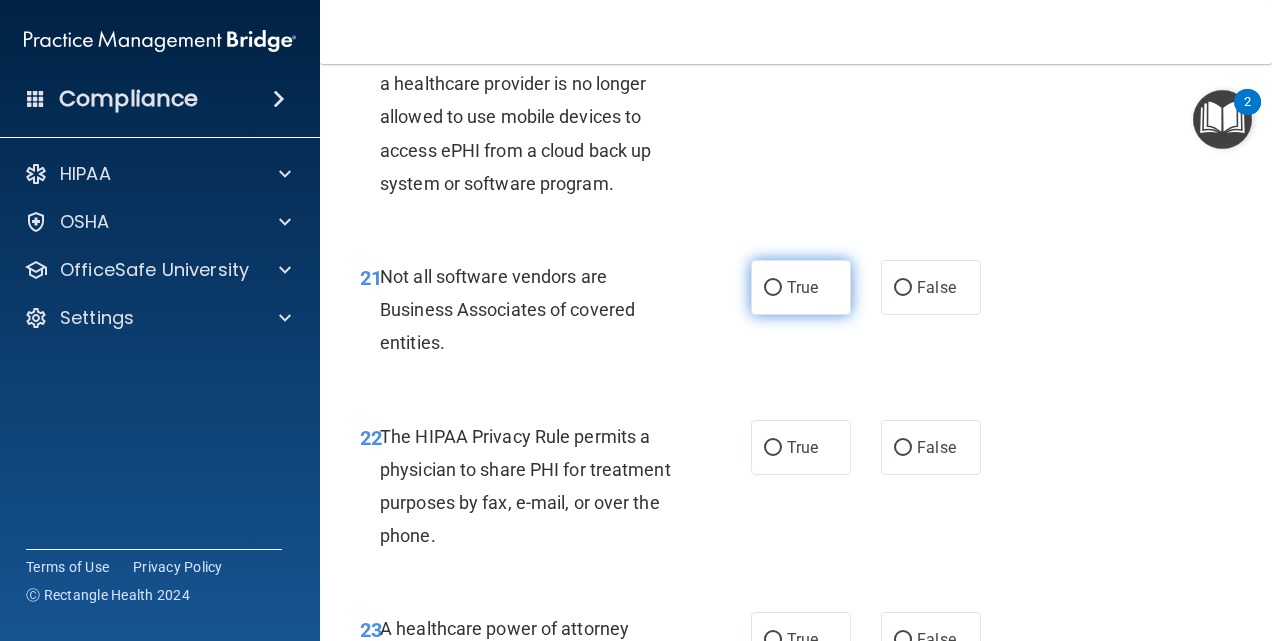 click on "True" at bounding box center [801, 287] 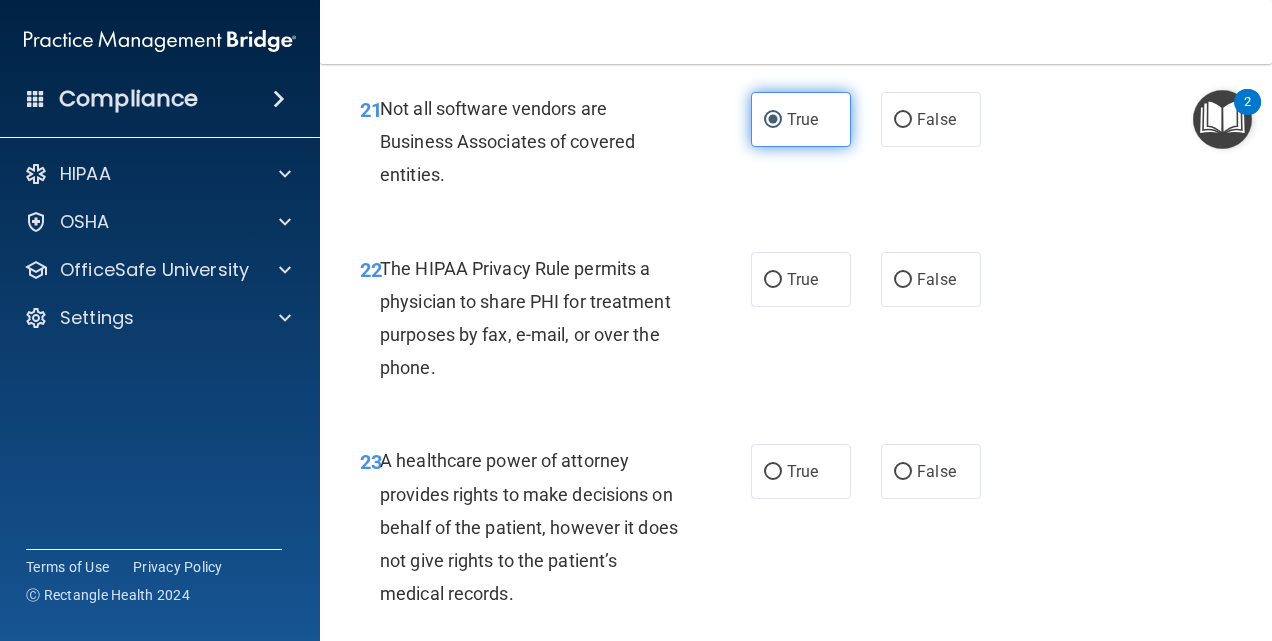scroll, scrollTop: 4394, scrollLeft: 0, axis: vertical 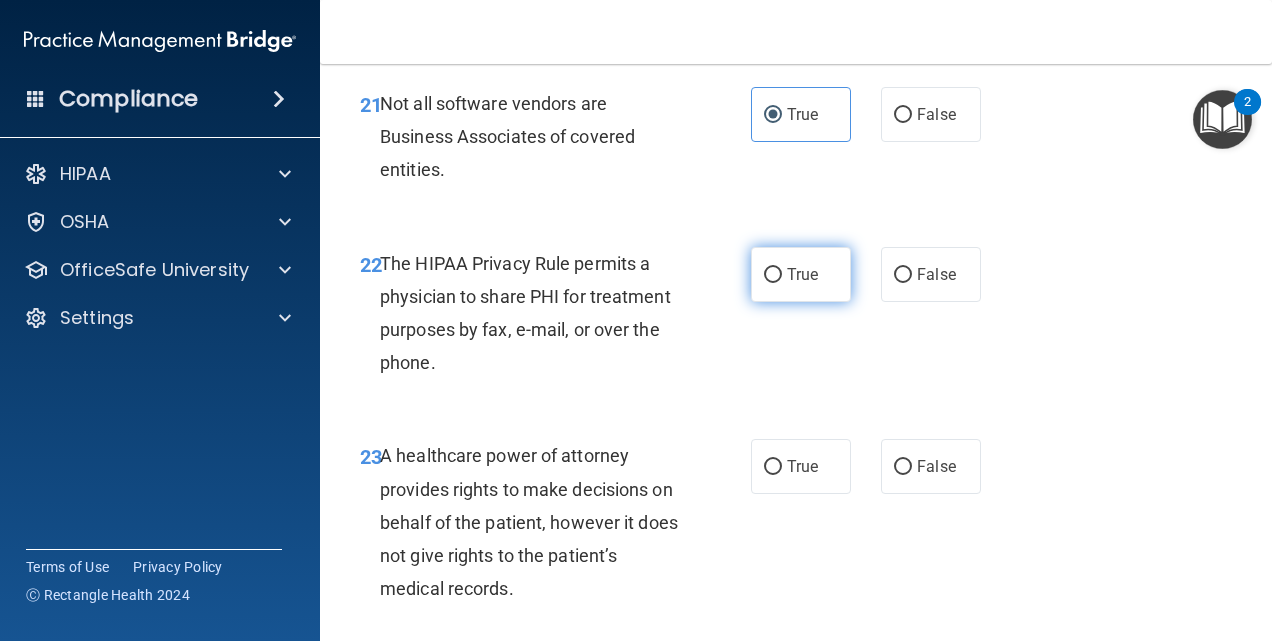 click on "True" at bounding box center [801, 274] 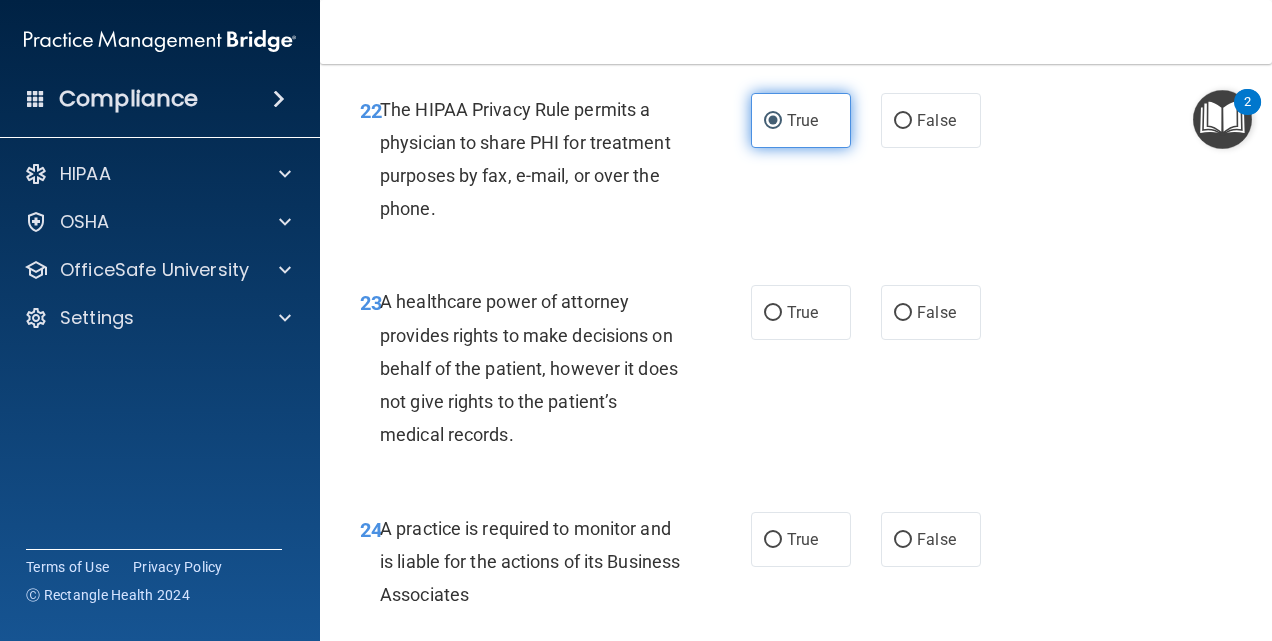scroll, scrollTop: 4550, scrollLeft: 0, axis: vertical 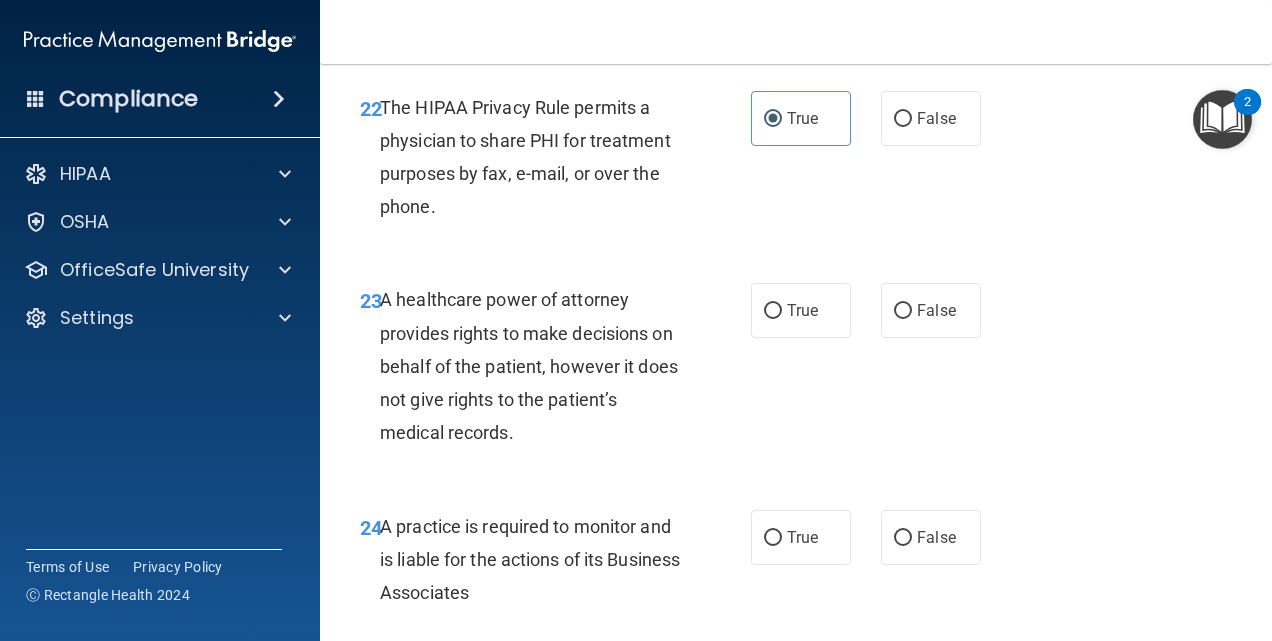 click on "23       A healthcare power of attorney provides rights to make decisions on behalf of the patient, however it does not give rights to the patient’s medical records.                  True           False" at bounding box center [796, 371] 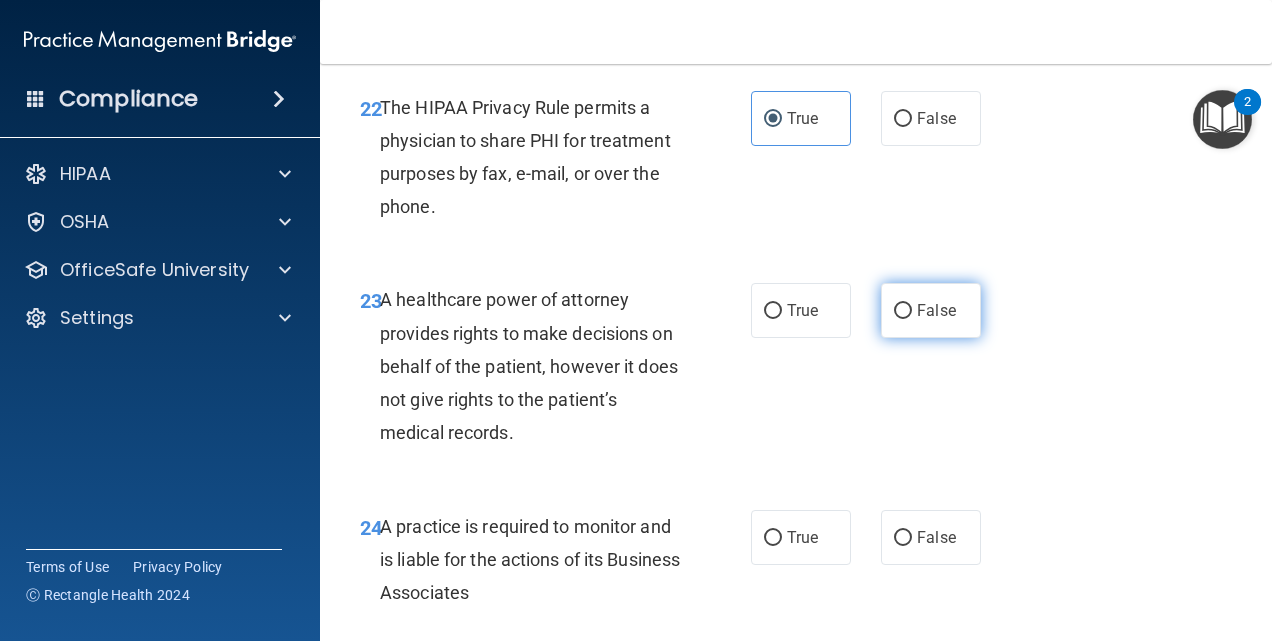 click on "False" at bounding box center [903, 311] 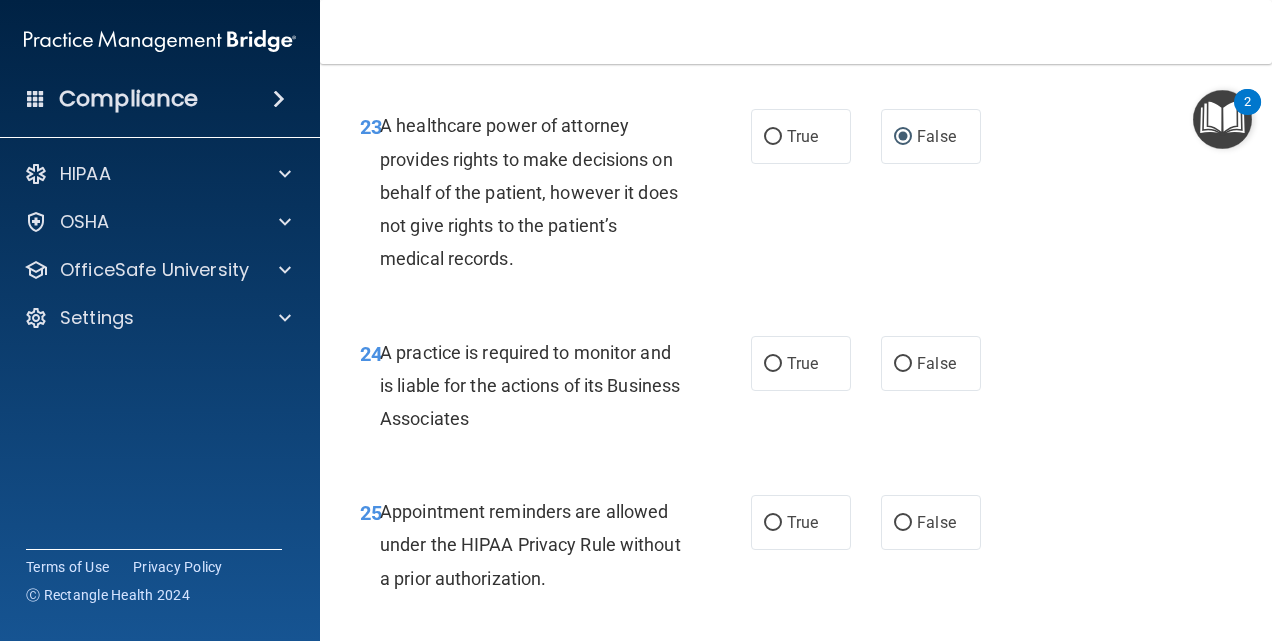 scroll, scrollTop: 4805, scrollLeft: 0, axis: vertical 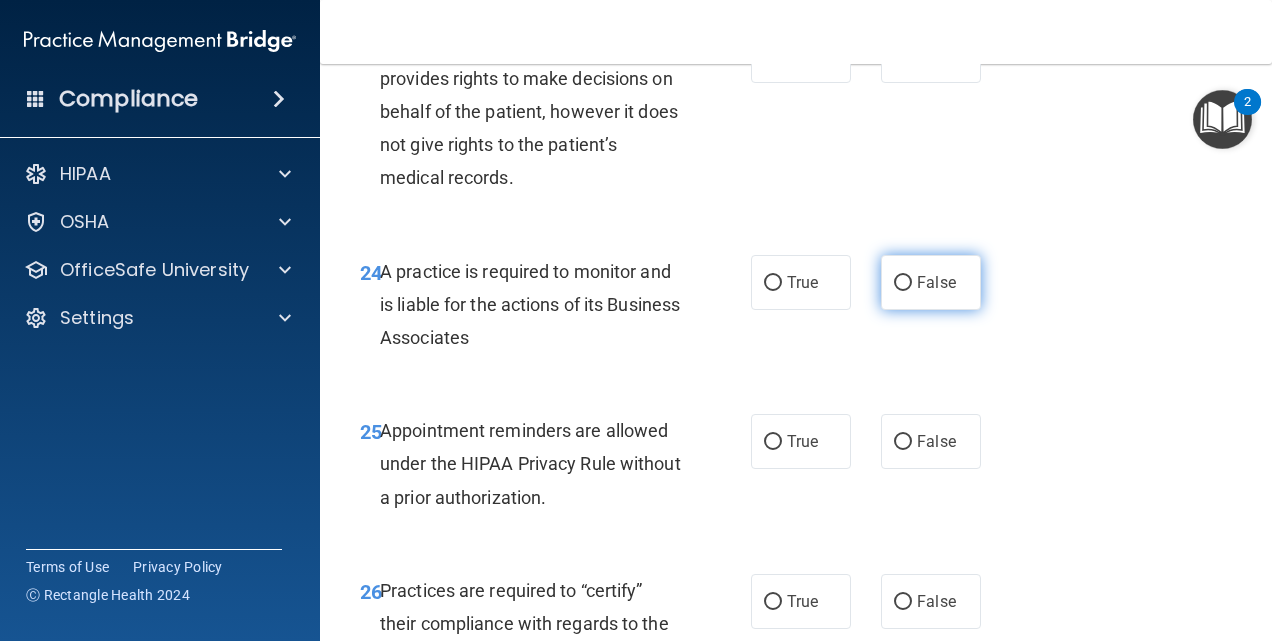 click on "False" at bounding box center [936, 282] 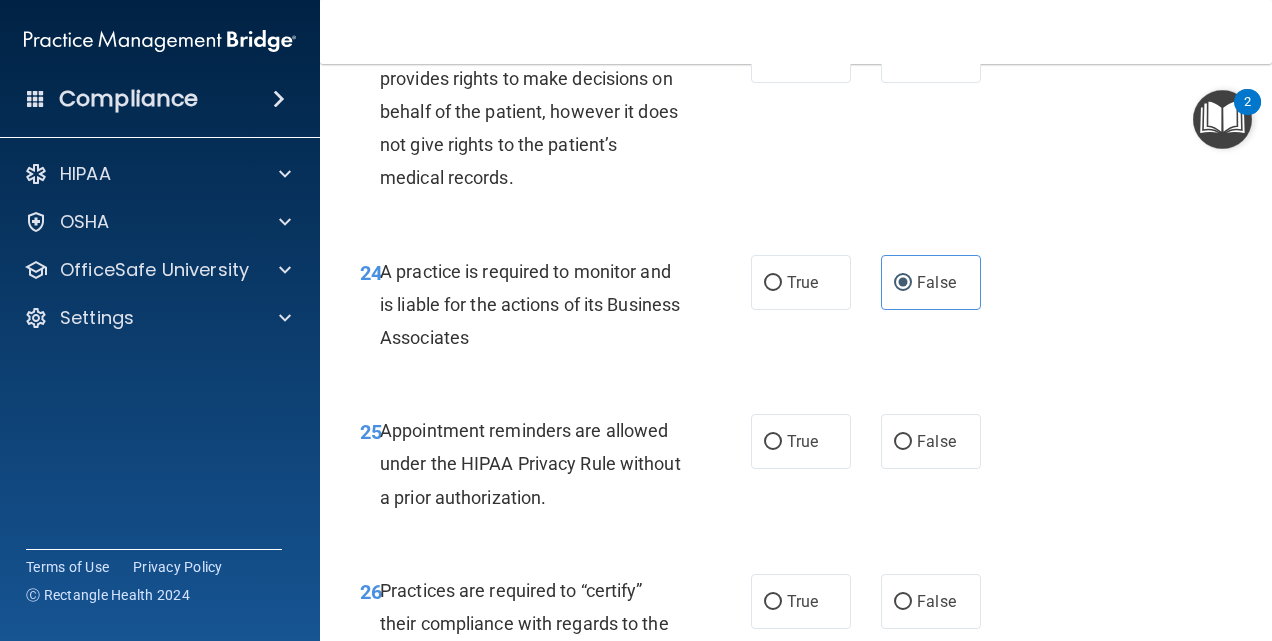 scroll, scrollTop: 4973, scrollLeft: 0, axis: vertical 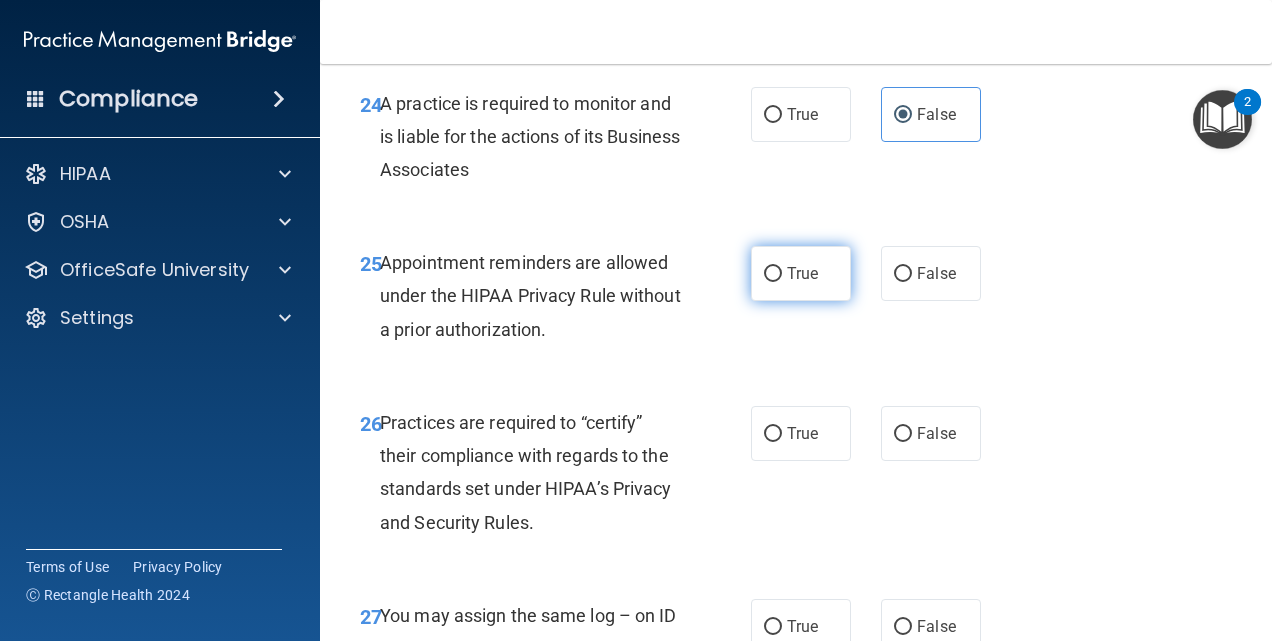click on "True" at bounding box center (801, 273) 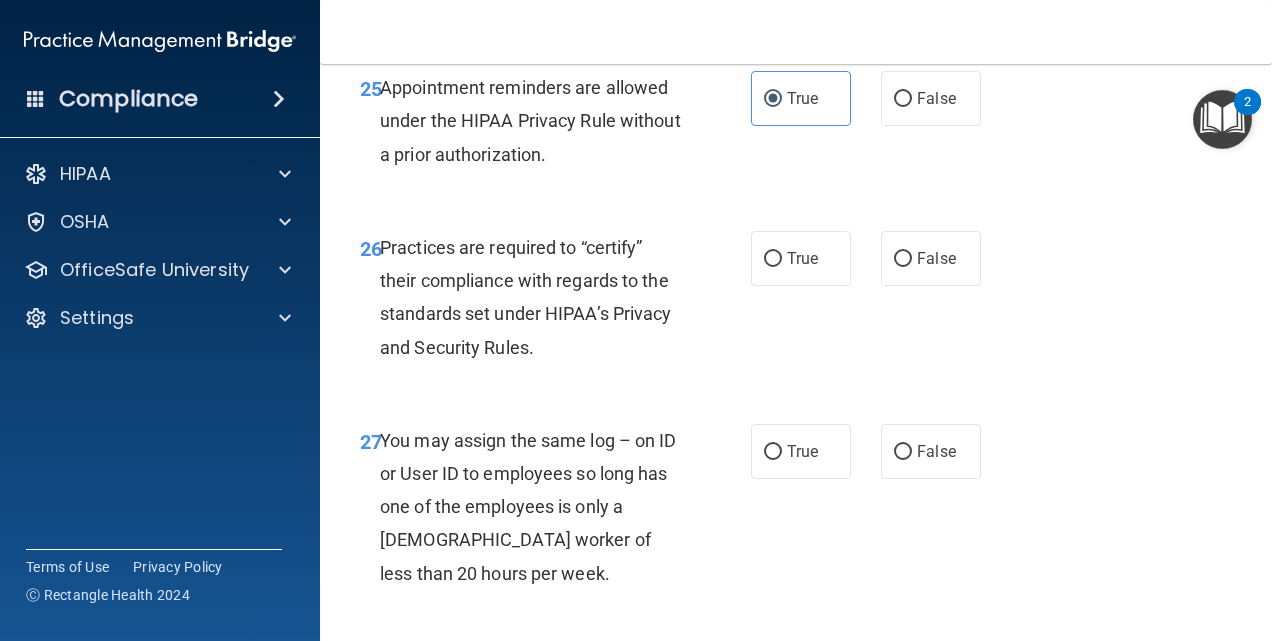 scroll, scrollTop: 5150, scrollLeft: 0, axis: vertical 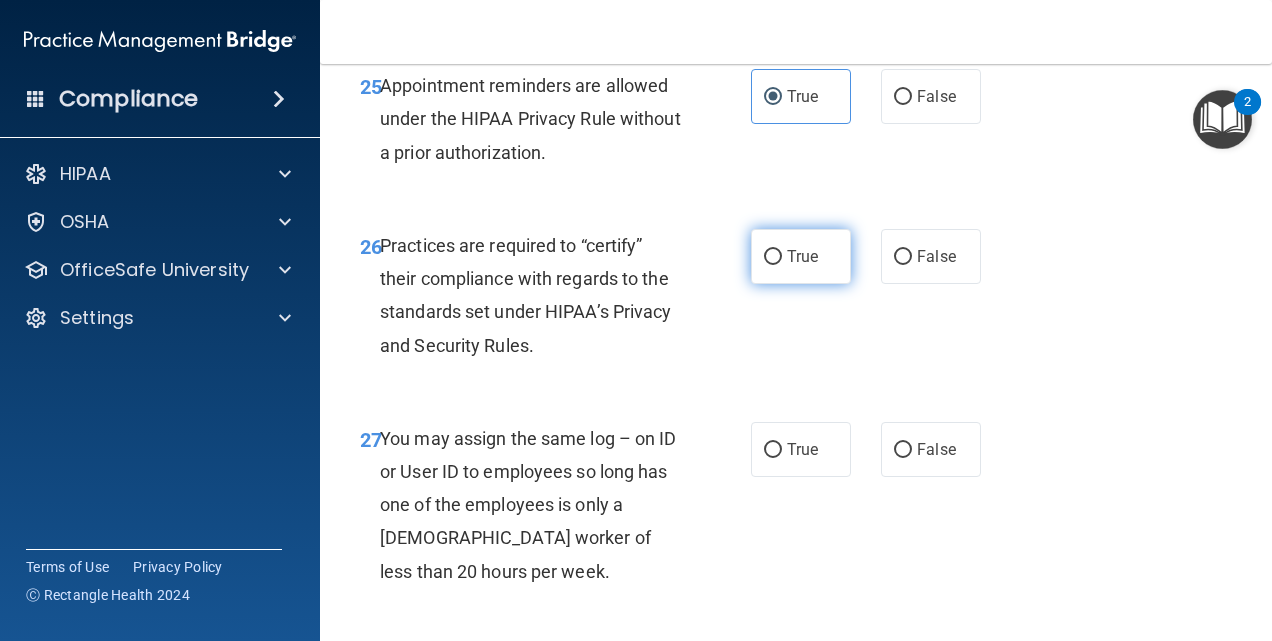 click on "True" at bounding box center (802, 256) 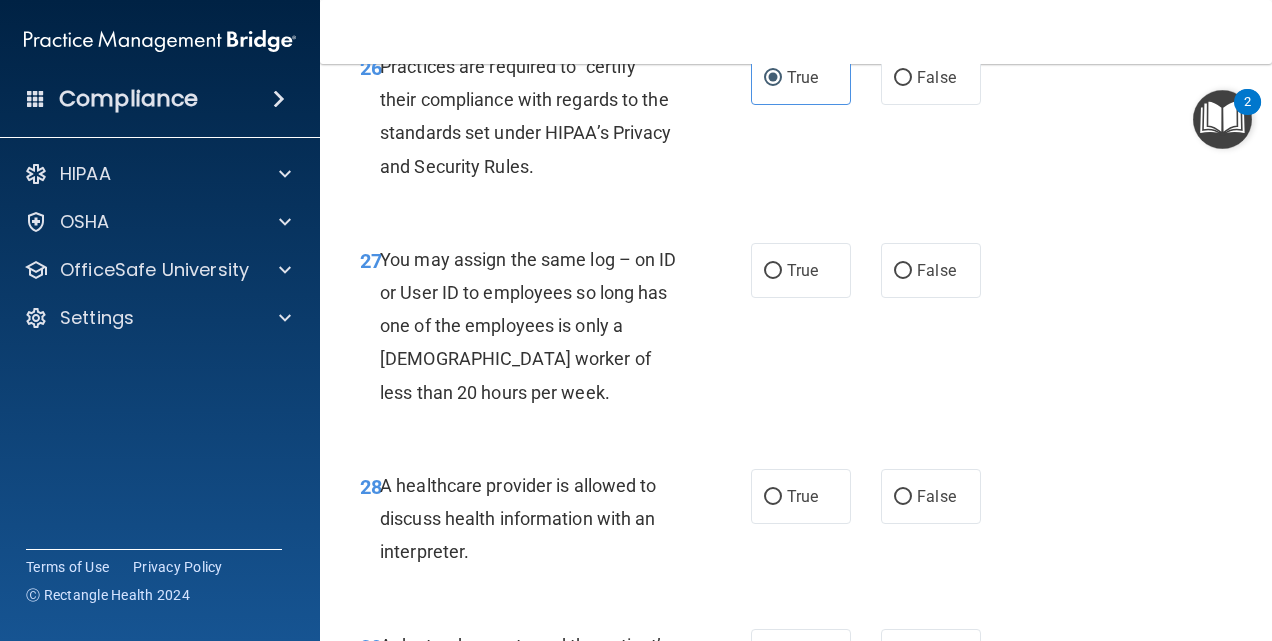 scroll, scrollTop: 5330, scrollLeft: 0, axis: vertical 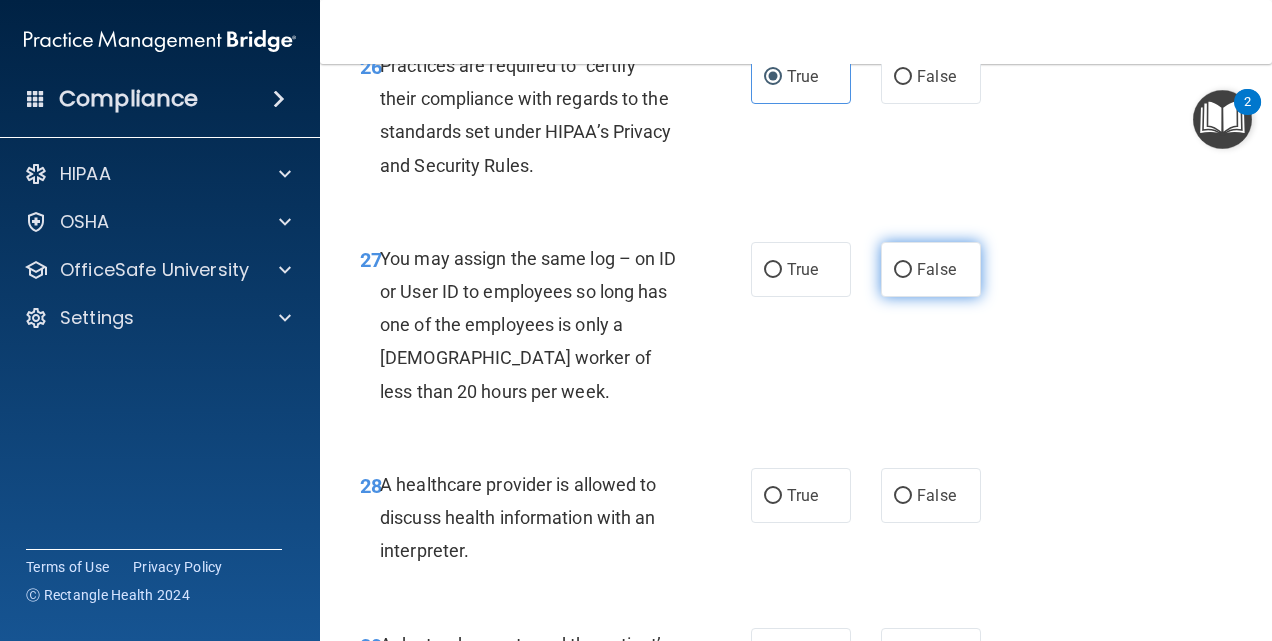click on "False" at bounding box center [931, 269] 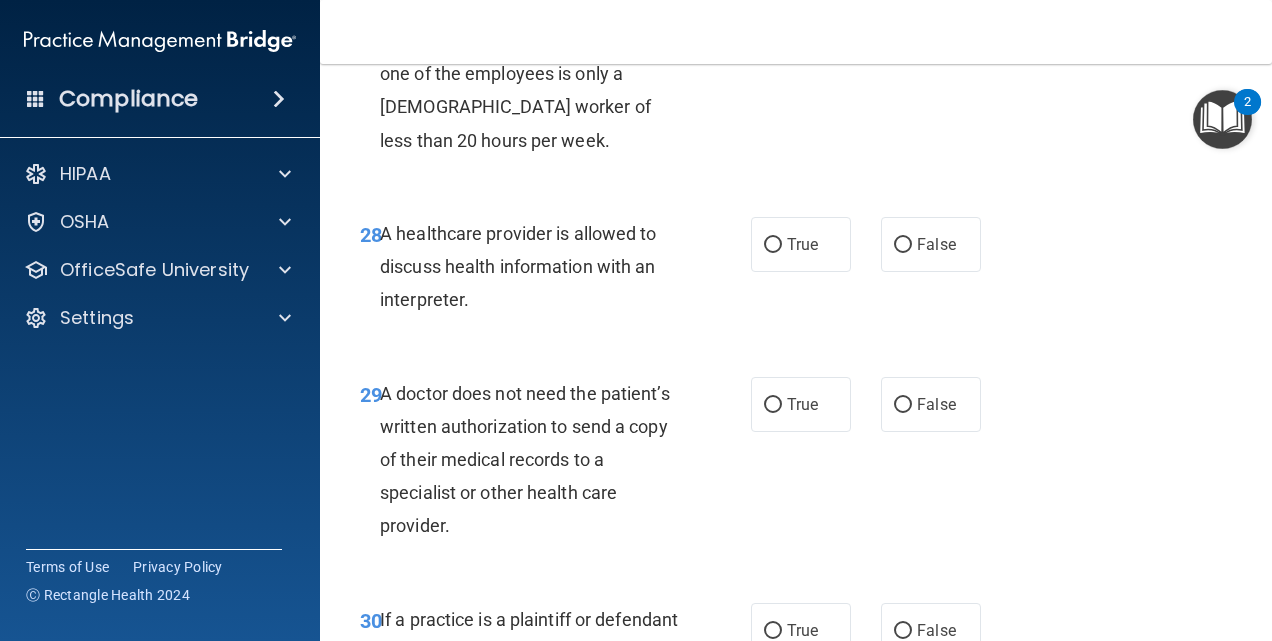 scroll, scrollTop: 5589, scrollLeft: 0, axis: vertical 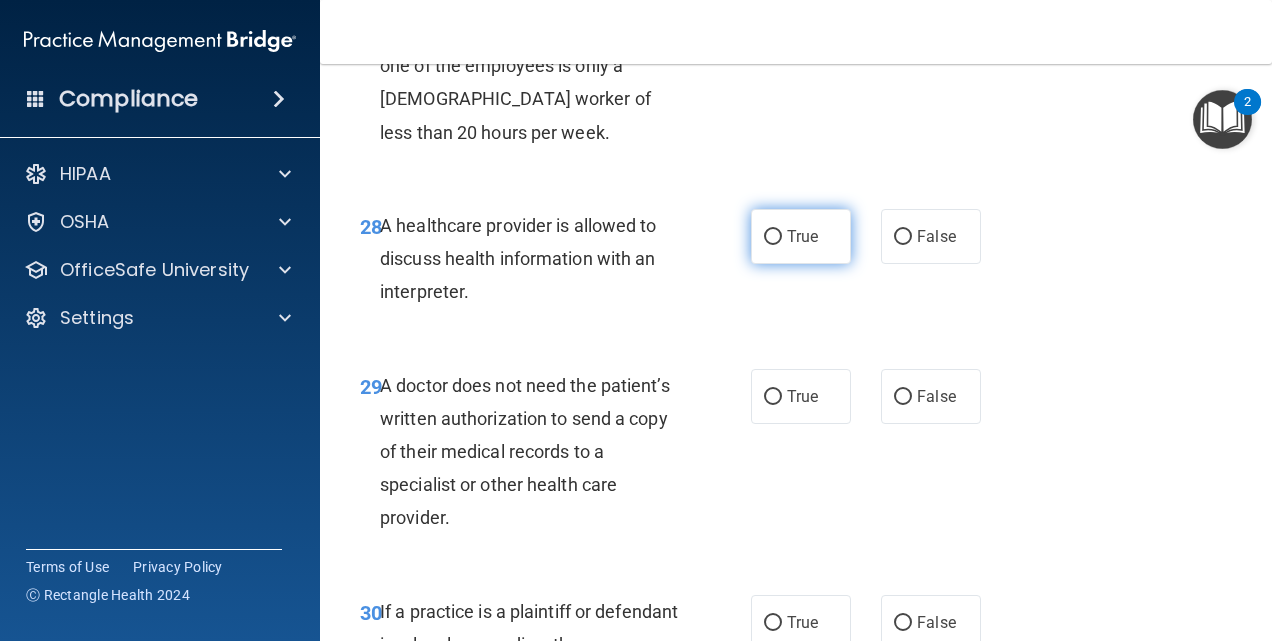 click on "True" at bounding box center (801, 236) 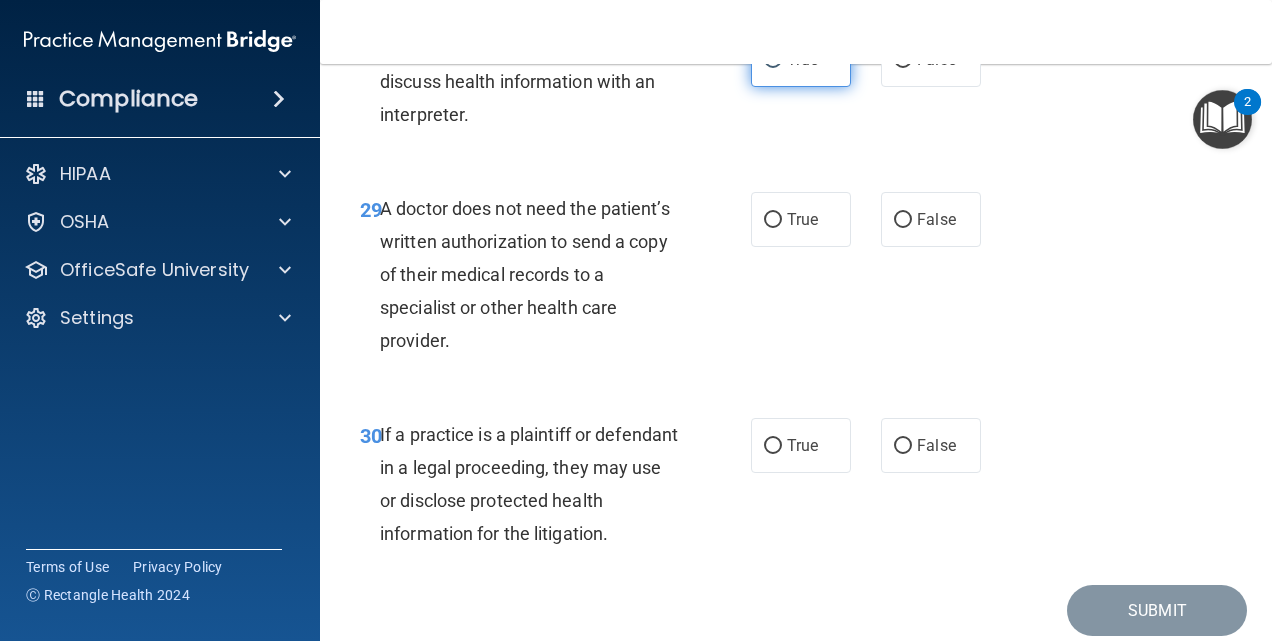 scroll, scrollTop: 5767, scrollLeft: 0, axis: vertical 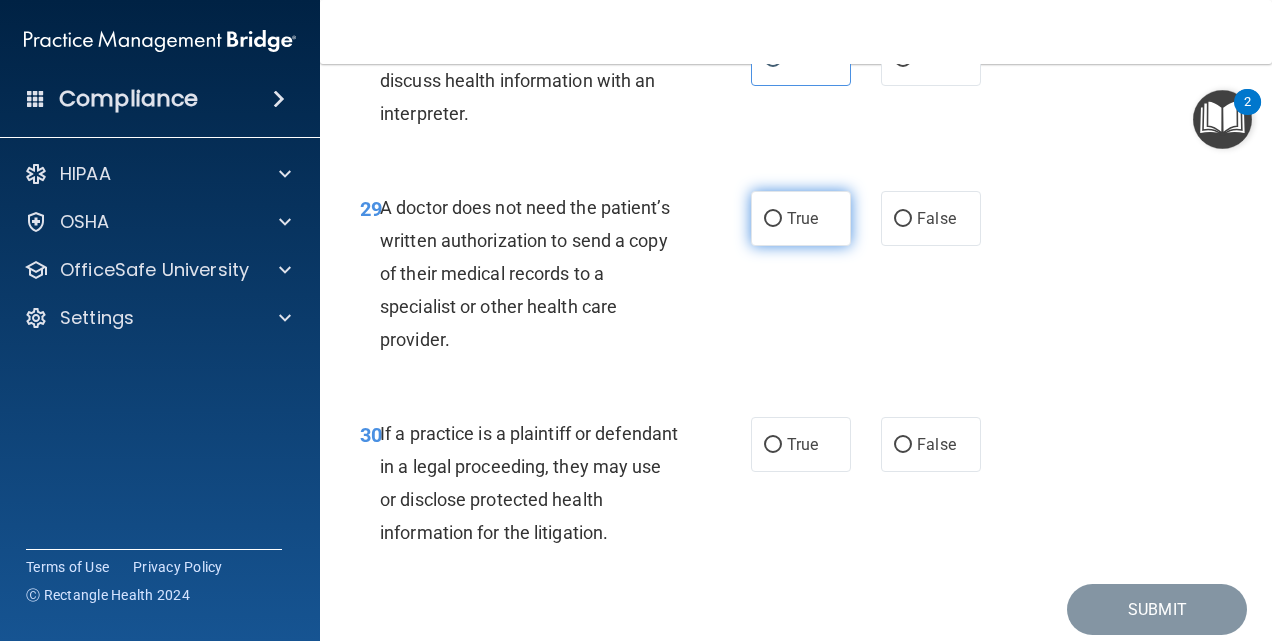 click on "True" at bounding box center [773, 219] 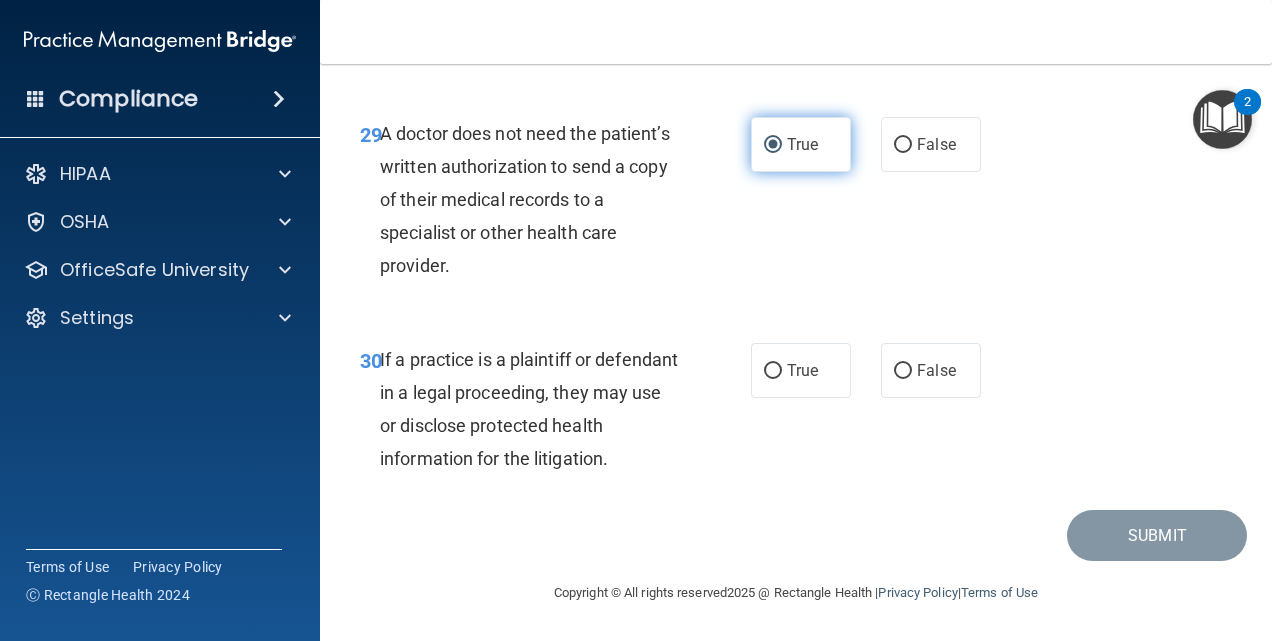 scroll, scrollTop: 5902, scrollLeft: 0, axis: vertical 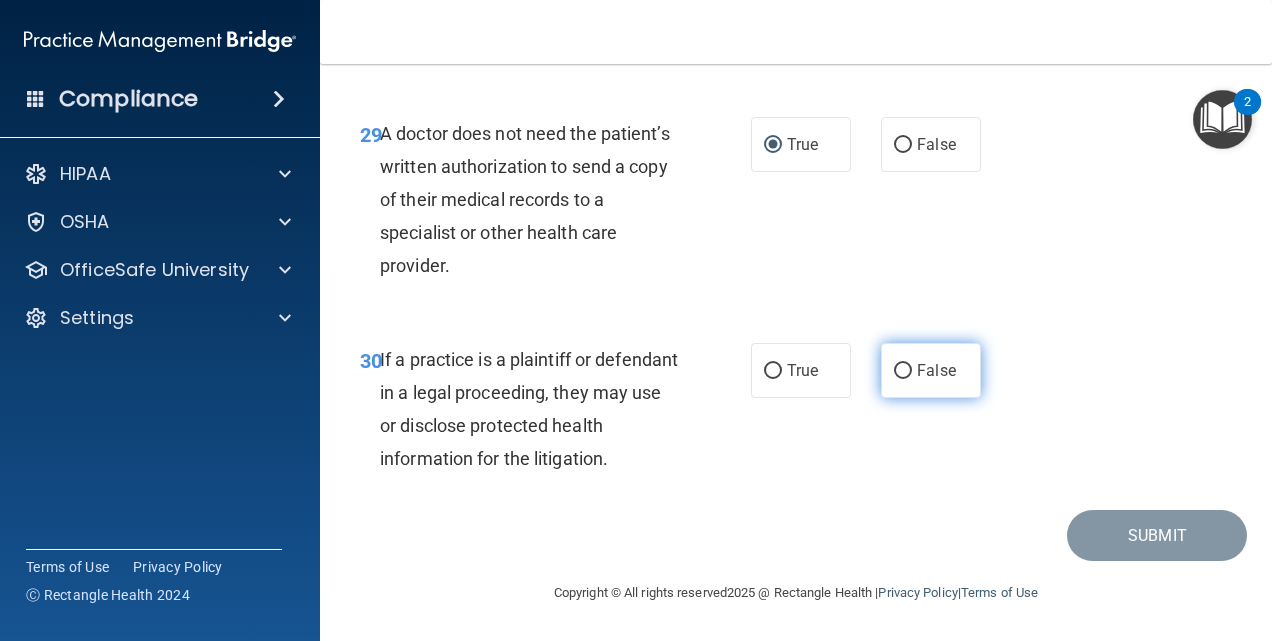 click on "False" at bounding box center [936, 370] 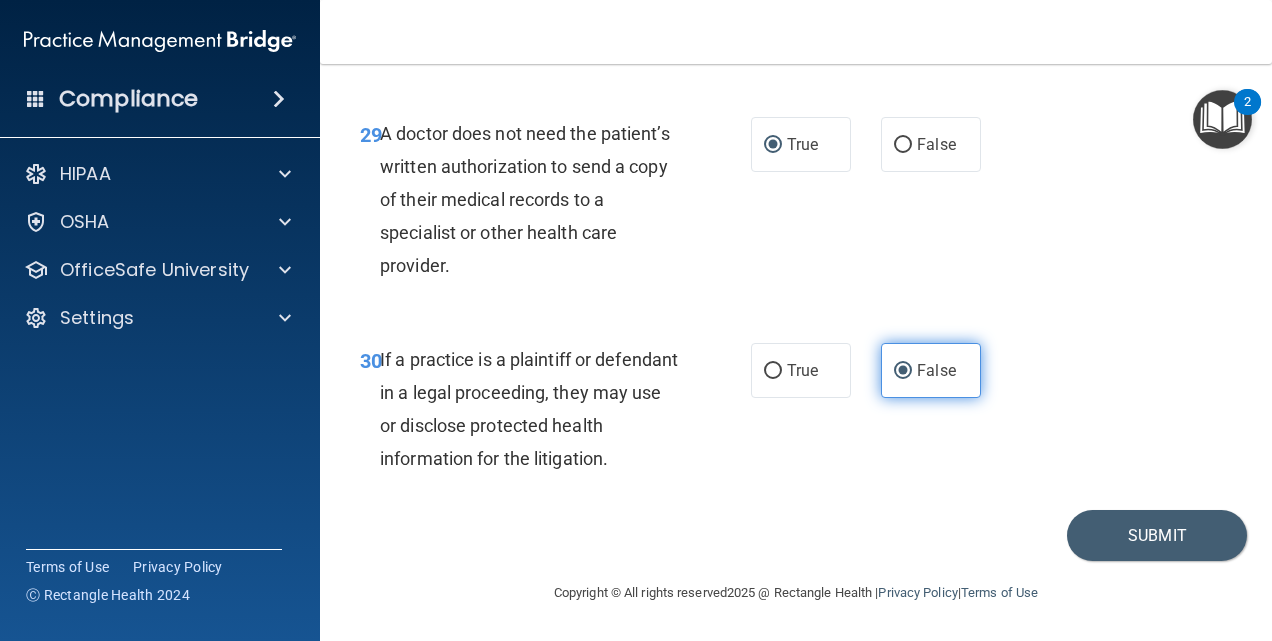 scroll, scrollTop: 5940, scrollLeft: 0, axis: vertical 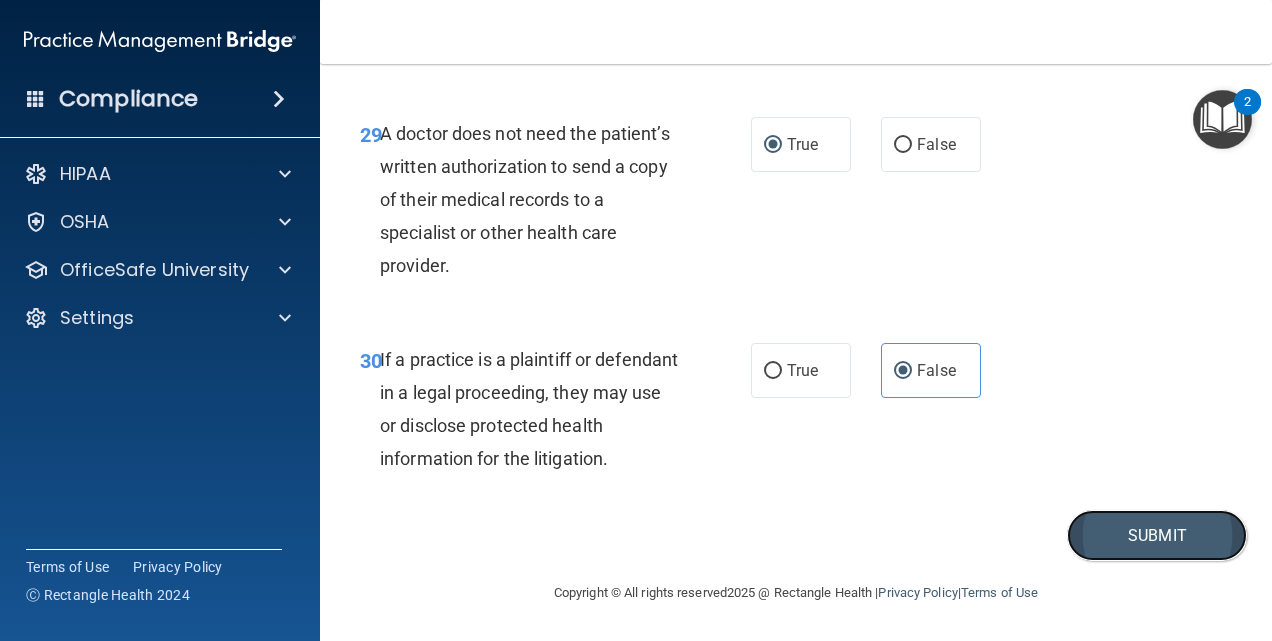click on "Submit" at bounding box center (1157, 535) 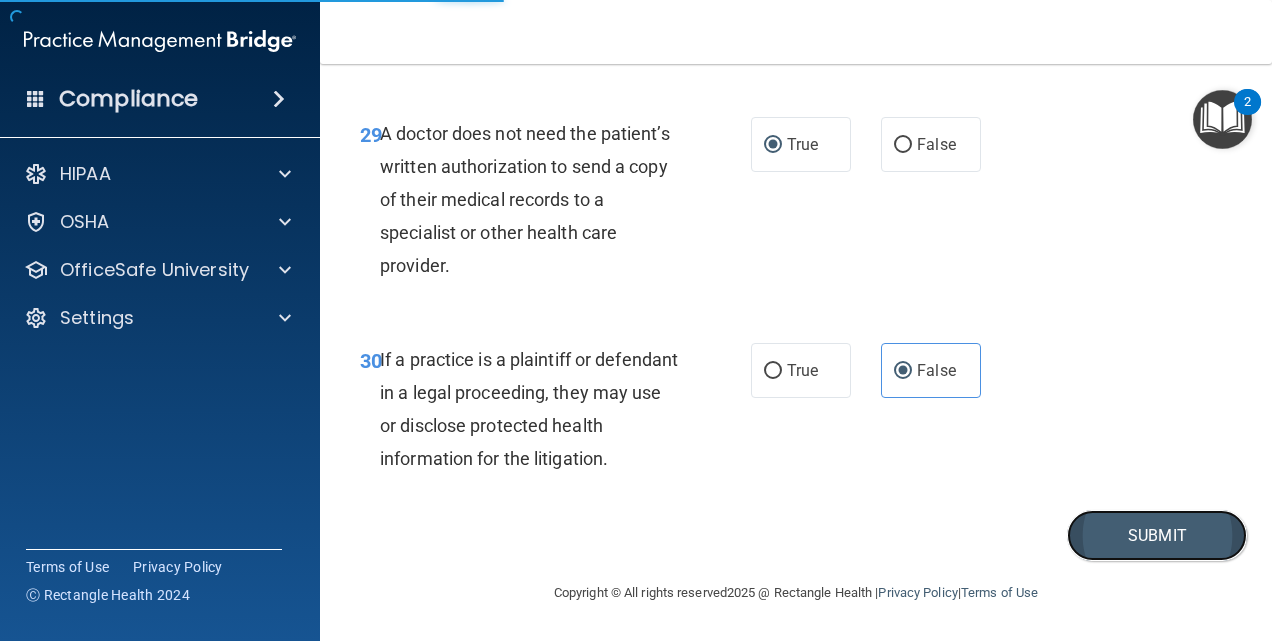 scroll, scrollTop: 5863, scrollLeft: 0, axis: vertical 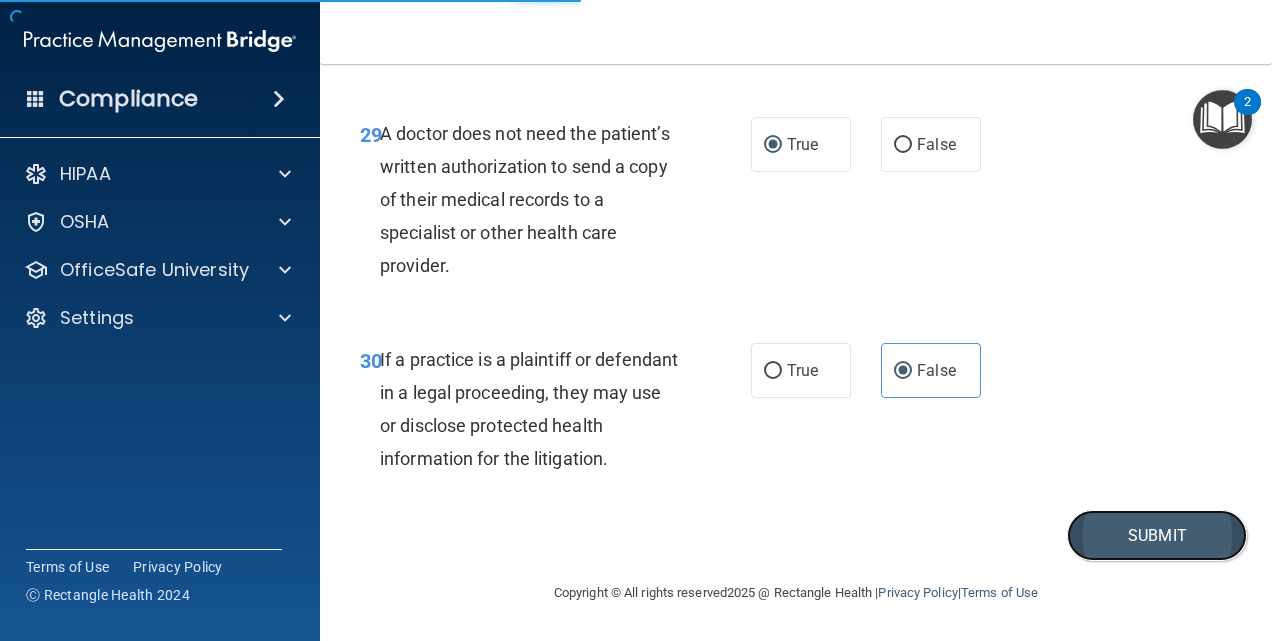 click on "Submit" at bounding box center (1157, 535) 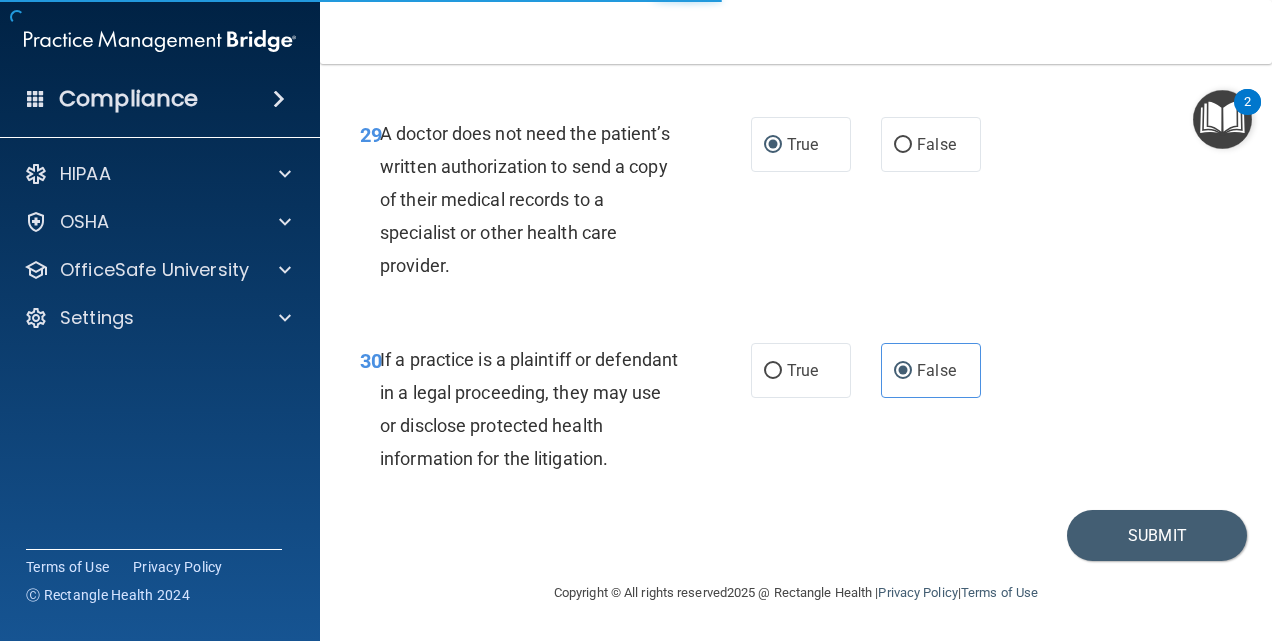 scroll, scrollTop: 0, scrollLeft: 0, axis: both 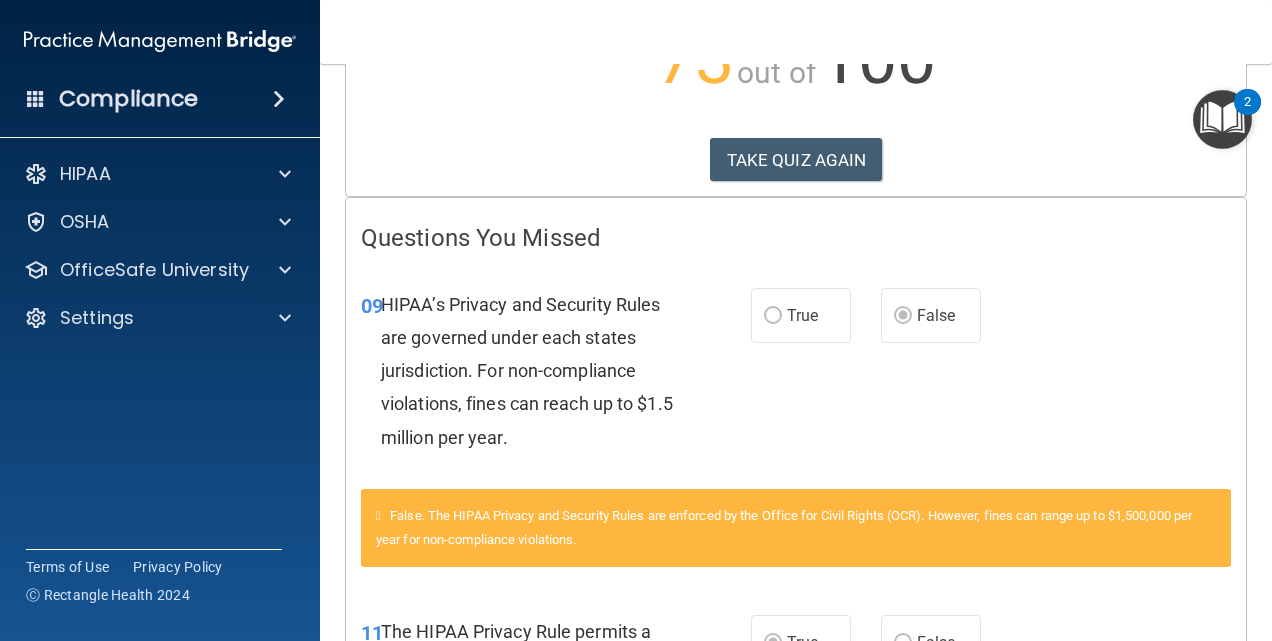 click on "09       HIPAA’s Privacy and Security Rules are governed under each states jurisdiction.  For non-compliance violations, fines can reach up to $1.5 million per year.                 True           False" at bounding box center (796, 376) 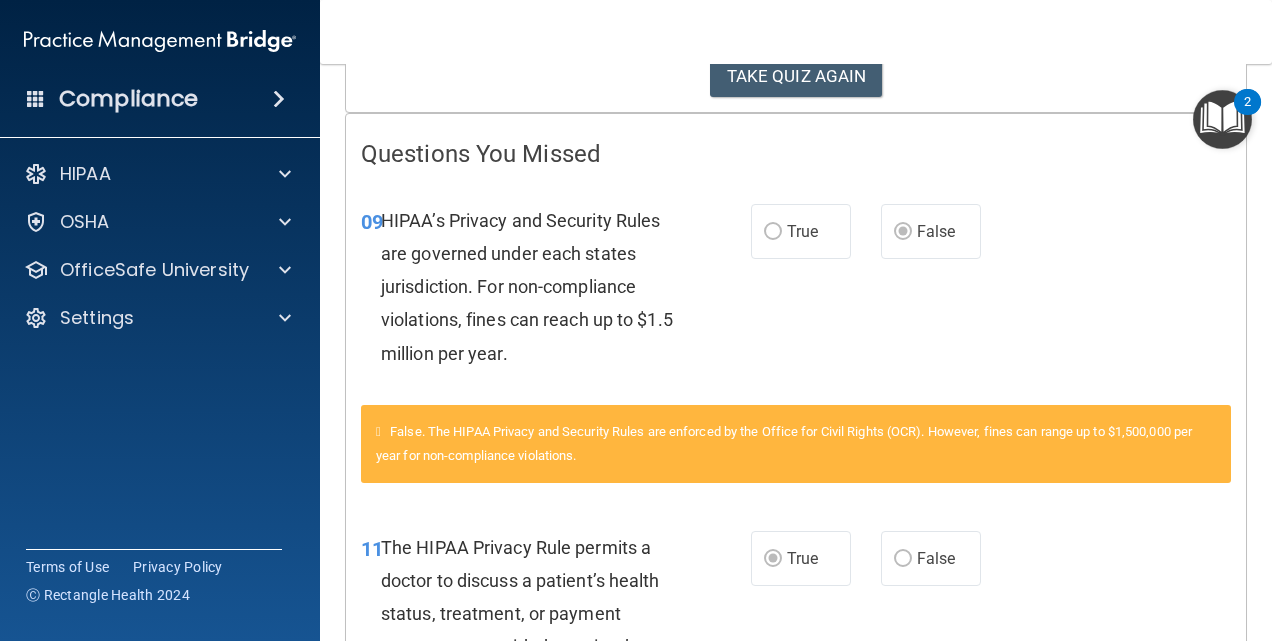 scroll, scrollTop: 0, scrollLeft: 0, axis: both 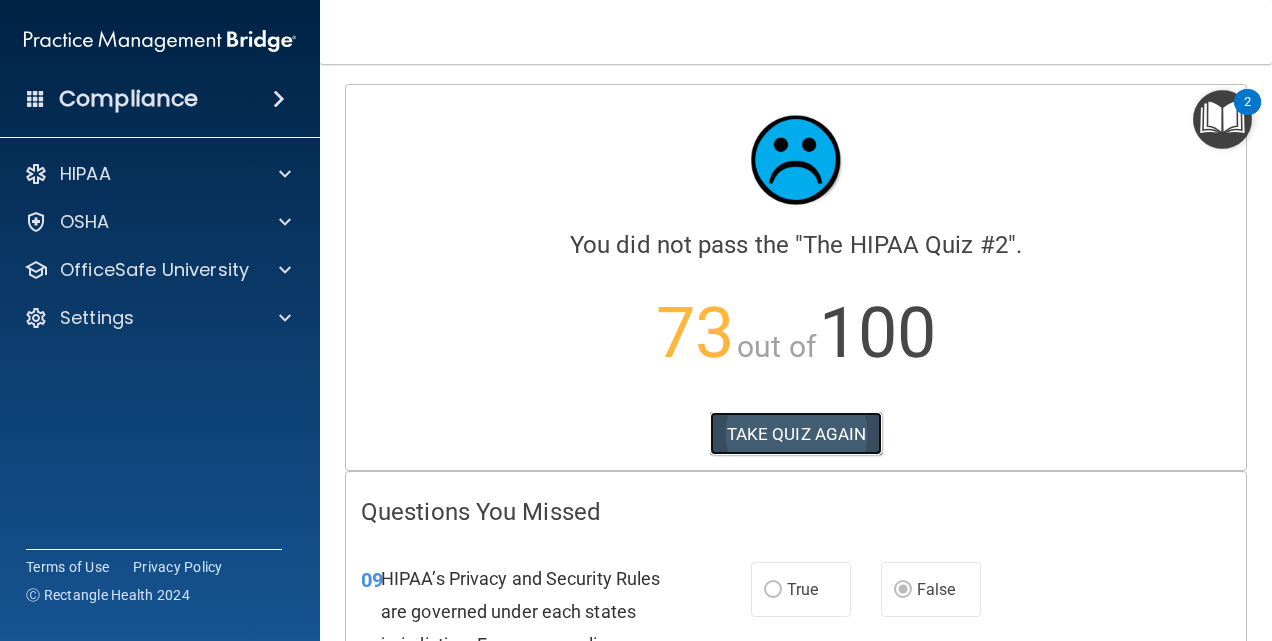 click on "TAKE QUIZ AGAIN" at bounding box center (796, 434) 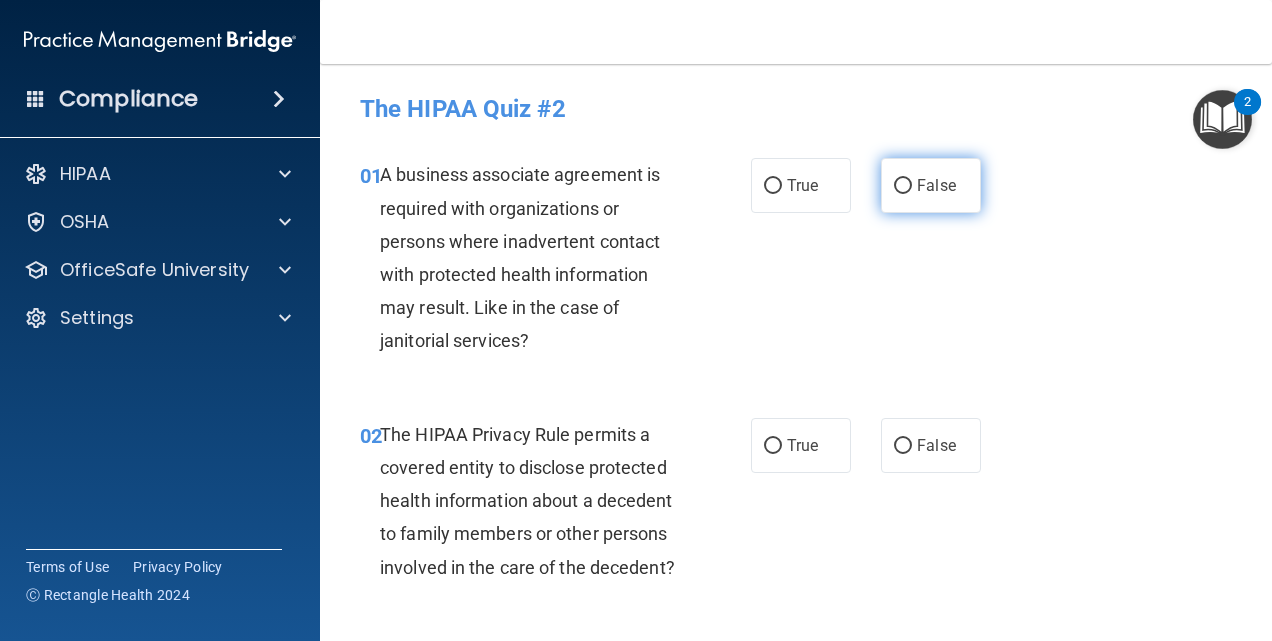 click on "False" at bounding box center (936, 185) 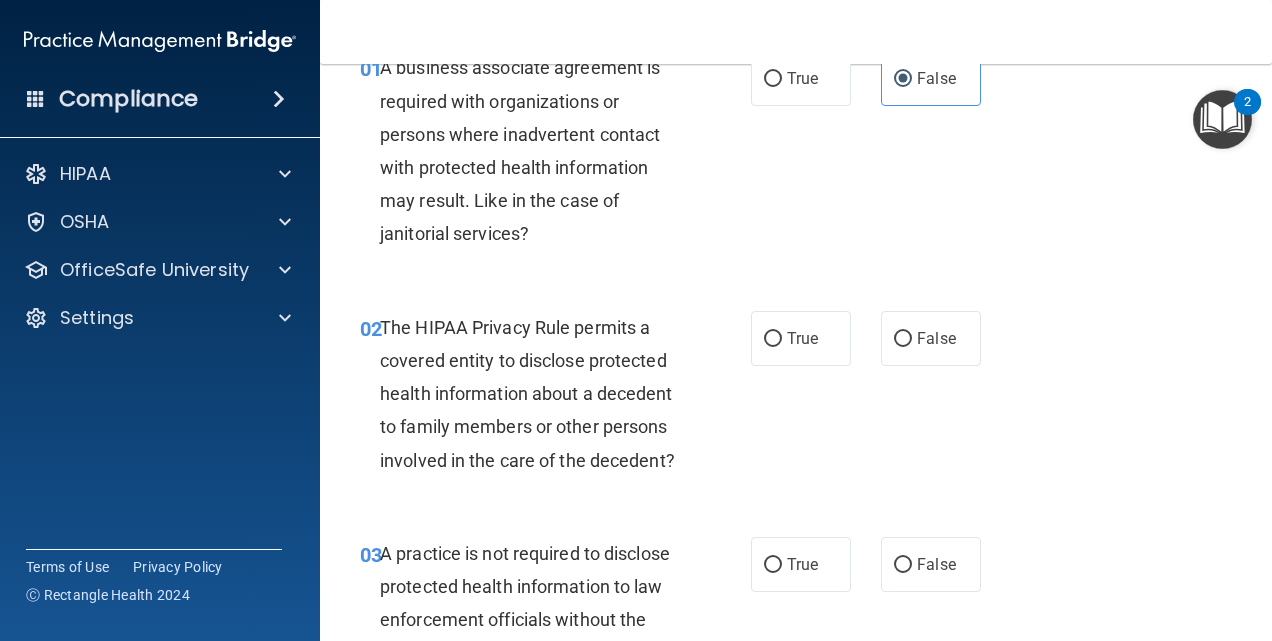 scroll, scrollTop: 110, scrollLeft: 0, axis: vertical 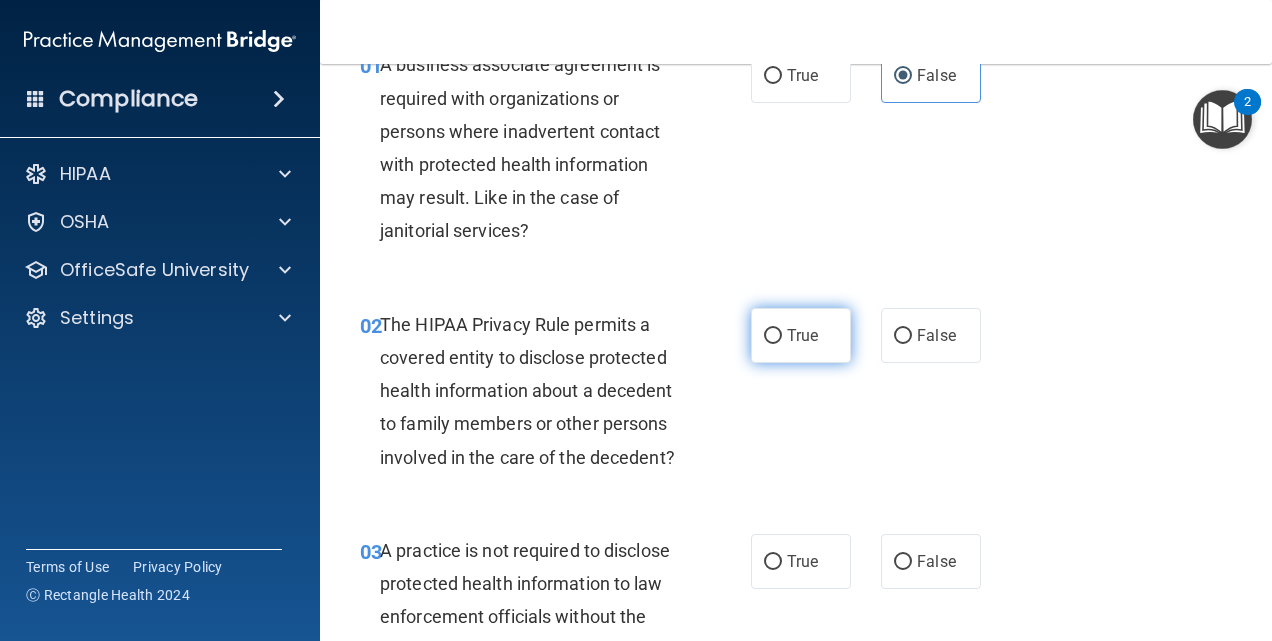 click on "True" at bounding box center (801, 335) 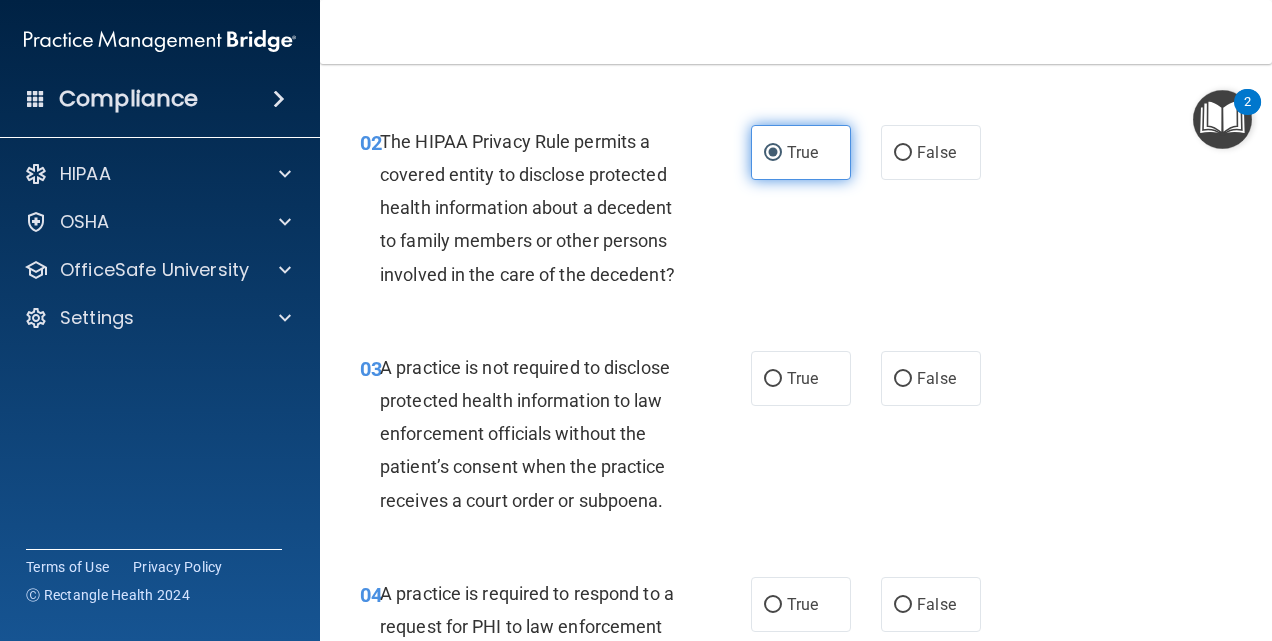 scroll, scrollTop: 303, scrollLeft: 0, axis: vertical 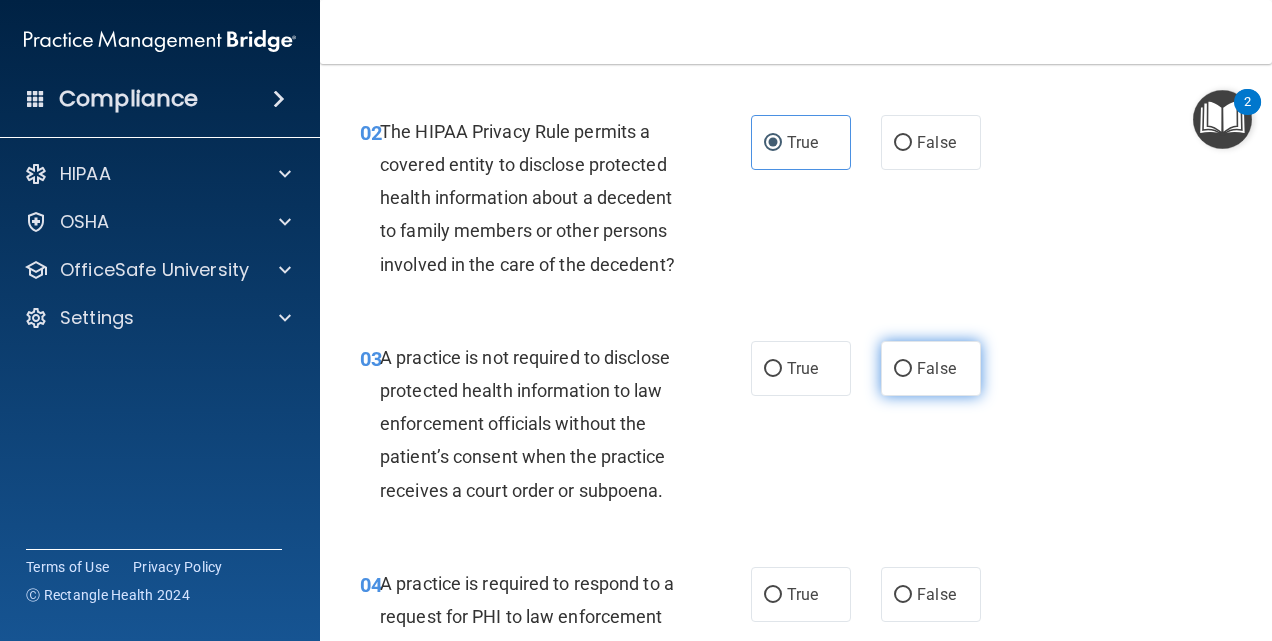 click on "False" at bounding box center (936, 368) 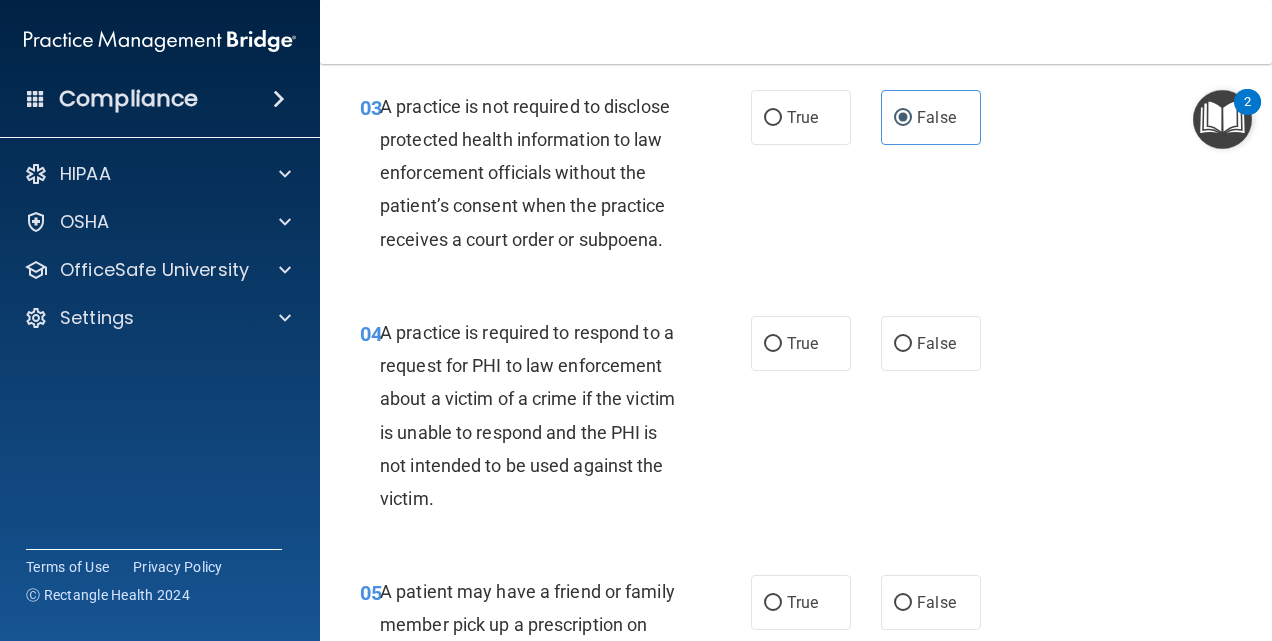 scroll, scrollTop: 576, scrollLeft: 0, axis: vertical 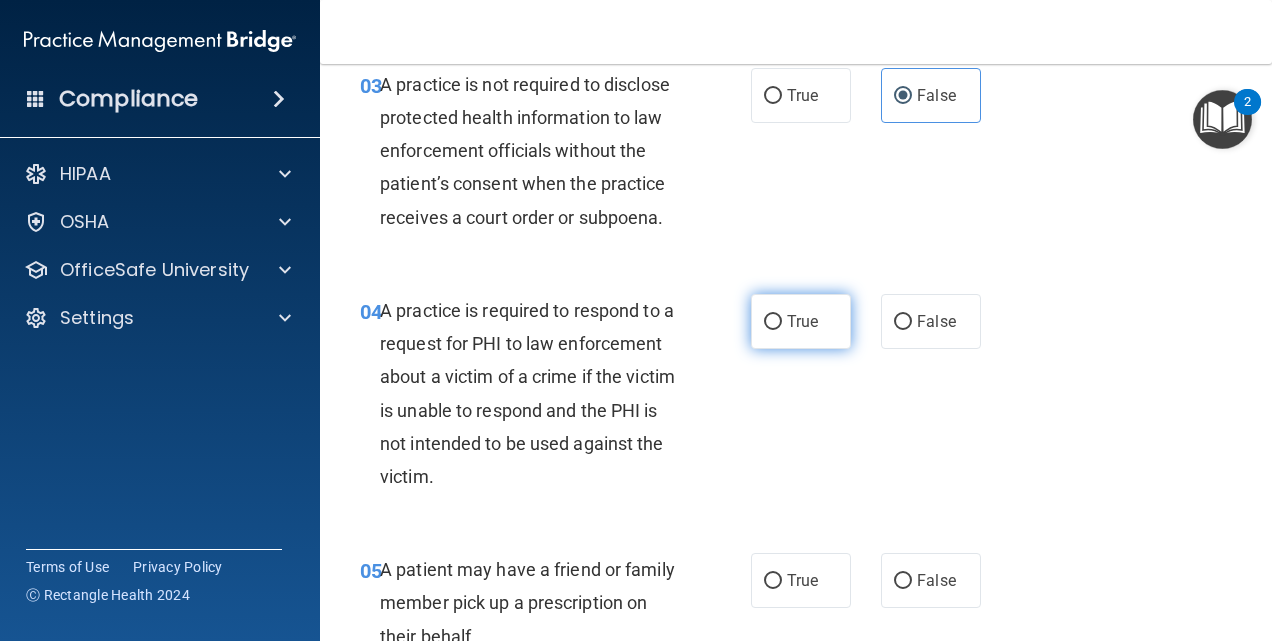 click on "True" at bounding box center [802, 321] 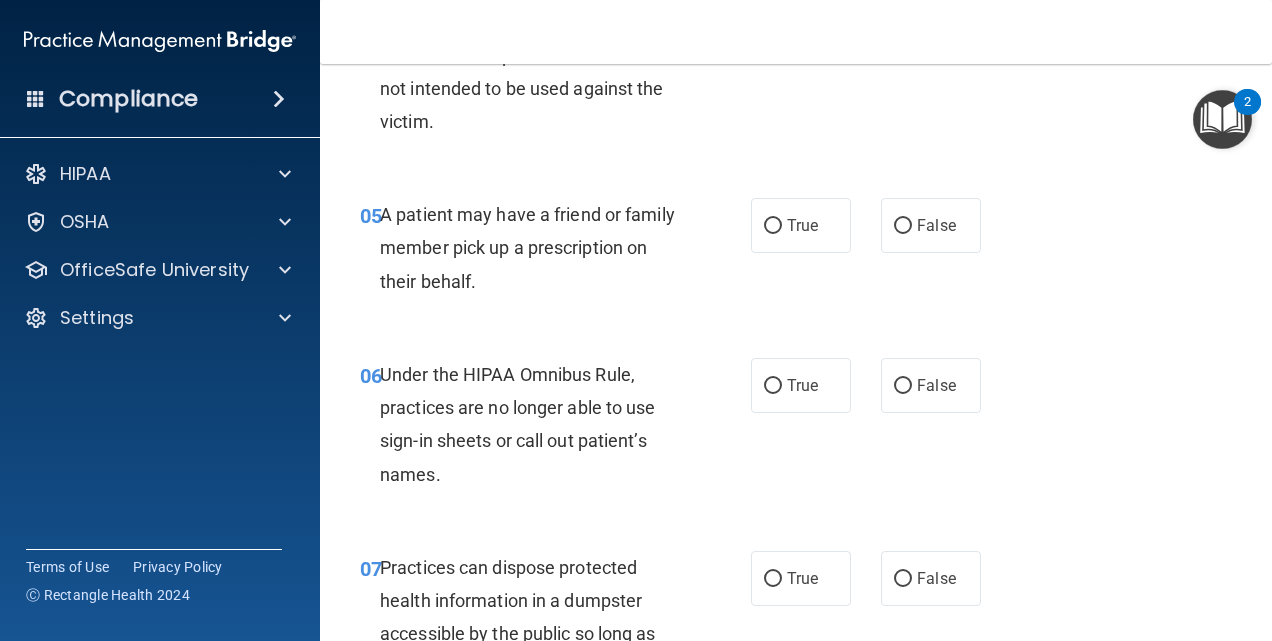 scroll, scrollTop: 930, scrollLeft: 0, axis: vertical 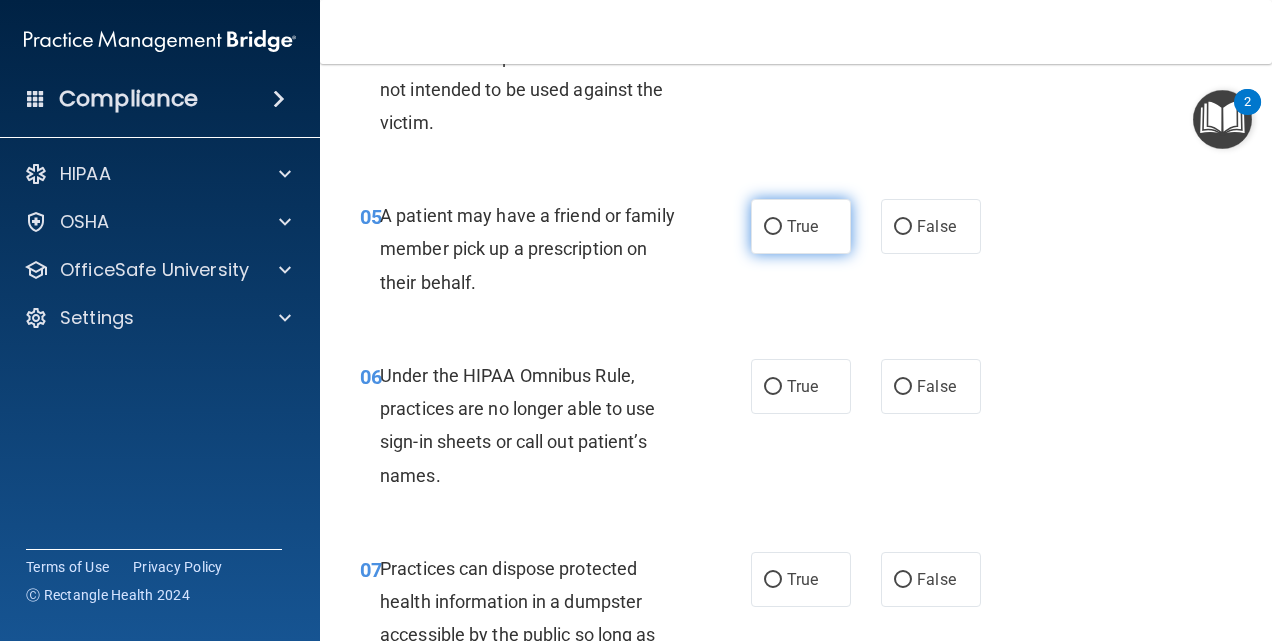 click on "True" at bounding box center (801, 226) 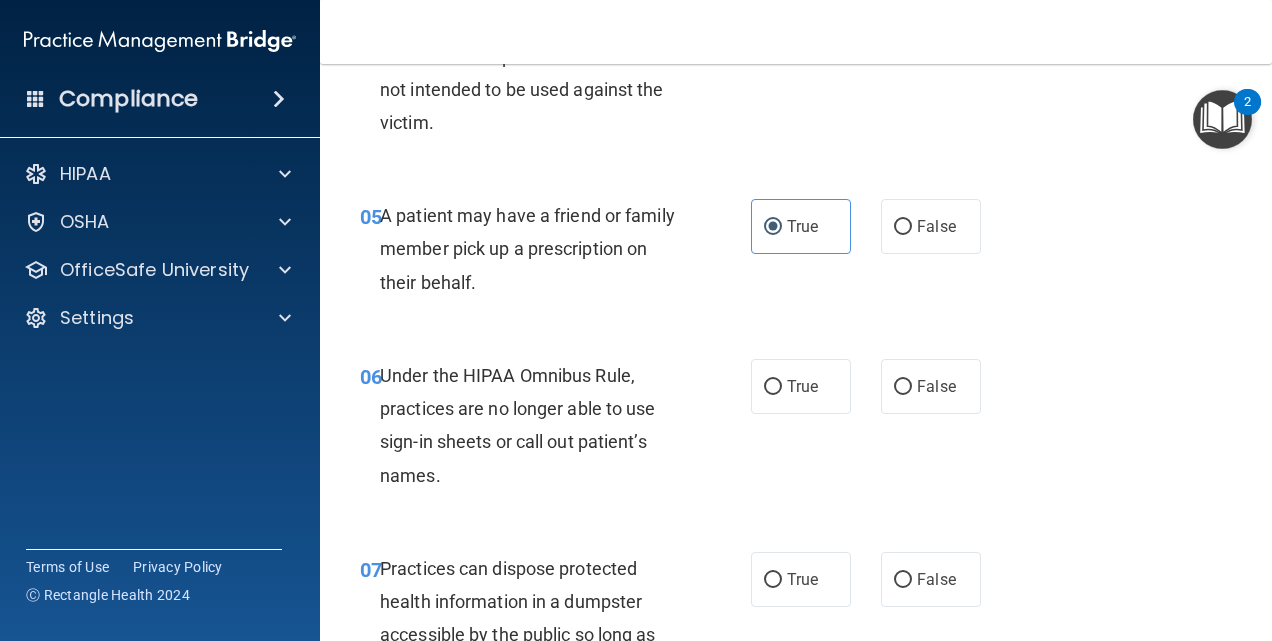 scroll, scrollTop: 1066, scrollLeft: 0, axis: vertical 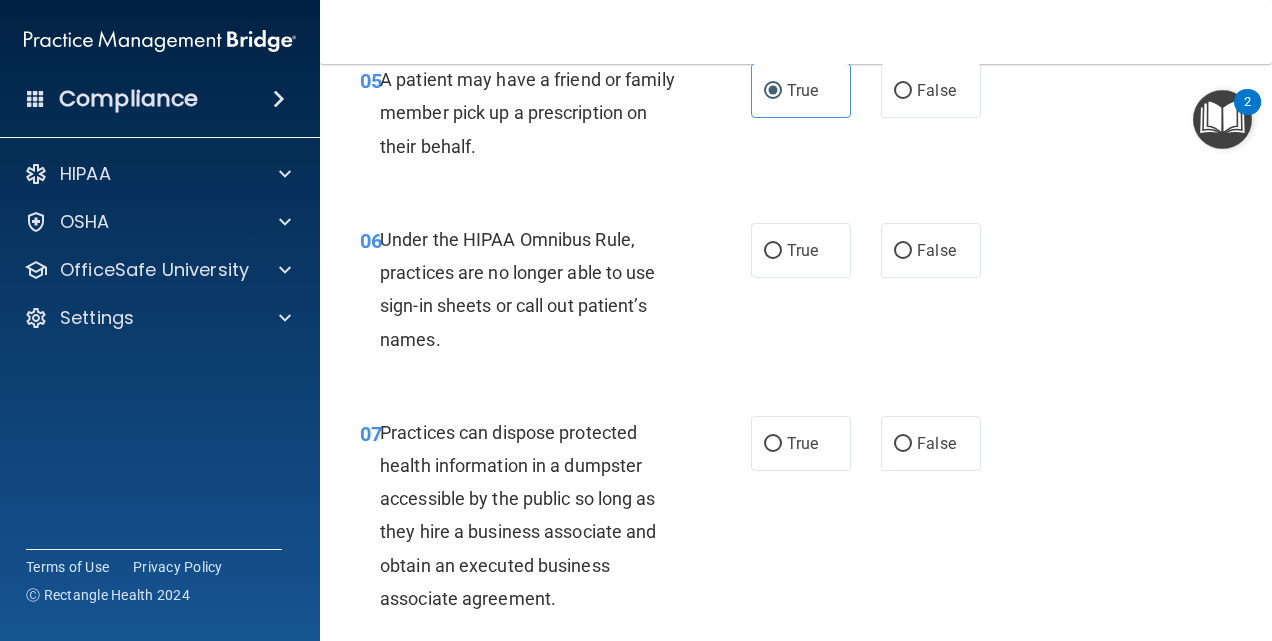 click on "True           False" at bounding box center (871, 250) 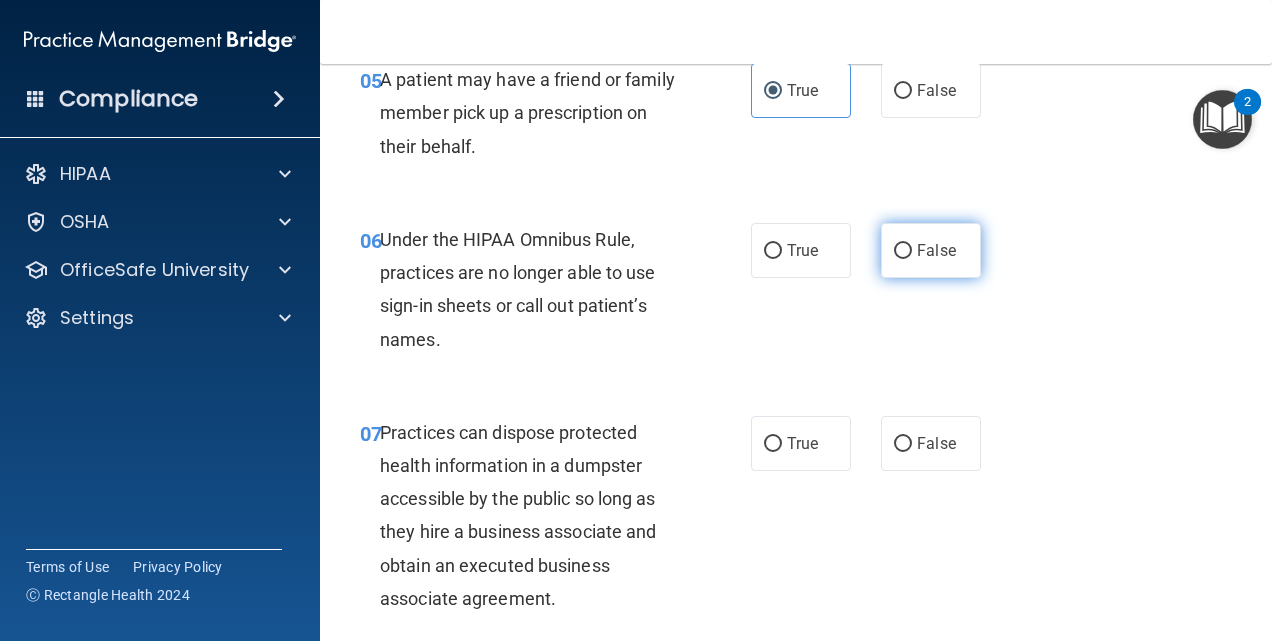 click on "False" at bounding box center (936, 250) 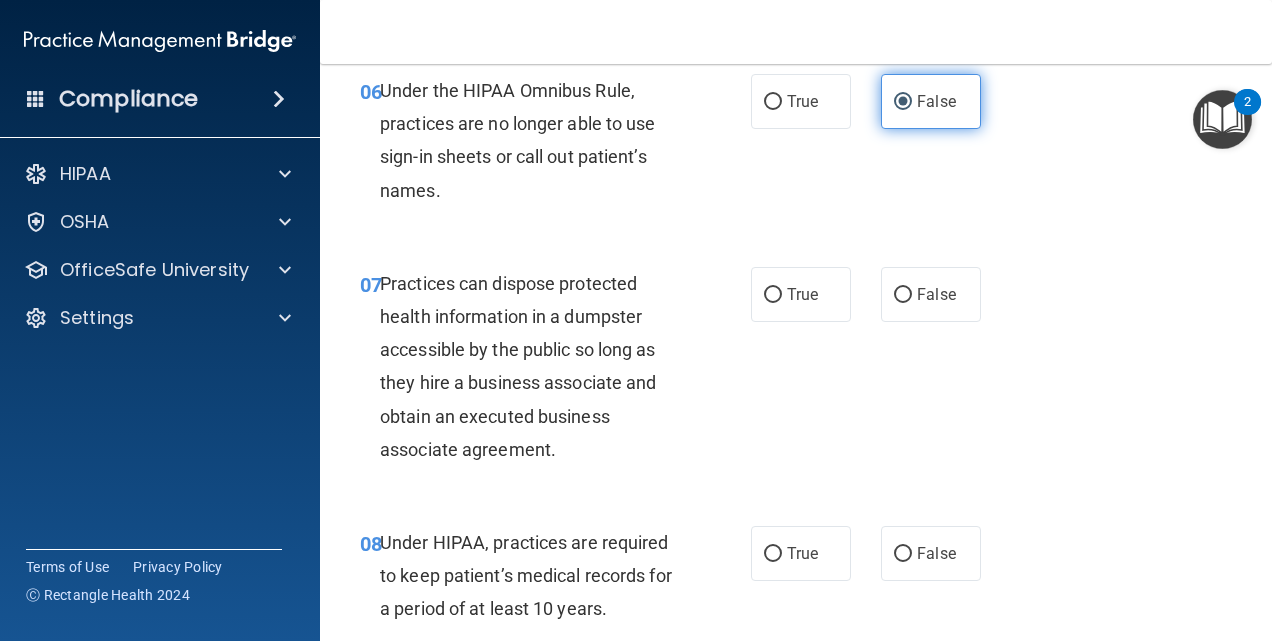scroll, scrollTop: 1216, scrollLeft: 0, axis: vertical 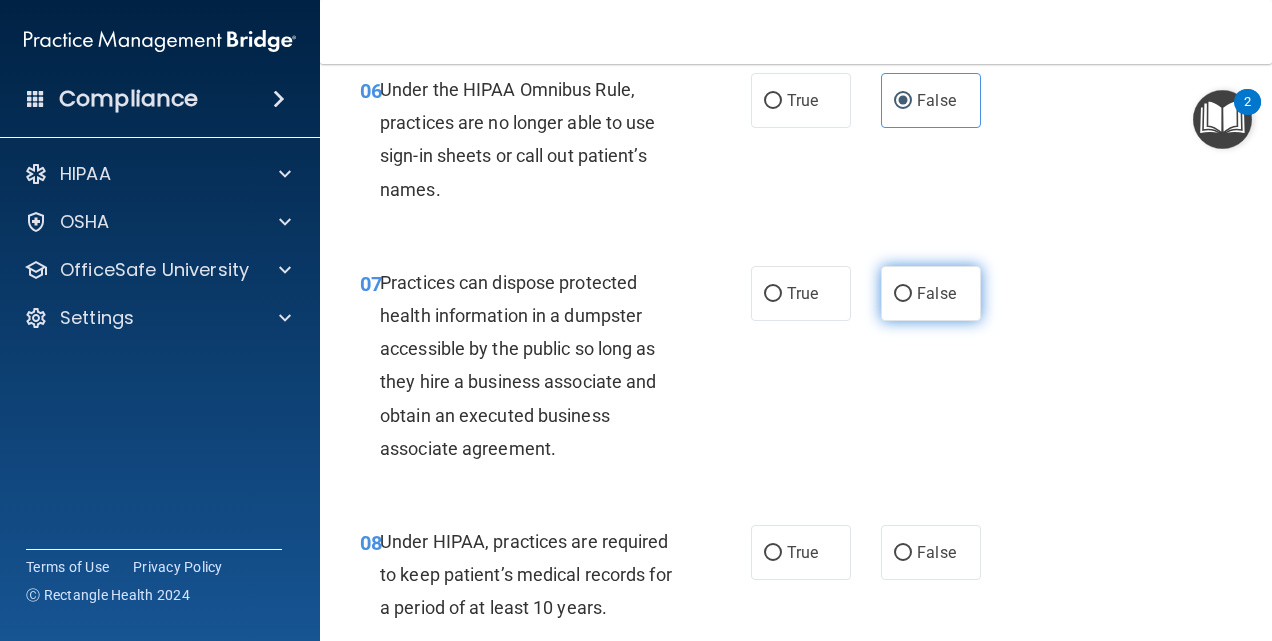 click on "False" at bounding box center [903, 294] 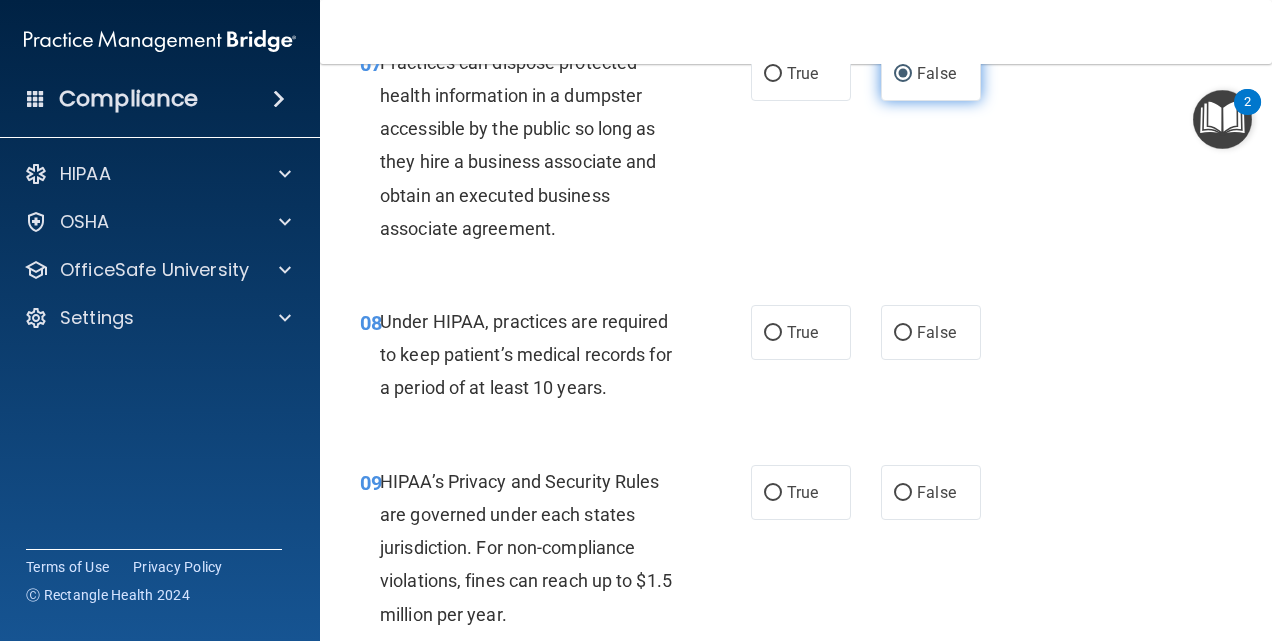 scroll, scrollTop: 1437, scrollLeft: 0, axis: vertical 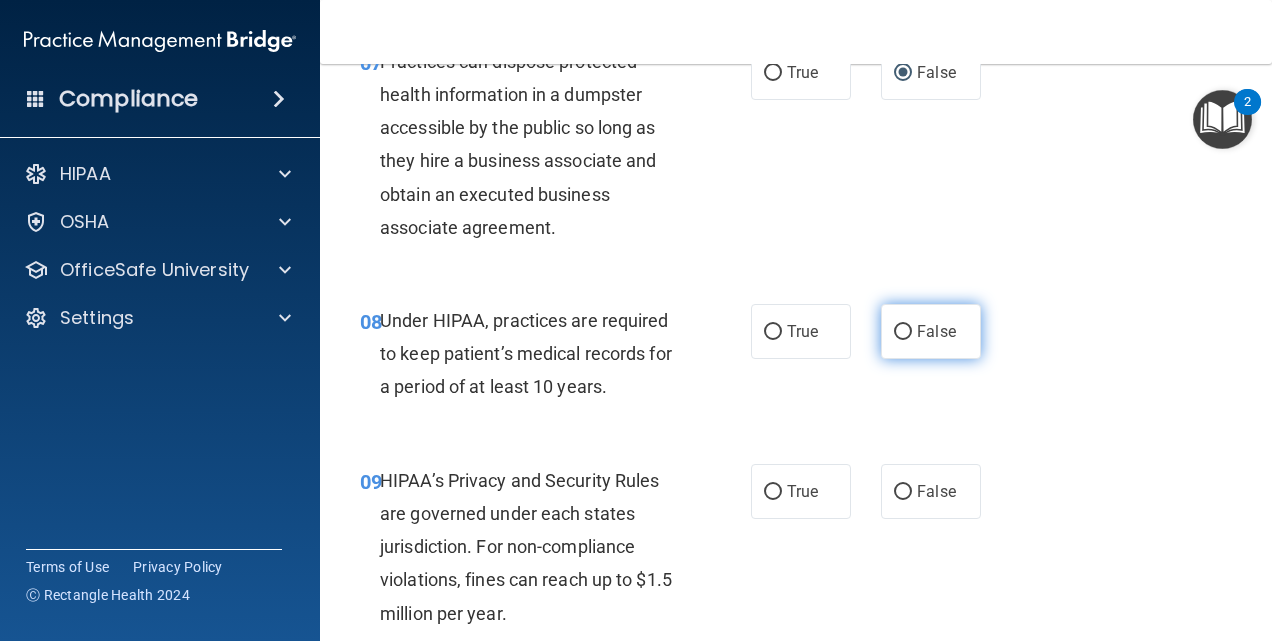 click on "False" at bounding box center (936, 331) 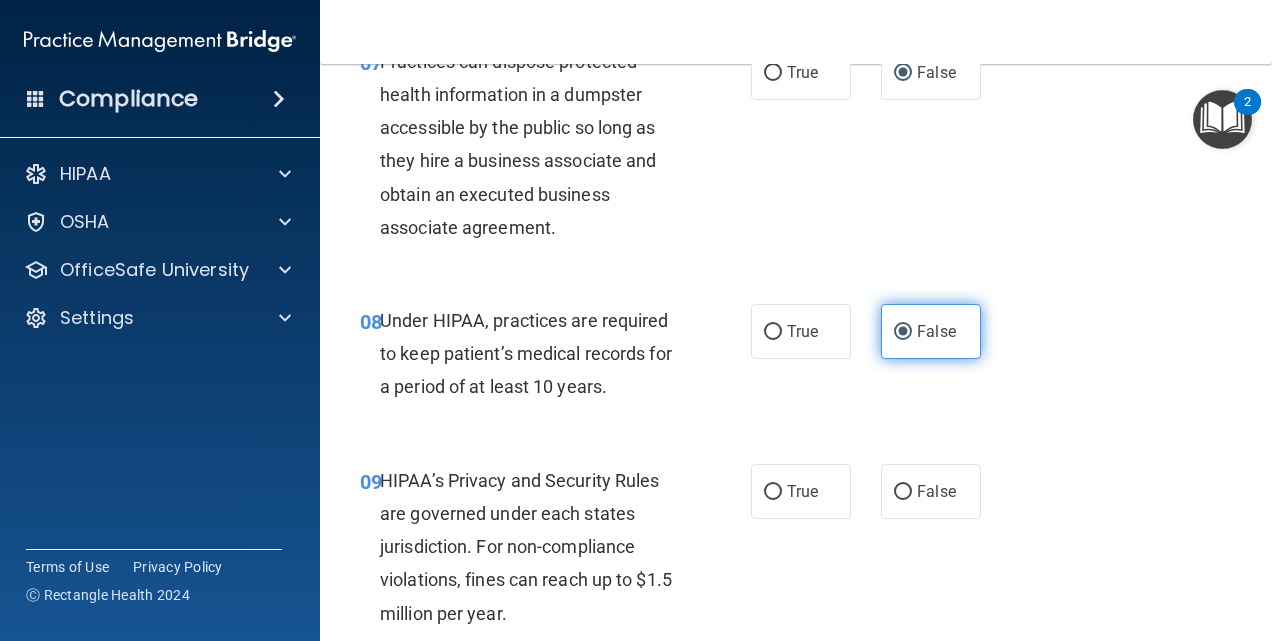 scroll, scrollTop: 1521, scrollLeft: 0, axis: vertical 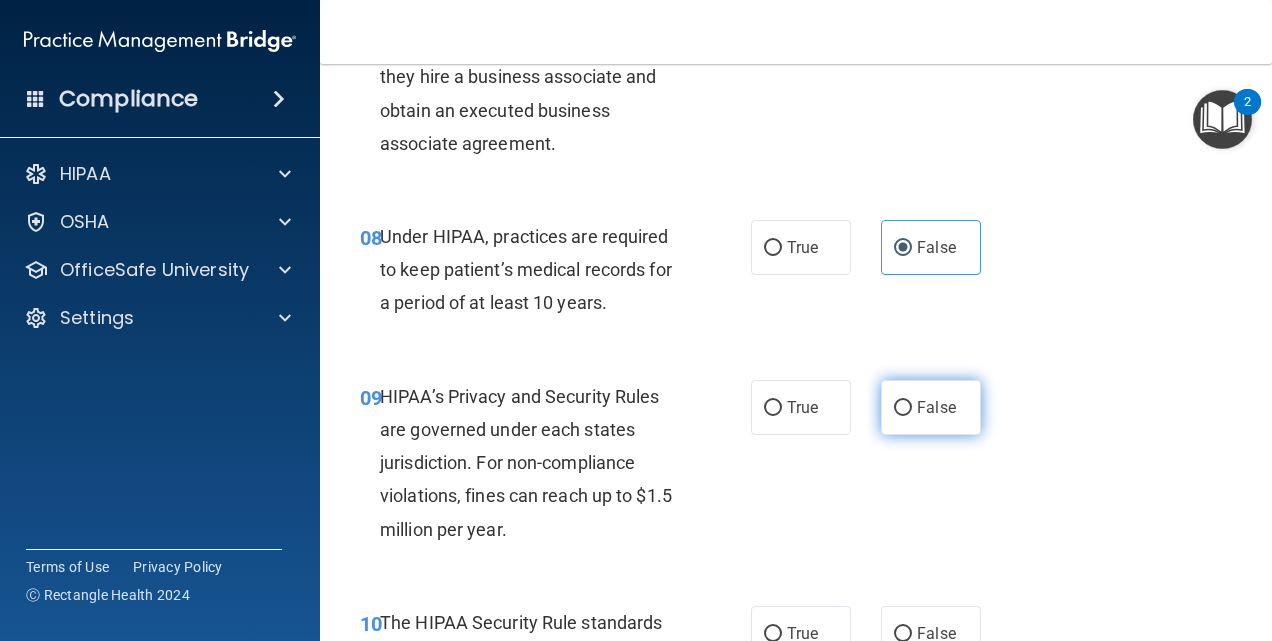 click on "False" at bounding box center [931, 407] 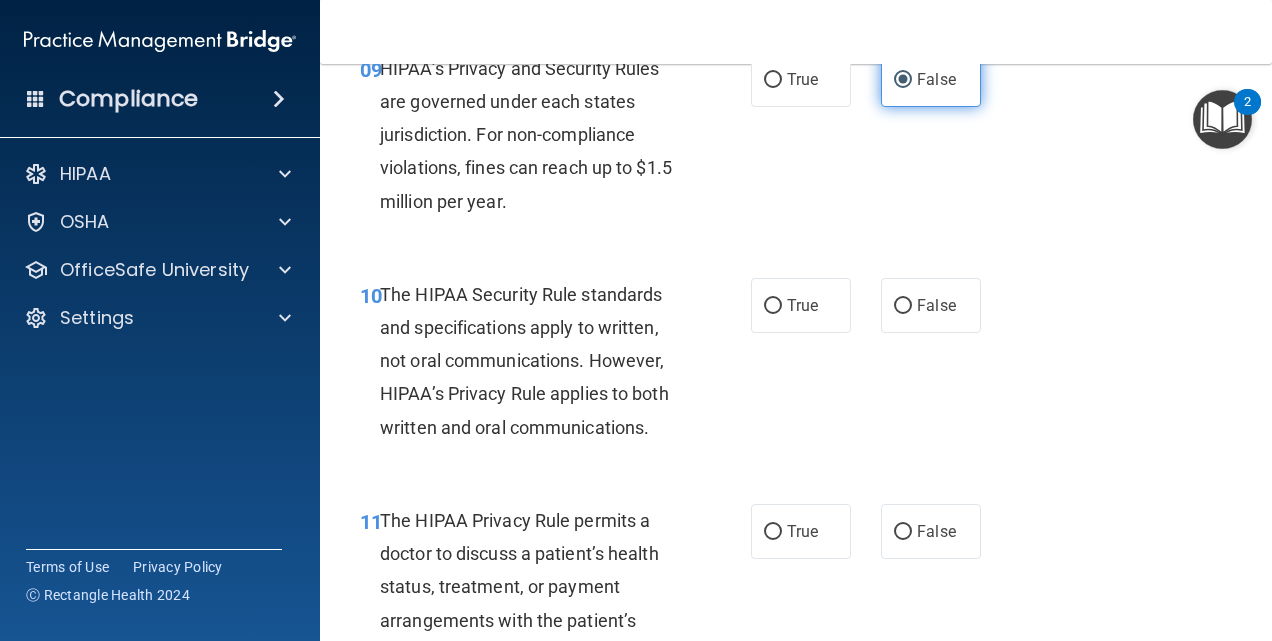 scroll, scrollTop: 1857, scrollLeft: 0, axis: vertical 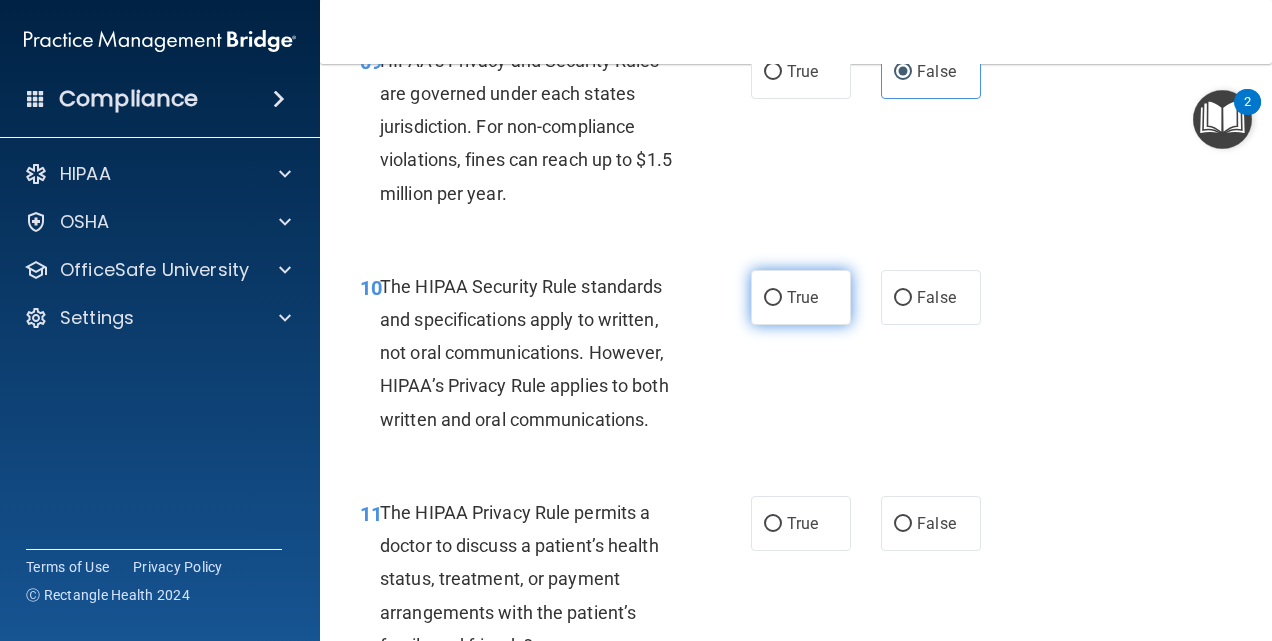 click on "True" at bounding box center [801, 297] 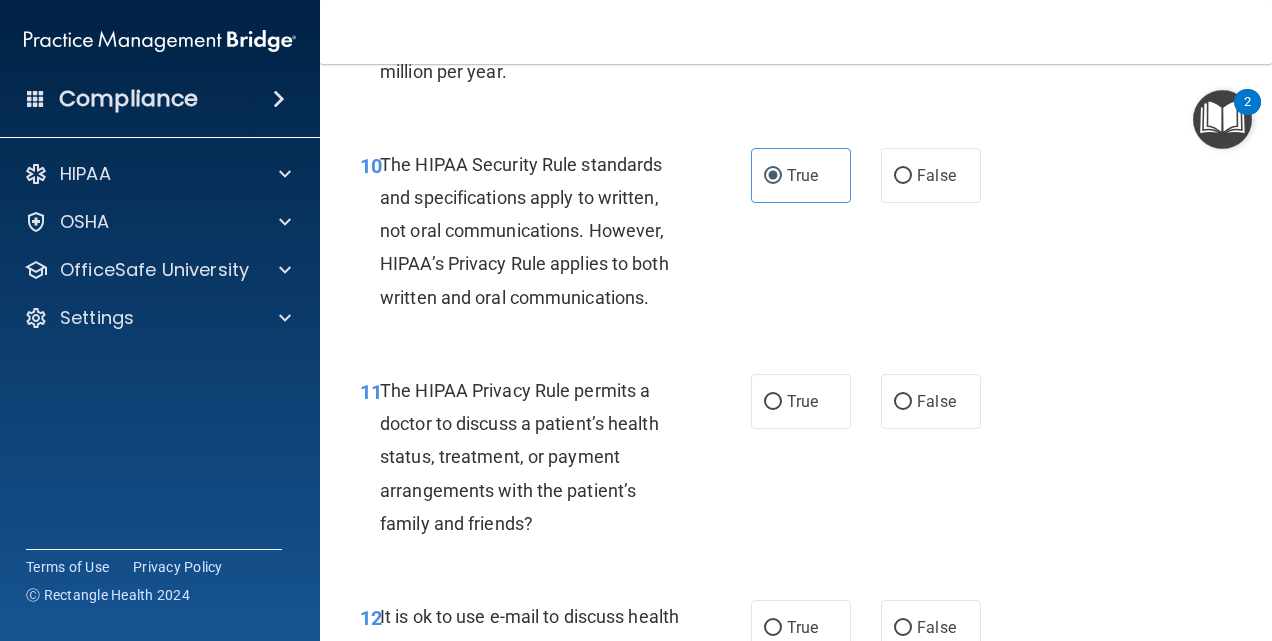 scroll, scrollTop: 2005, scrollLeft: 0, axis: vertical 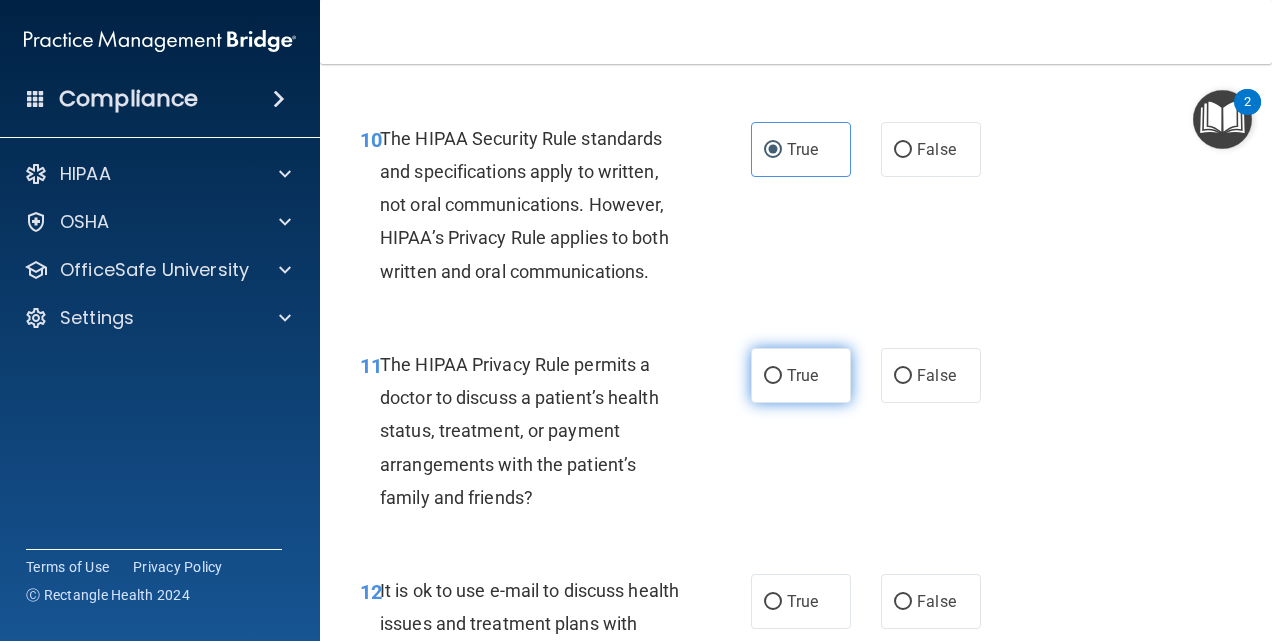 click on "True" at bounding box center (801, 375) 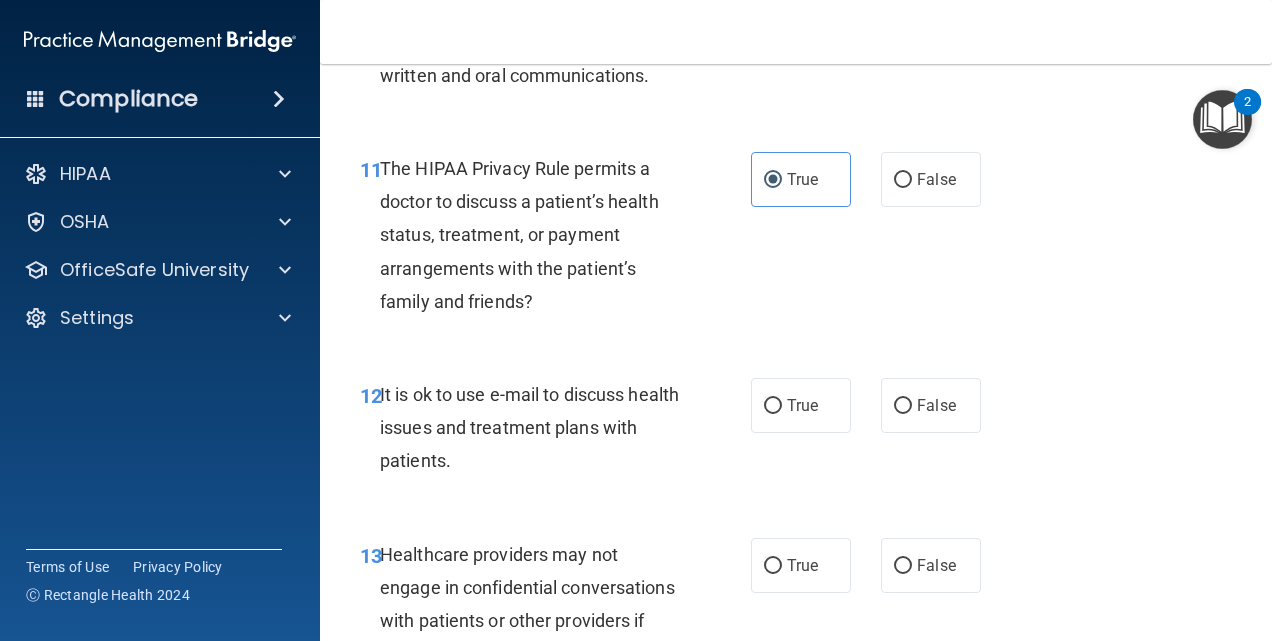 scroll, scrollTop: 2310, scrollLeft: 0, axis: vertical 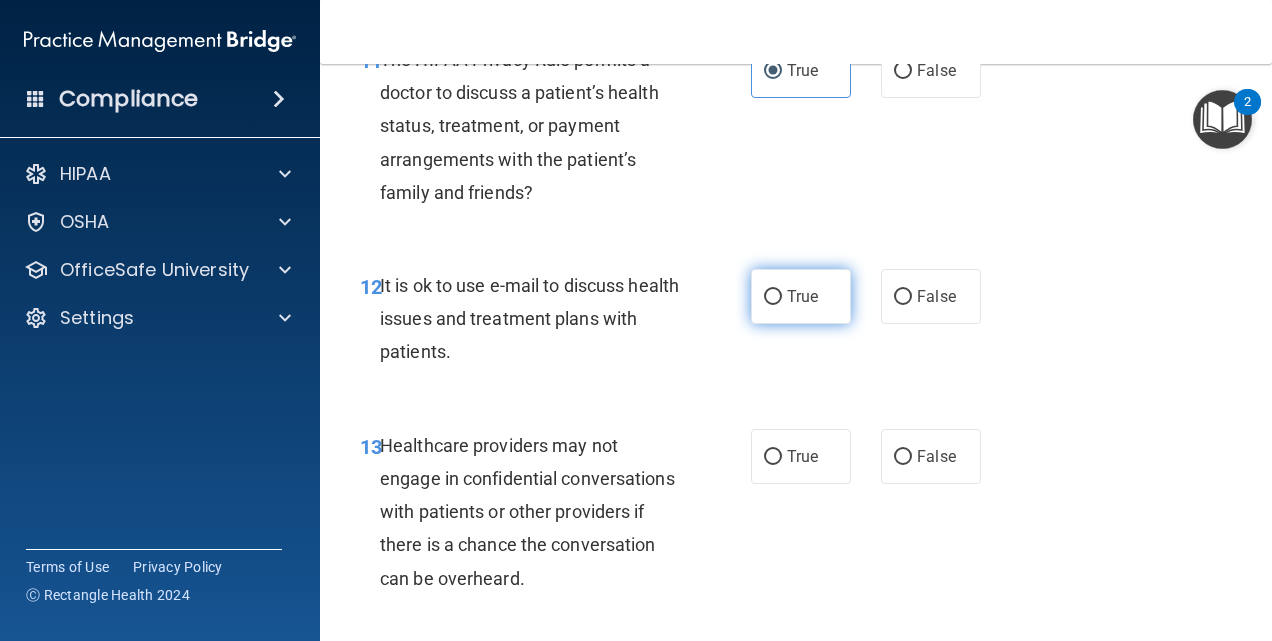 click on "True" at bounding box center (801, 296) 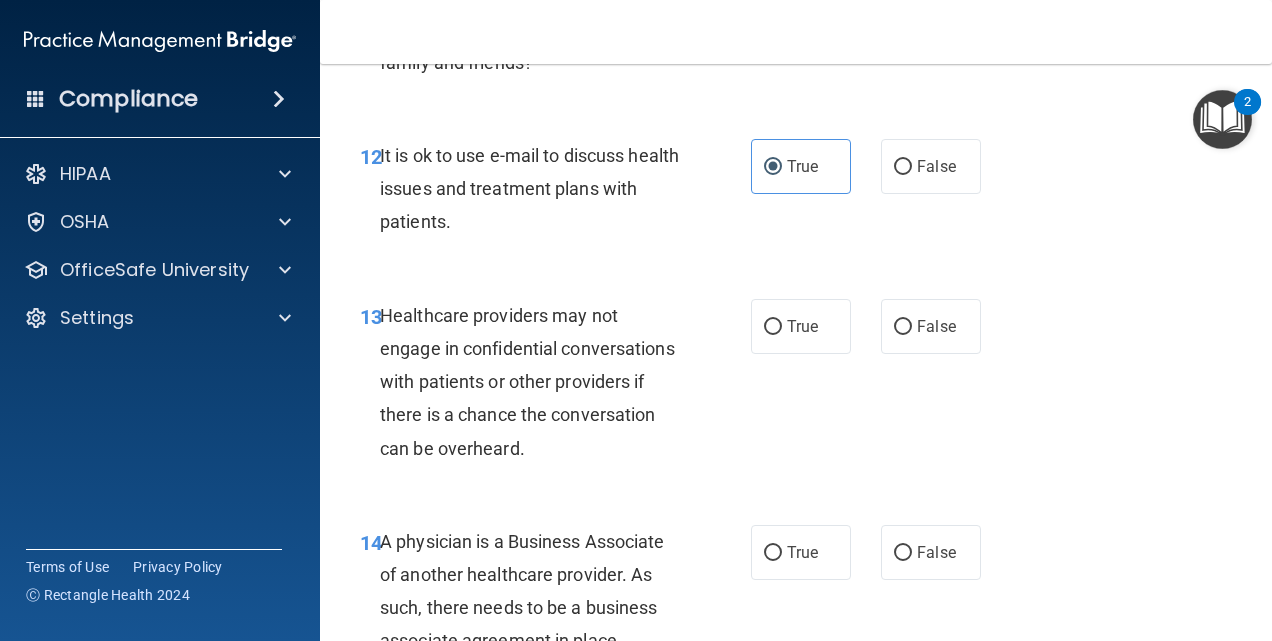 scroll, scrollTop: 2444, scrollLeft: 0, axis: vertical 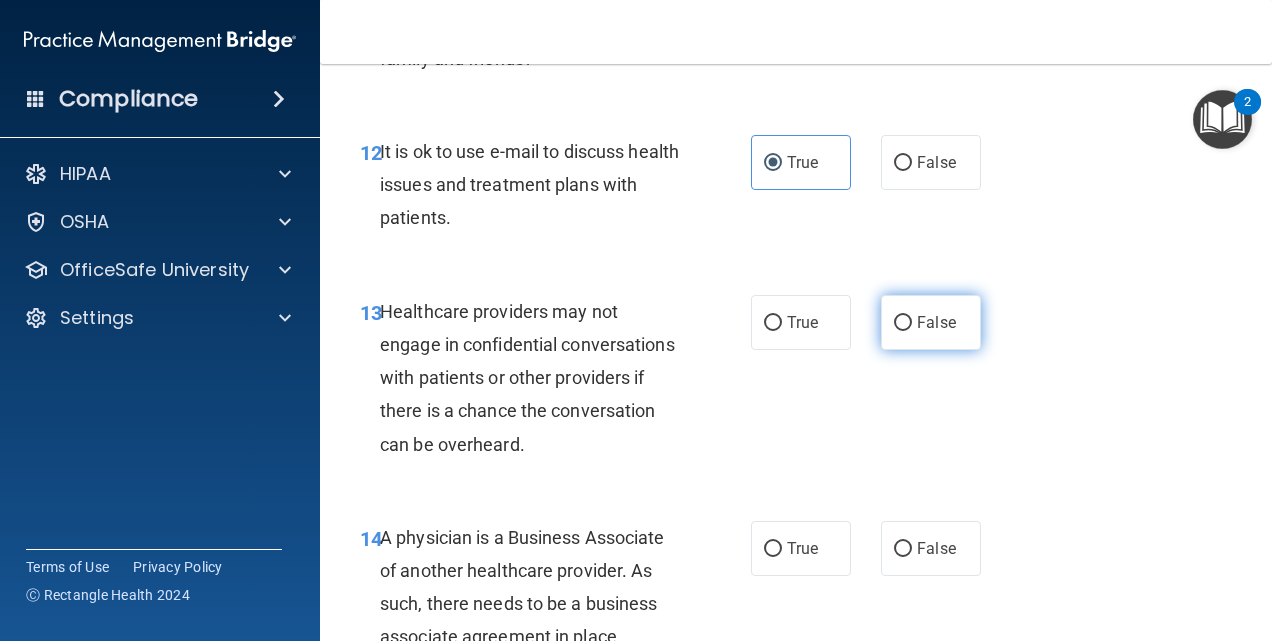 click on "False" at bounding box center [931, 322] 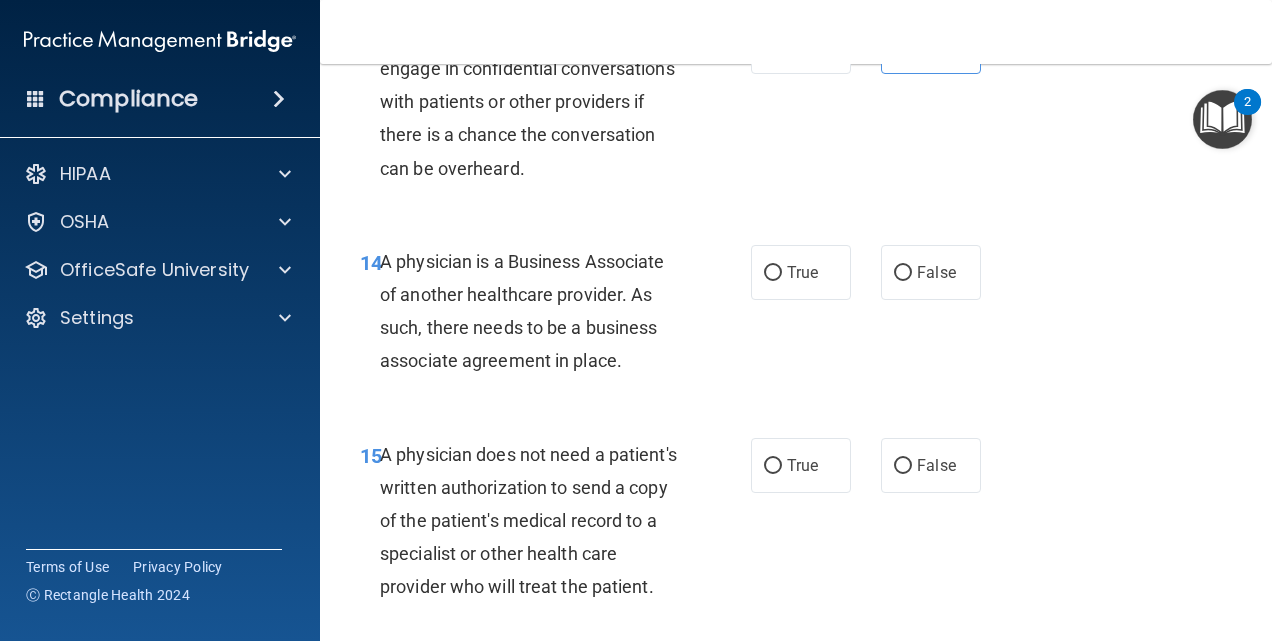 scroll, scrollTop: 2722, scrollLeft: 0, axis: vertical 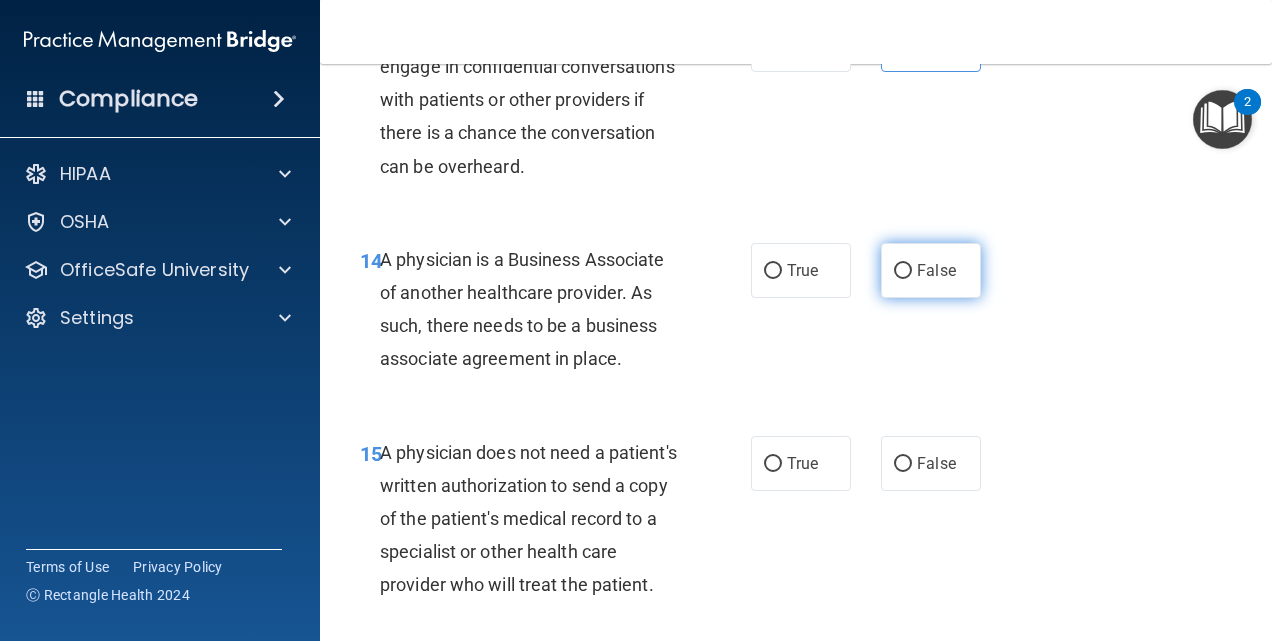 click on "False" at bounding box center (936, 270) 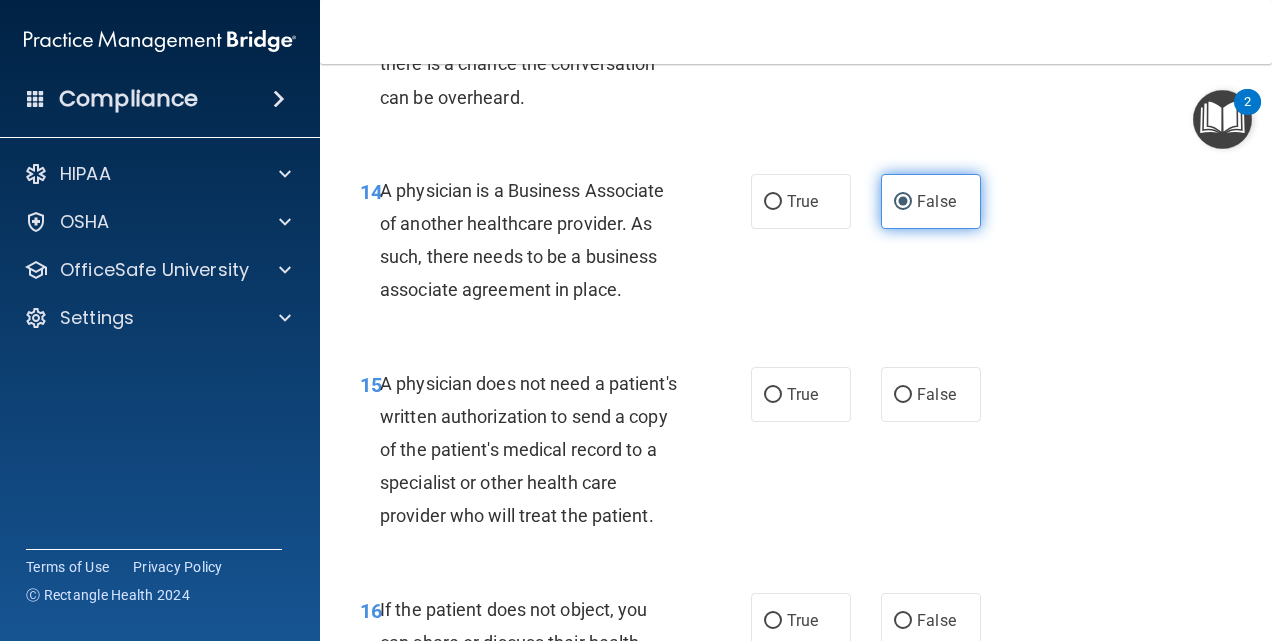 scroll, scrollTop: 2840, scrollLeft: 0, axis: vertical 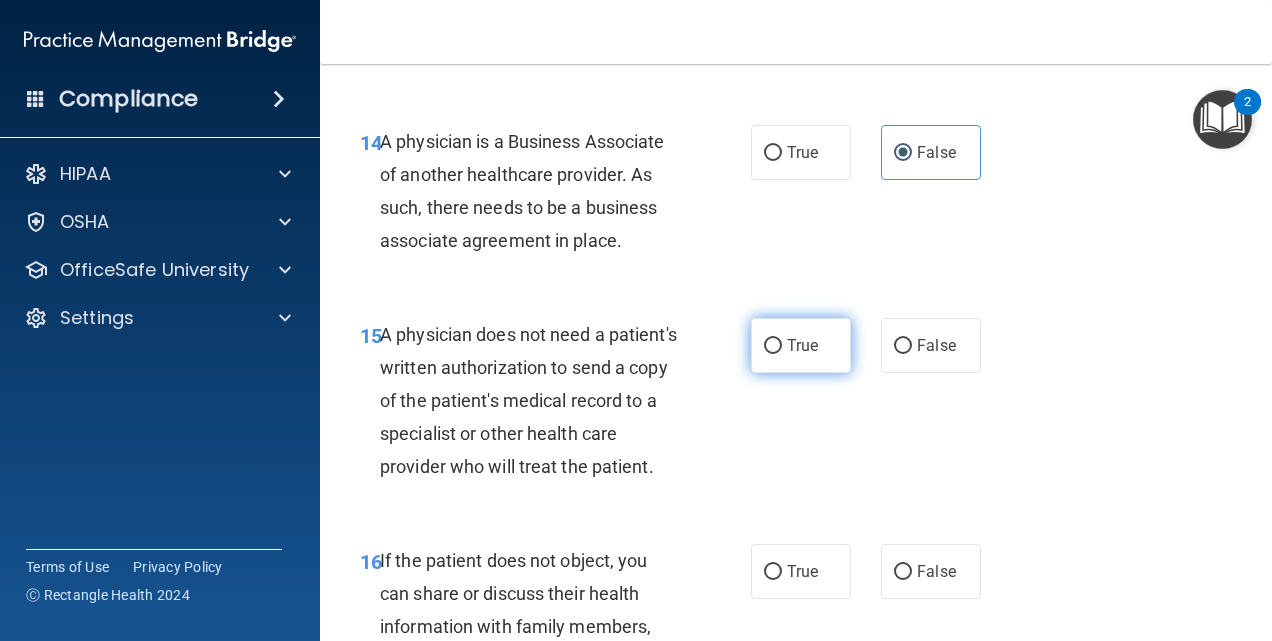 click on "True" at bounding box center (801, 345) 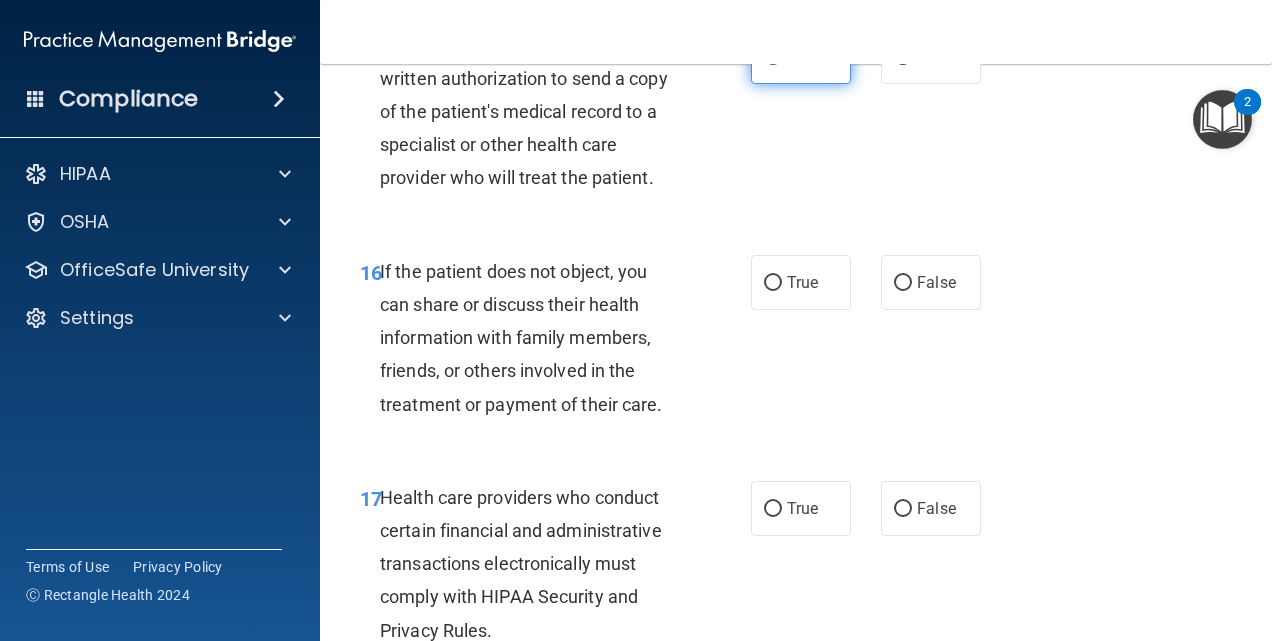 scroll, scrollTop: 3130, scrollLeft: 0, axis: vertical 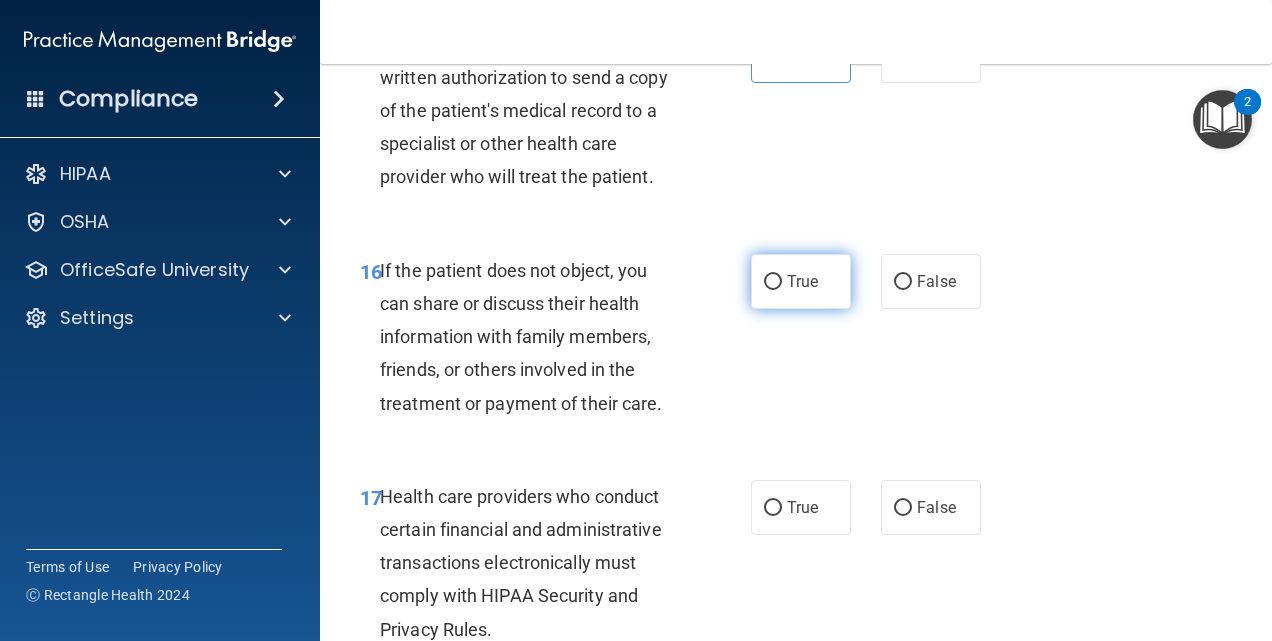 click on "True" at bounding box center [801, 281] 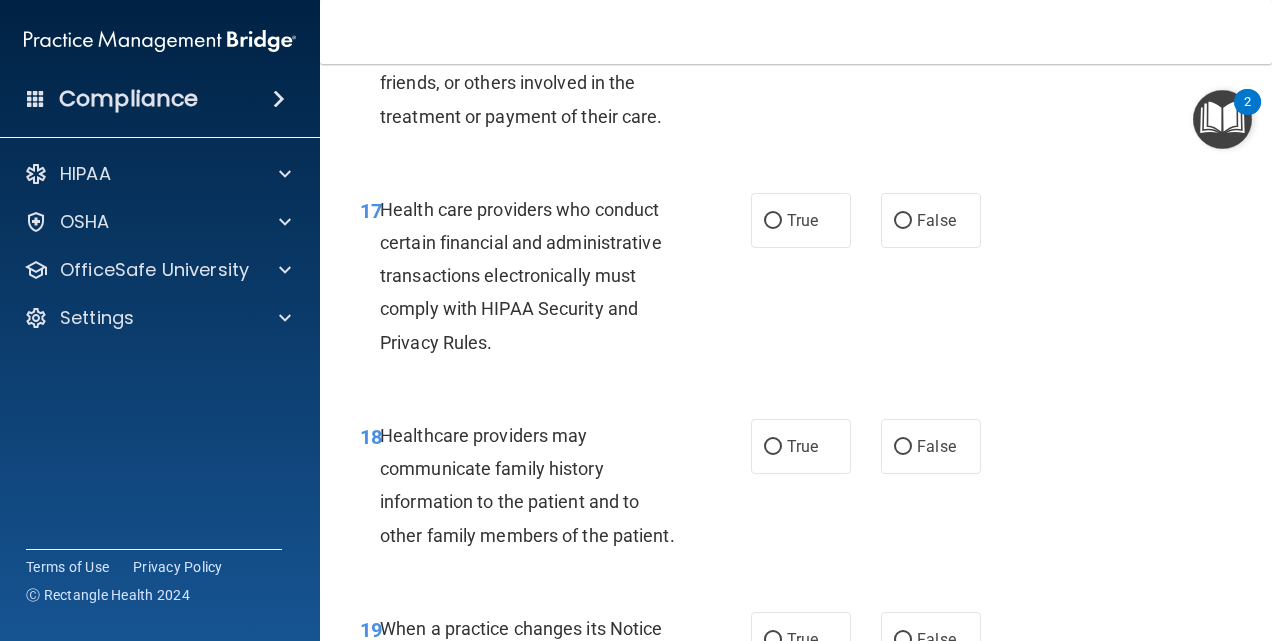 scroll, scrollTop: 3440, scrollLeft: 0, axis: vertical 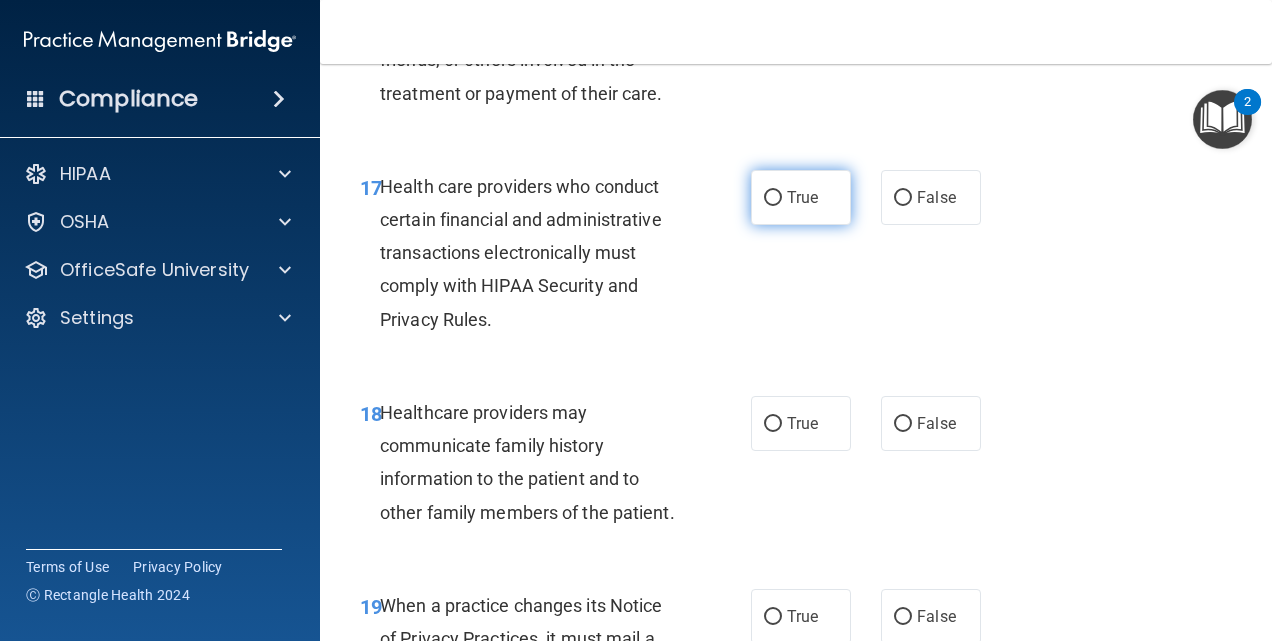 click on "True" at bounding box center [801, 197] 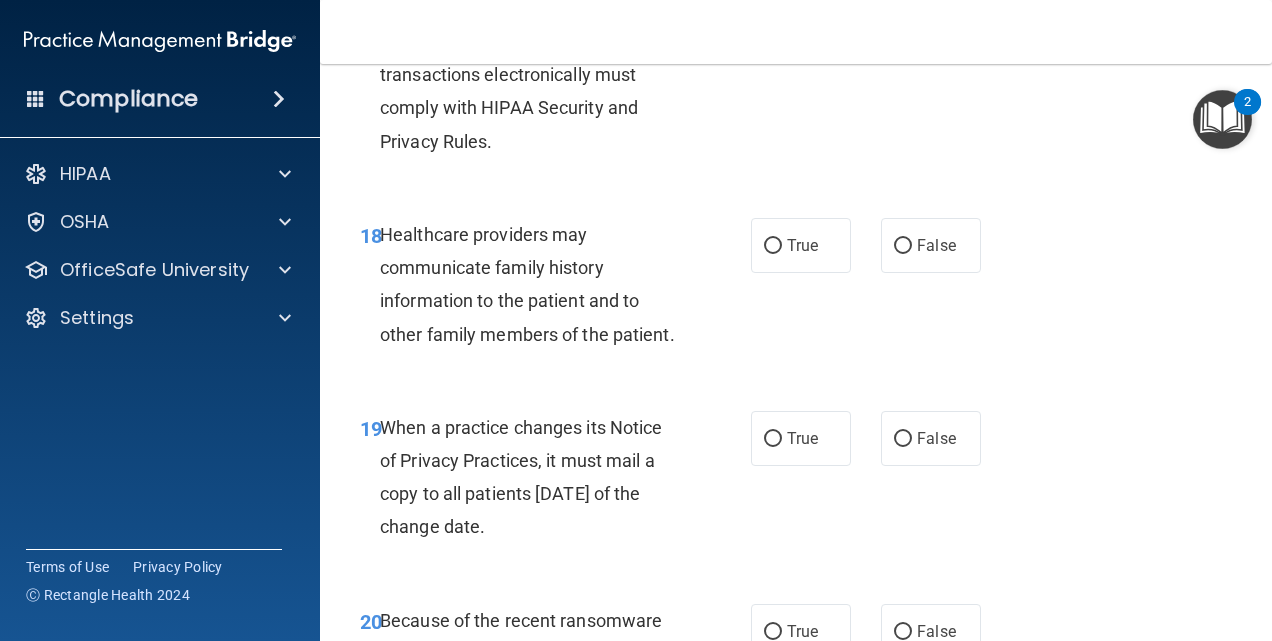 scroll, scrollTop: 3635, scrollLeft: 0, axis: vertical 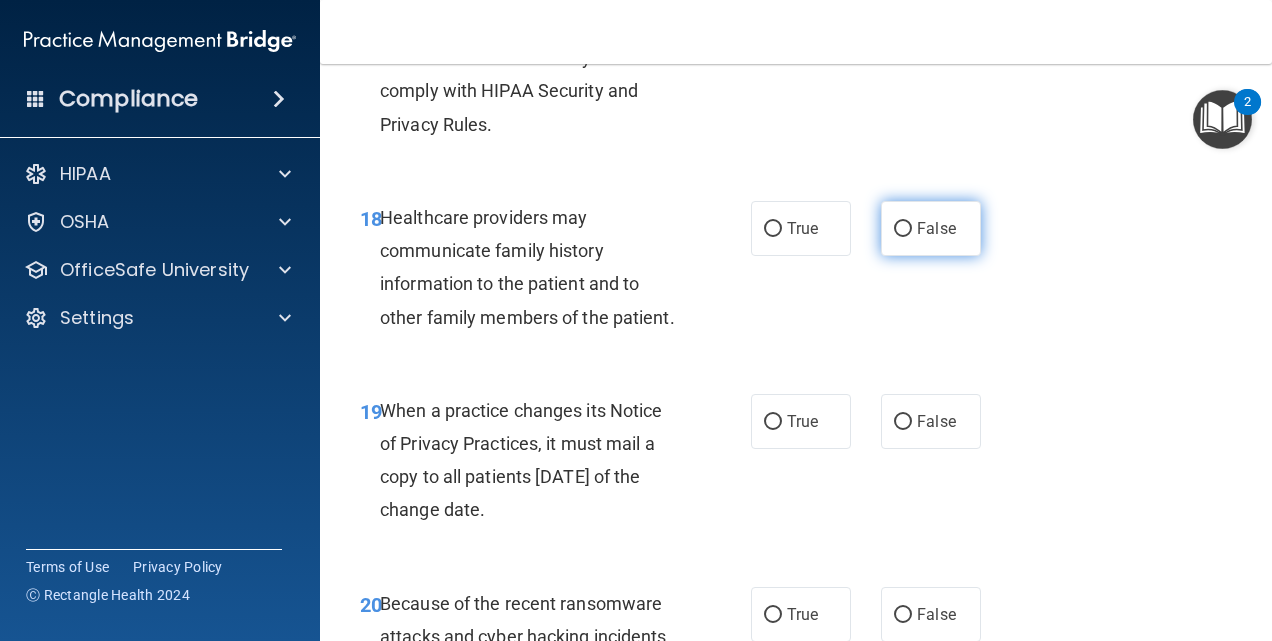click on "False" at bounding box center [931, 228] 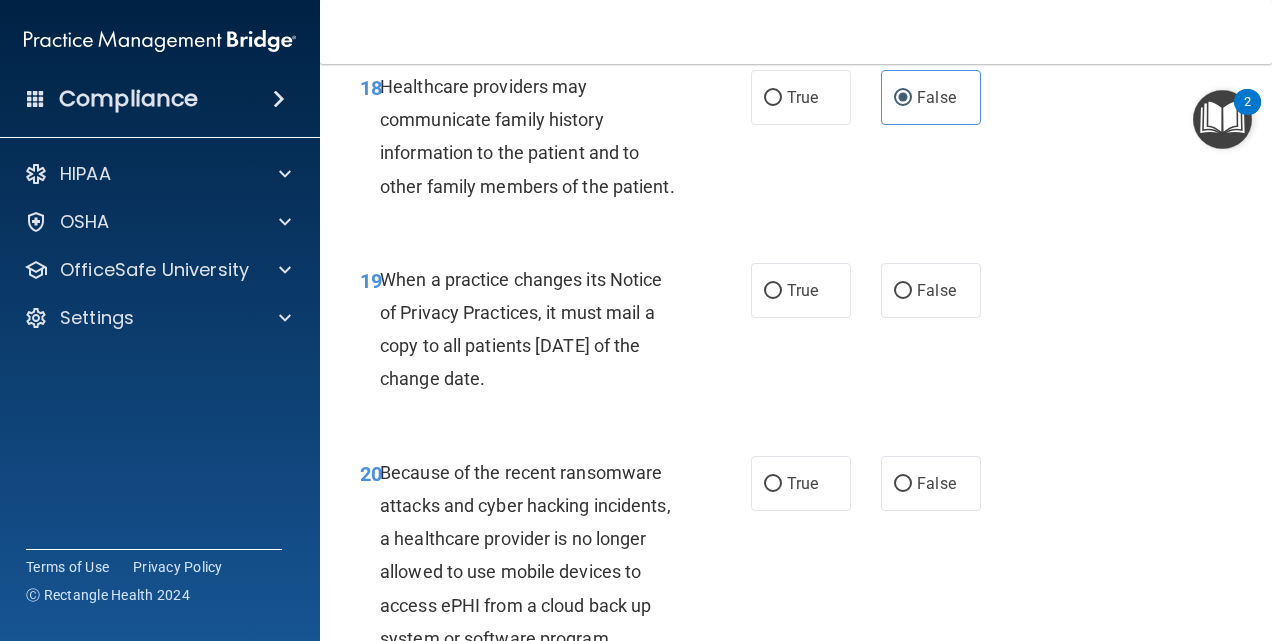 scroll, scrollTop: 3770, scrollLeft: 0, axis: vertical 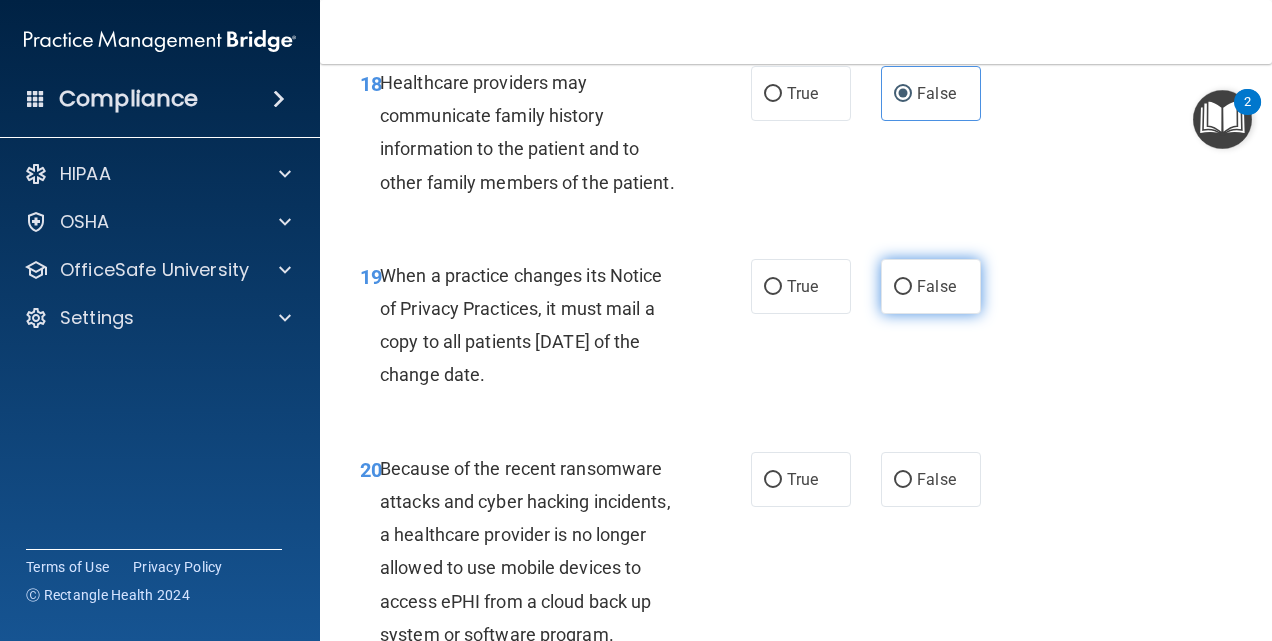click on "False" at bounding box center [903, 287] 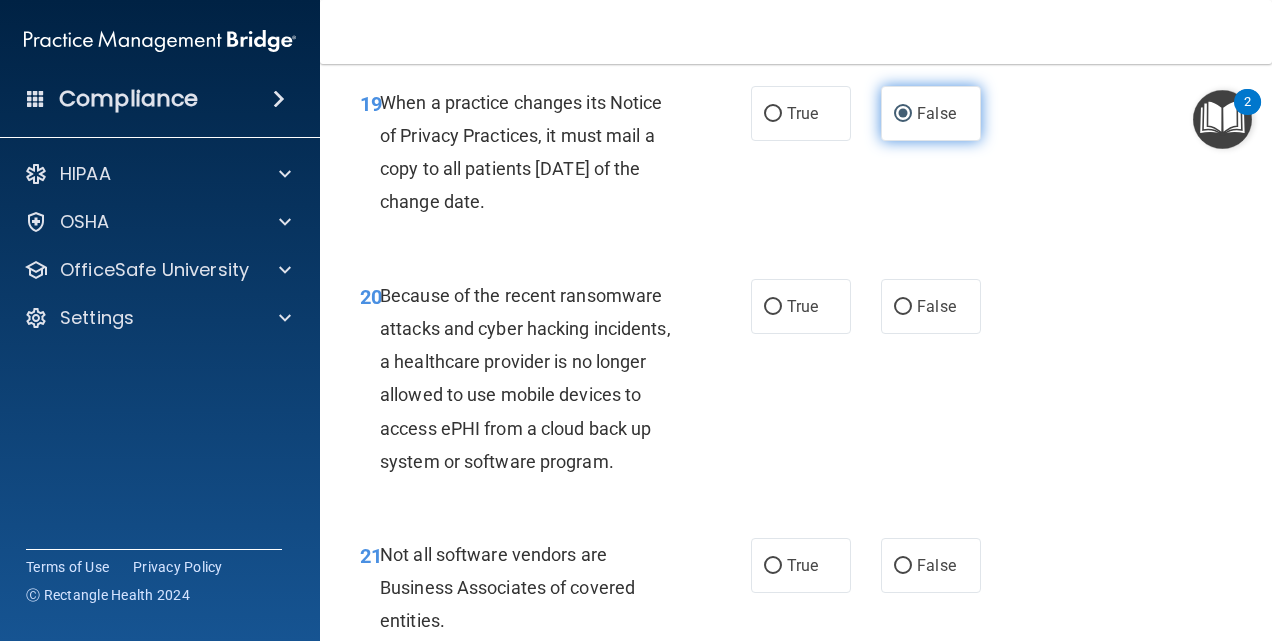 scroll, scrollTop: 3944, scrollLeft: 0, axis: vertical 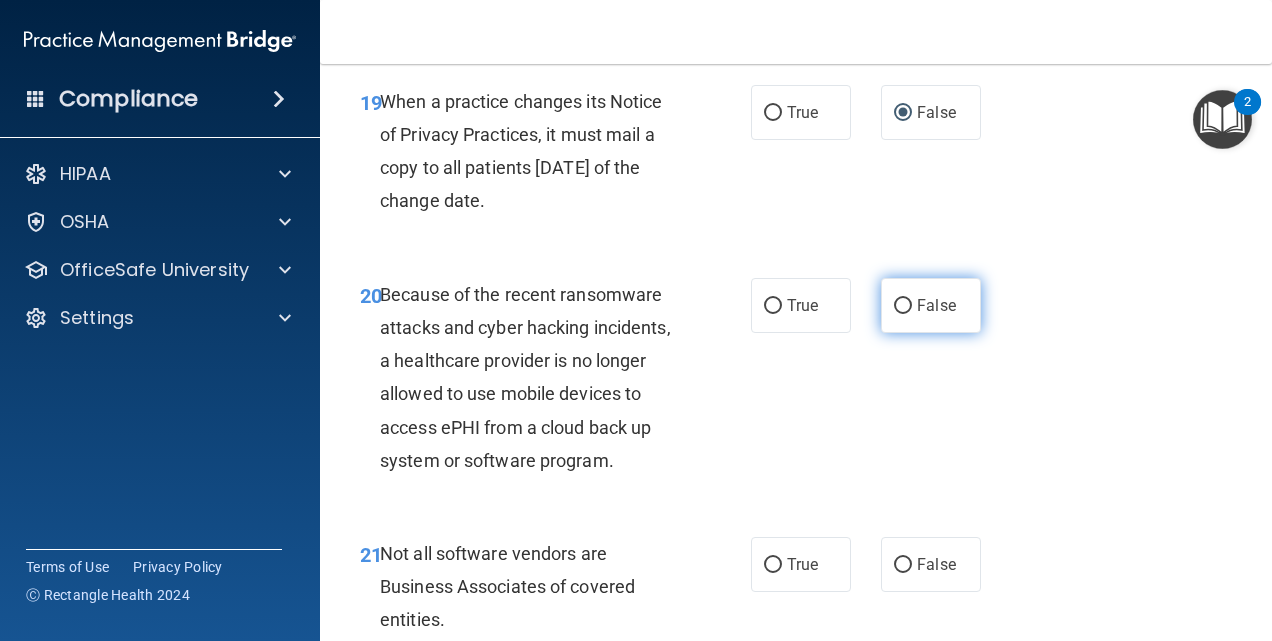click on "False" at bounding box center (936, 305) 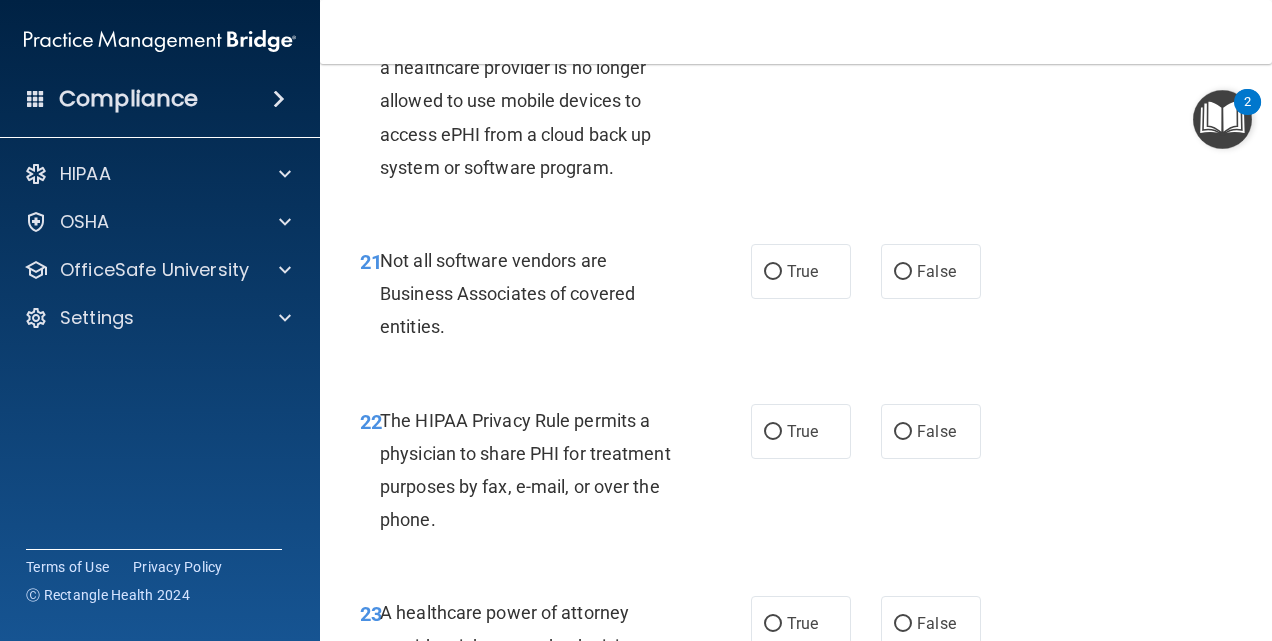 scroll, scrollTop: 4238, scrollLeft: 0, axis: vertical 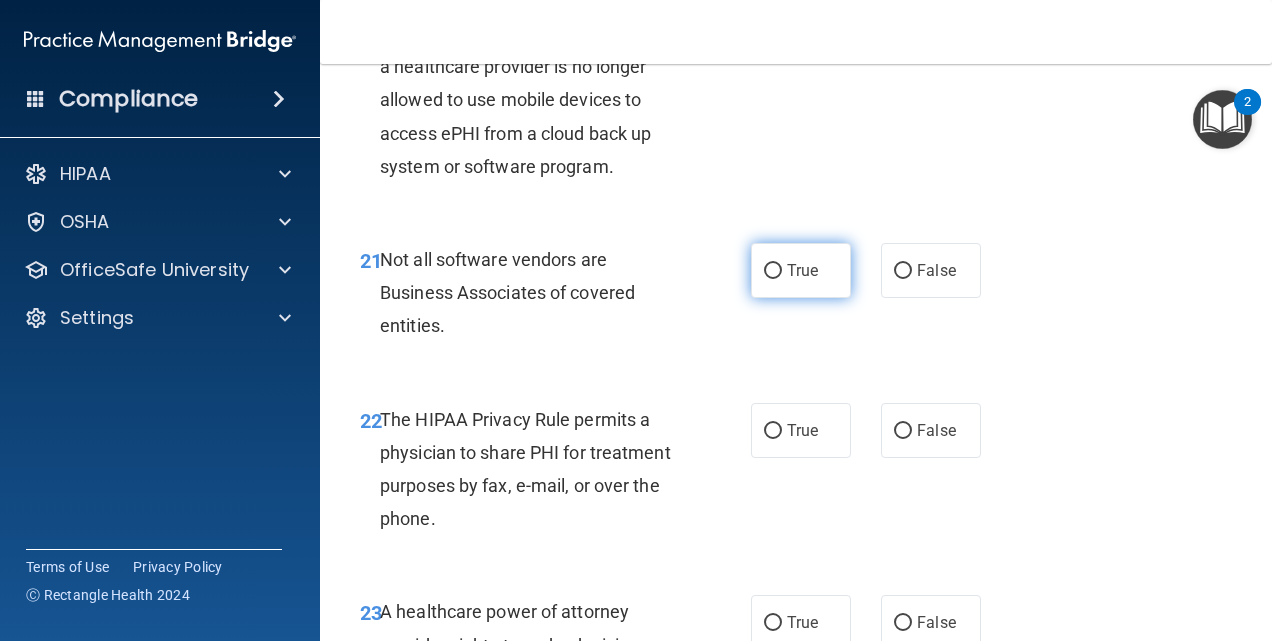 click on "True" at bounding box center [802, 270] 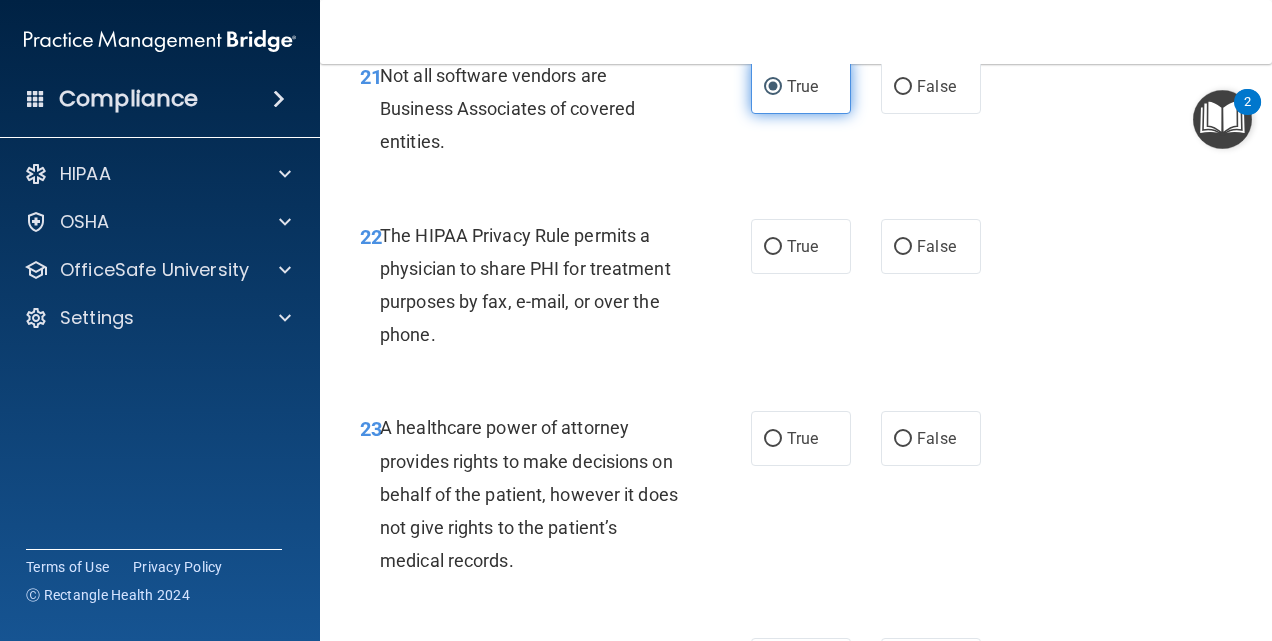 scroll, scrollTop: 4424, scrollLeft: 0, axis: vertical 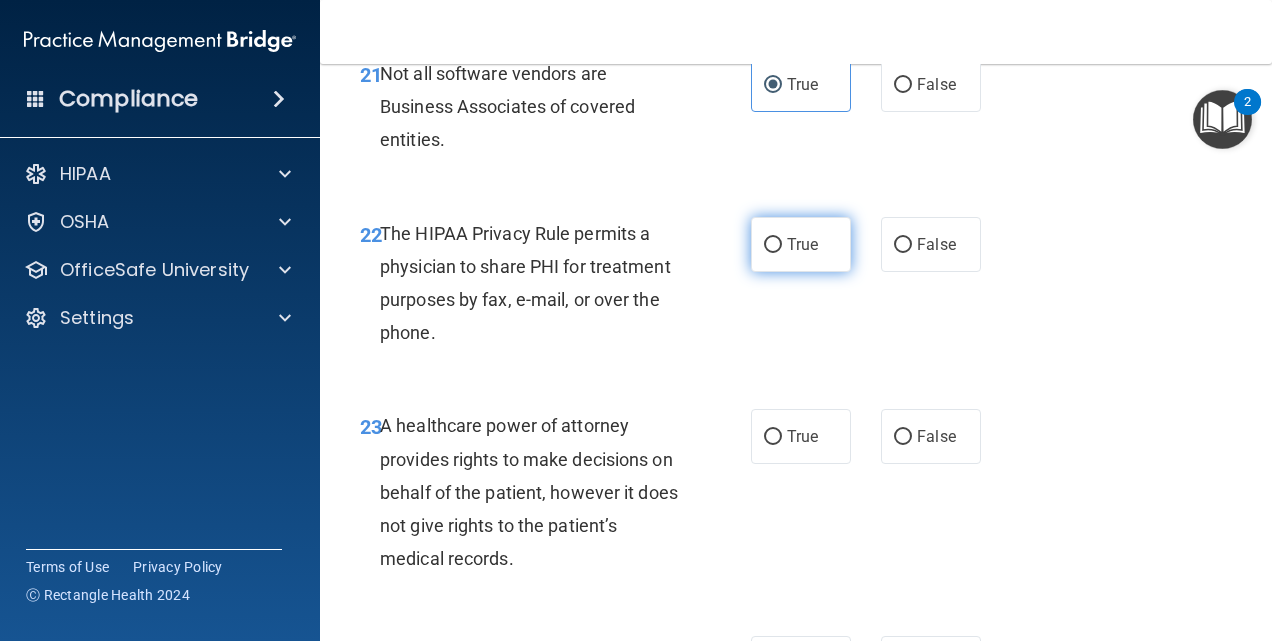 click on "True" at bounding box center (801, 244) 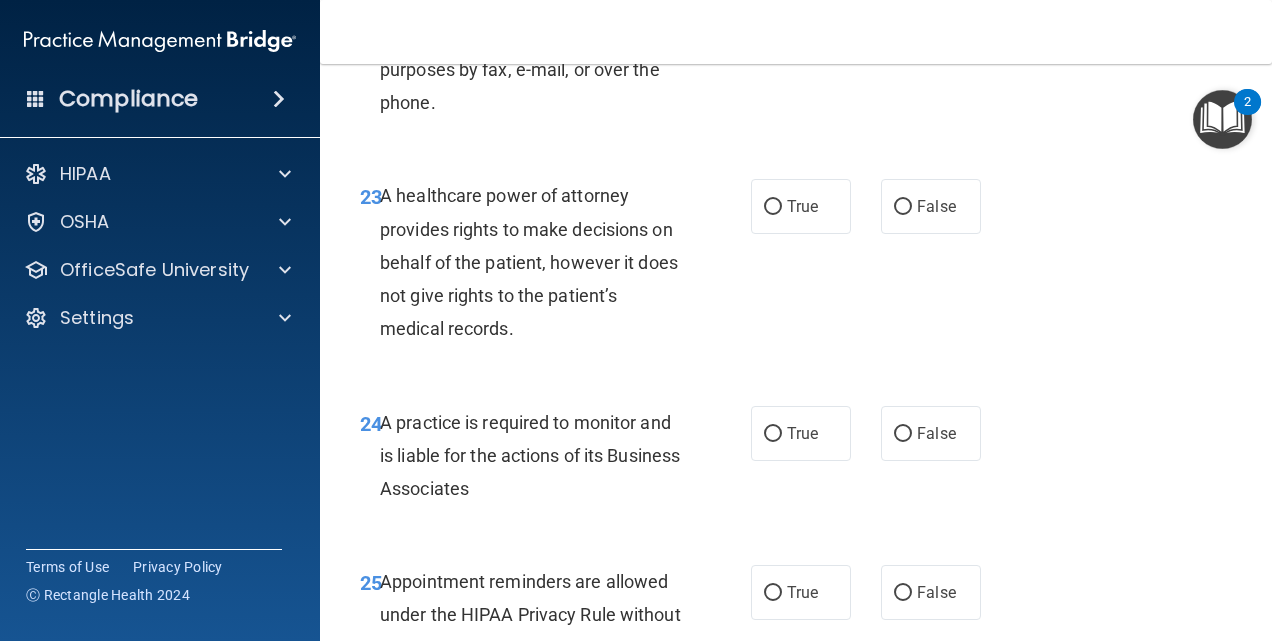 scroll, scrollTop: 4662, scrollLeft: 0, axis: vertical 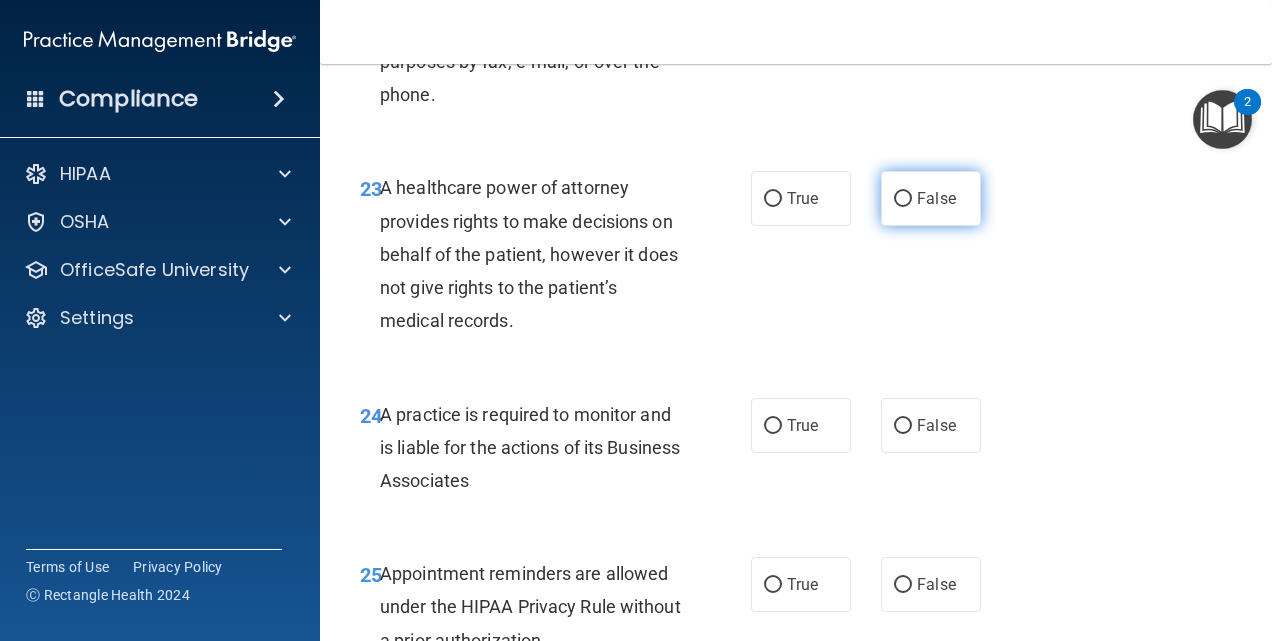 click on "False" at bounding box center [931, 198] 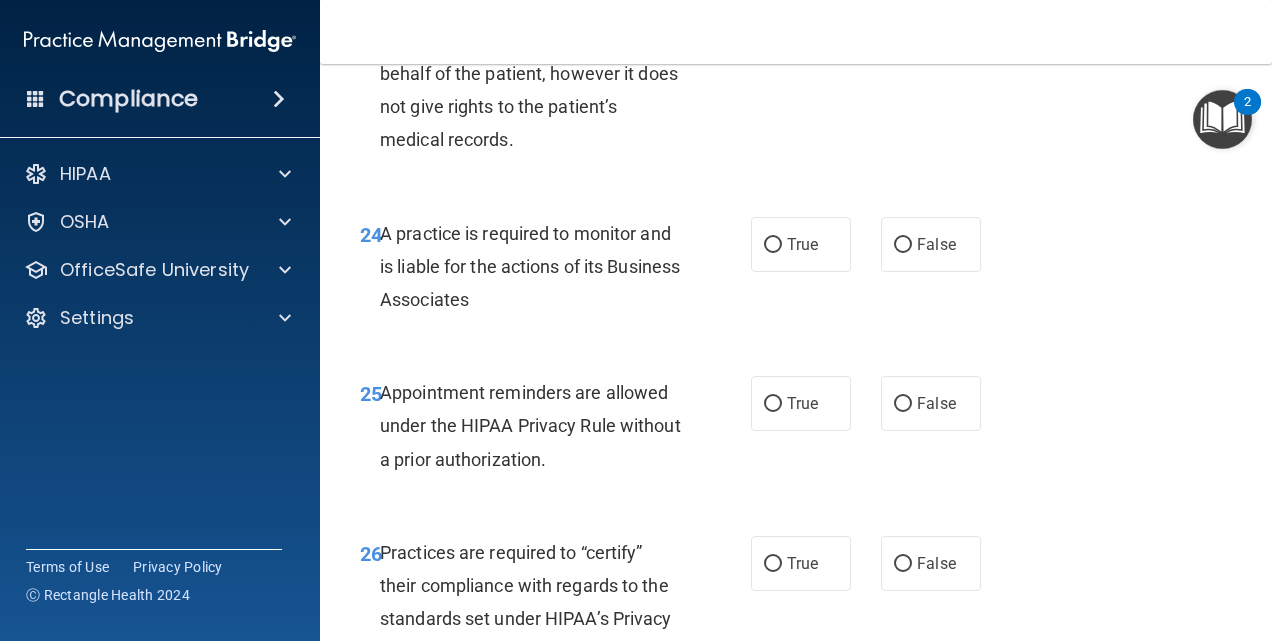 scroll, scrollTop: 4844, scrollLeft: 0, axis: vertical 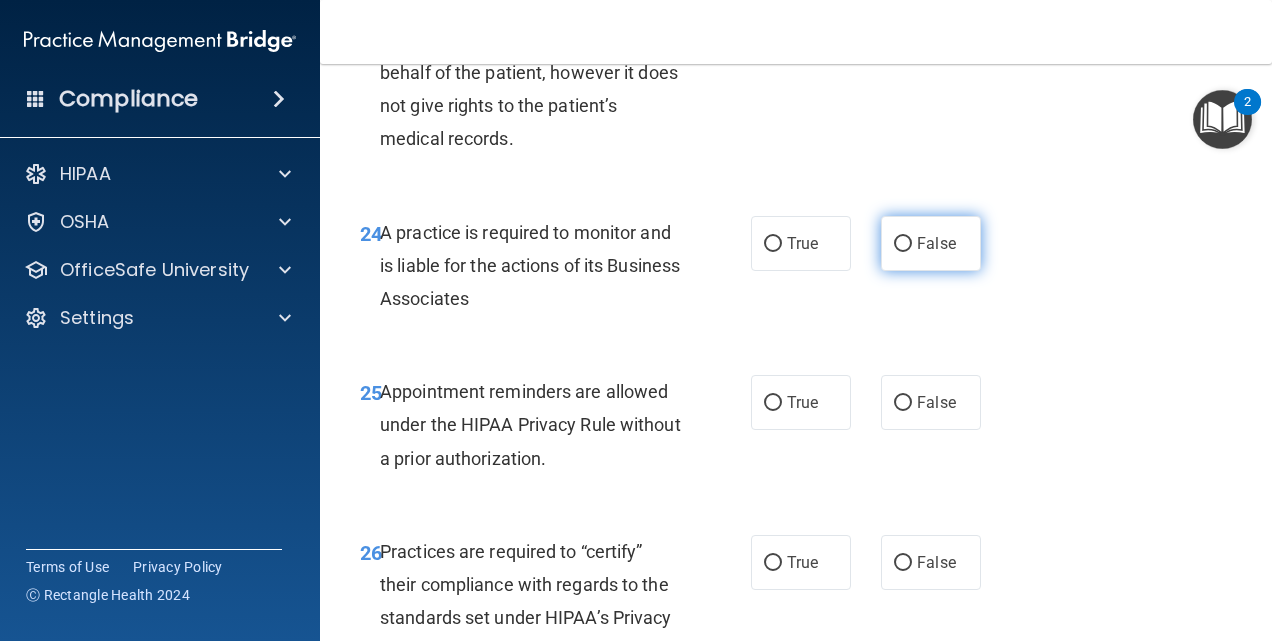 click on "False" at bounding box center (936, 243) 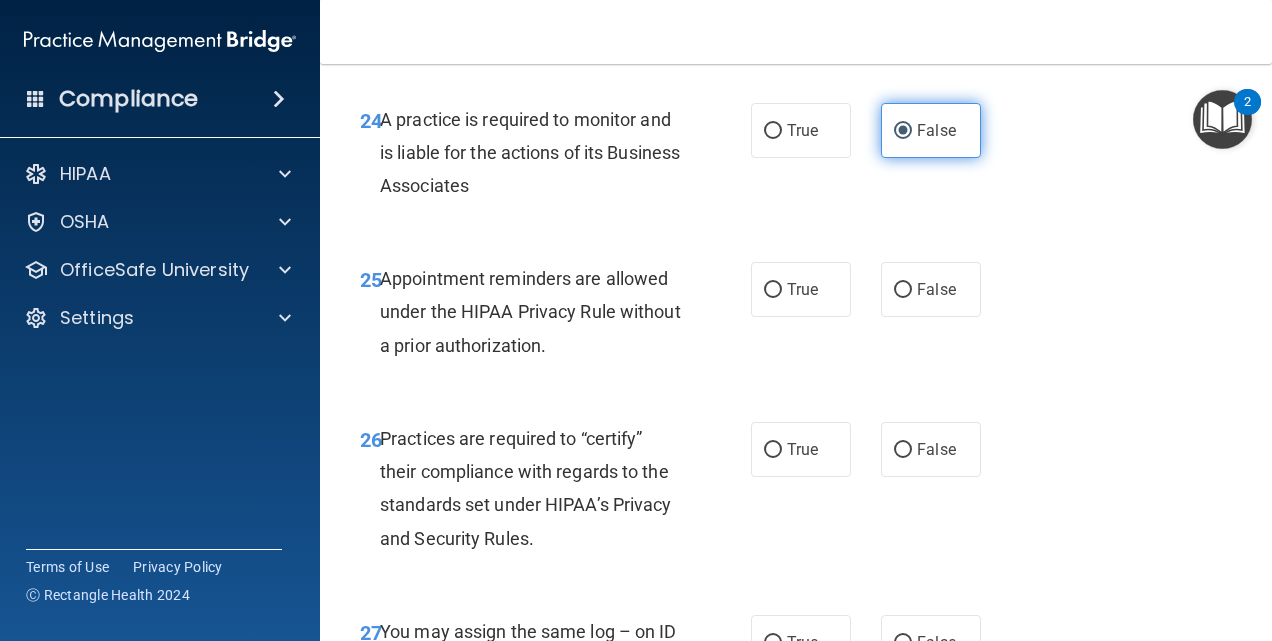 scroll, scrollTop: 4973, scrollLeft: 0, axis: vertical 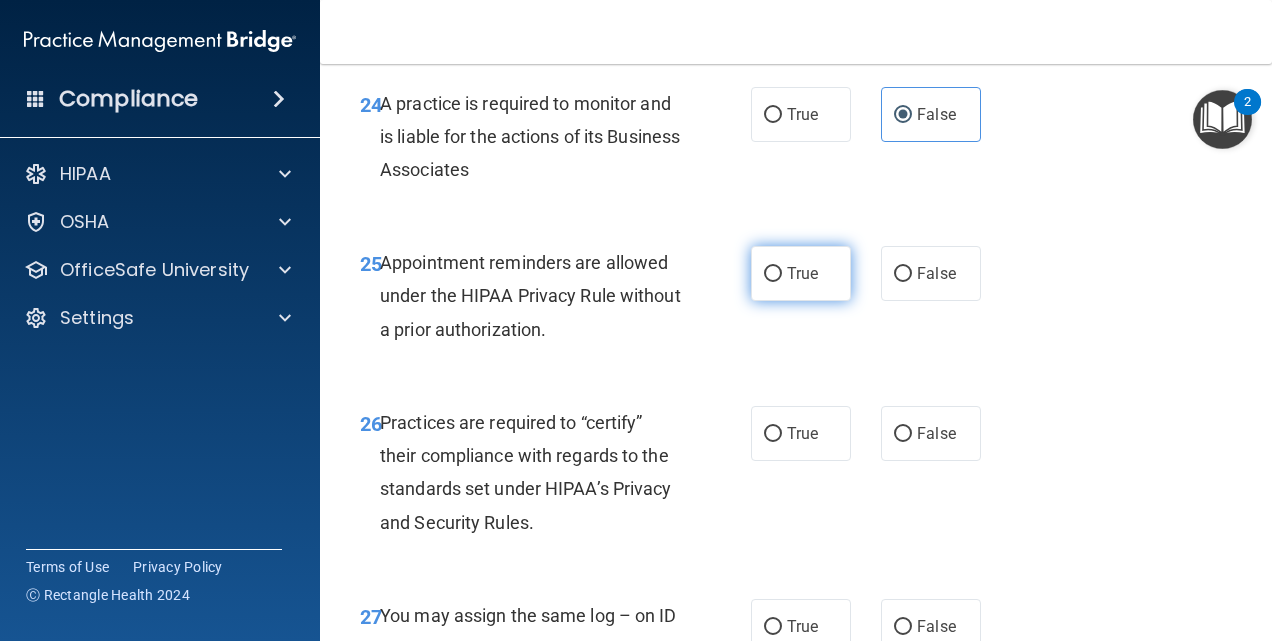 click on "True" at bounding box center (801, 273) 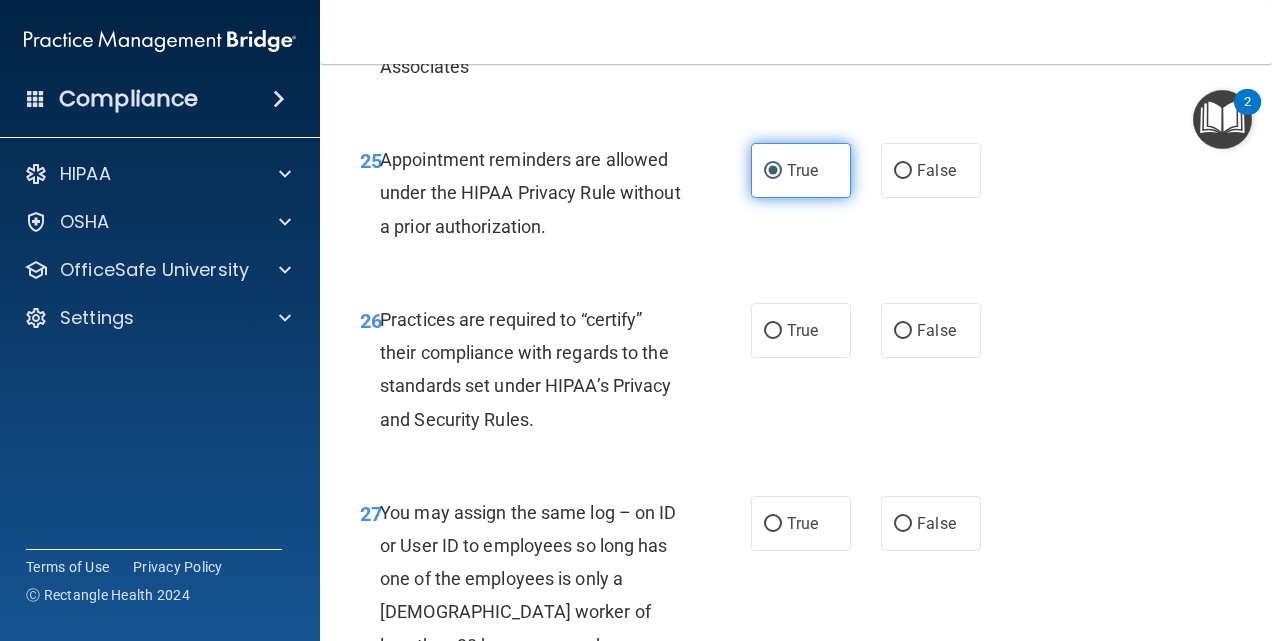 scroll, scrollTop: 5098, scrollLeft: 0, axis: vertical 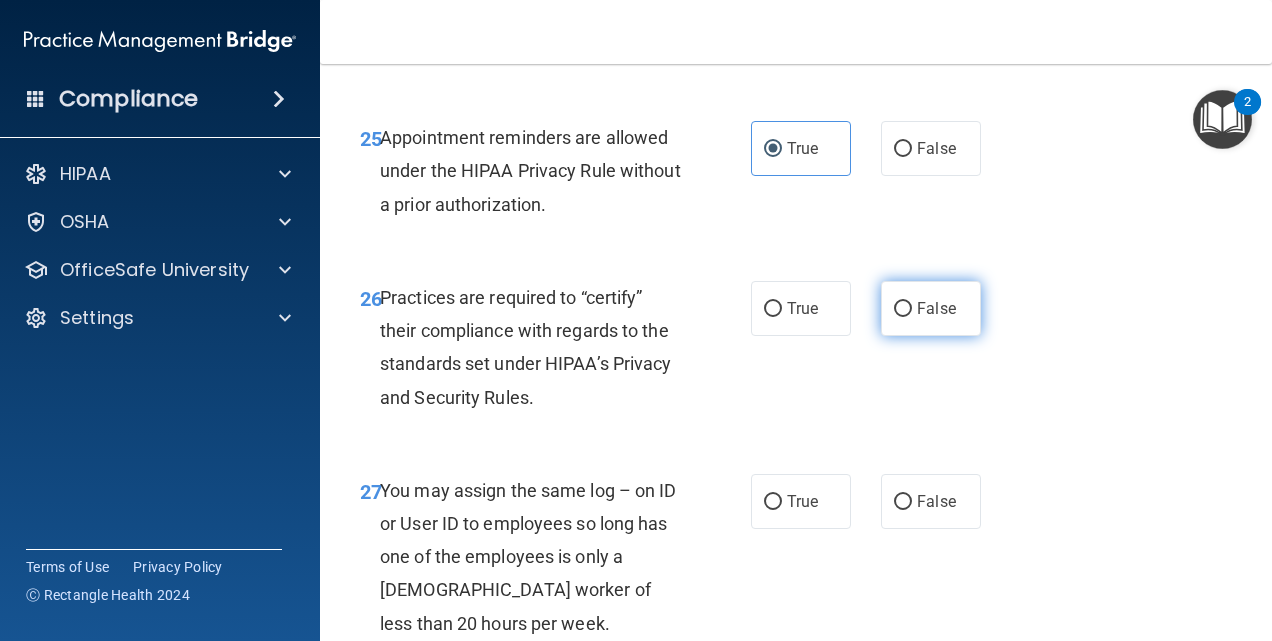 click on "False" at bounding box center (931, 308) 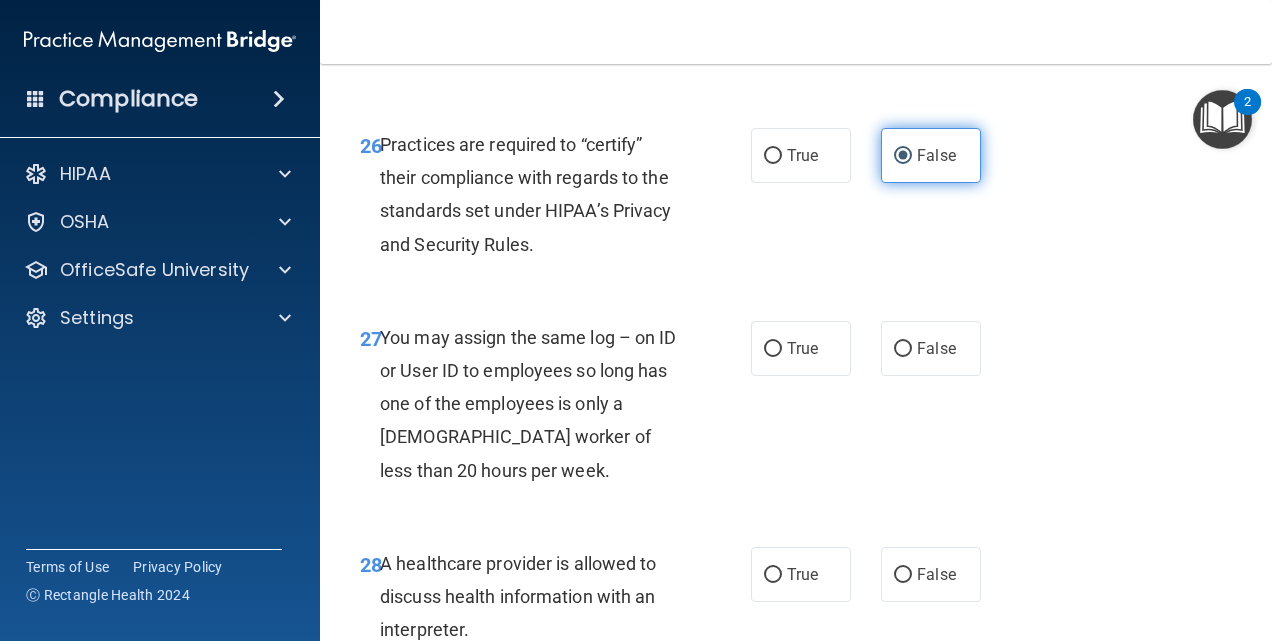 scroll, scrollTop: 5260, scrollLeft: 0, axis: vertical 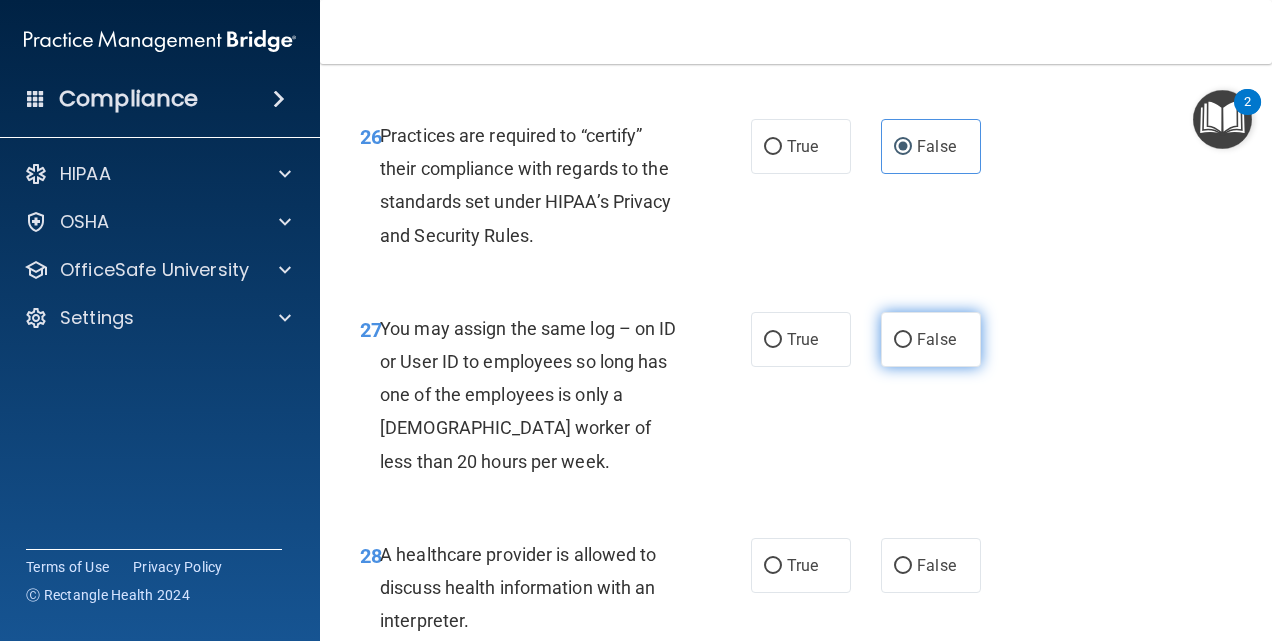 click on "False" at bounding box center [936, 339] 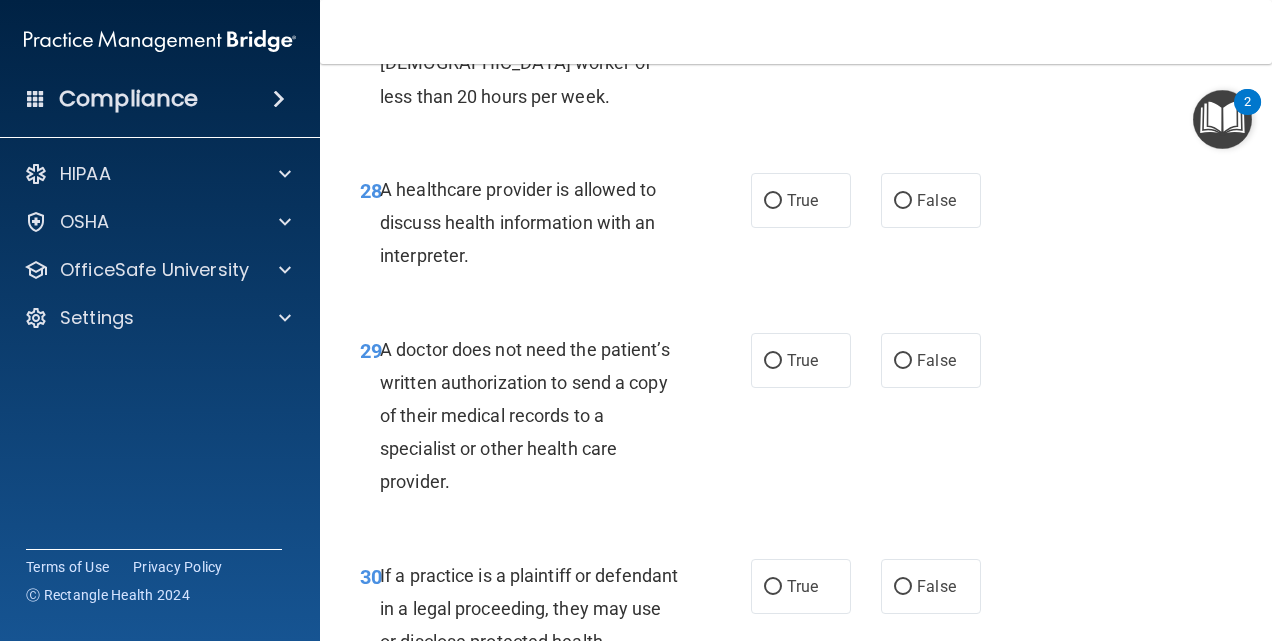scroll, scrollTop: 5633, scrollLeft: 0, axis: vertical 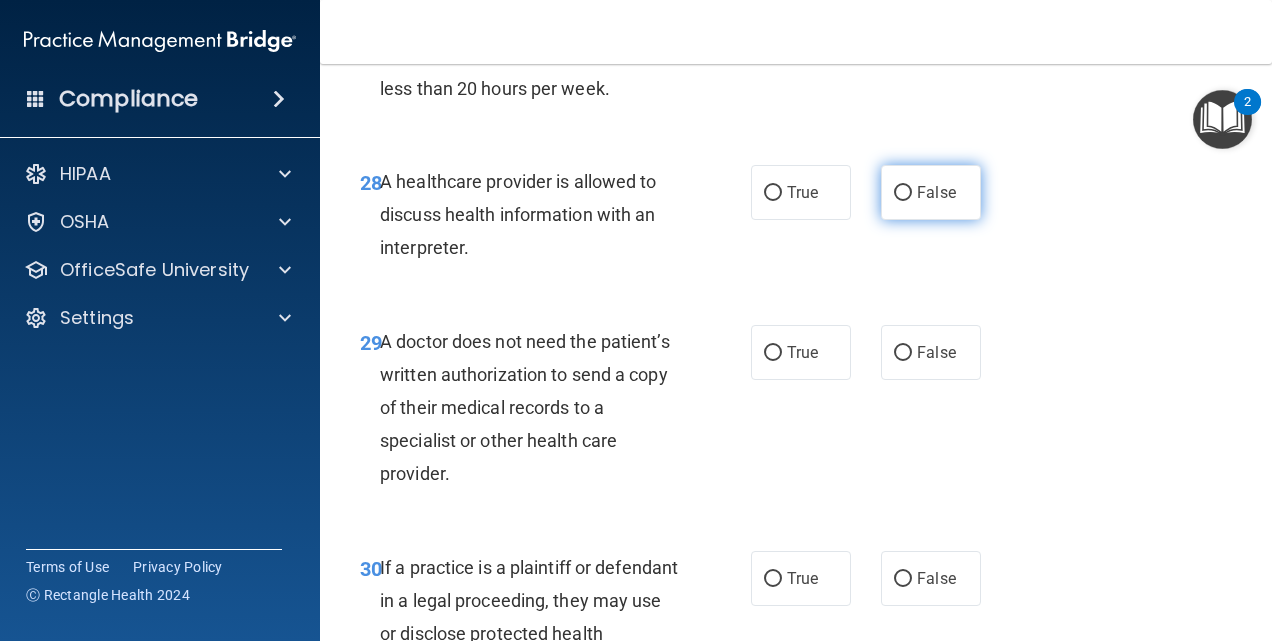 click on "False" at bounding box center [936, 192] 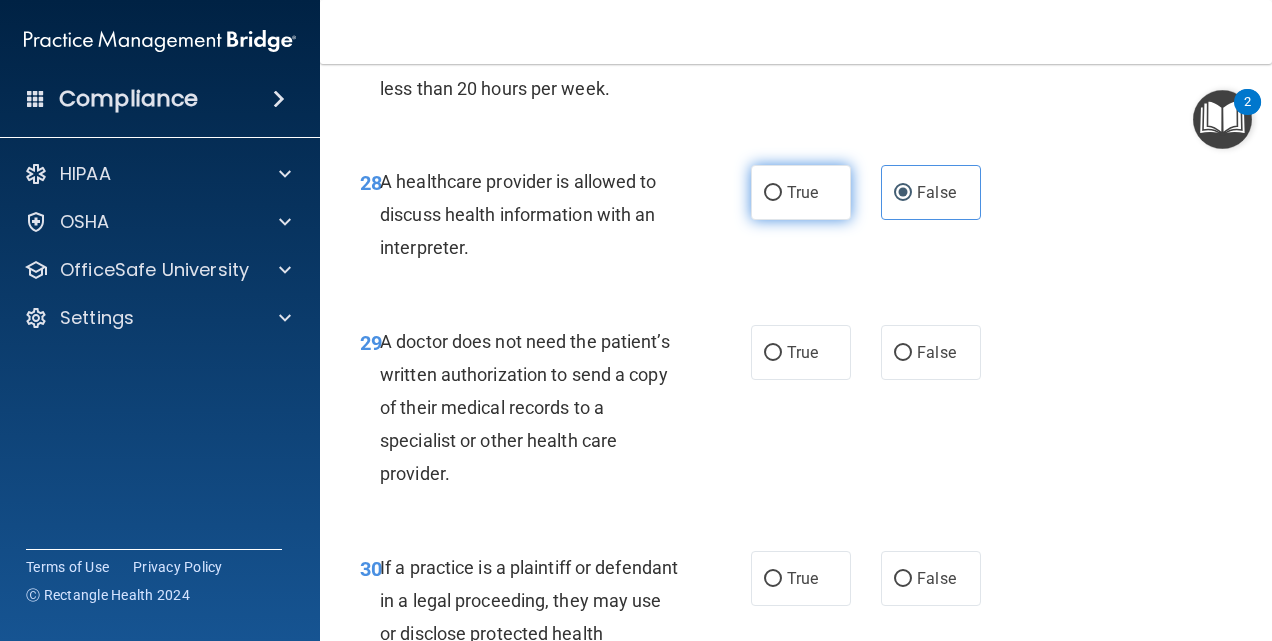click on "True" at bounding box center [801, 192] 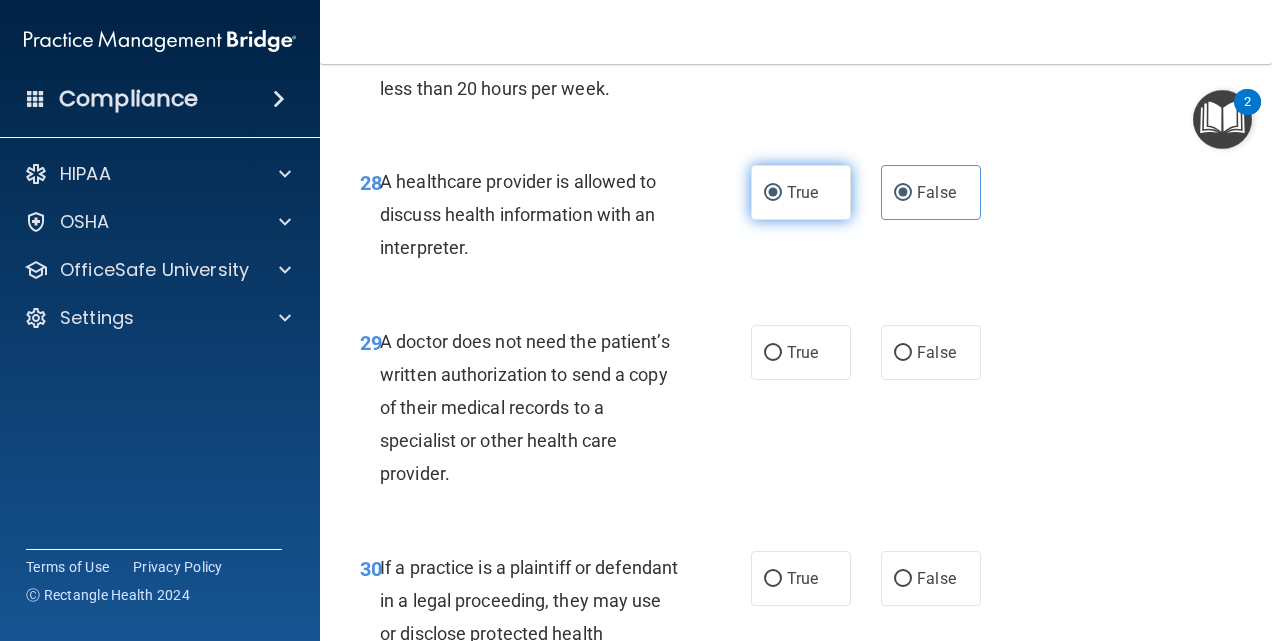 radio on "false" 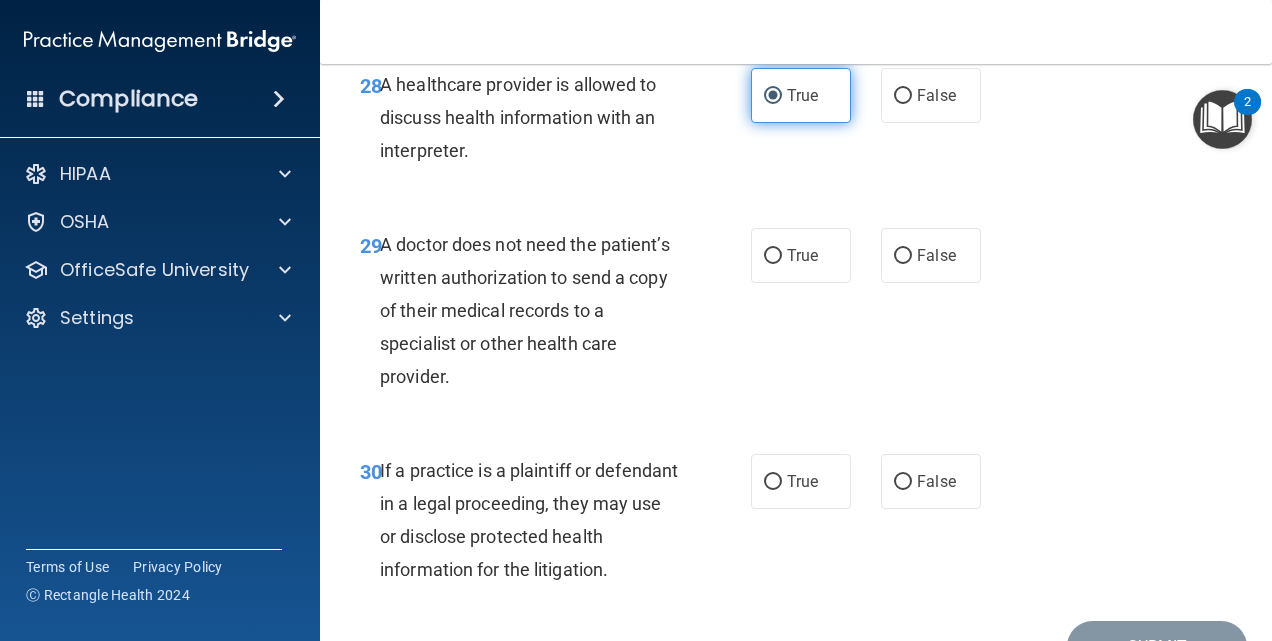 scroll, scrollTop: 5731, scrollLeft: 0, axis: vertical 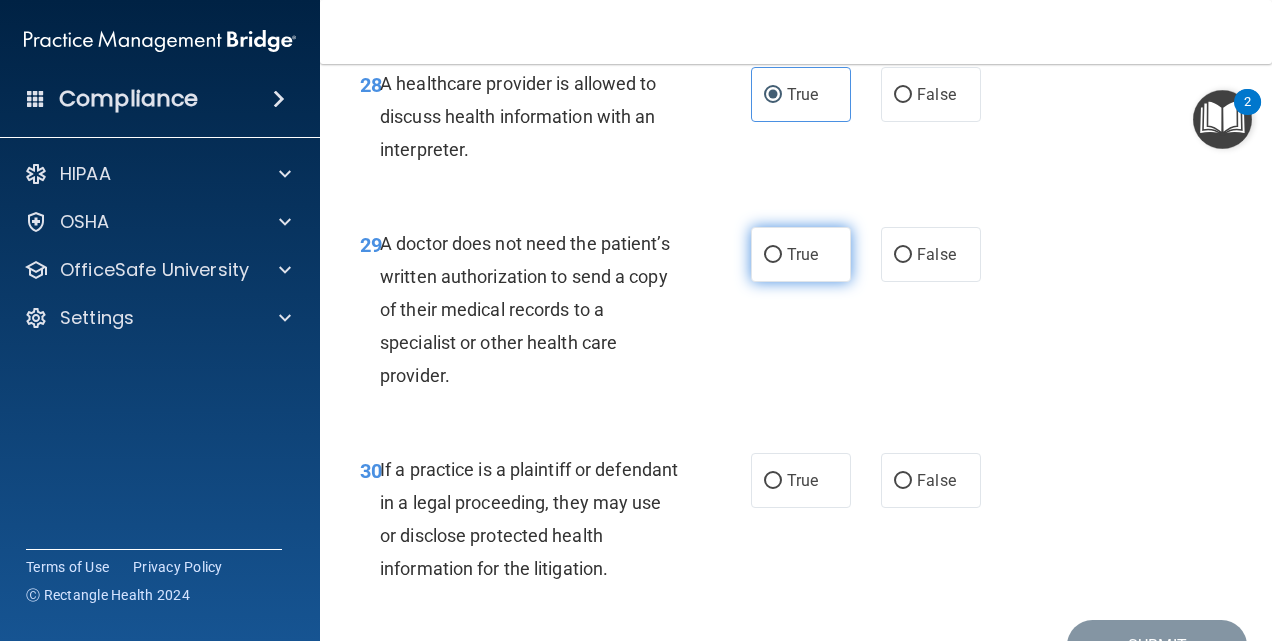 click on "True" at bounding box center [801, 254] 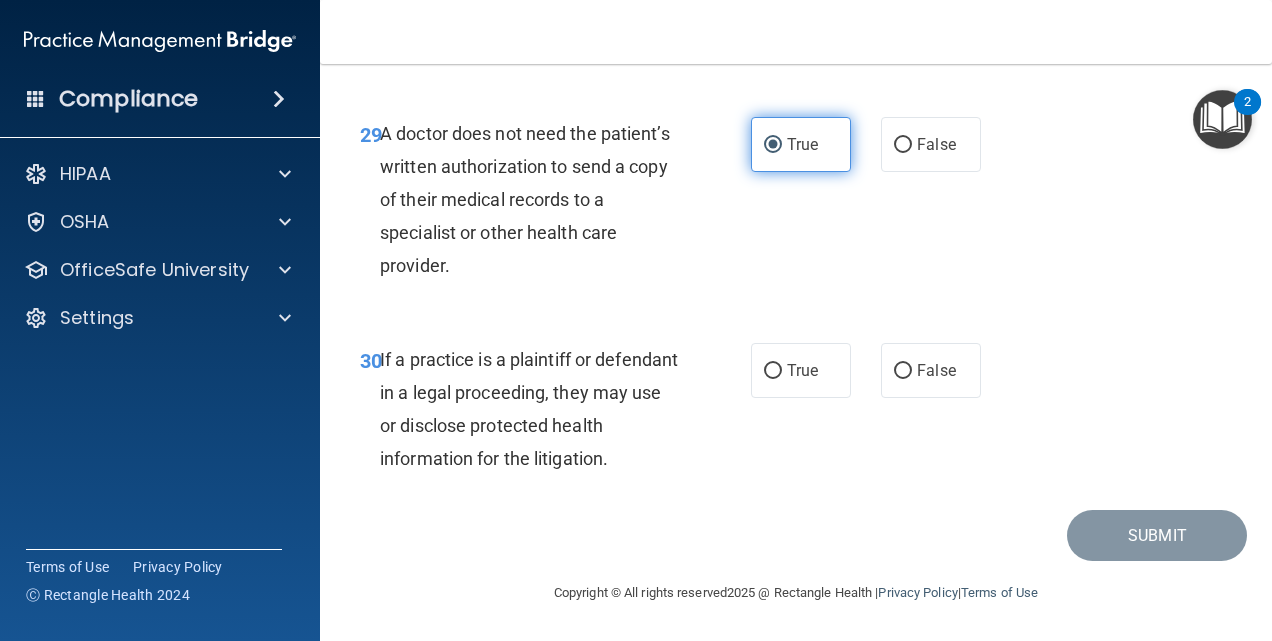 scroll, scrollTop: 5916, scrollLeft: 0, axis: vertical 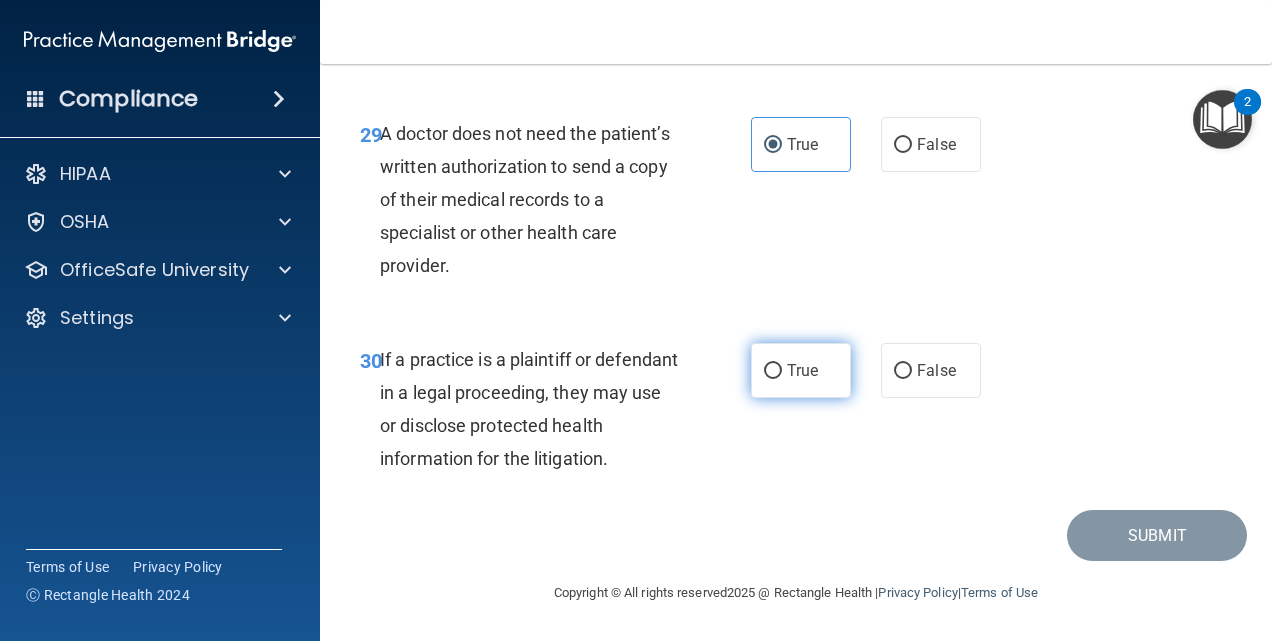 click on "True" at bounding box center (801, 370) 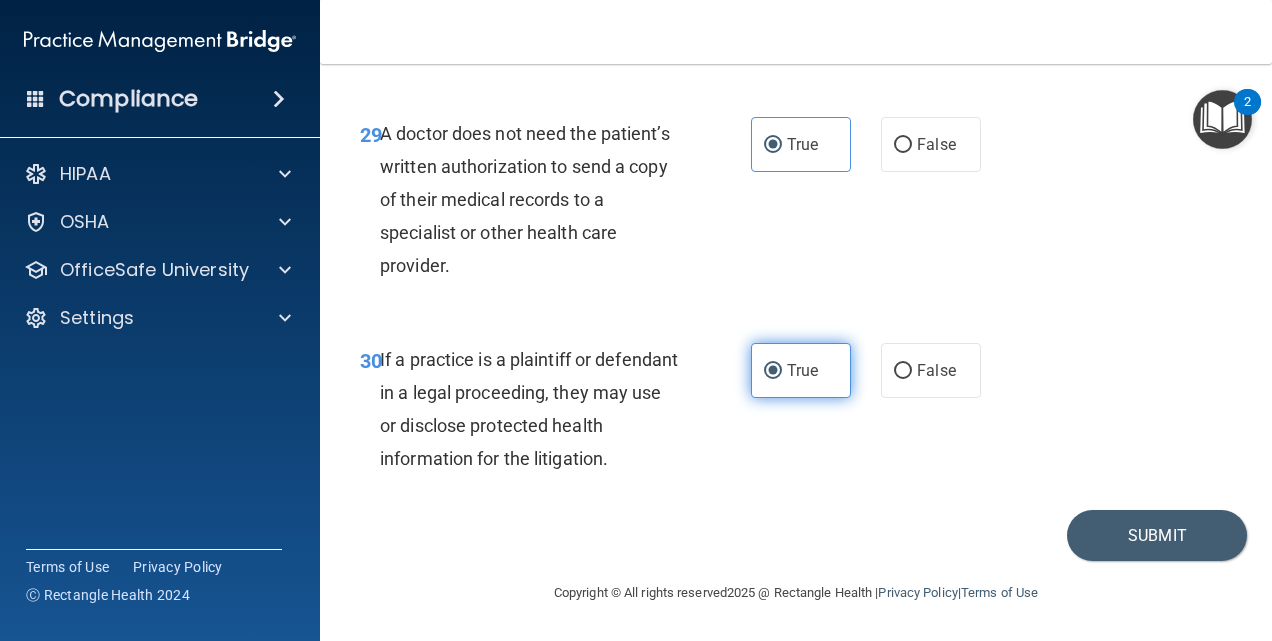 scroll, scrollTop: 5940, scrollLeft: 0, axis: vertical 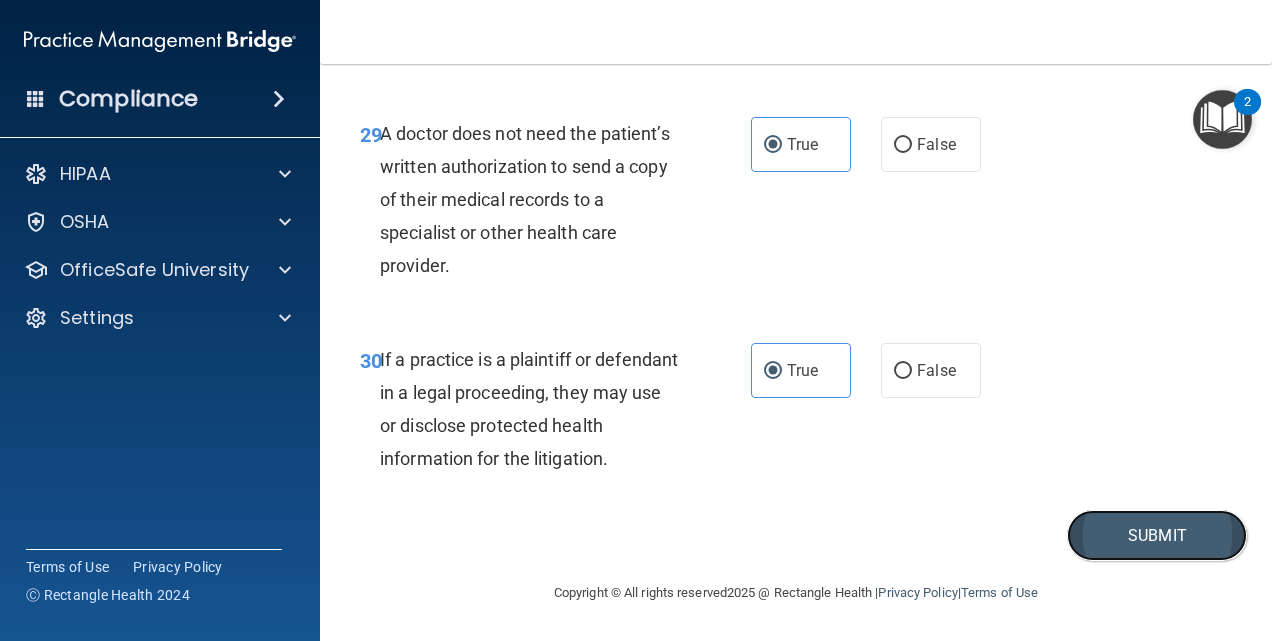 click on "Submit" at bounding box center (1157, 535) 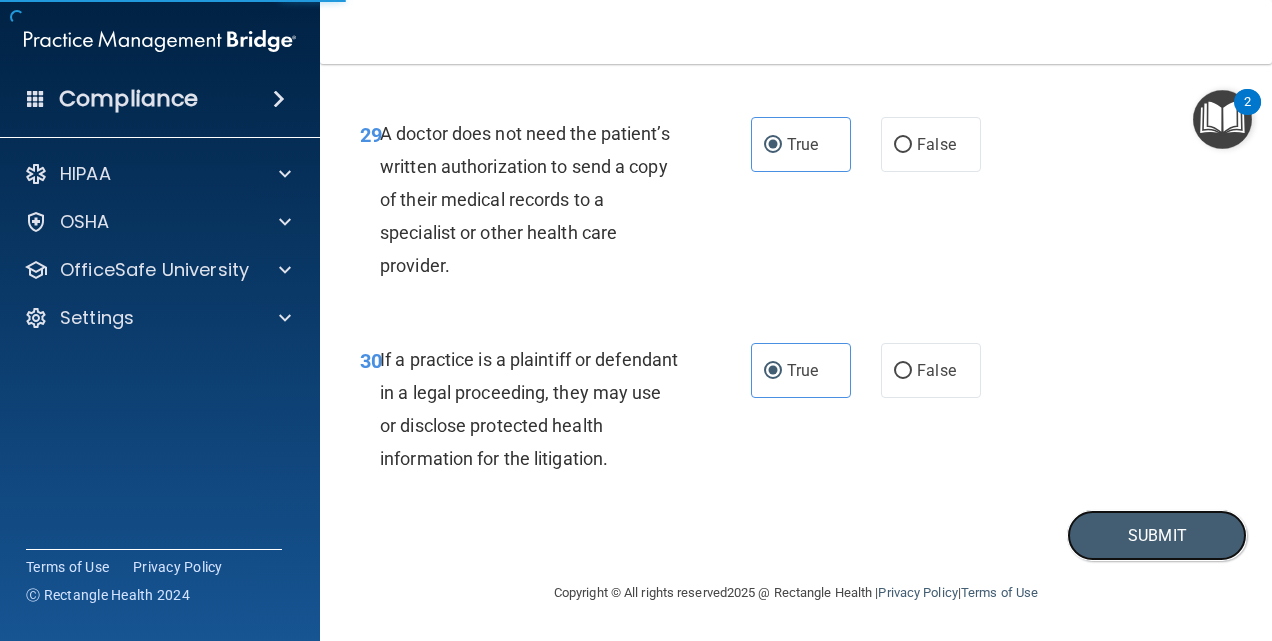 scroll, scrollTop: 5890, scrollLeft: 0, axis: vertical 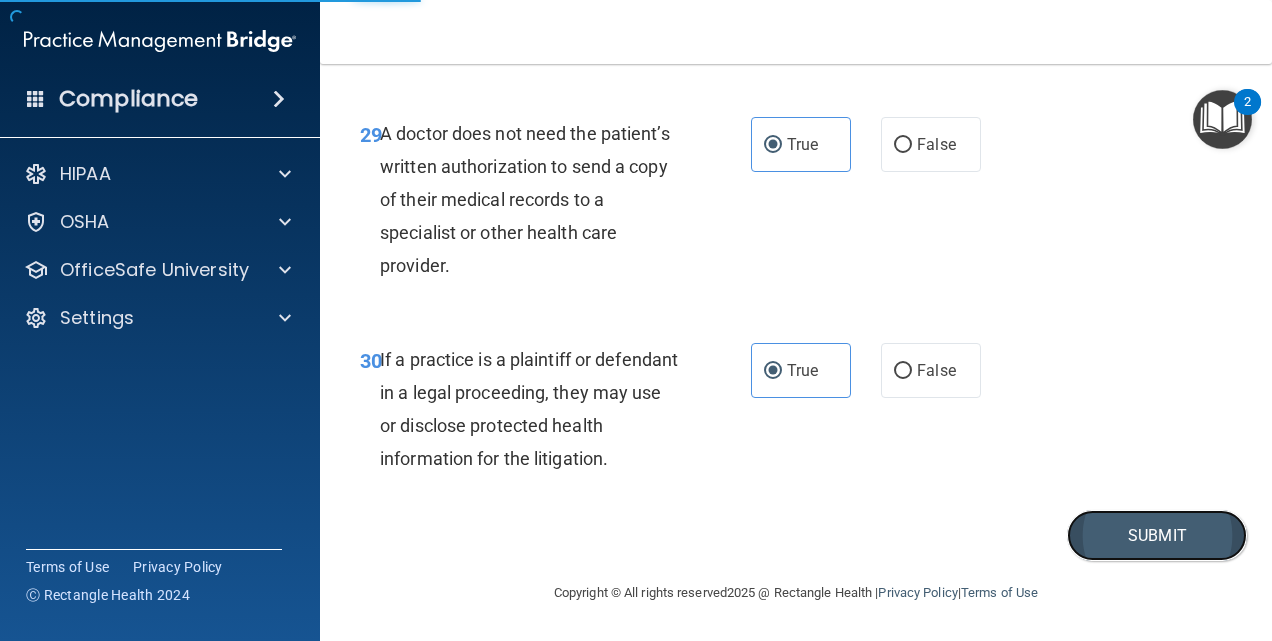 click on "Submit" at bounding box center (1157, 535) 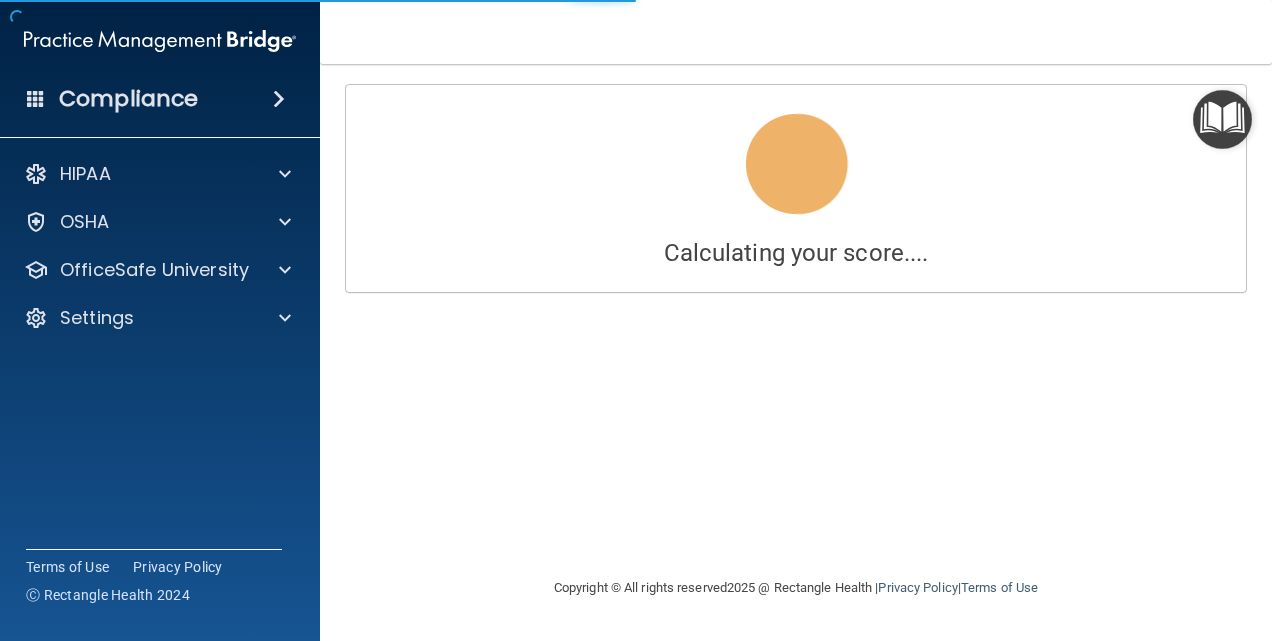 scroll, scrollTop: 0, scrollLeft: 0, axis: both 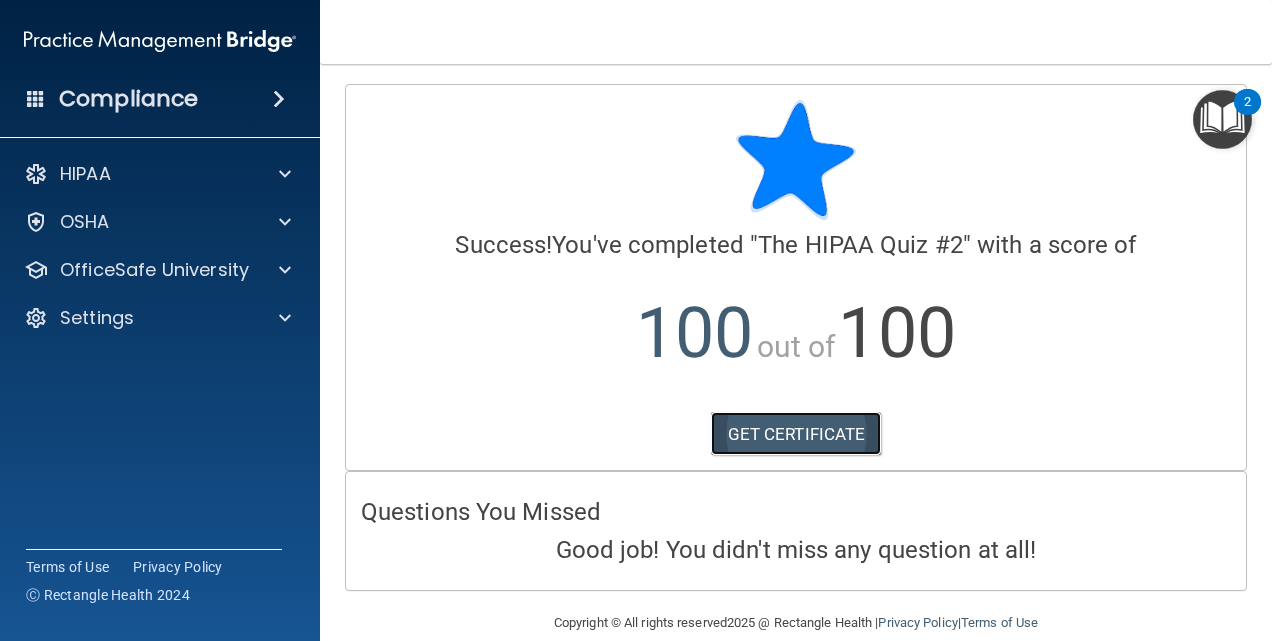 click on "GET CERTIFICATE" at bounding box center (796, 434) 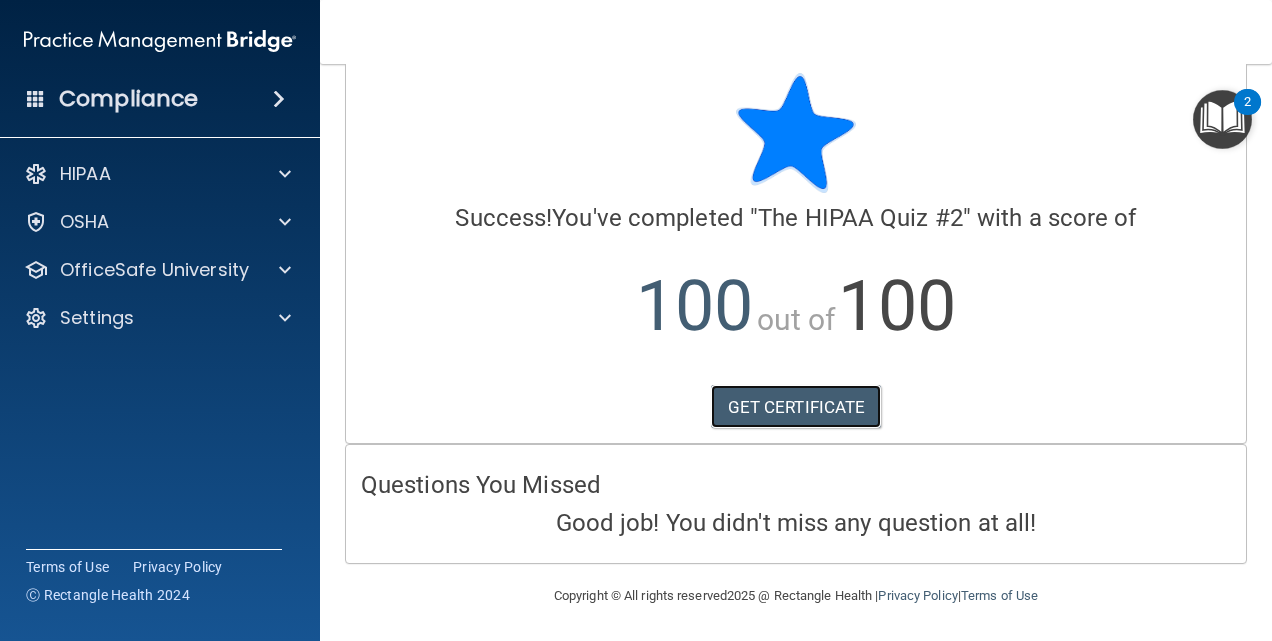 scroll, scrollTop: 0, scrollLeft: 0, axis: both 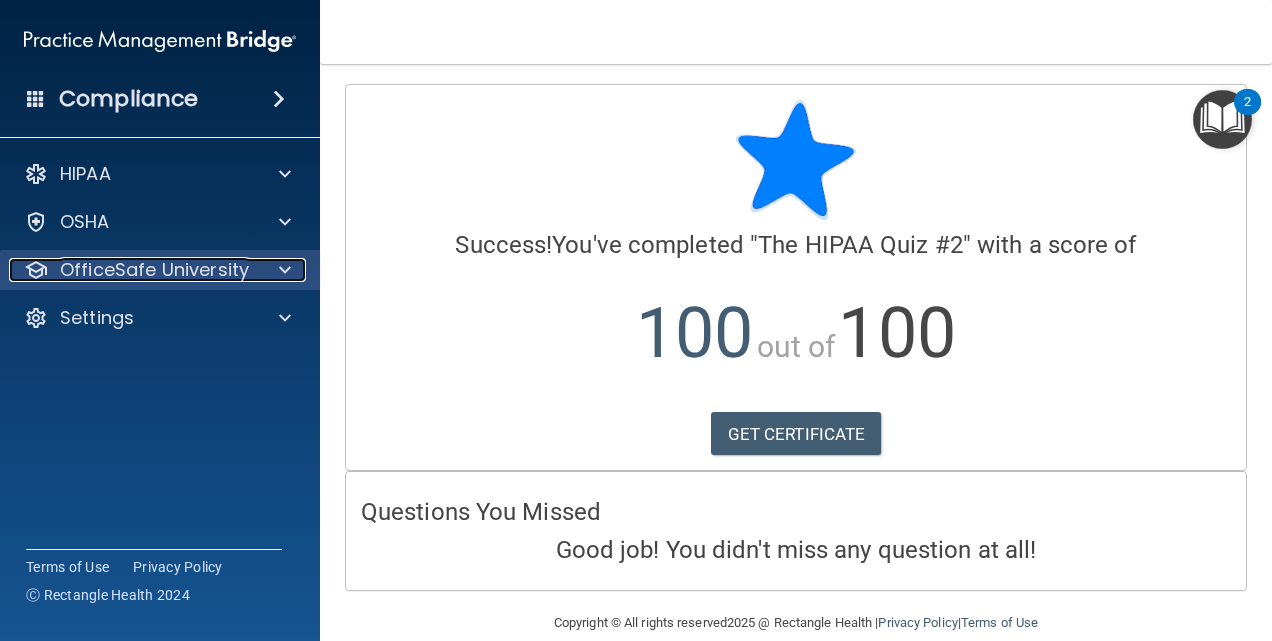 click on "OfficeSafe University" at bounding box center [133, 270] 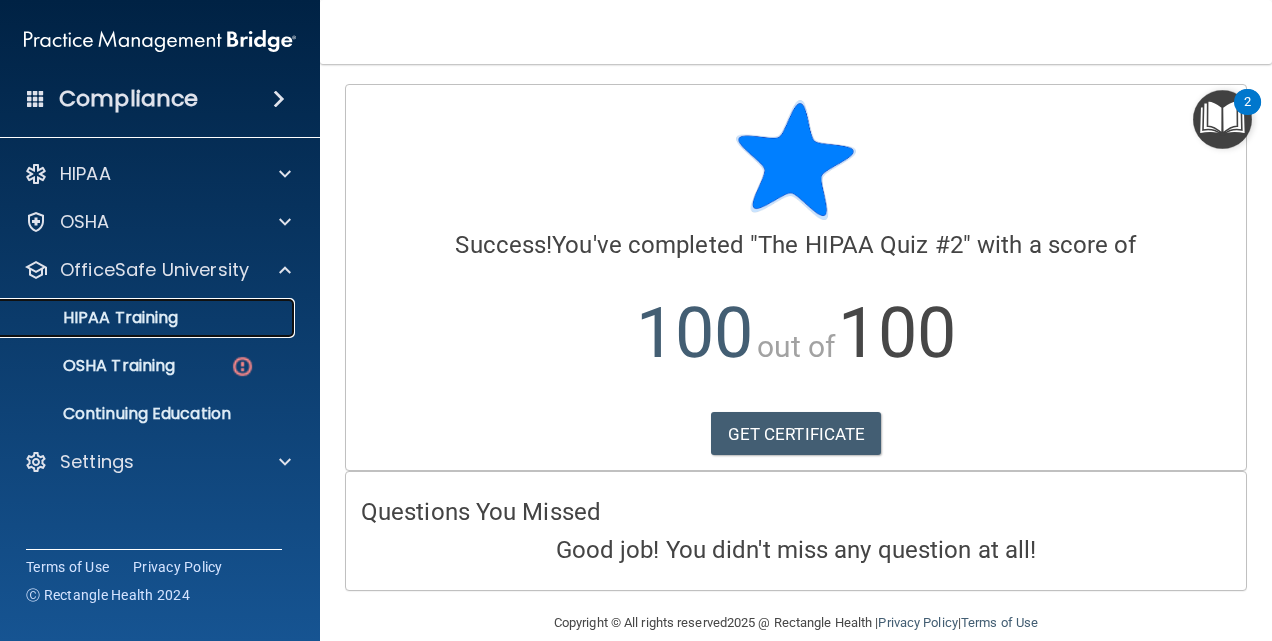 click on "HIPAA Training" at bounding box center [137, 318] 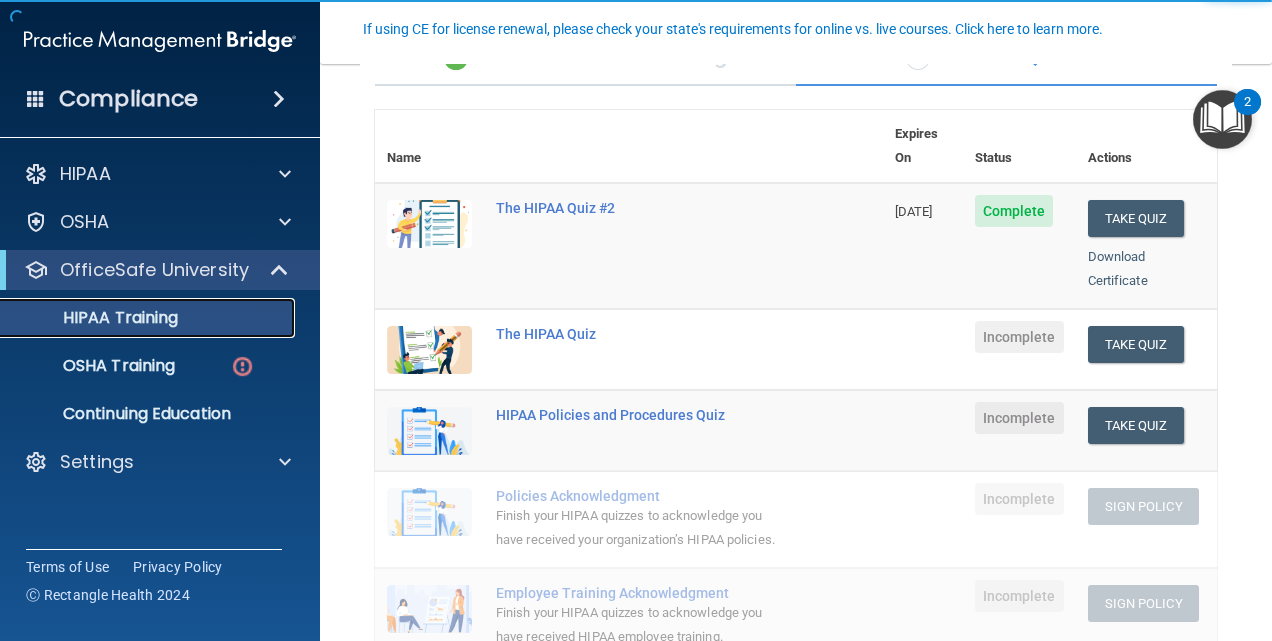 scroll, scrollTop: 194, scrollLeft: 0, axis: vertical 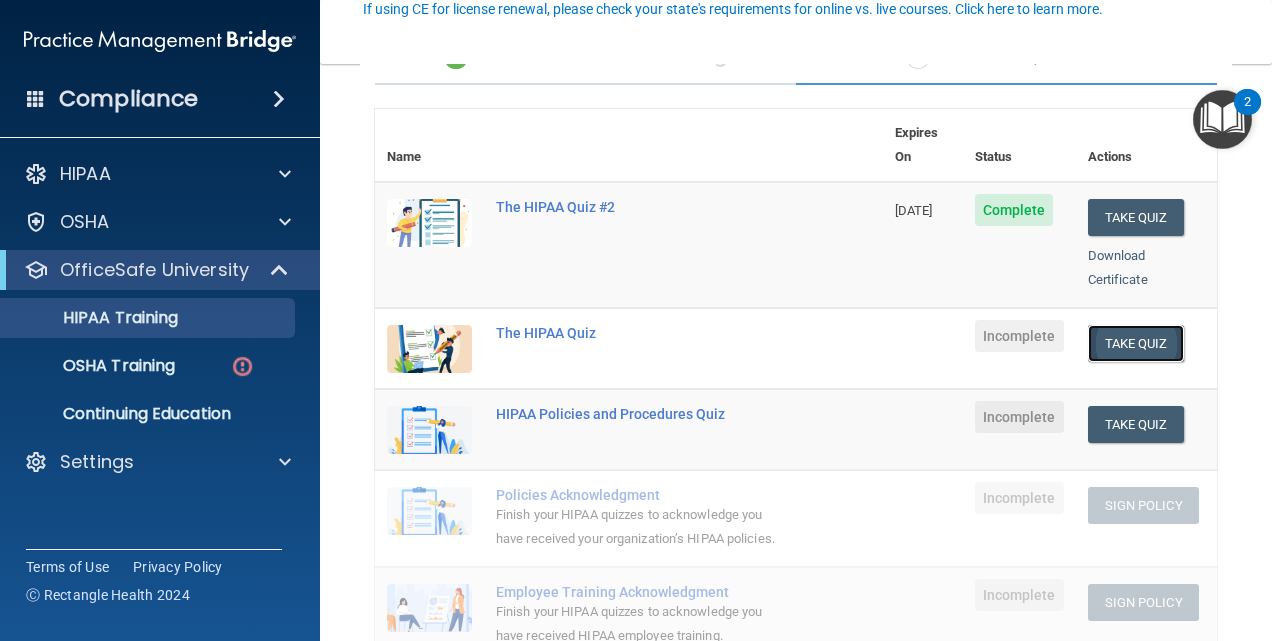 click on "Take Quiz" at bounding box center (1136, 343) 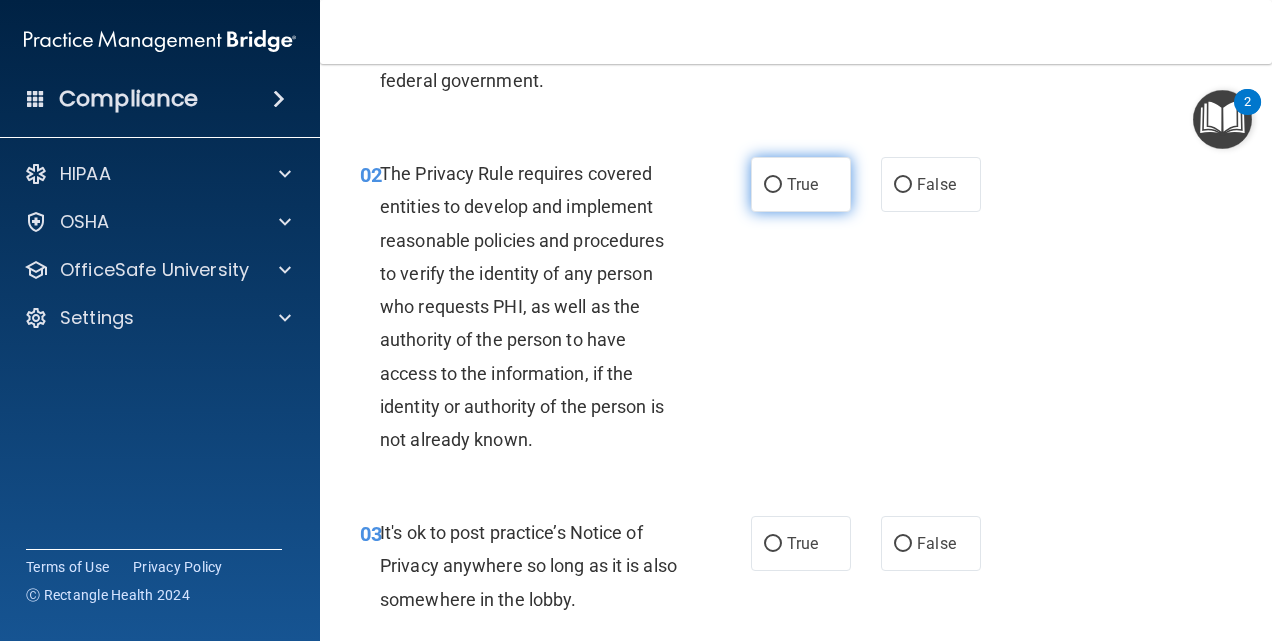 click on "True" at bounding box center (801, 184) 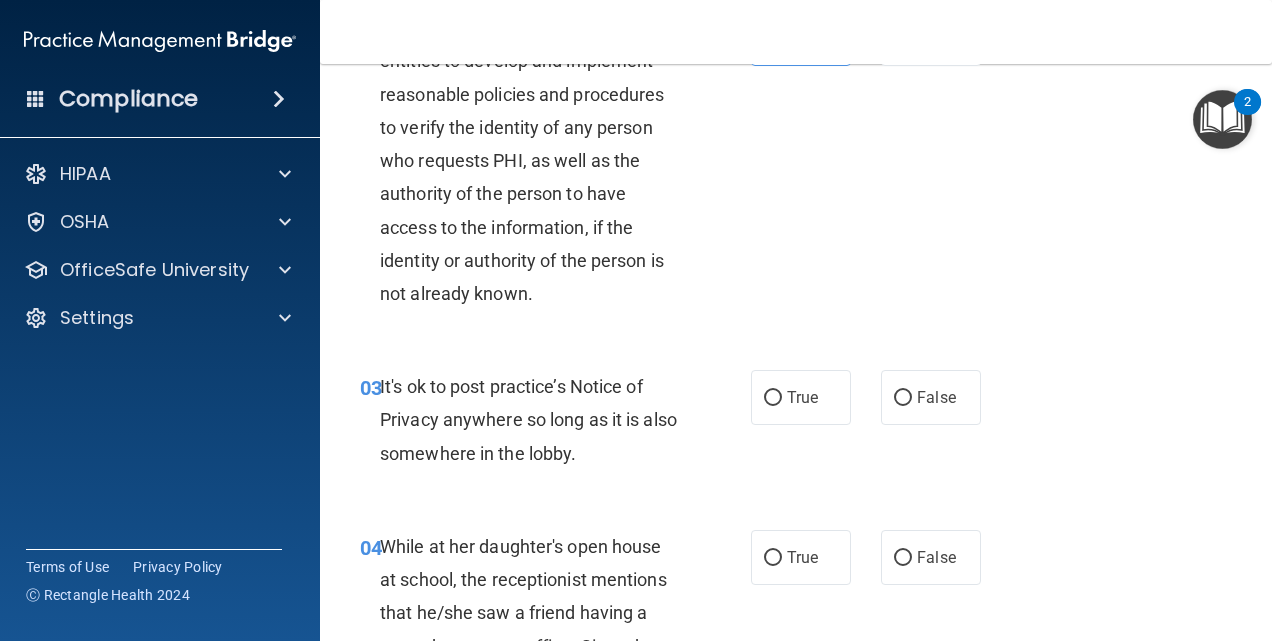 scroll, scrollTop: 341, scrollLeft: 0, axis: vertical 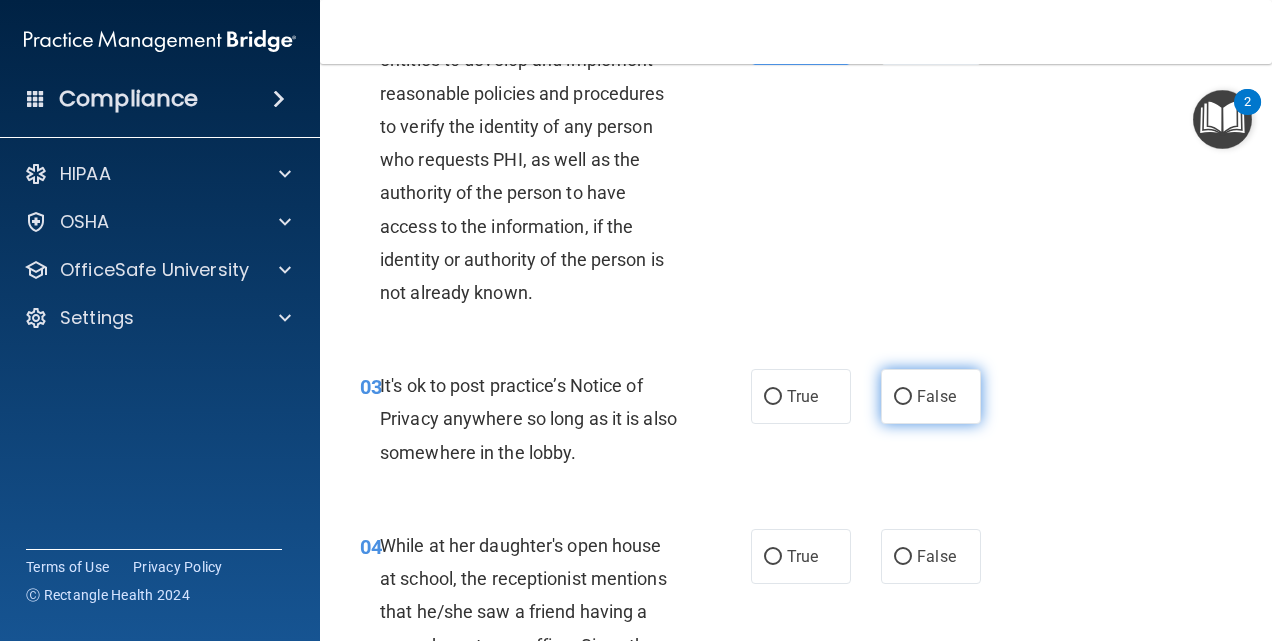 click on "False" at bounding box center [936, 396] 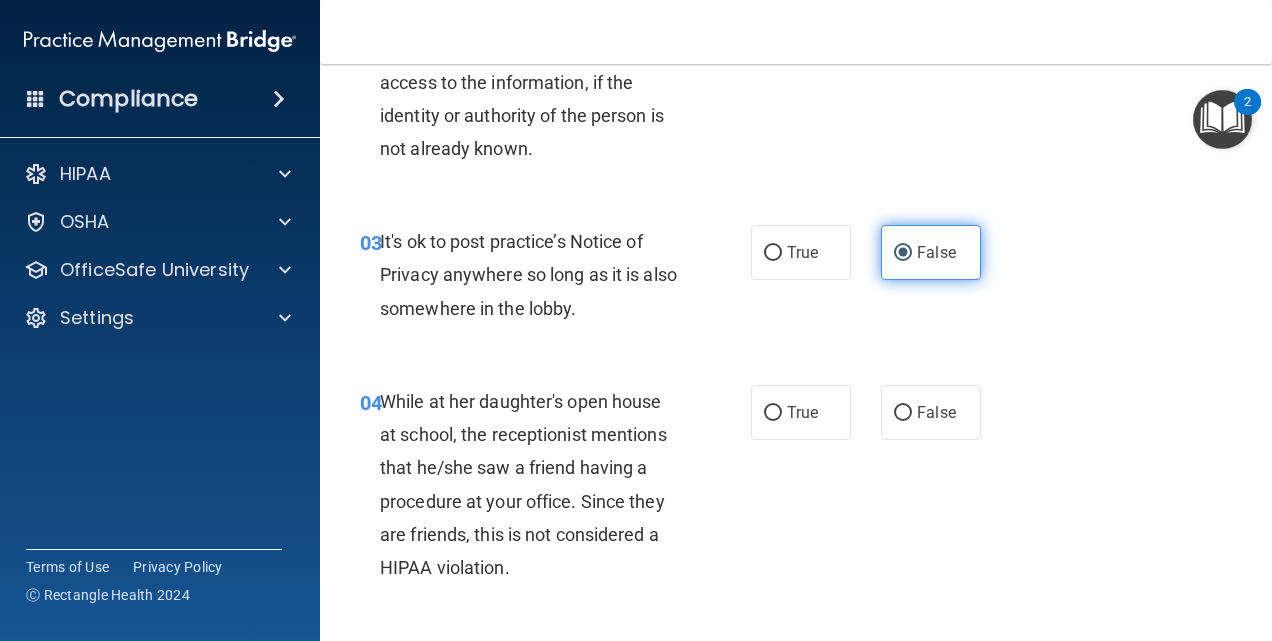 scroll, scrollTop: 493, scrollLeft: 0, axis: vertical 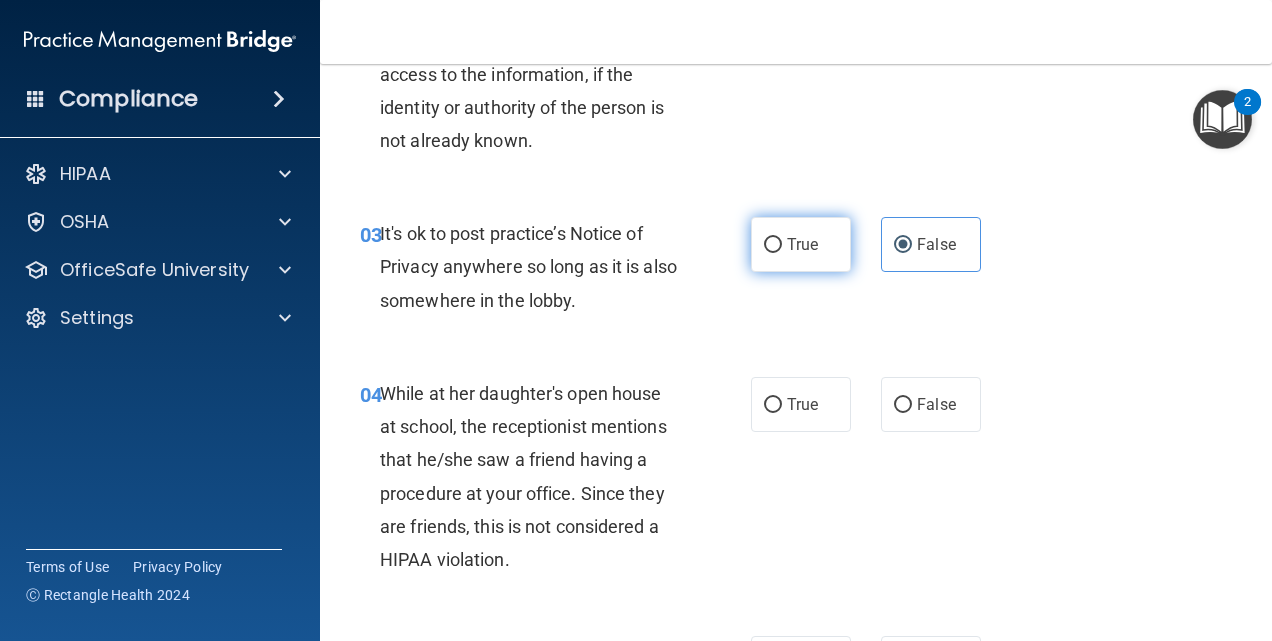 click on "True" at bounding box center (802, 244) 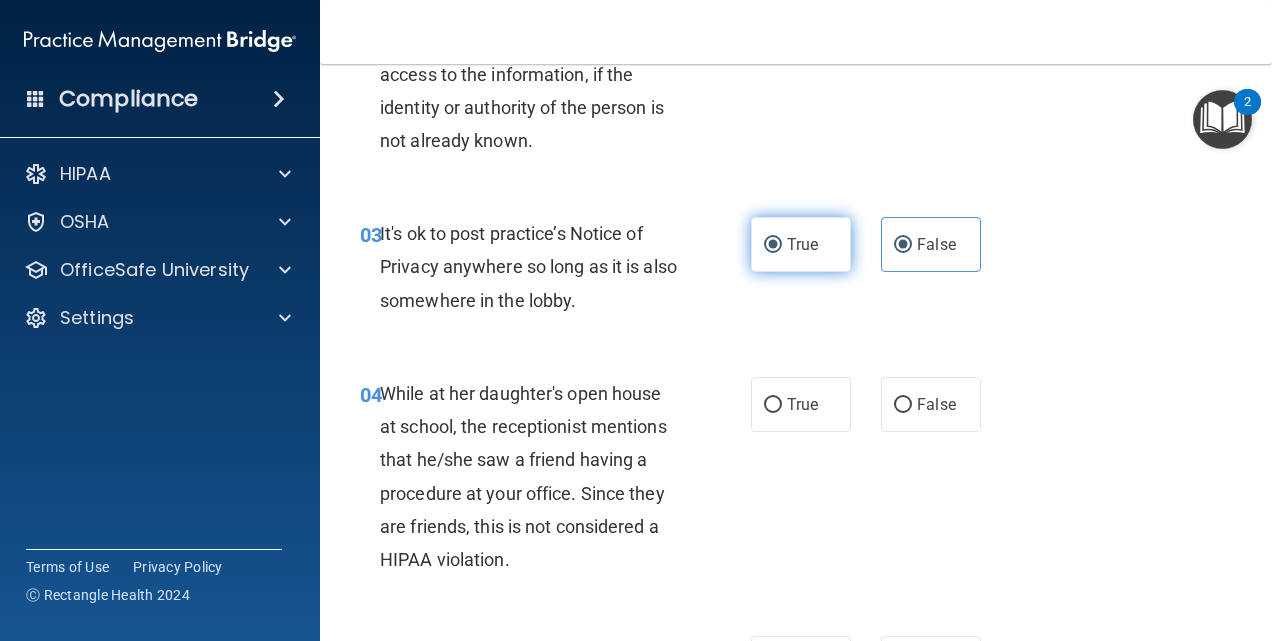 radio on "false" 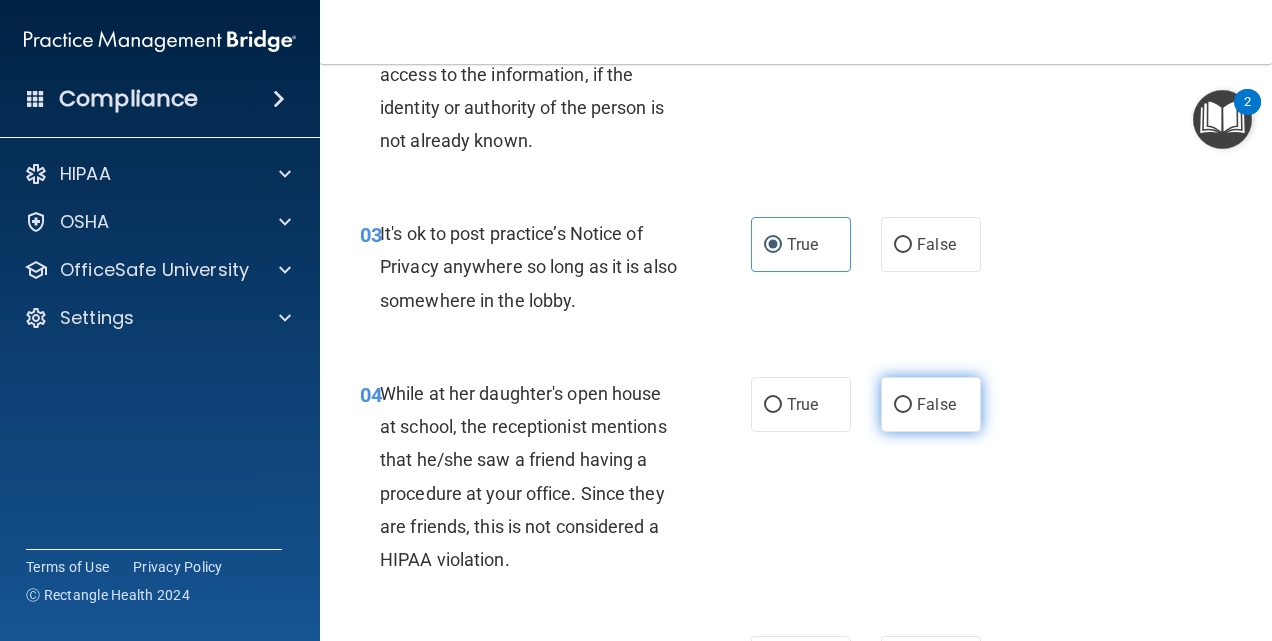 click on "False" at bounding box center (936, 404) 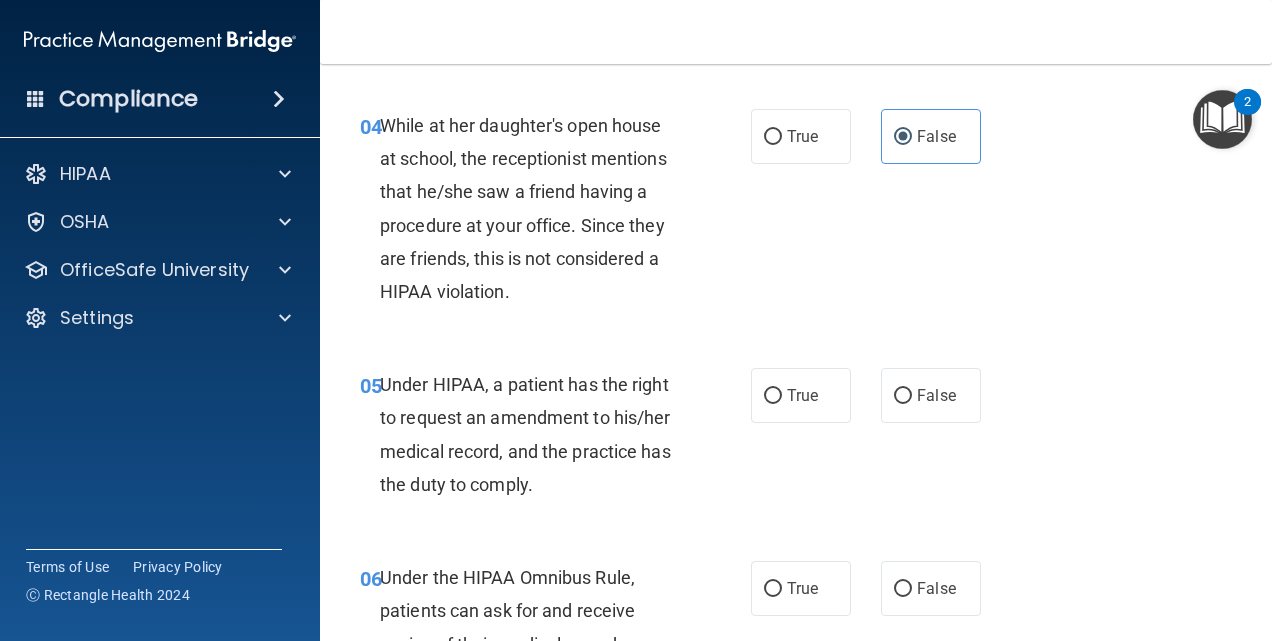 scroll, scrollTop: 825, scrollLeft: 0, axis: vertical 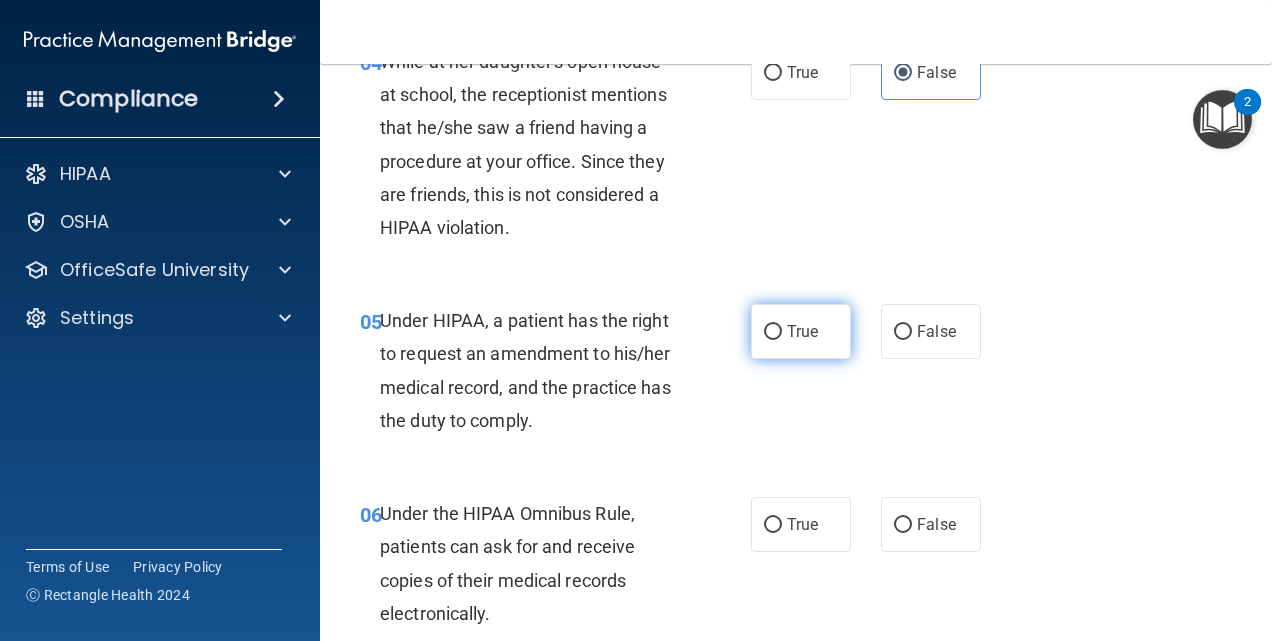 click on "True" at bounding box center (801, 331) 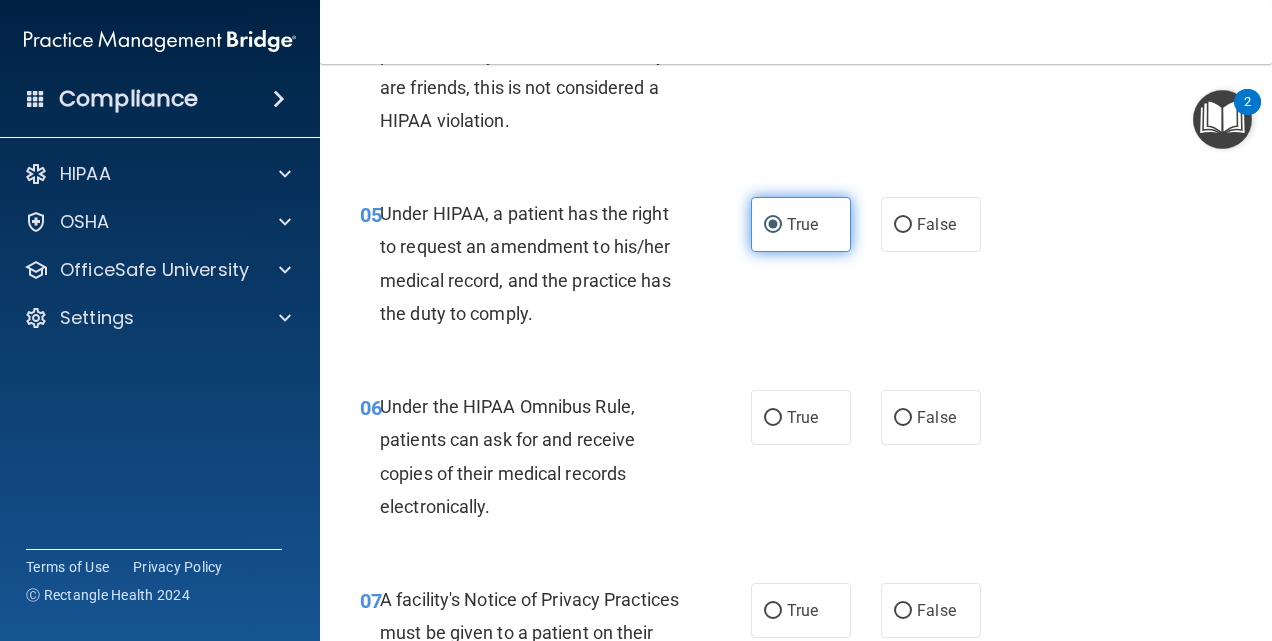 scroll, scrollTop: 933, scrollLeft: 0, axis: vertical 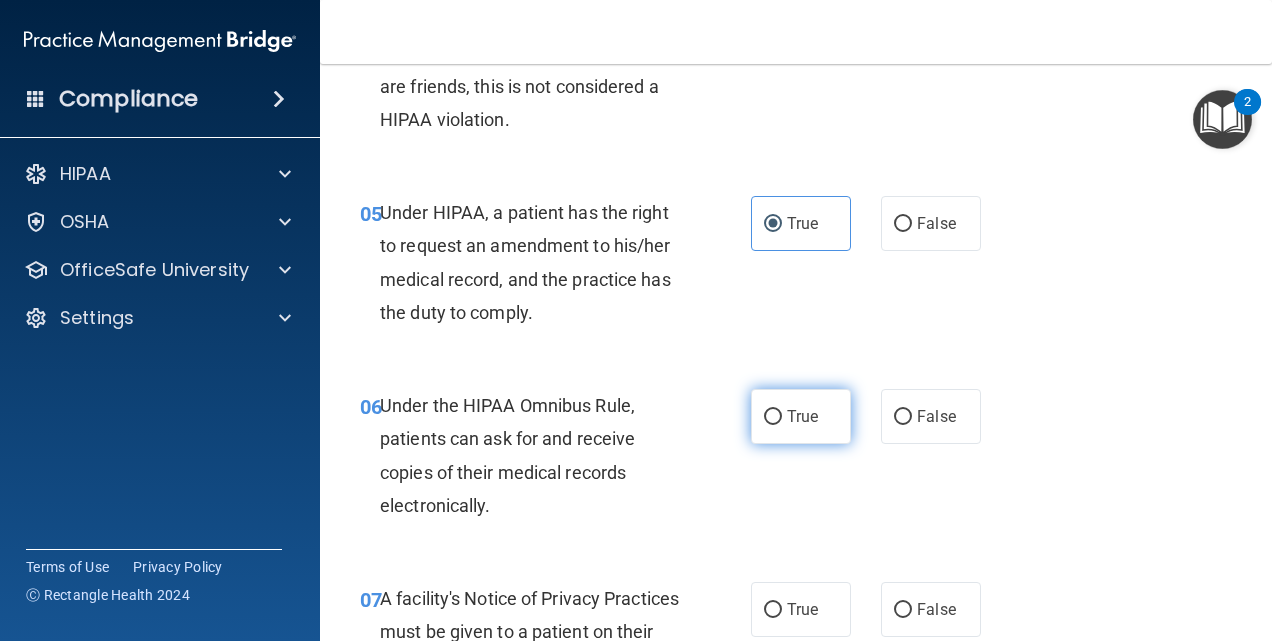 click on "True" at bounding box center (801, 416) 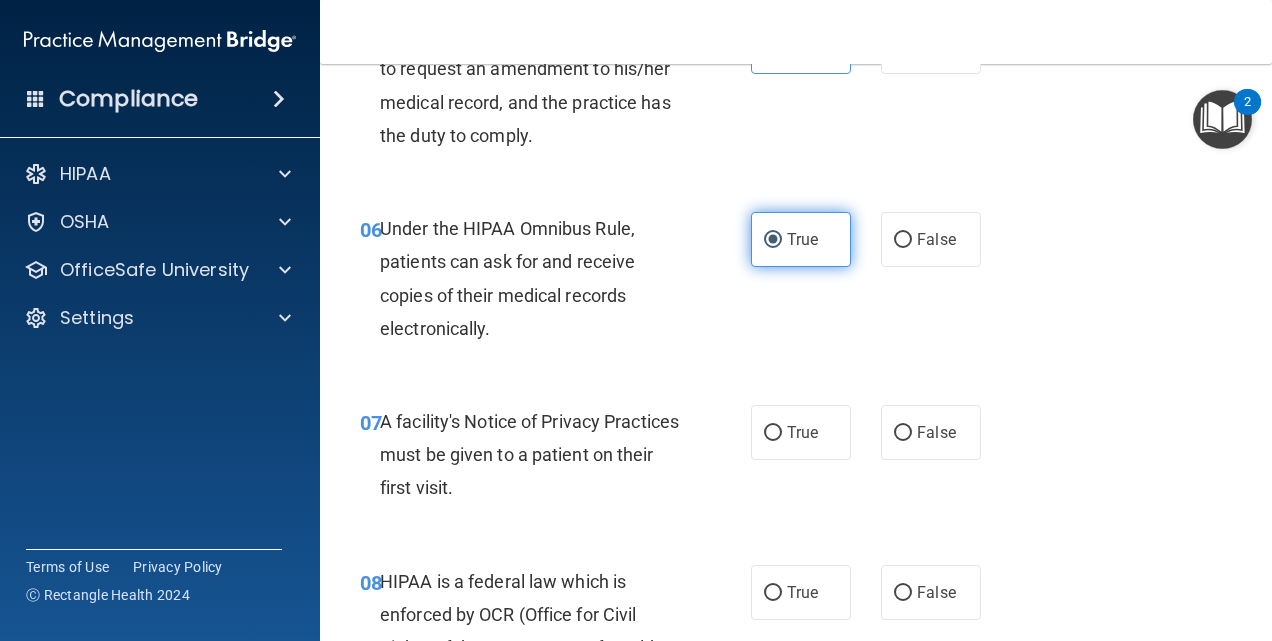 scroll, scrollTop: 1112, scrollLeft: 0, axis: vertical 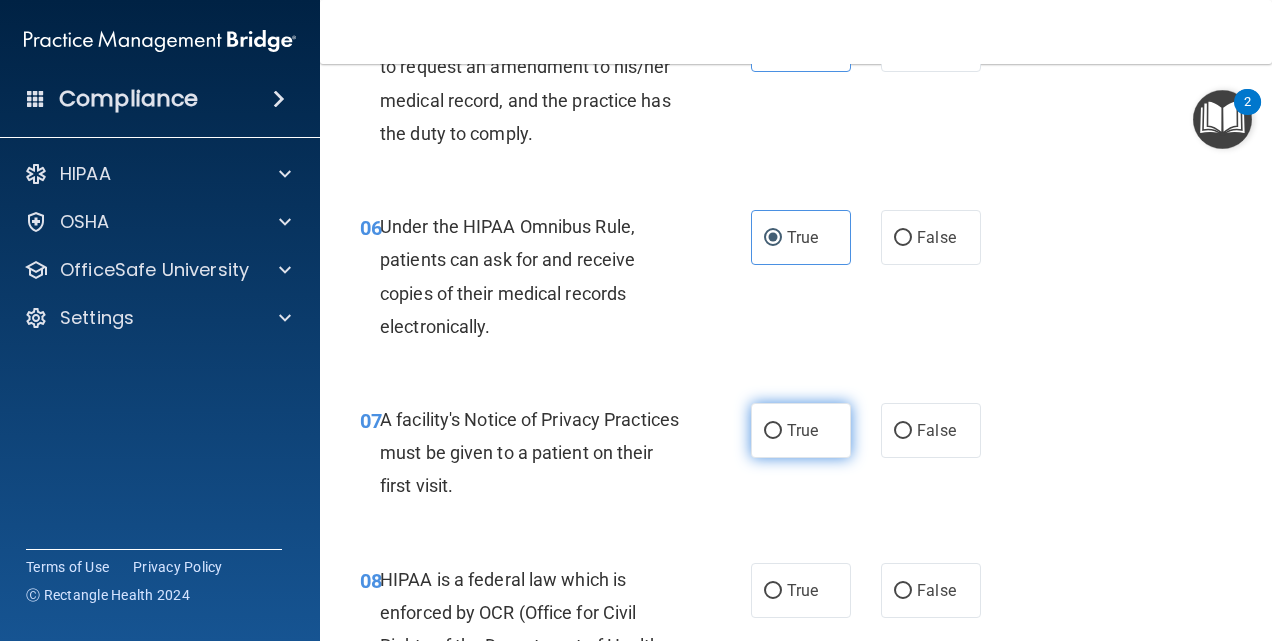 click on "True" at bounding box center [801, 430] 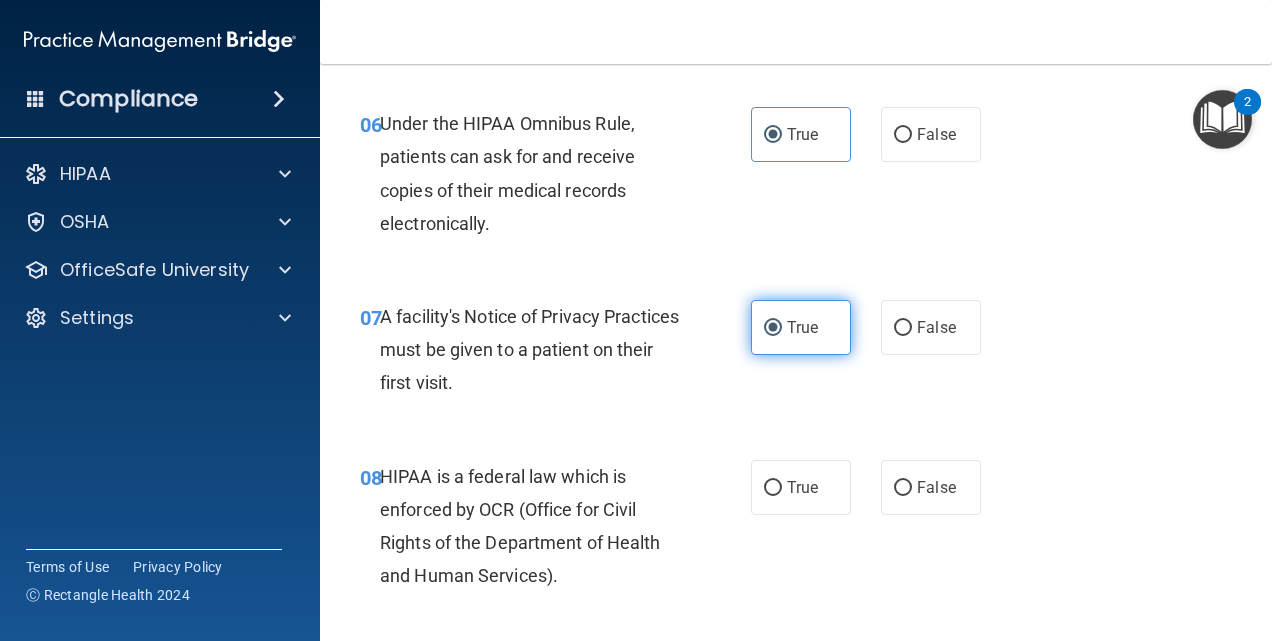 scroll, scrollTop: 1218, scrollLeft: 0, axis: vertical 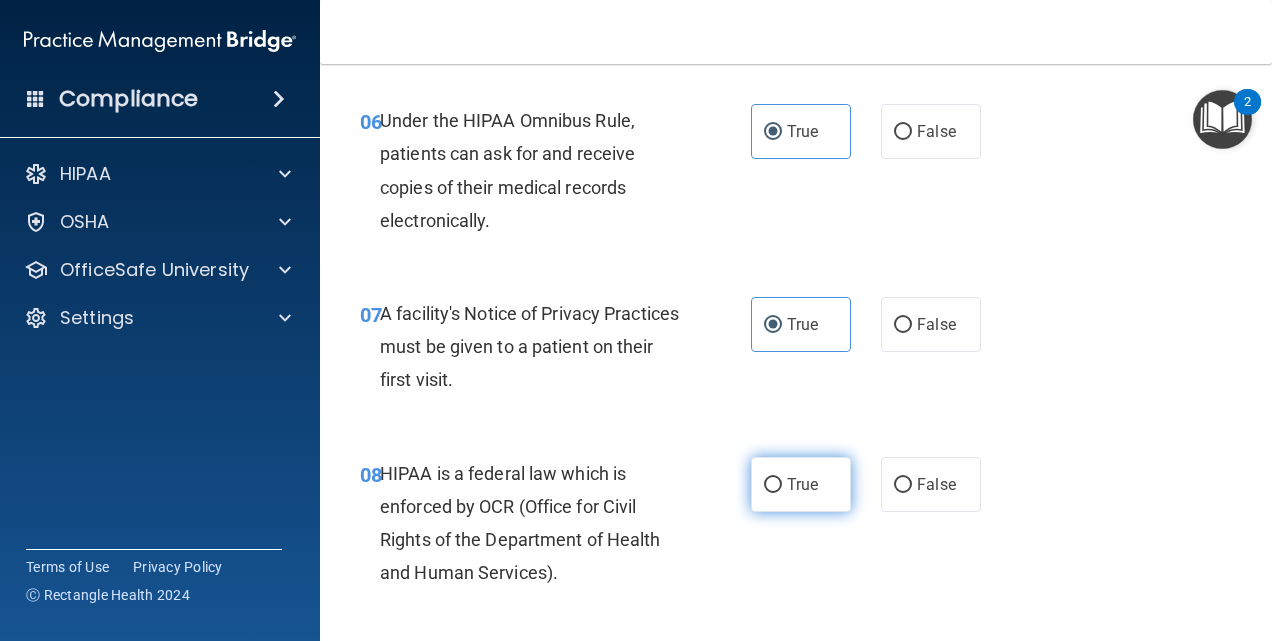 click on "True" at bounding box center (801, 484) 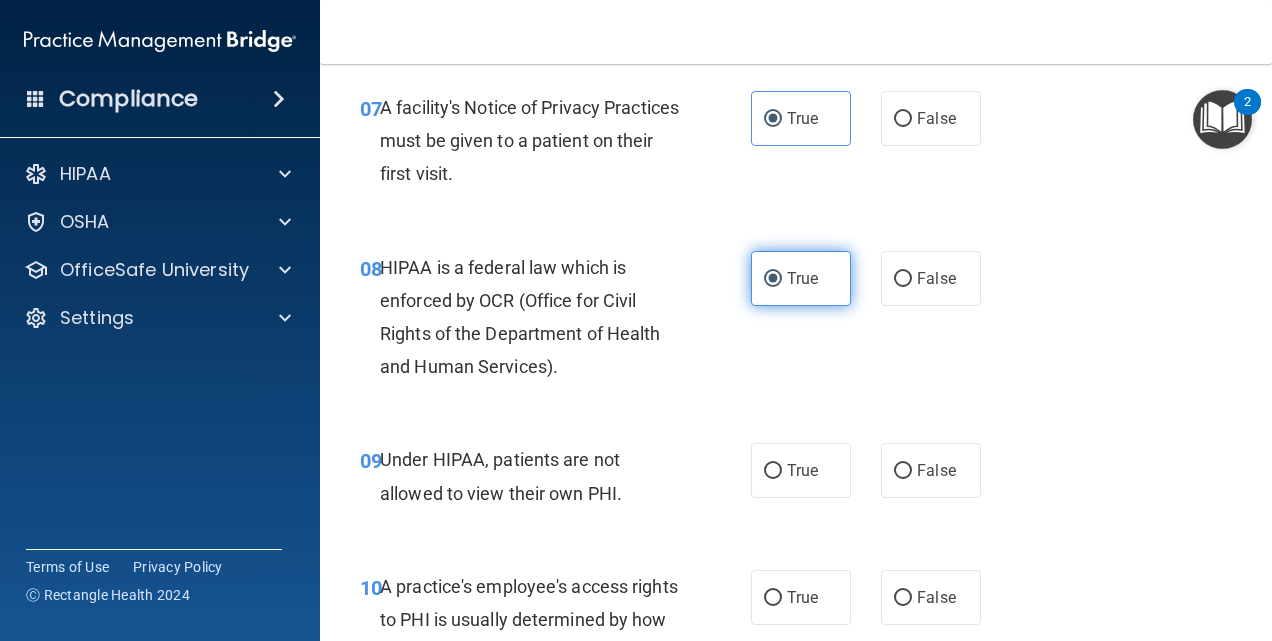 scroll, scrollTop: 1434, scrollLeft: 0, axis: vertical 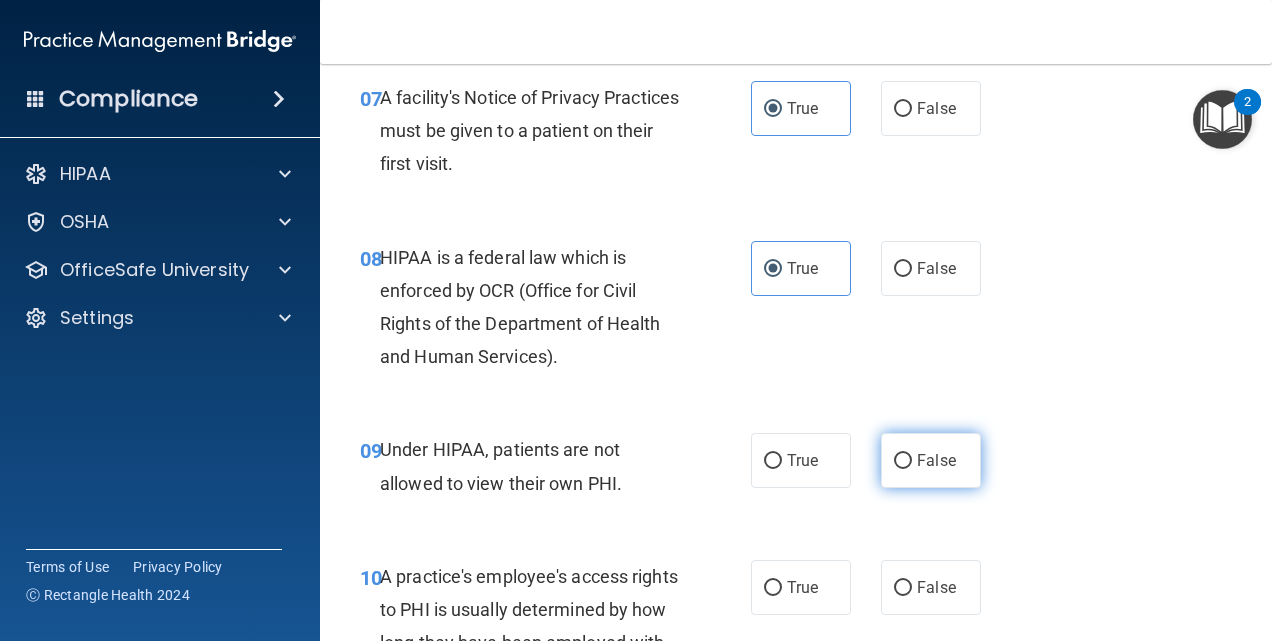 click on "False" at bounding box center [936, 460] 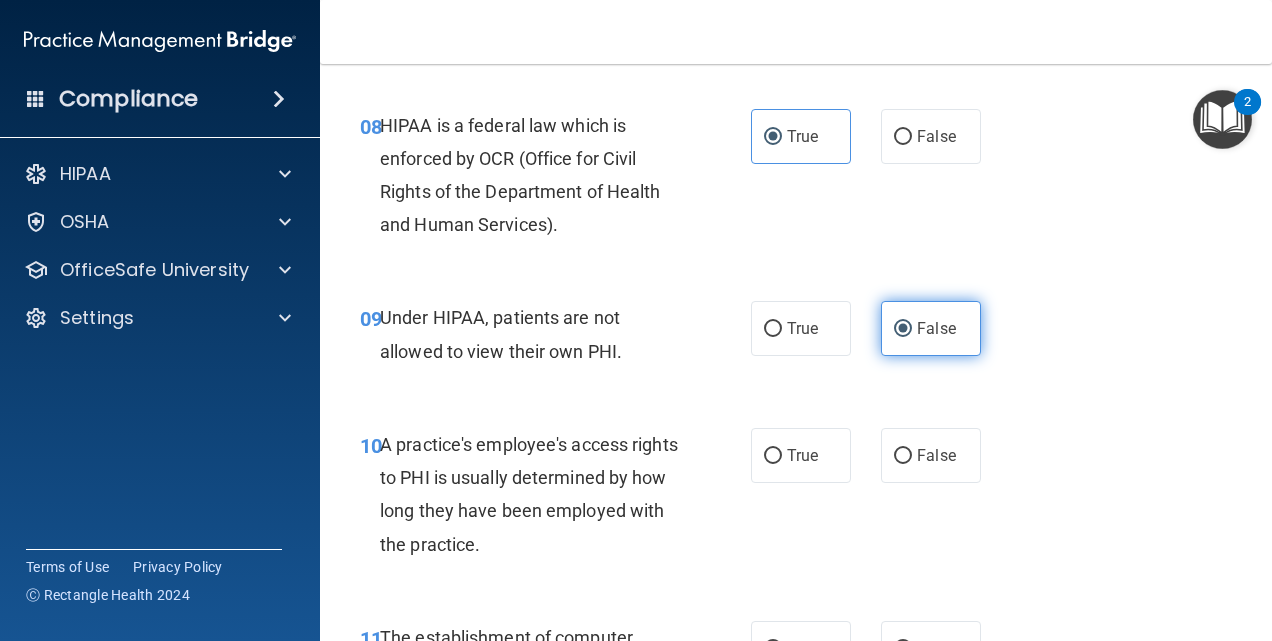scroll, scrollTop: 1571, scrollLeft: 0, axis: vertical 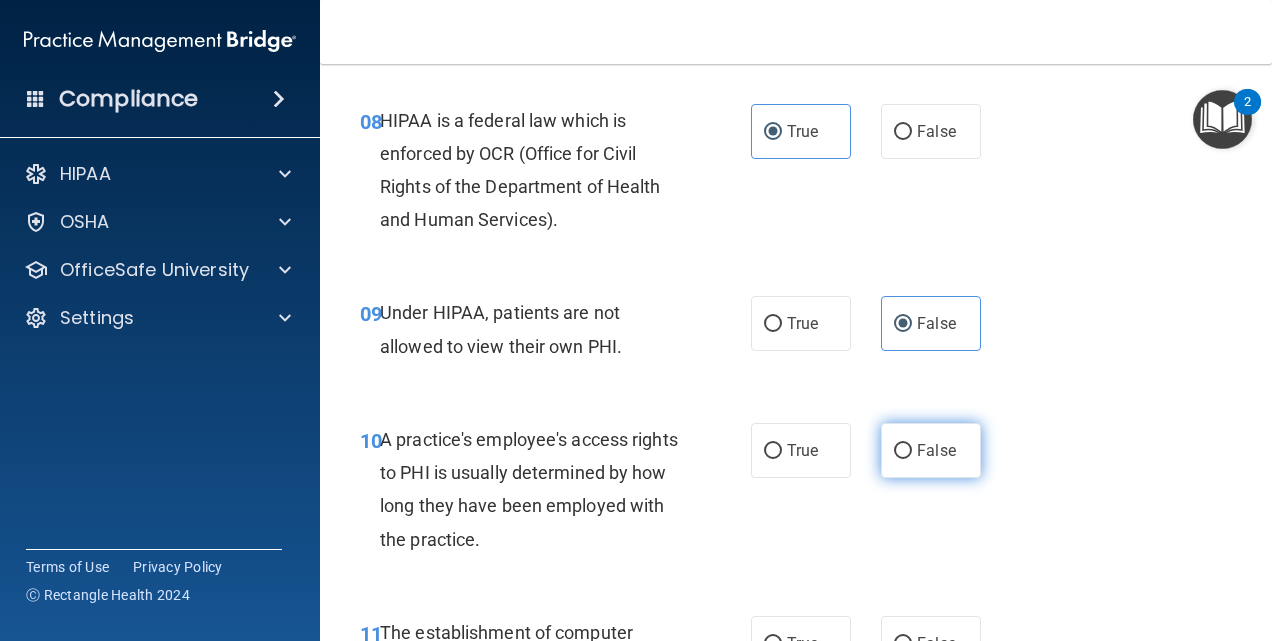click on "False" at bounding box center (931, 450) 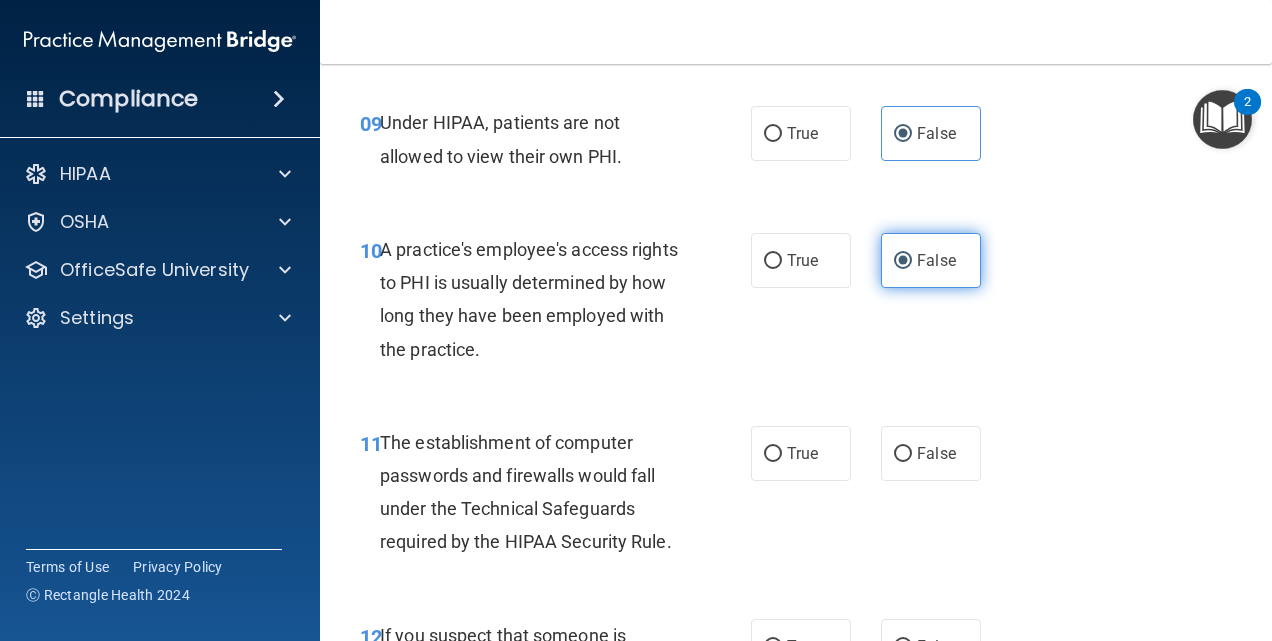 scroll, scrollTop: 1769, scrollLeft: 0, axis: vertical 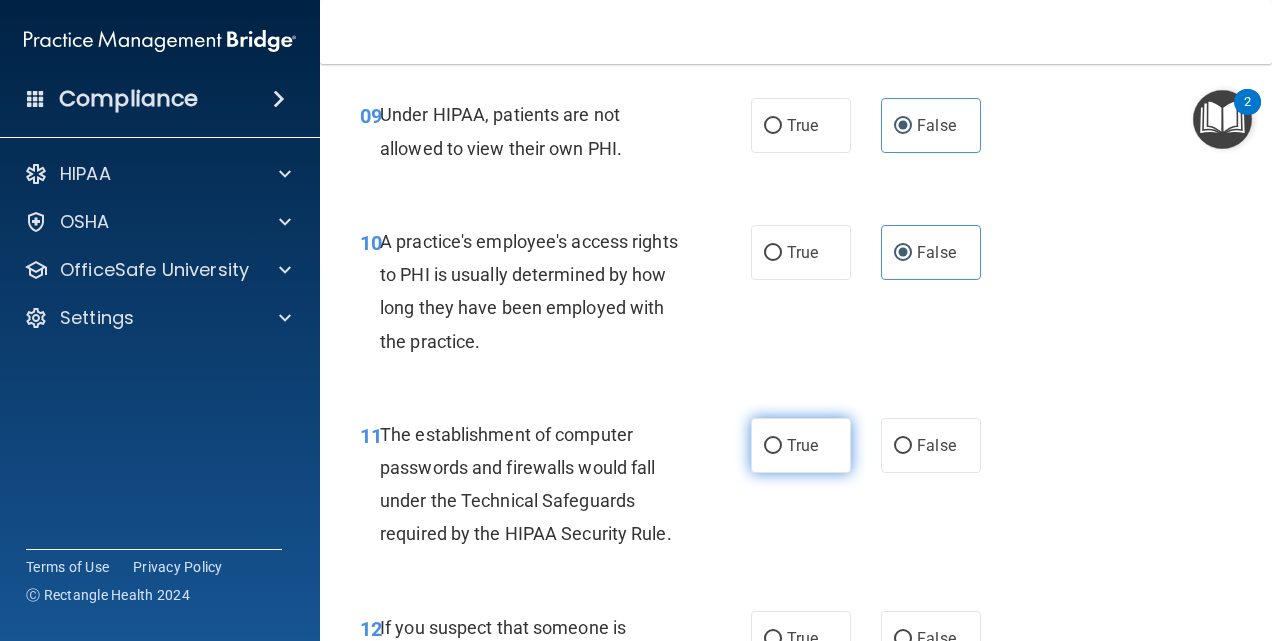 click on "True" at bounding box center [801, 445] 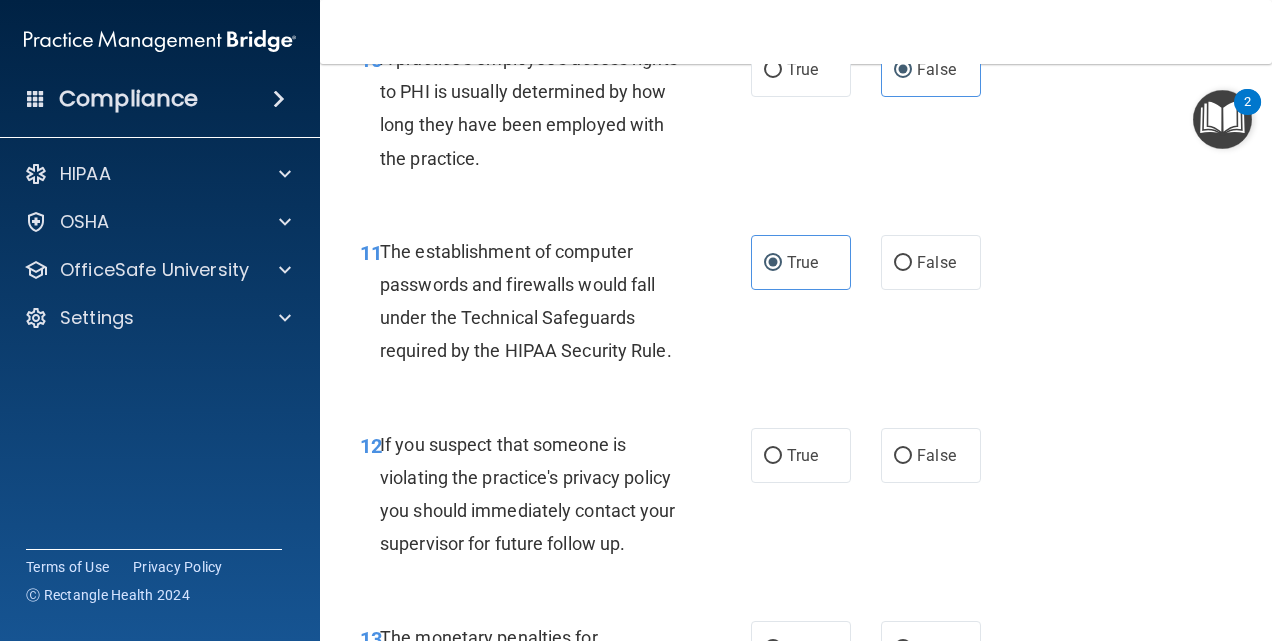 scroll, scrollTop: 1998, scrollLeft: 0, axis: vertical 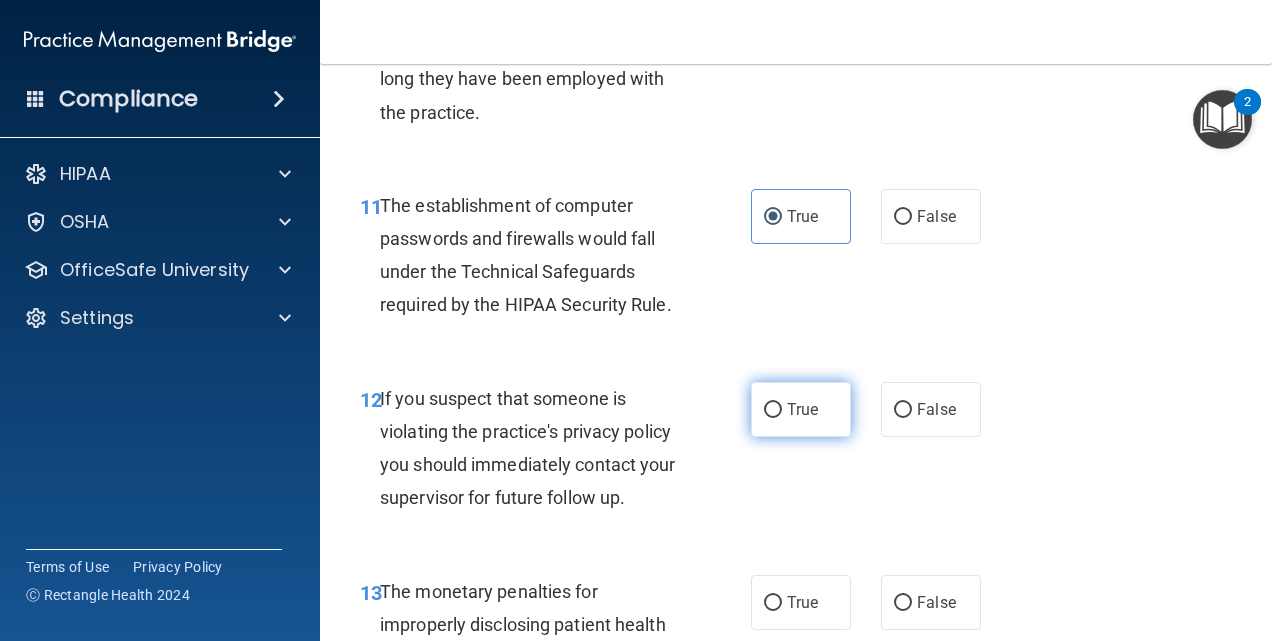 click on "True" at bounding box center [801, 409] 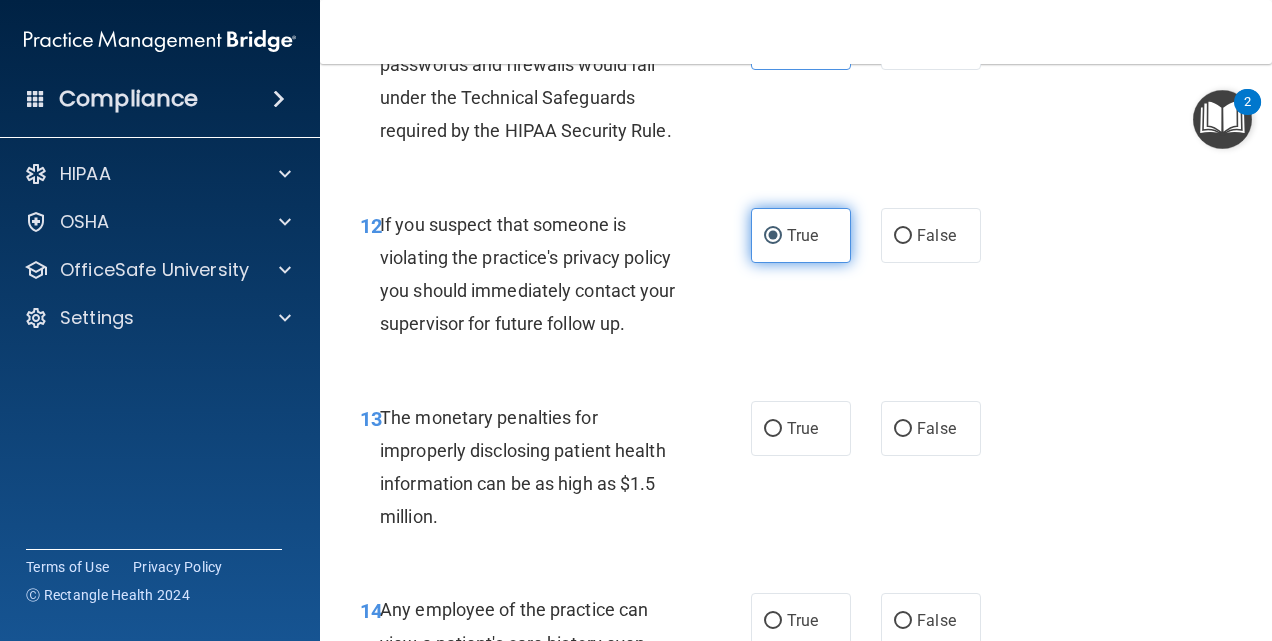 scroll, scrollTop: 2177, scrollLeft: 0, axis: vertical 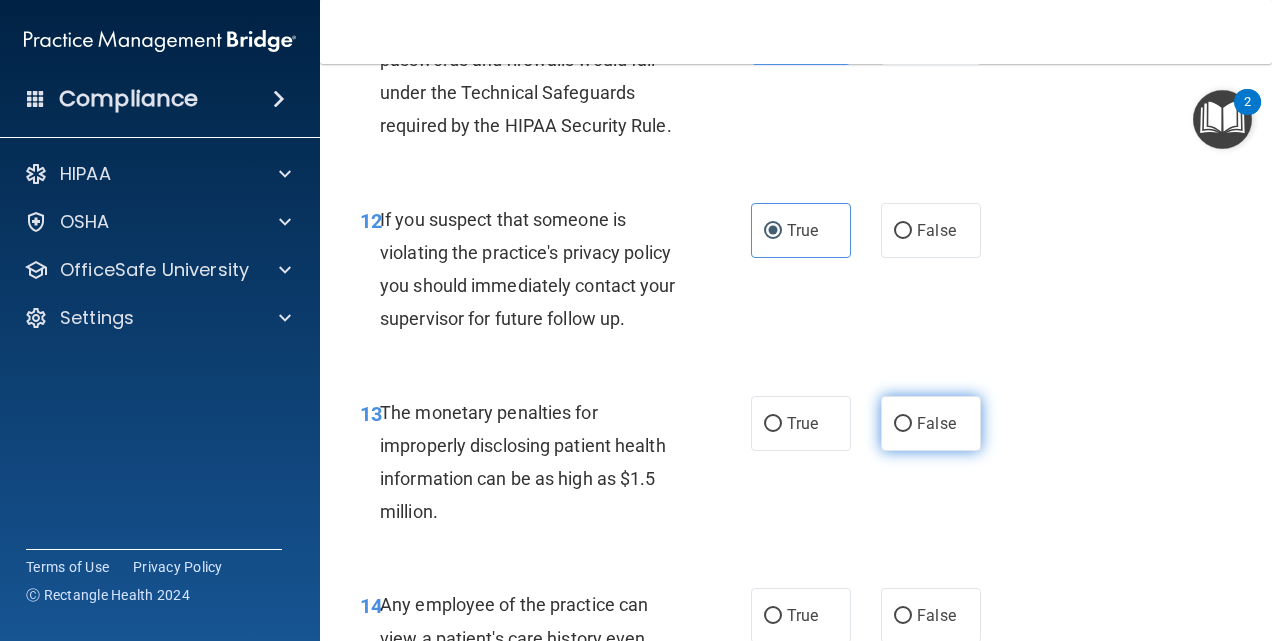 click on "False" at bounding box center [931, 423] 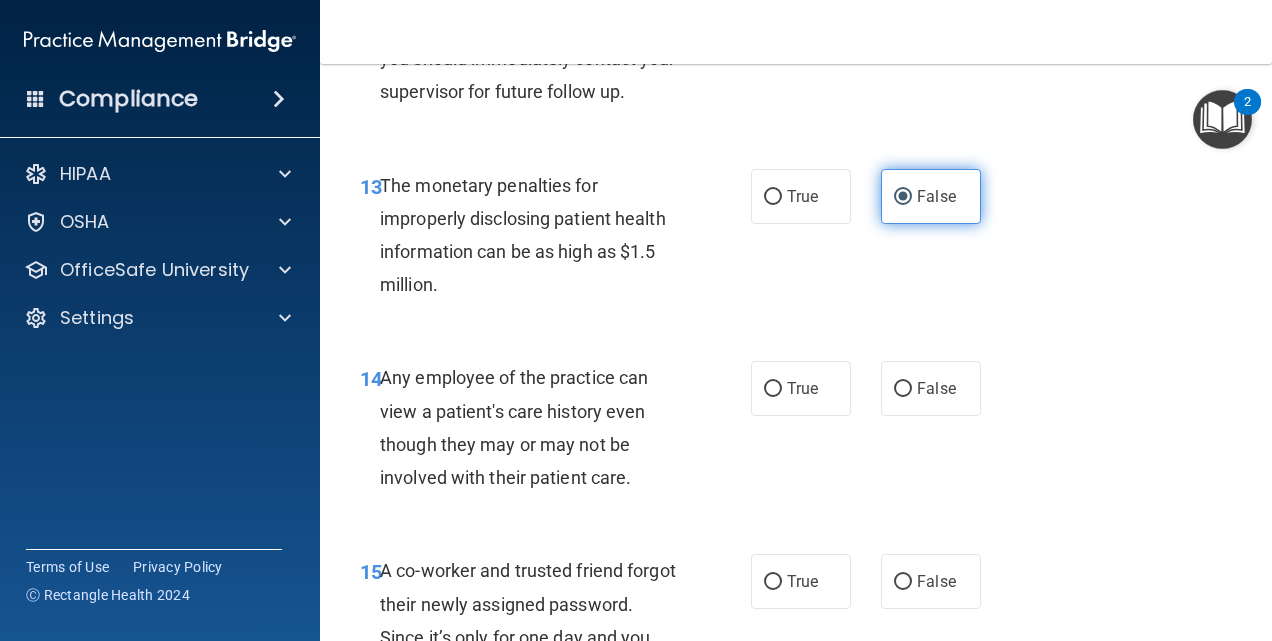 scroll, scrollTop: 2425, scrollLeft: 0, axis: vertical 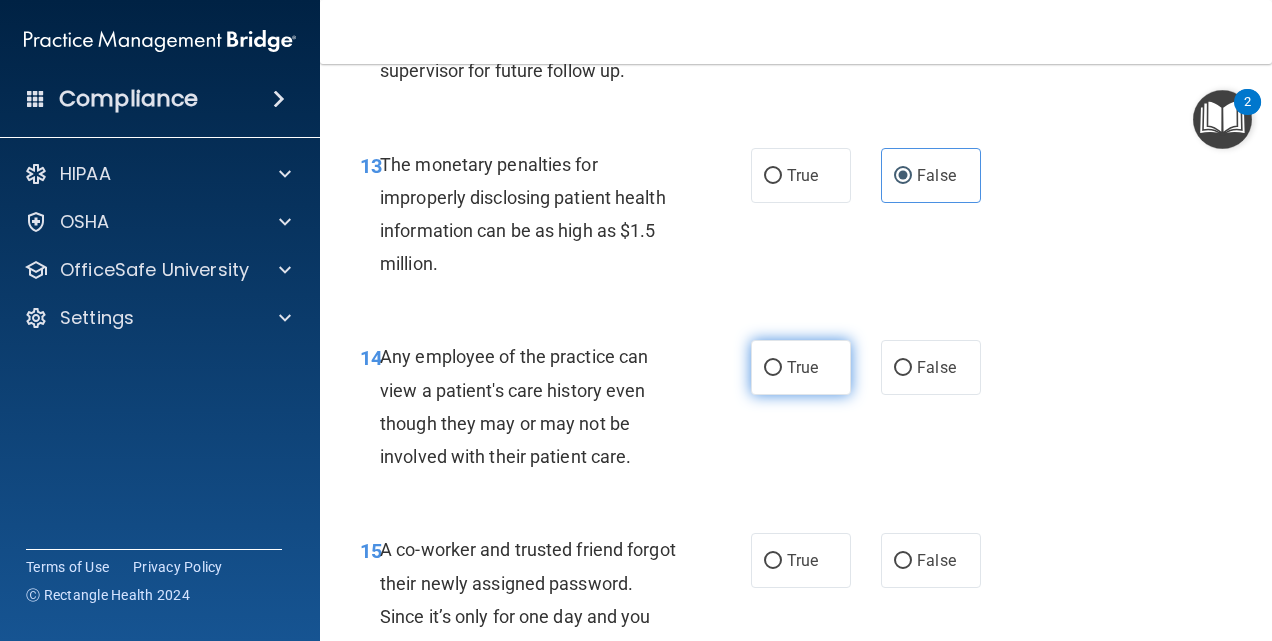 click on "True" at bounding box center (801, 367) 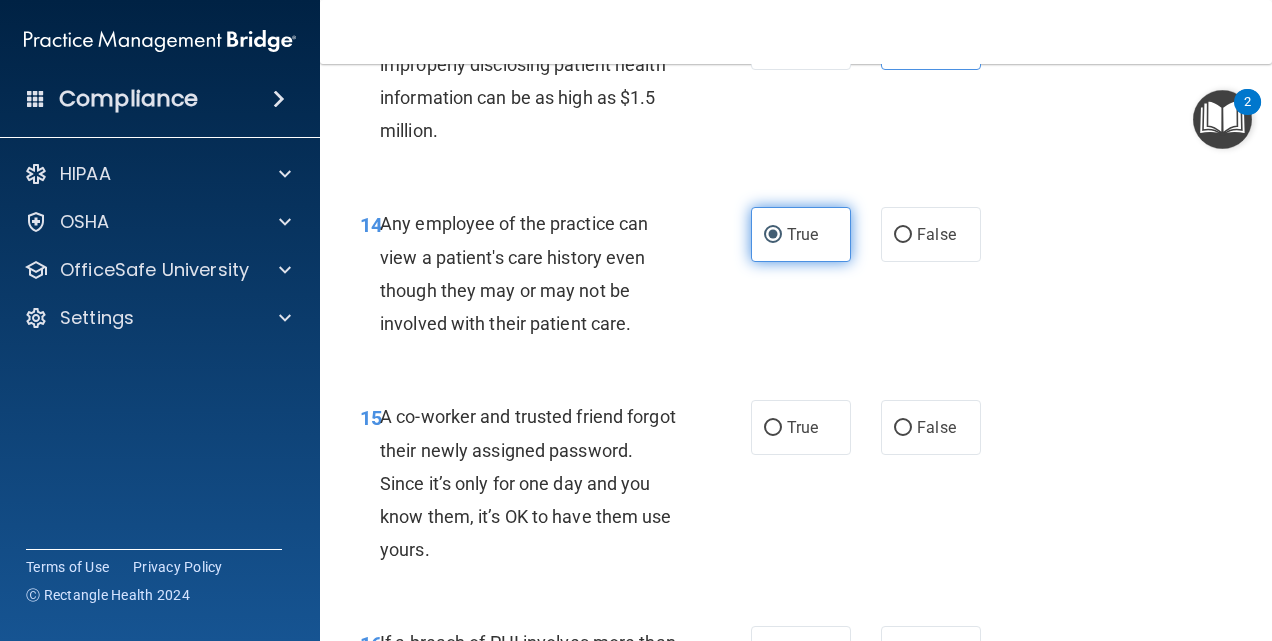 scroll, scrollTop: 2559, scrollLeft: 0, axis: vertical 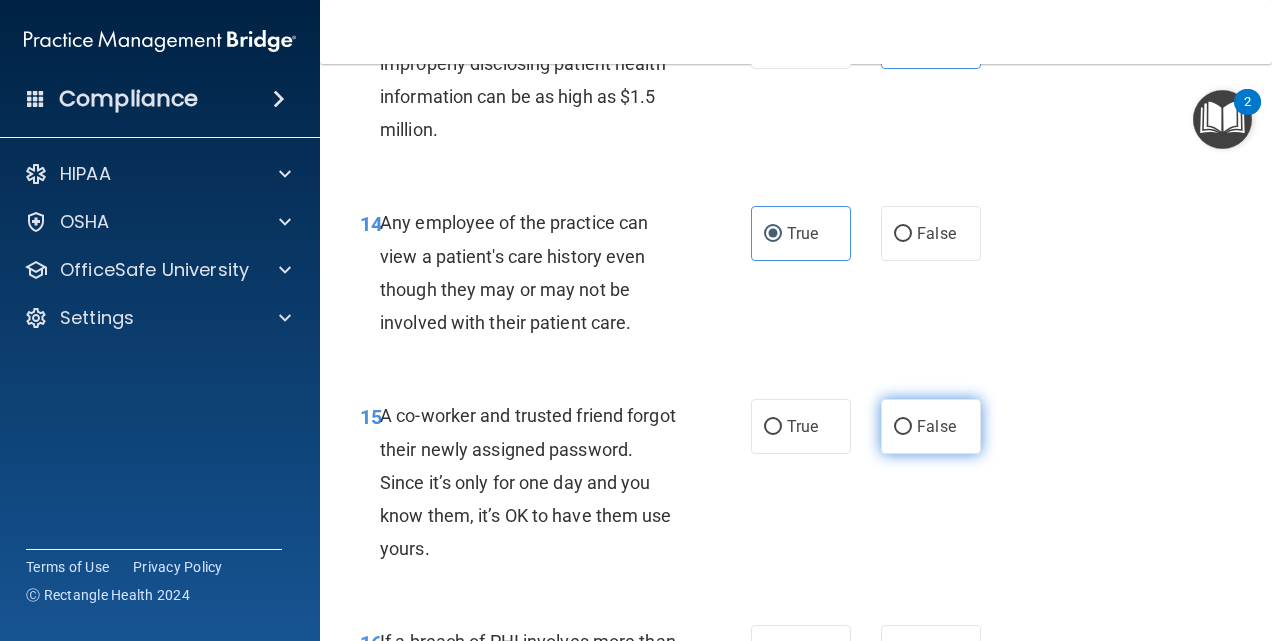click on "False" at bounding box center [931, 426] 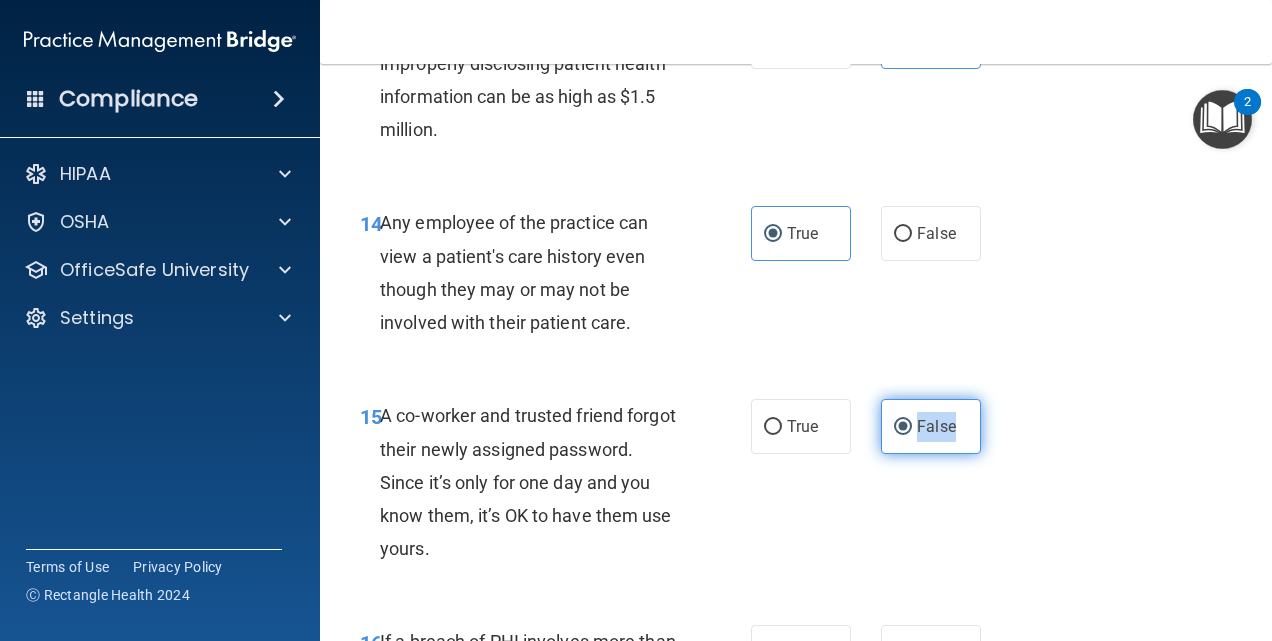 click on "False" at bounding box center [931, 426] 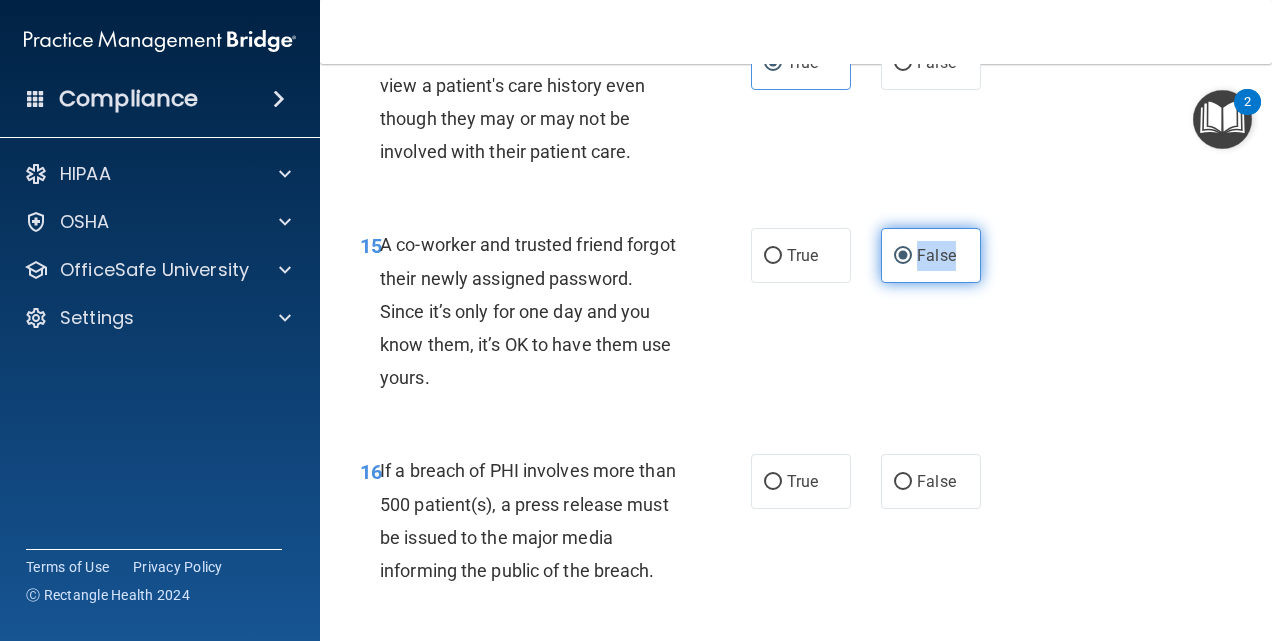 scroll, scrollTop: 2731, scrollLeft: 0, axis: vertical 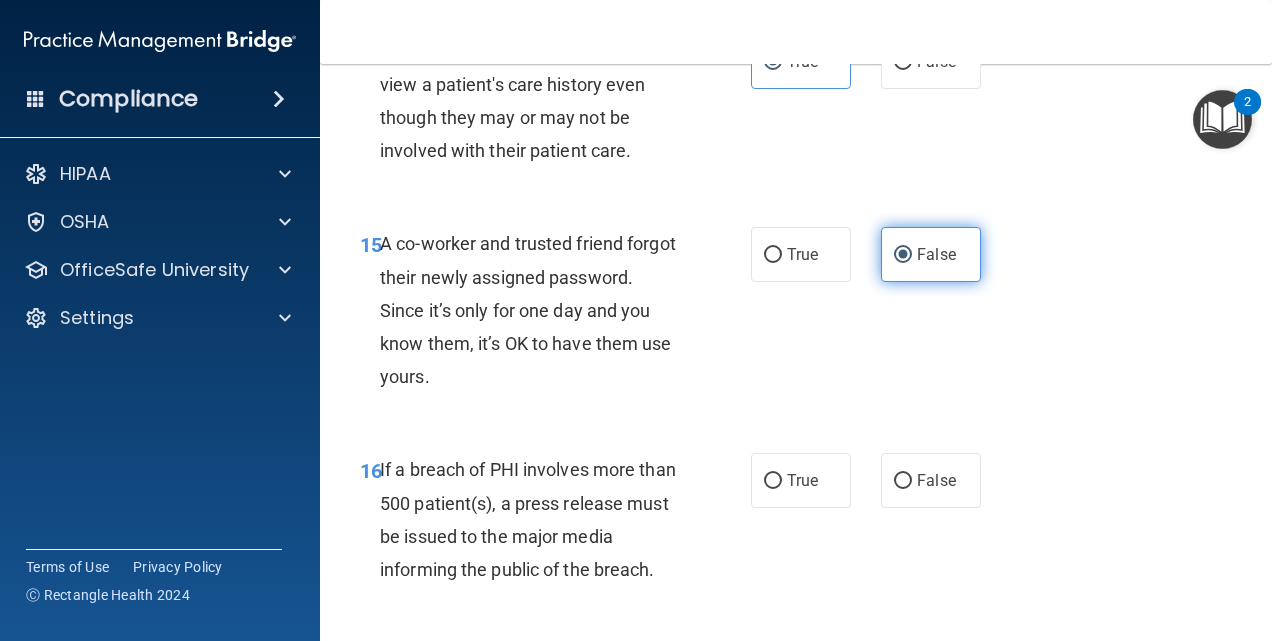 click on "15       A co-worker and trusted friend forgot their newly assigned password. Since it’s only for one day and you know them, it’s OK to have them use yours.                 True           False" at bounding box center (796, 315) 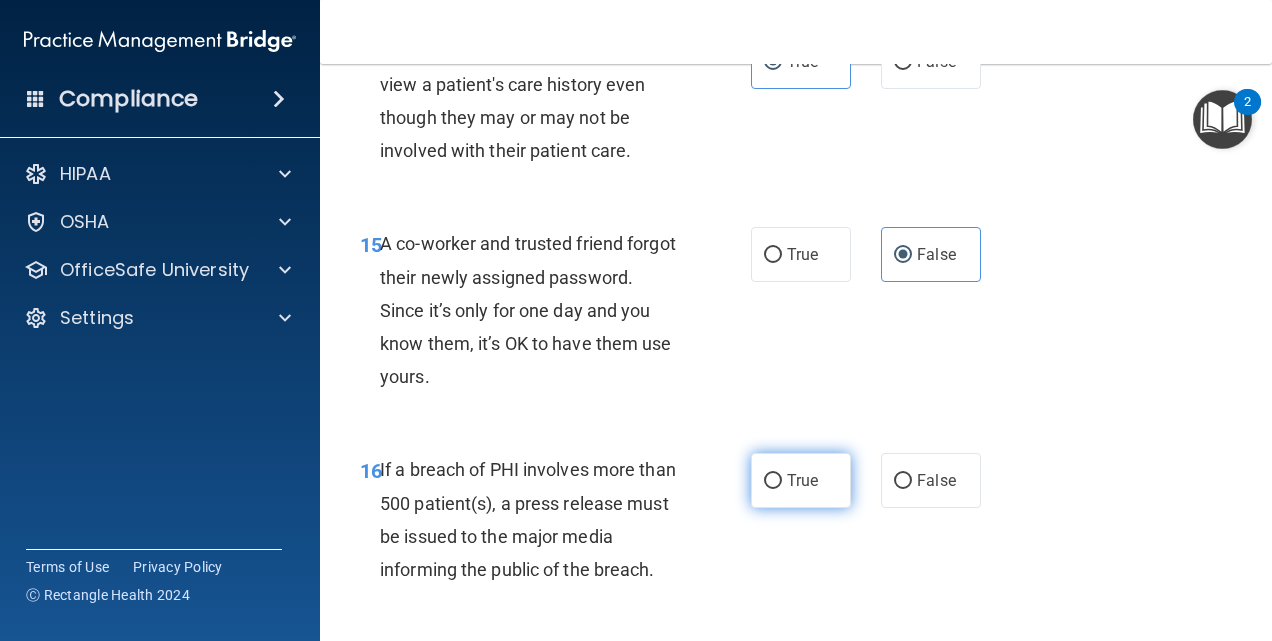 click on "True" at bounding box center (801, 480) 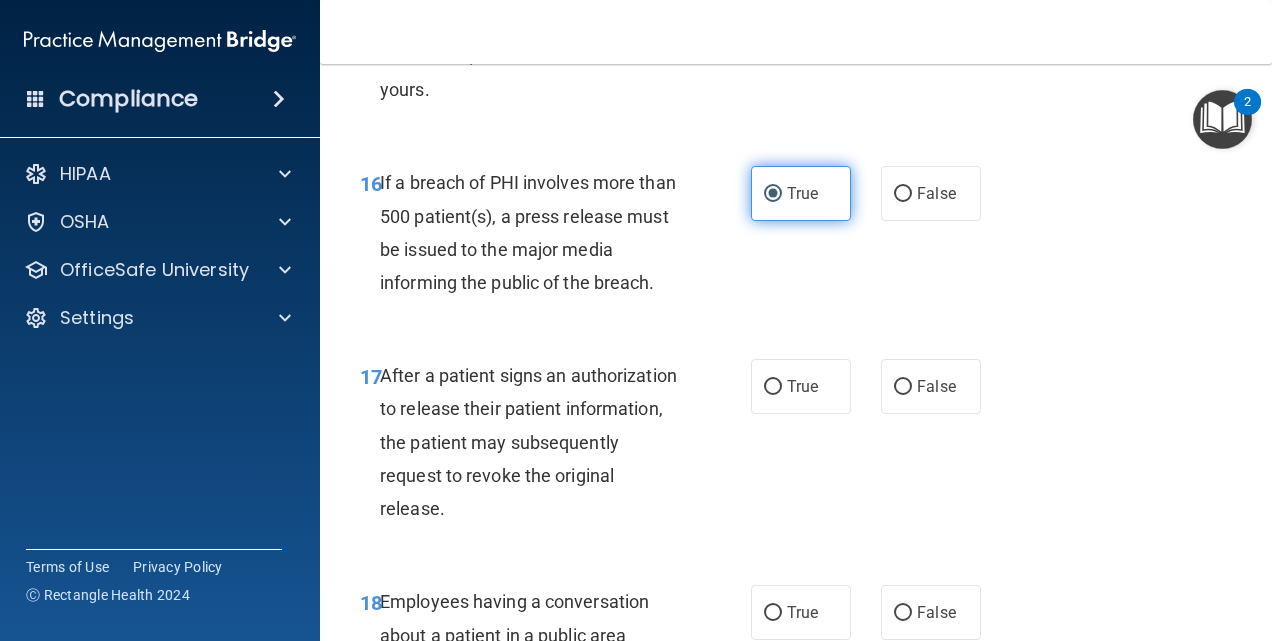 scroll, scrollTop: 3019, scrollLeft: 0, axis: vertical 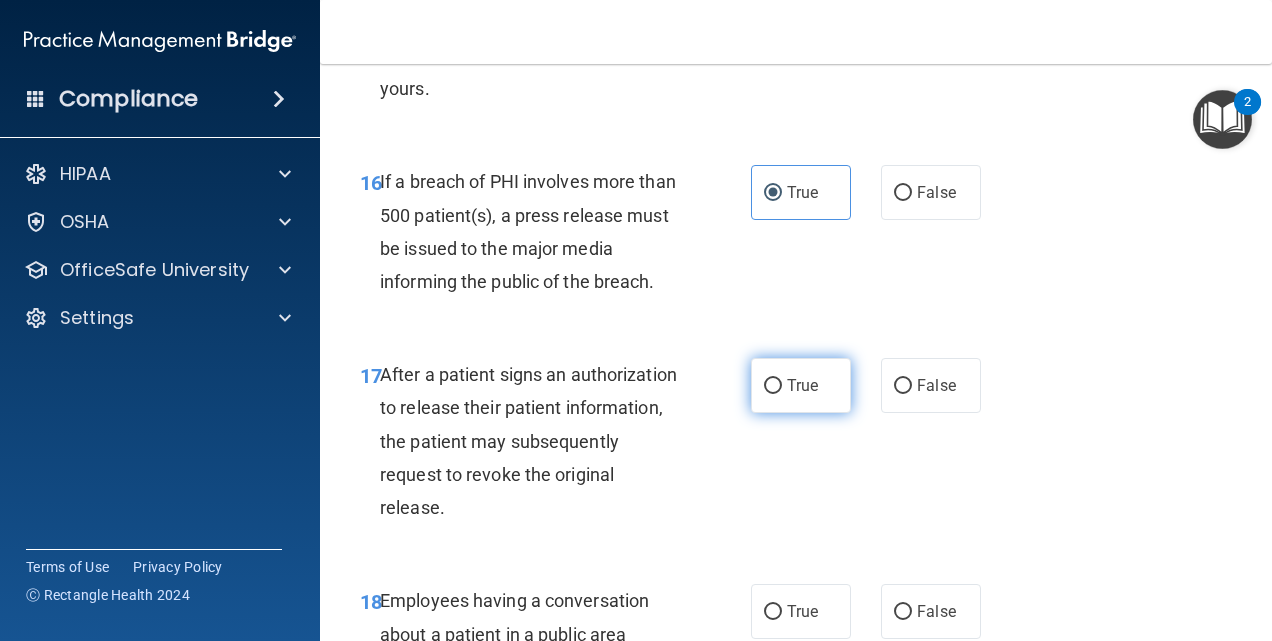 click on "True" at bounding box center [801, 385] 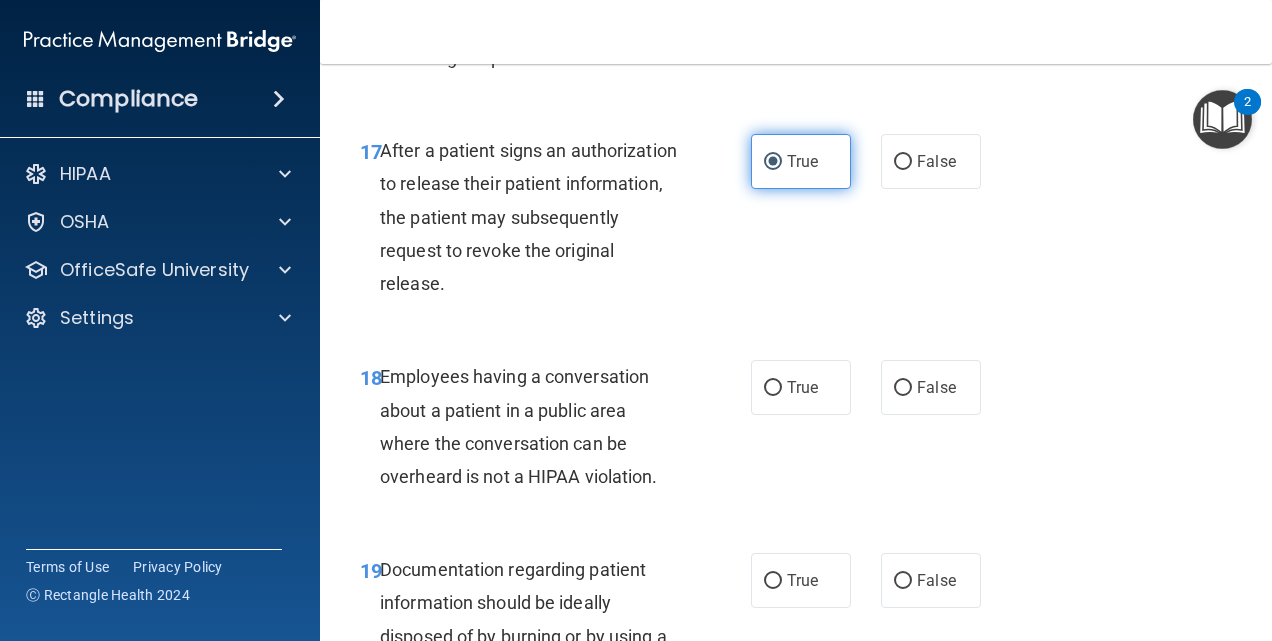 scroll, scrollTop: 3244, scrollLeft: 0, axis: vertical 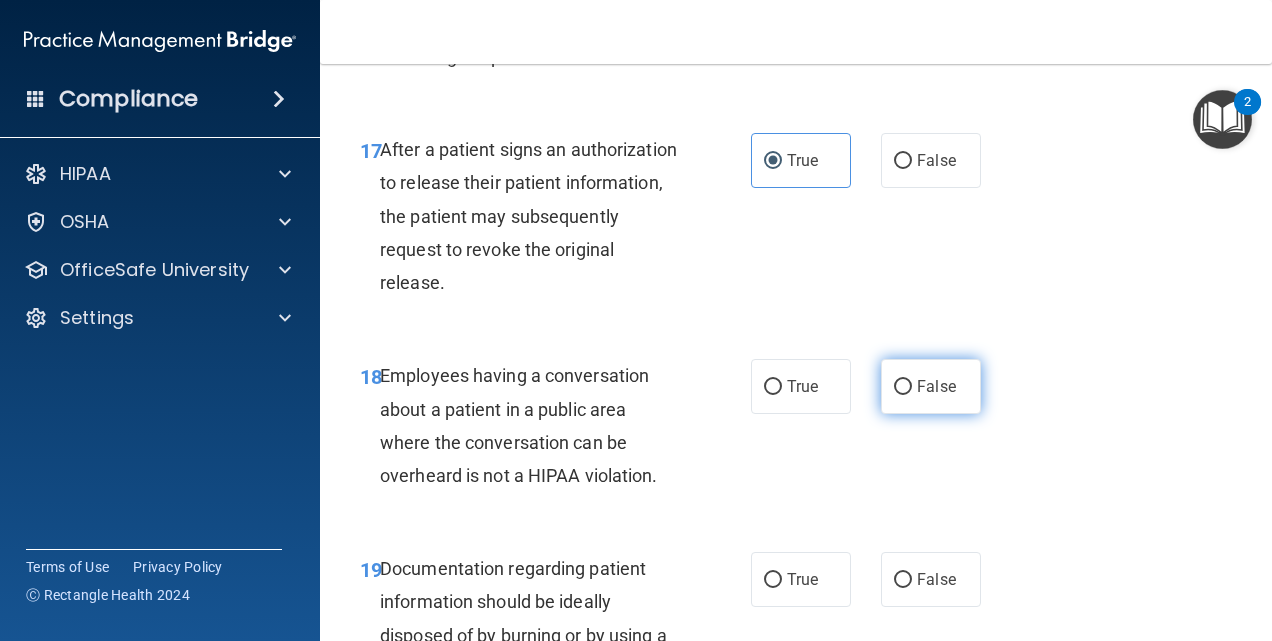 click on "False" at bounding box center [931, 386] 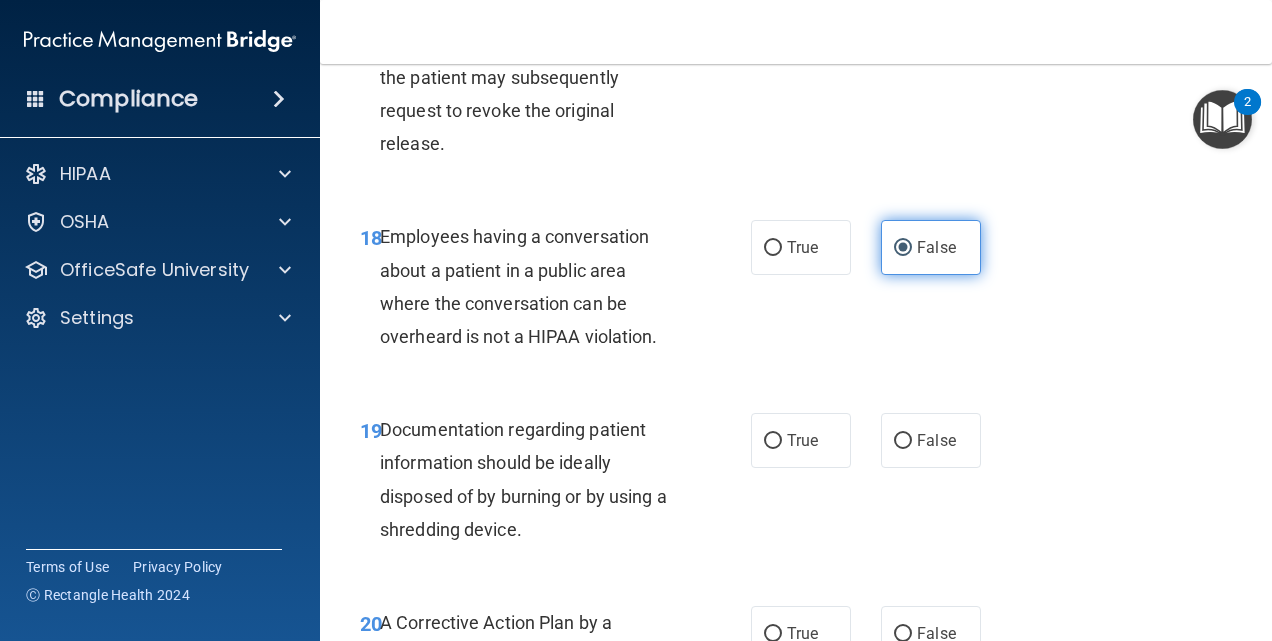 scroll, scrollTop: 3399, scrollLeft: 0, axis: vertical 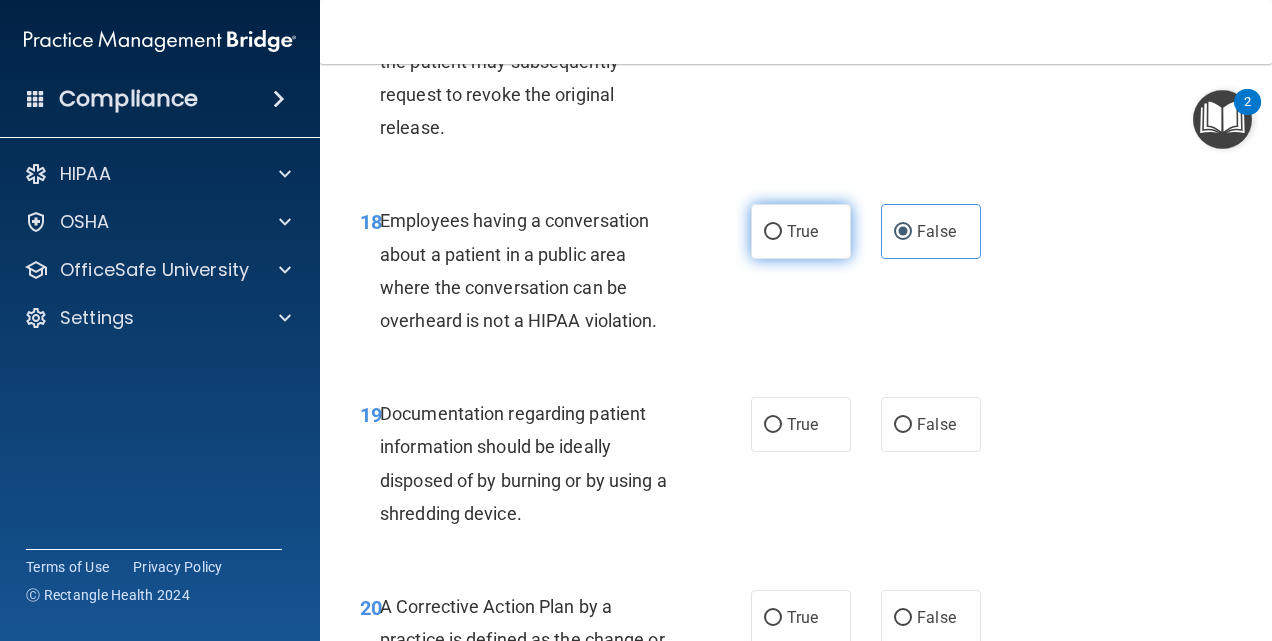 click on "True" at bounding box center [801, 231] 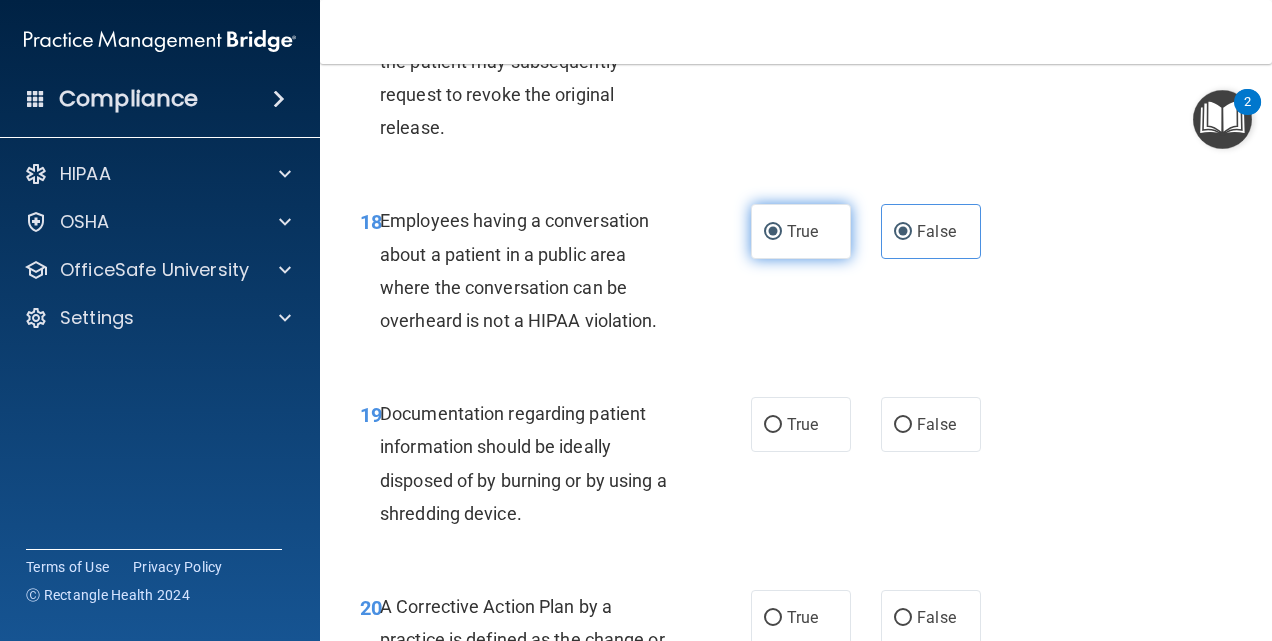 radio on "false" 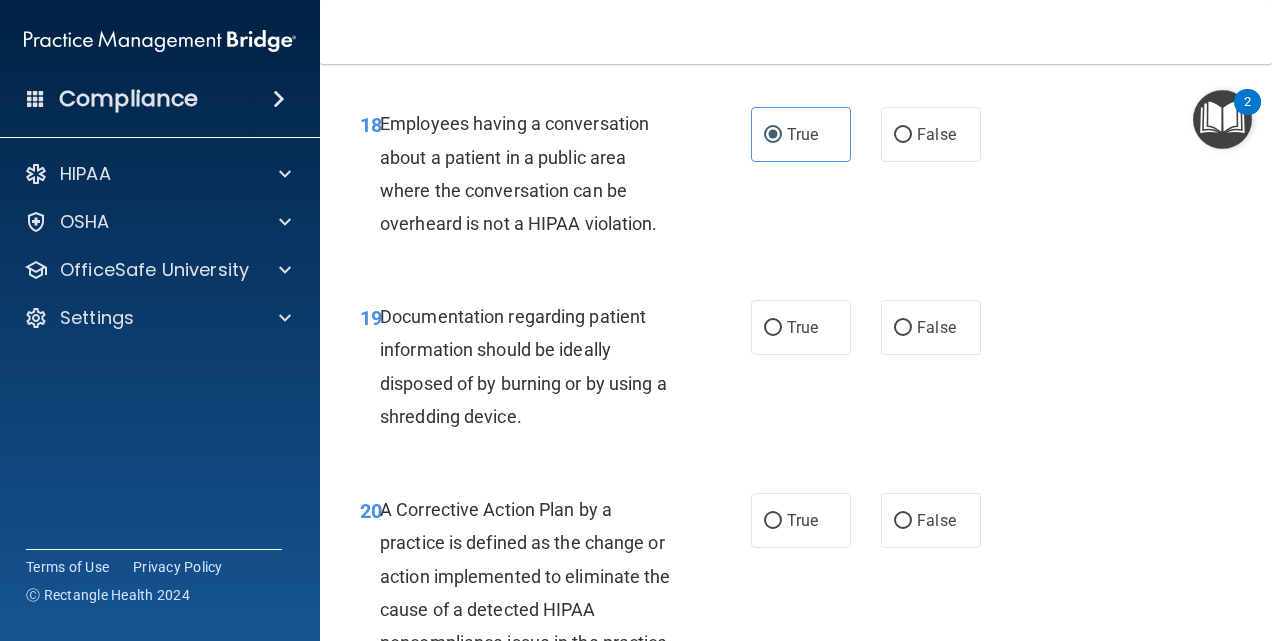 scroll, scrollTop: 3507, scrollLeft: 0, axis: vertical 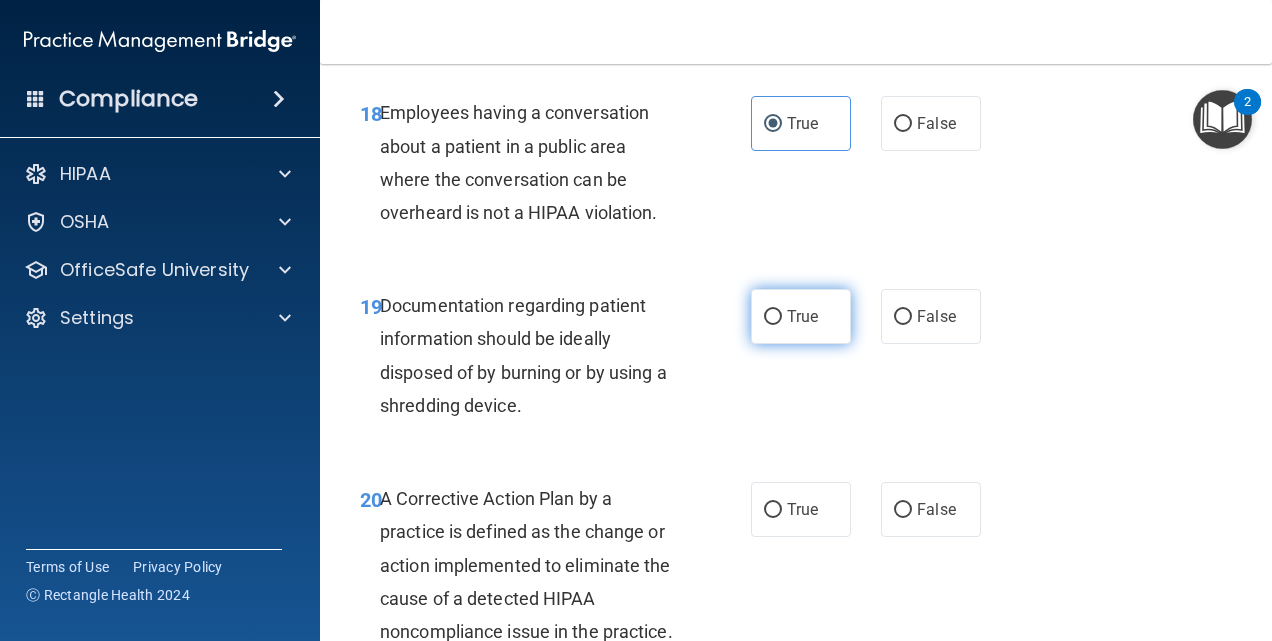 click on "True" at bounding box center (802, 316) 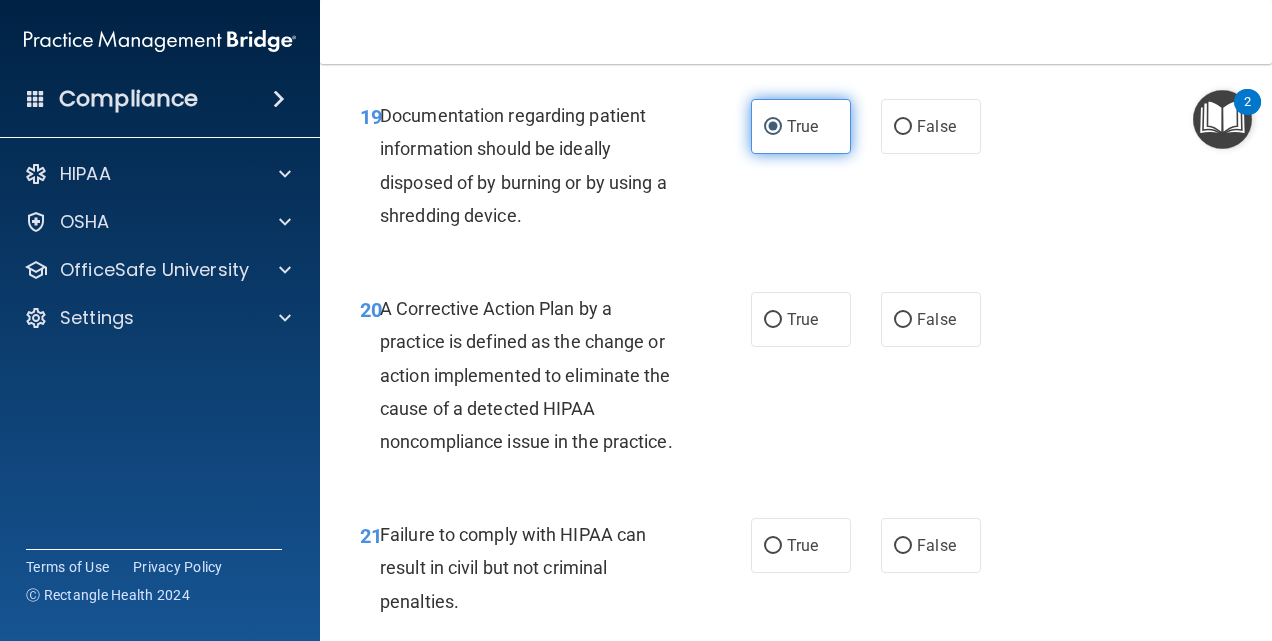 scroll, scrollTop: 3702, scrollLeft: 0, axis: vertical 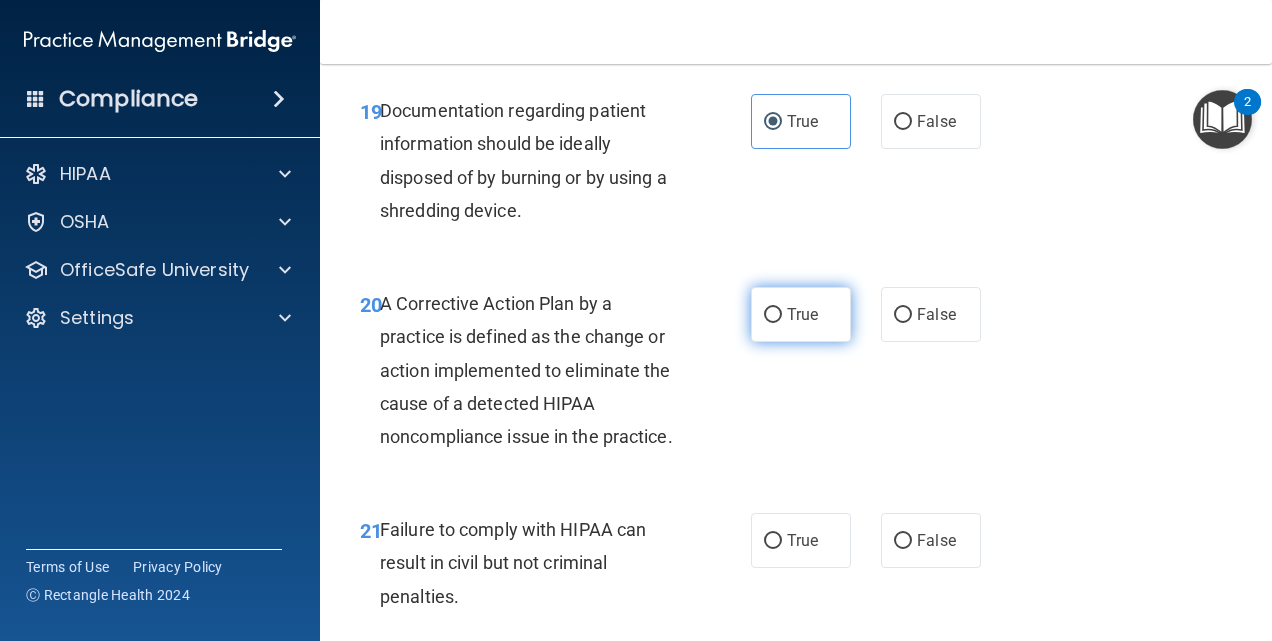 click on "True" at bounding box center (801, 314) 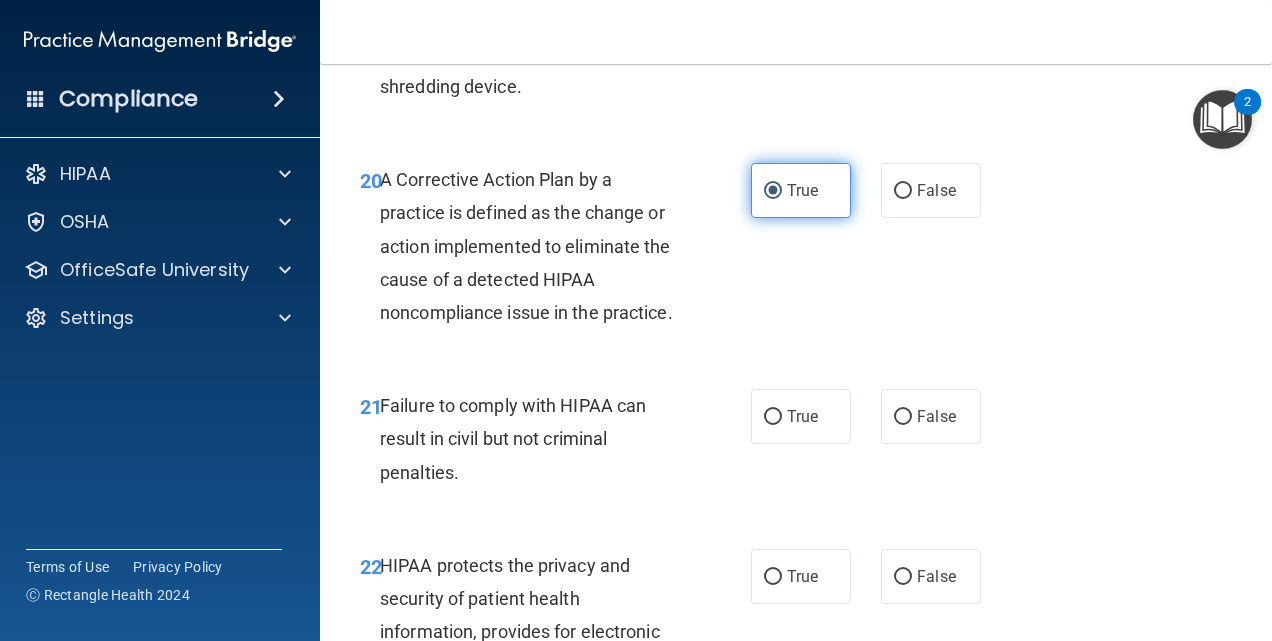 scroll, scrollTop: 3828, scrollLeft: 0, axis: vertical 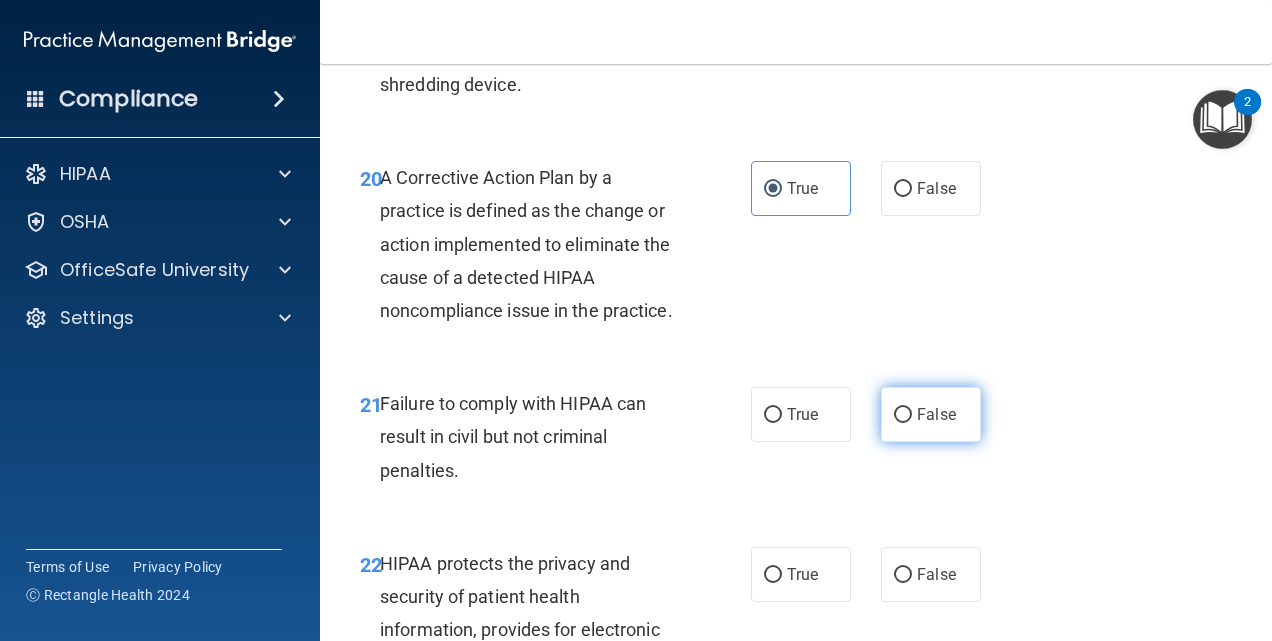 click on "False" at bounding box center [931, 414] 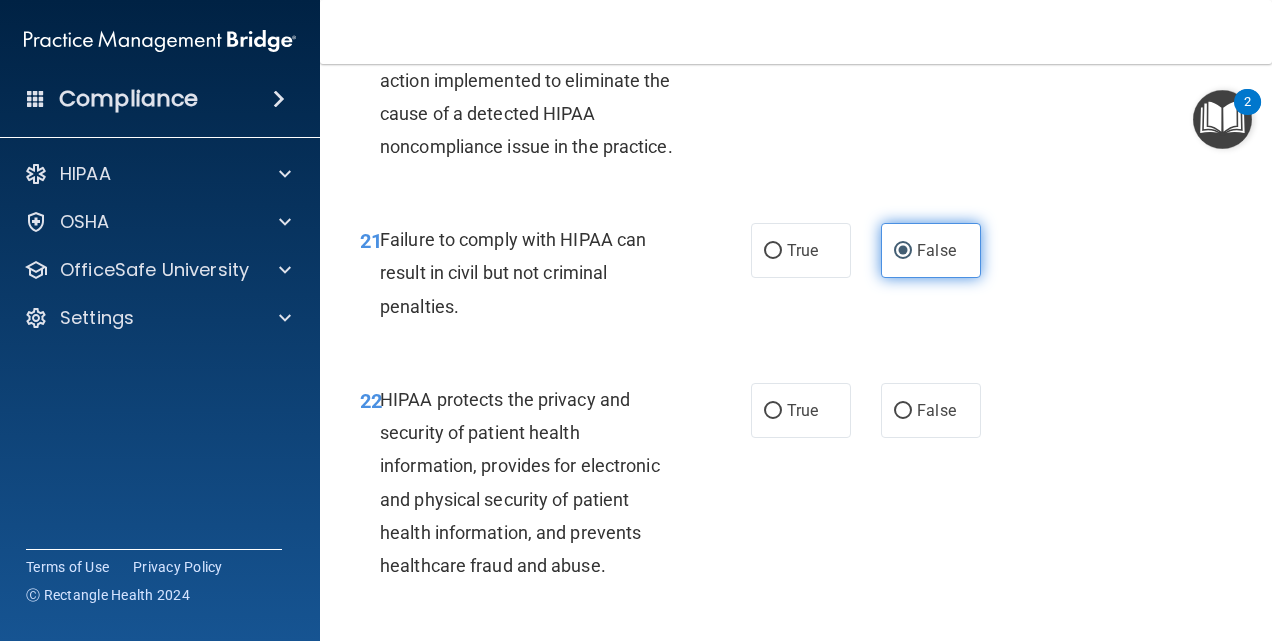 scroll, scrollTop: 3994, scrollLeft: 0, axis: vertical 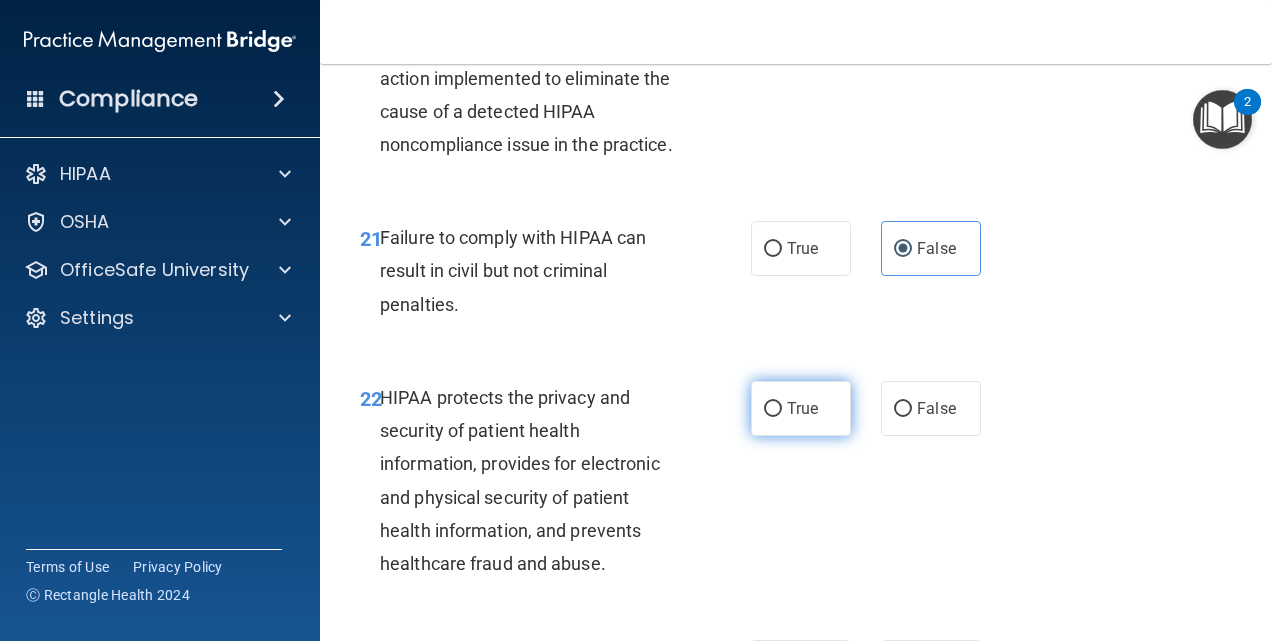 click on "True" at bounding box center (801, 408) 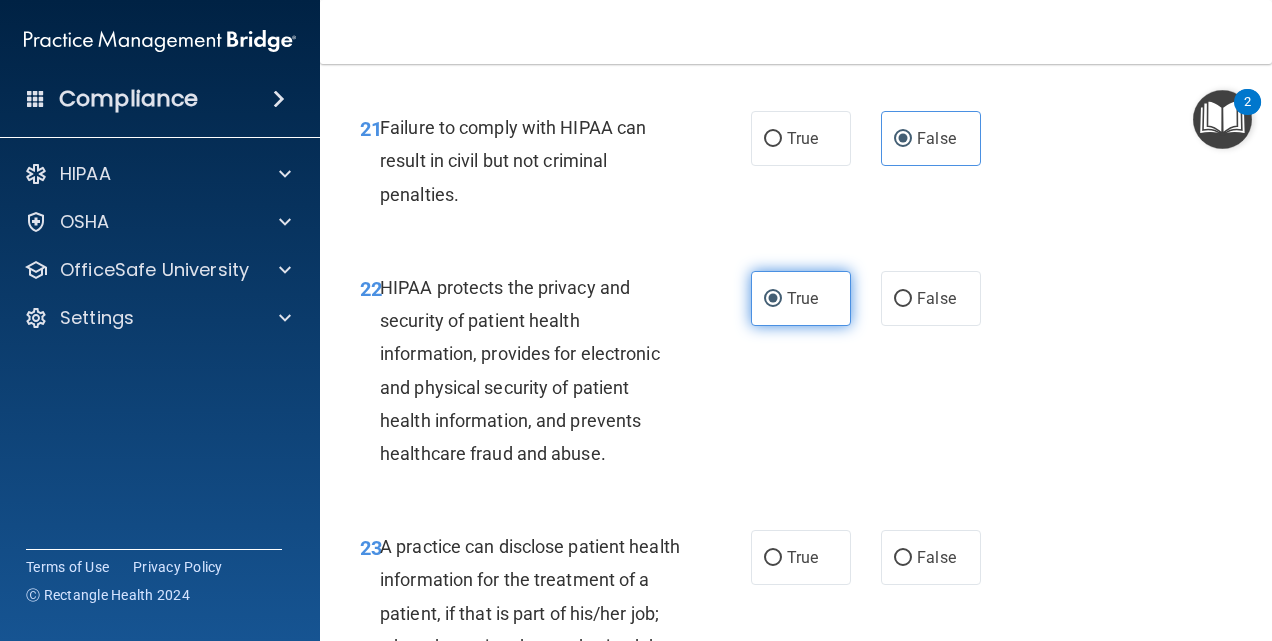 scroll, scrollTop: 4283, scrollLeft: 0, axis: vertical 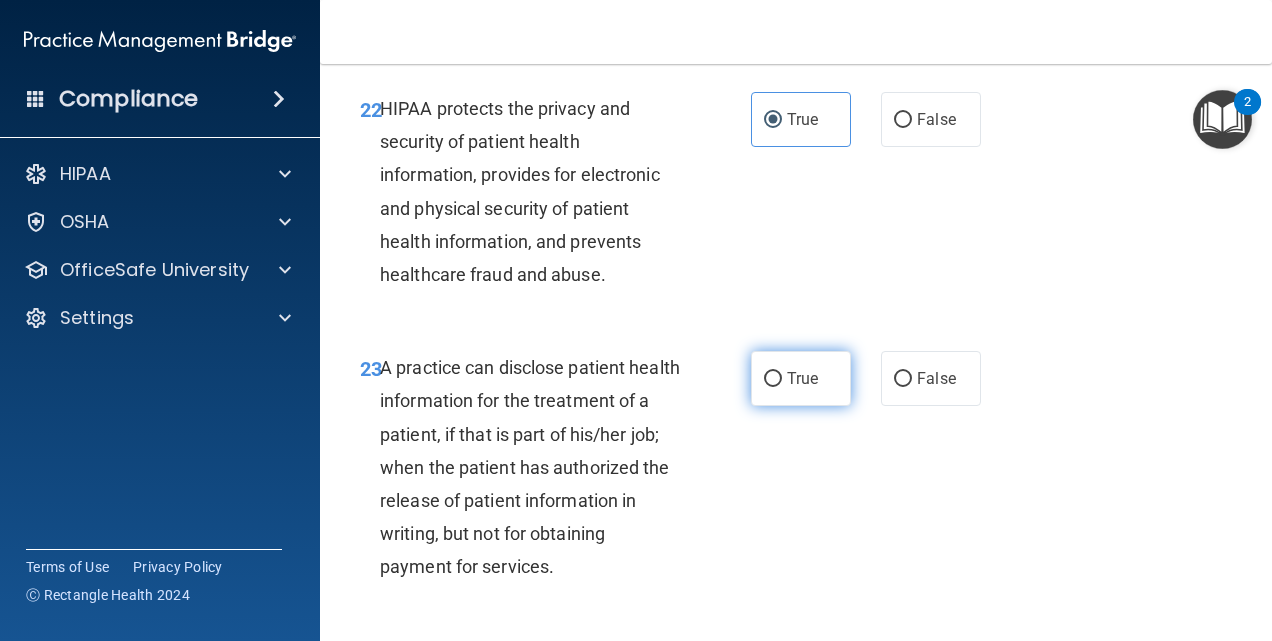 click on "True" at bounding box center [802, 378] 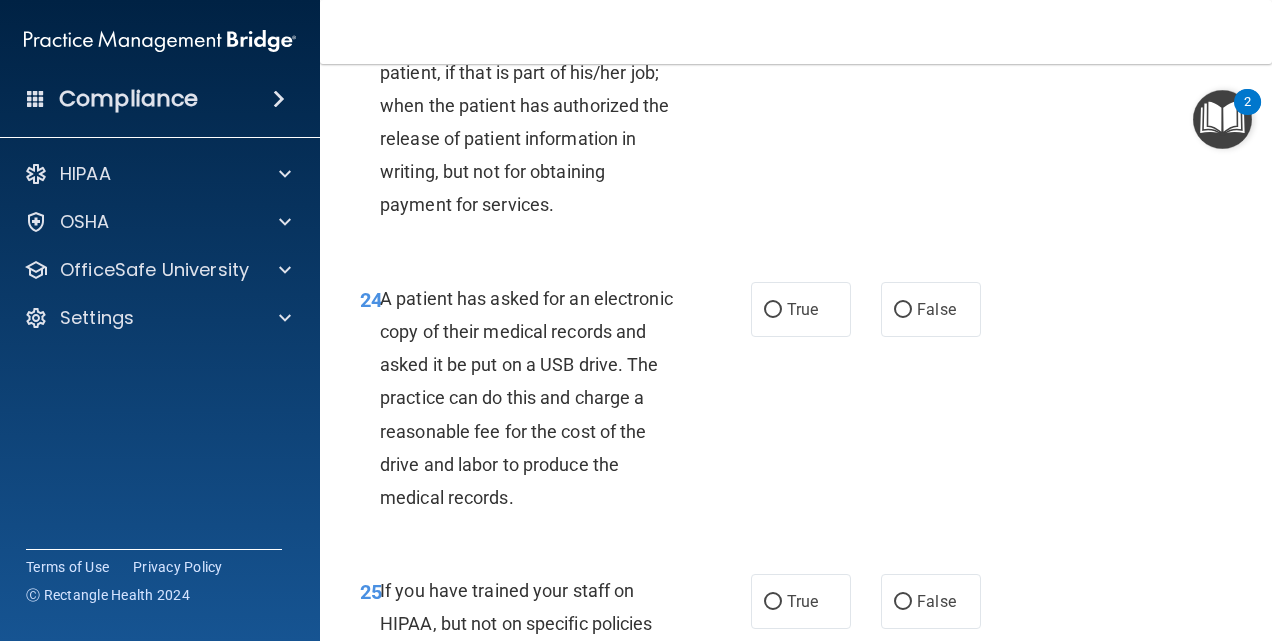 scroll, scrollTop: 4660, scrollLeft: 0, axis: vertical 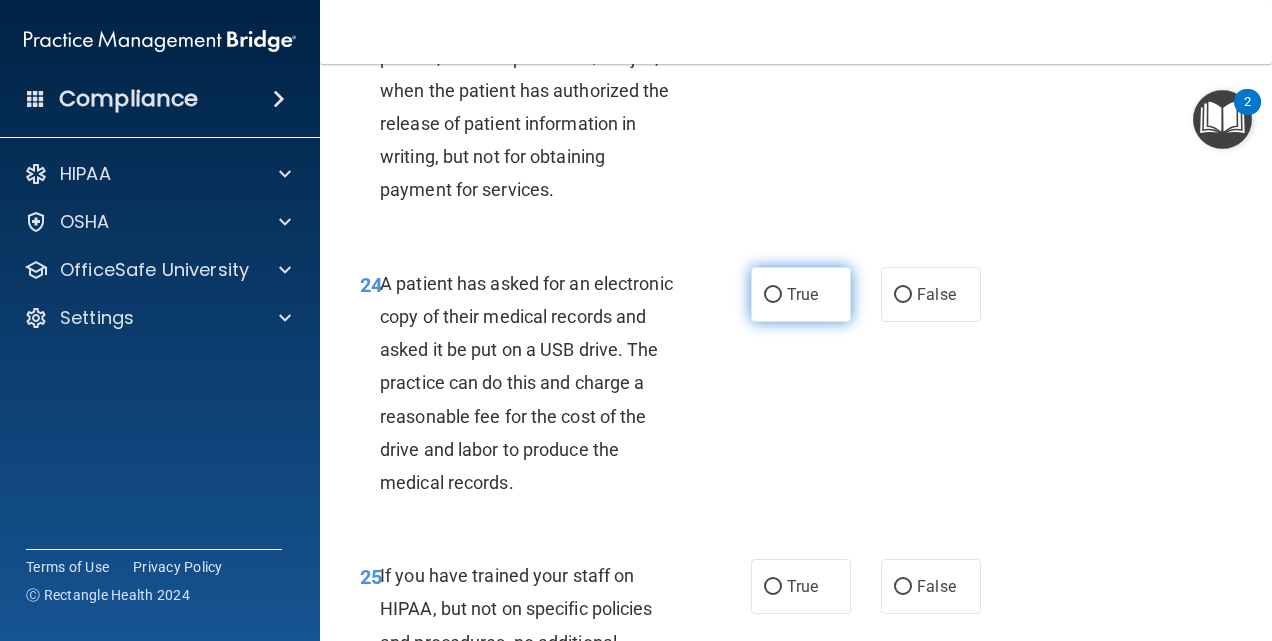click on "True" at bounding box center (801, 294) 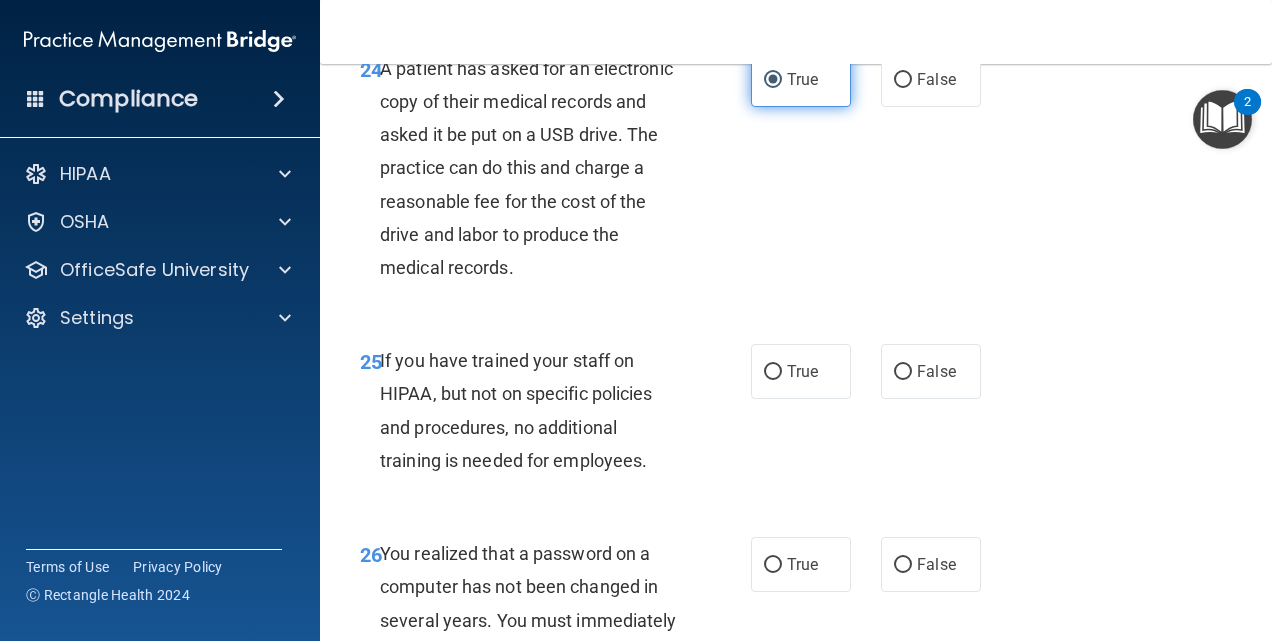scroll, scrollTop: 4886, scrollLeft: 0, axis: vertical 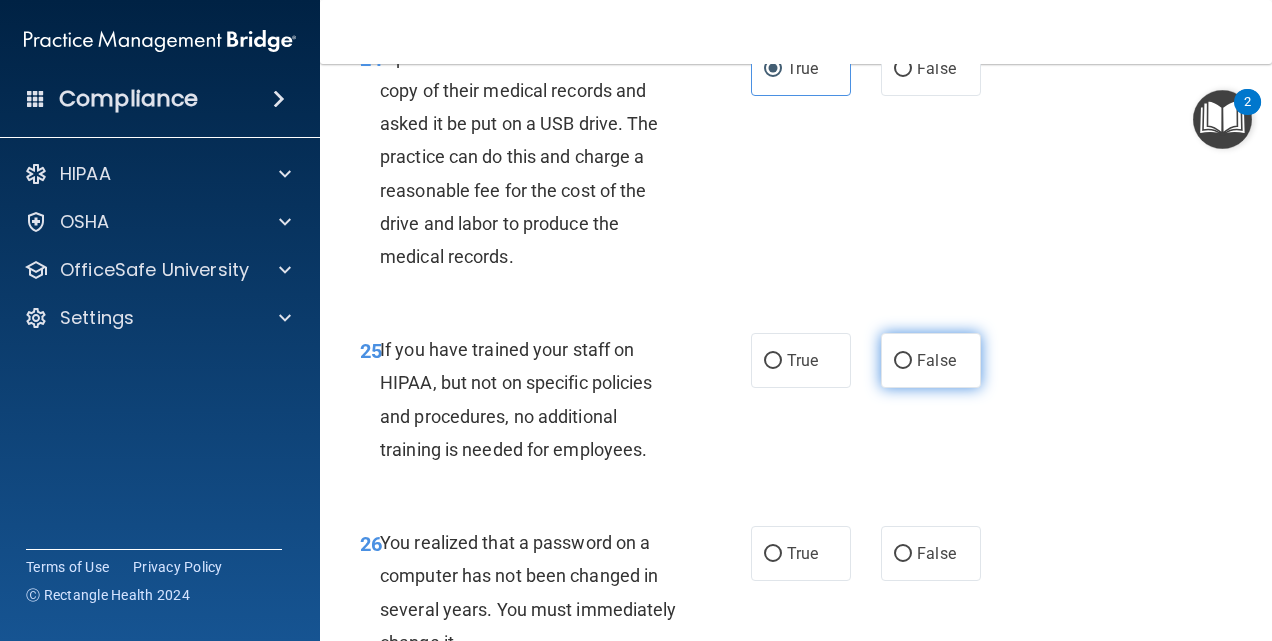 click on "False" at bounding box center [903, 361] 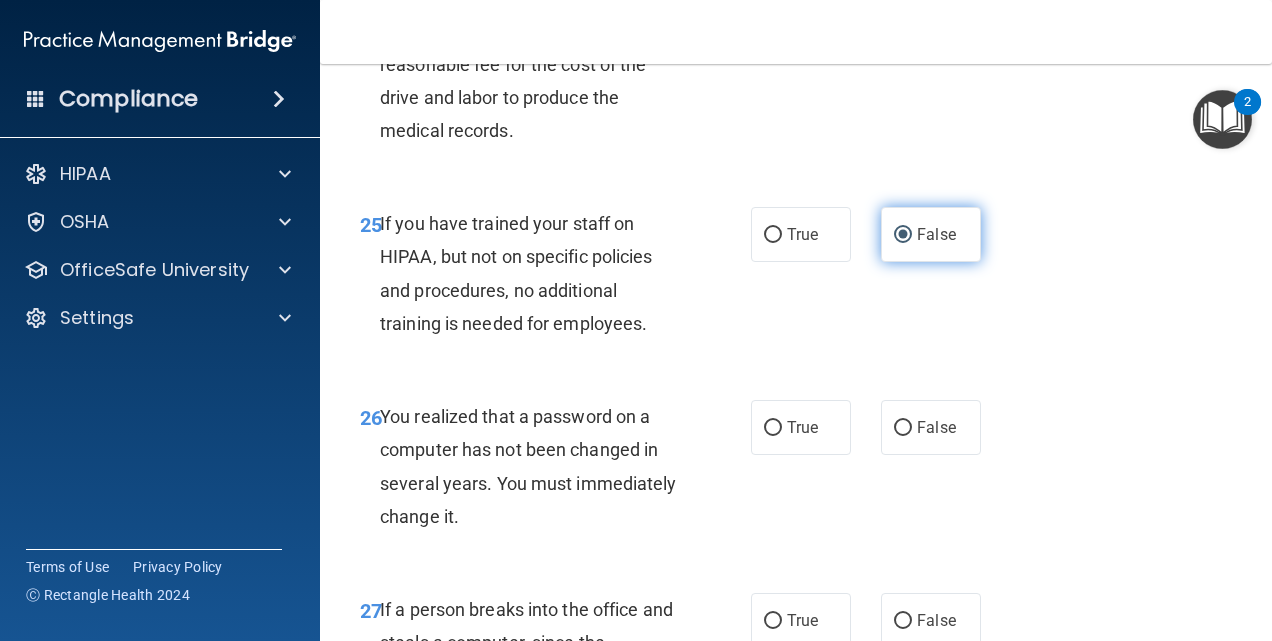 scroll, scrollTop: 5027, scrollLeft: 0, axis: vertical 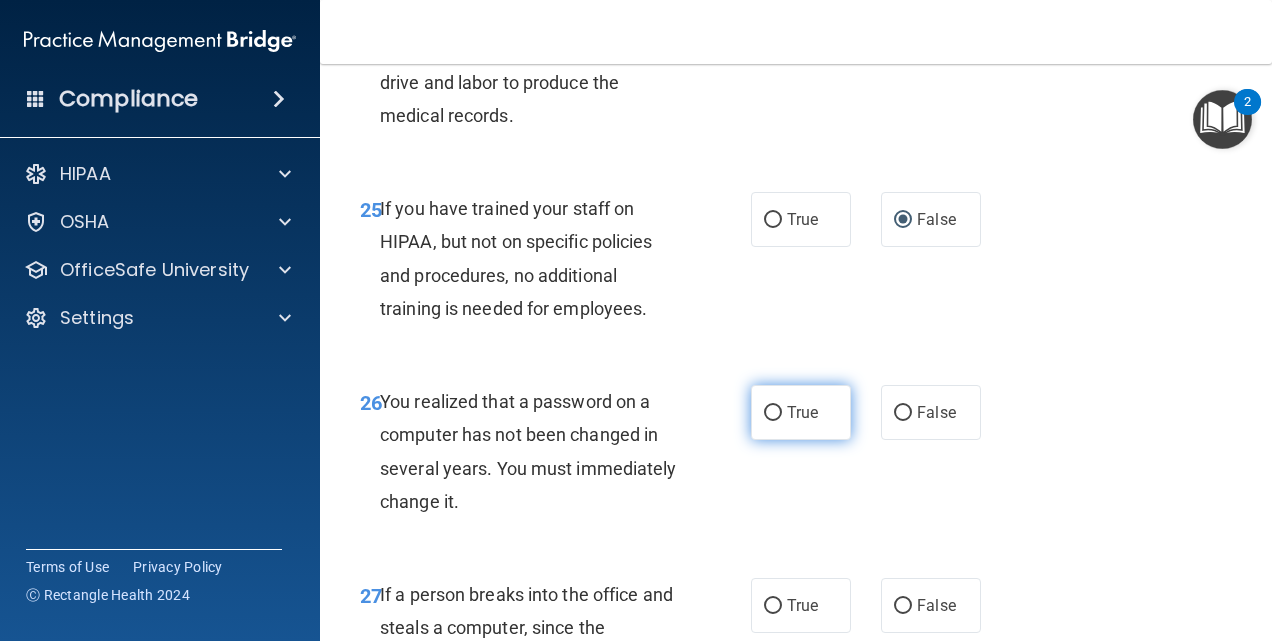 click on "True" at bounding box center (801, 412) 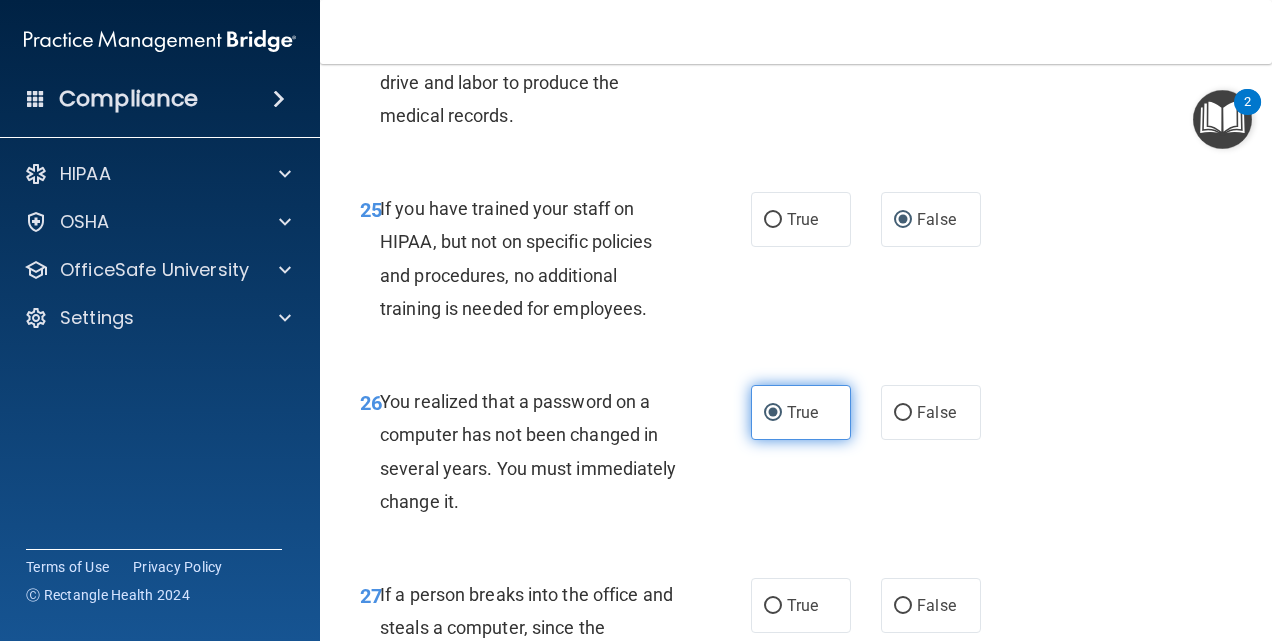 scroll, scrollTop: 5181, scrollLeft: 0, axis: vertical 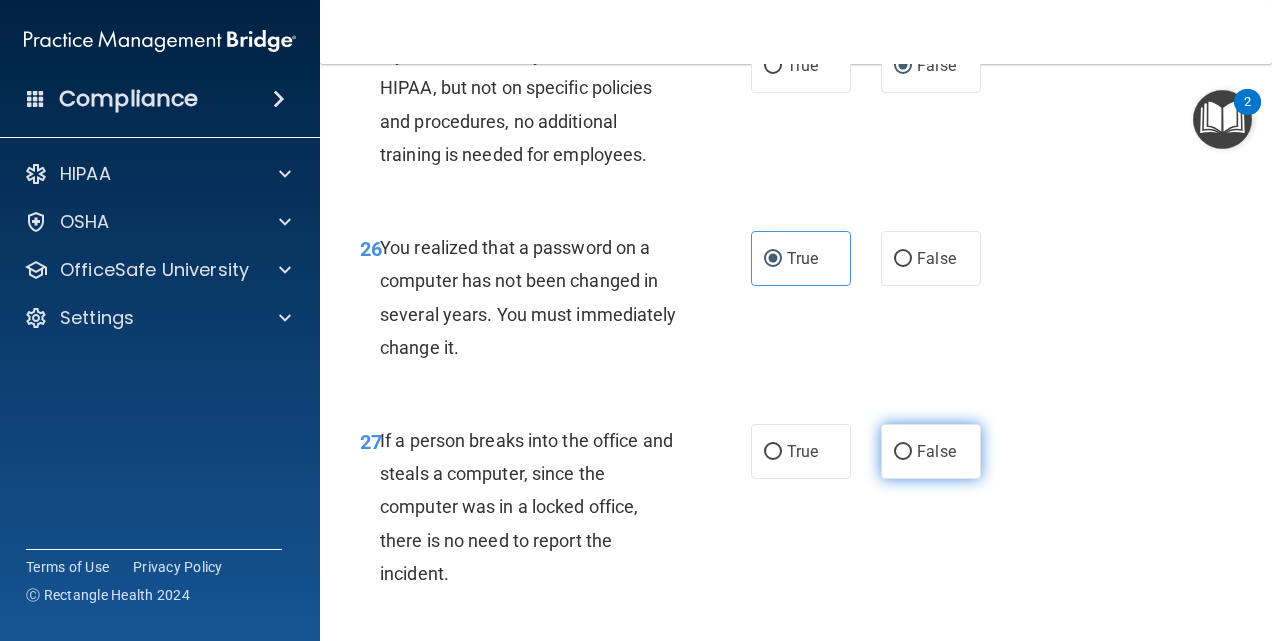click on "False" at bounding box center [936, 451] 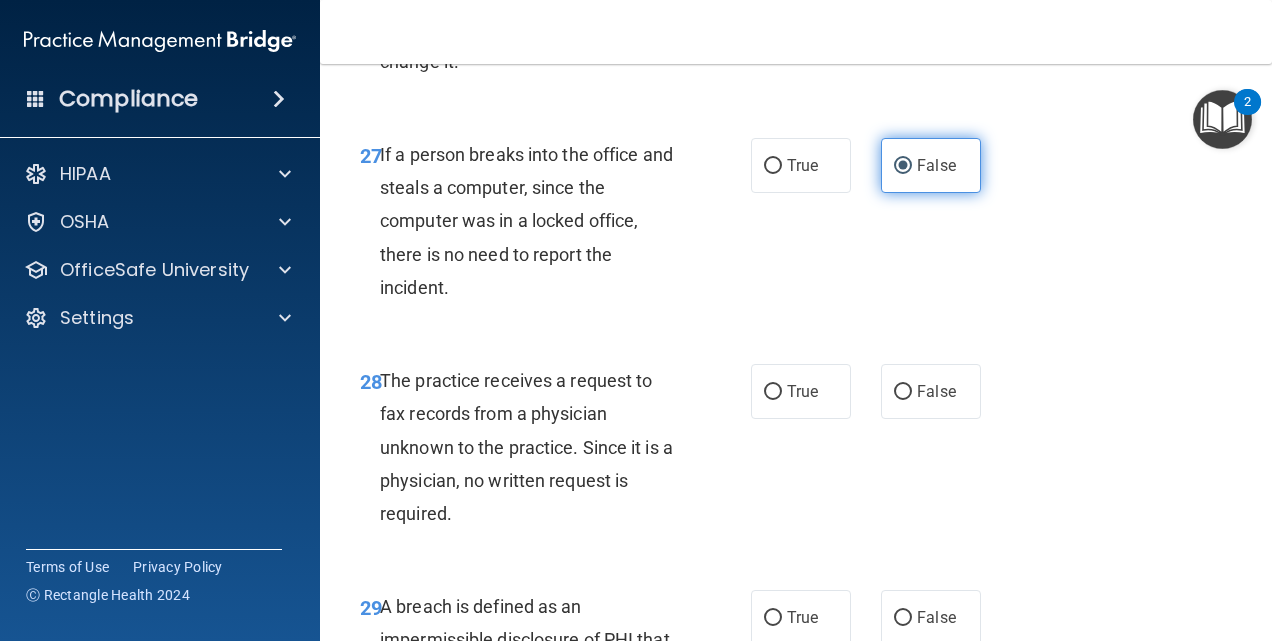 scroll, scrollTop: 5469, scrollLeft: 0, axis: vertical 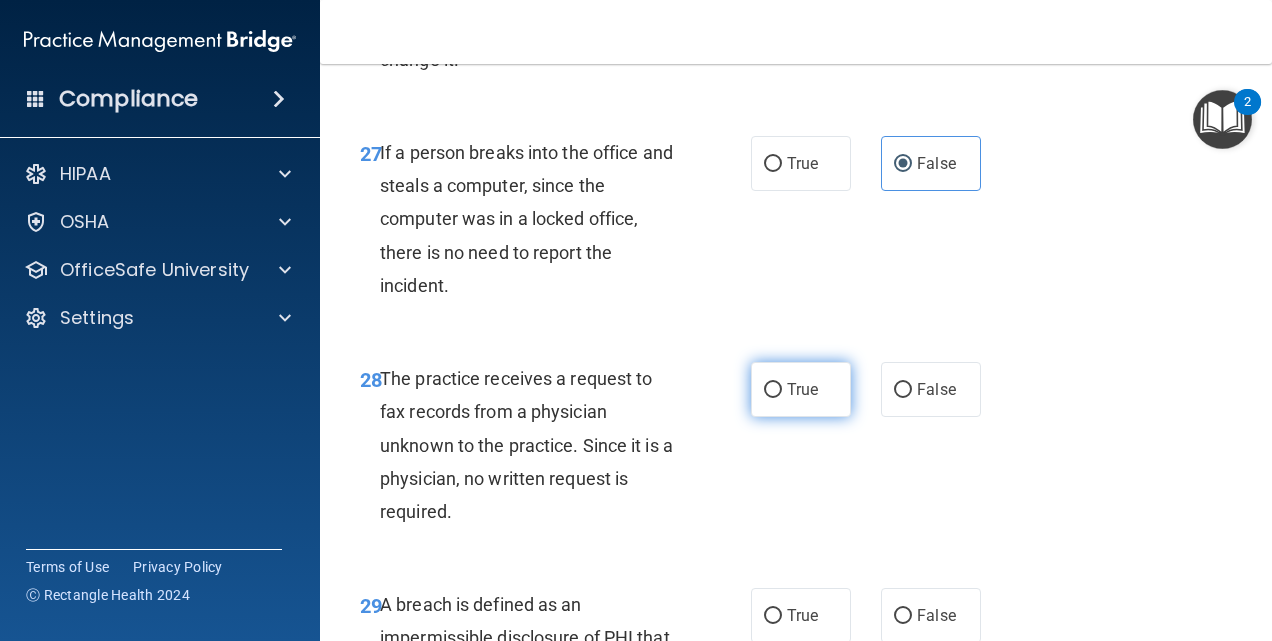 click on "True" at bounding box center (801, 389) 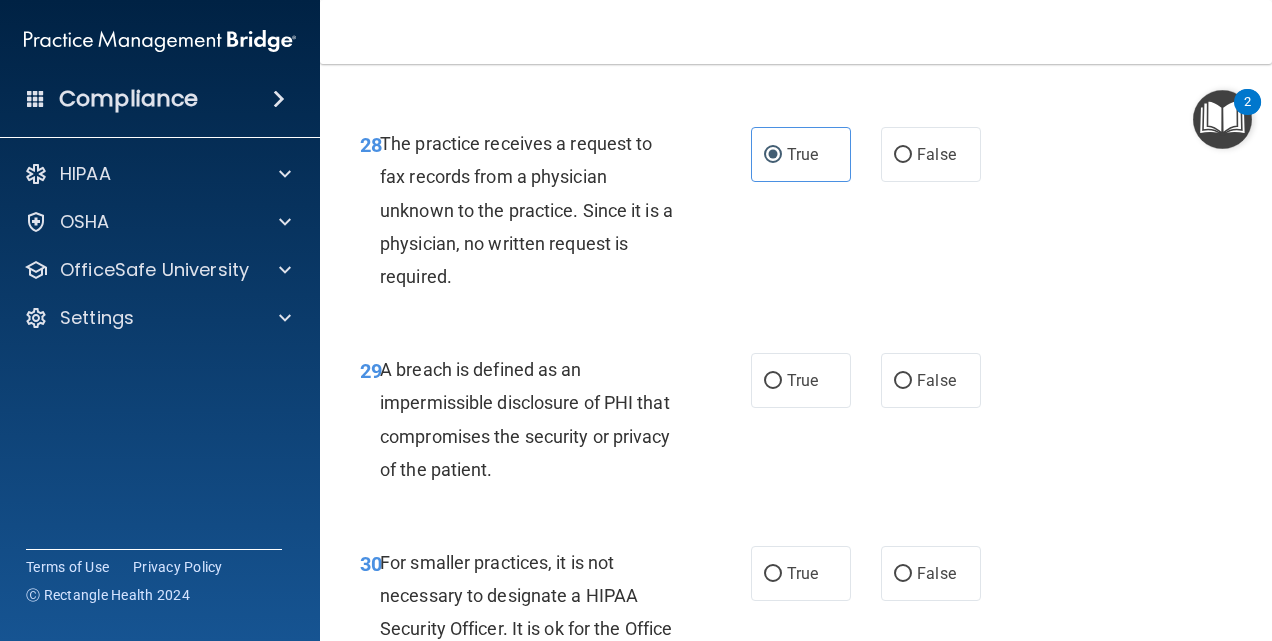 scroll, scrollTop: 5708, scrollLeft: 0, axis: vertical 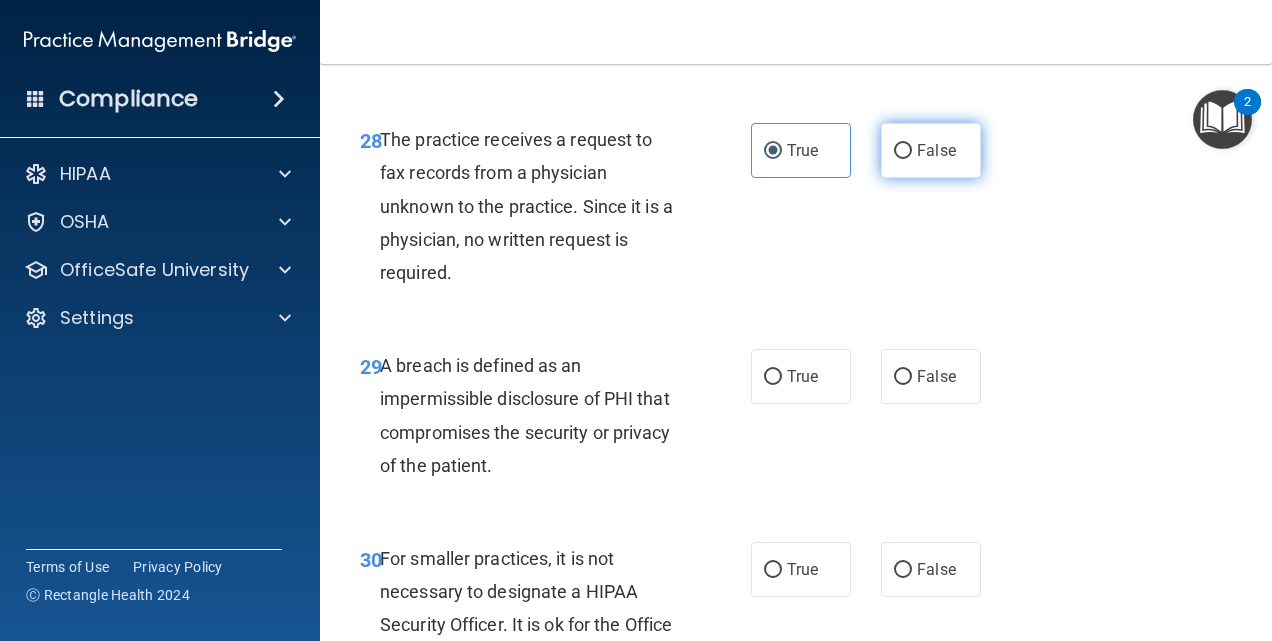 click on "False" at bounding box center [931, 150] 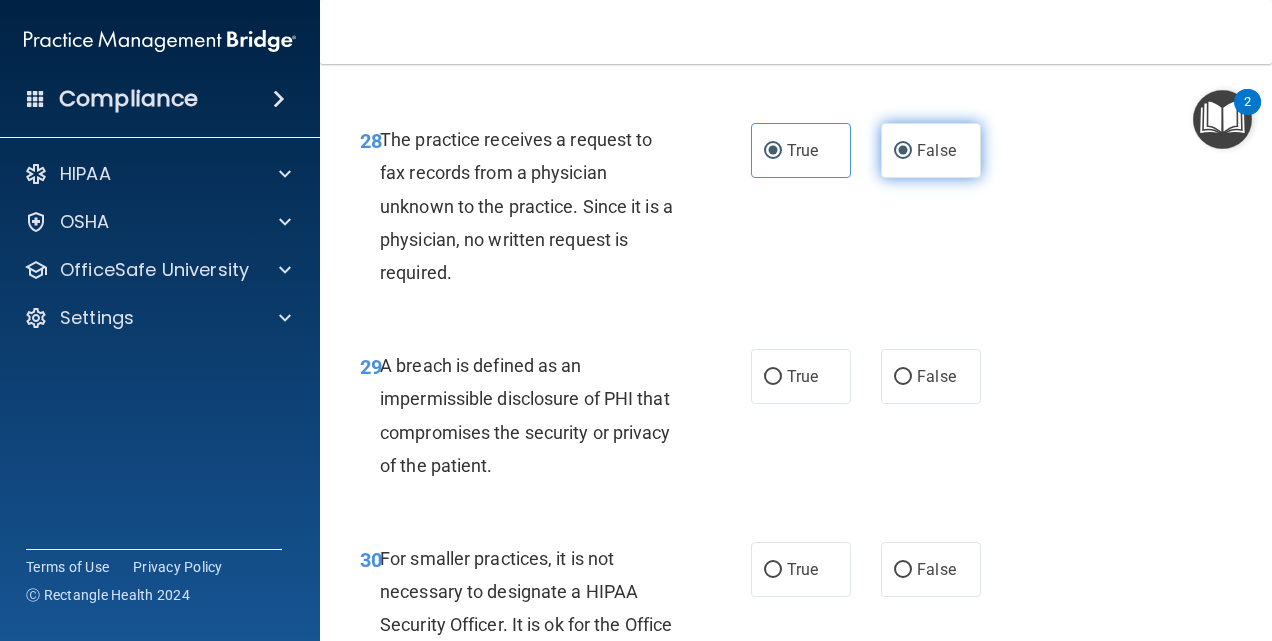 radio on "false" 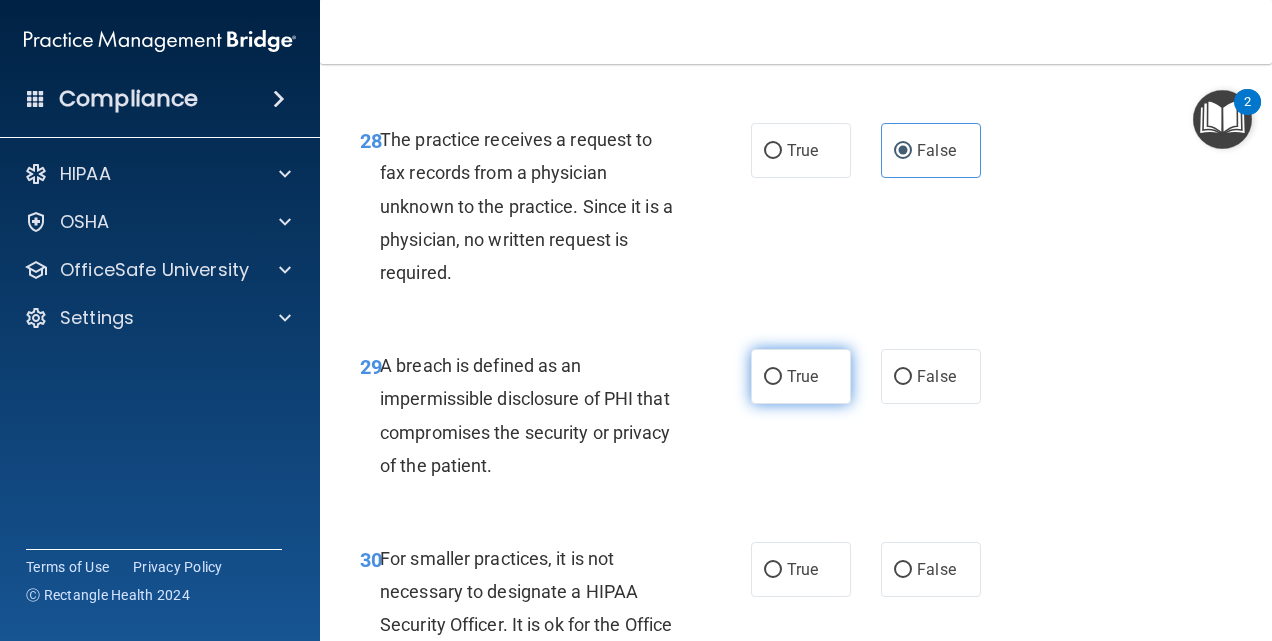 click on "True" at bounding box center (773, 377) 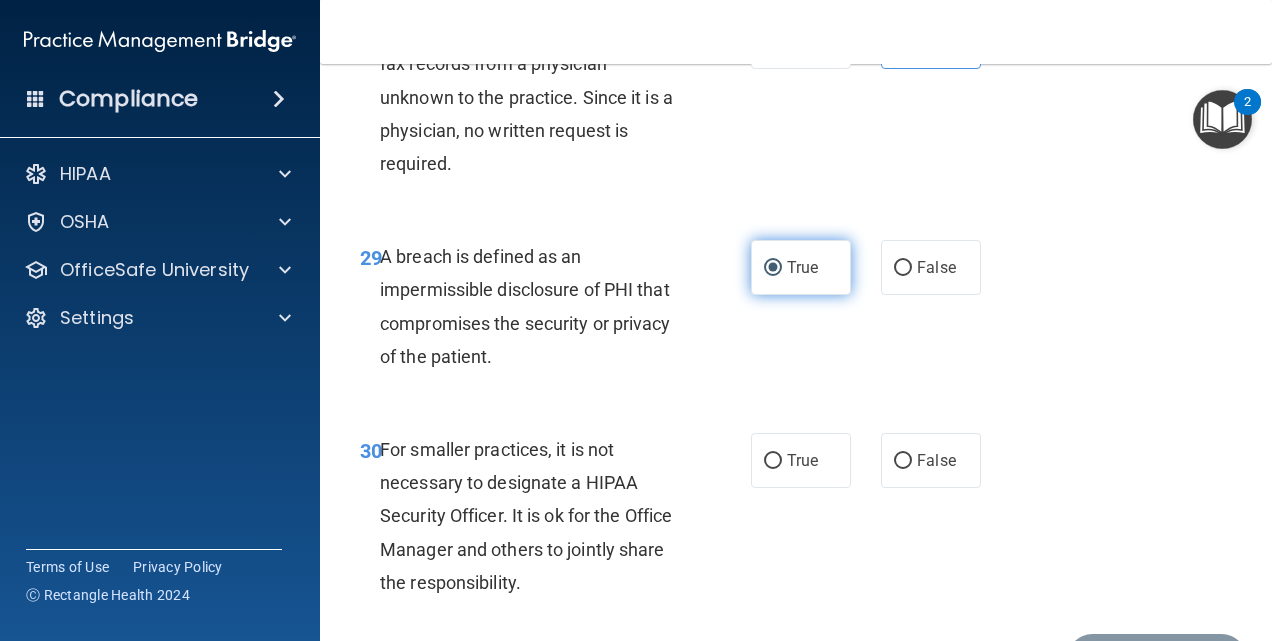 scroll, scrollTop: 5819, scrollLeft: 0, axis: vertical 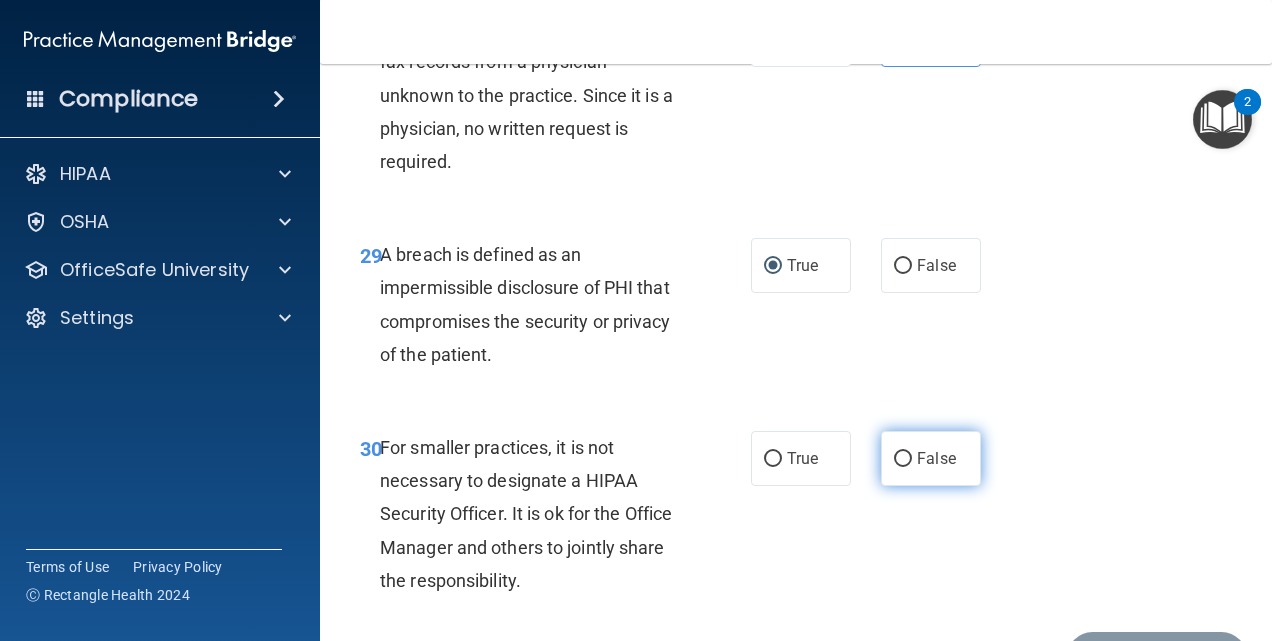 click on "False" at bounding box center (931, 458) 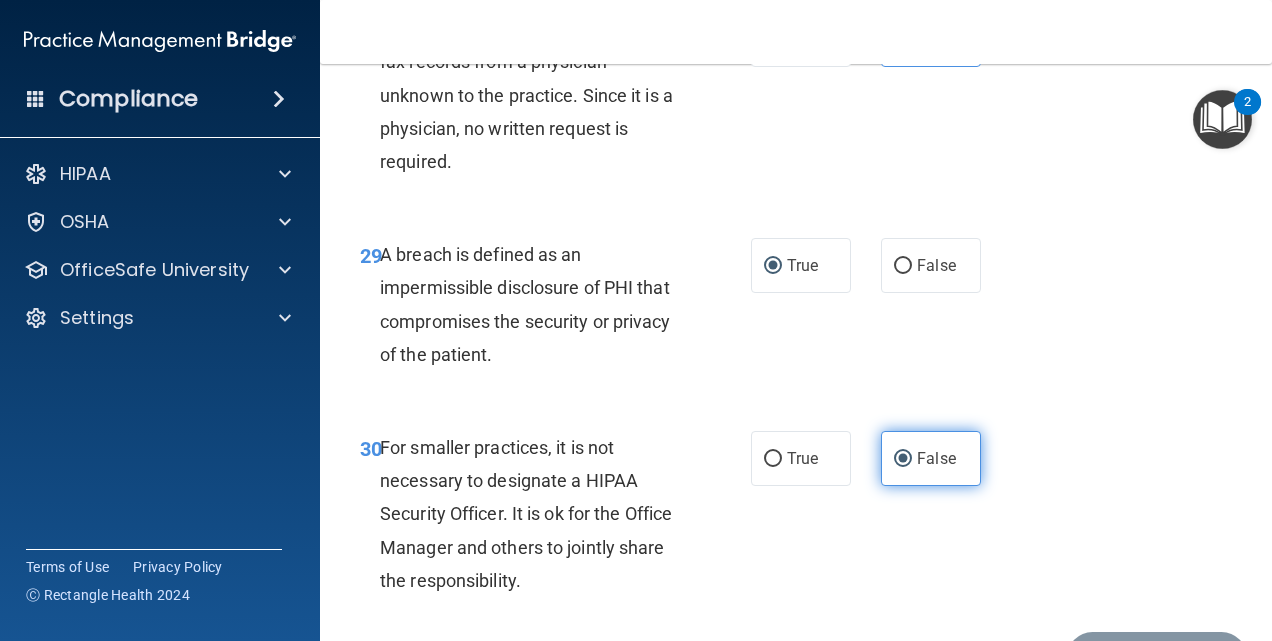 scroll, scrollTop: 5875, scrollLeft: 0, axis: vertical 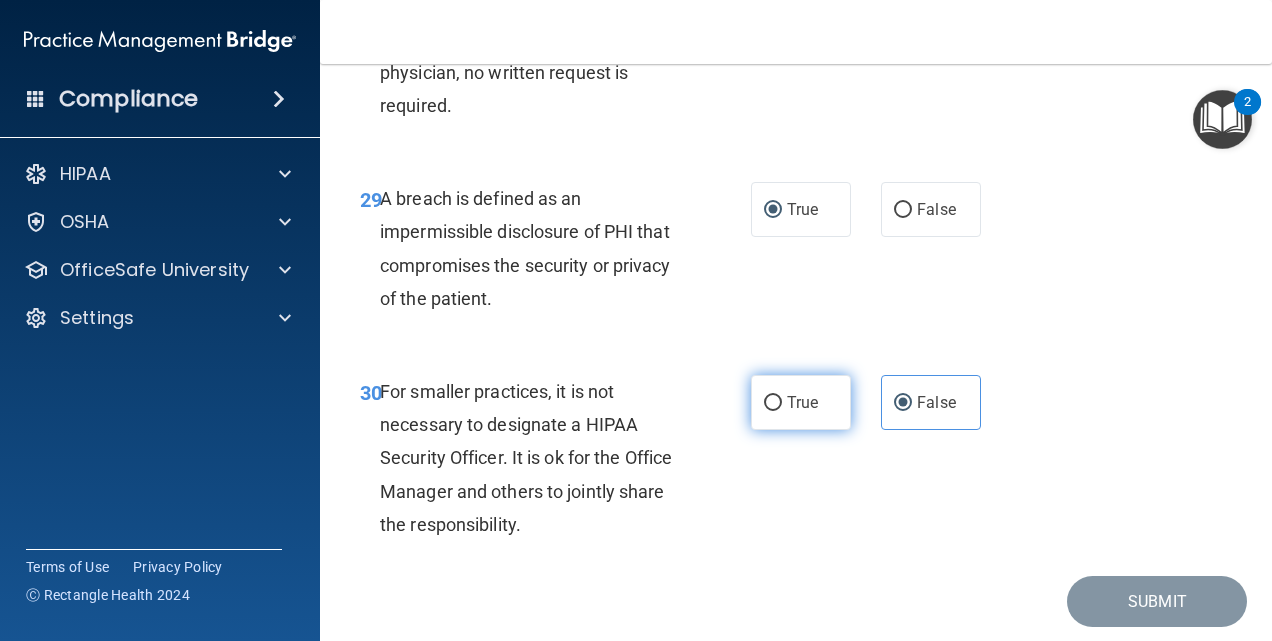click on "True" at bounding box center (801, 402) 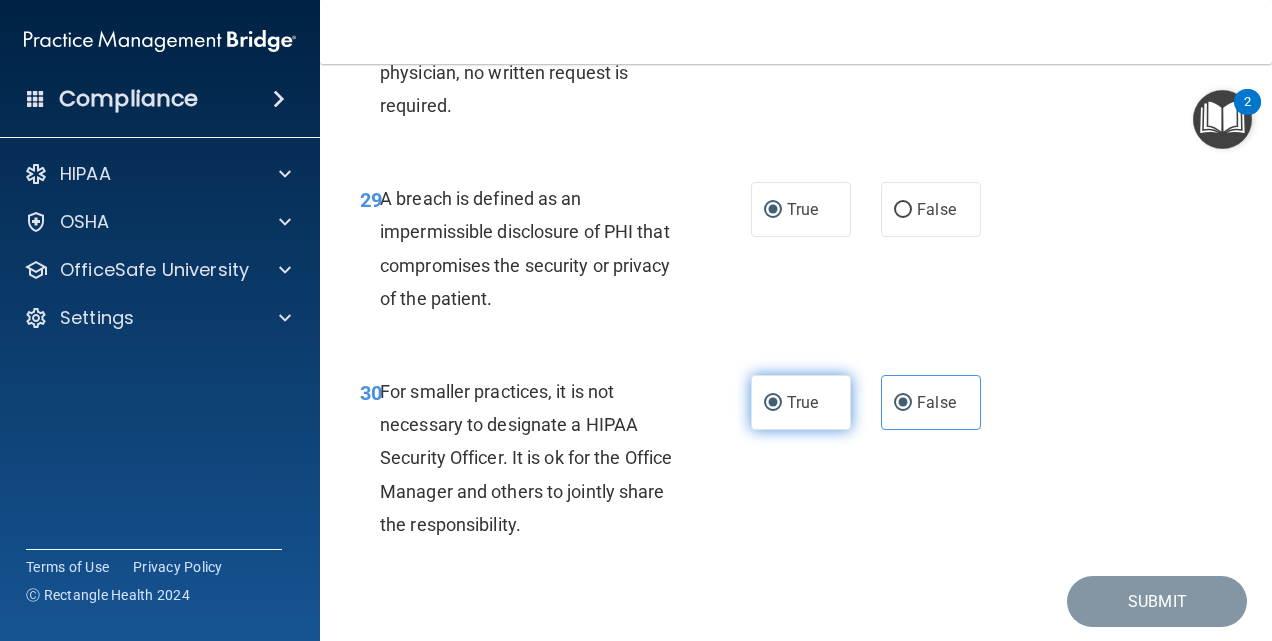 radio on "false" 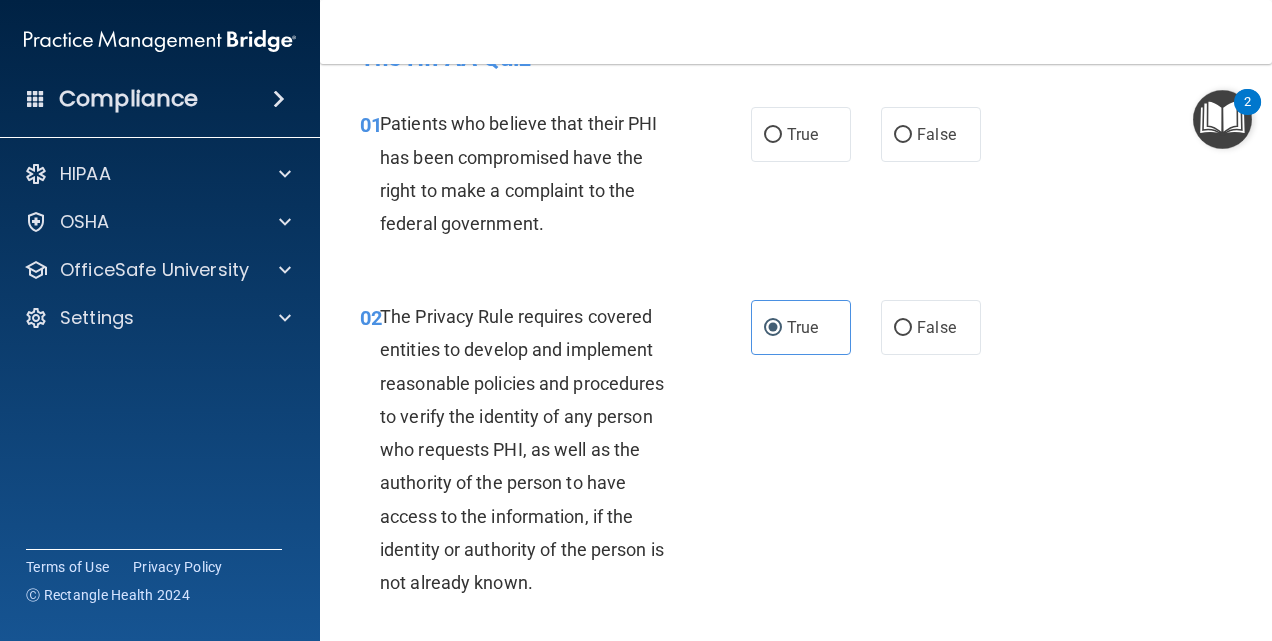 scroll, scrollTop: 0, scrollLeft: 0, axis: both 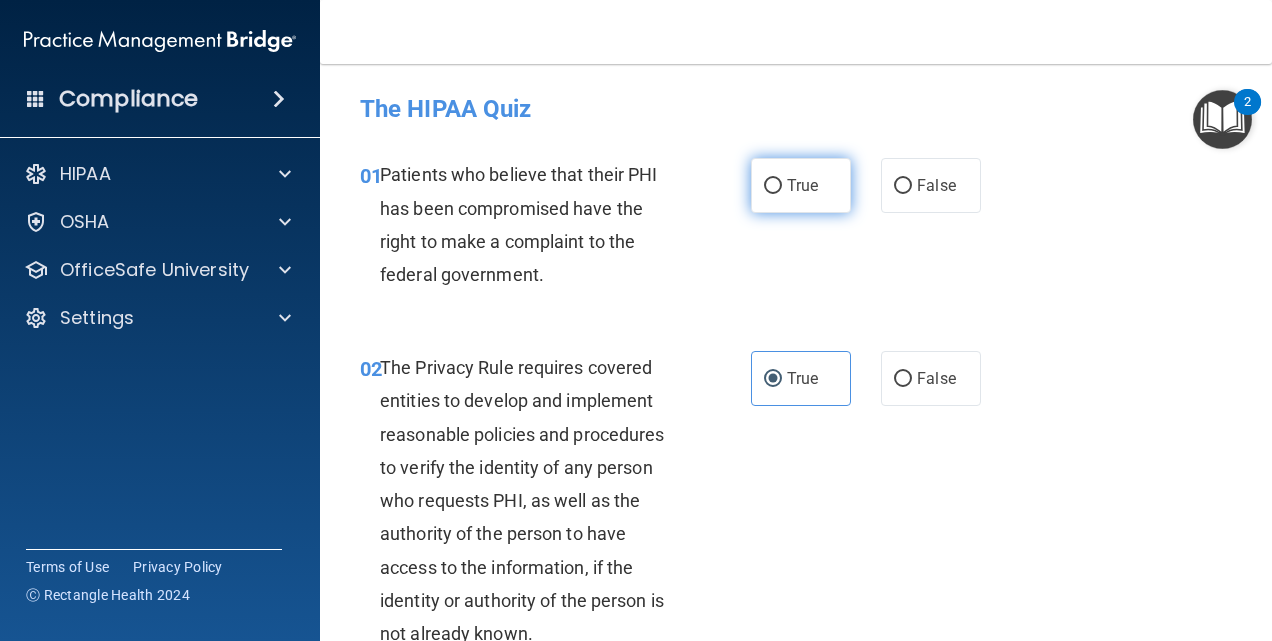 click on "True" at bounding box center [802, 185] 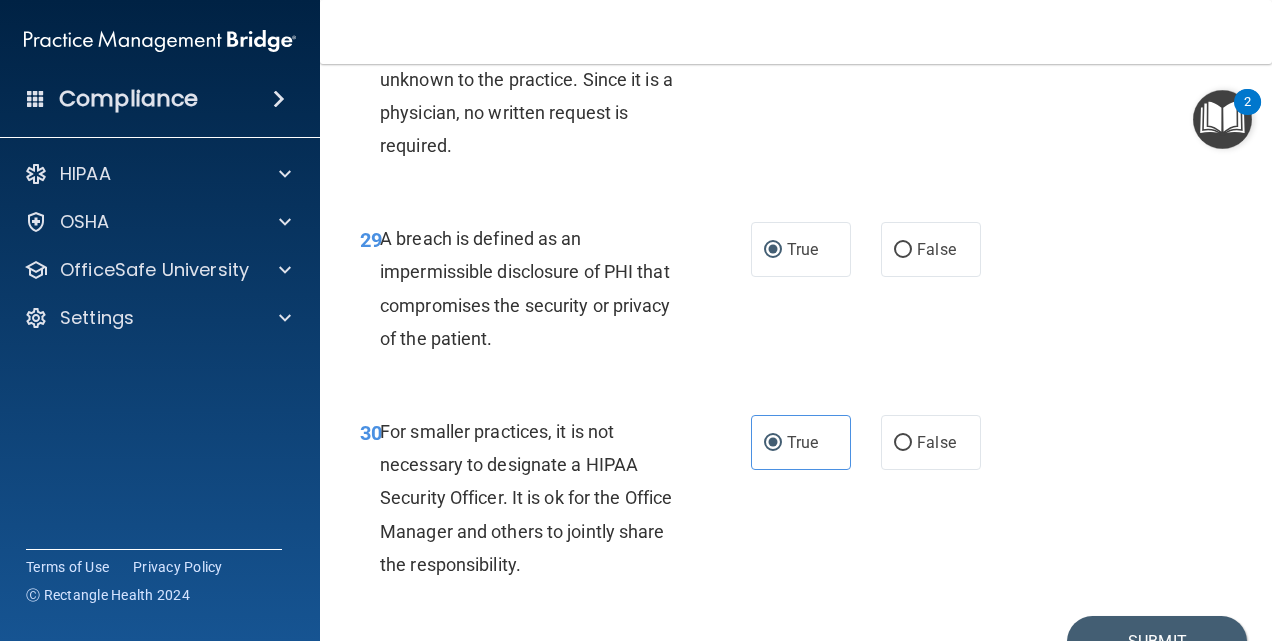 scroll, scrollTop: 5973, scrollLeft: 0, axis: vertical 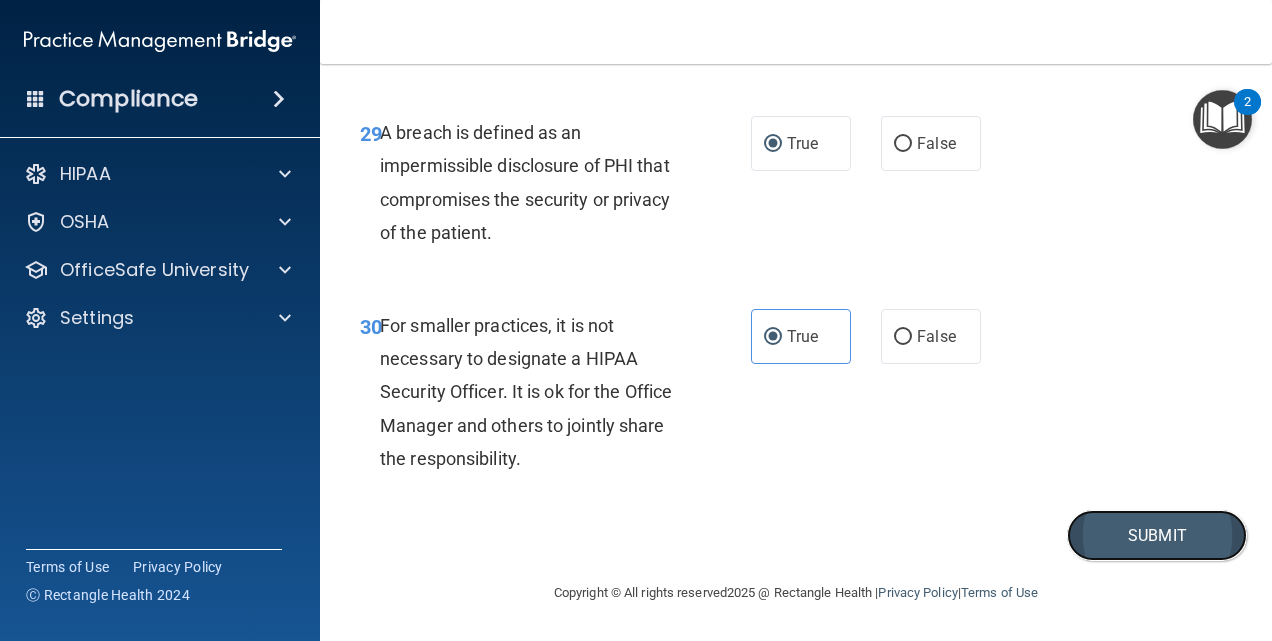 click on "Submit" at bounding box center (1157, 535) 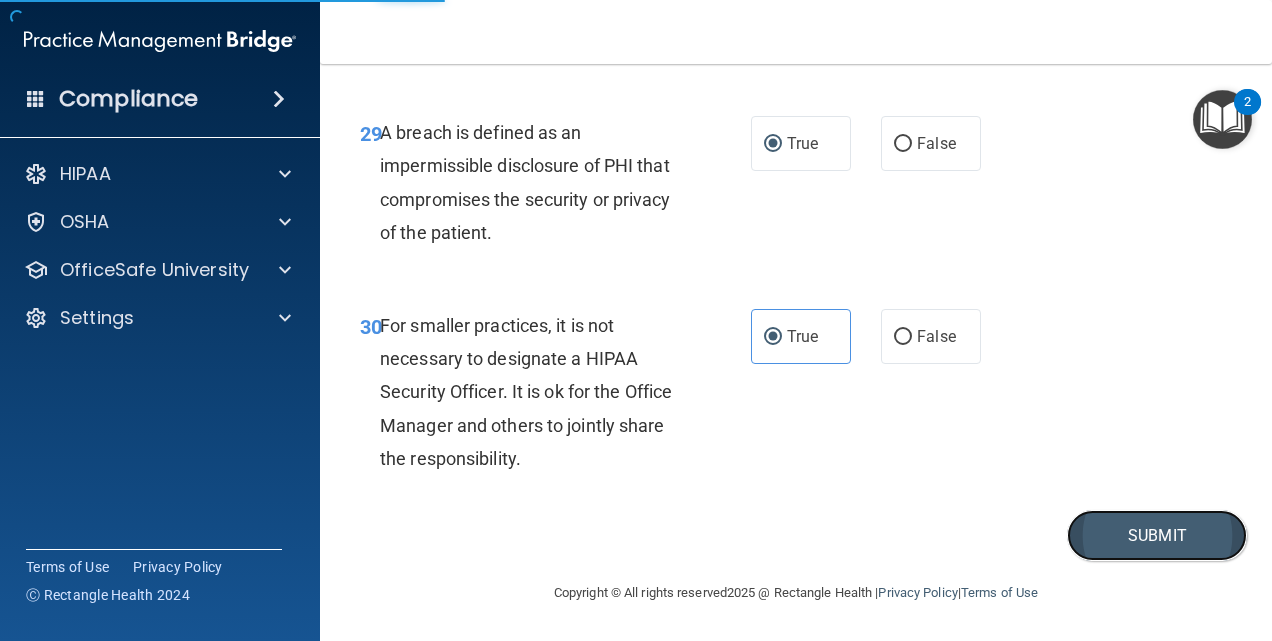 click on "Submit" at bounding box center [1157, 535] 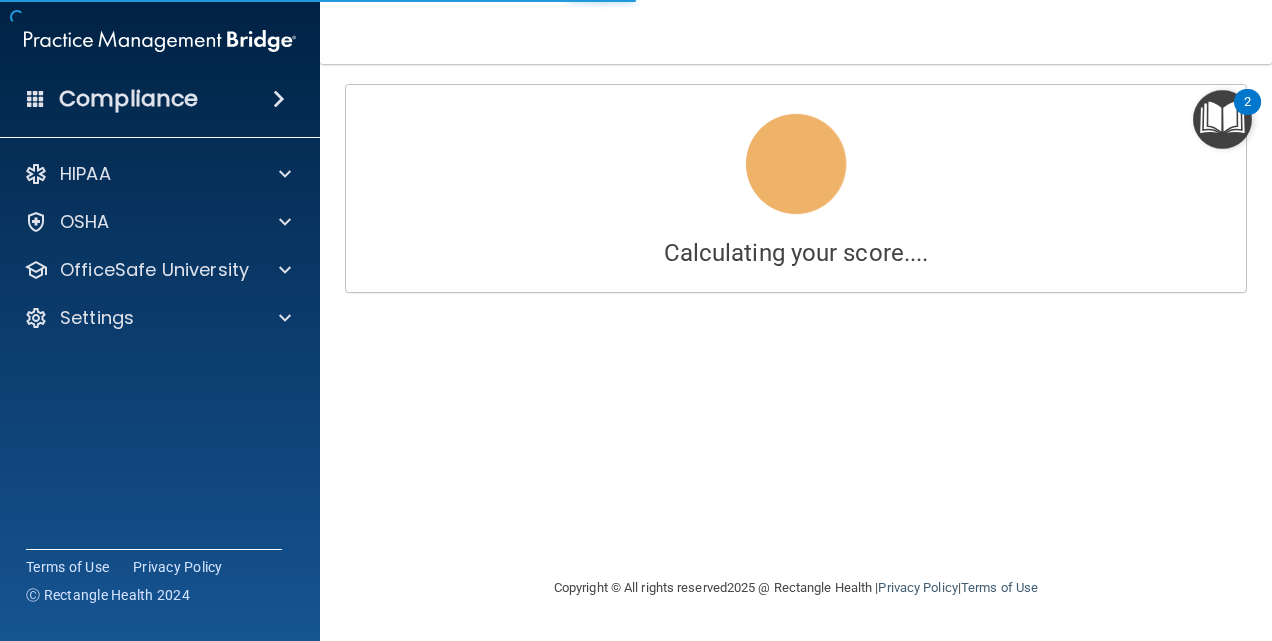 scroll, scrollTop: 0, scrollLeft: 0, axis: both 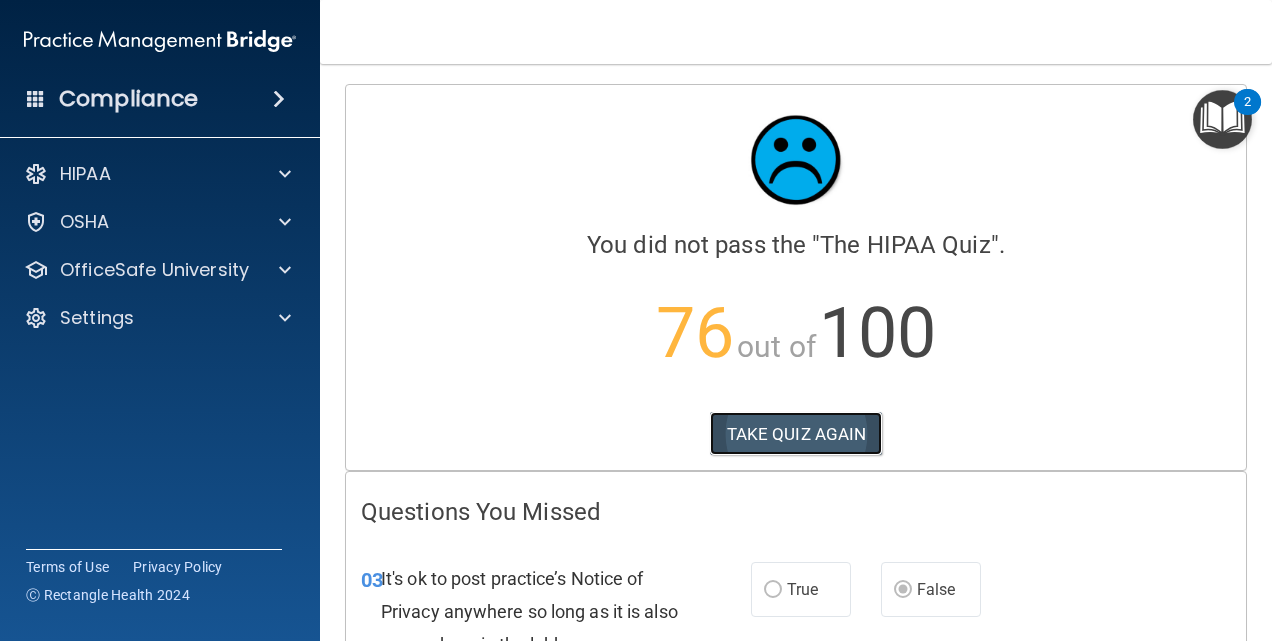 click on "TAKE QUIZ AGAIN" at bounding box center [796, 434] 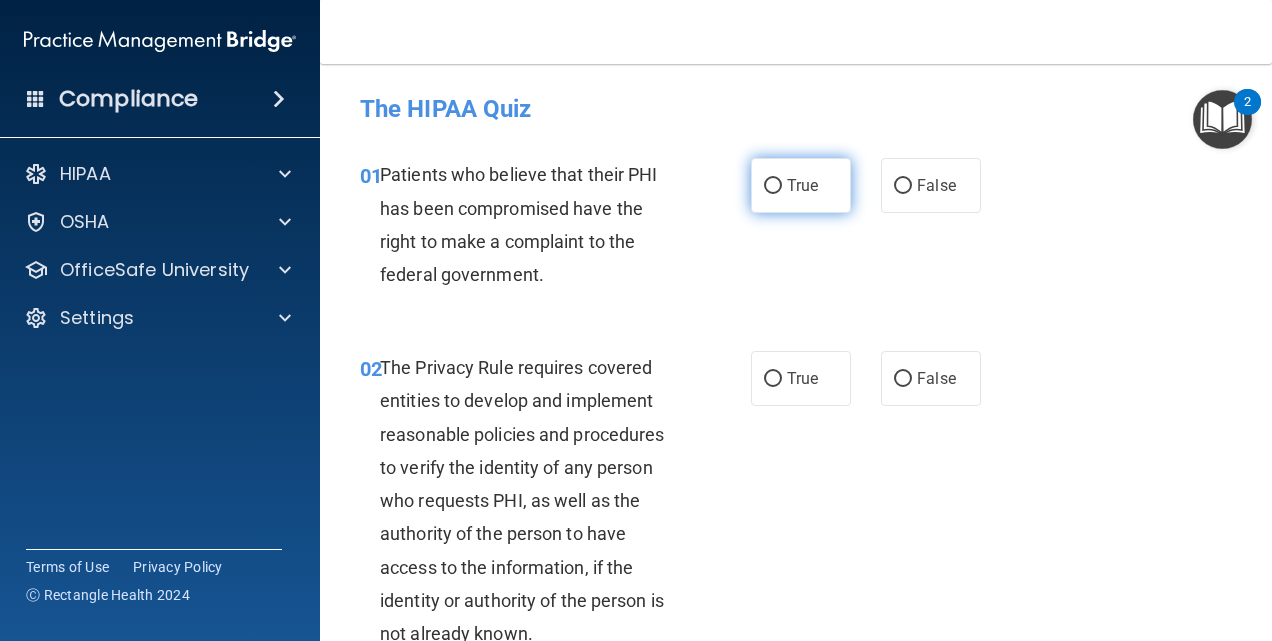click on "True" at bounding box center (773, 186) 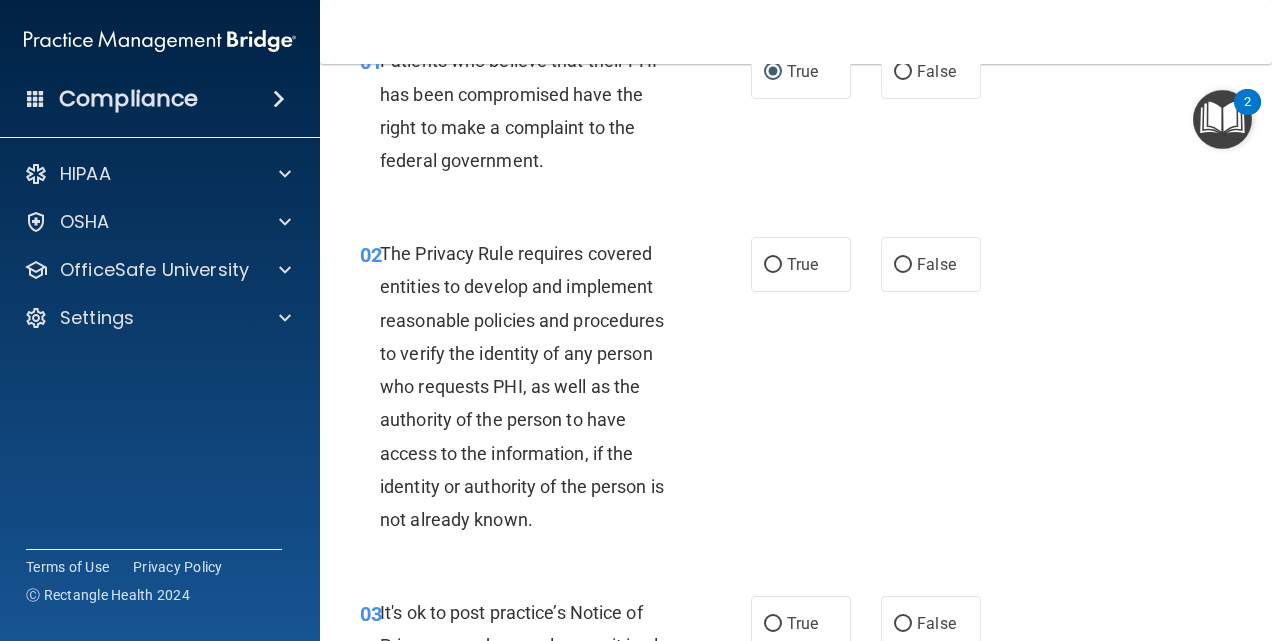 scroll, scrollTop: 150, scrollLeft: 0, axis: vertical 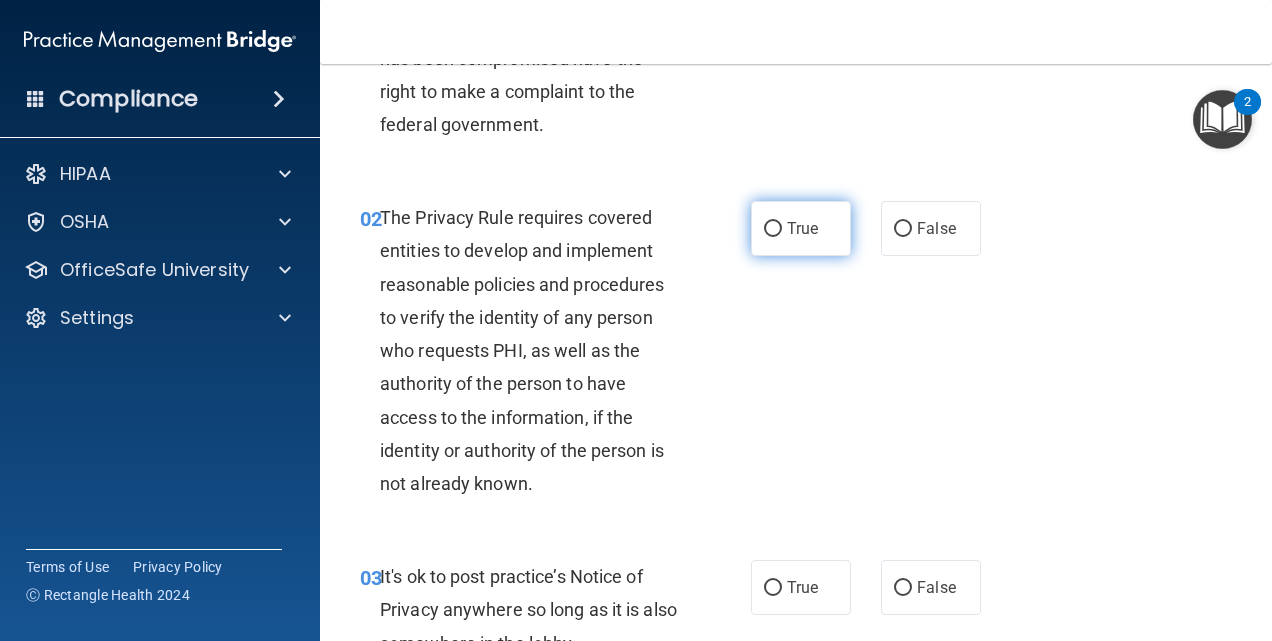 click on "True" at bounding box center (801, 228) 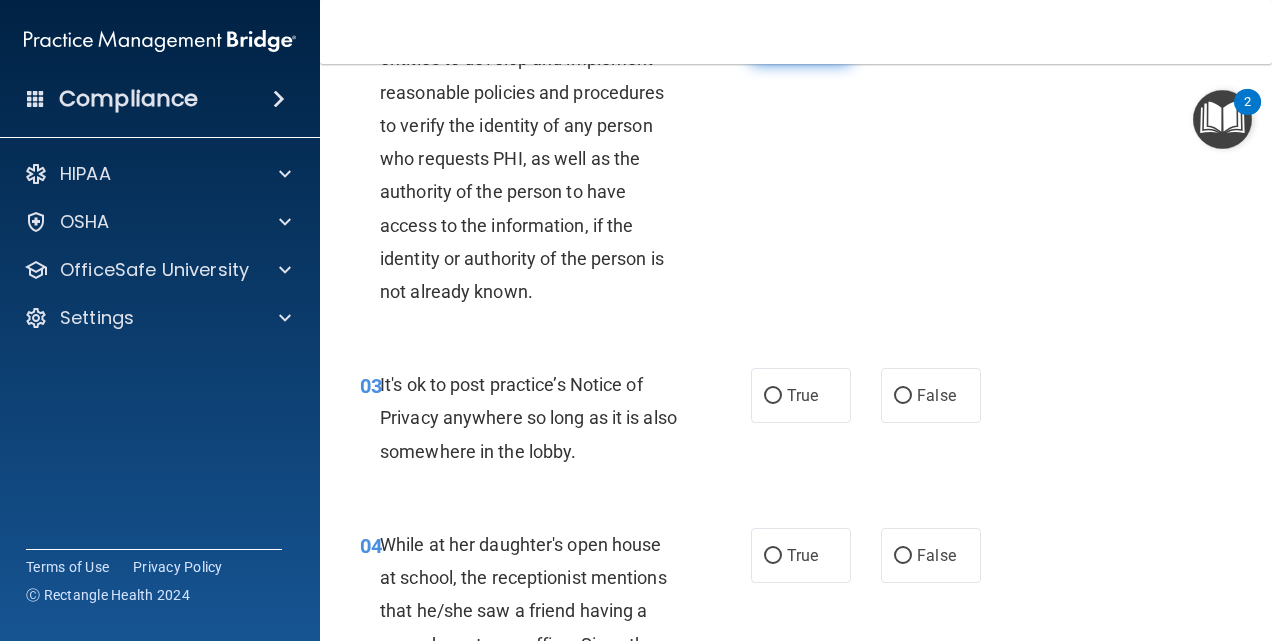 scroll, scrollTop: 347, scrollLeft: 0, axis: vertical 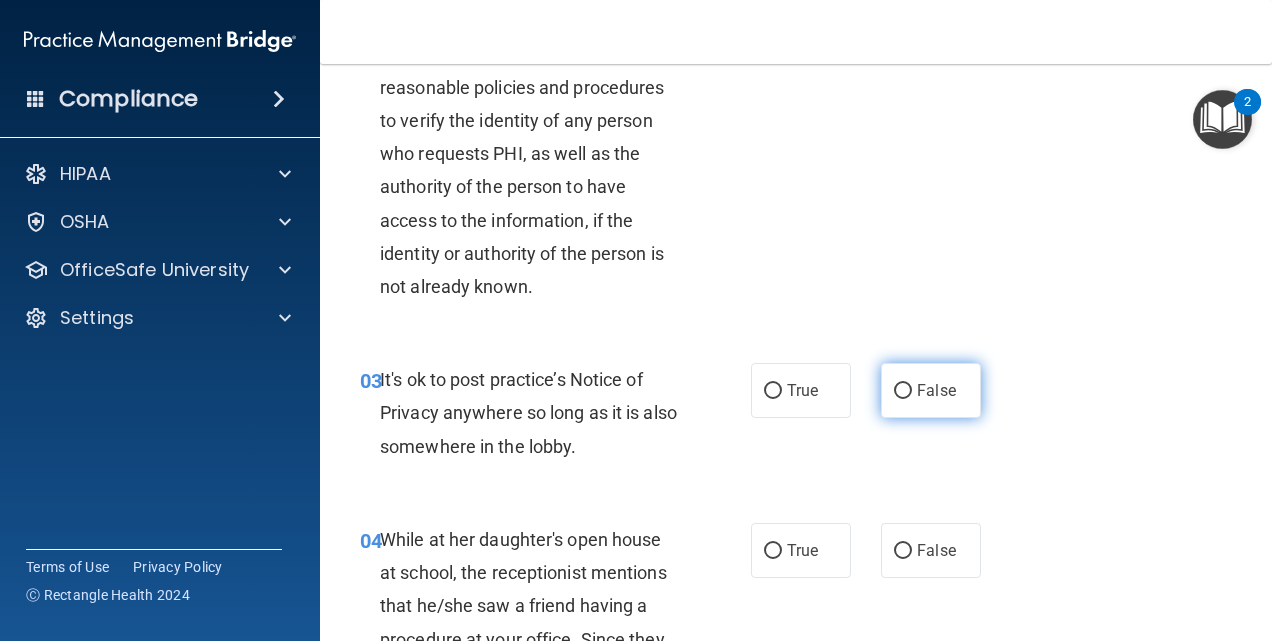 click on "False" at bounding box center [931, 390] 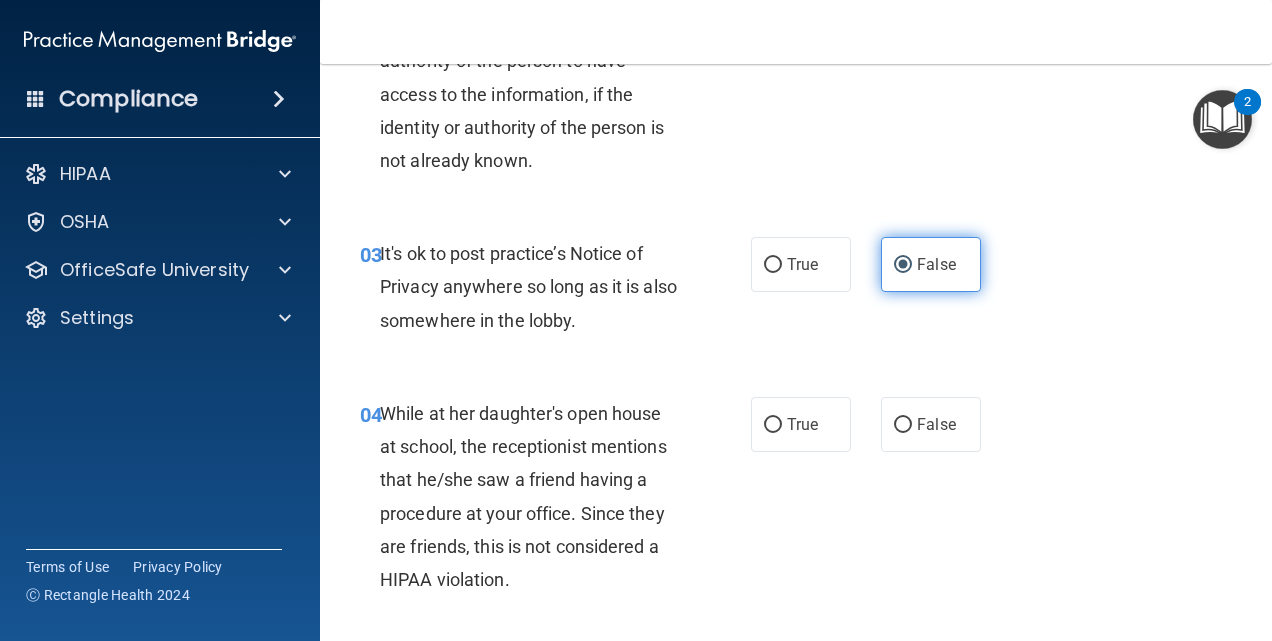 scroll, scrollTop: 471, scrollLeft: 0, axis: vertical 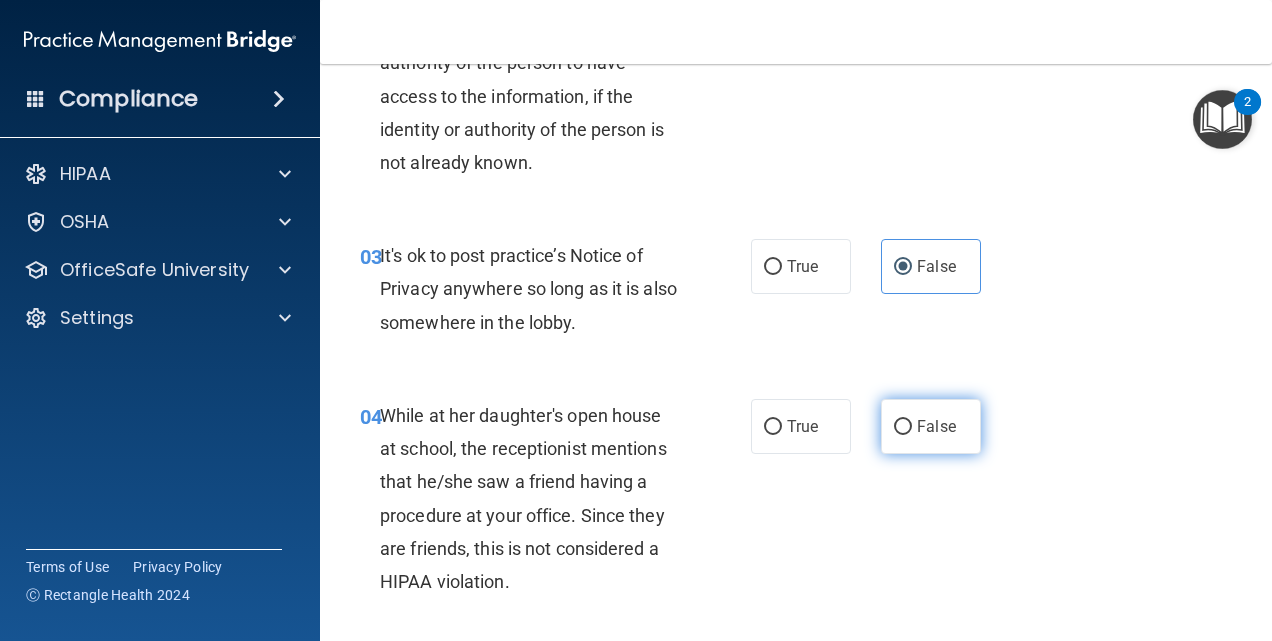click on "False" at bounding box center [931, 426] 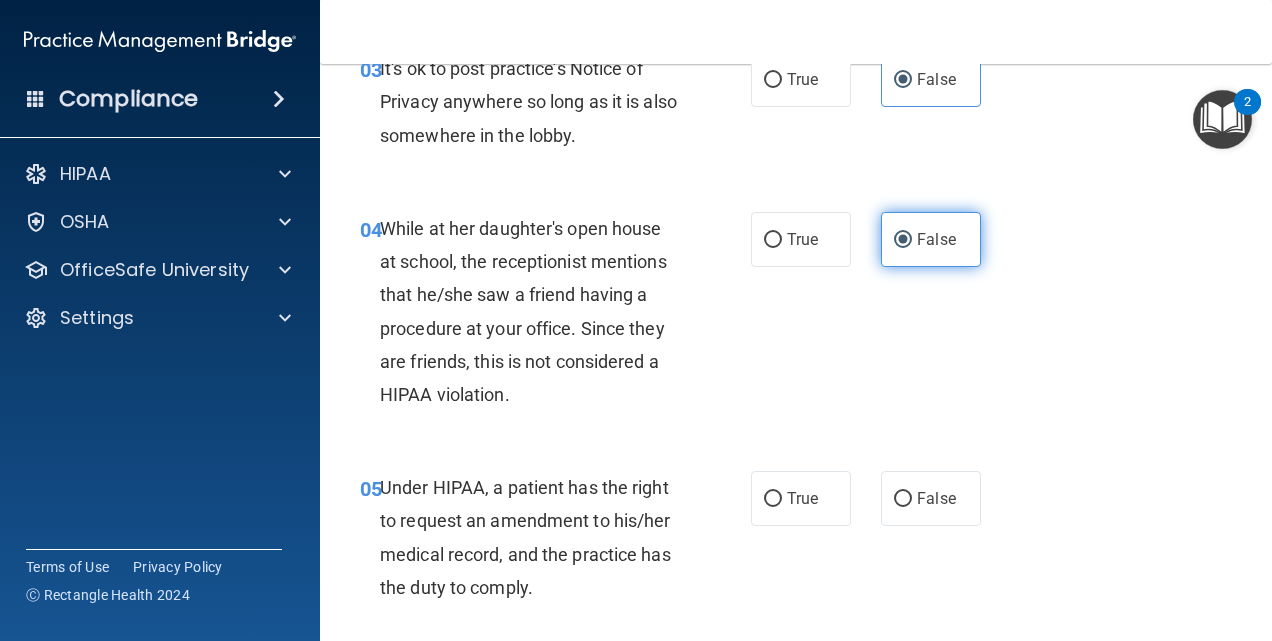 scroll, scrollTop: 656, scrollLeft: 0, axis: vertical 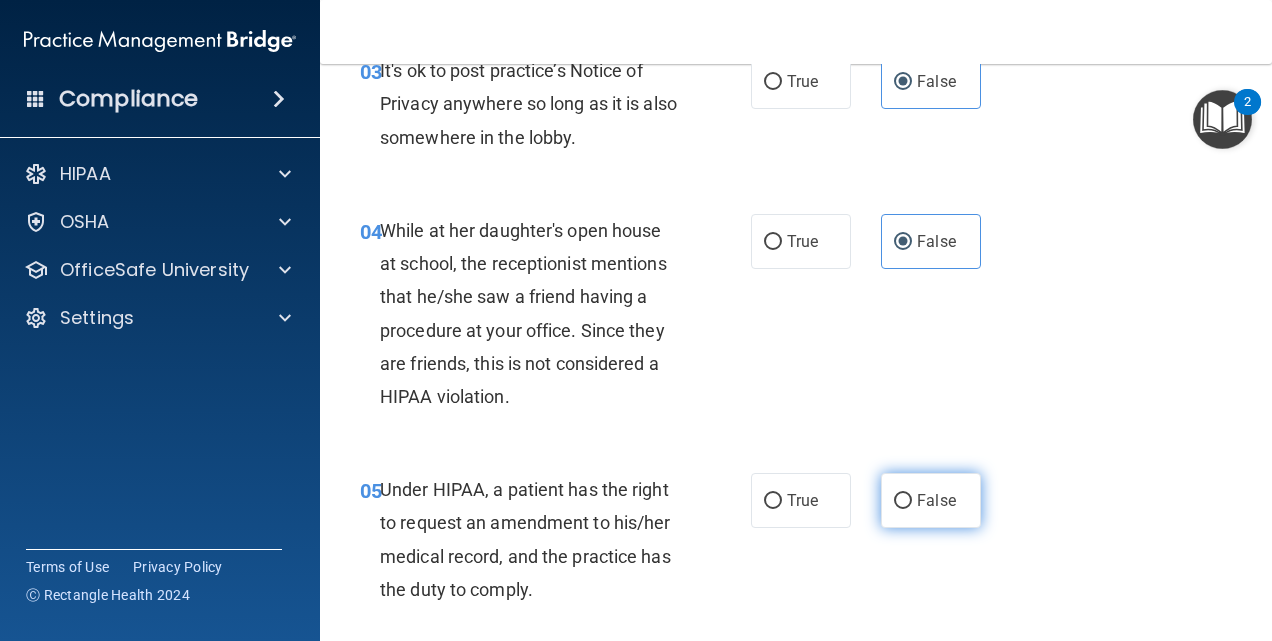 click on "False" at bounding box center (931, 500) 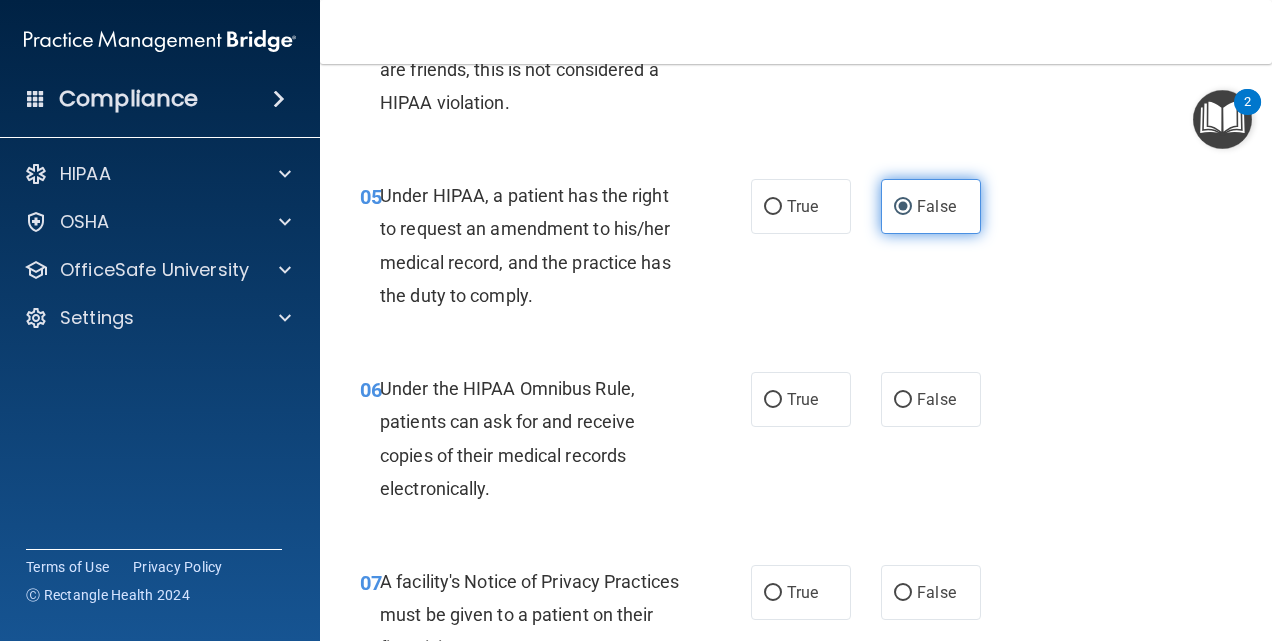 scroll, scrollTop: 950, scrollLeft: 0, axis: vertical 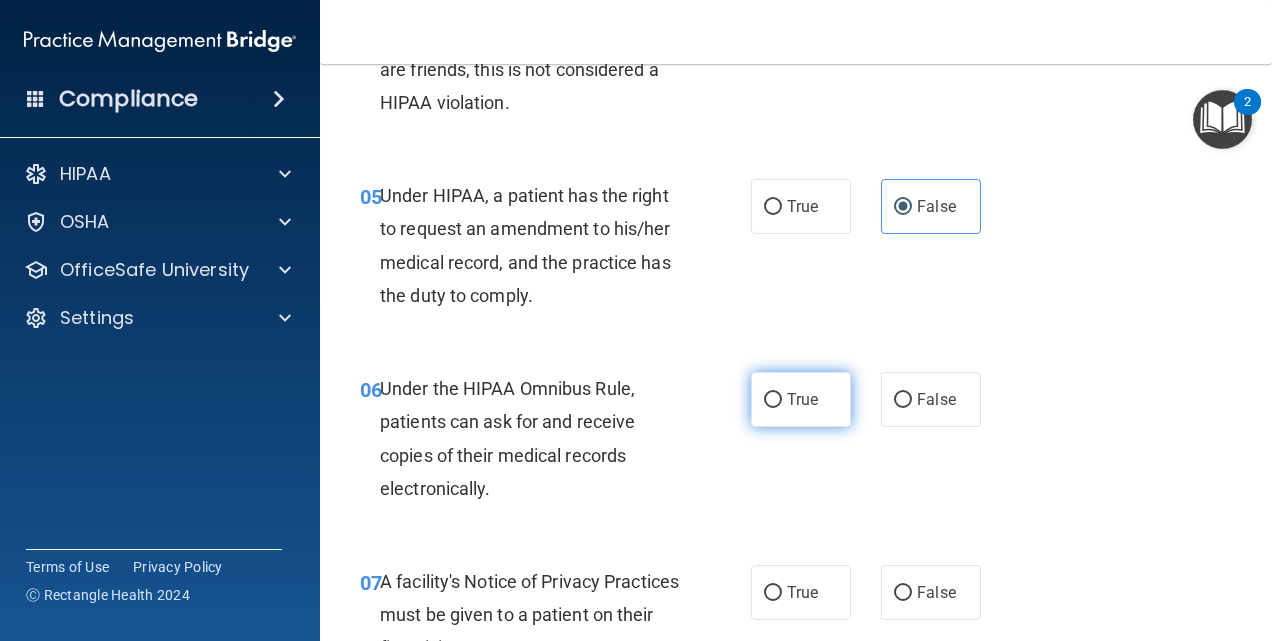 click on "True" at bounding box center [801, 399] 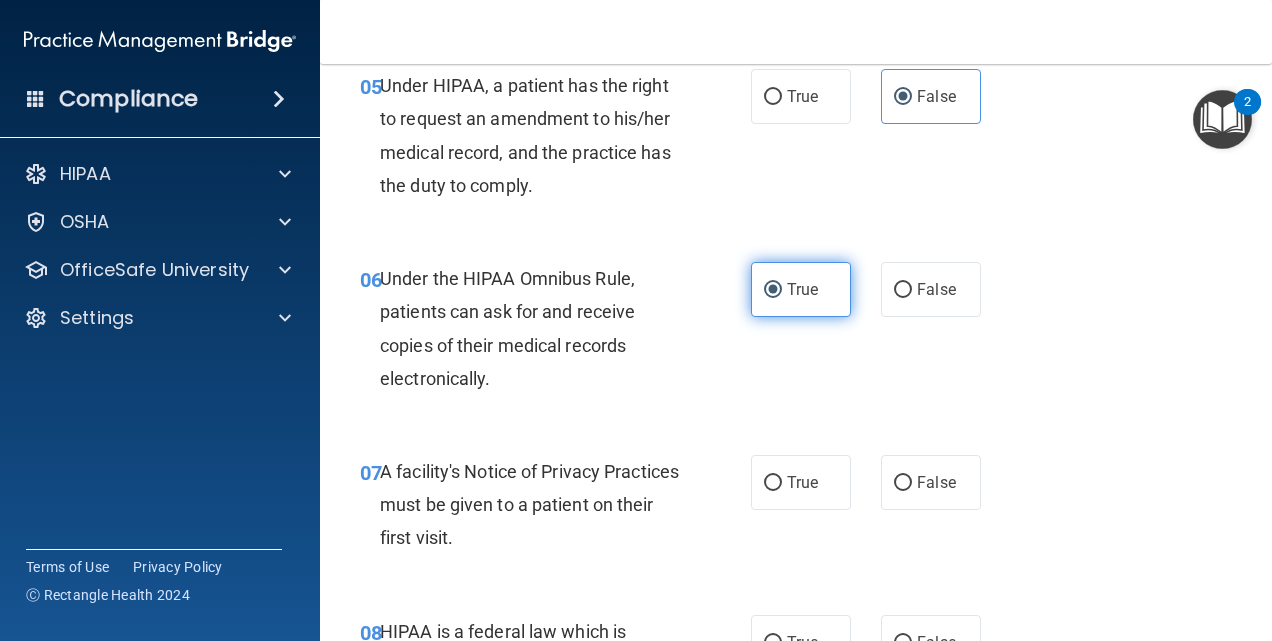 scroll, scrollTop: 1062, scrollLeft: 0, axis: vertical 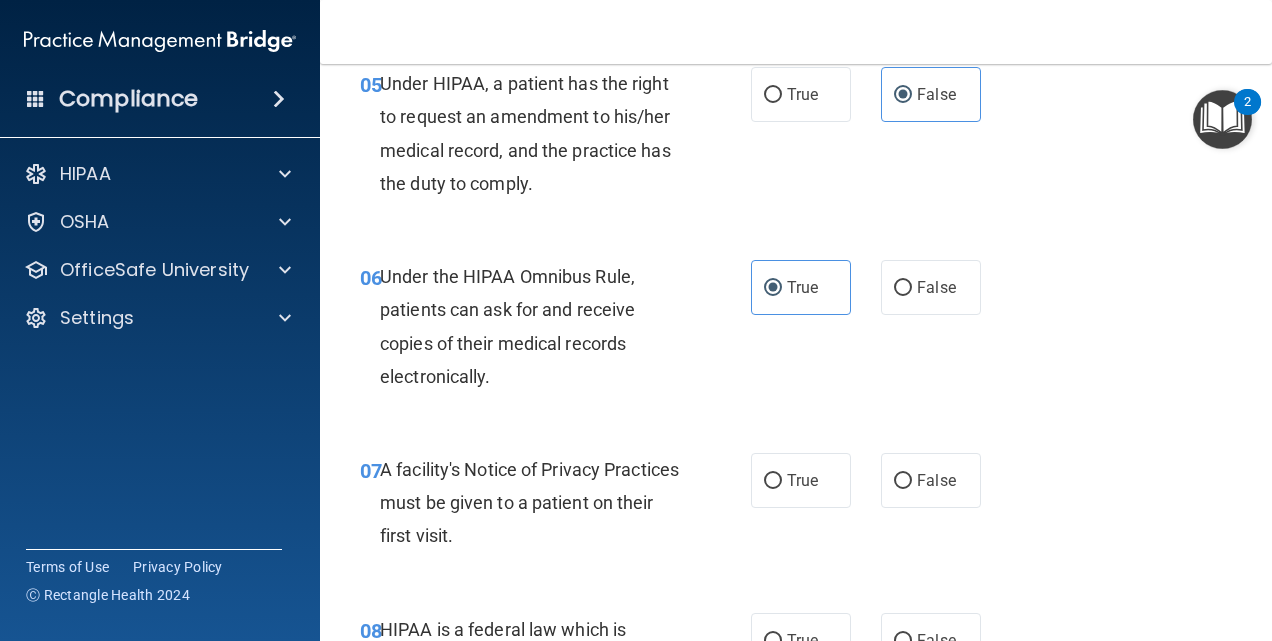 click on "07       A facility's Notice of Privacy Practices must be given to a patient on their first visit.                 True           False" at bounding box center [796, 508] 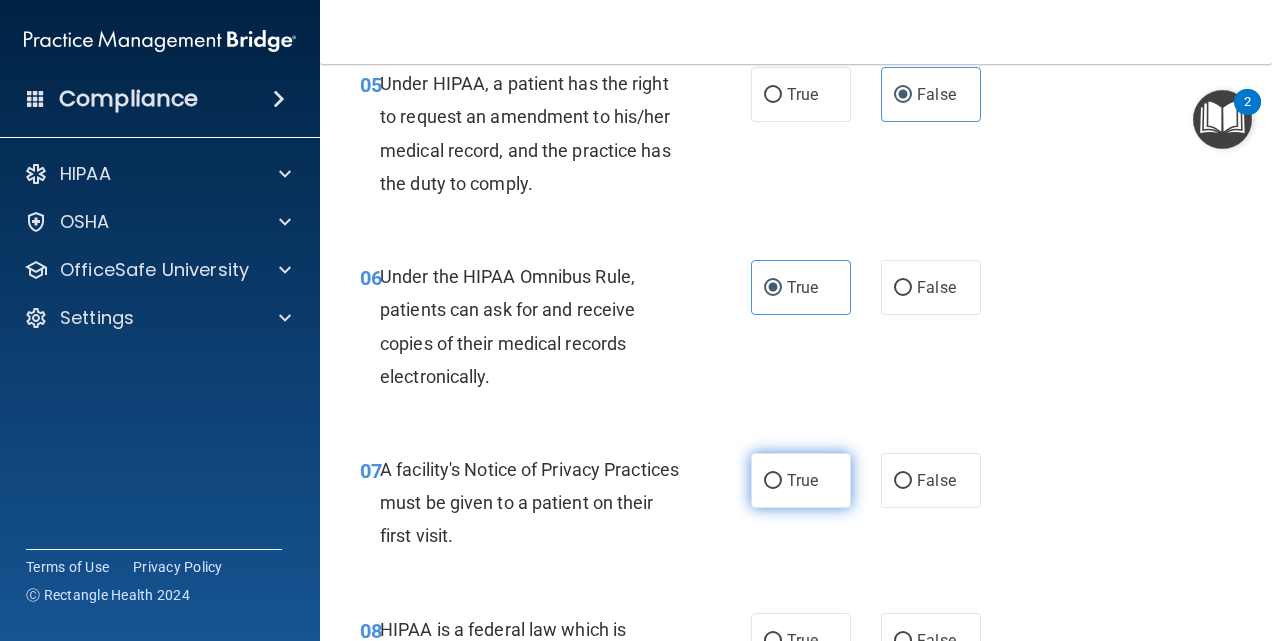 click on "True" at bounding box center [801, 480] 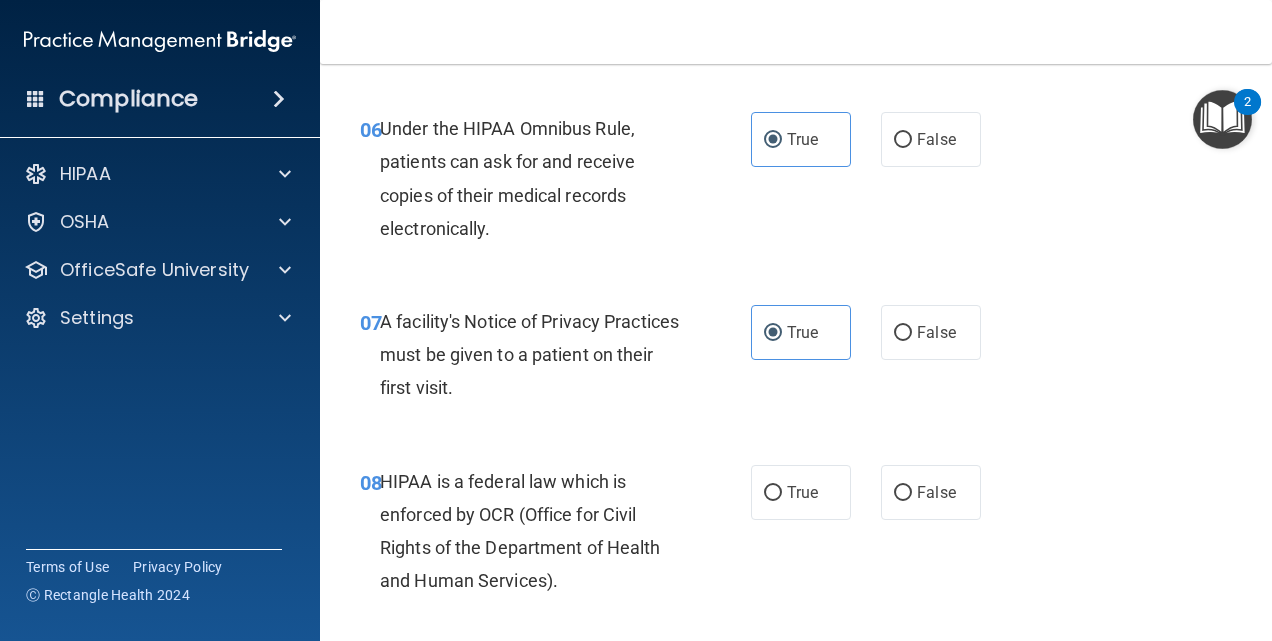 scroll, scrollTop: 1315, scrollLeft: 0, axis: vertical 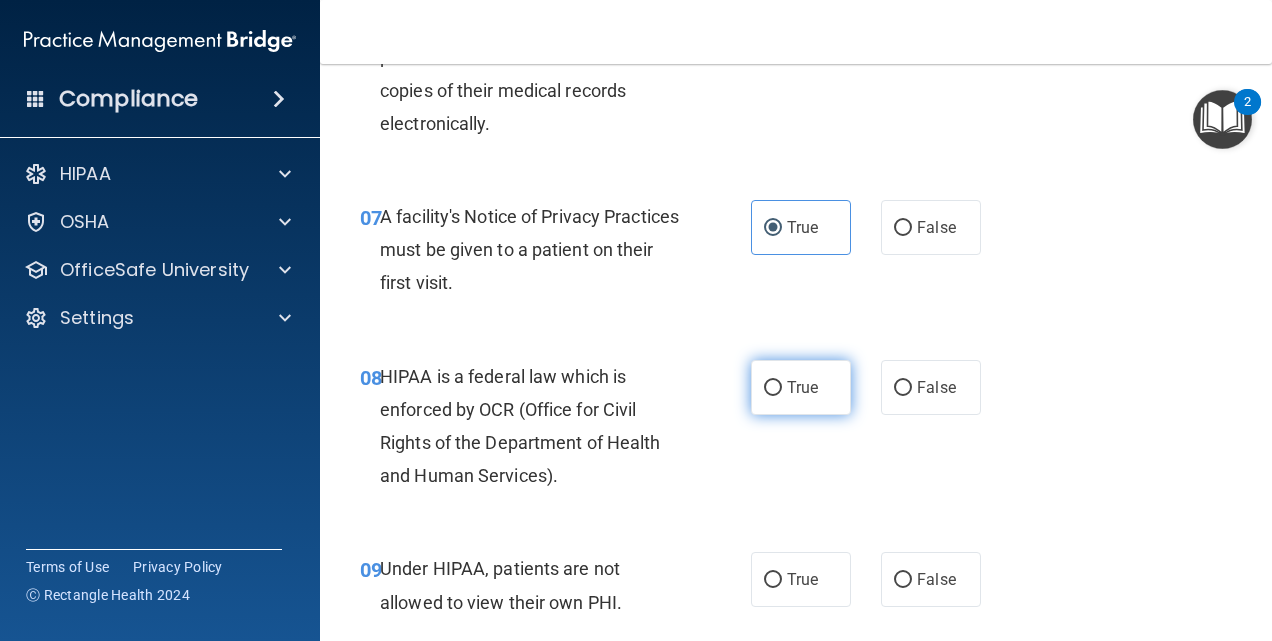 click on "True" at bounding box center [773, 388] 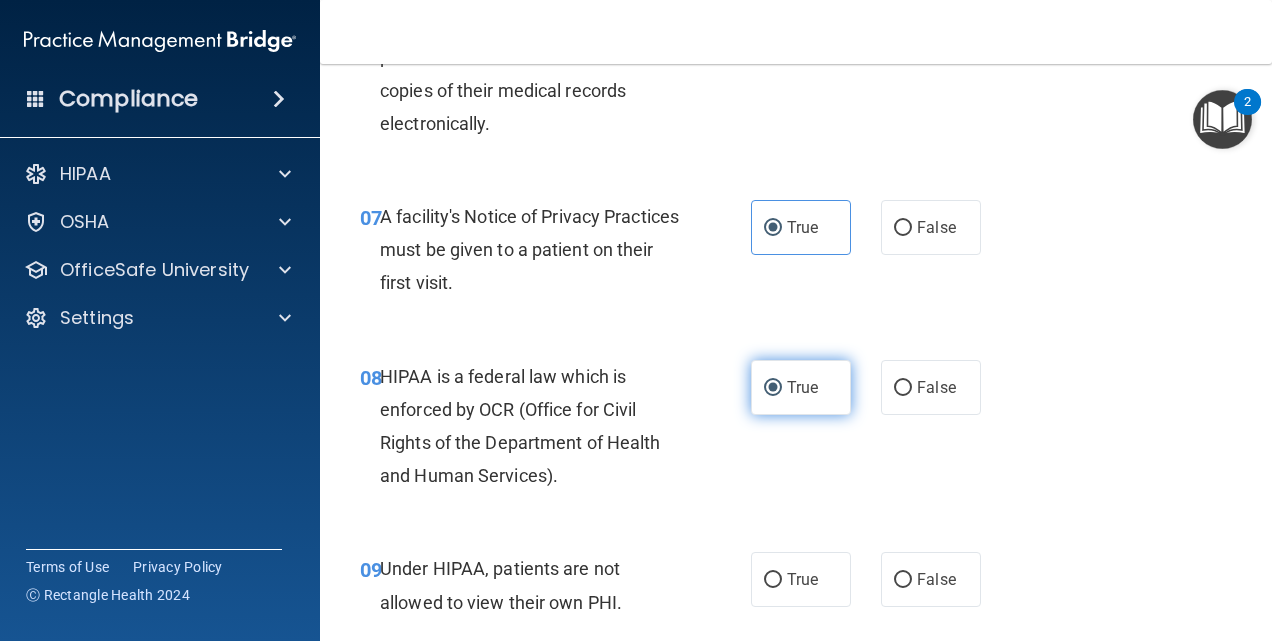 scroll, scrollTop: 1467, scrollLeft: 0, axis: vertical 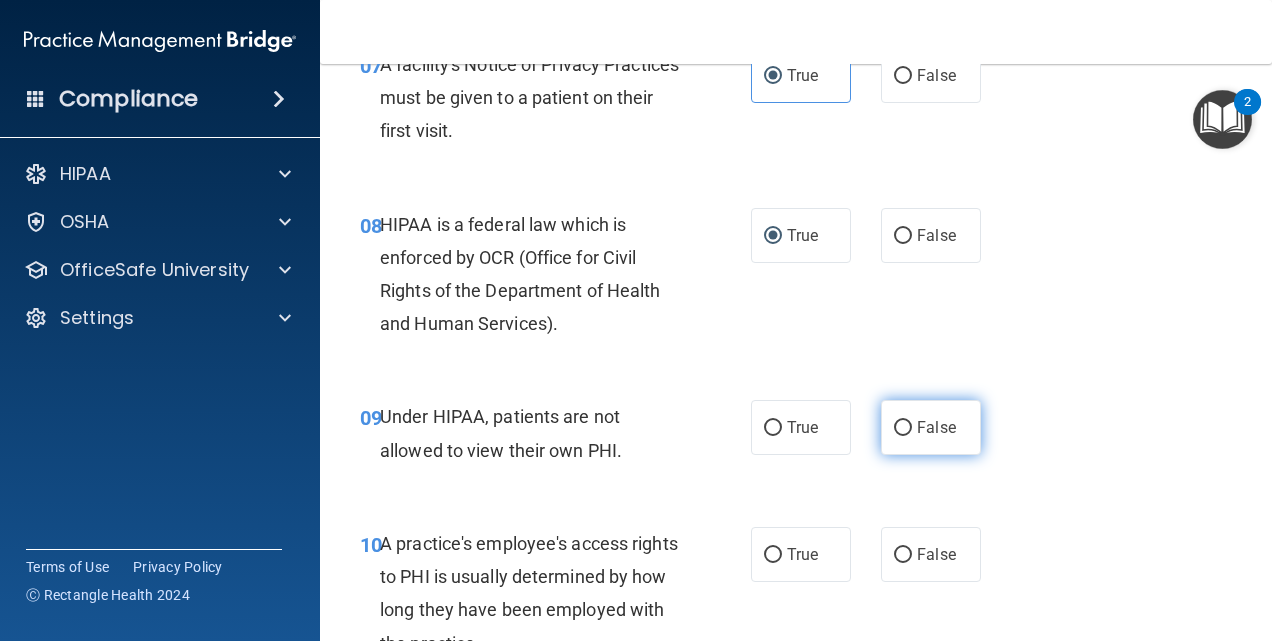 click on "False" at bounding box center [903, 428] 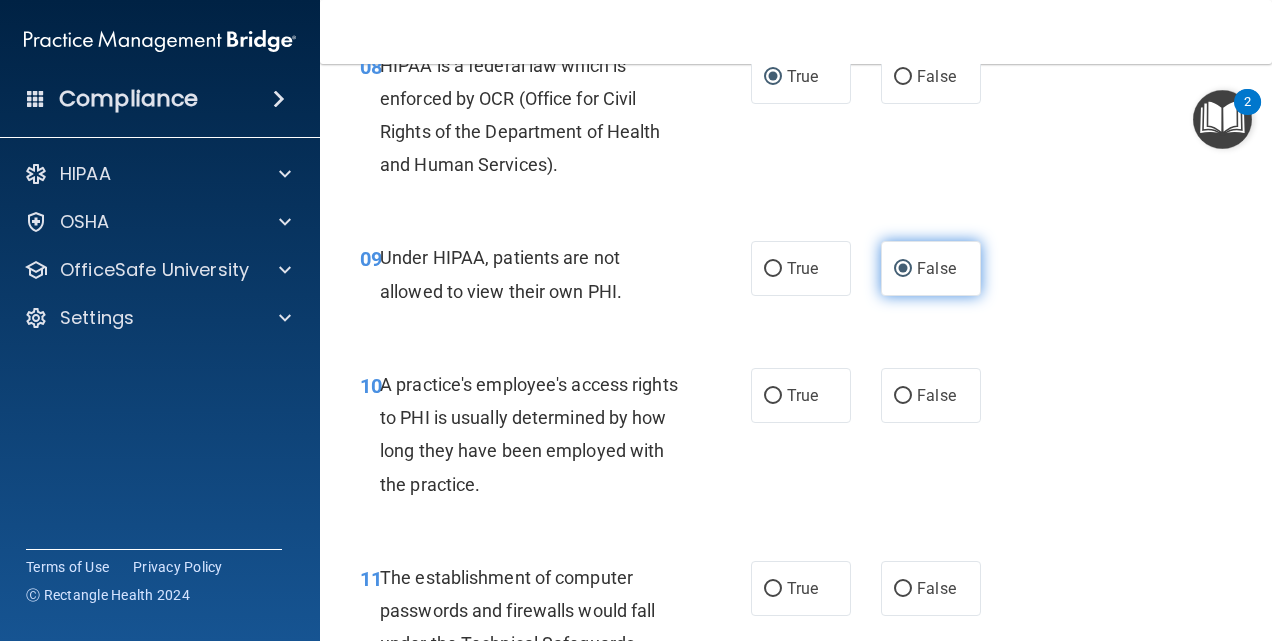 scroll, scrollTop: 1627, scrollLeft: 0, axis: vertical 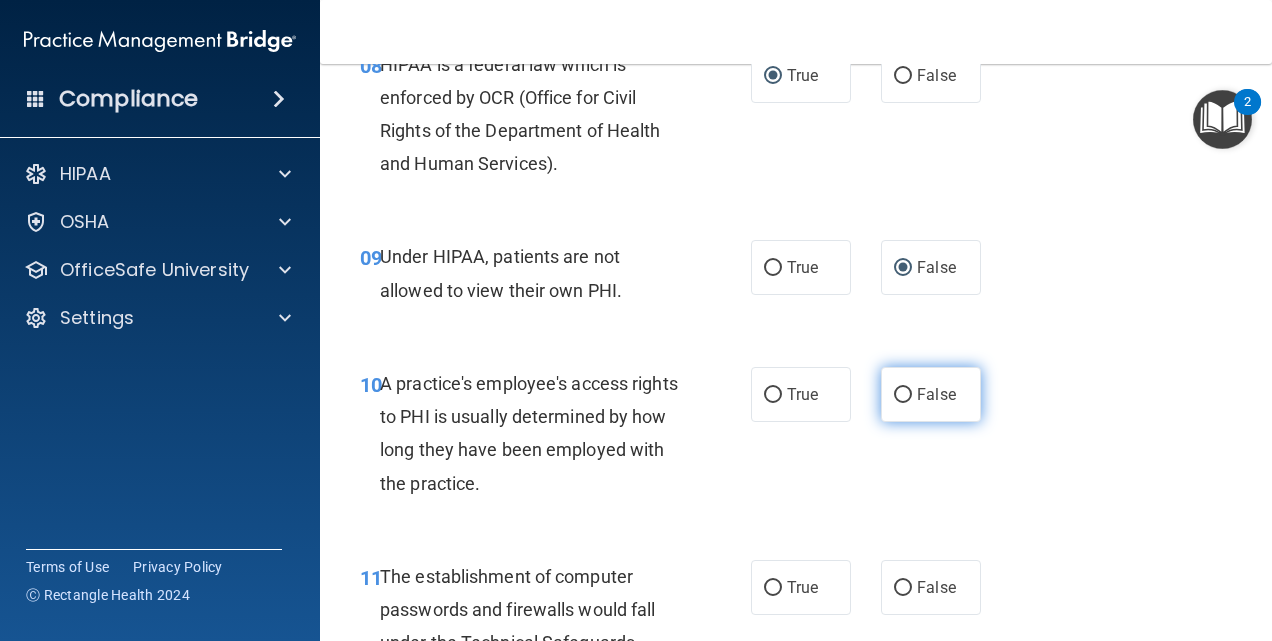 click on "False" at bounding box center [936, 394] 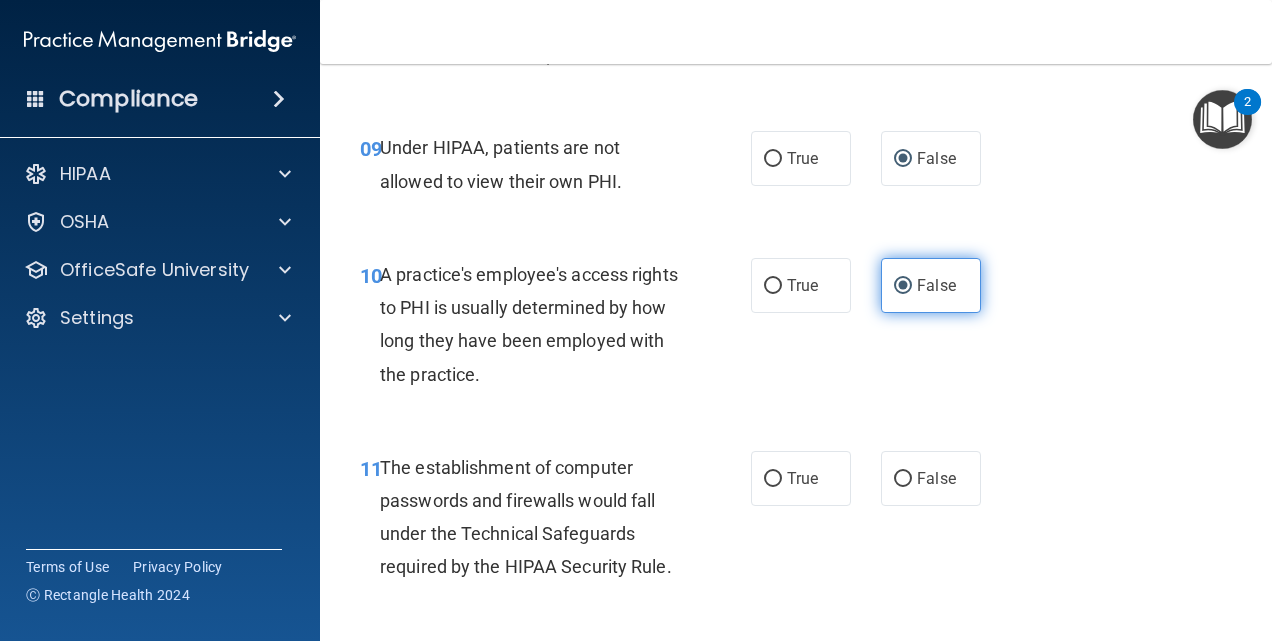 scroll, scrollTop: 1741, scrollLeft: 0, axis: vertical 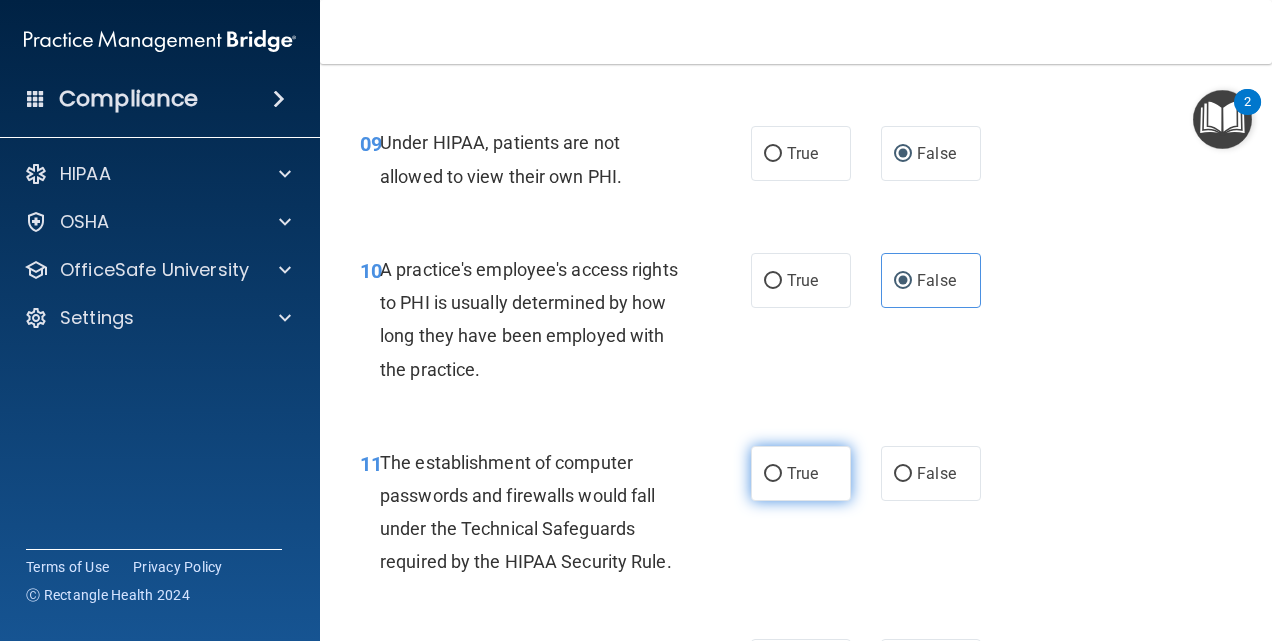 click on "True" at bounding box center [801, 473] 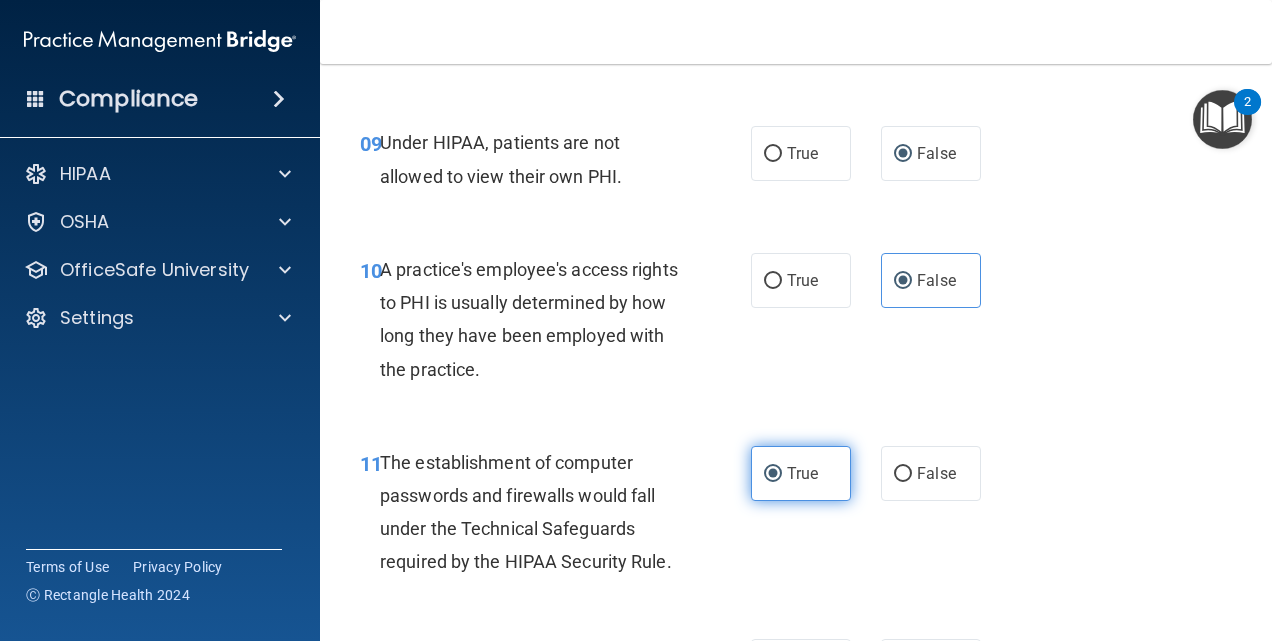 scroll, scrollTop: 2002, scrollLeft: 0, axis: vertical 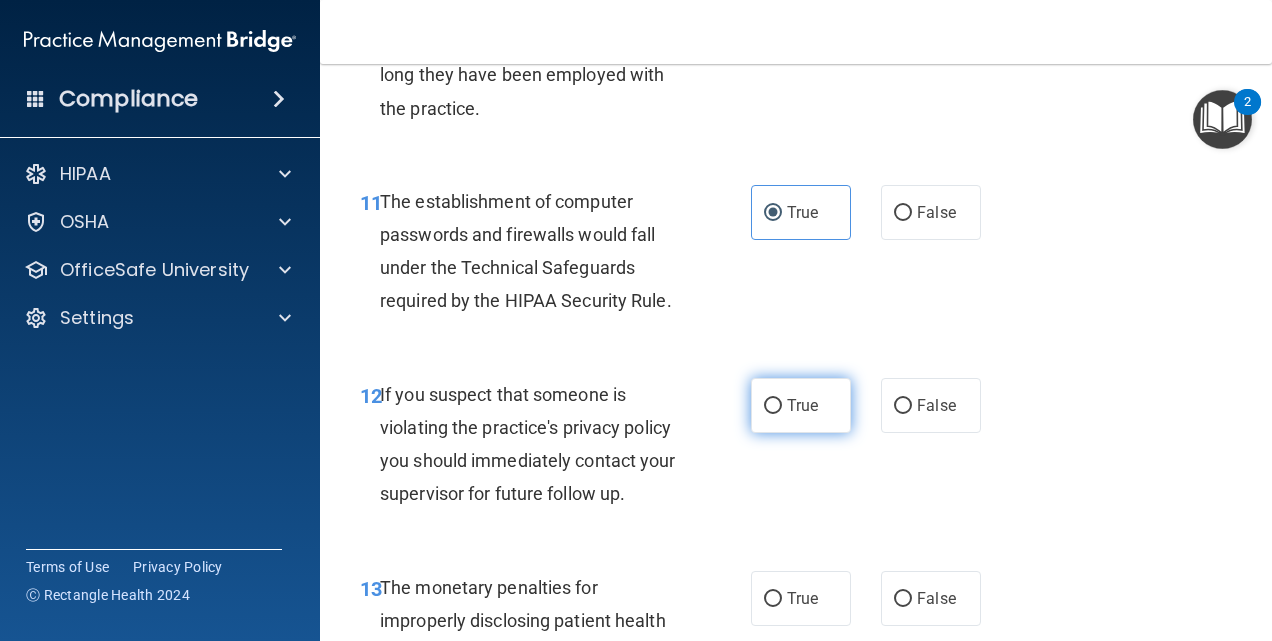 click on "True" at bounding box center (802, 405) 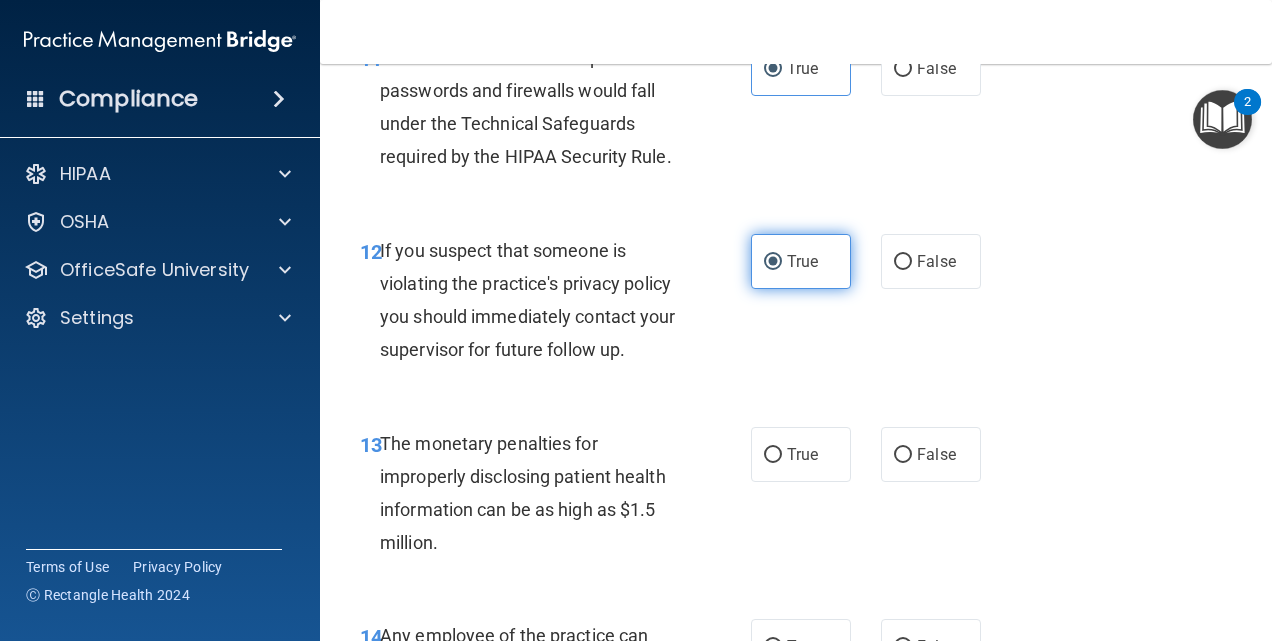 scroll, scrollTop: 2146, scrollLeft: 0, axis: vertical 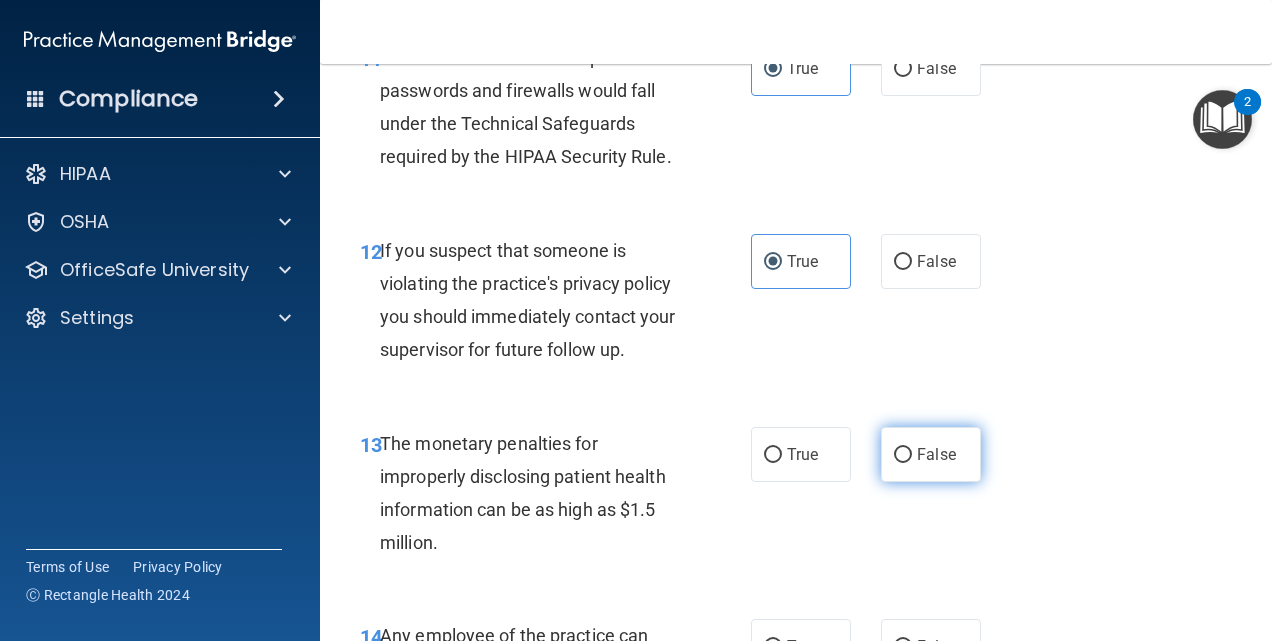 click on "False" at bounding box center (931, 454) 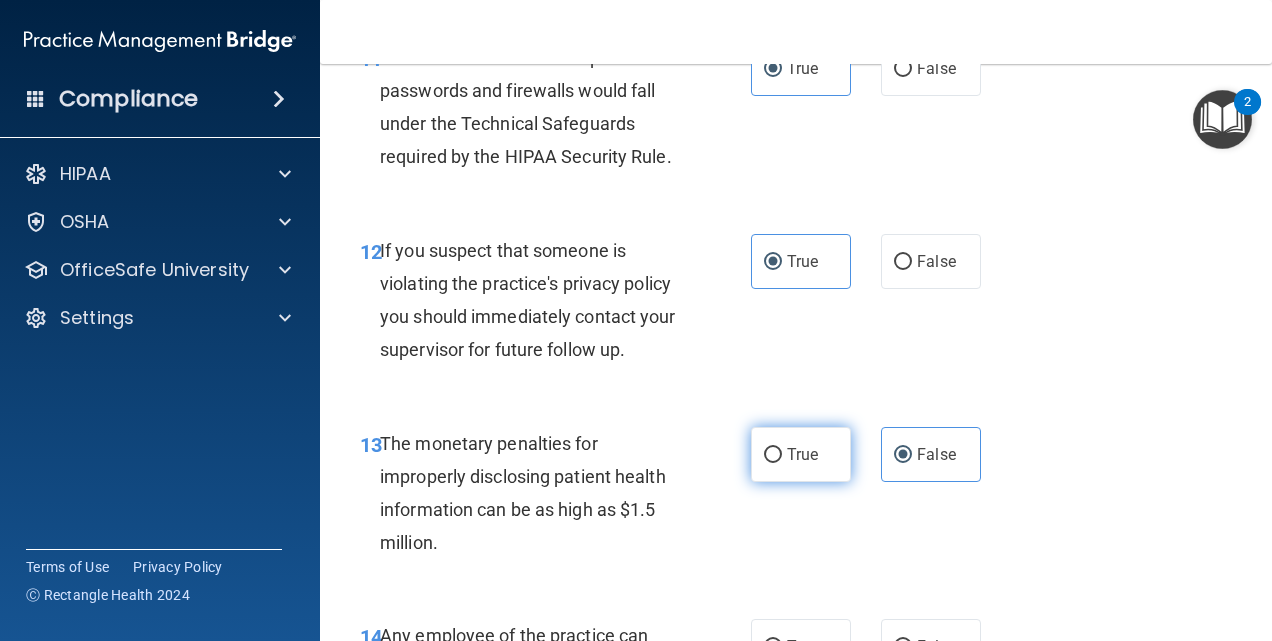 click on "True" at bounding box center (801, 454) 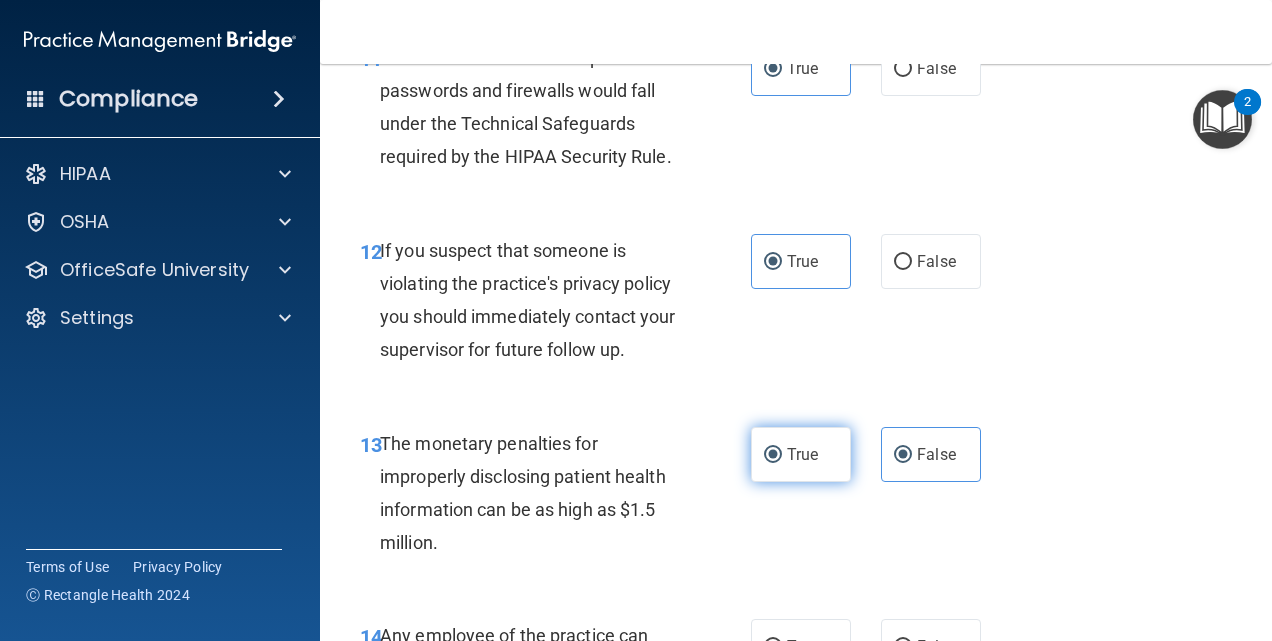 radio on "false" 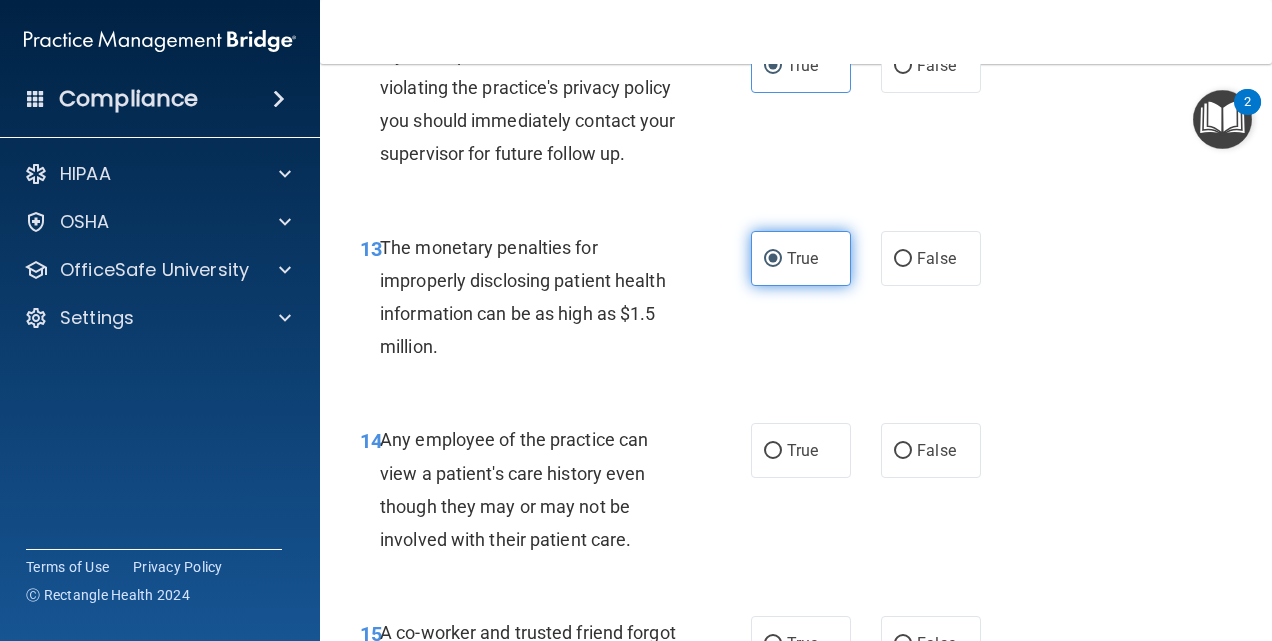 scroll, scrollTop: 2340, scrollLeft: 0, axis: vertical 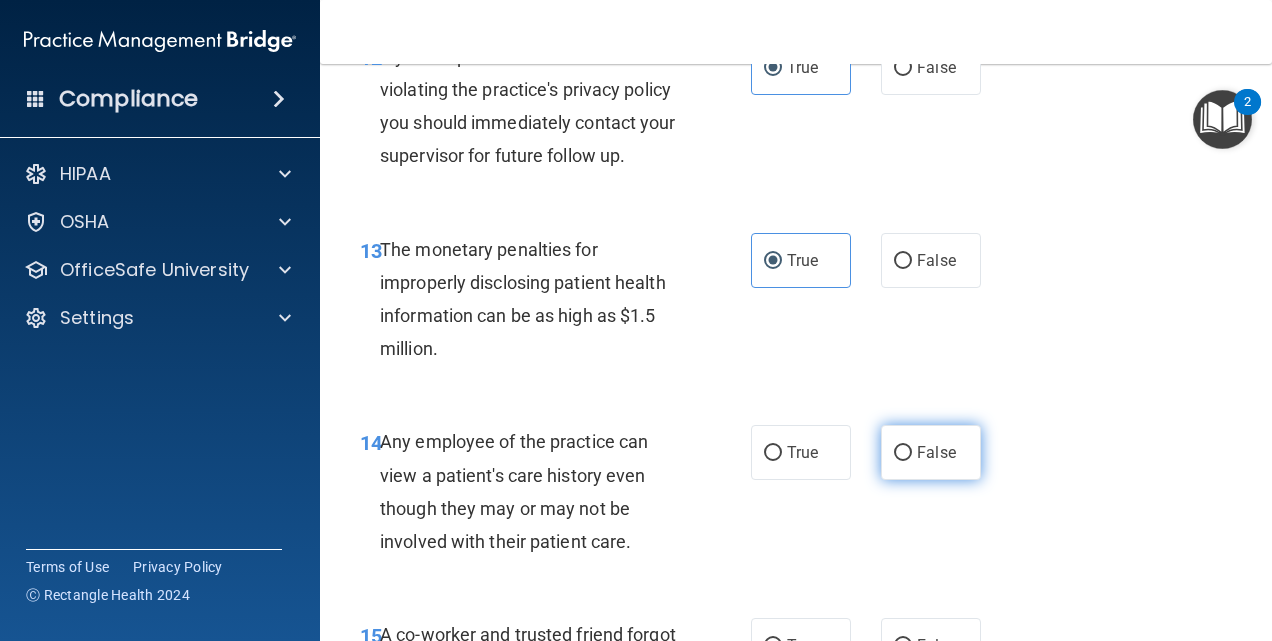 click on "False" at bounding box center (931, 452) 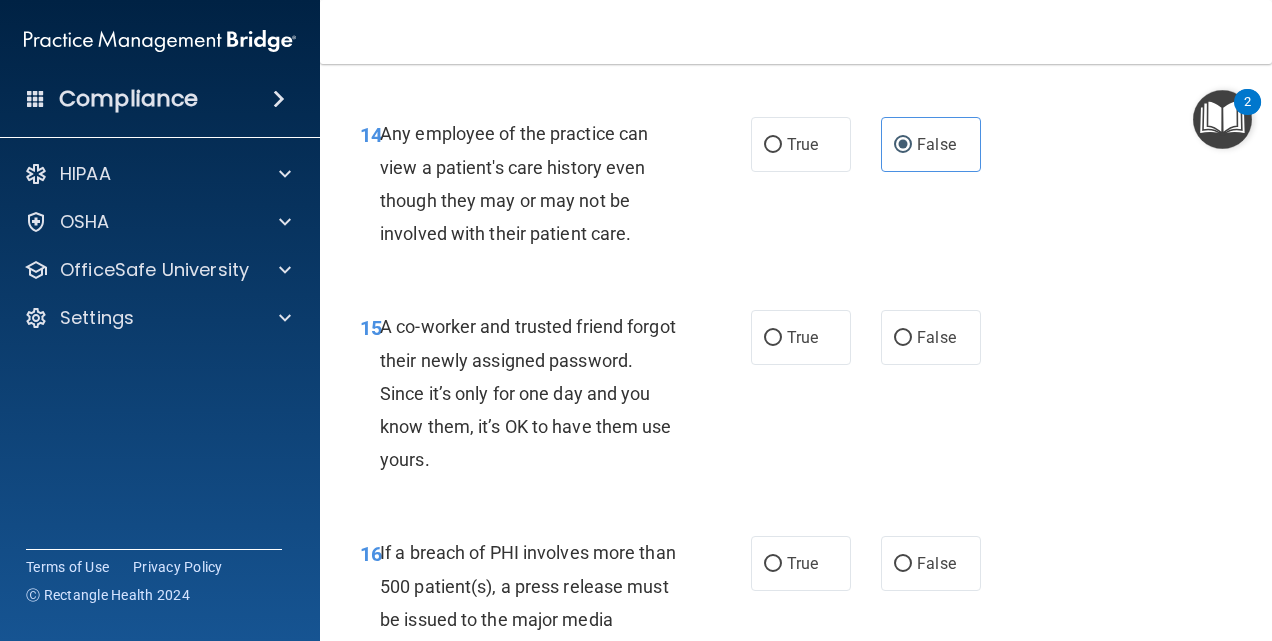 scroll, scrollTop: 2643, scrollLeft: 0, axis: vertical 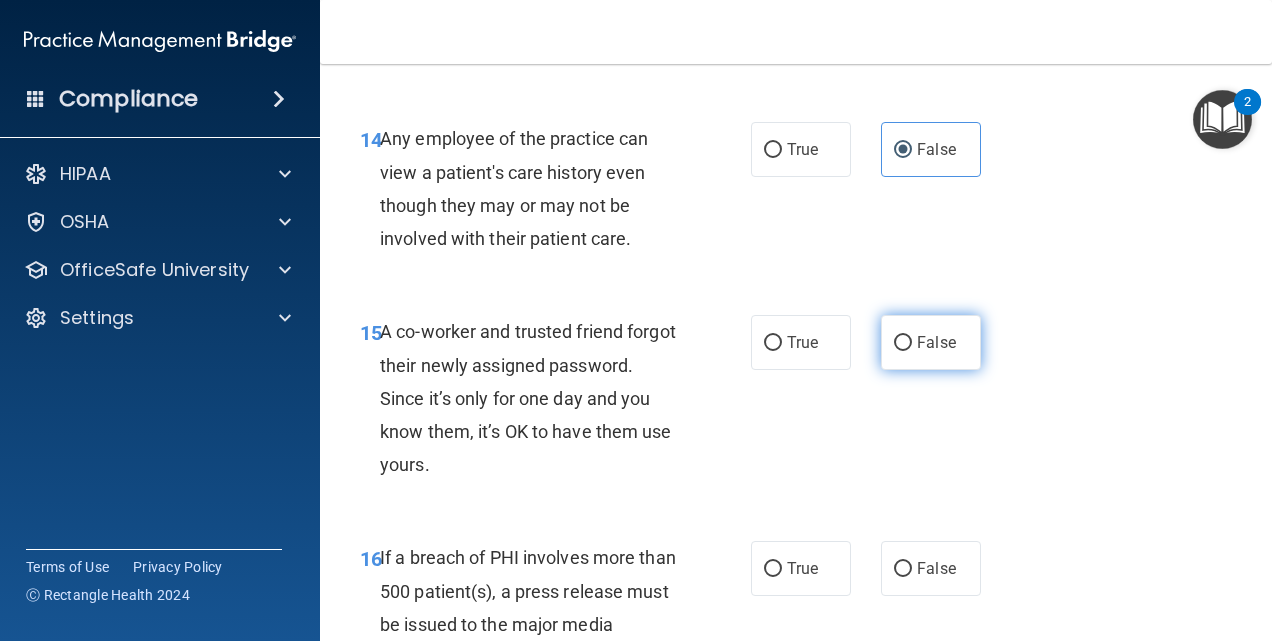 click on "False" at bounding box center (931, 342) 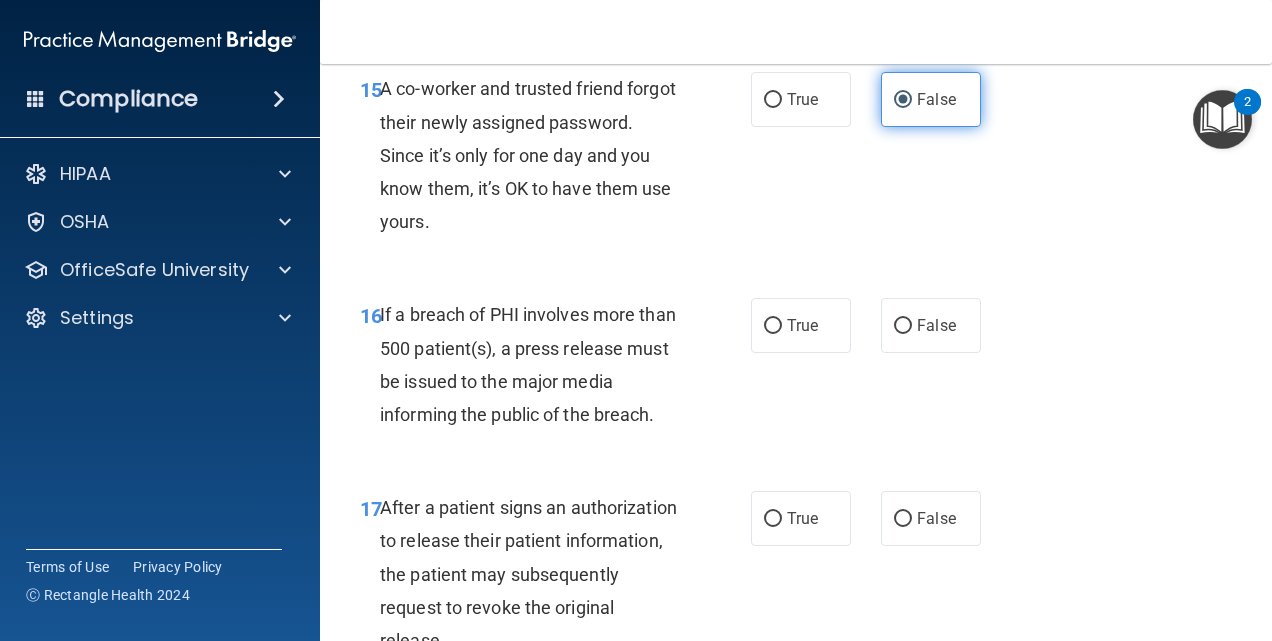 scroll, scrollTop: 2885, scrollLeft: 0, axis: vertical 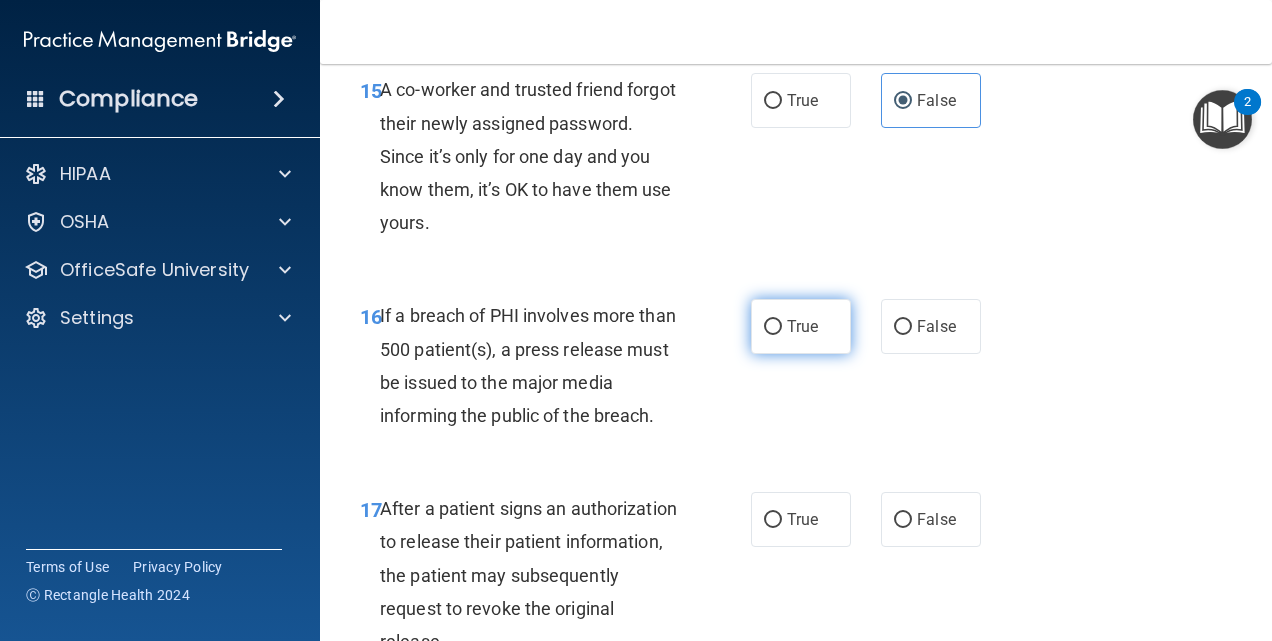 click on "True" at bounding box center [801, 326] 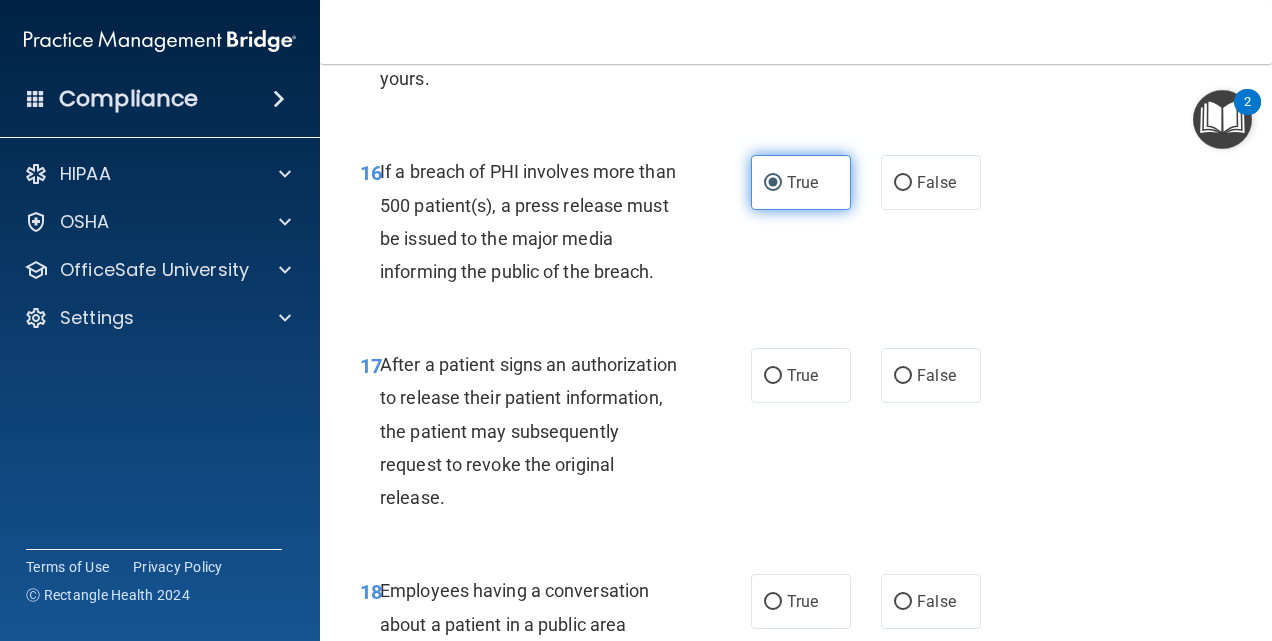 scroll, scrollTop: 3027, scrollLeft: 0, axis: vertical 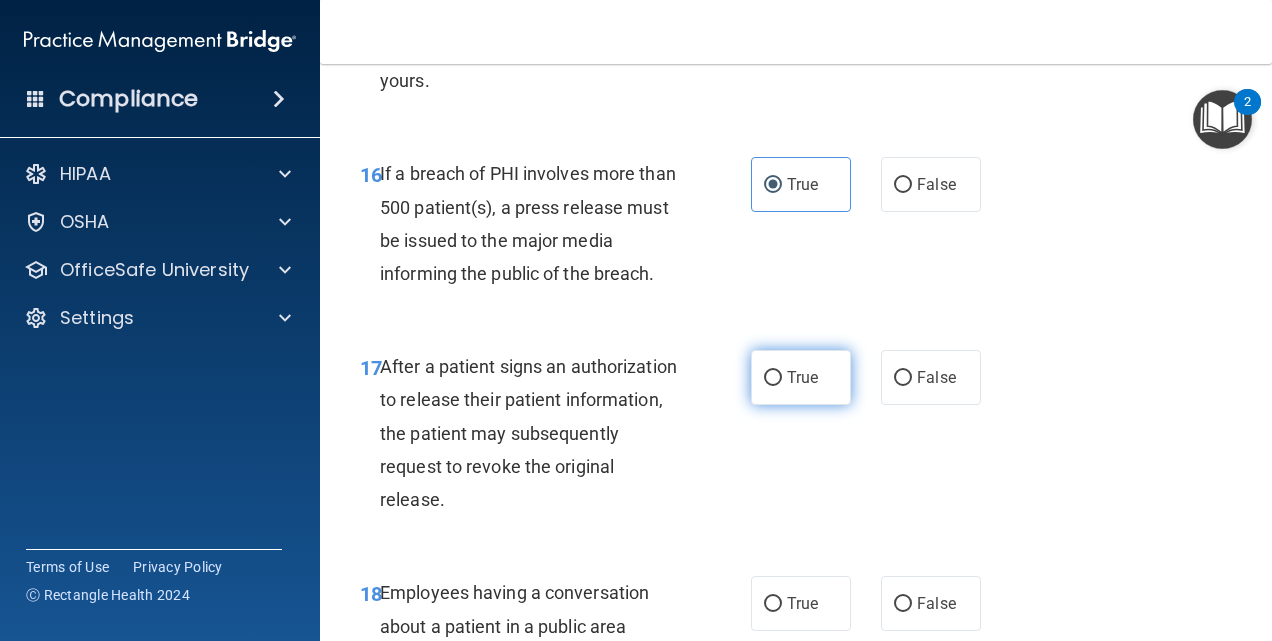 click on "True" at bounding box center [801, 377] 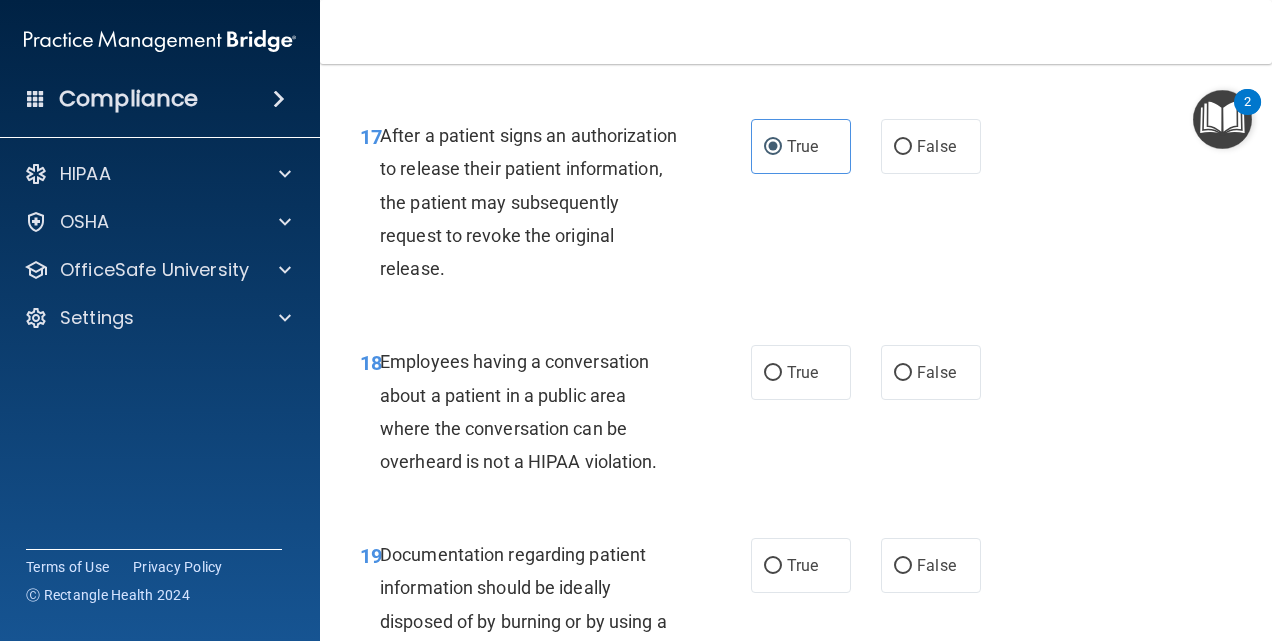 scroll, scrollTop: 3289, scrollLeft: 0, axis: vertical 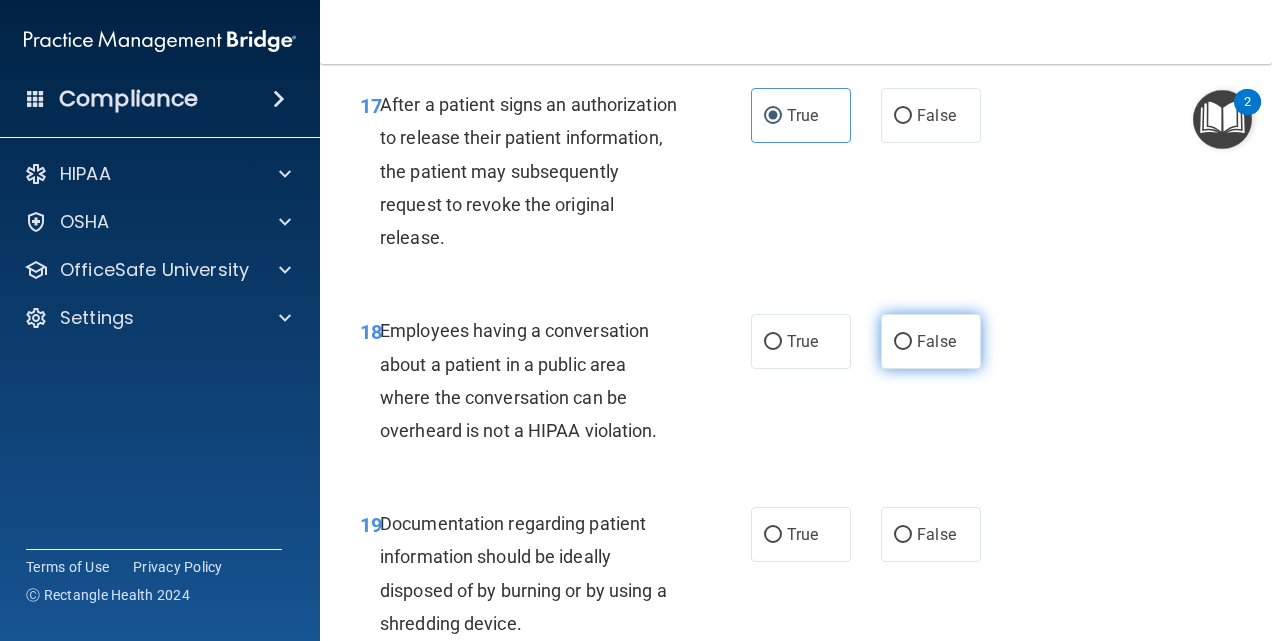click on "False" at bounding box center [931, 341] 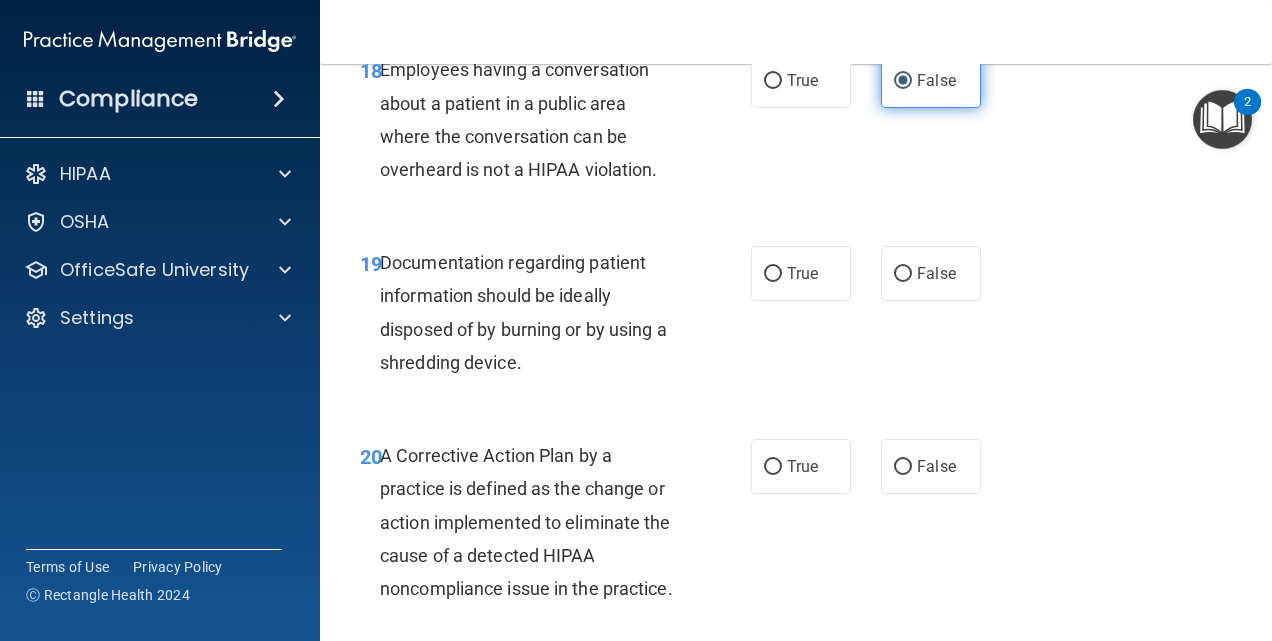 scroll, scrollTop: 3552, scrollLeft: 0, axis: vertical 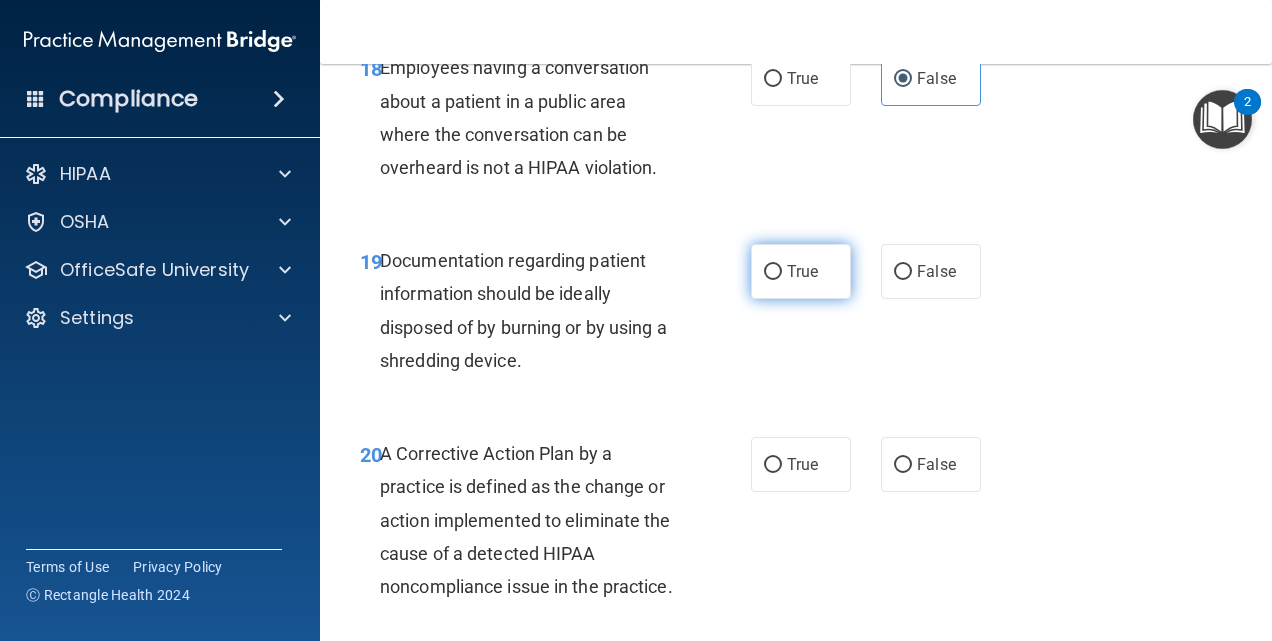 click on "True" at bounding box center [802, 271] 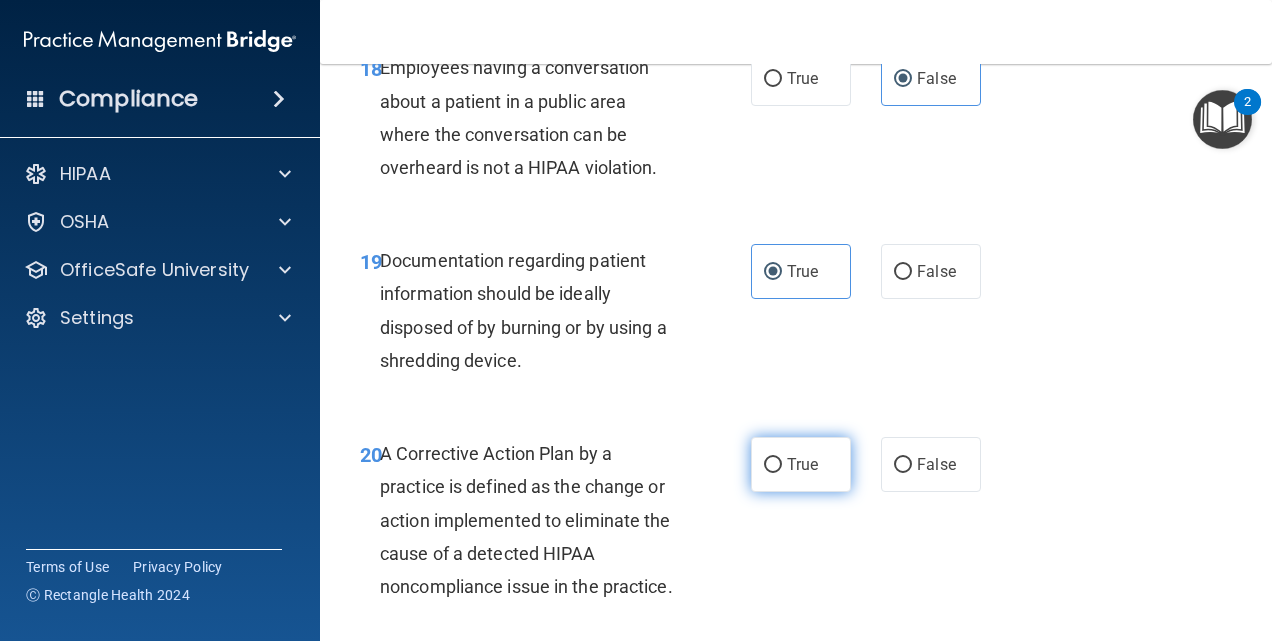 click on "True" at bounding box center (801, 464) 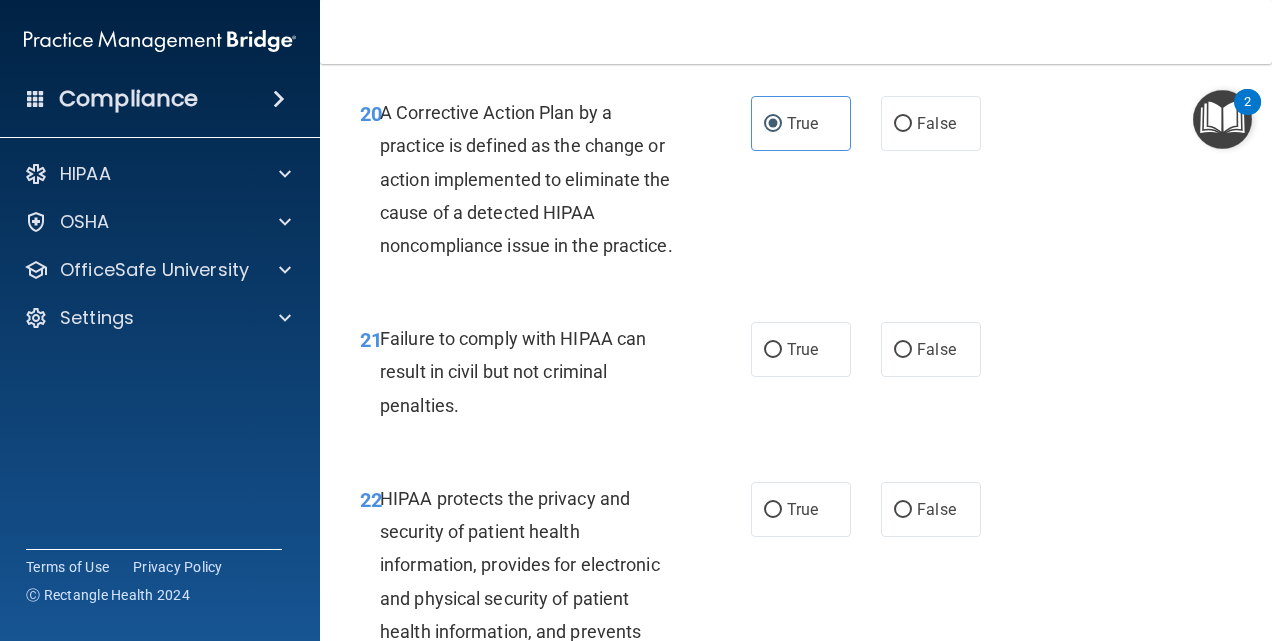 scroll, scrollTop: 3896, scrollLeft: 0, axis: vertical 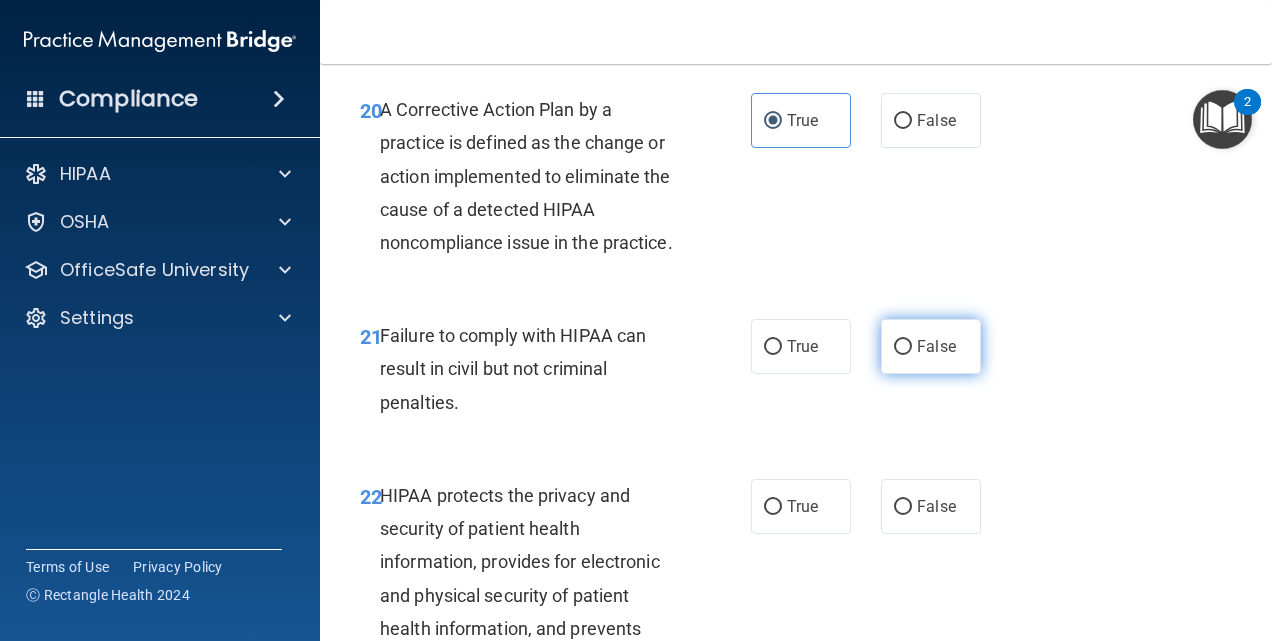 click on "False" at bounding box center (903, 347) 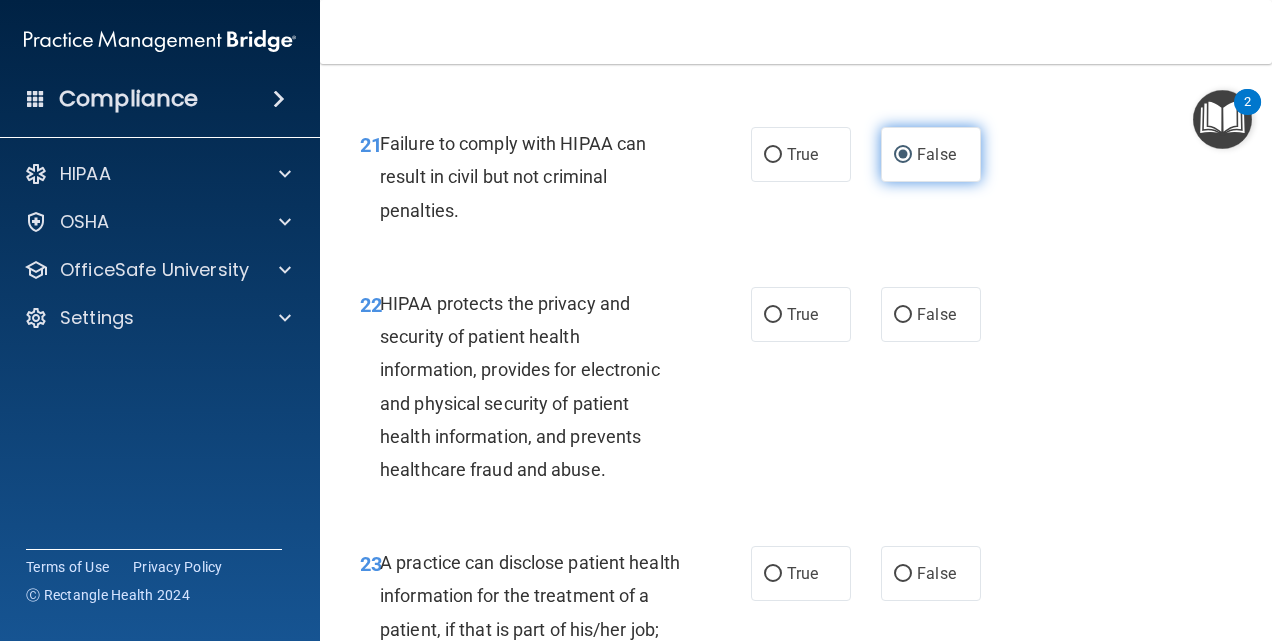 scroll, scrollTop: 4087, scrollLeft: 0, axis: vertical 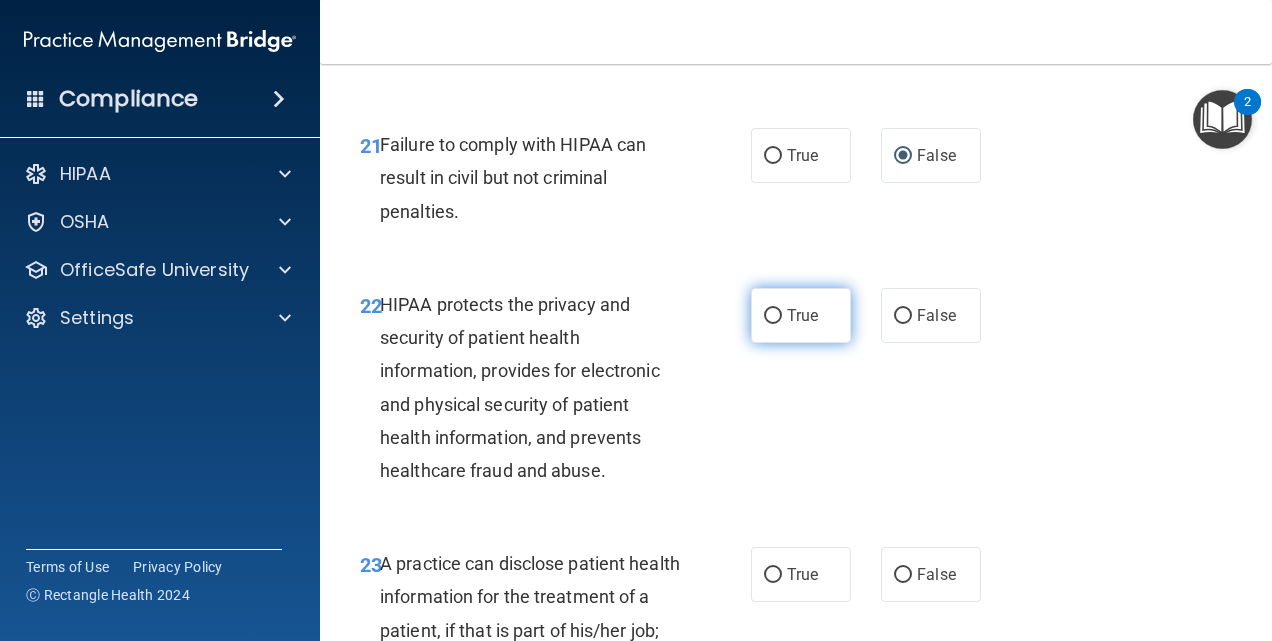 click on "True" at bounding box center (801, 315) 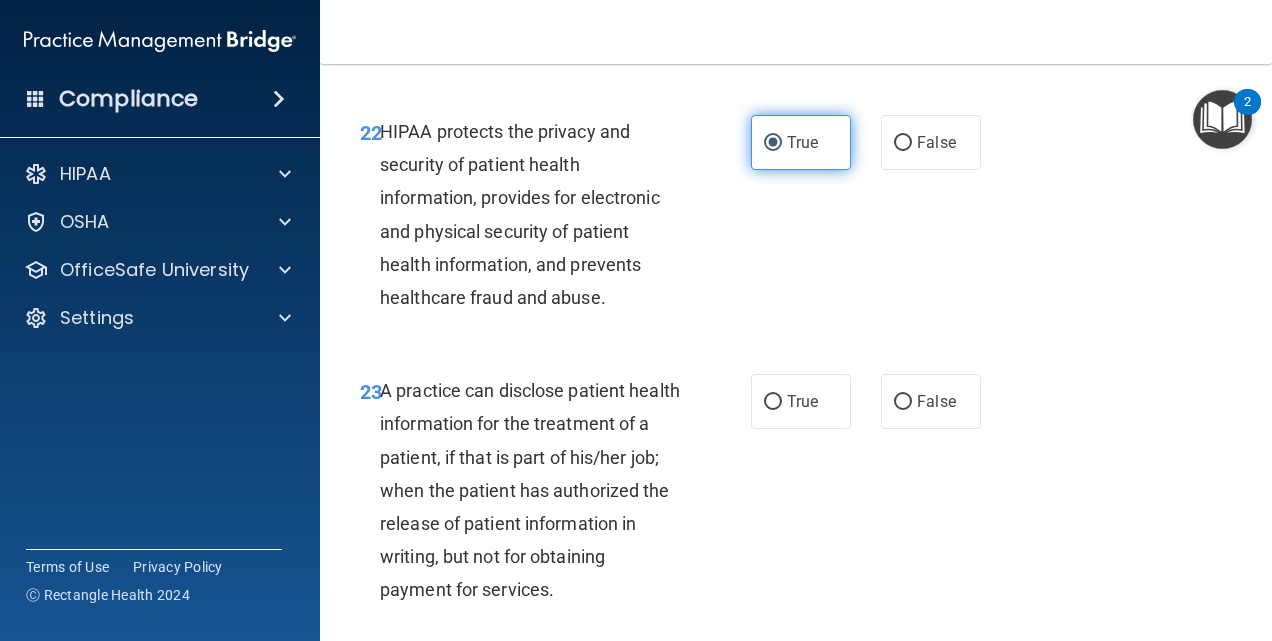 scroll, scrollTop: 4261, scrollLeft: 0, axis: vertical 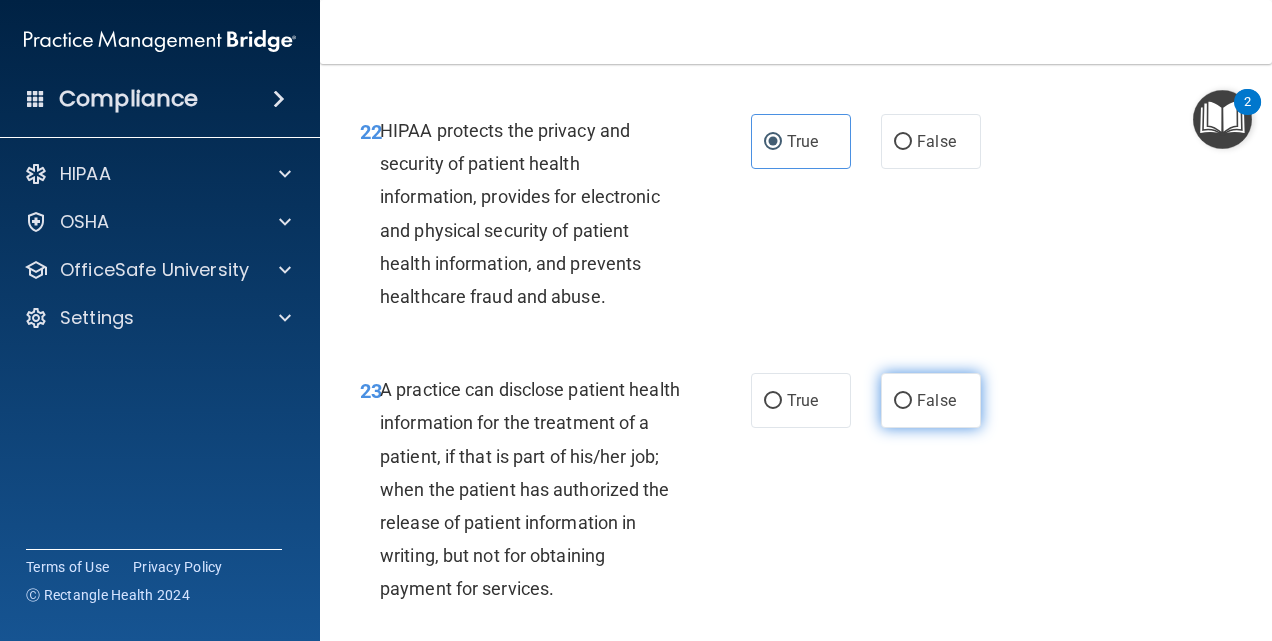 click on "False" at bounding box center [931, 400] 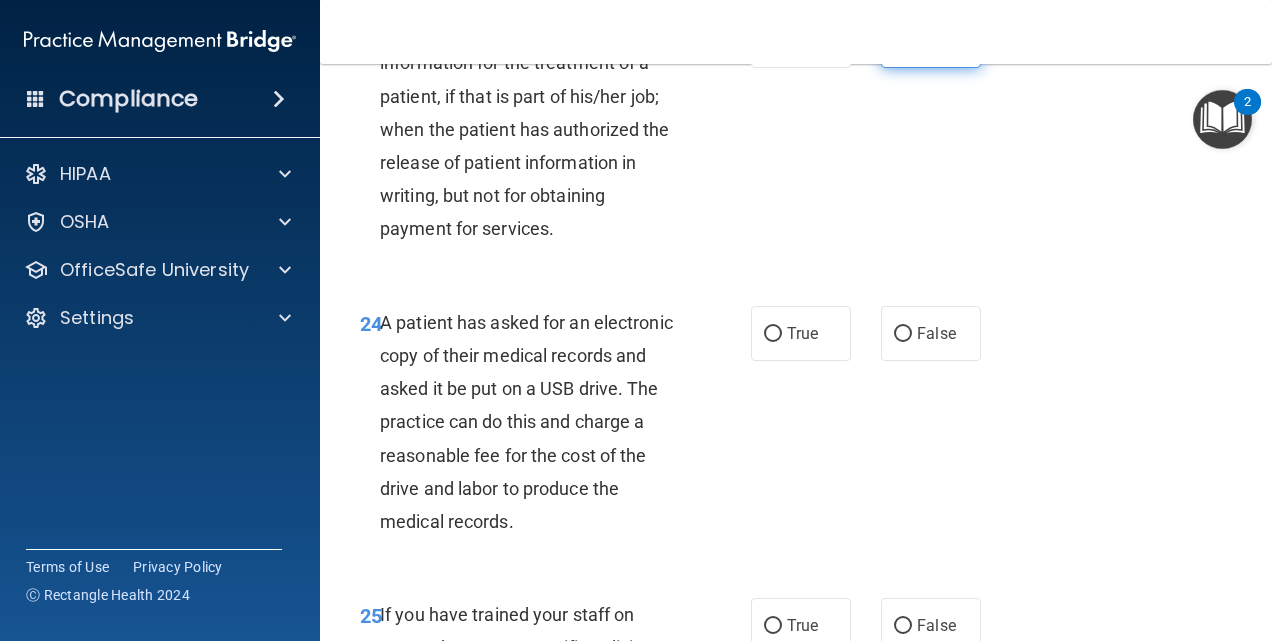 scroll, scrollTop: 4622, scrollLeft: 0, axis: vertical 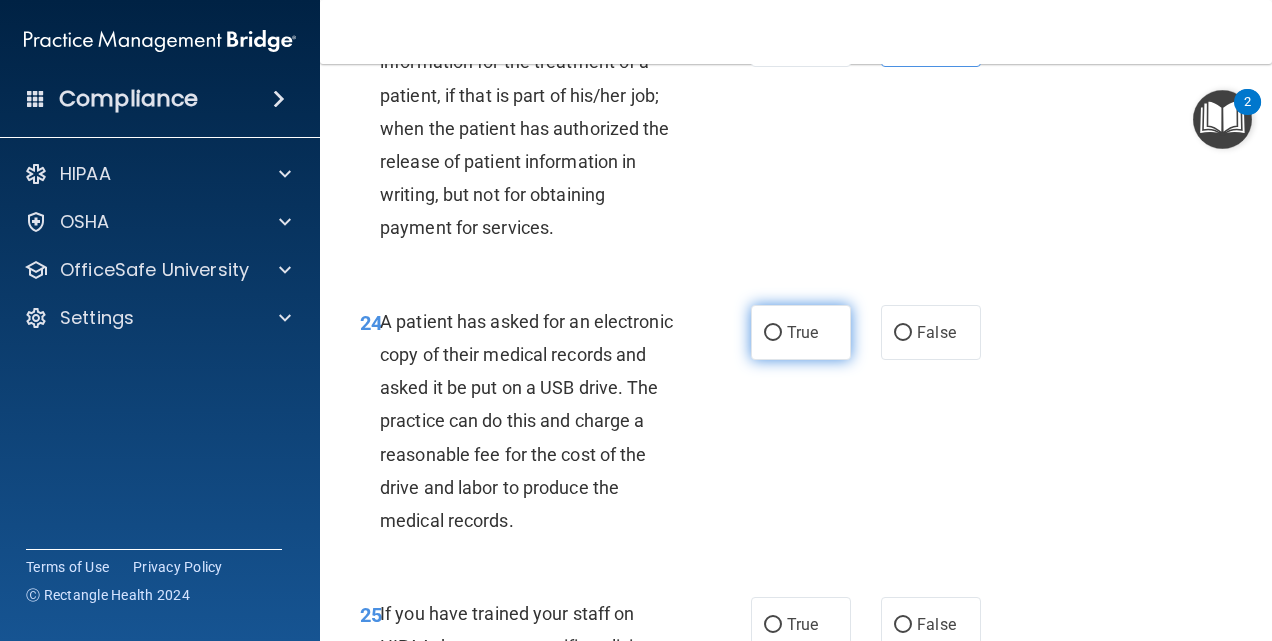 click on "True" at bounding box center [802, 332] 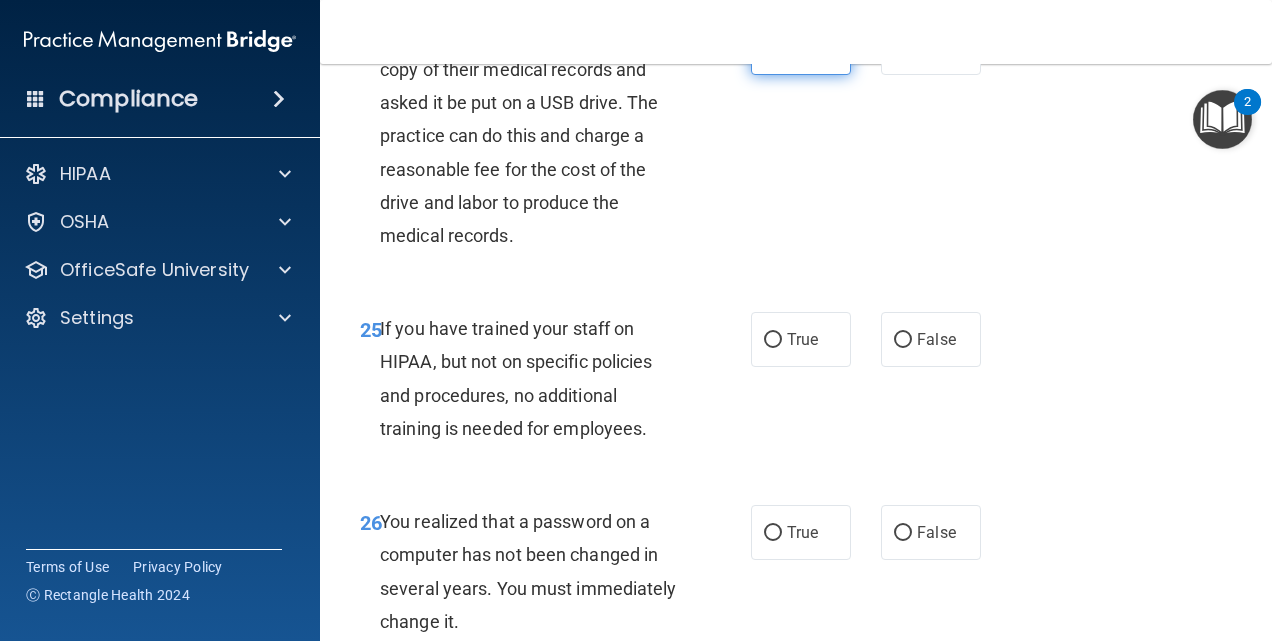 scroll, scrollTop: 4914, scrollLeft: 0, axis: vertical 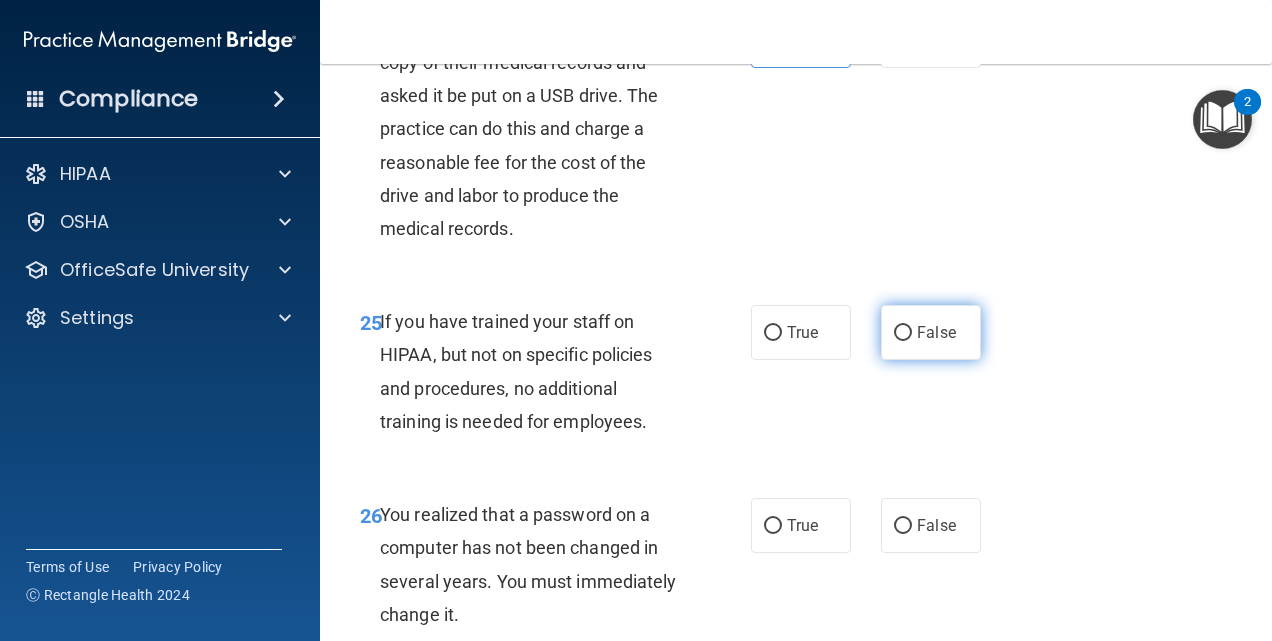 click on "False" at bounding box center (931, 332) 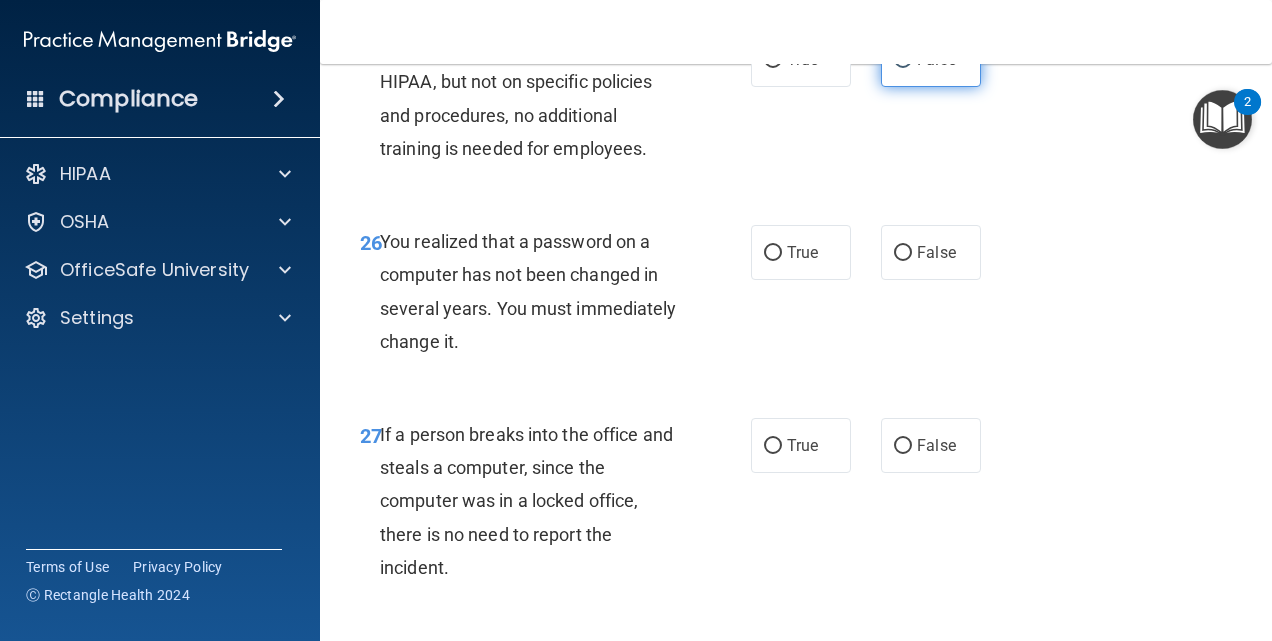 scroll, scrollTop: 5195, scrollLeft: 0, axis: vertical 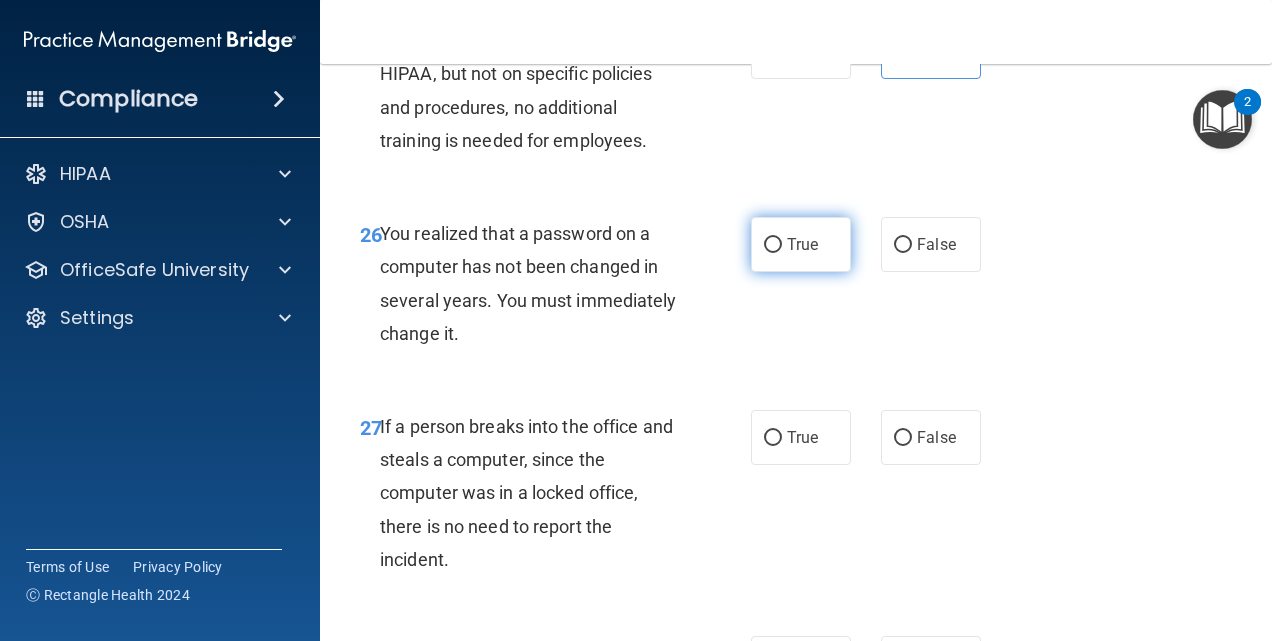 click on "True" at bounding box center (801, 244) 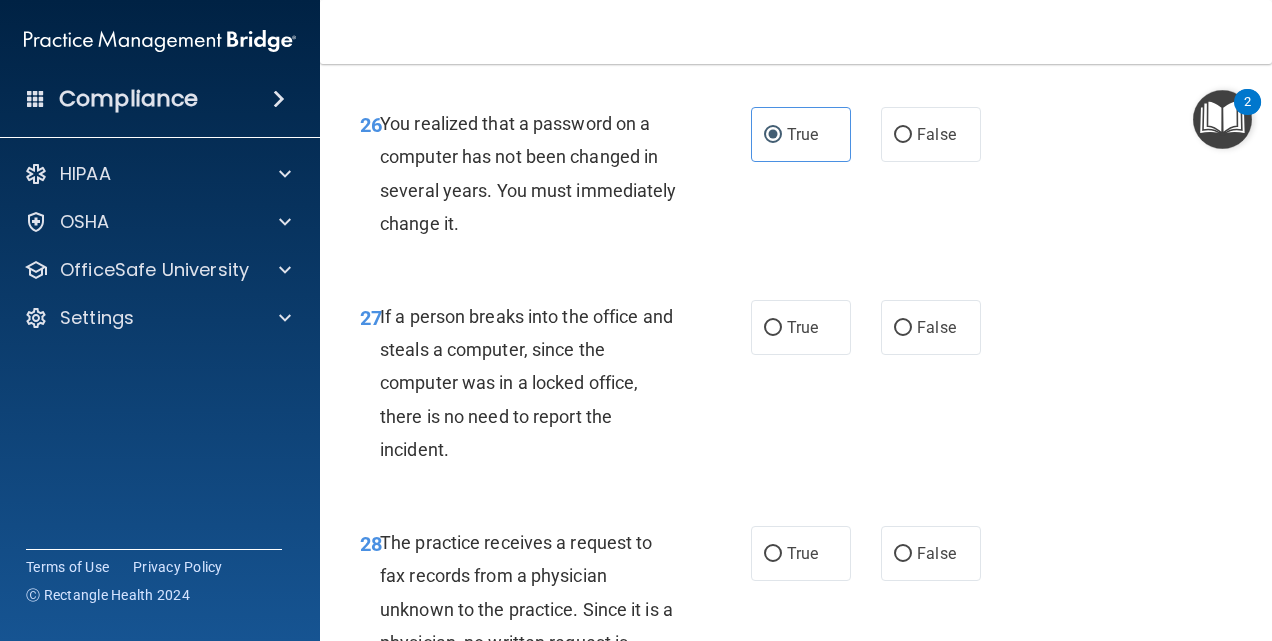 scroll, scrollTop: 5308, scrollLeft: 0, axis: vertical 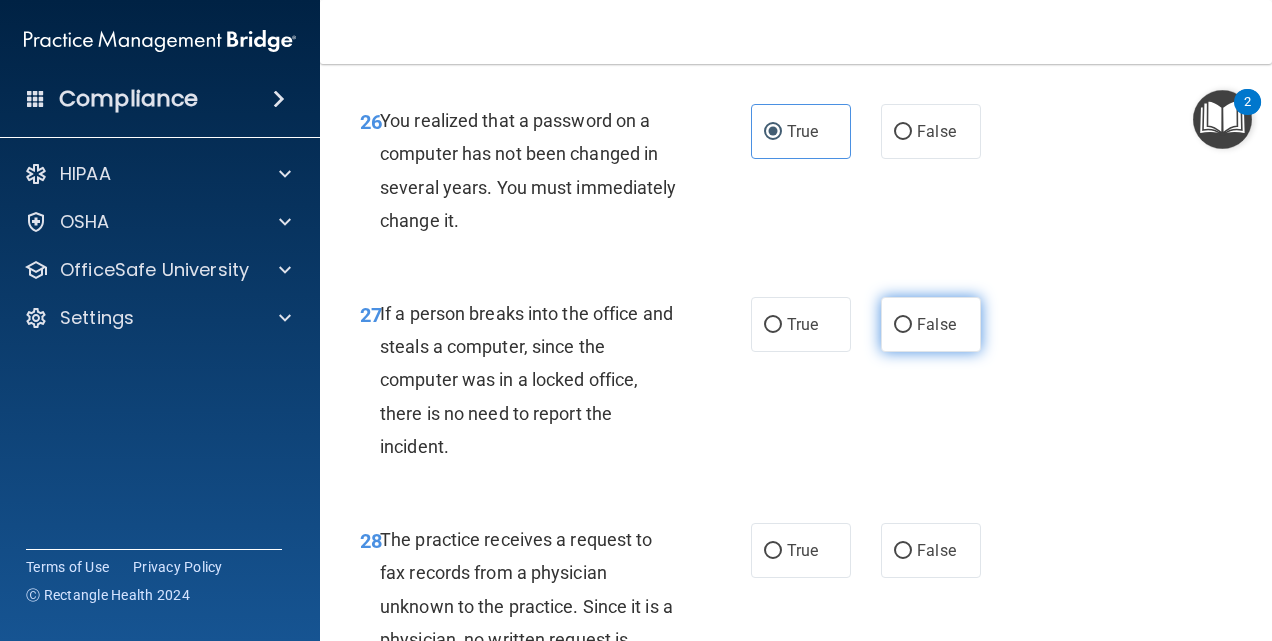 click on "False" at bounding box center (931, 324) 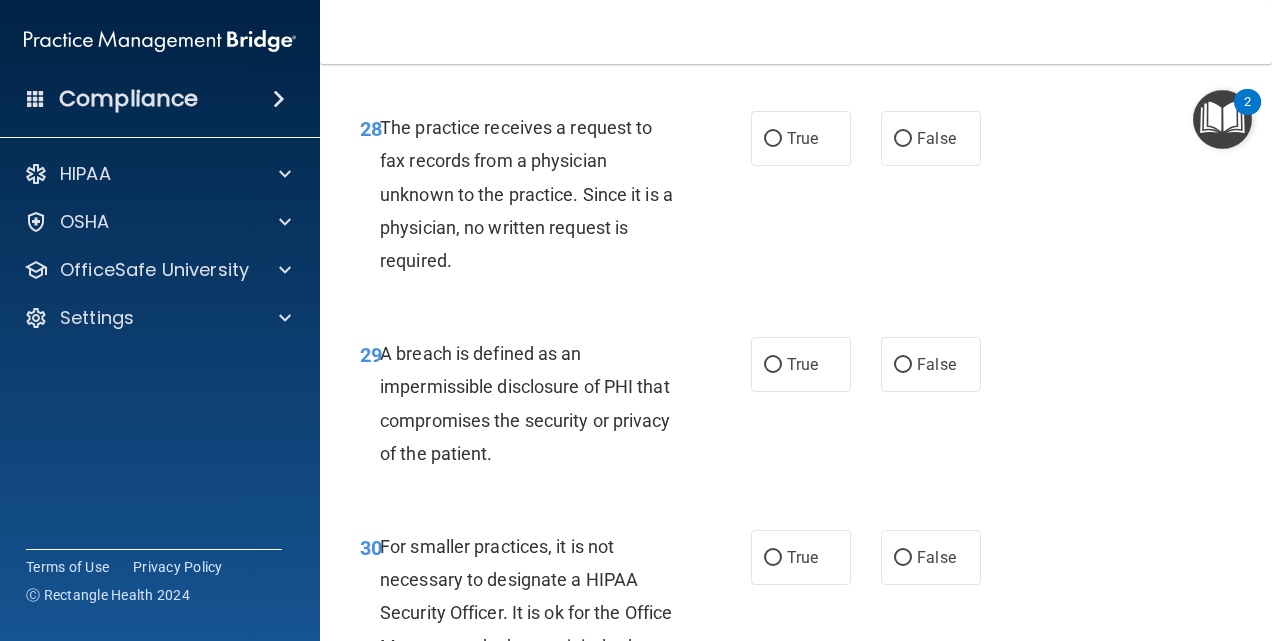 scroll, scrollTop: 5722, scrollLeft: 0, axis: vertical 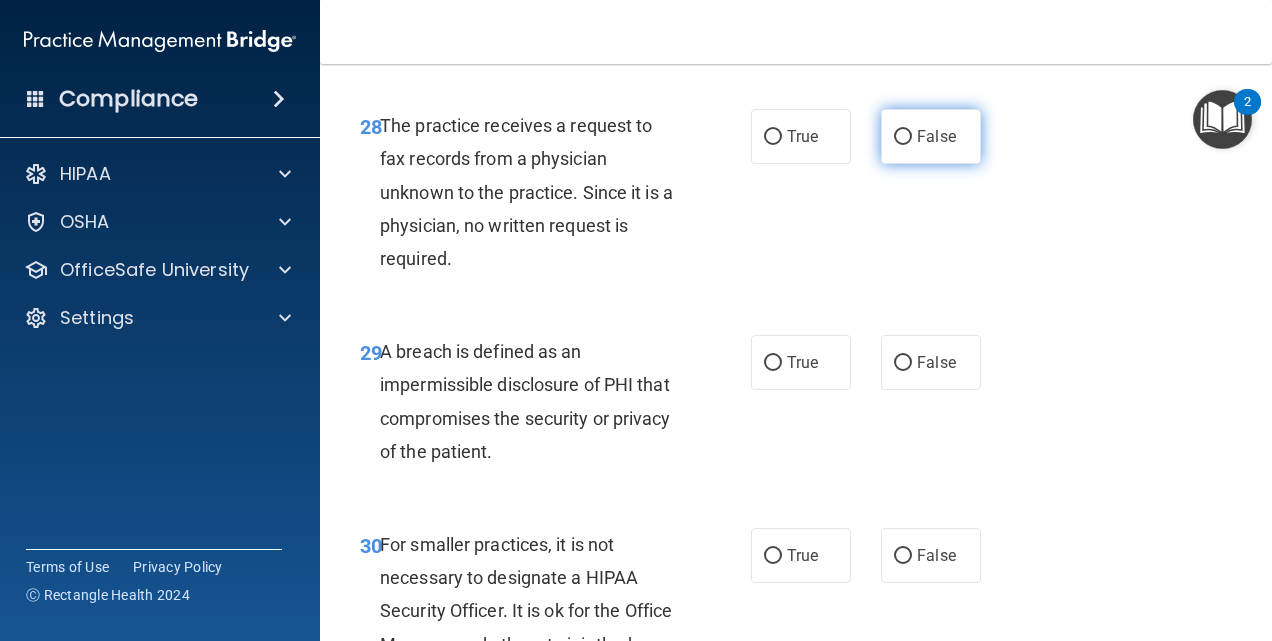 click on "False" at bounding box center (931, 136) 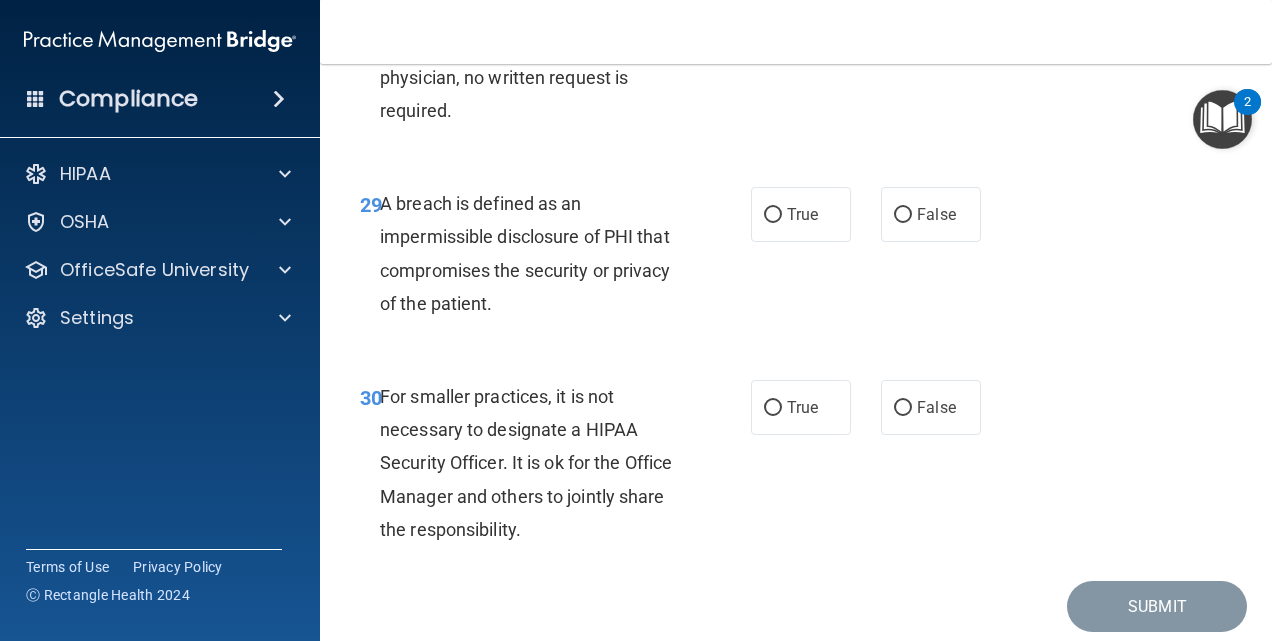 scroll, scrollTop: 5868, scrollLeft: 0, axis: vertical 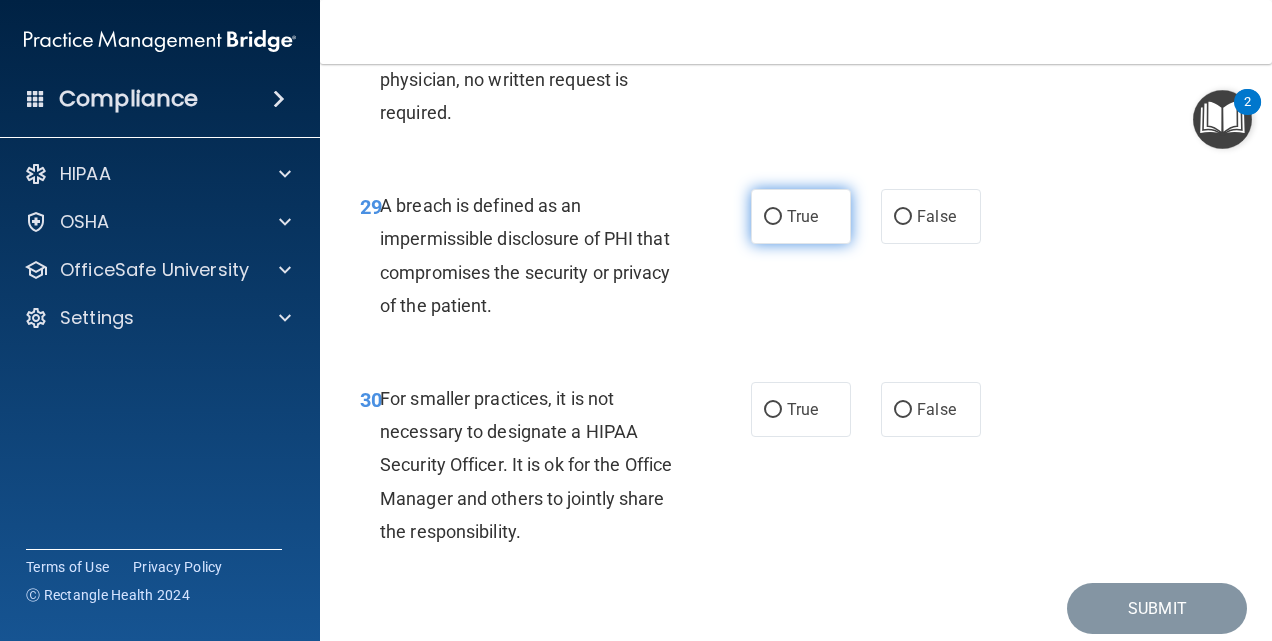 click on "True" at bounding box center [802, 216] 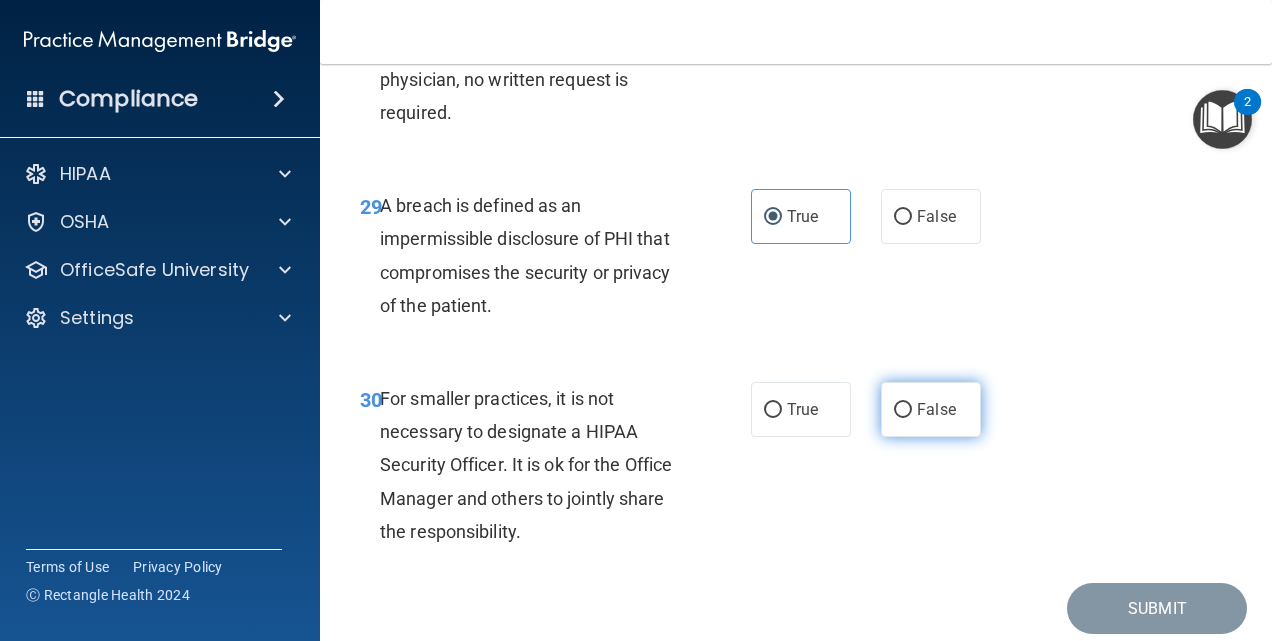 click on "False" at bounding box center (903, 410) 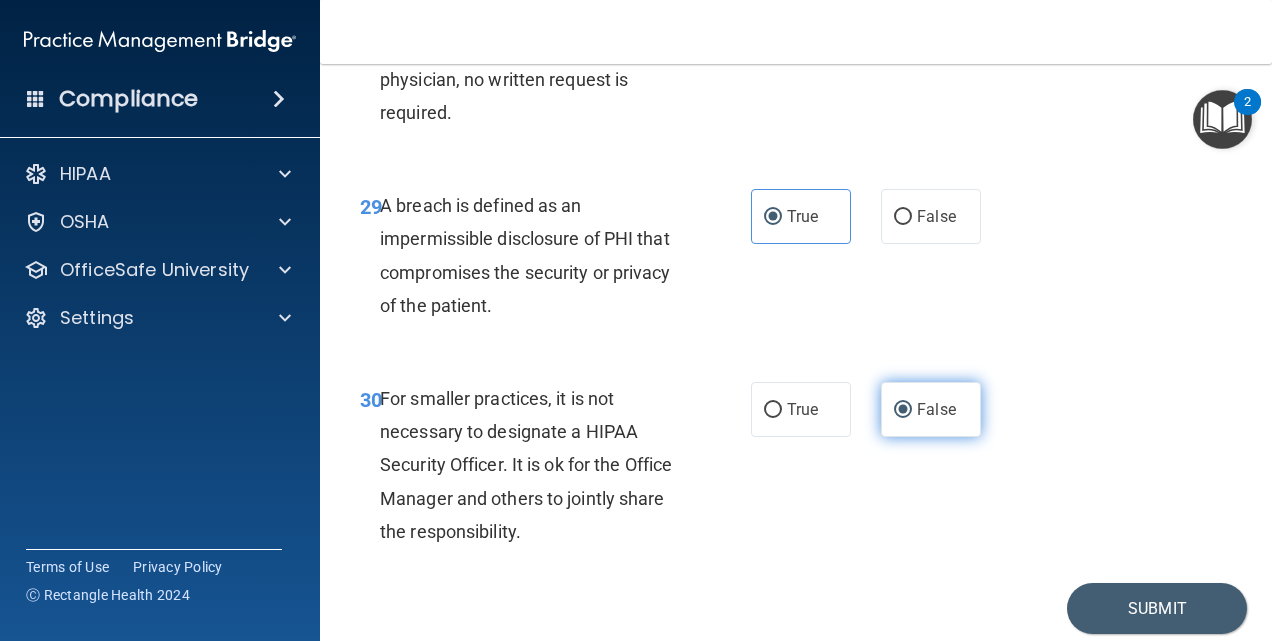 scroll, scrollTop: 5973, scrollLeft: 0, axis: vertical 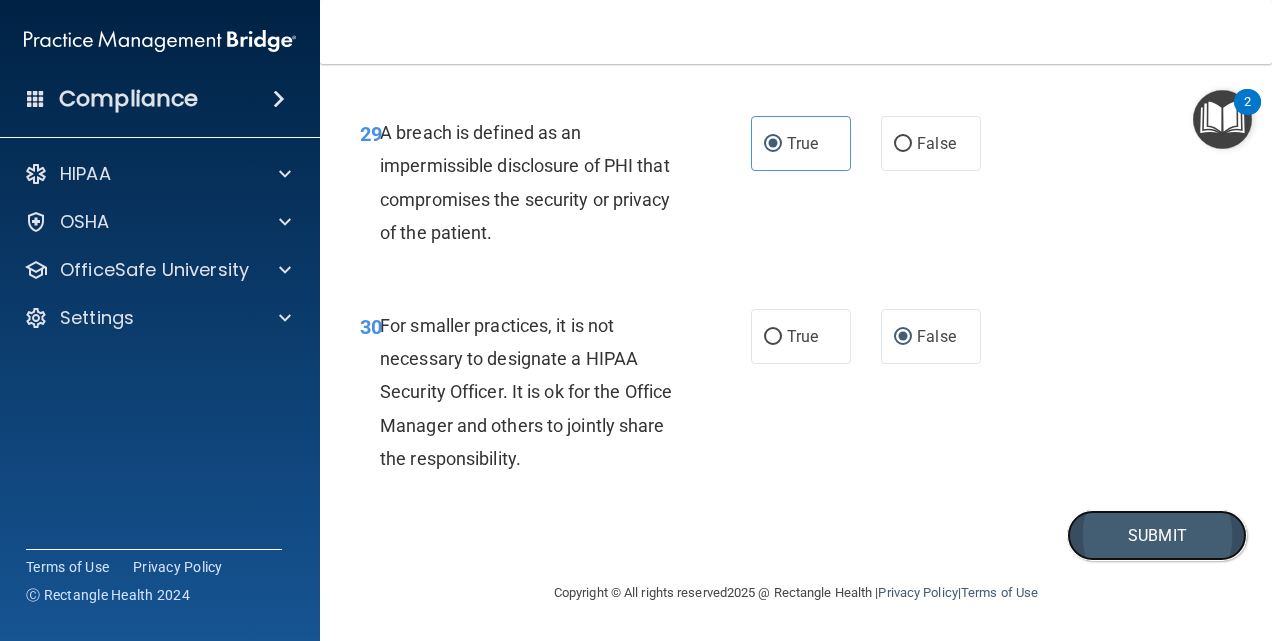 click on "Submit" at bounding box center [1157, 535] 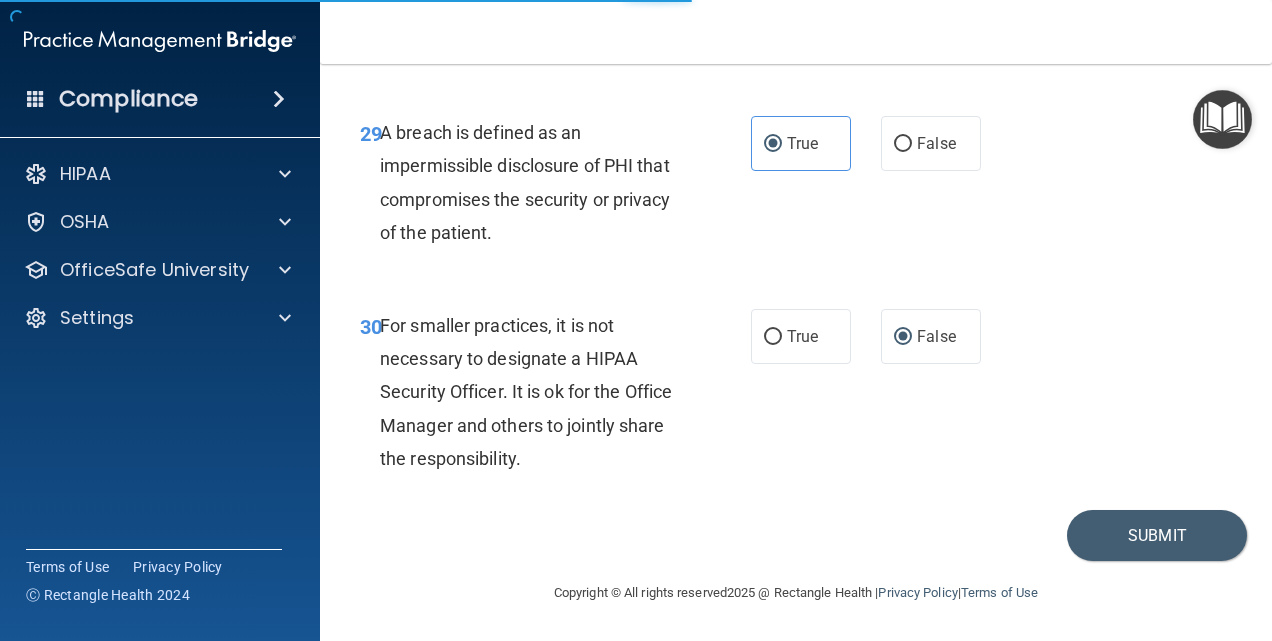 scroll, scrollTop: 0, scrollLeft: 0, axis: both 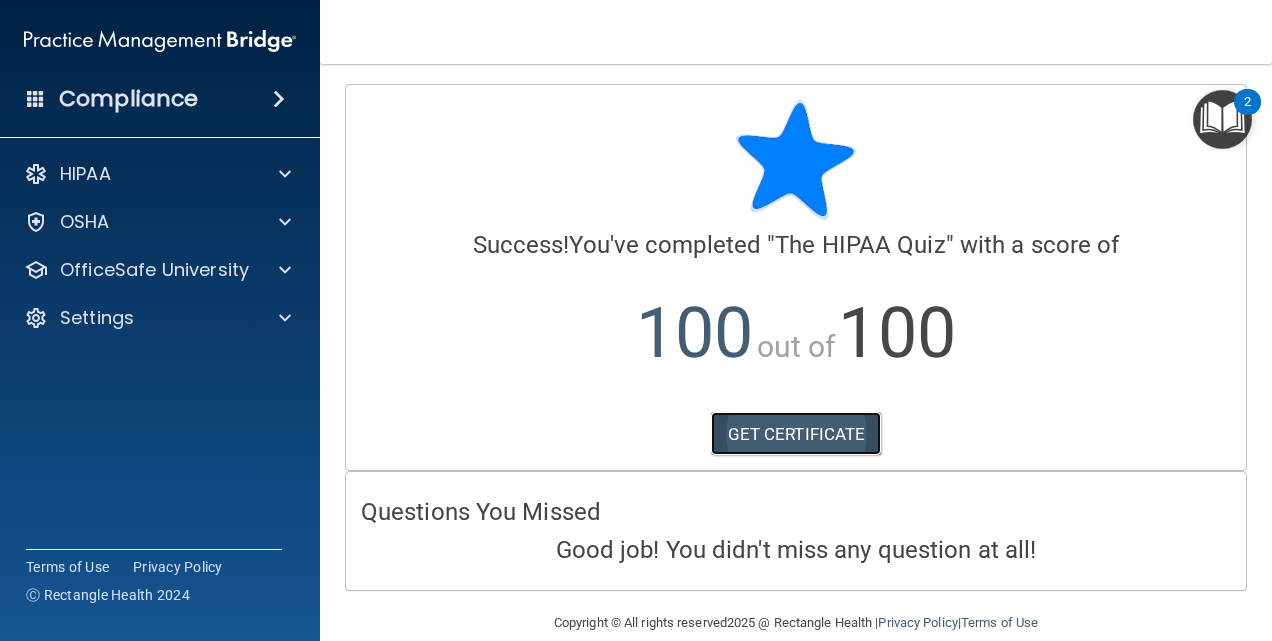 click on "GET CERTIFICATE" at bounding box center (796, 434) 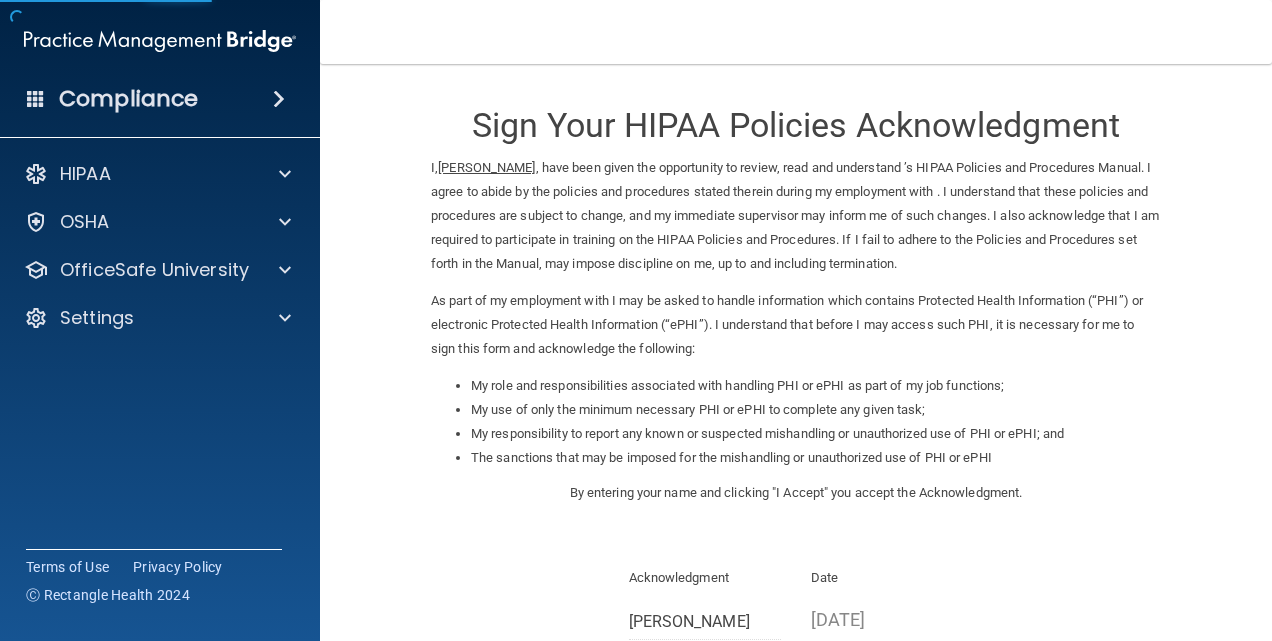 scroll, scrollTop: 0, scrollLeft: 0, axis: both 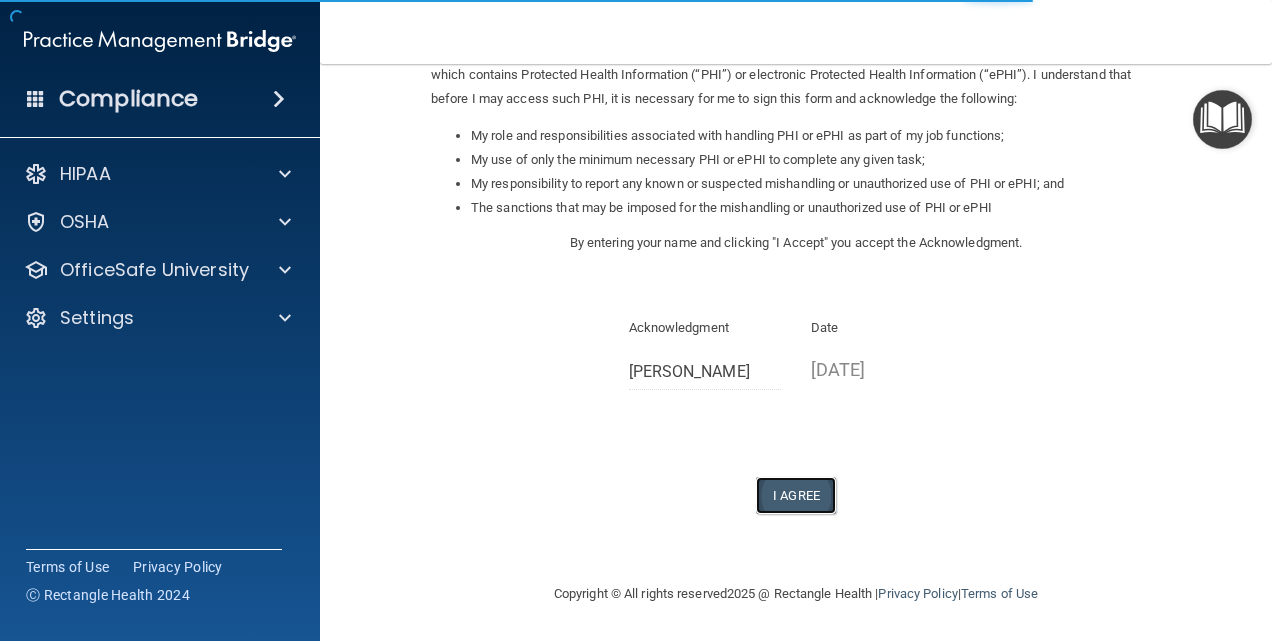 click on "I Agree" at bounding box center [796, 495] 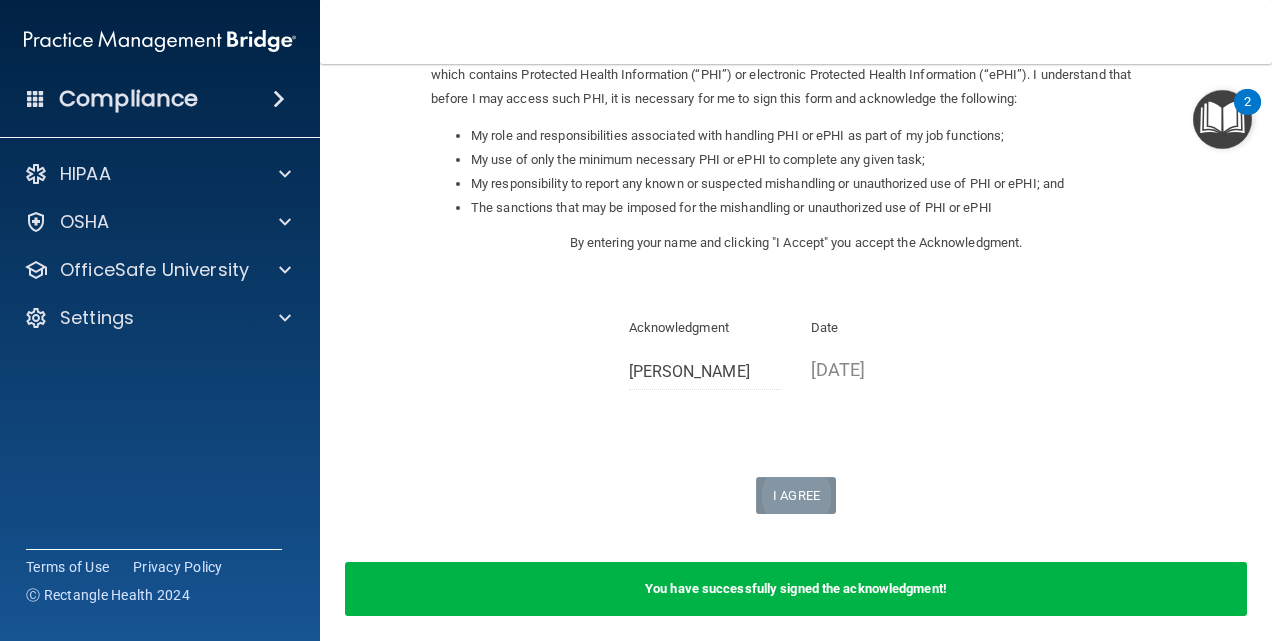 scroll, scrollTop: 352, scrollLeft: 0, axis: vertical 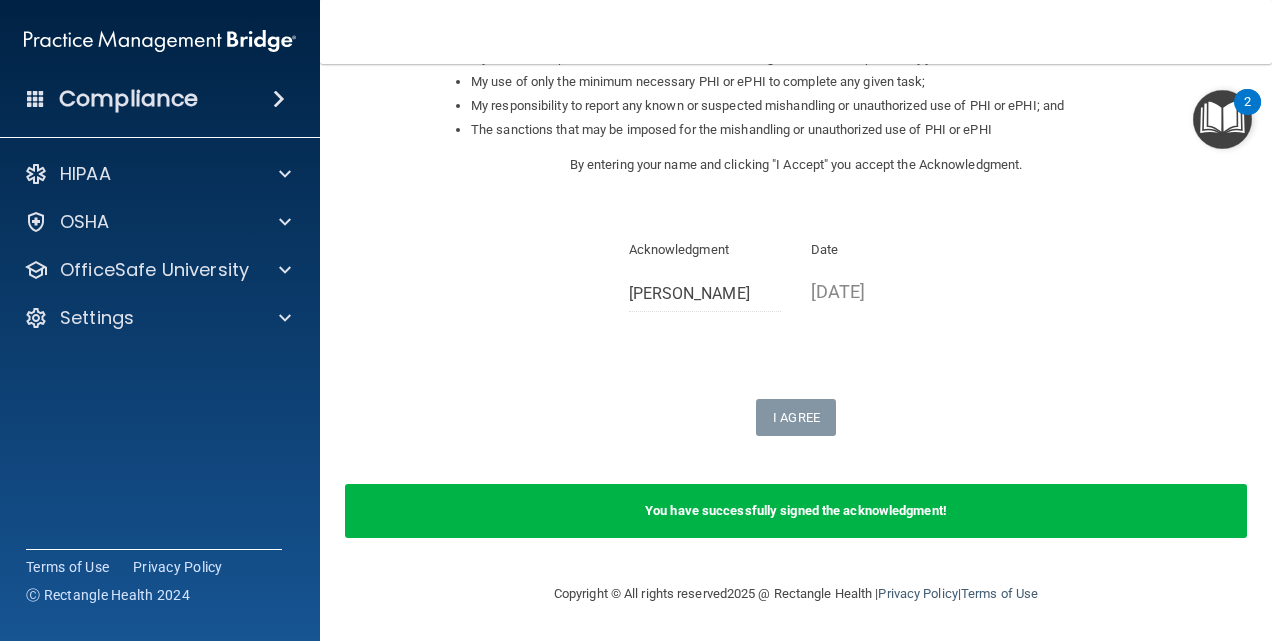 click on "HIPAA
Documents and Policies                 Report an Incident               Business Associates               Emergency Planning               Resources                 HIPAA Risk Assessment
[GEOGRAPHIC_DATA]
Documents               Safety Data Sheets               Self-Assessment                Injury and Illness Report                Resources
PCI
PCI Compliance                Merchant Savings Calculator
[GEOGRAPHIC_DATA]
HIPAA Training                   OSHA Training                   Continuing Education
Settings
My Account               My Users               Services                 Sign Out" at bounding box center [160, 250] 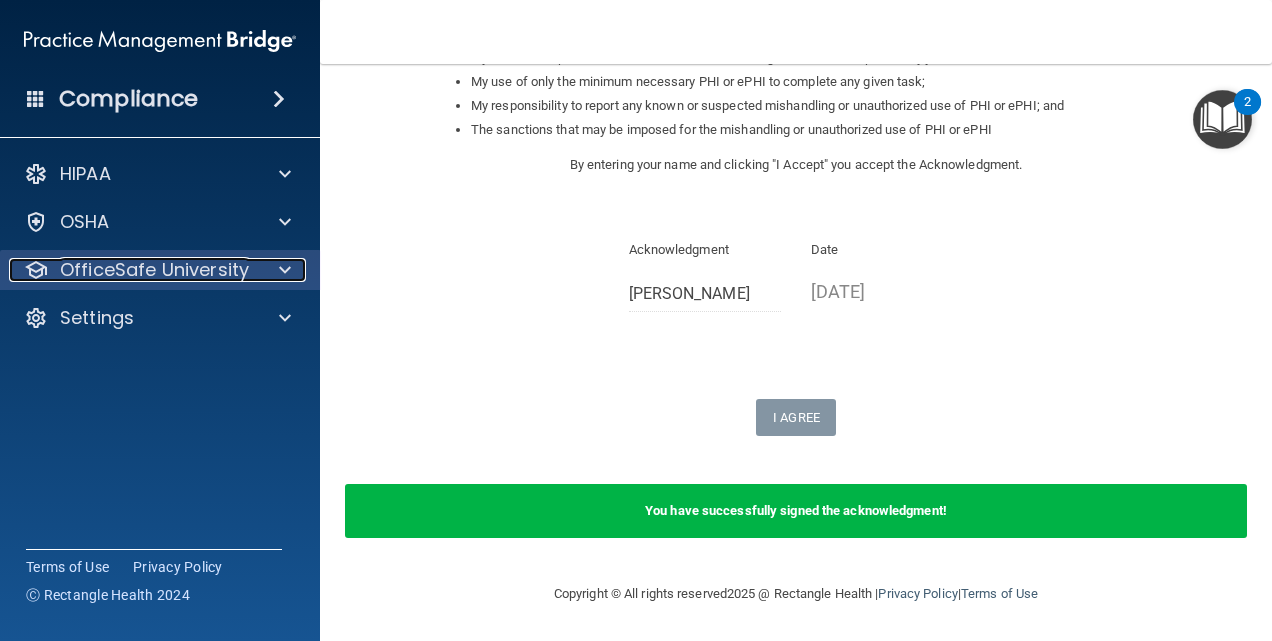 click on "OfficeSafe University" at bounding box center (154, 270) 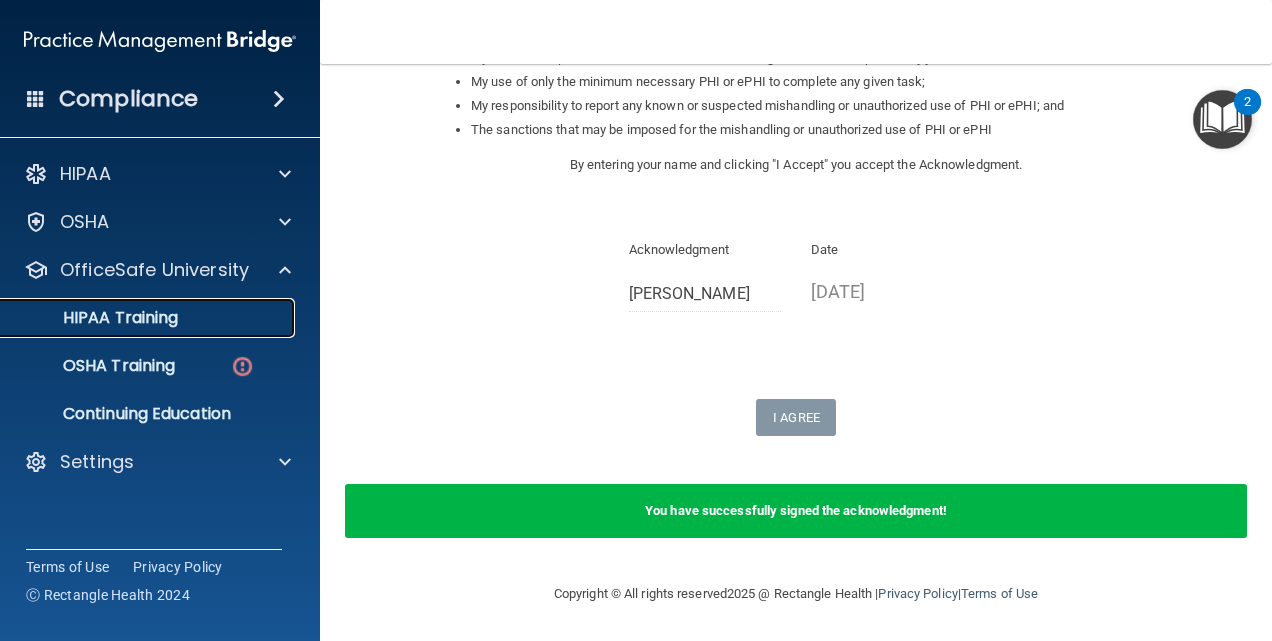 click on "HIPAA Training" at bounding box center [95, 318] 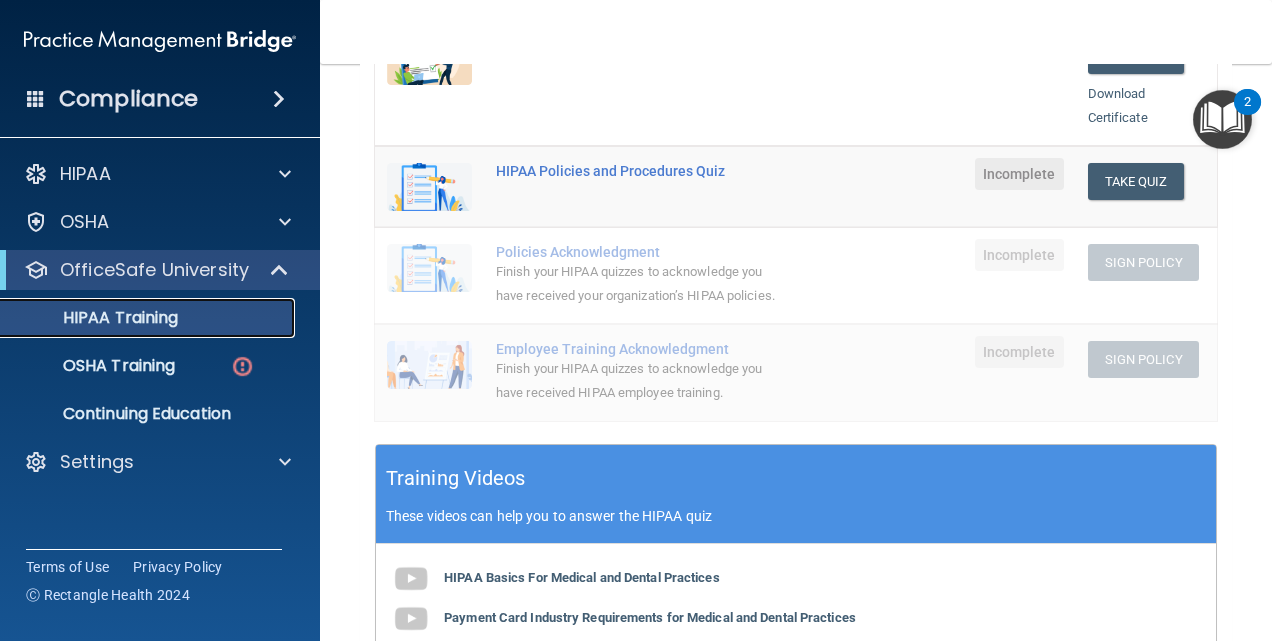 scroll, scrollTop: 210, scrollLeft: 0, axis: vertical 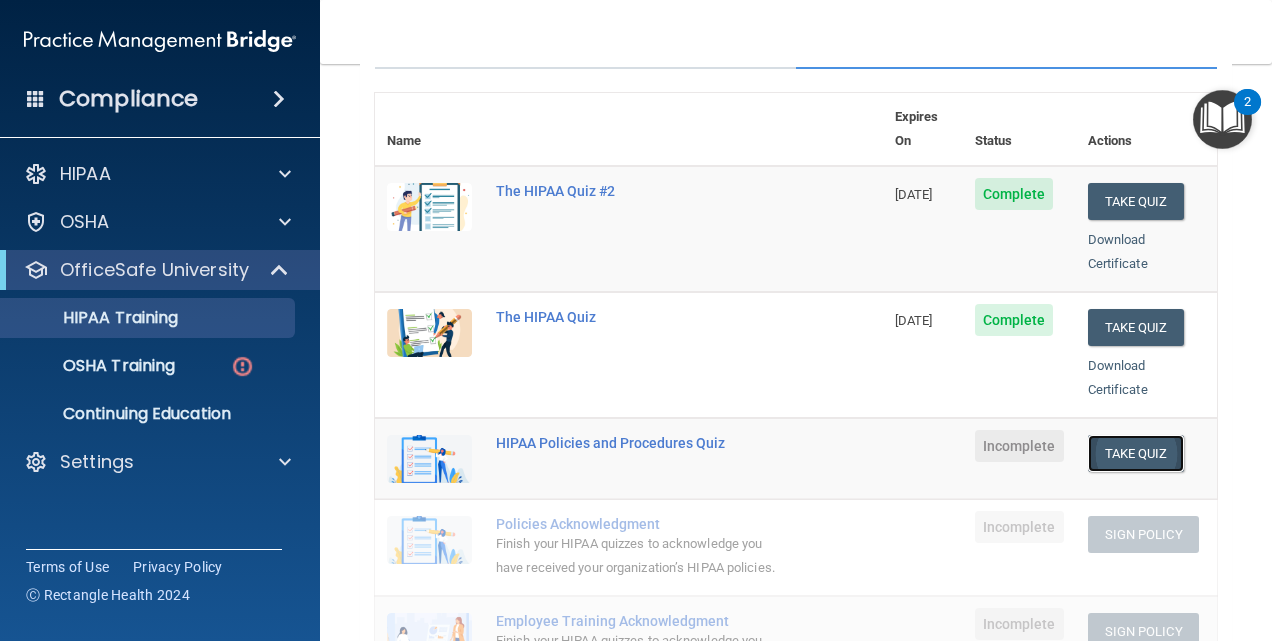click on "Take Quiz" at bounding box center [1136, 453] 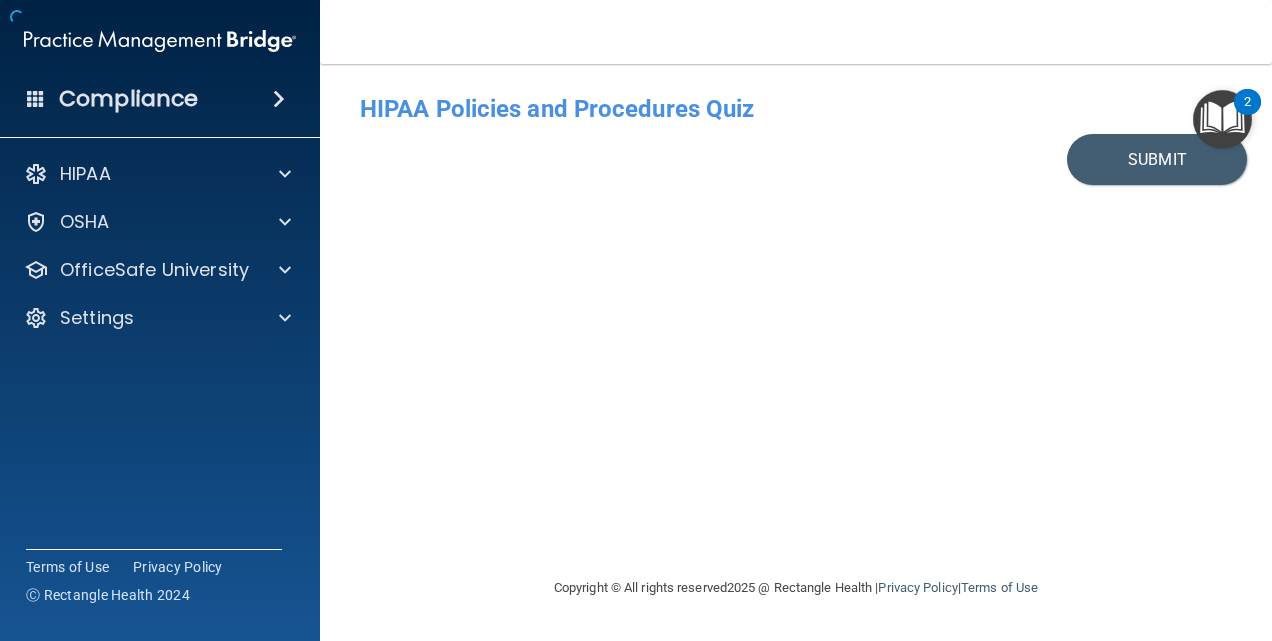 scroll, scrollTop: 0, scrollLeft: 0, axis: both 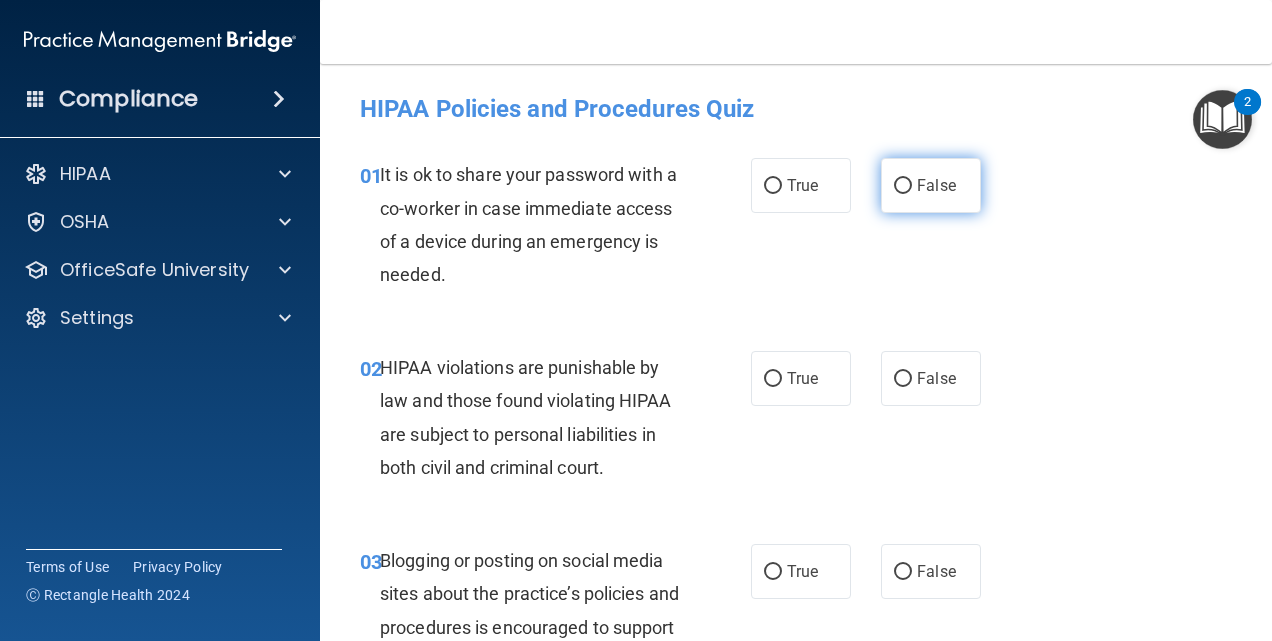 click on "False" at bounding box center (936, 185) 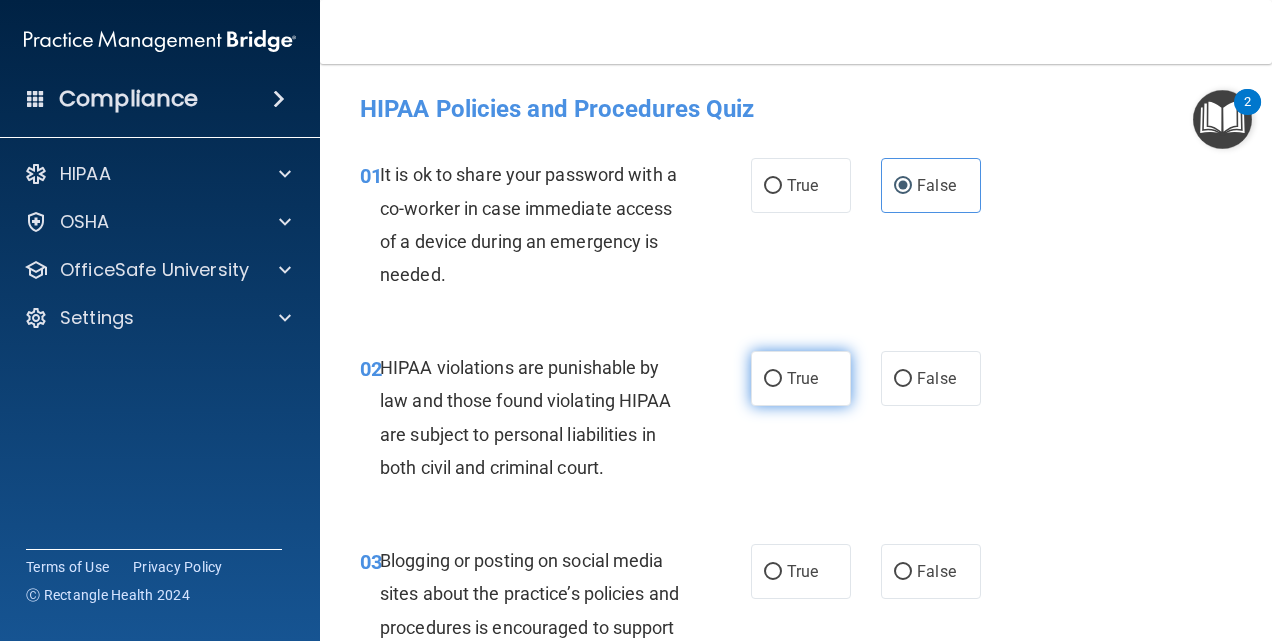 click on "True" at bounding box center [801, 378] 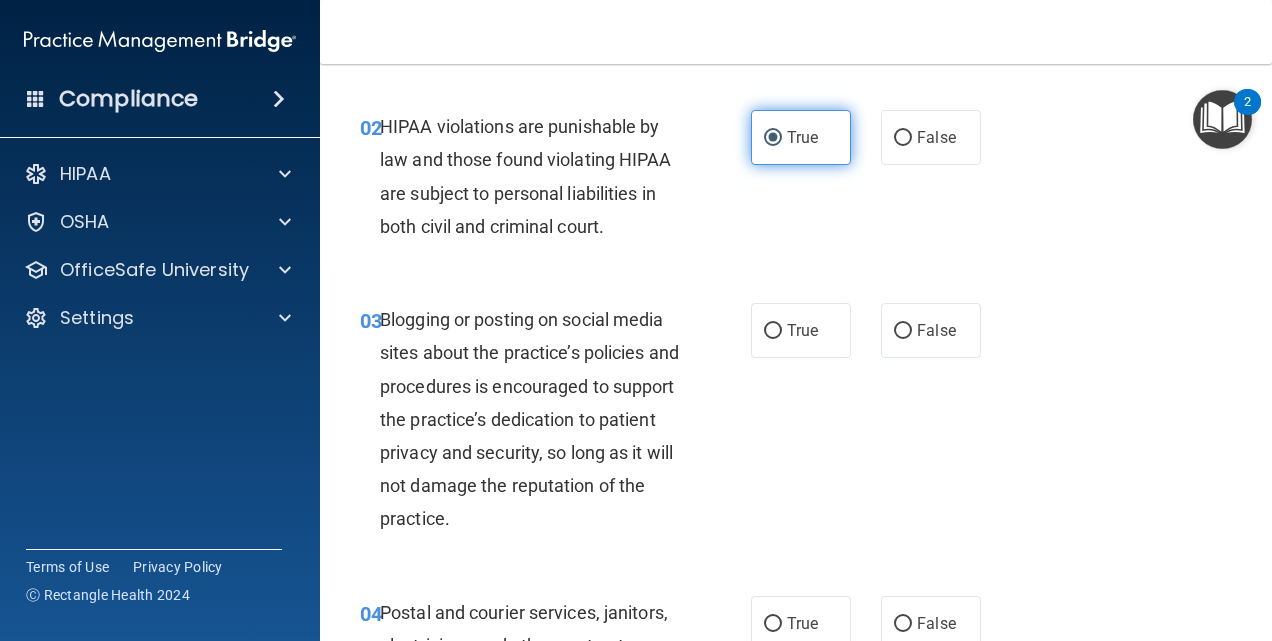 scroll, scrollTop: 243, scrollLeft: 0, axis: vertical 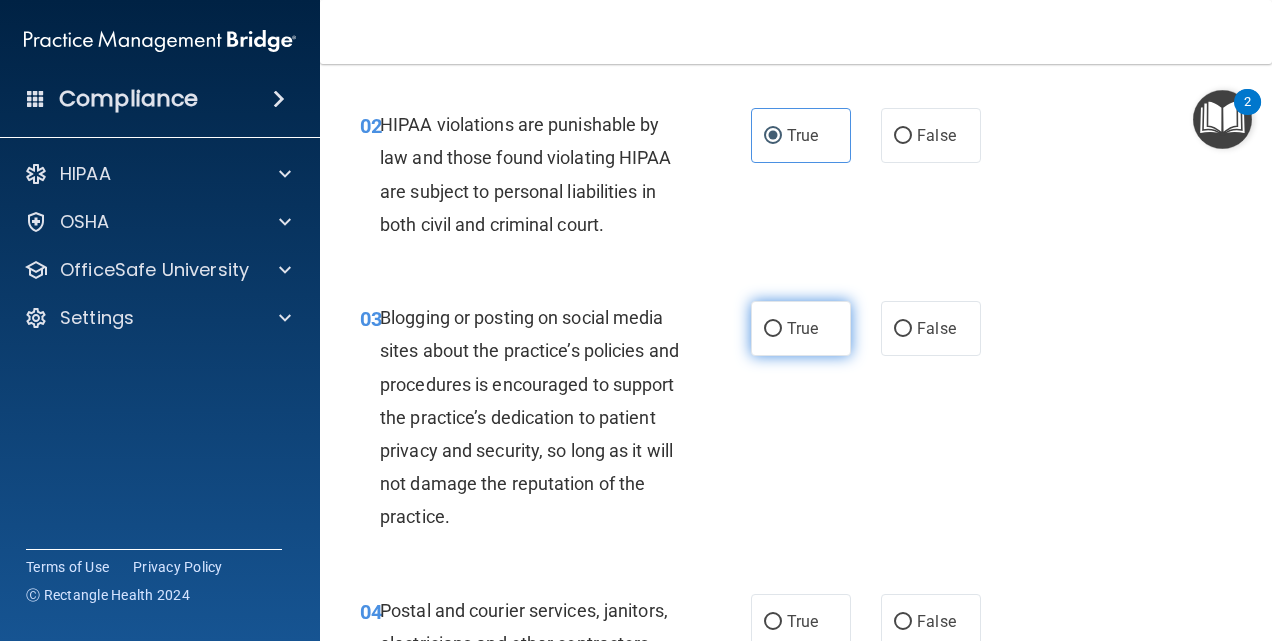 click on "True" at bounding box center (801, 328) 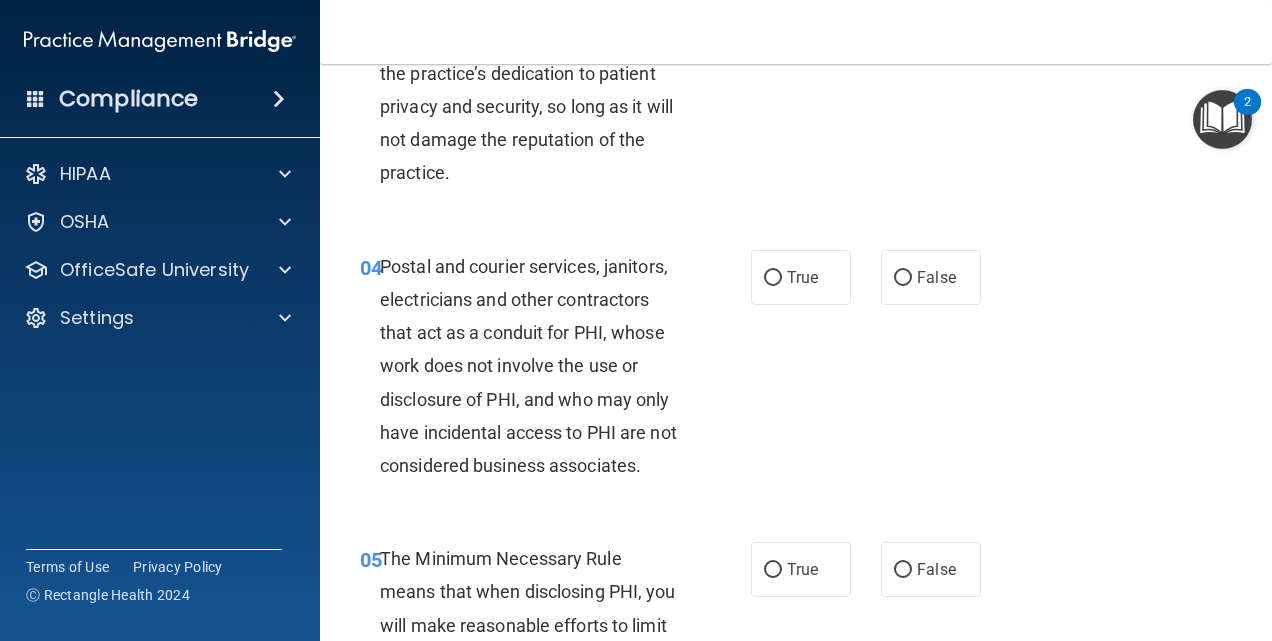 scroll, scrollTop: 589, scrollLeft: 0, axis: vertical 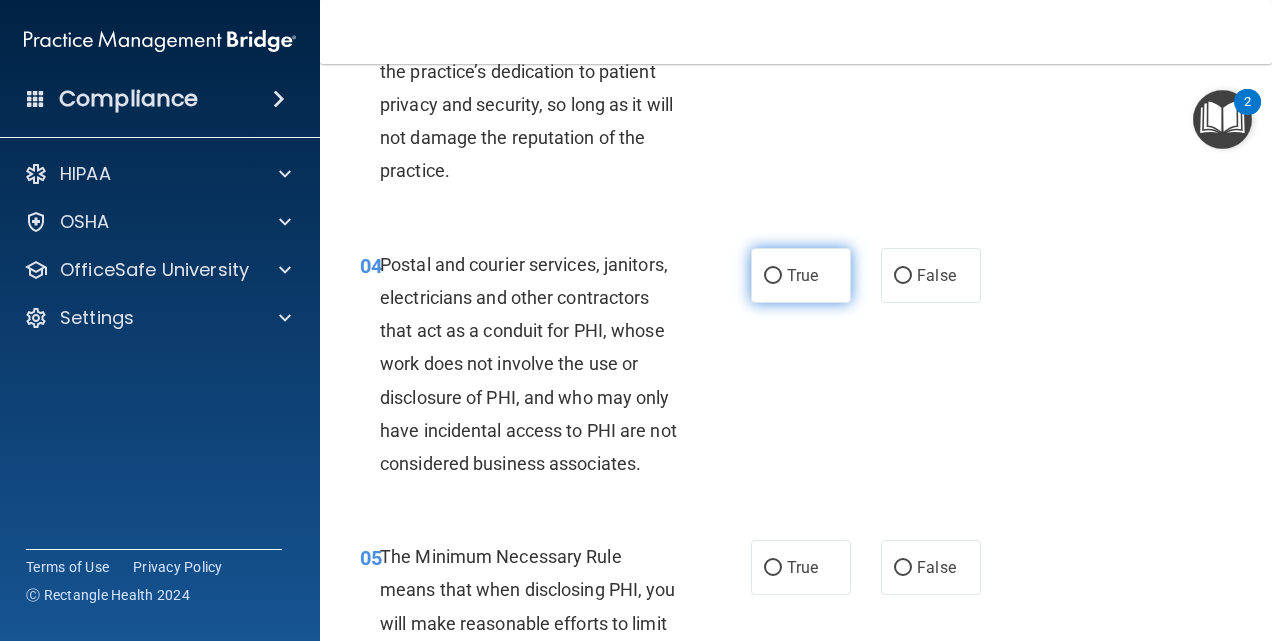 click on "True" at bounding box center (801, 275) 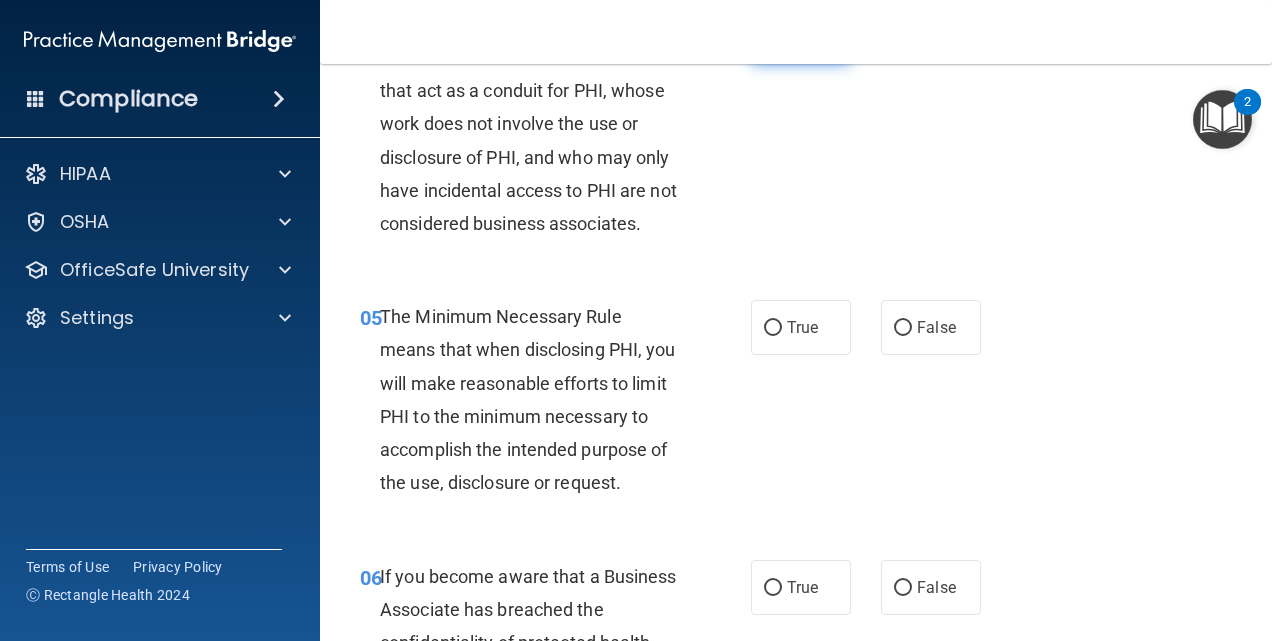 scroll, scrollTop: 835, scrollLeft: 0, axis: vertical 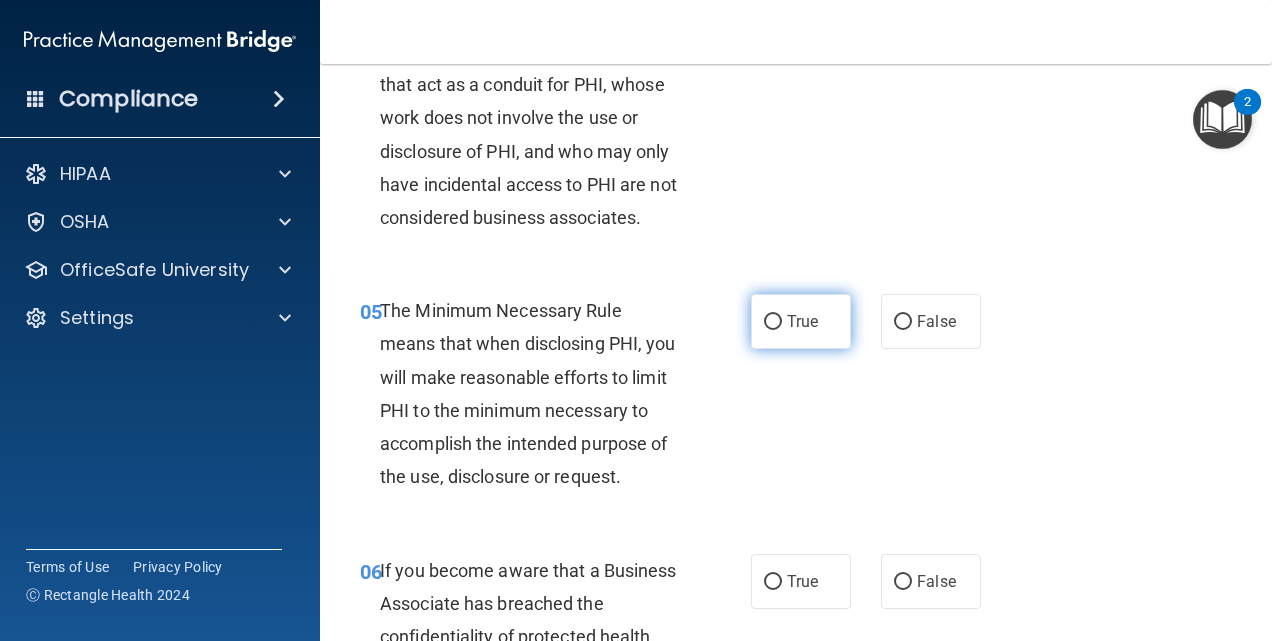 click on "True" at bounding box center [801, 321] 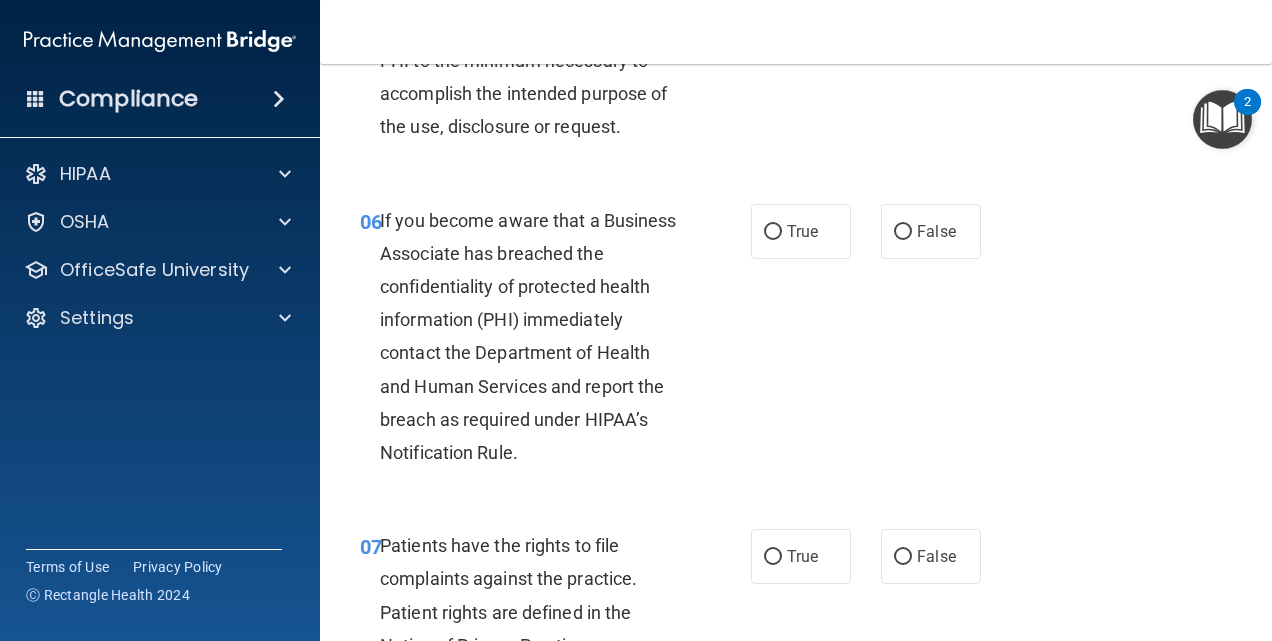 scroll, scrollTop: 1185, scrollLeft: 0, axis: vertical 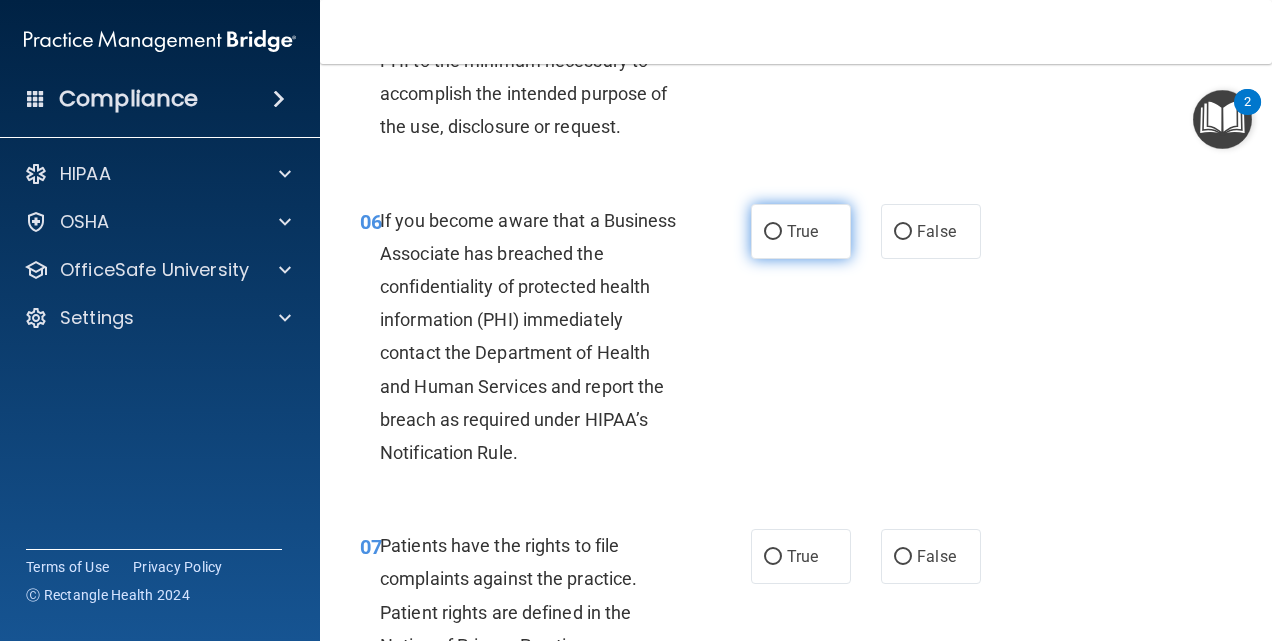 click on "True" at bounding box center (801, 231) 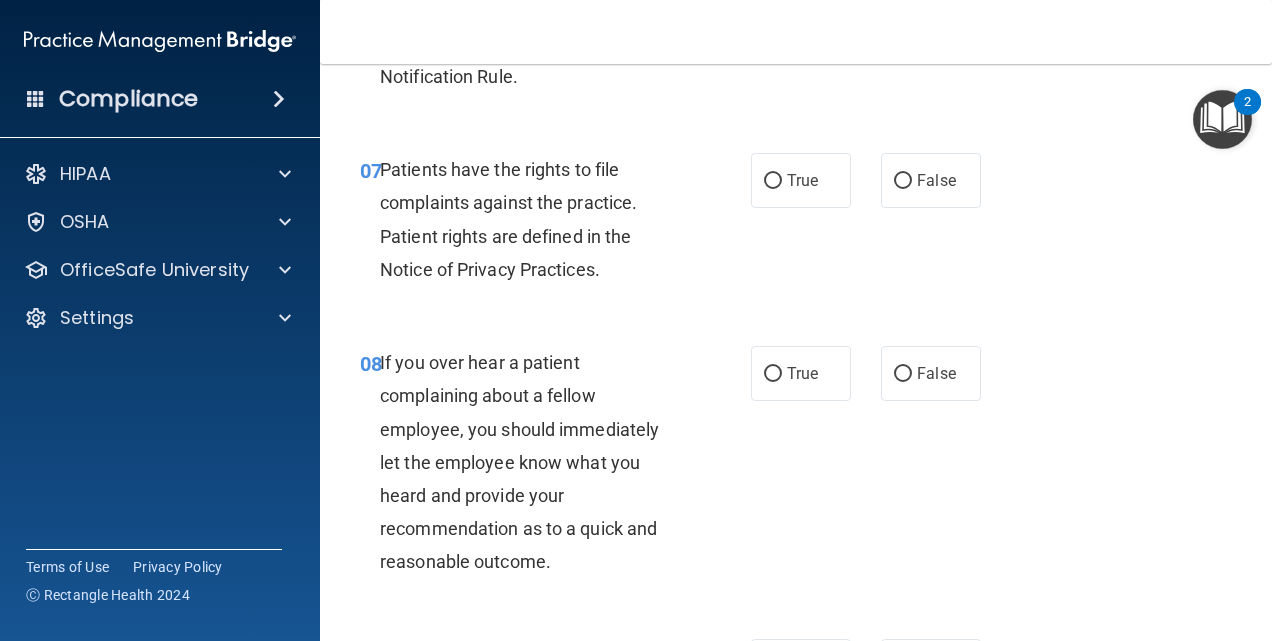 scroll, scrollTop: 1562, scrollLeft: 0, axis: vertical 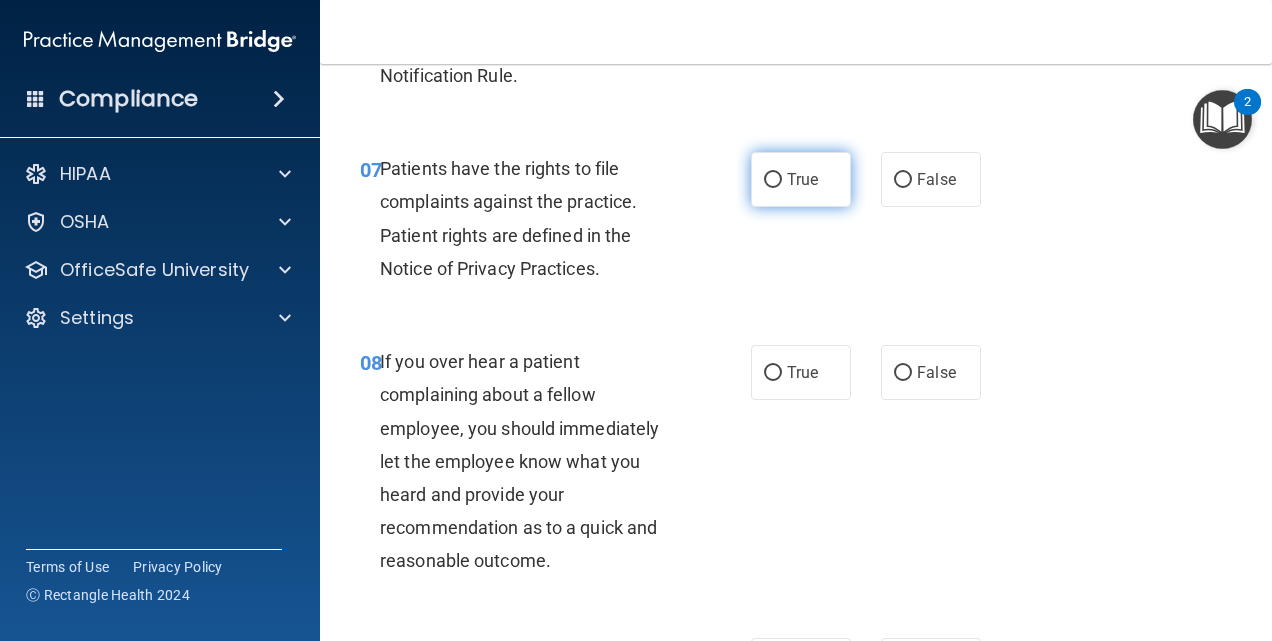 click on "True" at bounding box center [773, 180] 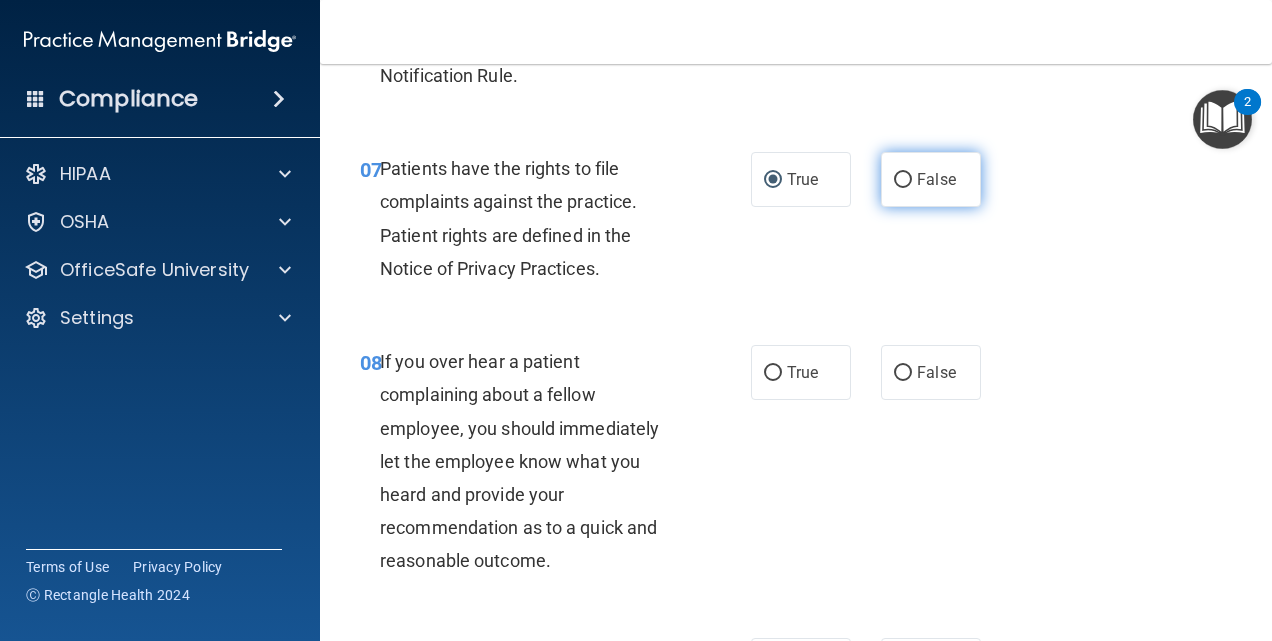 click on "False" at bounding box center (903, 180) 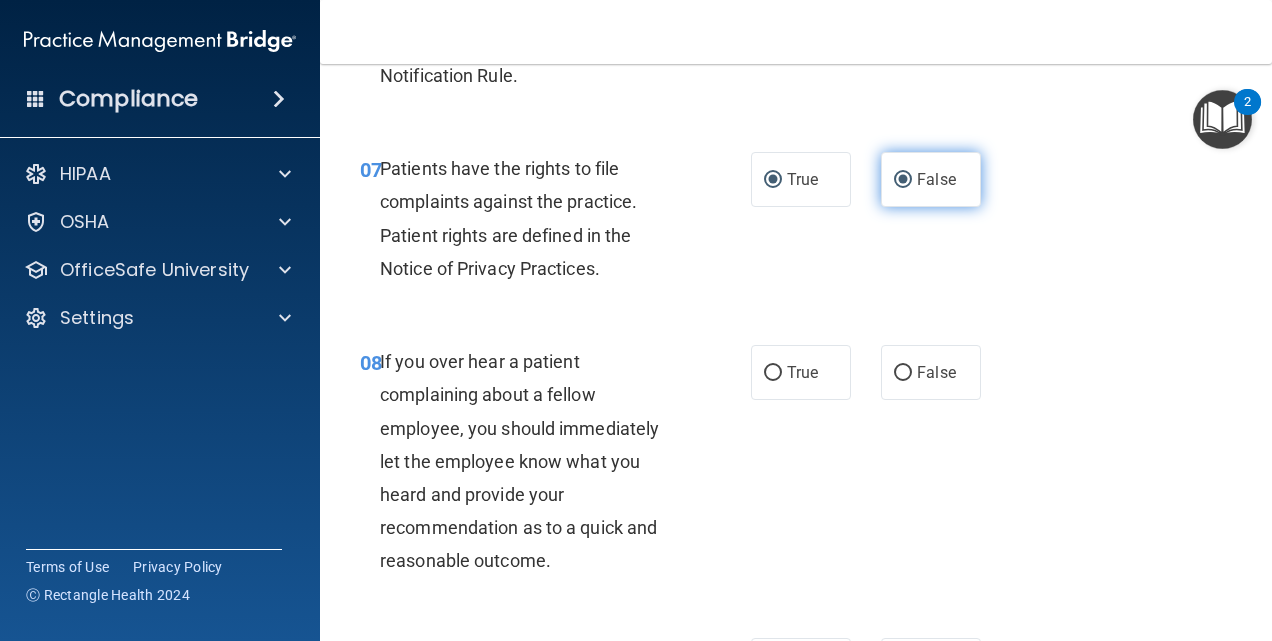 radio on "false" 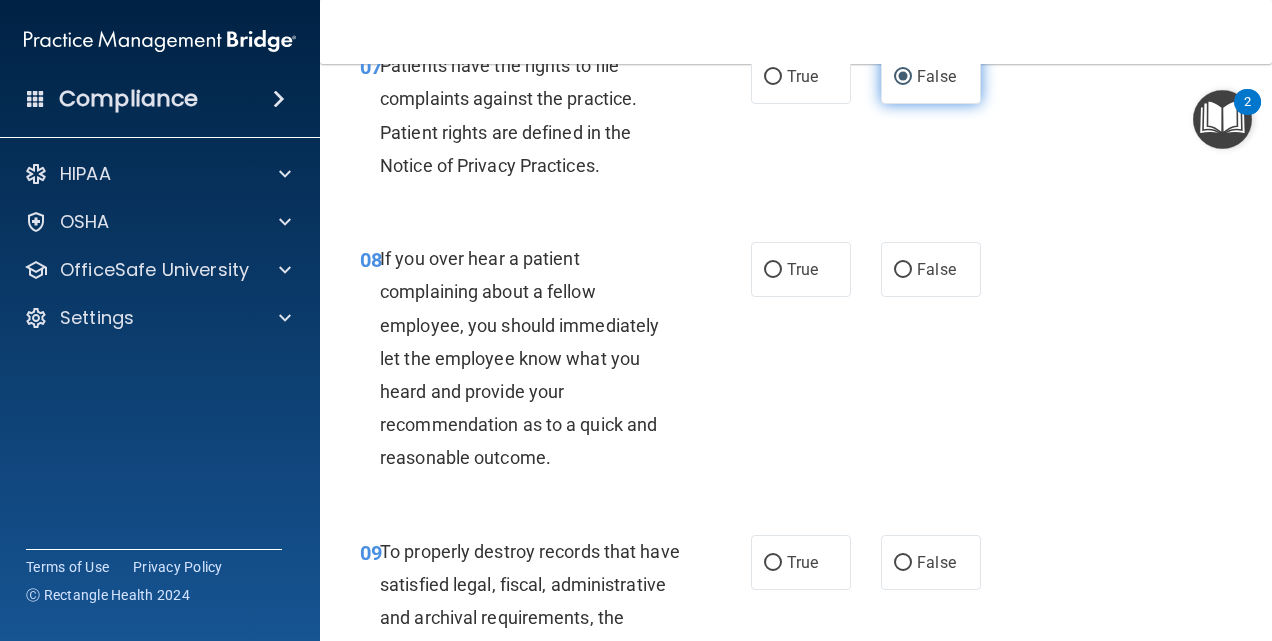 scroll, scrollTop: 1666, scrollLeft: 0, axis: vertical 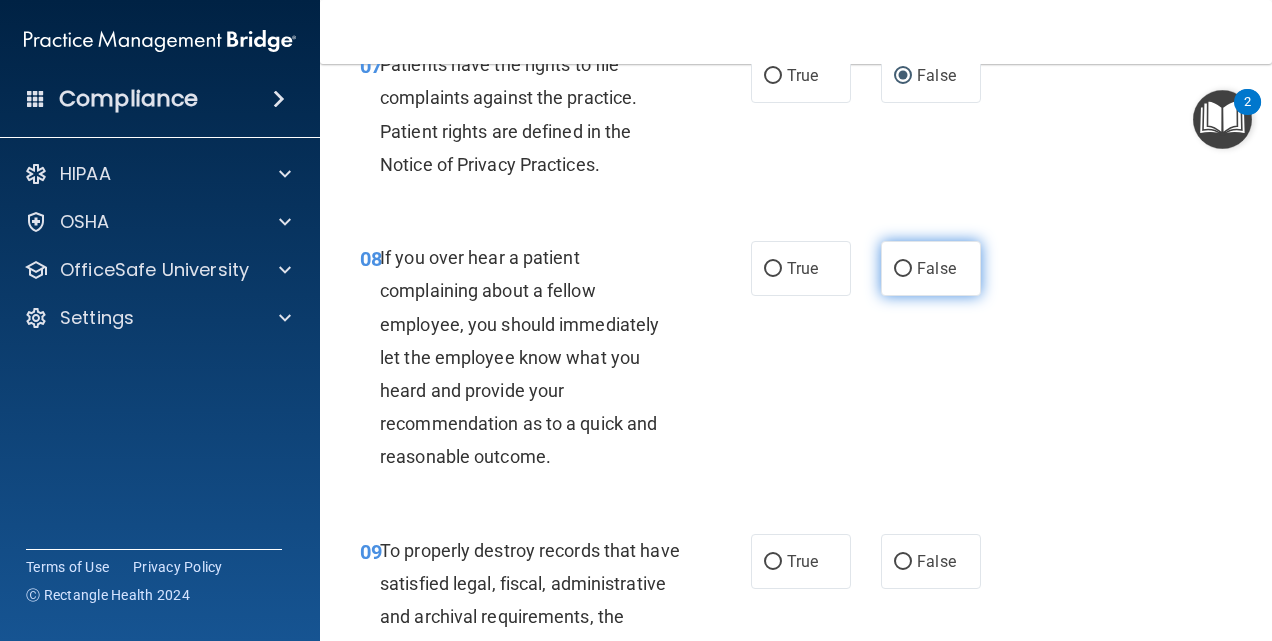 click on "False" at bounding box center (931, 268) 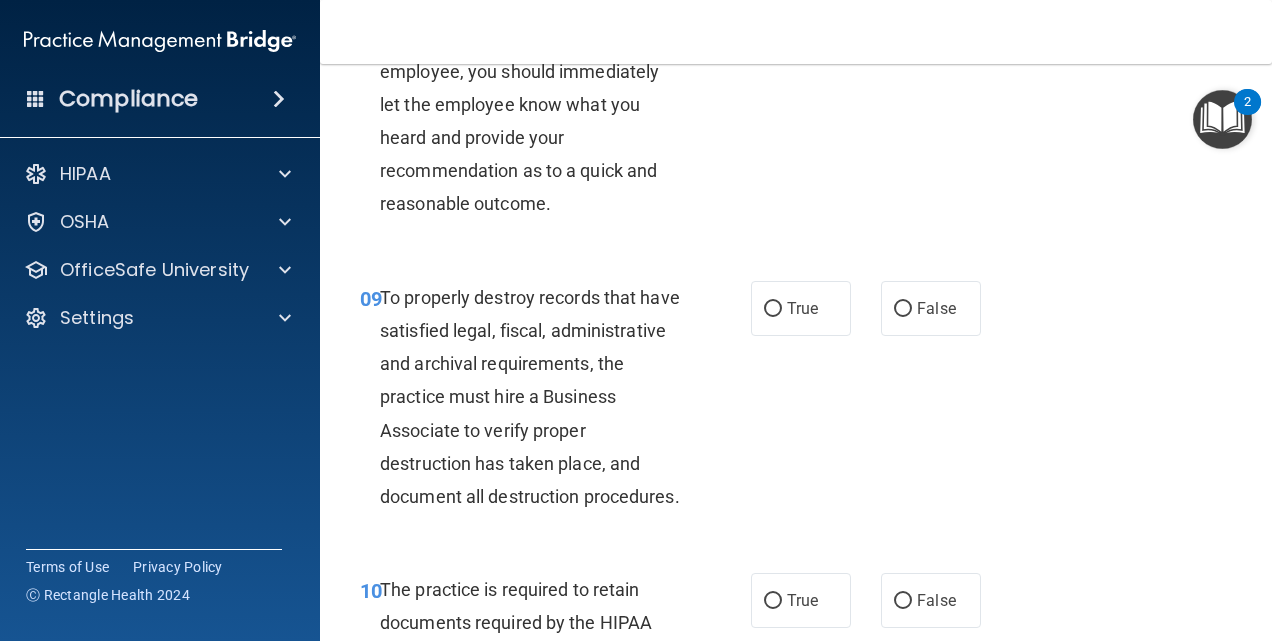 scroll, scrollTop: 1927, scrollLeft: 0, axis: vertical 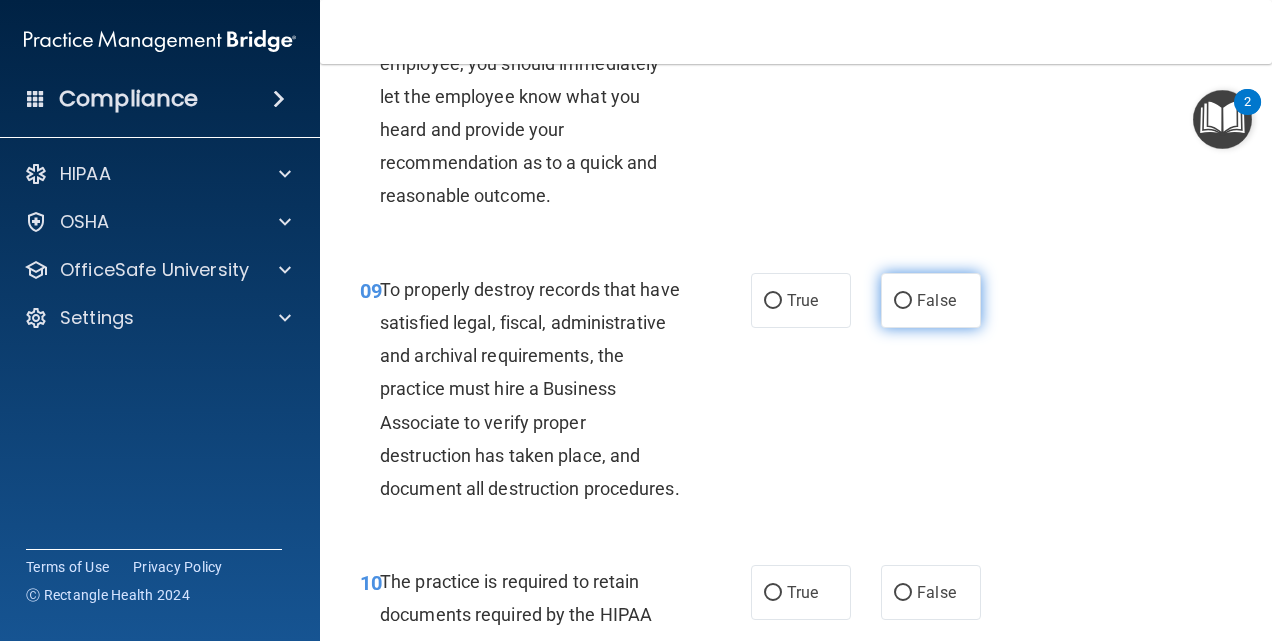 click on "False" at bounding box center (936, 300) 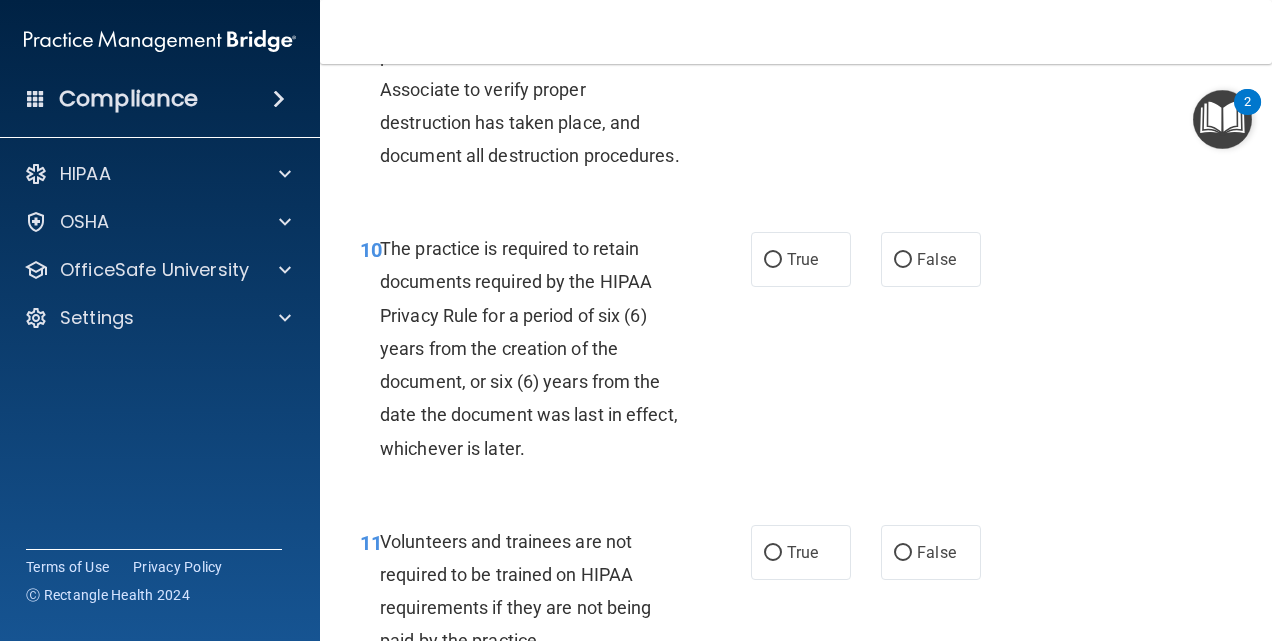 scroll, scrollTop: 2257, scrollLeft: 0, axis: vertical 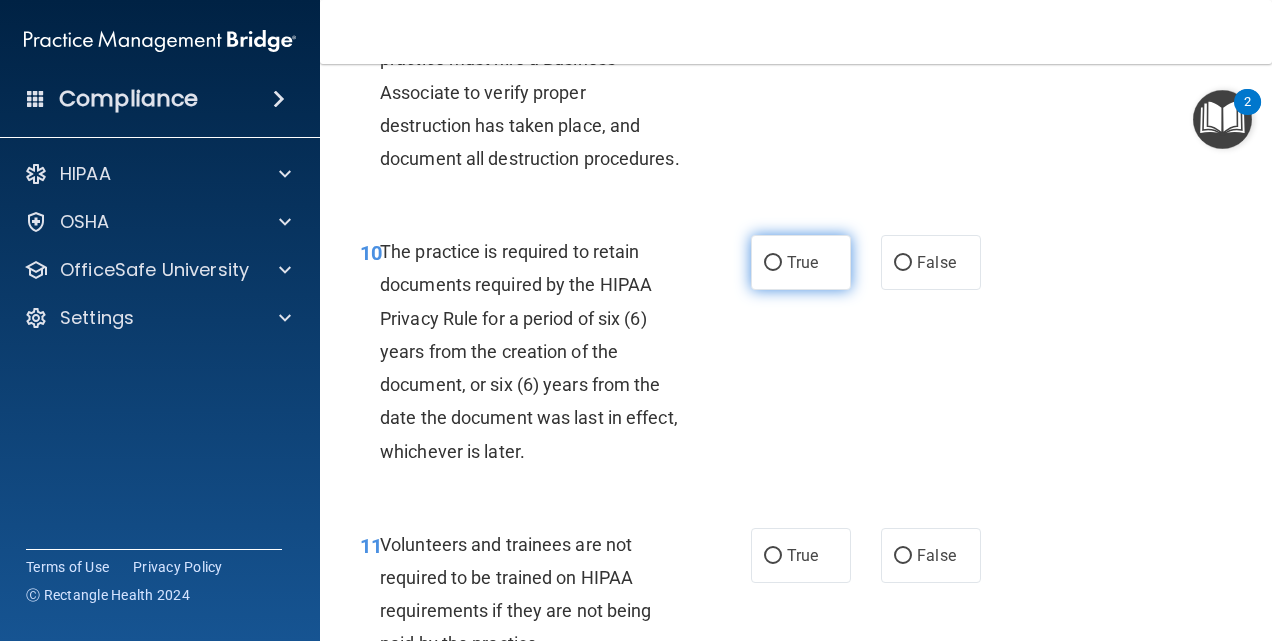 click on "True" at bounding box center (801, 262) 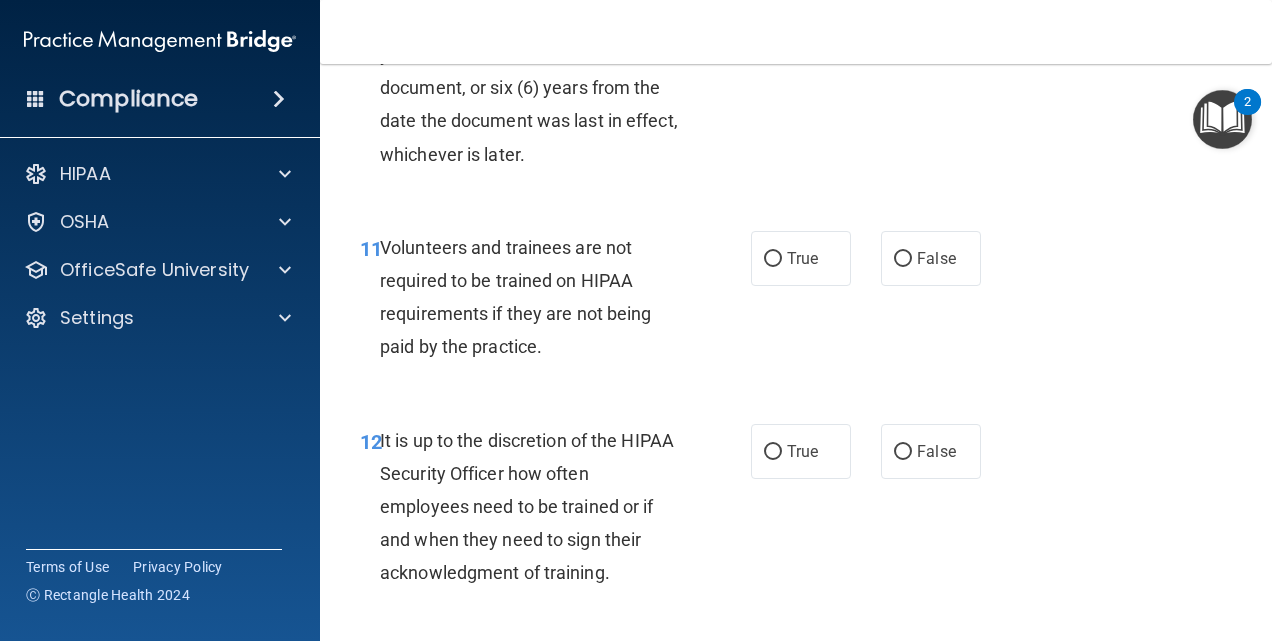 scroll, scrollTop: 2575, scrollLeft: 0, axis: vertical 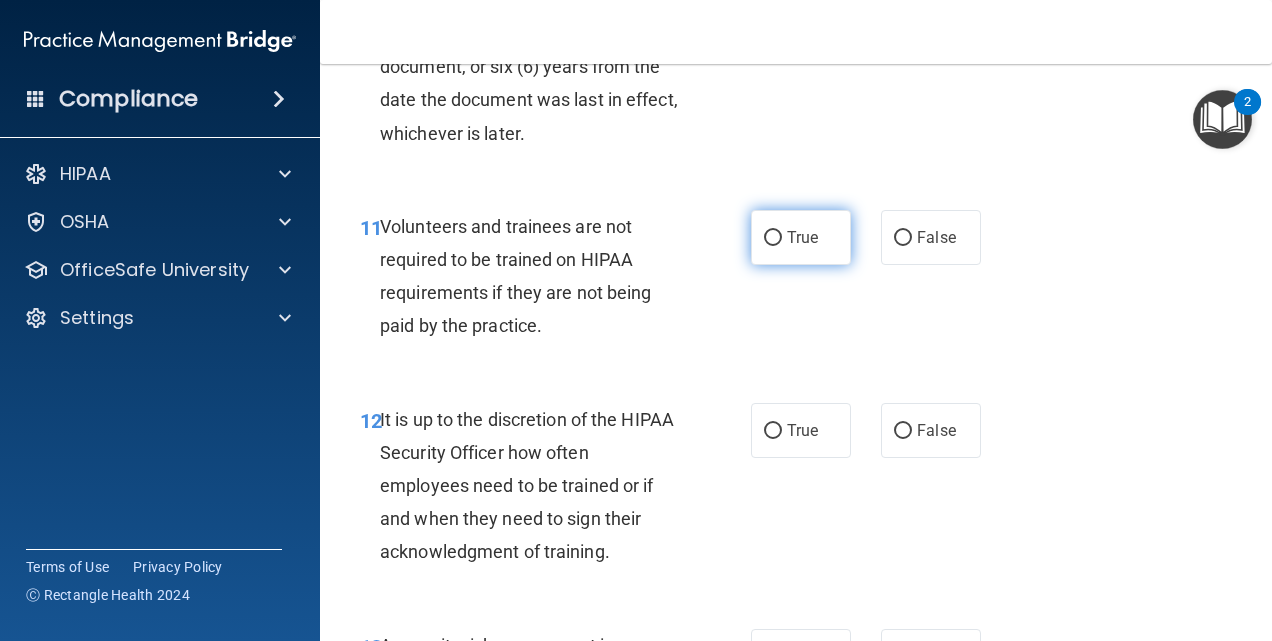 click on "True" at bounding box center [802, 237] 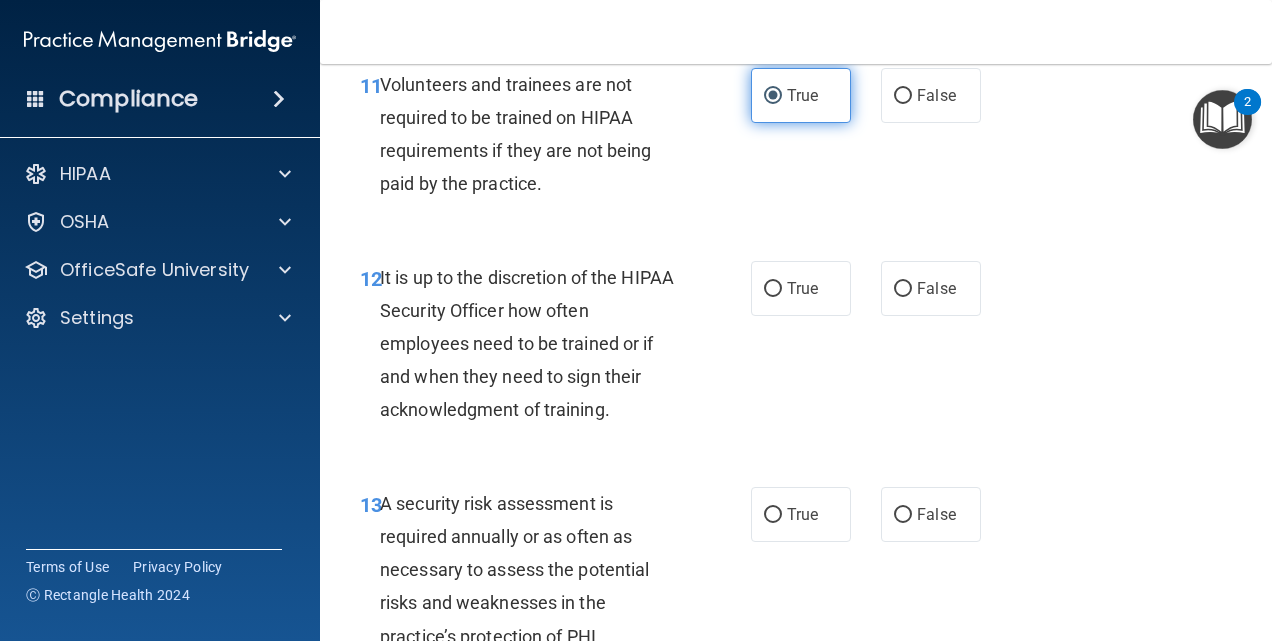 scroll, scrollTop: 2715, scrollLeft: 0, axis: vertical 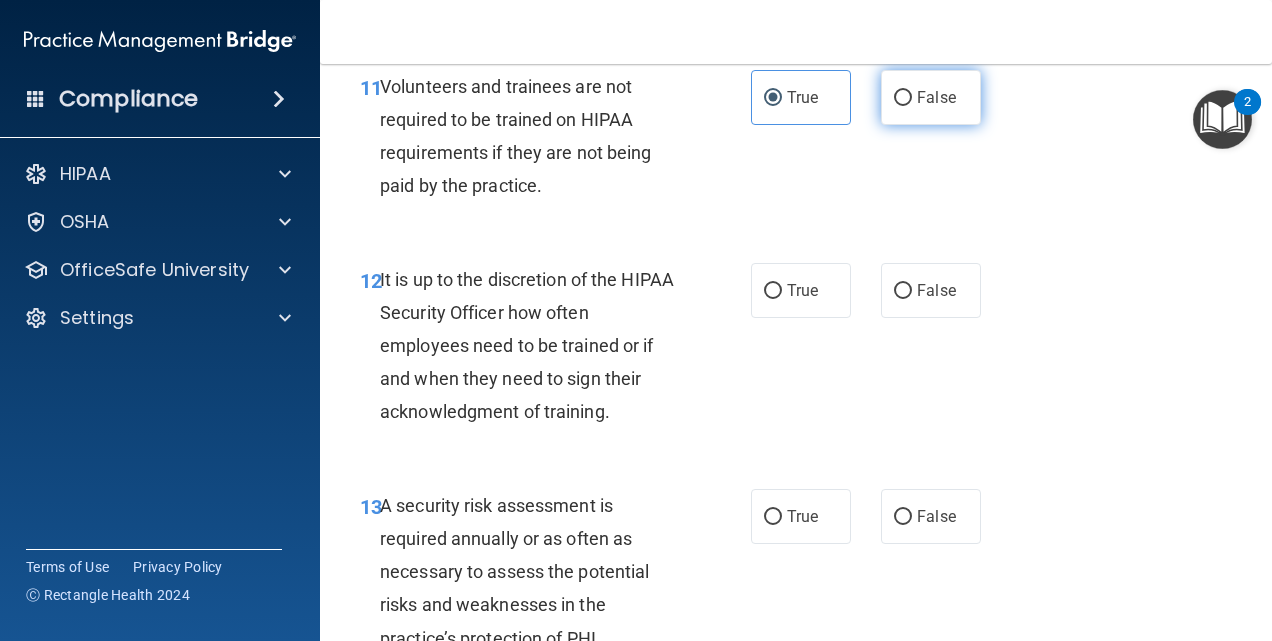 click on "False" at bounding box center (931, 97) 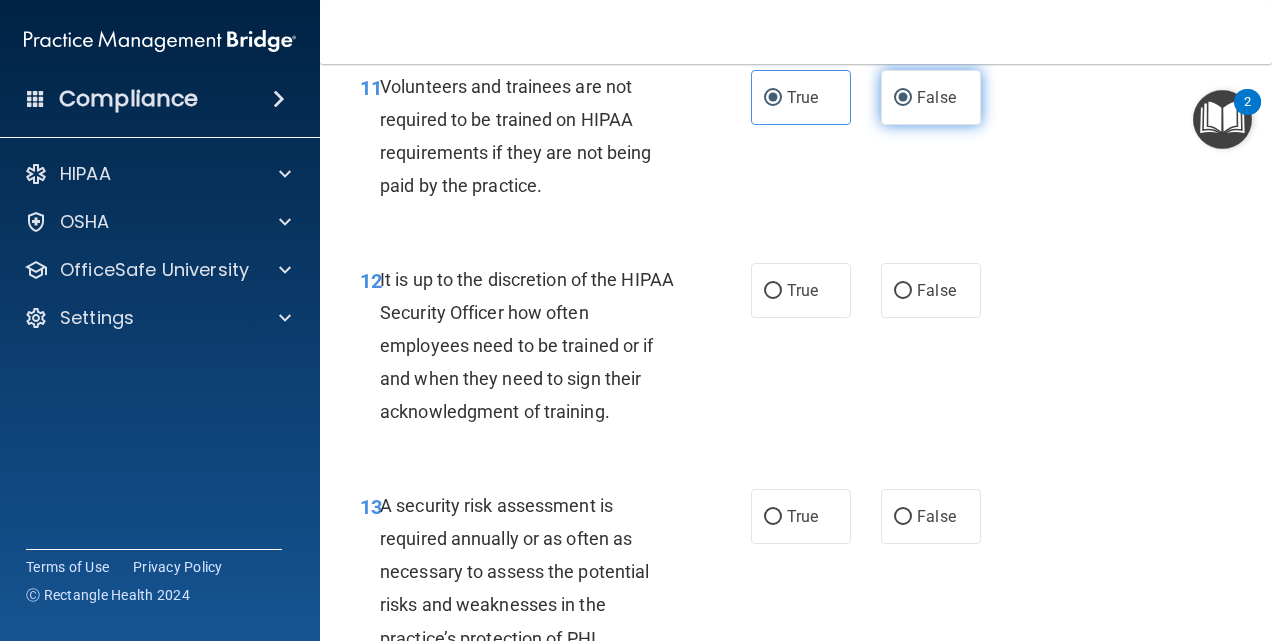 radio on "false" 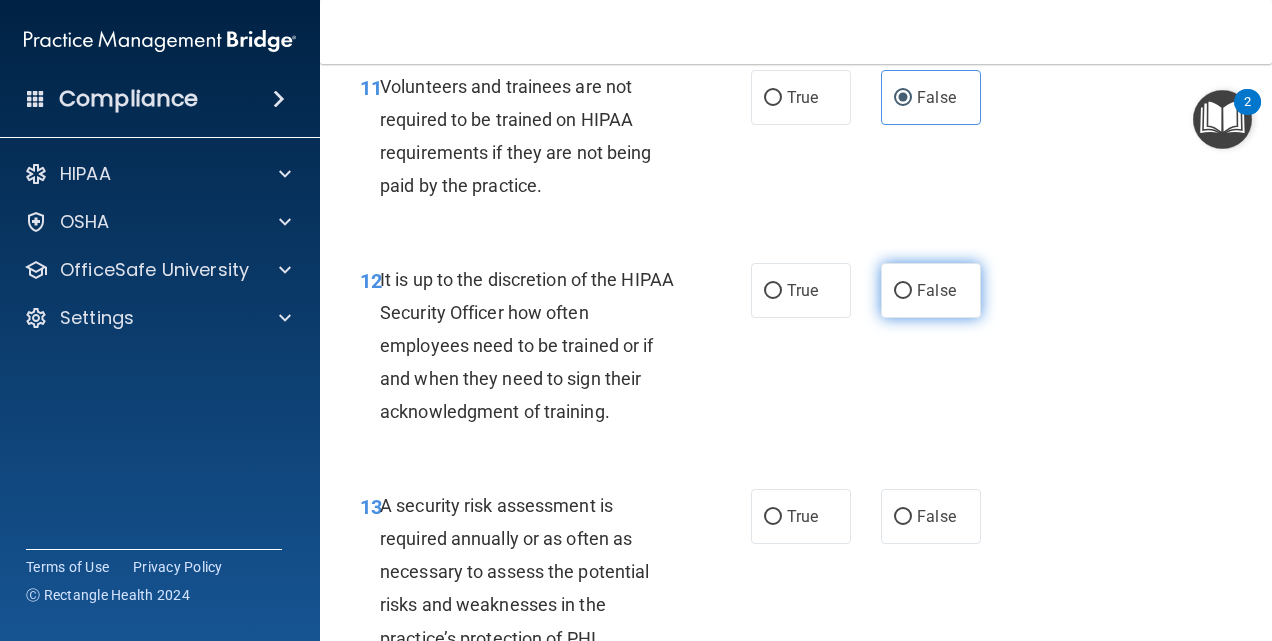 click on "False" at bounding box center (936, 290) 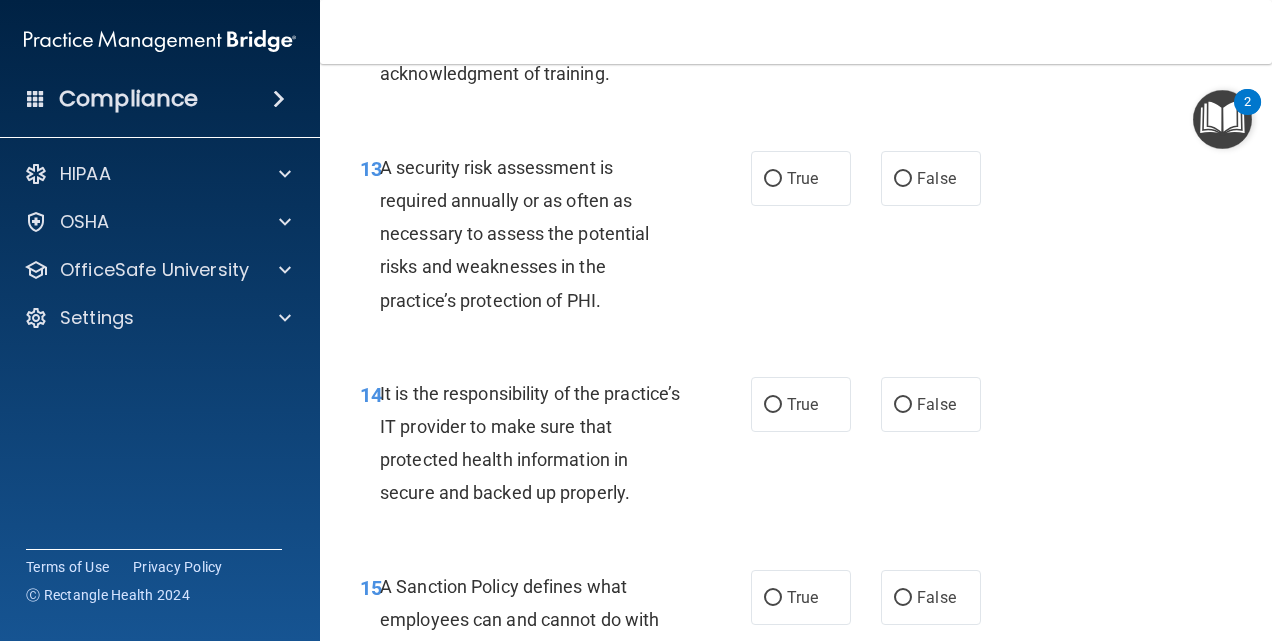 scroll, scrollTop: 3059, scrollLeft: 0, axis: vertical 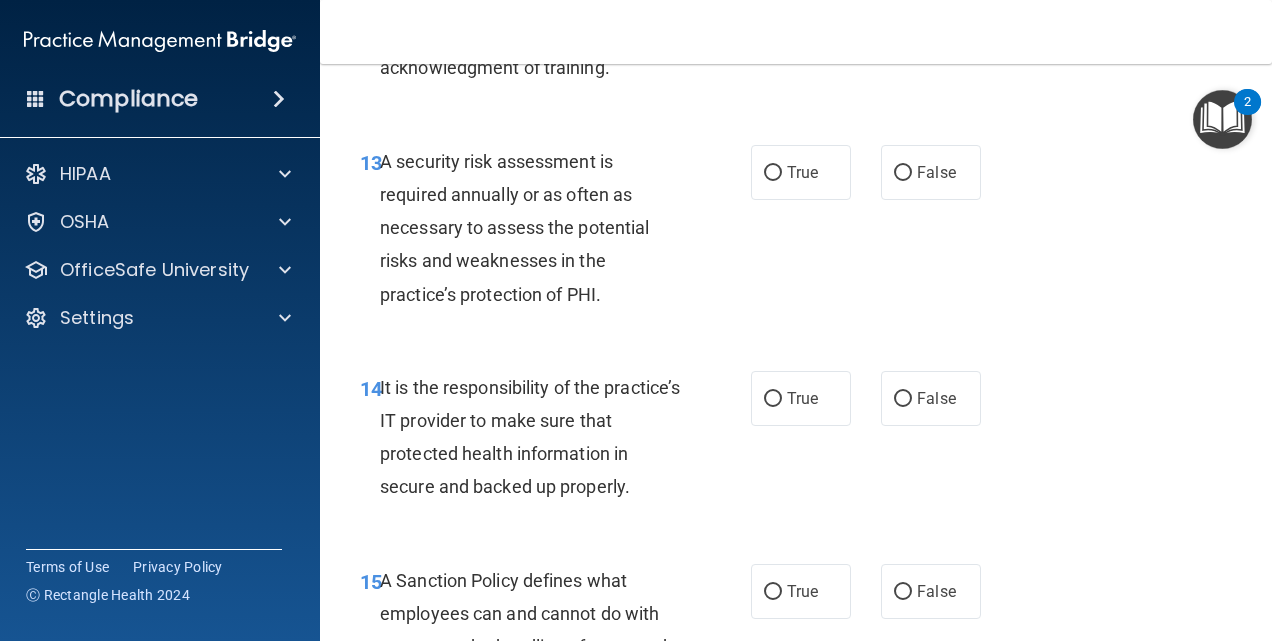 click on "13       A security risk assessment is required annually or as often as necessary to assess the potential risks and weaknesses in the practice’s protection of PHI.                 True           False" at bounding box center [796, 233] 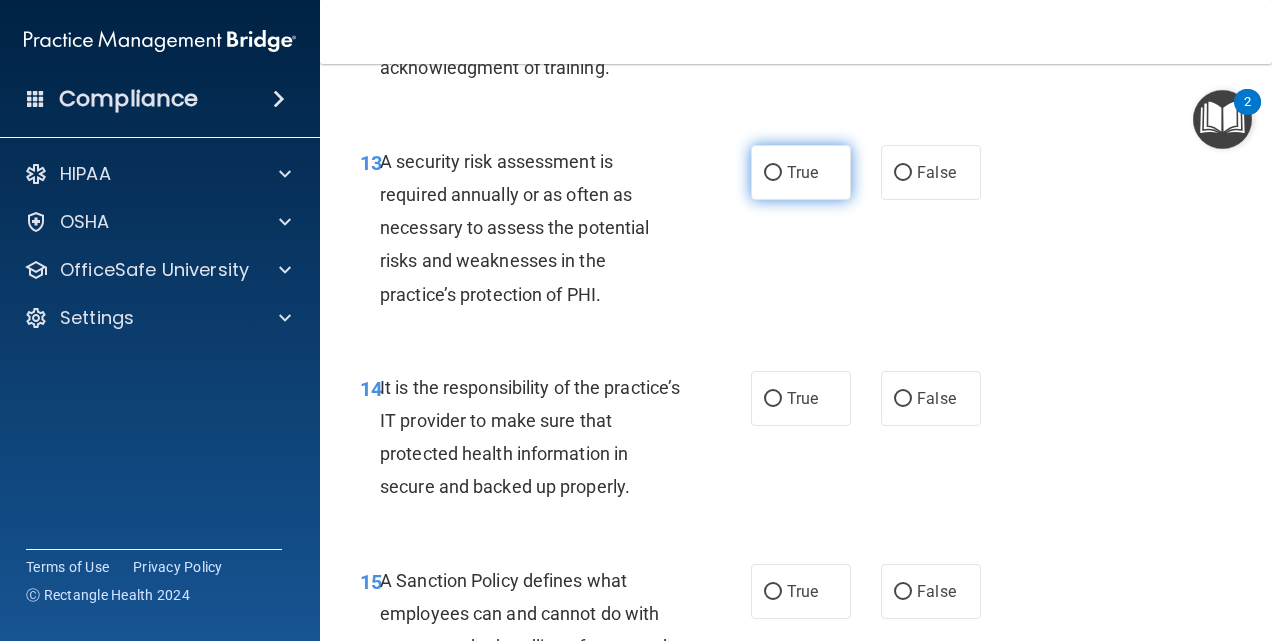 click on "True" at bounding box center [773, 173] 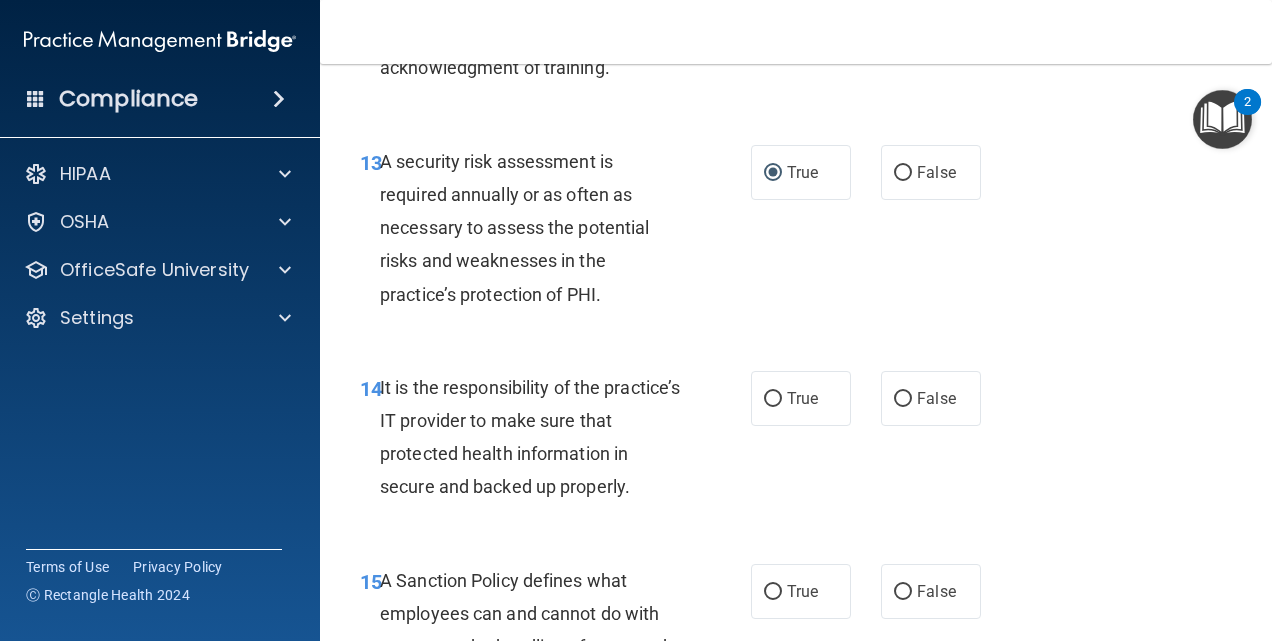 scroll, scrollTop: 3230, scrollLeft: 0, axis: vertical 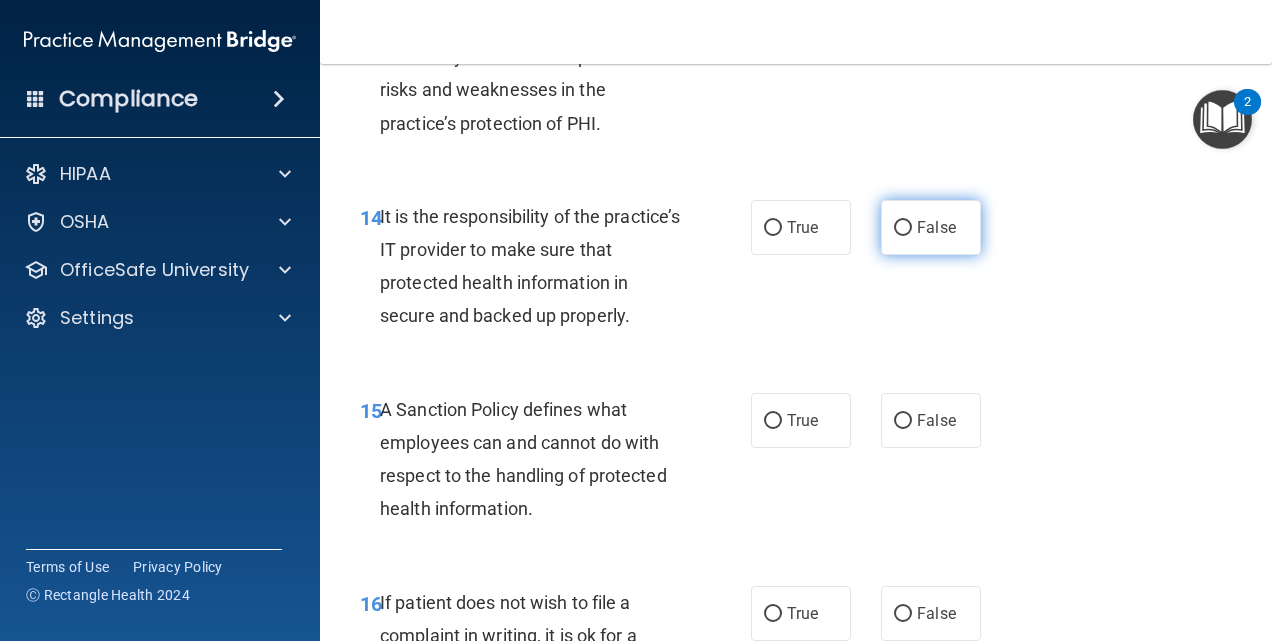click on "False" at bounding box center [936, 227] 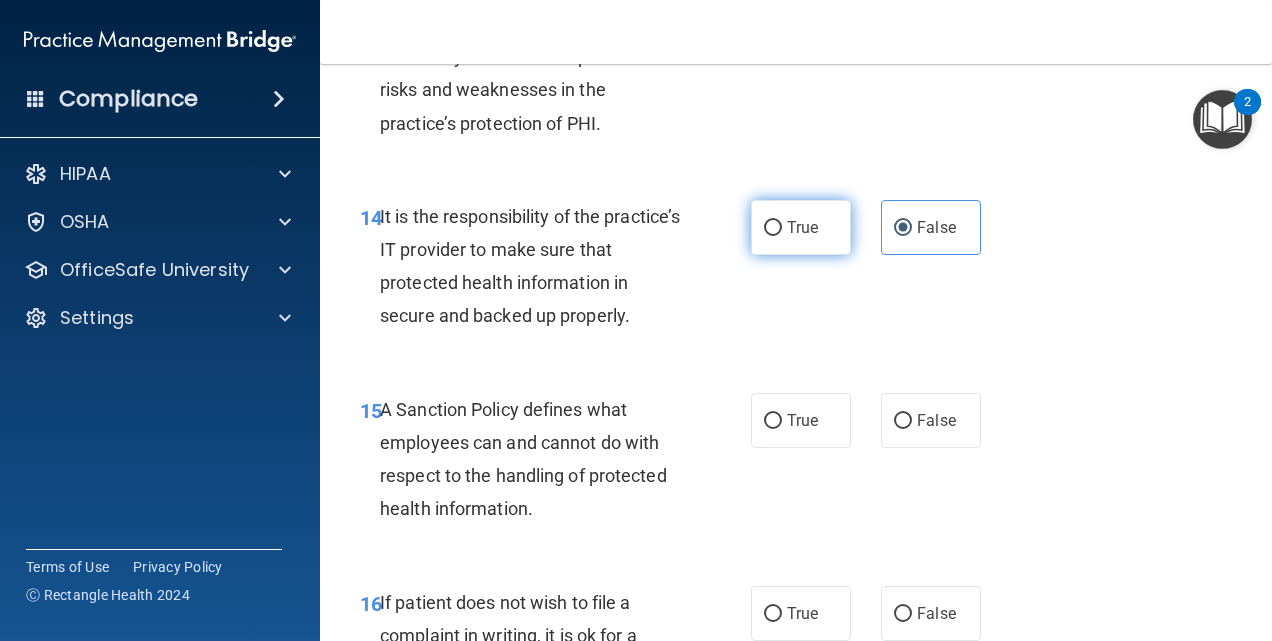 click on "True" at bounding box center (801, 227) 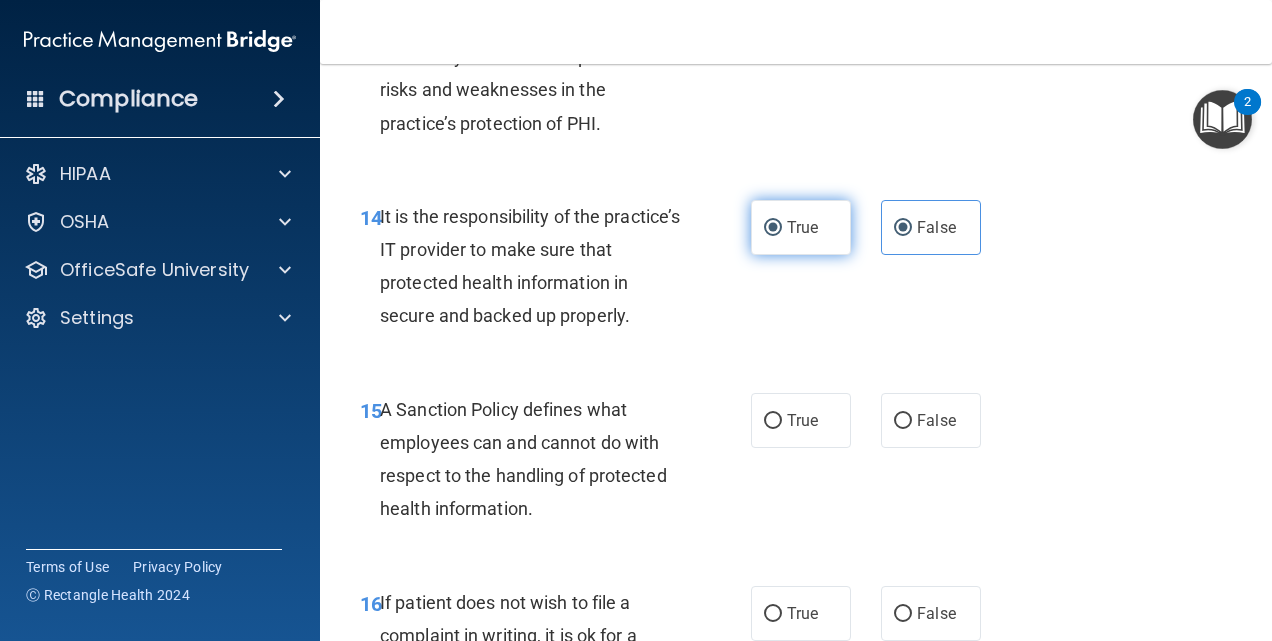 radio on "false" 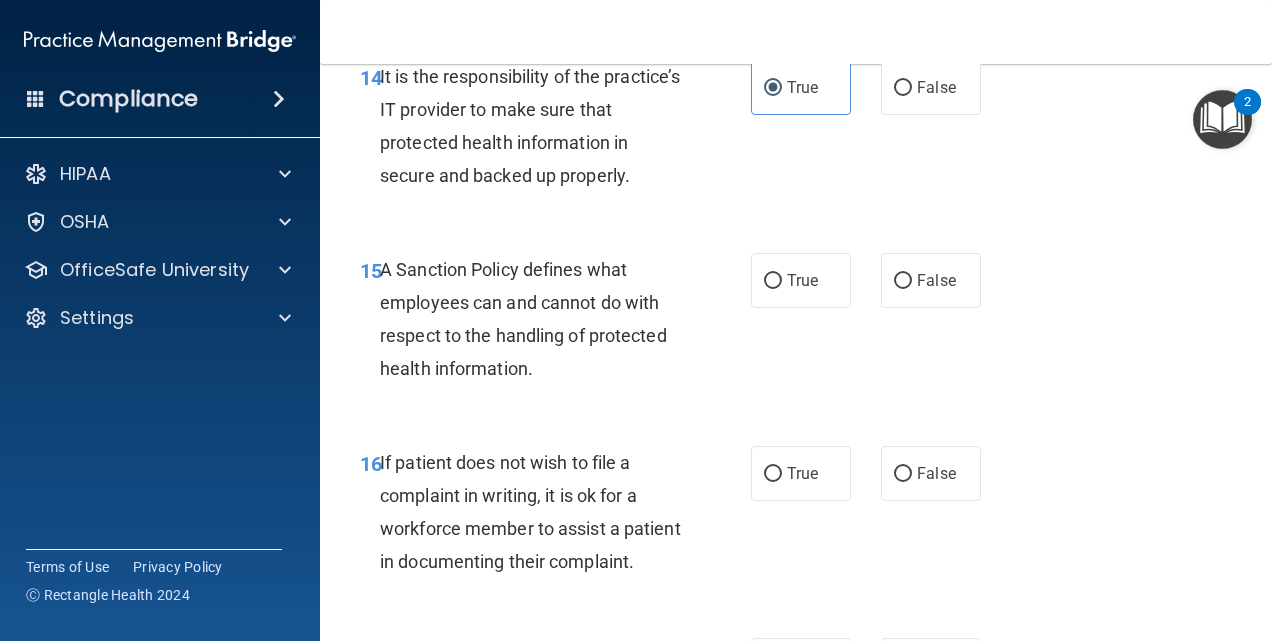 scroll, scrollTop: 3374, scrollLeft: 0, axis: vertical 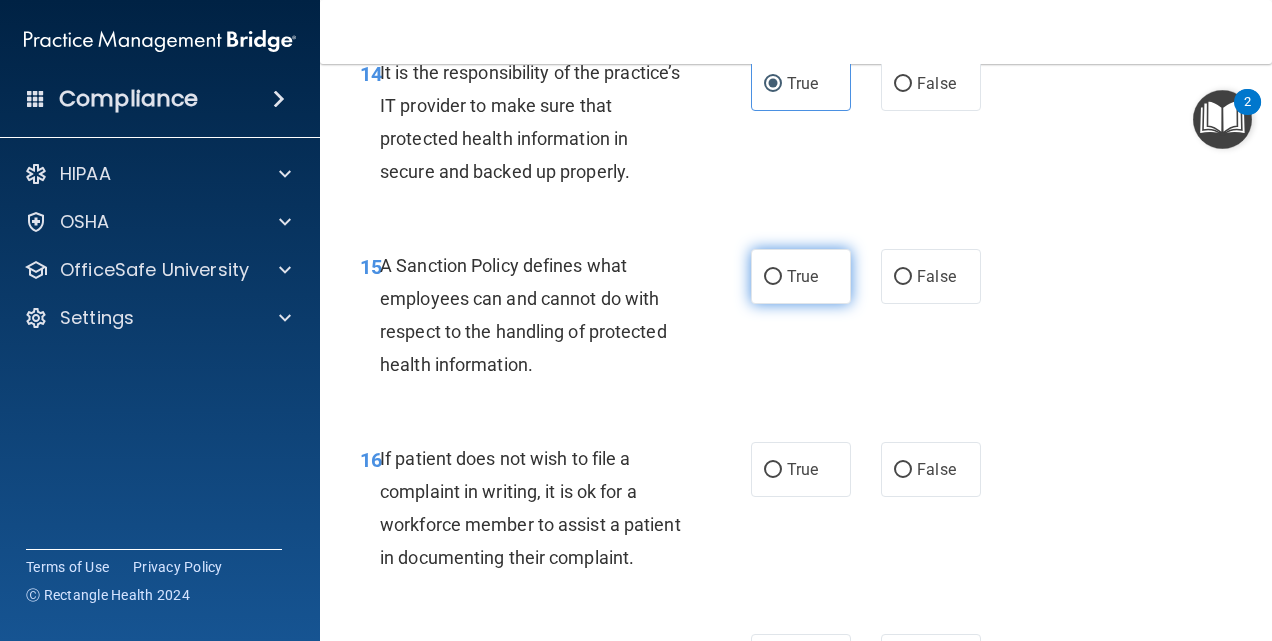 click on "True" at bounding box center [801, 276] 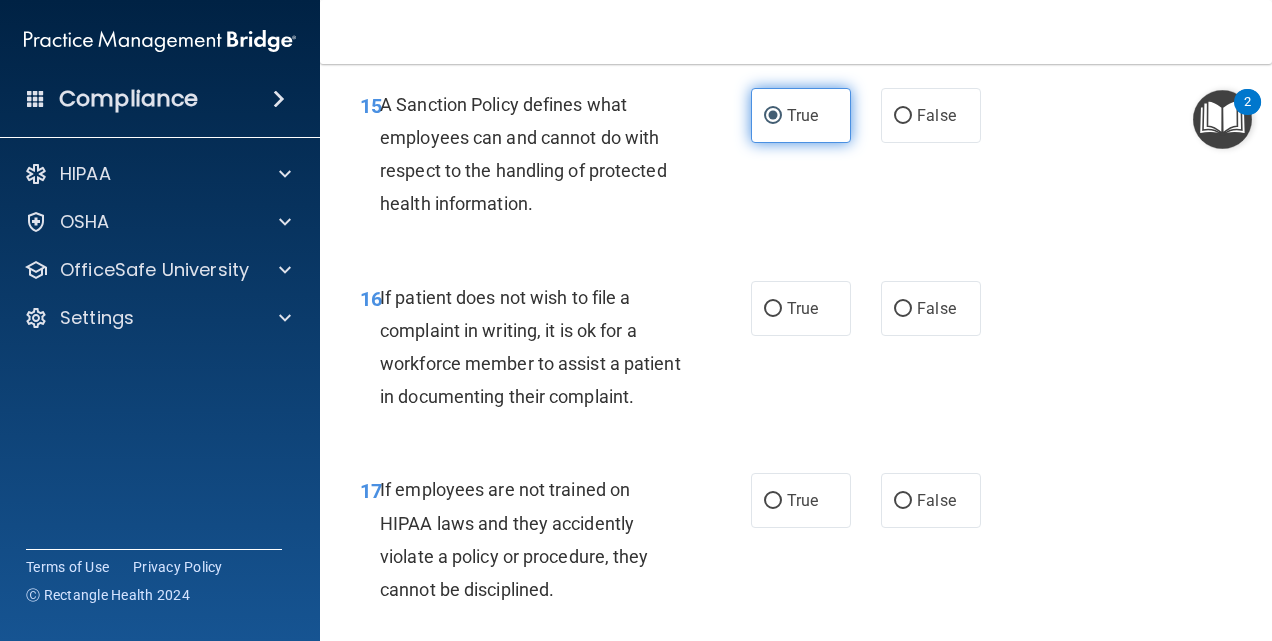 scroll, scrollTop: 3546, scrollLeft: 0, axis: vertical 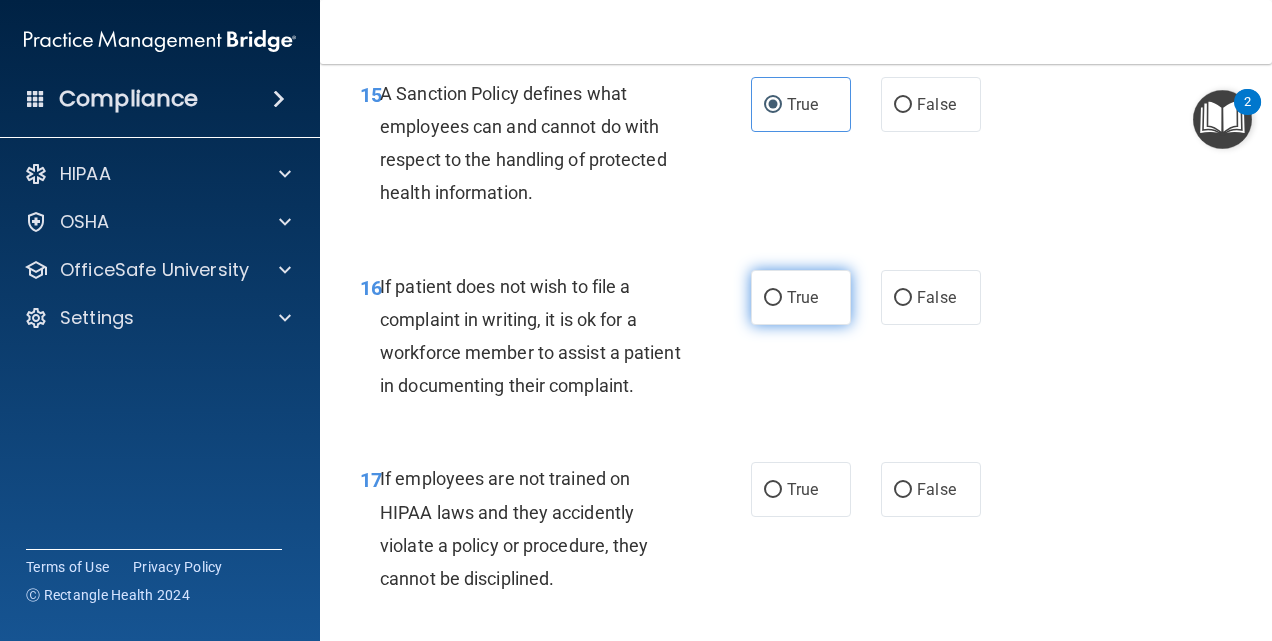 click on "True" at bounding box center (801, 297) 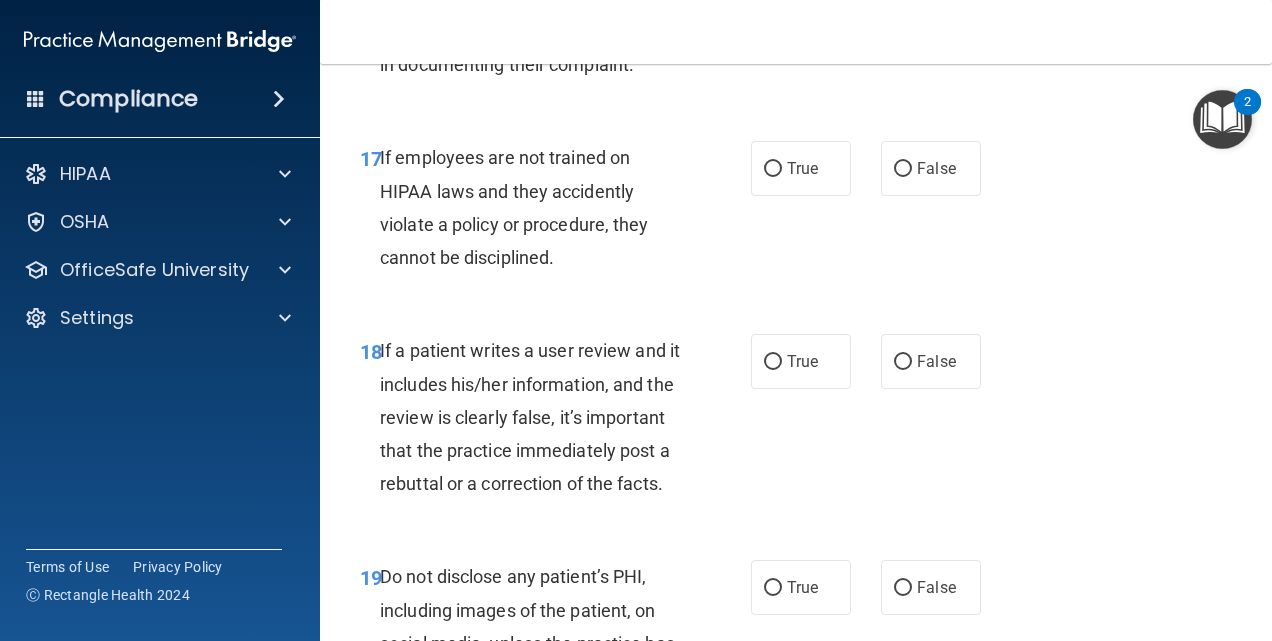 scroll, scrollTop: 3868, scrollLeft: 0, axis: vertical 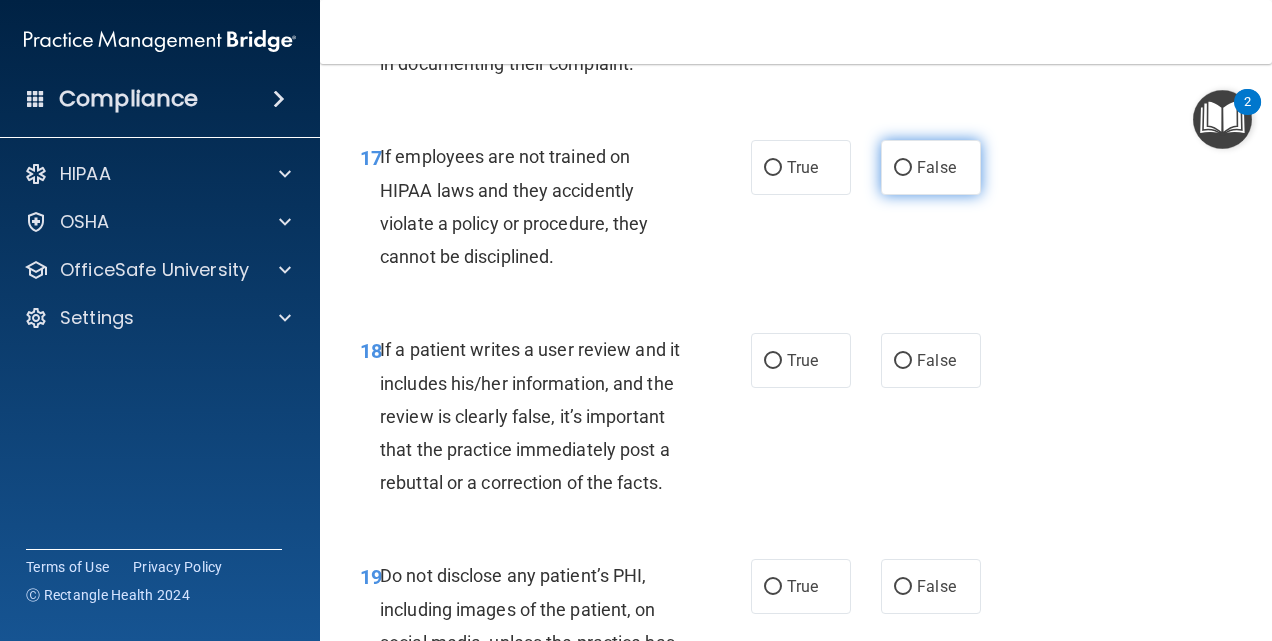 click on "False" at bounding box center [903, 168] 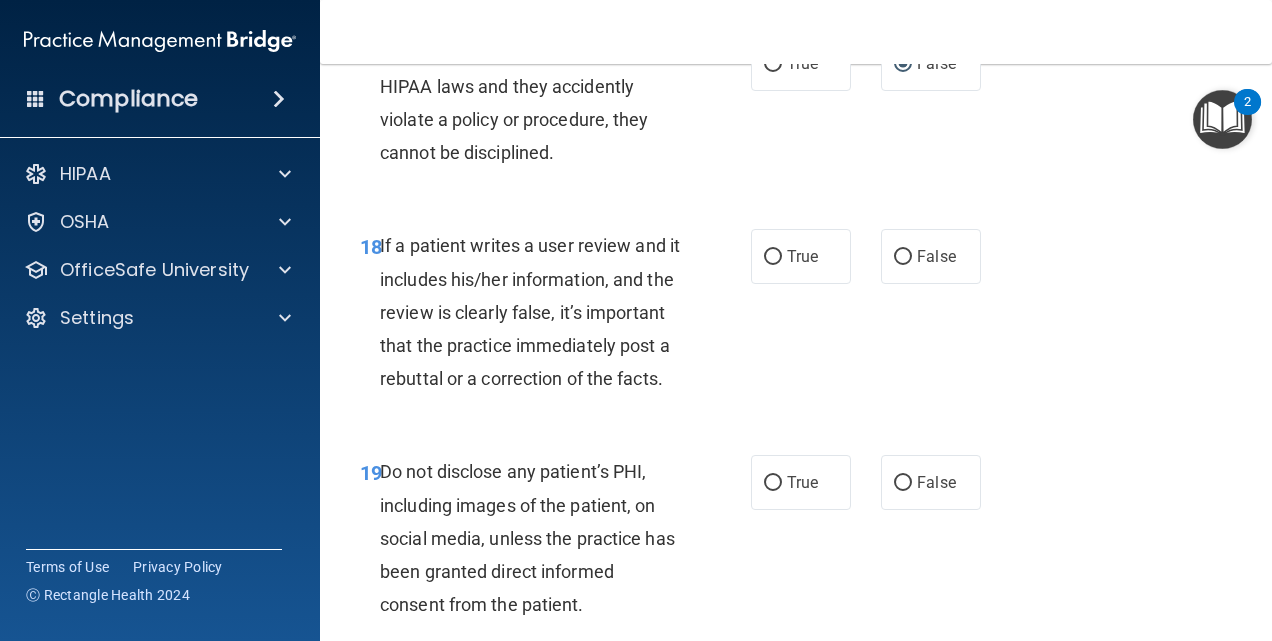 scroll, scrollTop: 4003, scrollLeft: 0, axis: vertical 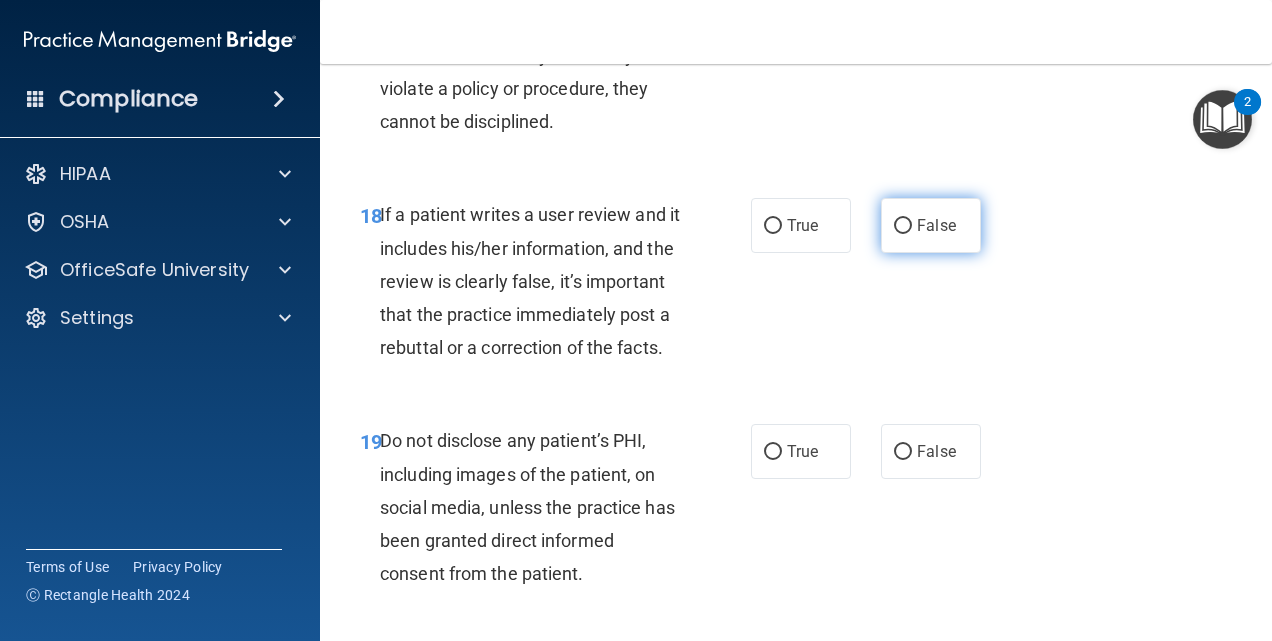 click on "False" at bounding box center [936, 225] 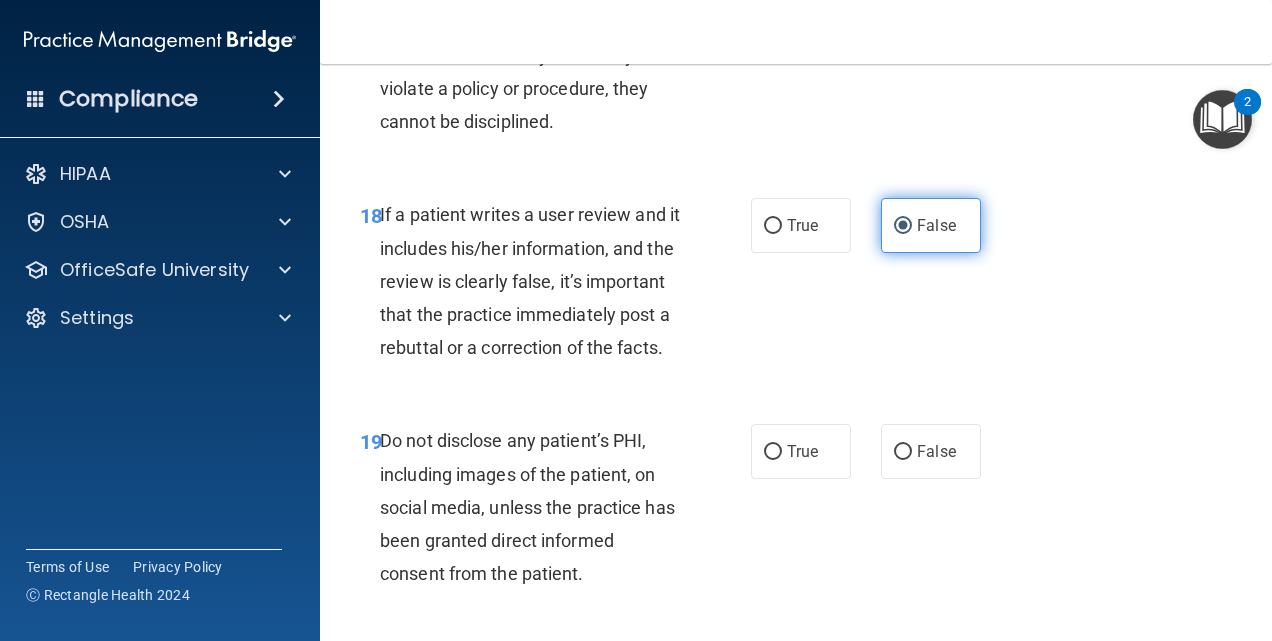 scroll, scrollTop: 4179, scrollLeft: 0, axis: vertical 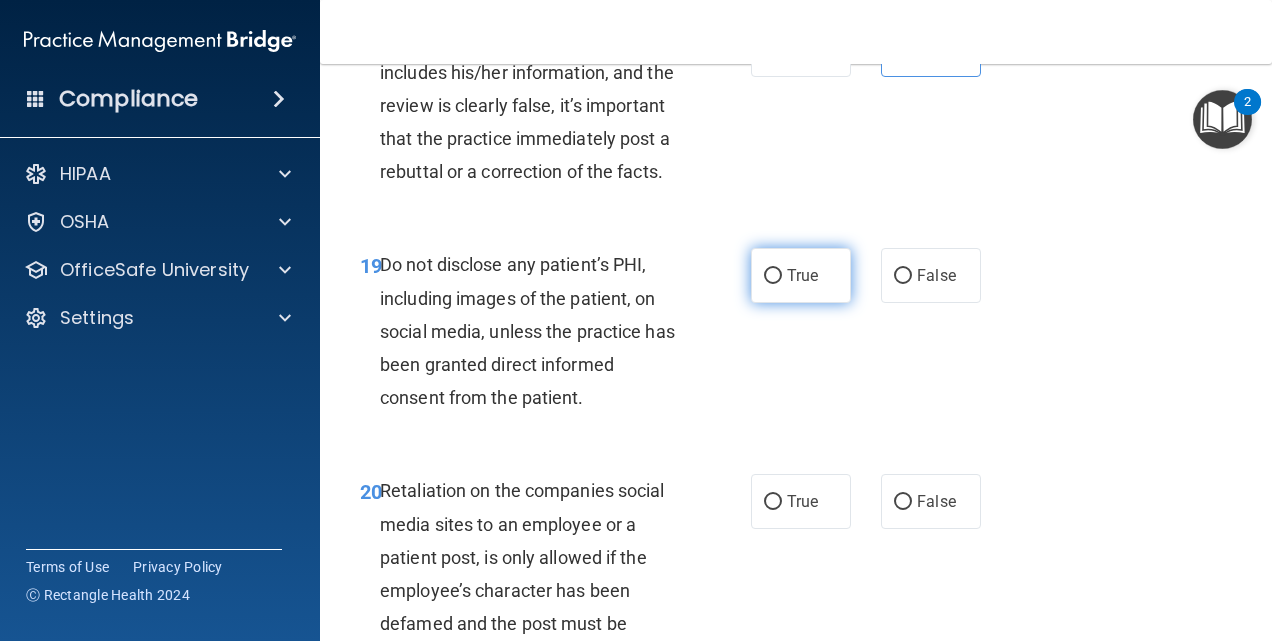 click on "True" at bounding box center (773, 276) 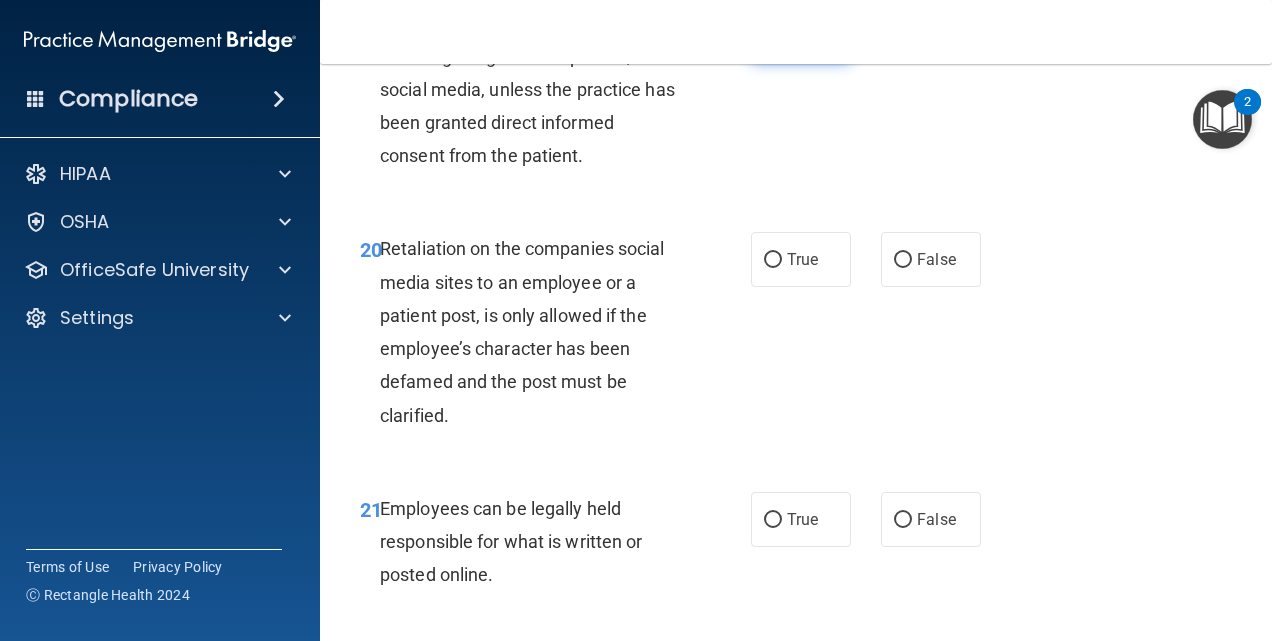 scroll, scrollTop: 4422, scrollLeft: 0, axis: vertical 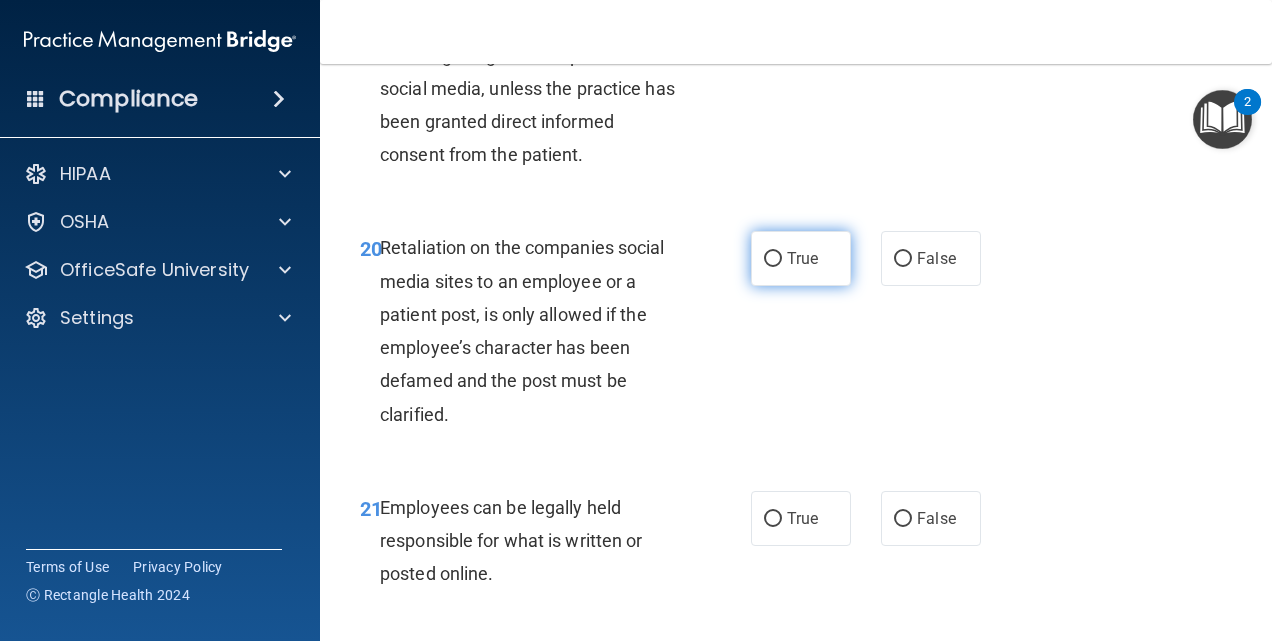click on "True" at bounding box center [773, 259] 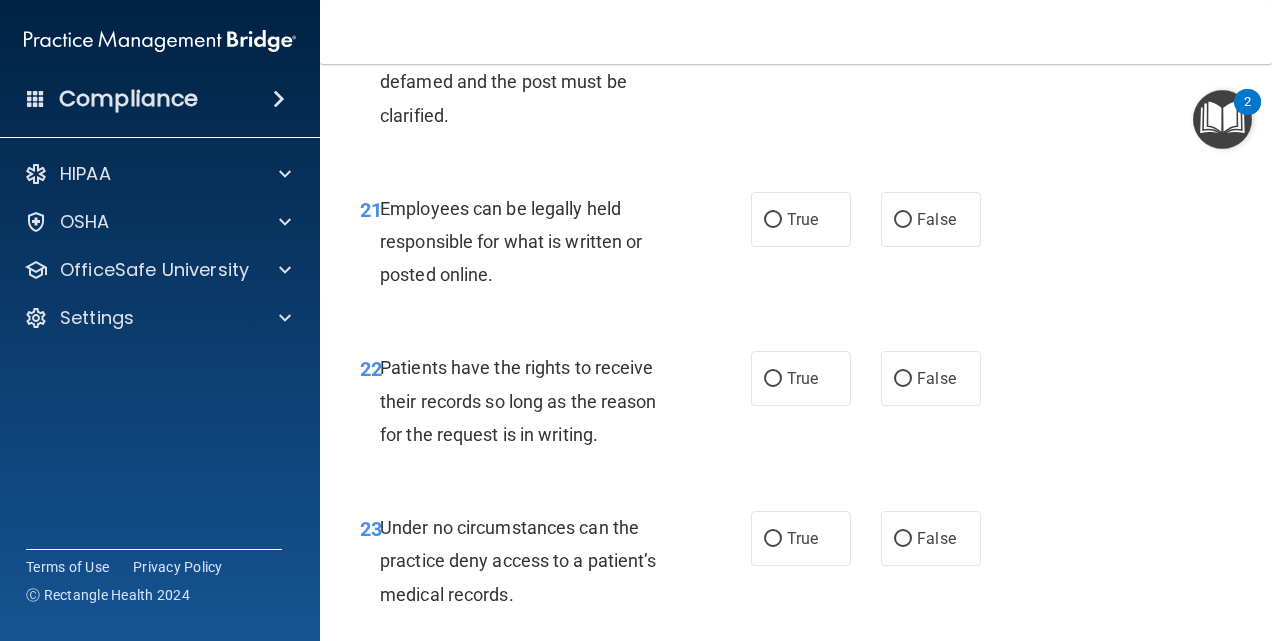 scroll, scrollTop: 4731, scrollLeft: 0, axis: vertical 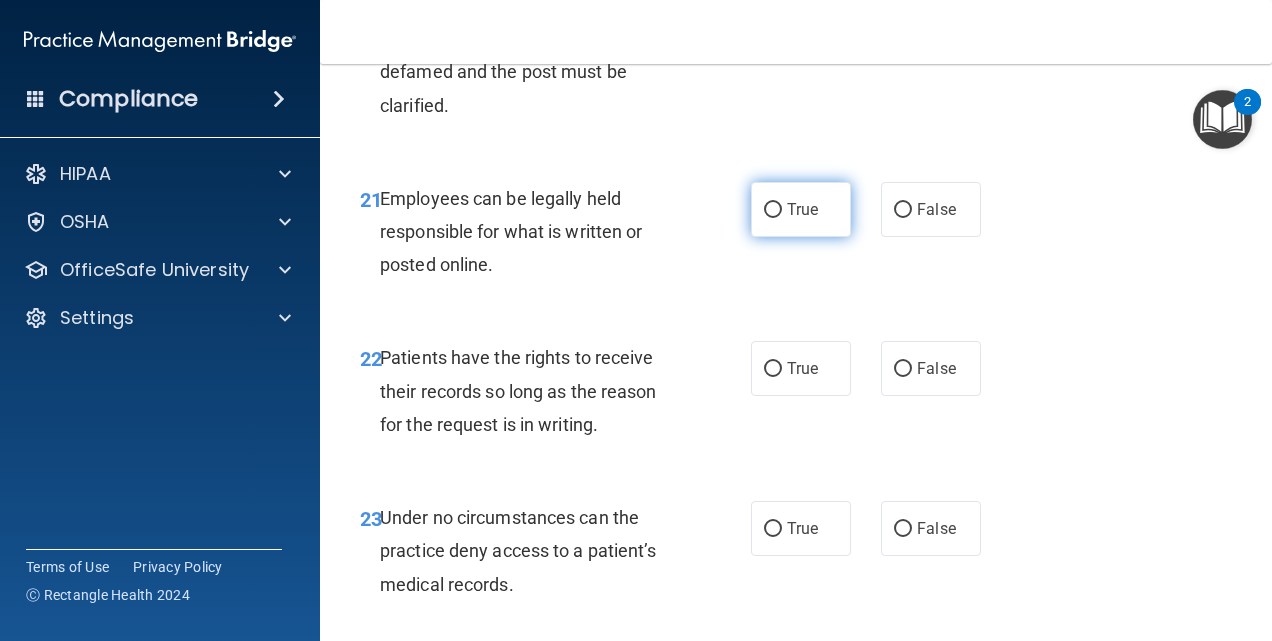 click on "True" at bounding box center [801, 209] 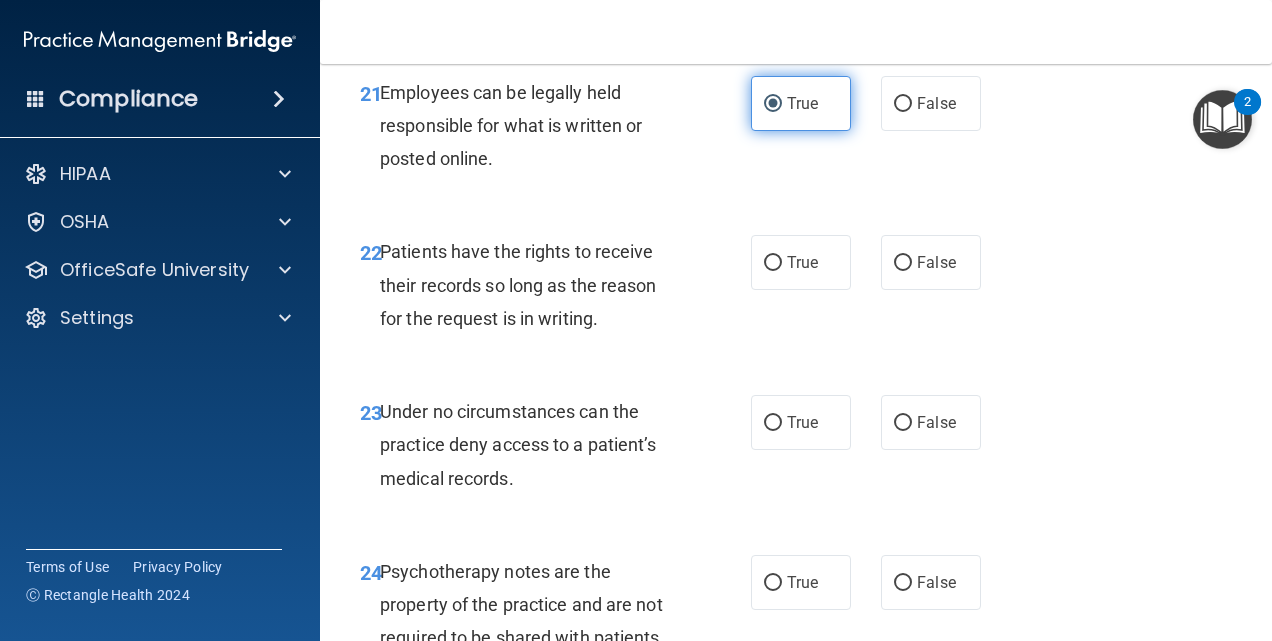 scroll, scrollTop: 4841, scrollLeft: 0, axis: vertical 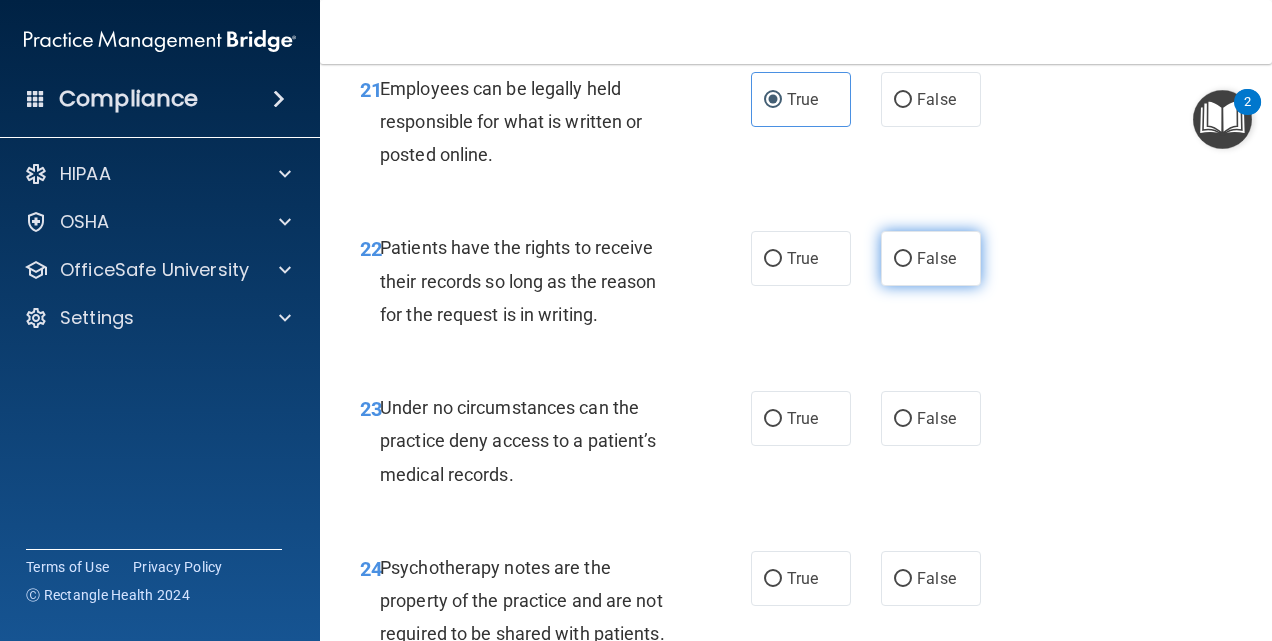 click on "False" at bounding box center [936, 258] 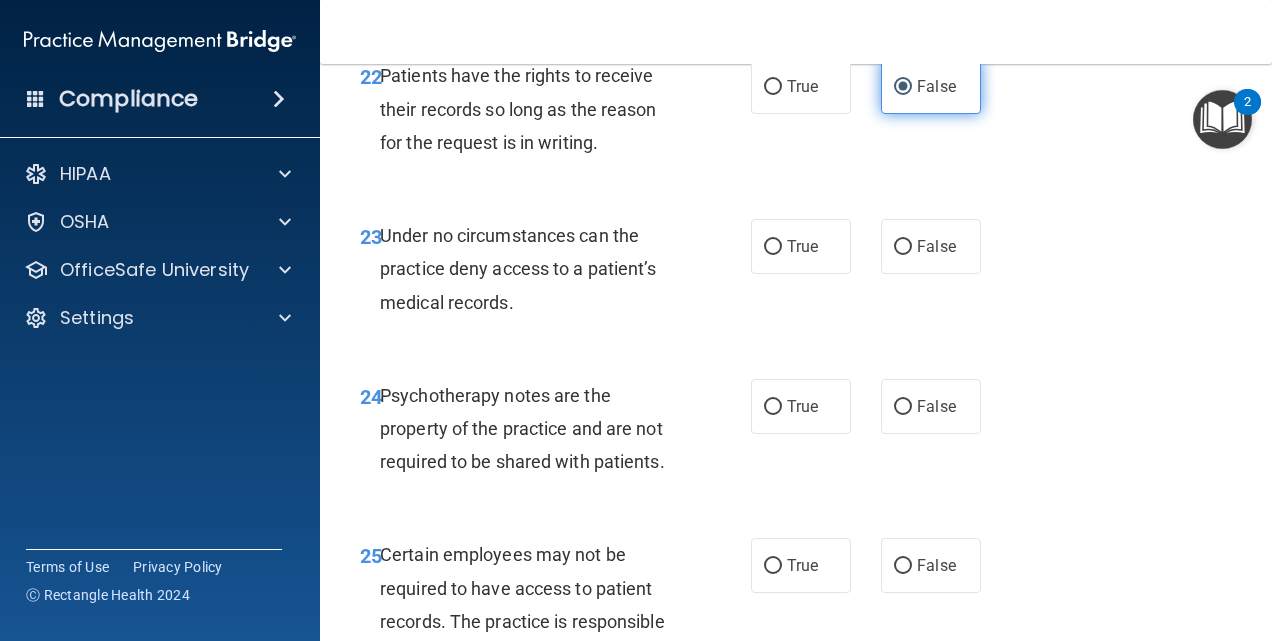 scroll, scrollTop: 5015, scrollLeft: 0, axis: vertical 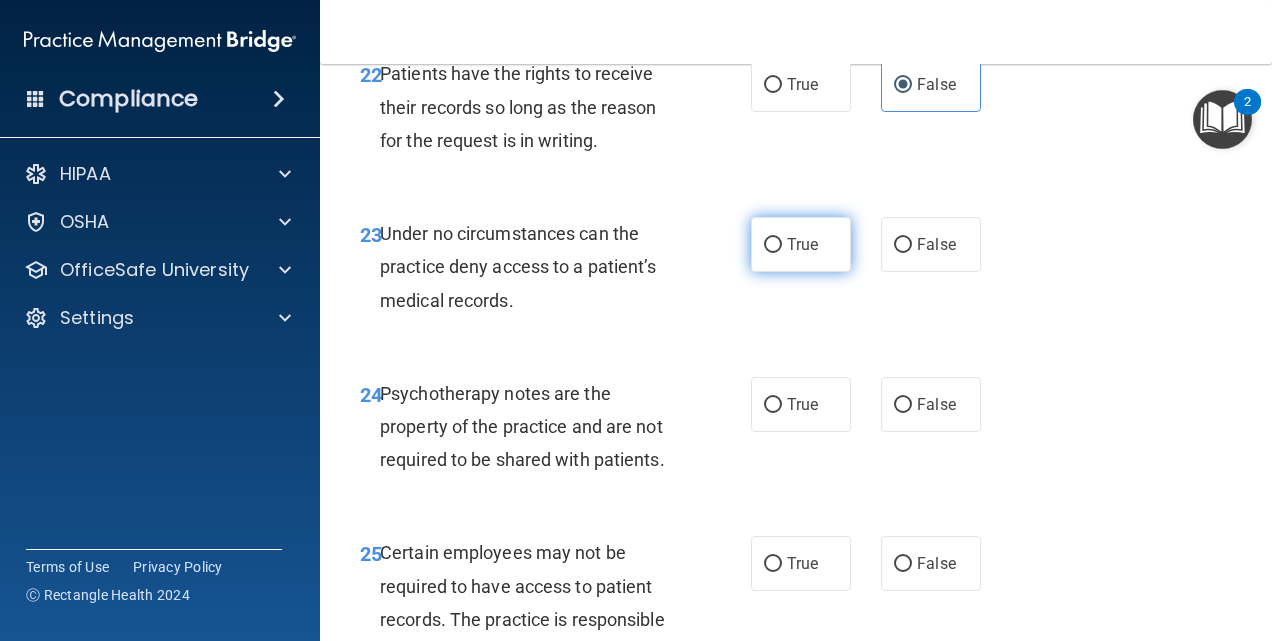 click on "True" at bounding box center [801, 244] 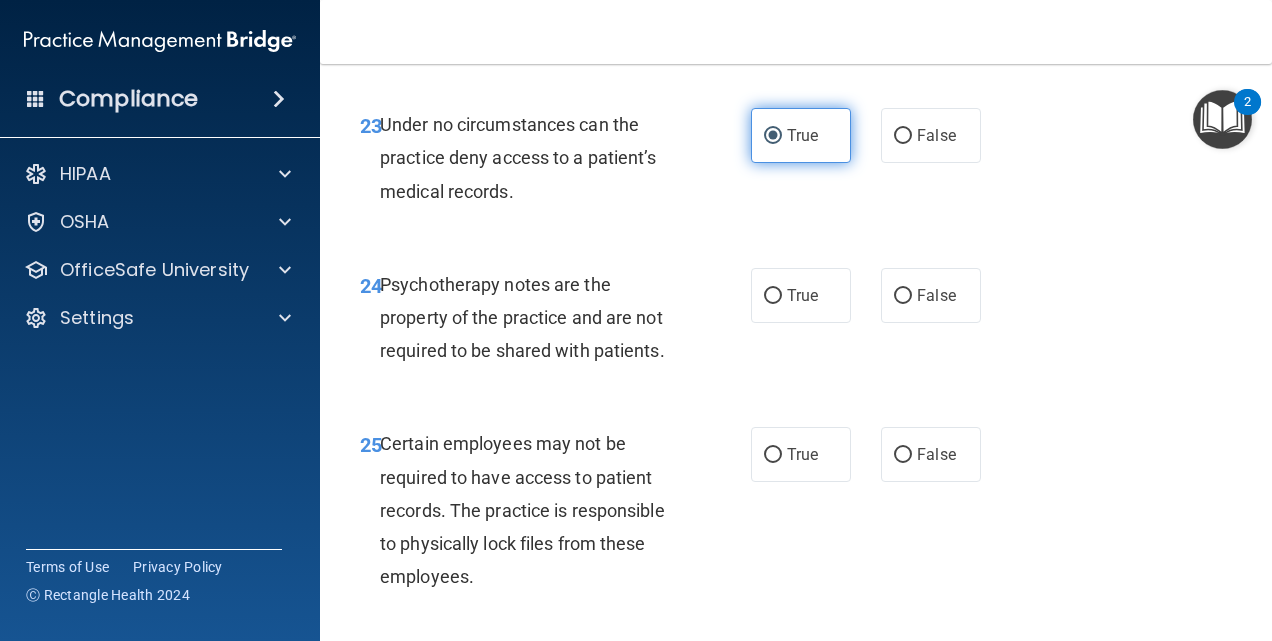 scroll, scrollTop: 5125, scrollLeft: 0, axis: vertical 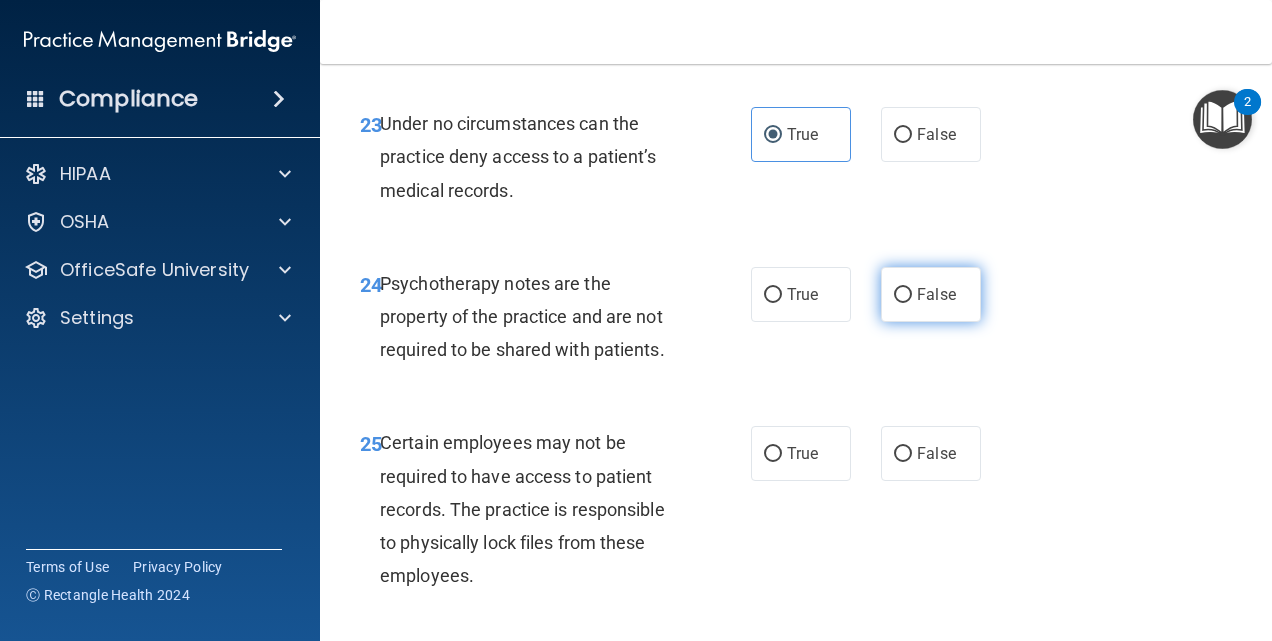 click on "False" at bounding box center [936, 294] 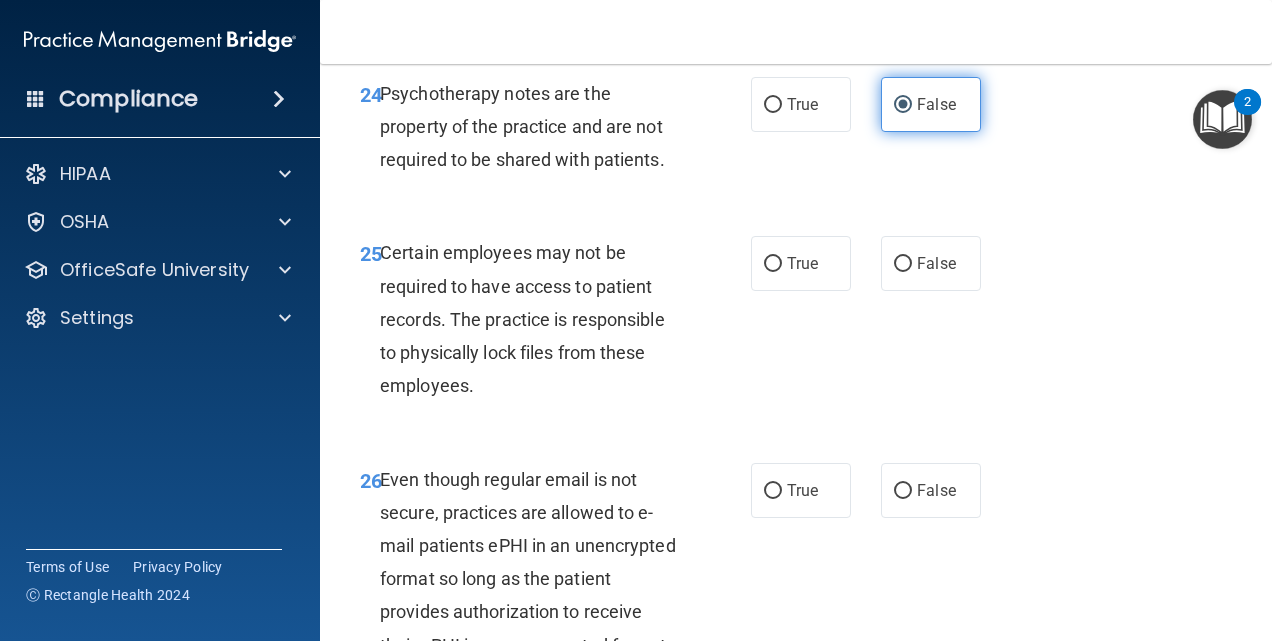 scroll, scrollTop: 5316, scrollLeft: 0, axis: vertical 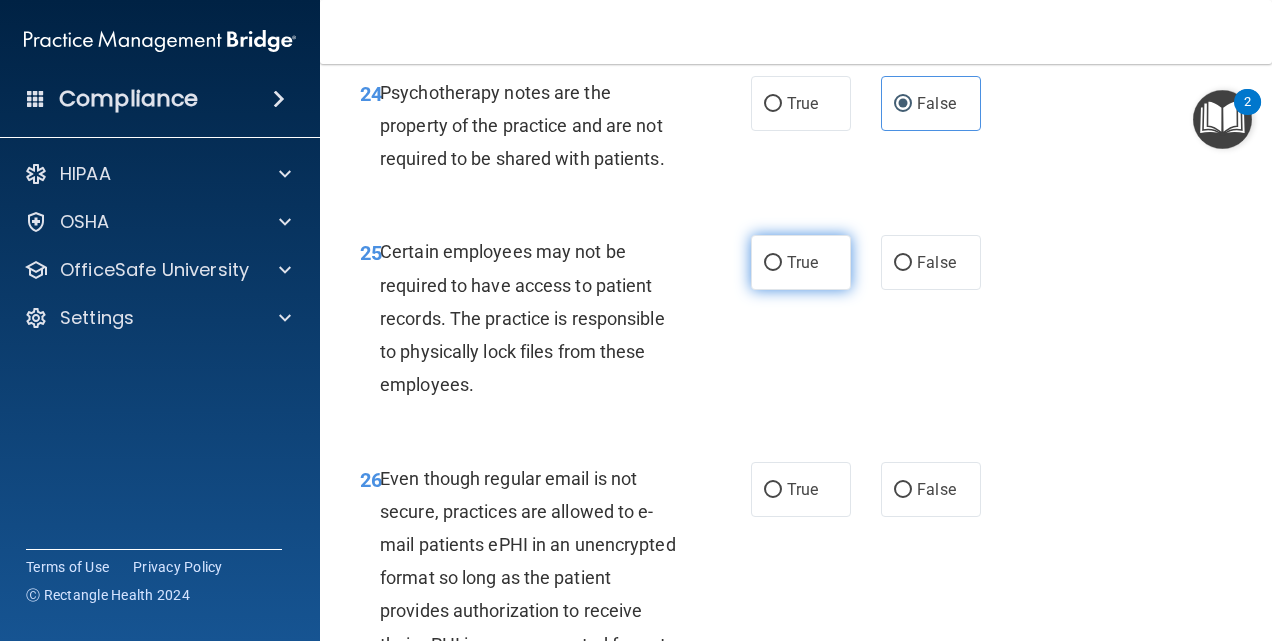 click on "True" at bounding box center [802, 262] 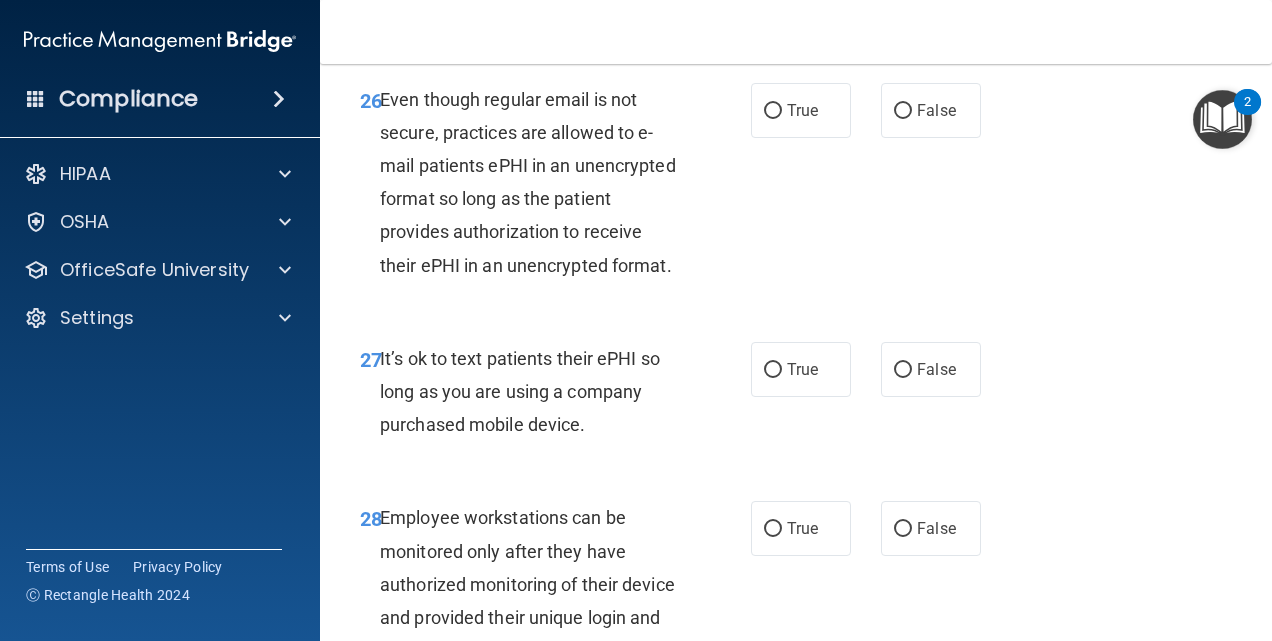 scroll, scrollTop: 5698, scrollLeft: 0, axis: vertical 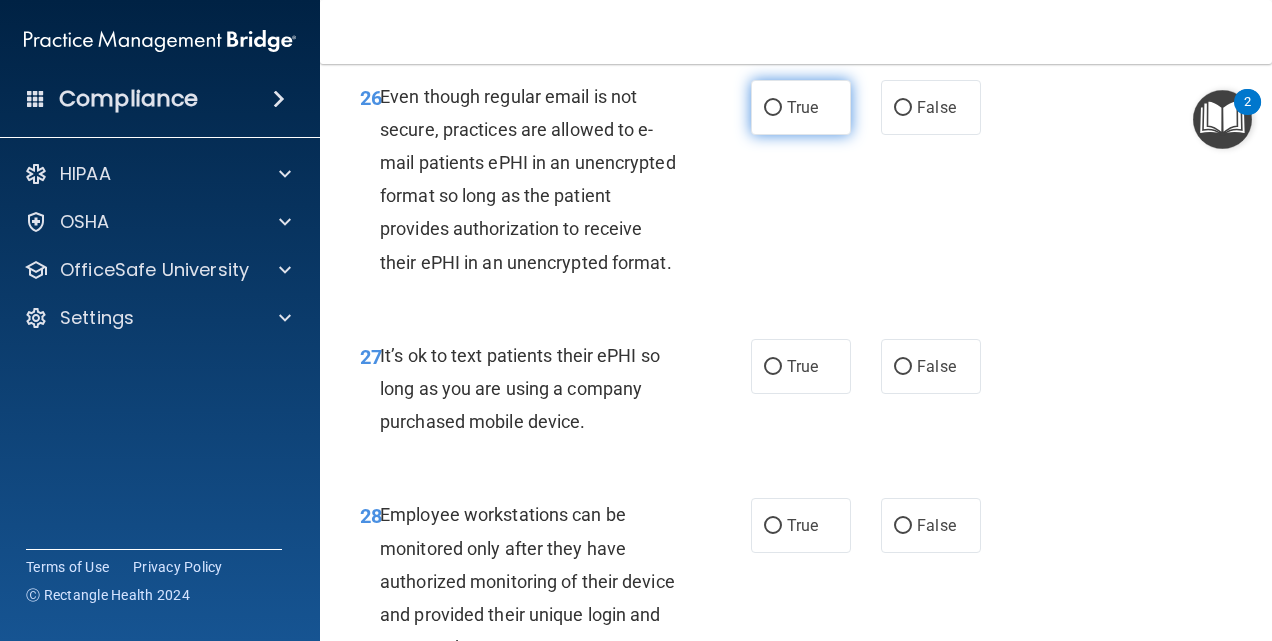 click on "True" at bounding box center [773, 108] 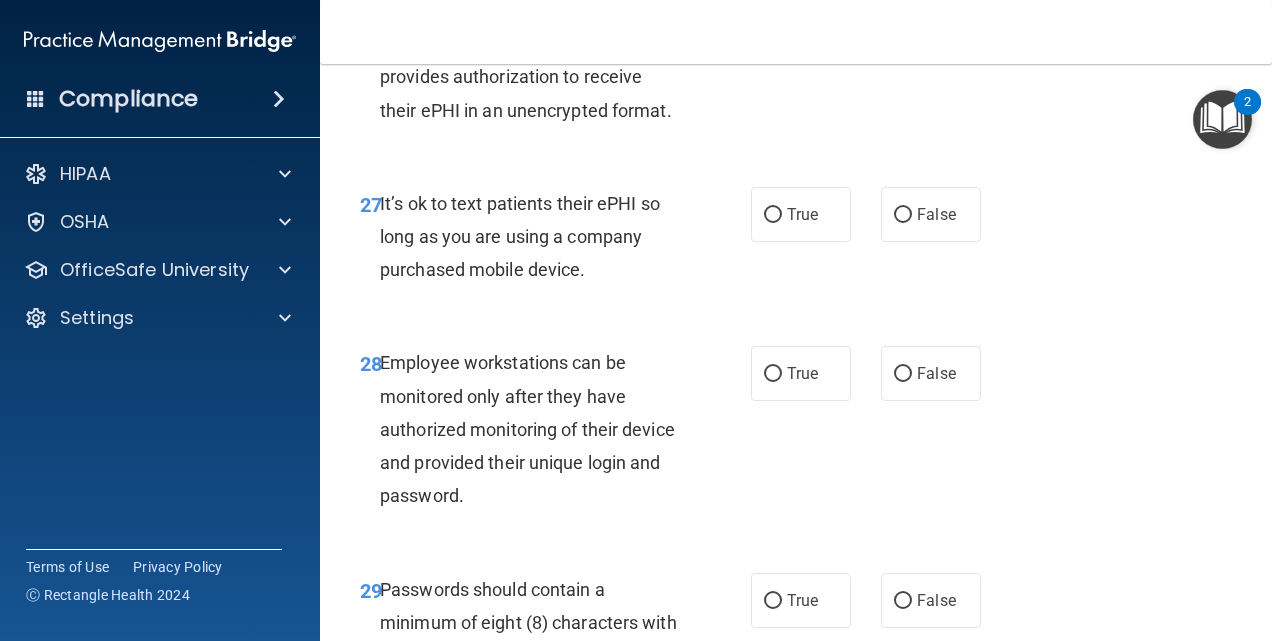 scroll, scrollTop: 5856, scrollLeft: 0, axis: vertical 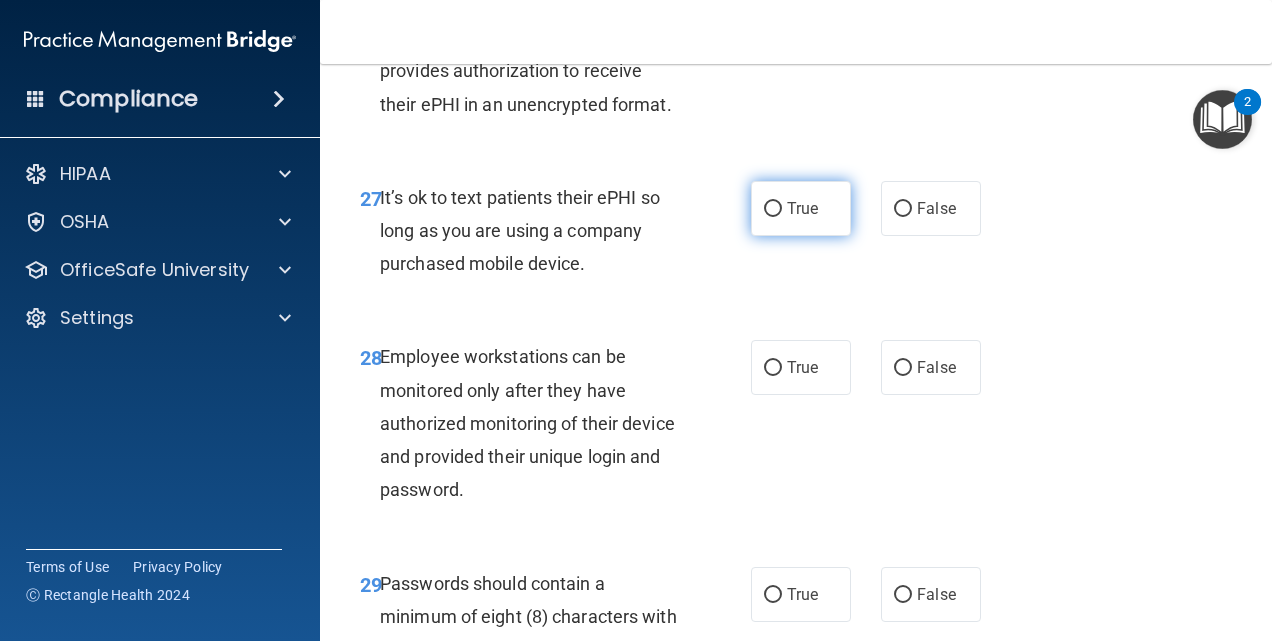 click on "True" at bounding box center [802, 208] 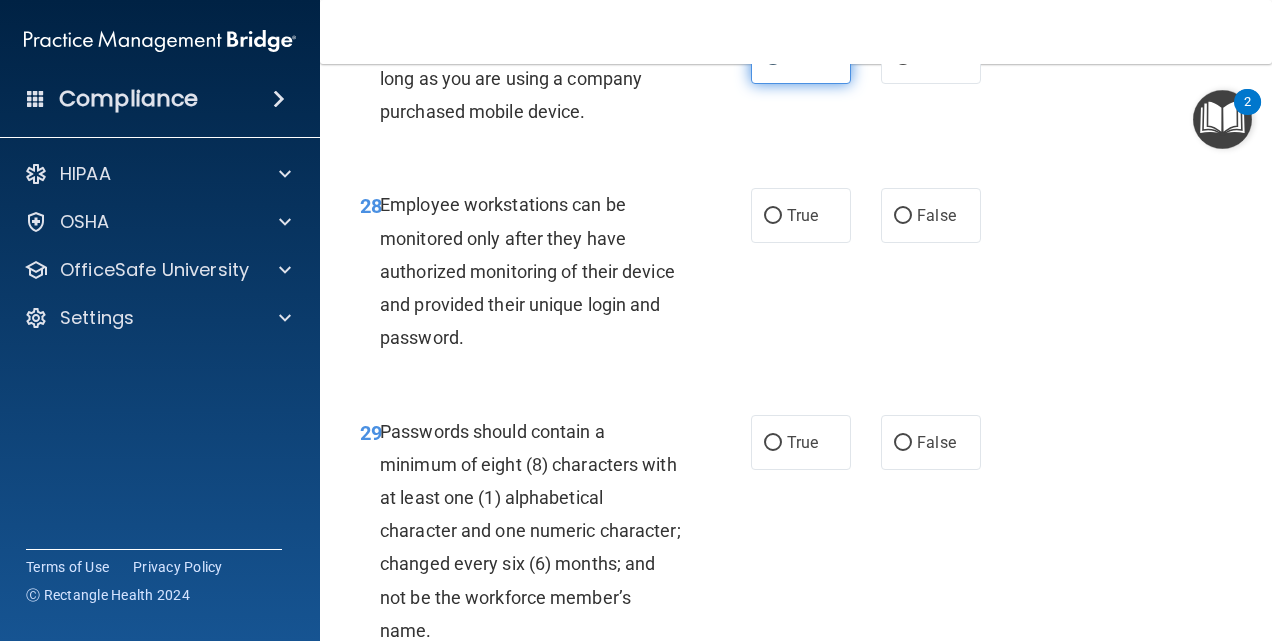 scroll, scrollTop: 6012, scrollLeft: 0, axis: vertical 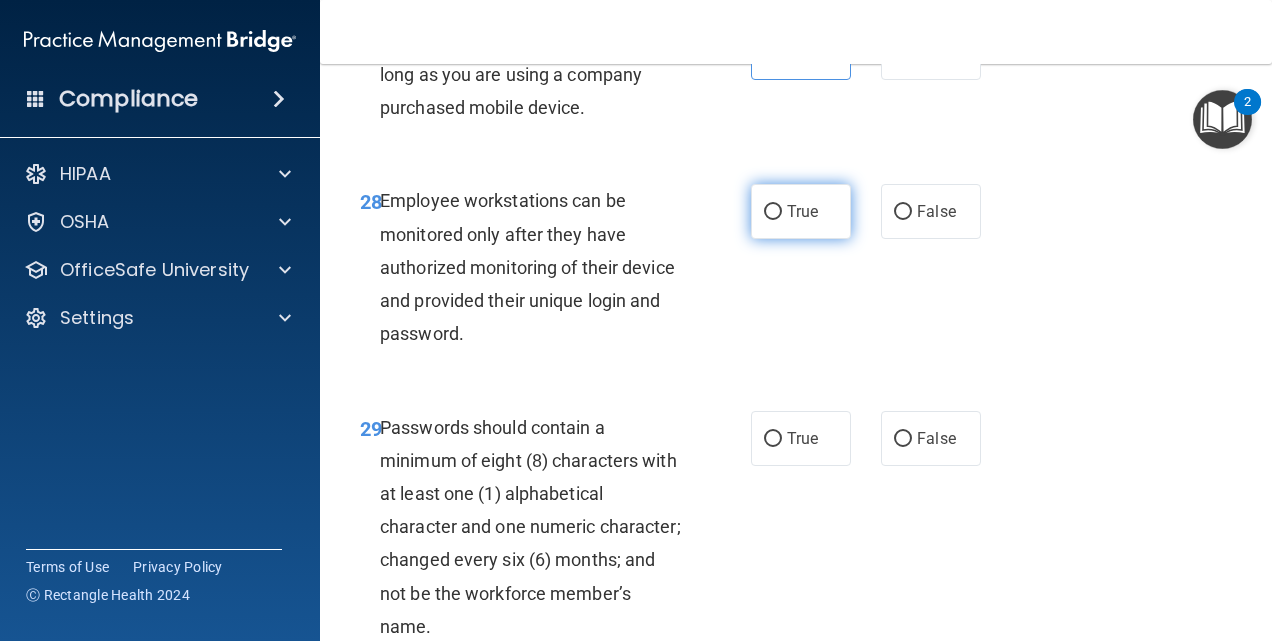 click on "True" at bounding box center [801, 211] 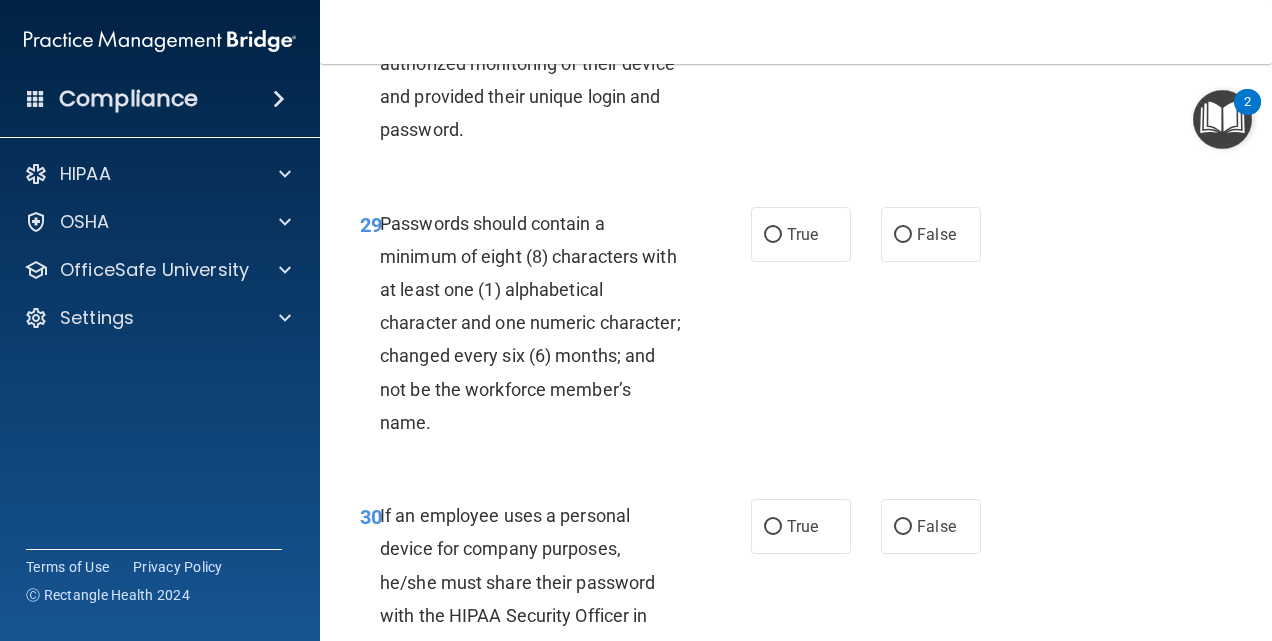 scroll, scrollTop: 6222, scrollLeft: 0, axis: vertical 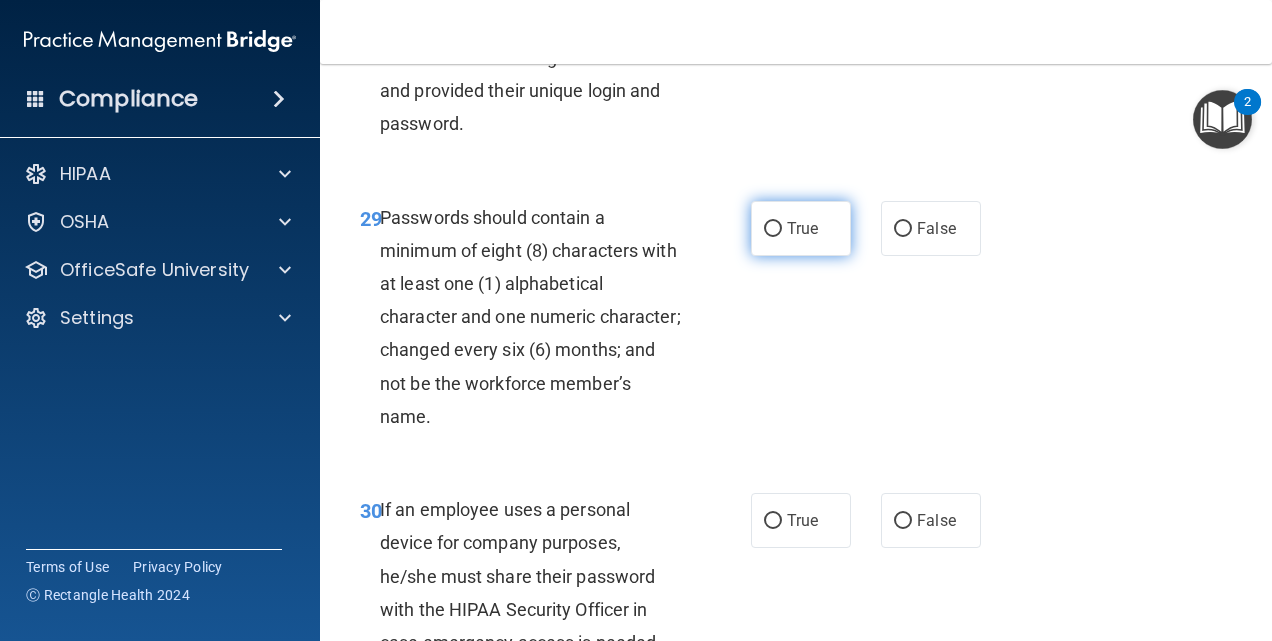 click on "True" at bounding box center [801, 228] 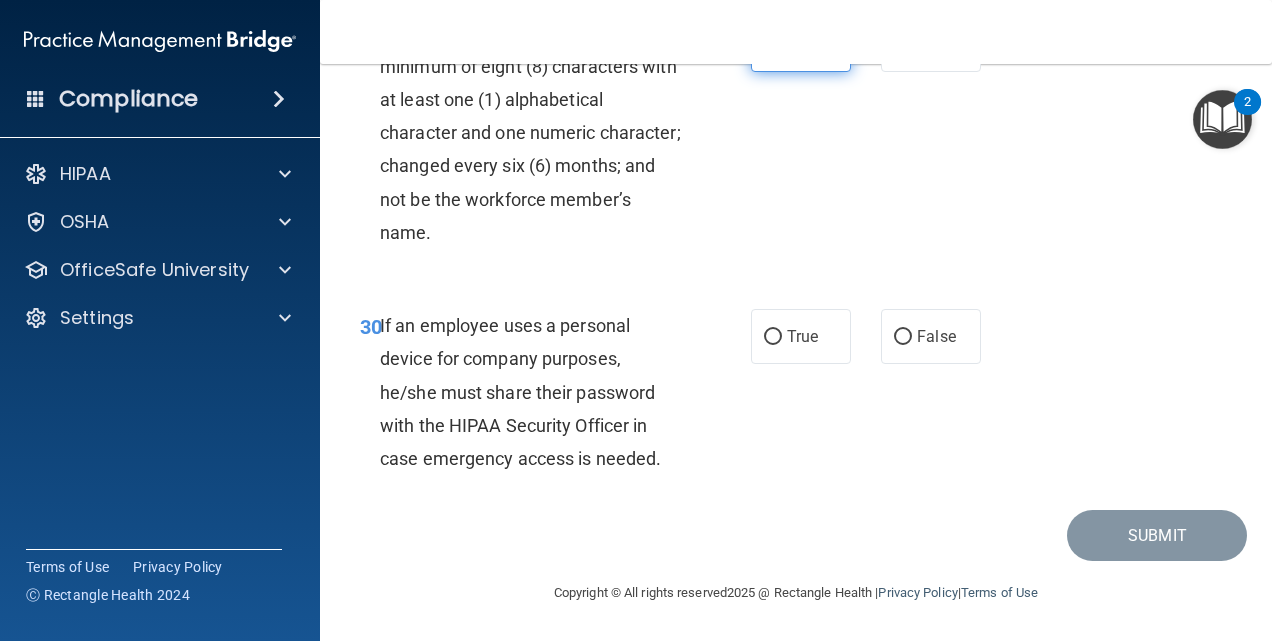 scroll, scrollTop: 6522, scrollLeft: 0, axis: vertical 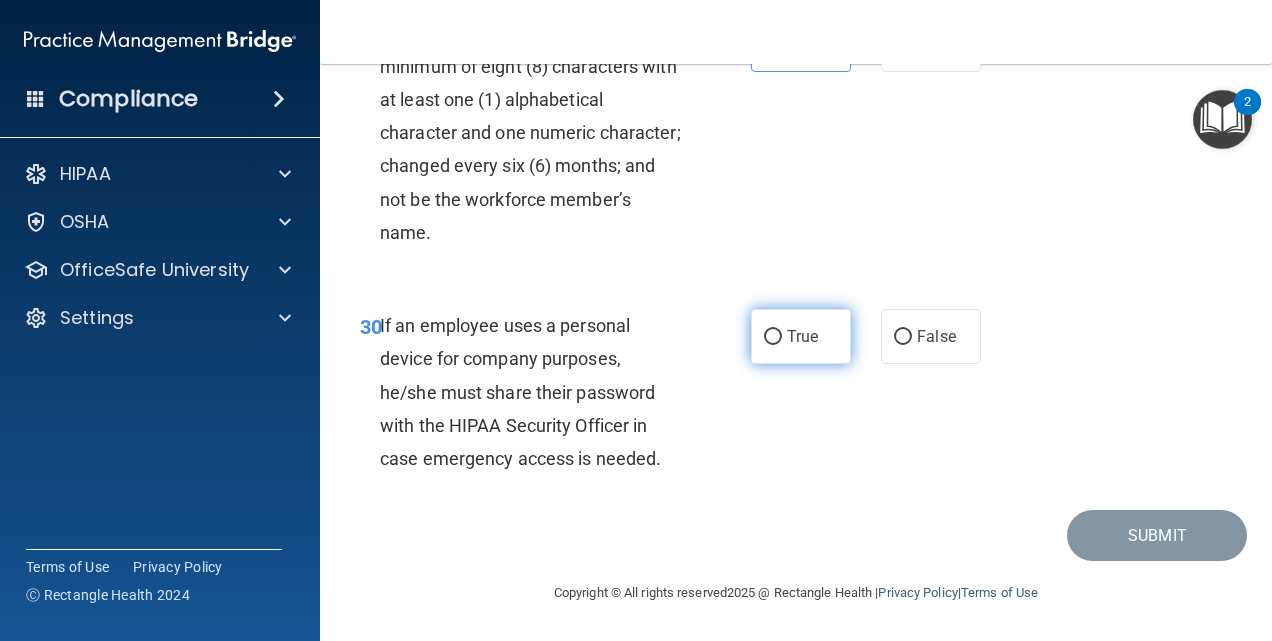click on "True" at bounding box center [801, 336] 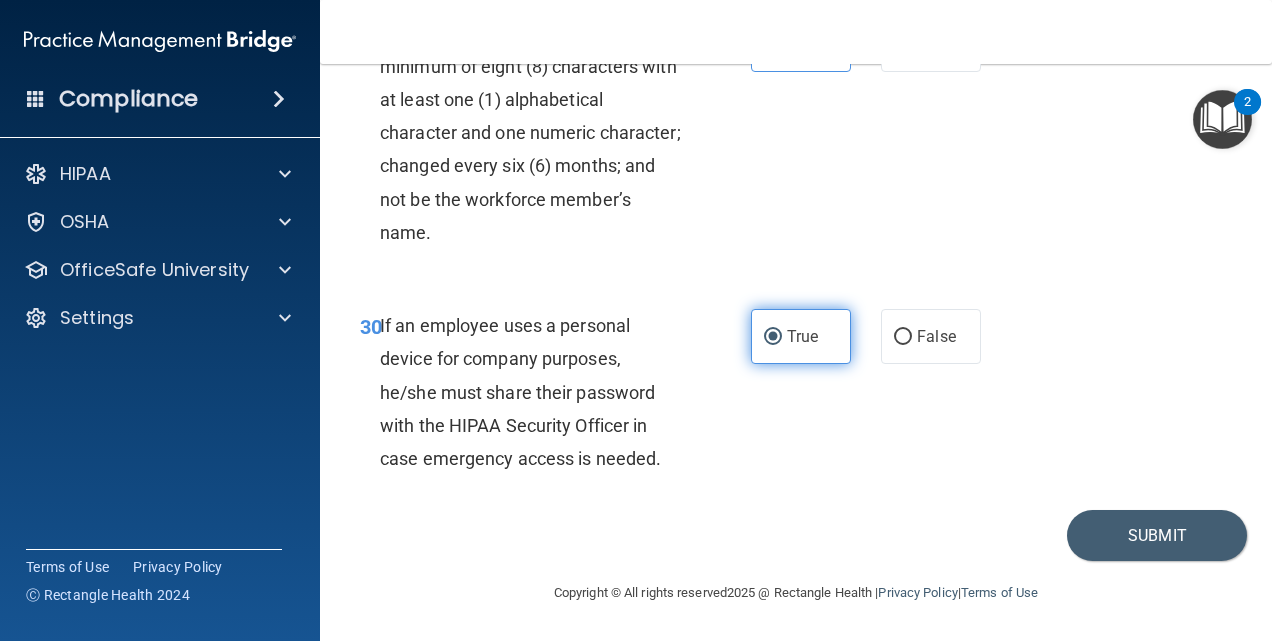 scroll, scrollTop: 6604, scrollLeft: 0, axis: vertical 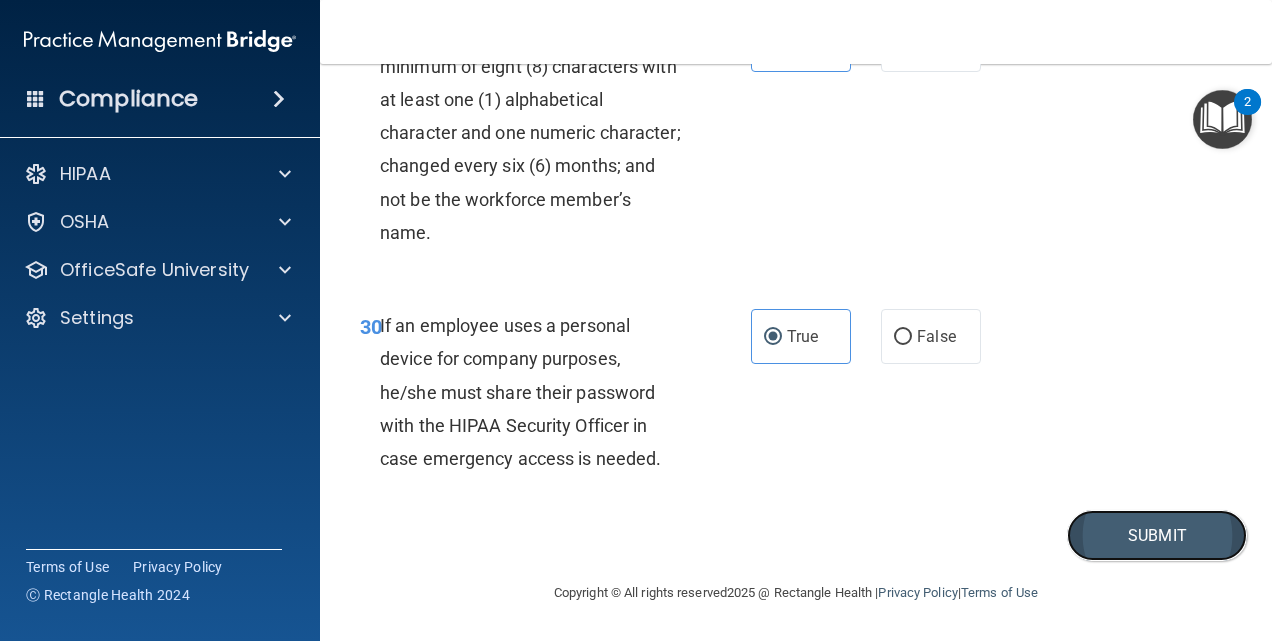 click on "Submit" at bounding box center [1157, 535] 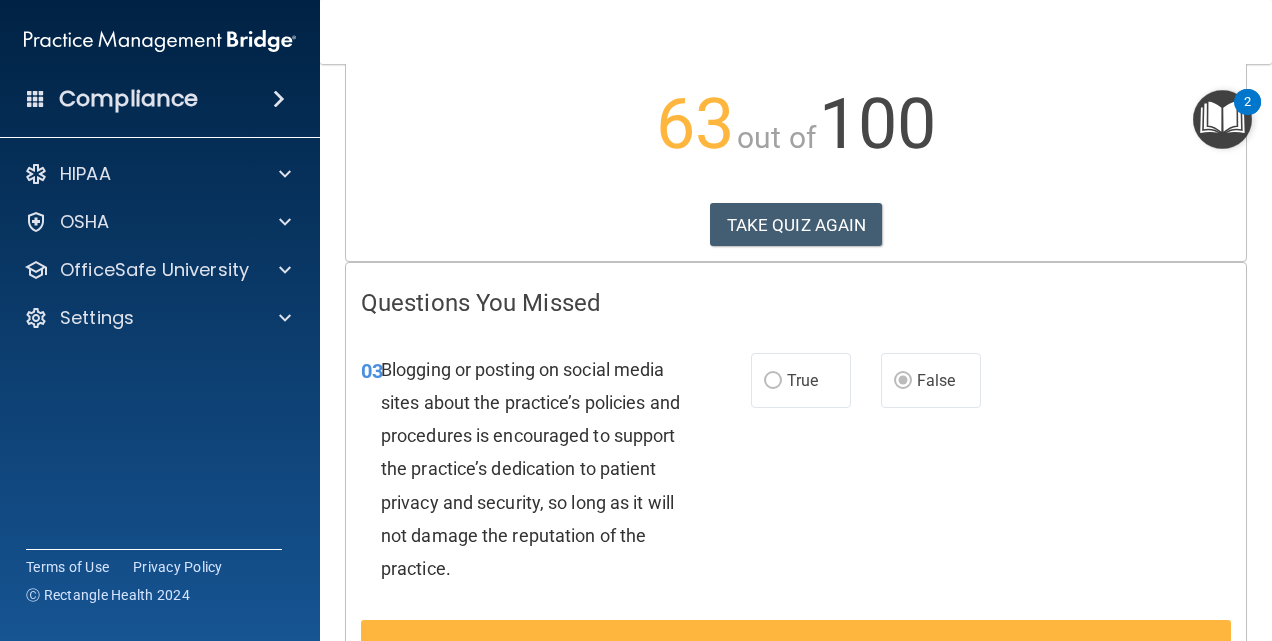 scroll, scrollTop: 0, scrollLeft: 0, axis: both 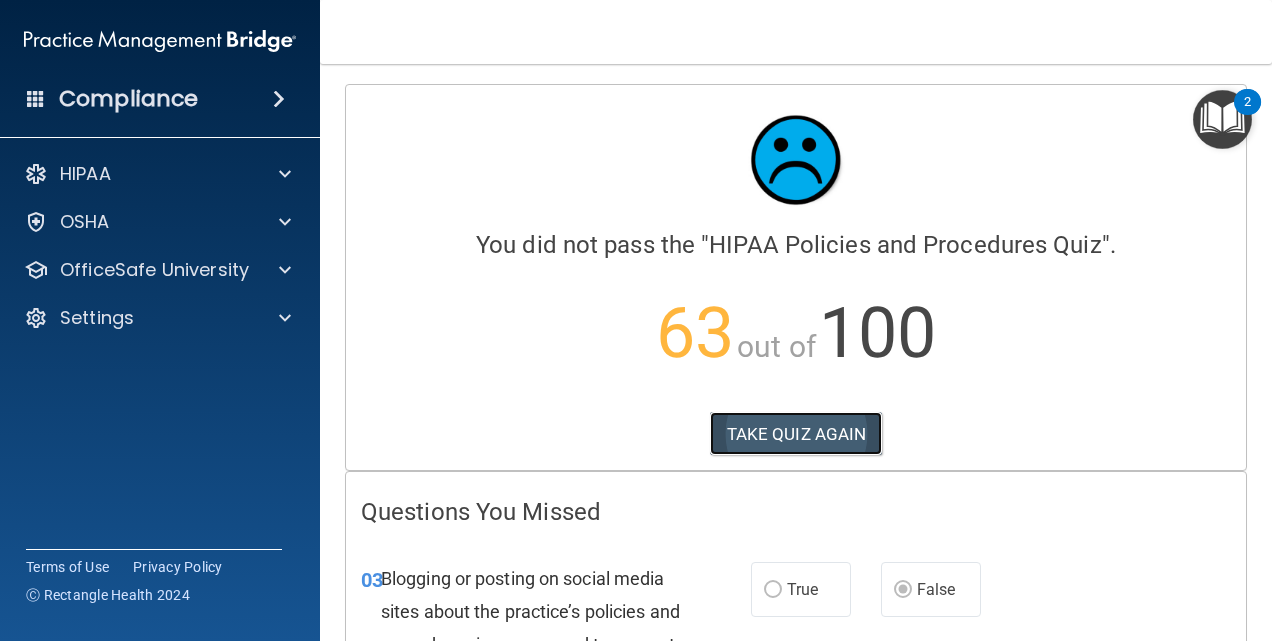 click on "TAKE QUIZ AGAIN" at bounding box center [796, 434] 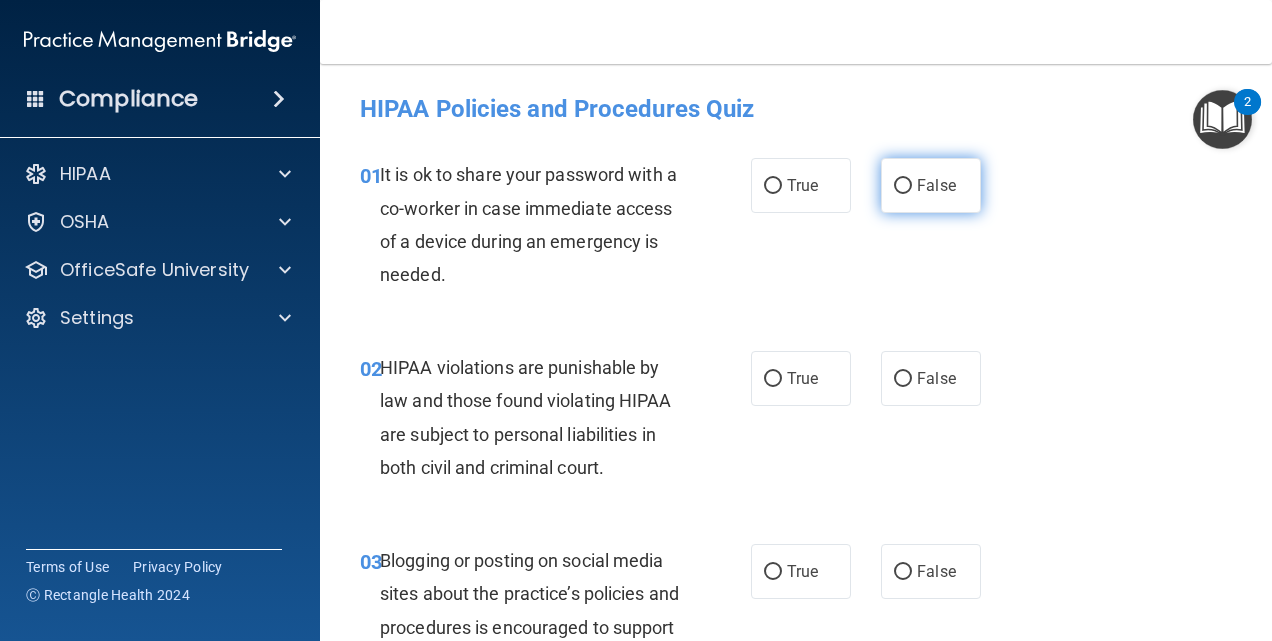 click on "False" at bounding box center (931, 185) 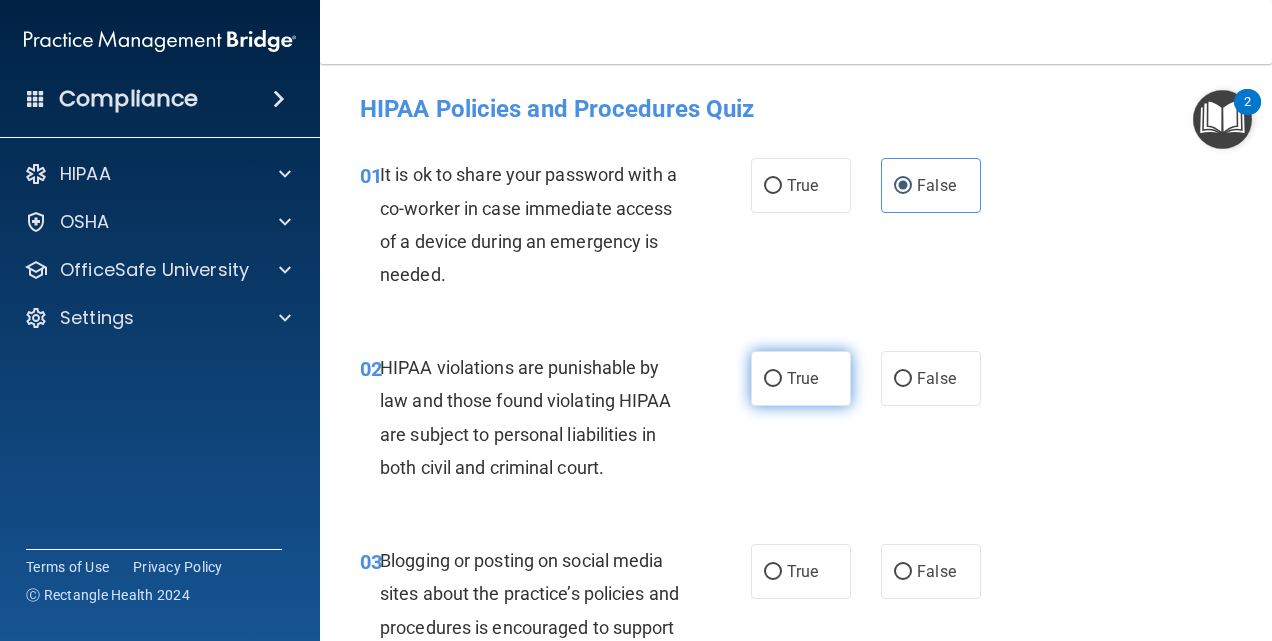 click on "True" at bounding box center [801, 378] 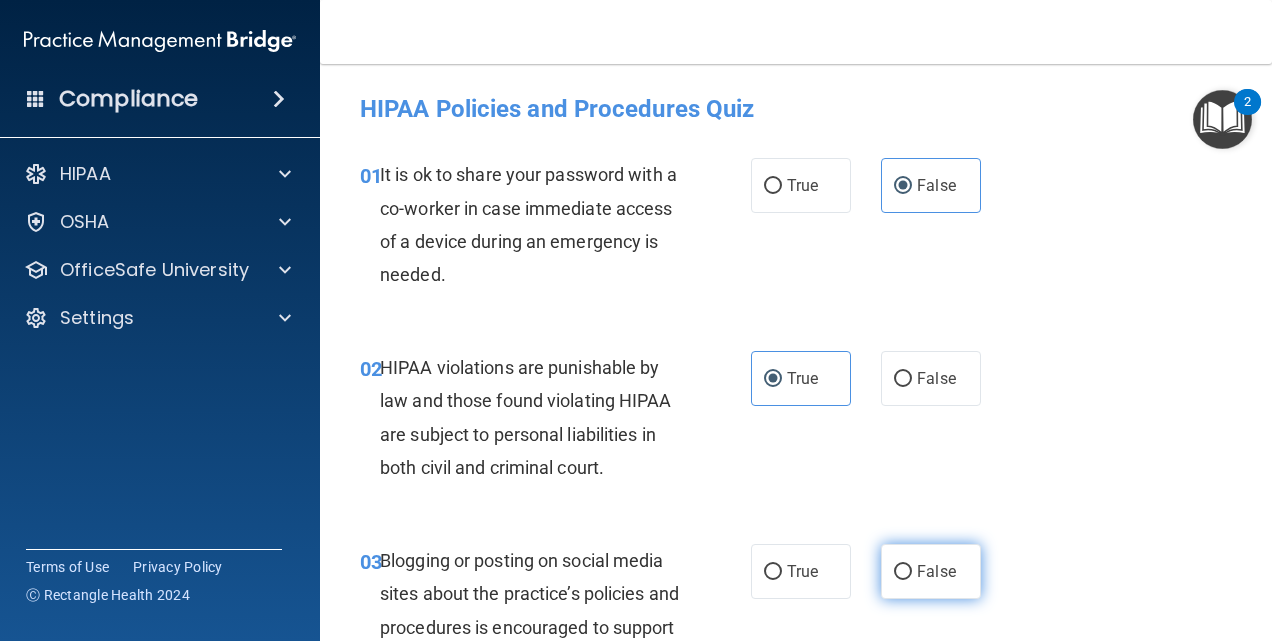 click on "False" at bounding box center (931, 571) 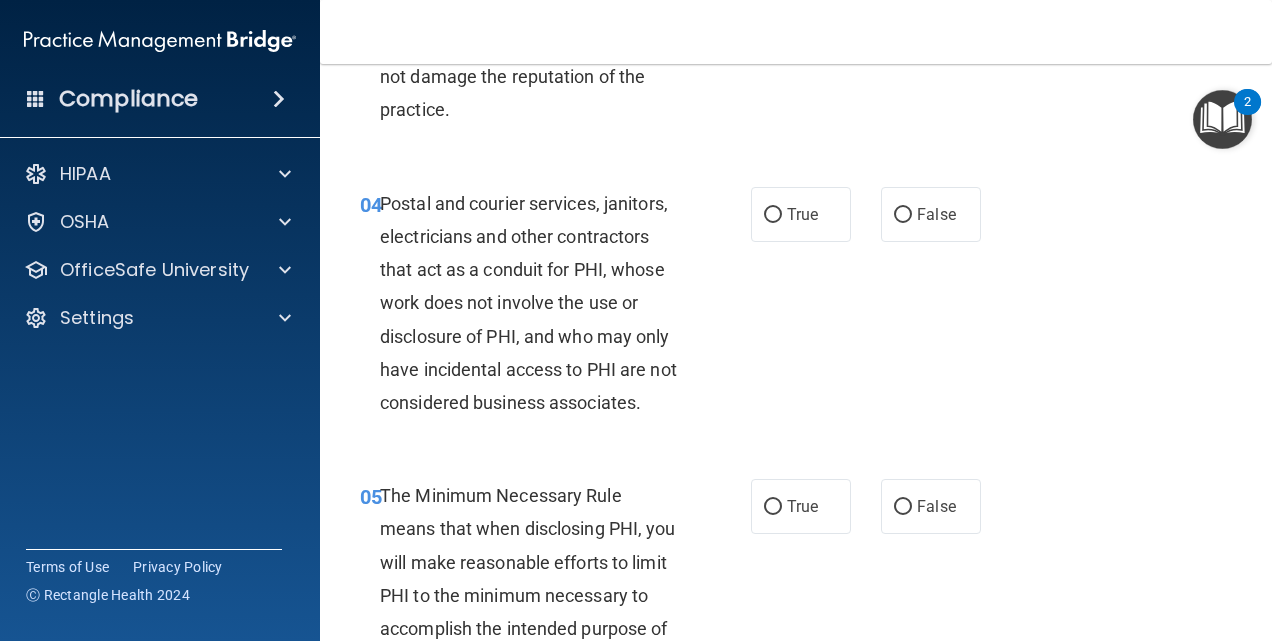 scroll, scrollTop: 648, scrollLeft: 0, axis: vertical 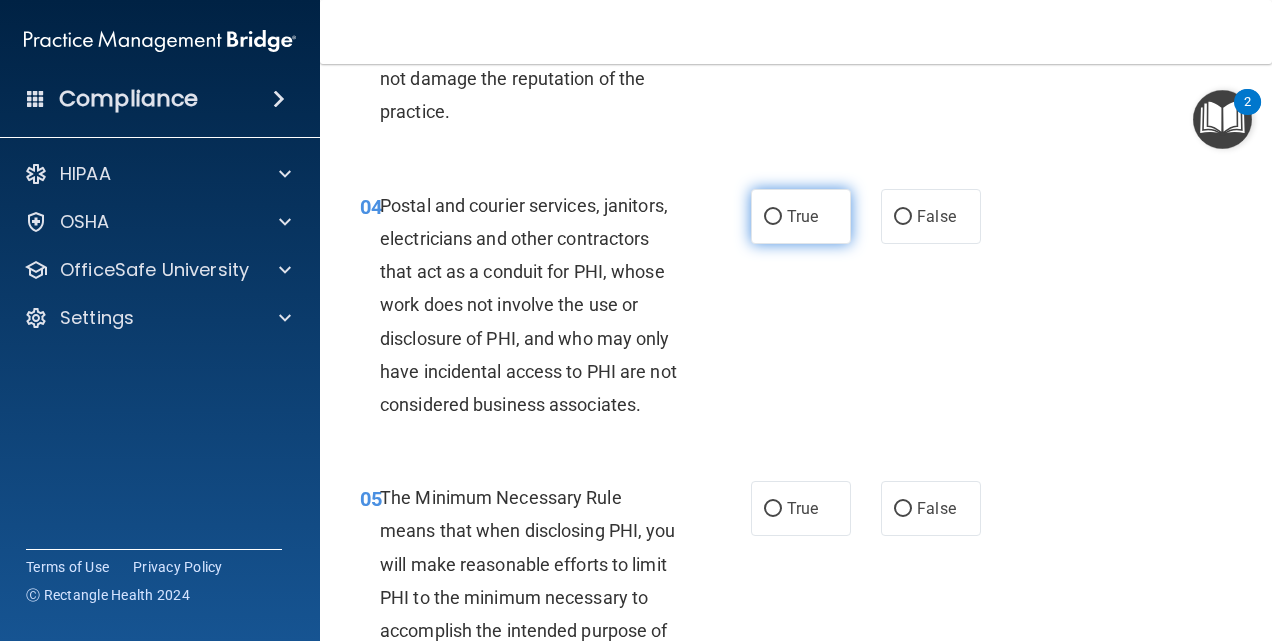 click on "True" at bounding box center (801, 216) 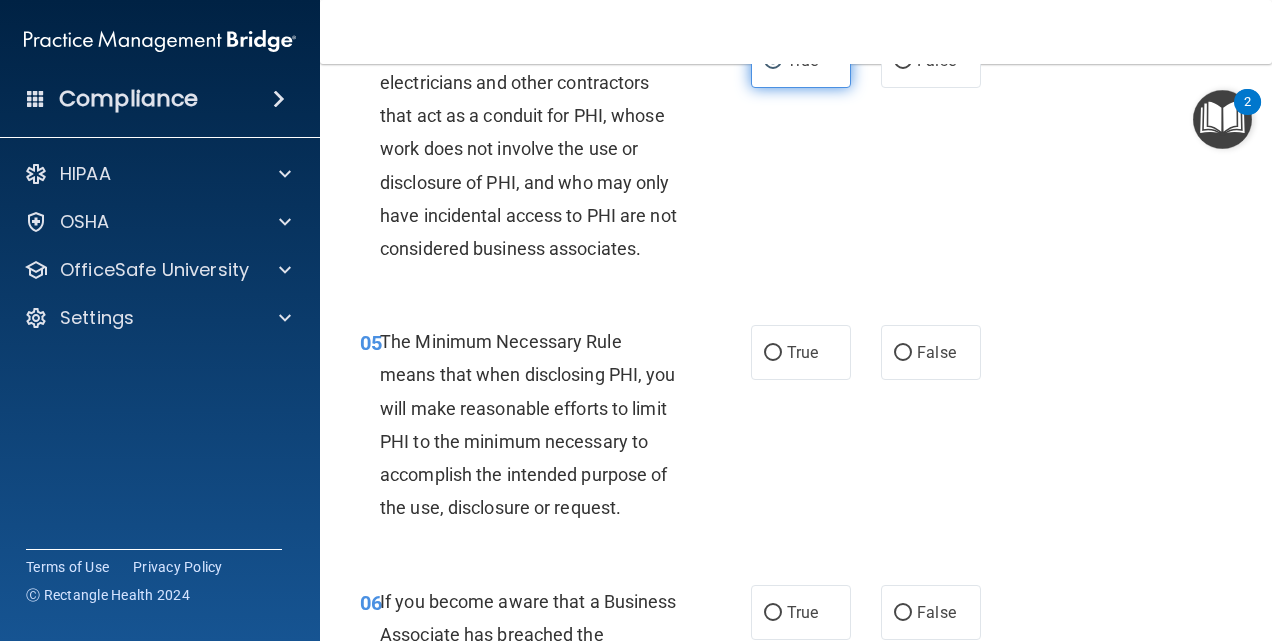 scroll, scrollTop: 858, scrollLeft: 0, axis: vertical 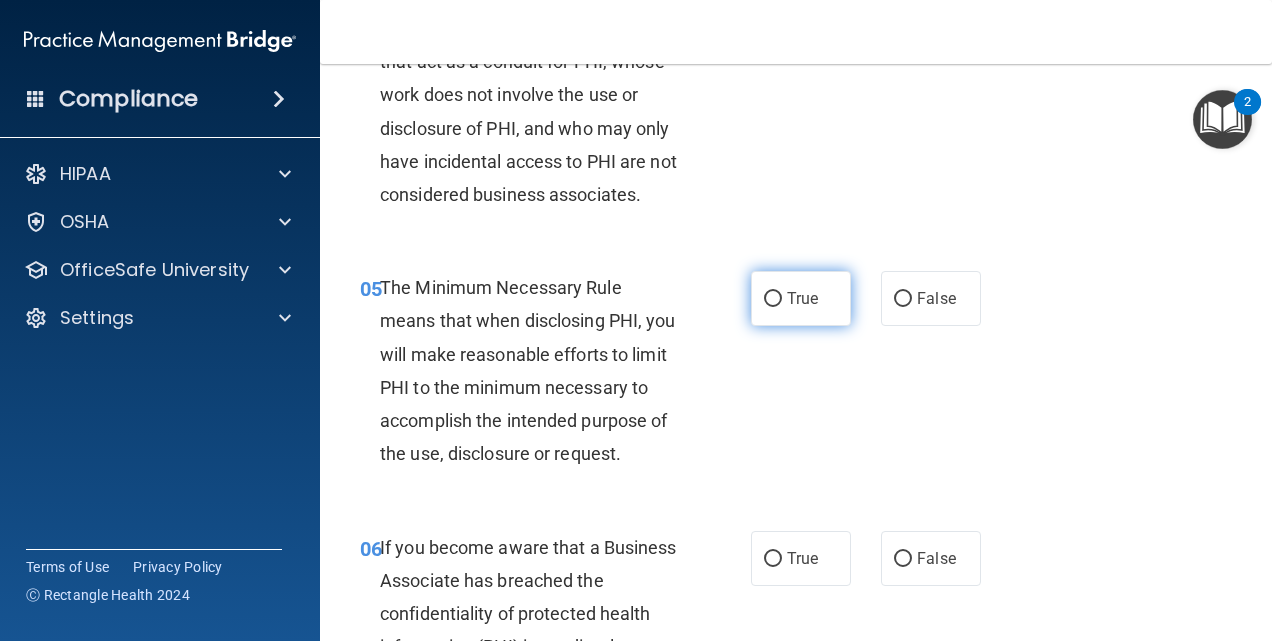 click on "True" at bounding box center [801, 298] 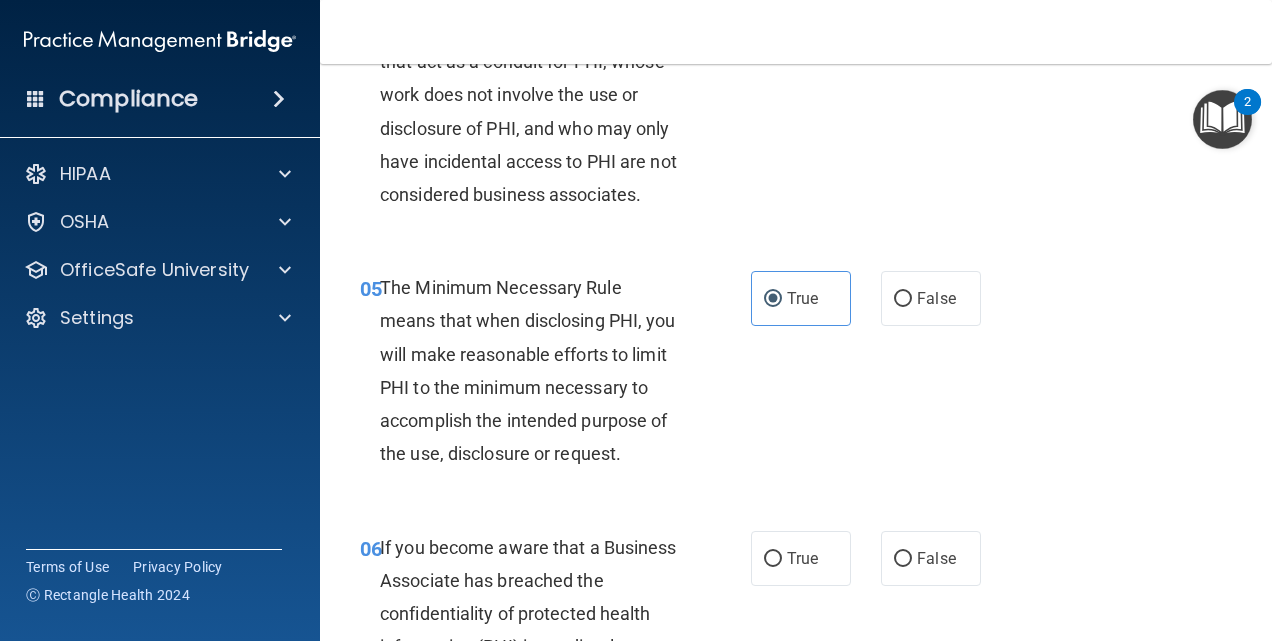 scroll, scrollTop: 1058, scrollLeft: 0, axis: vertical 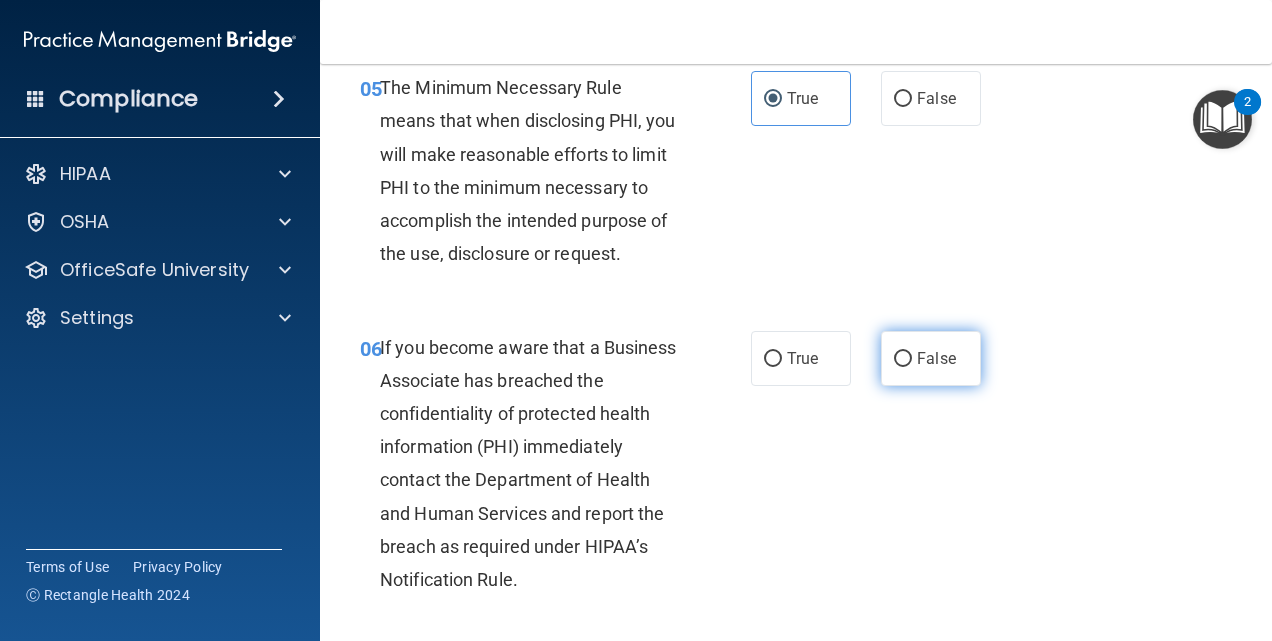 click on "False" at bounding box center (903, 359) 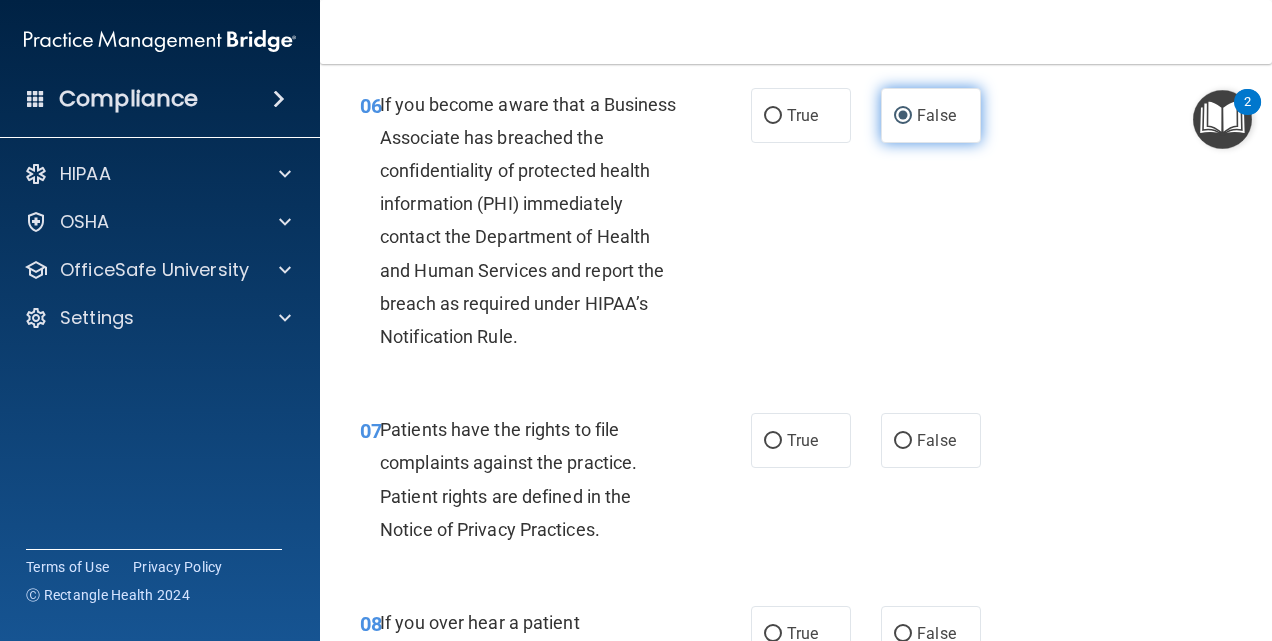 scroll, scrollTop: 1302, scrollLeft: 0, axis: vertical 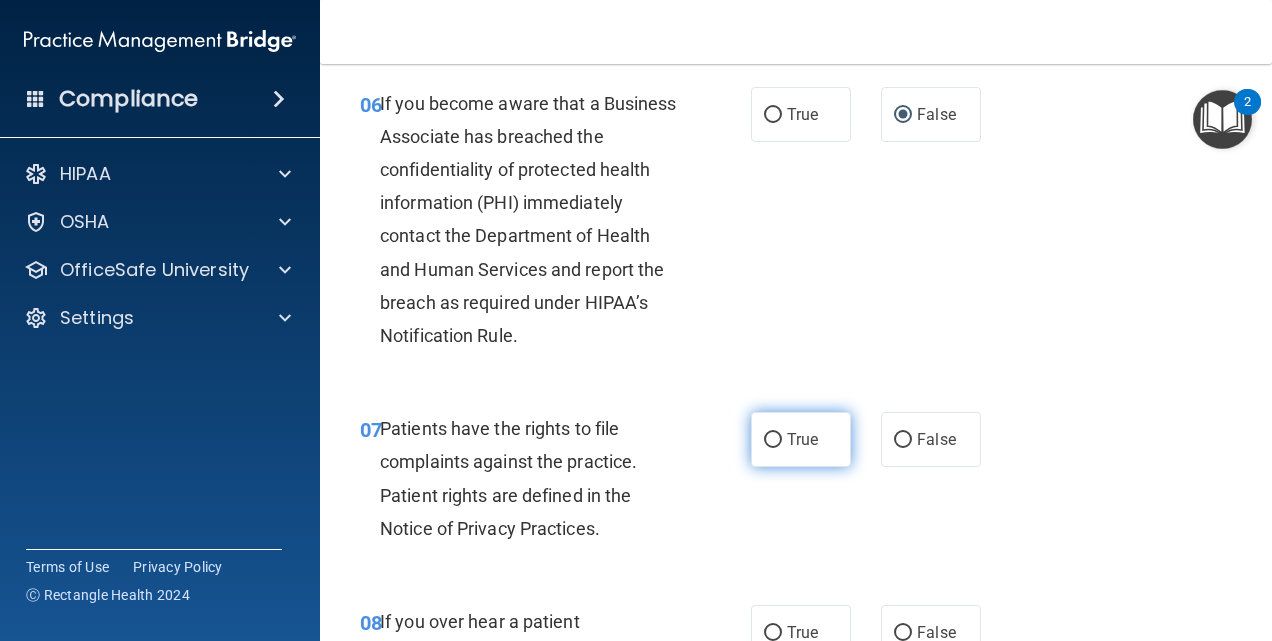 click on "True" at bounding box center (802, 439) 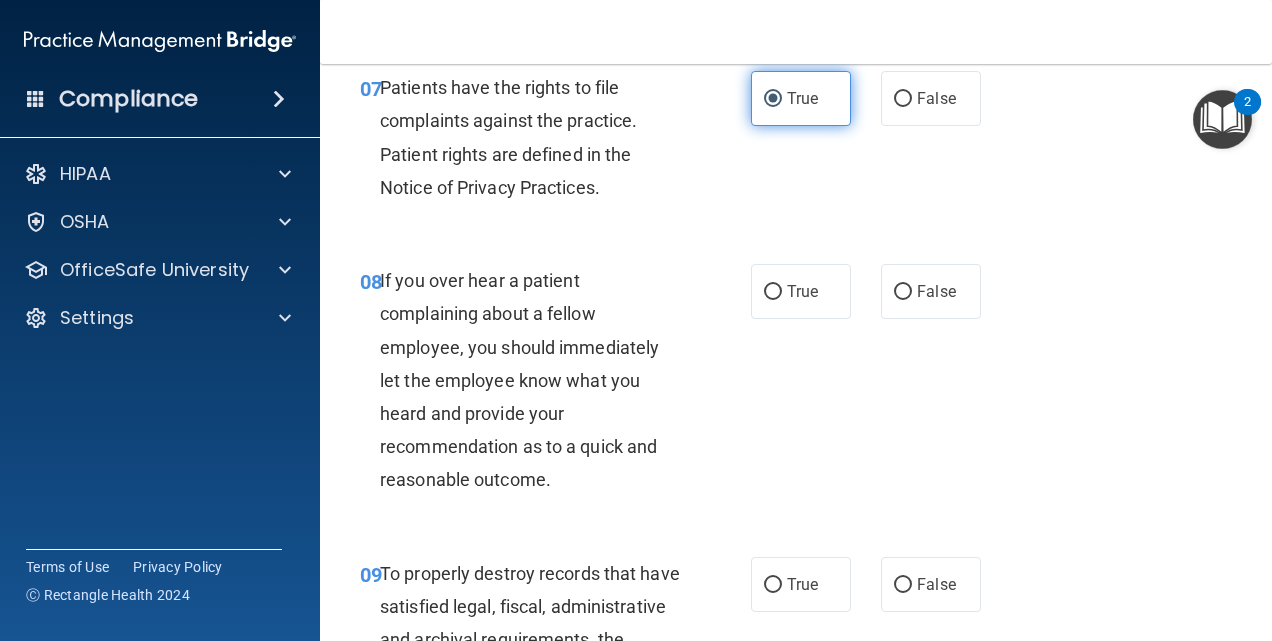 scroll, scrollTop: 1645, scrollLeft: 0, axis: vertical 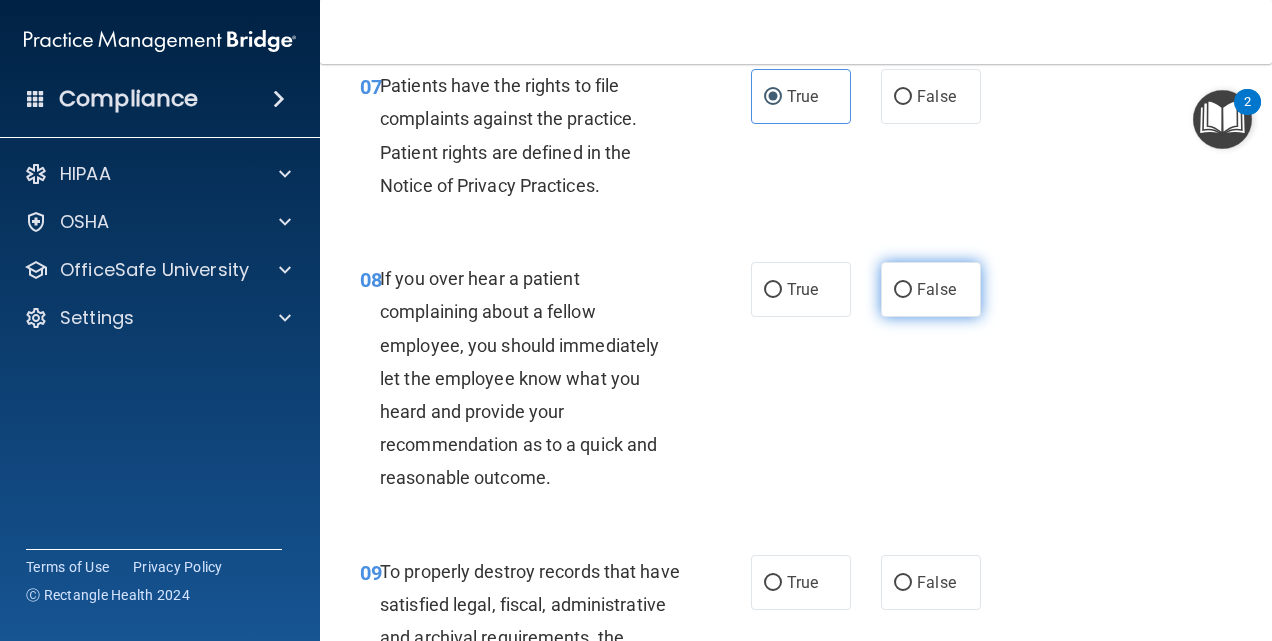click on "False" at bounding box center (931, 289) 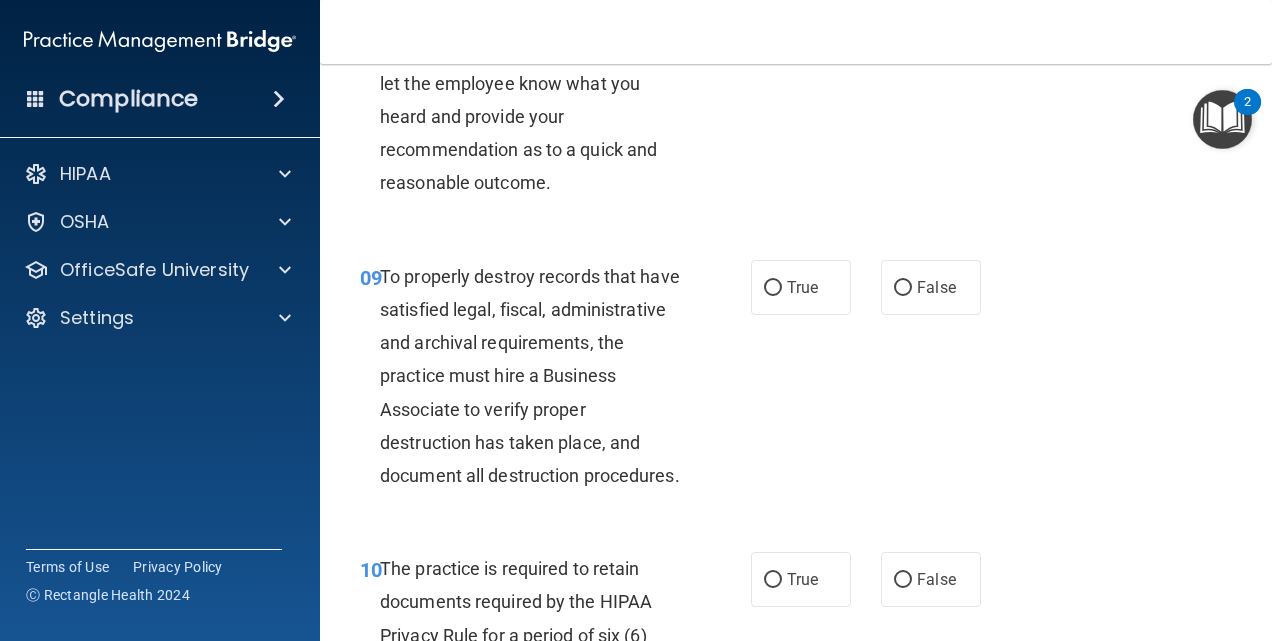scroll, scrollTop: 1976, scrollLeft: 0, axis: vertical 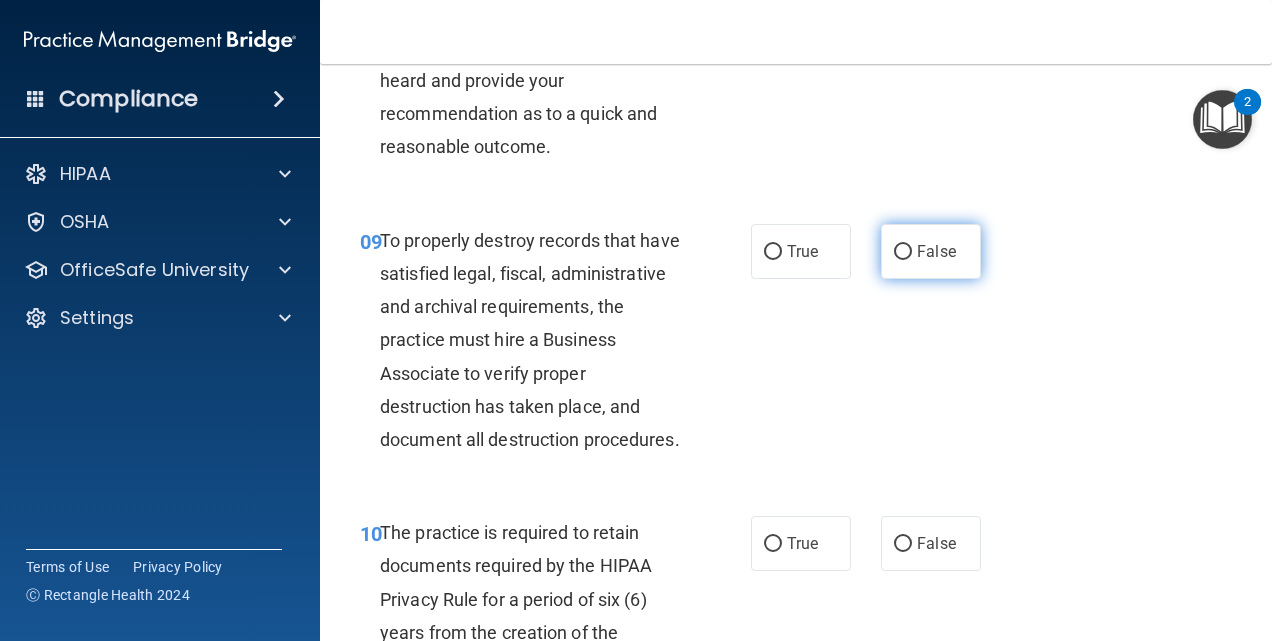 click on "False" at bounding box center [936, 251] 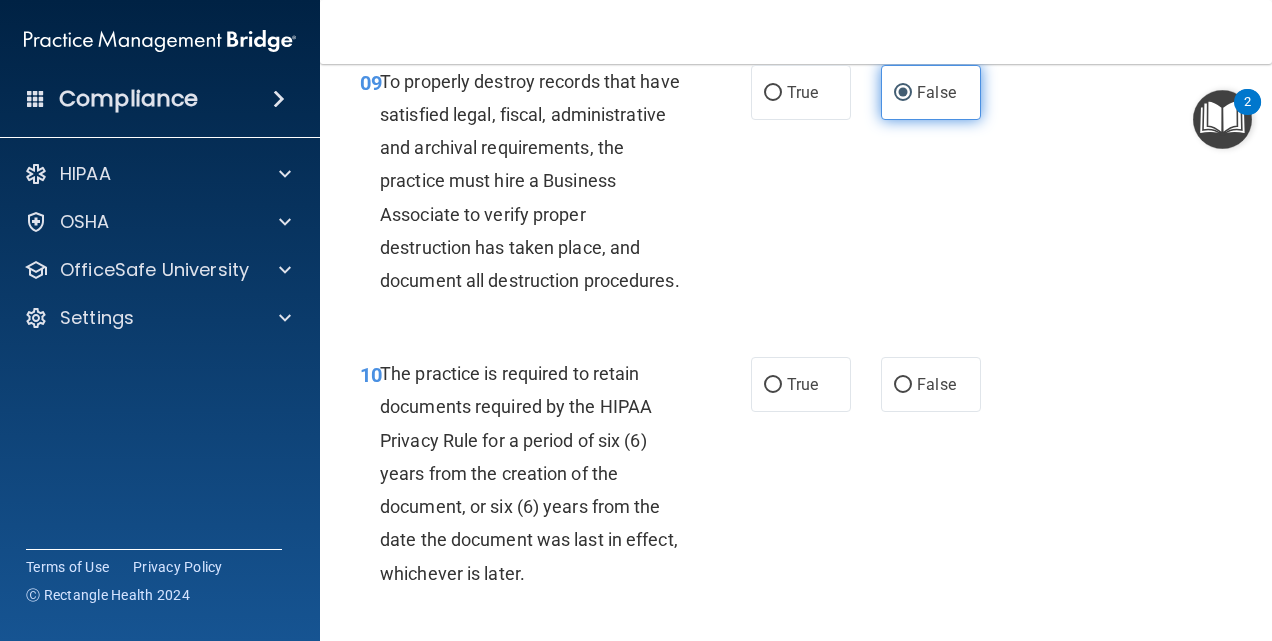 scroll, scrollTop: 2166, scrollLeft: 0, axis: vertical 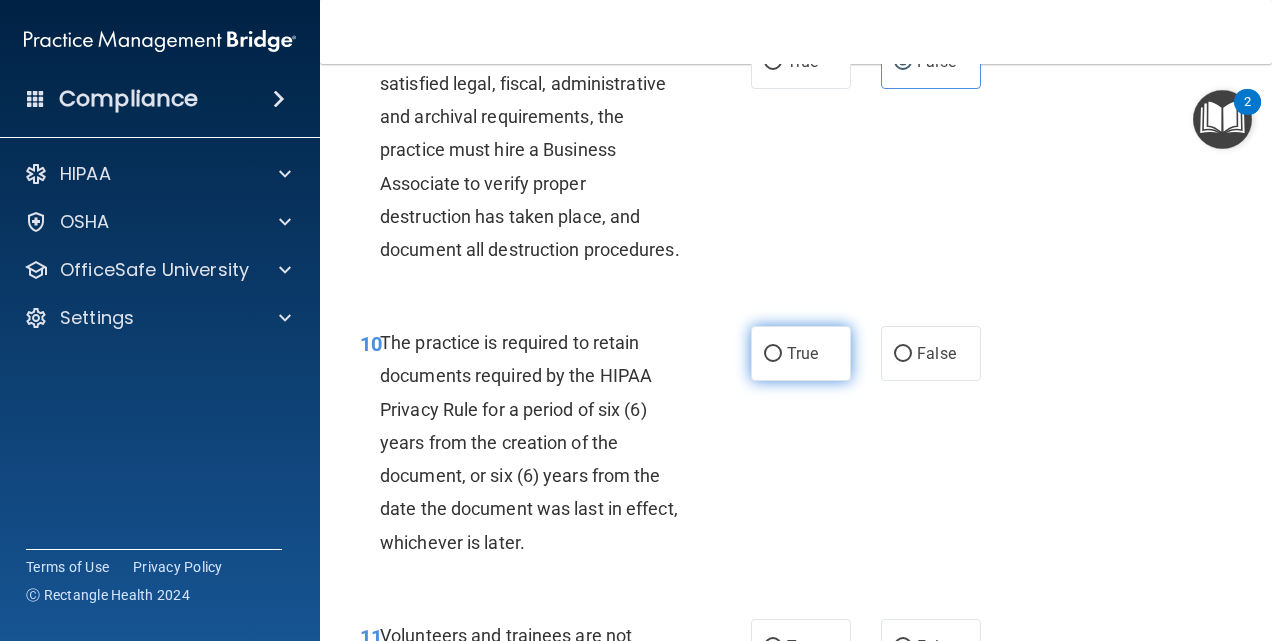 click on "True" at bounding box center [801, 353] 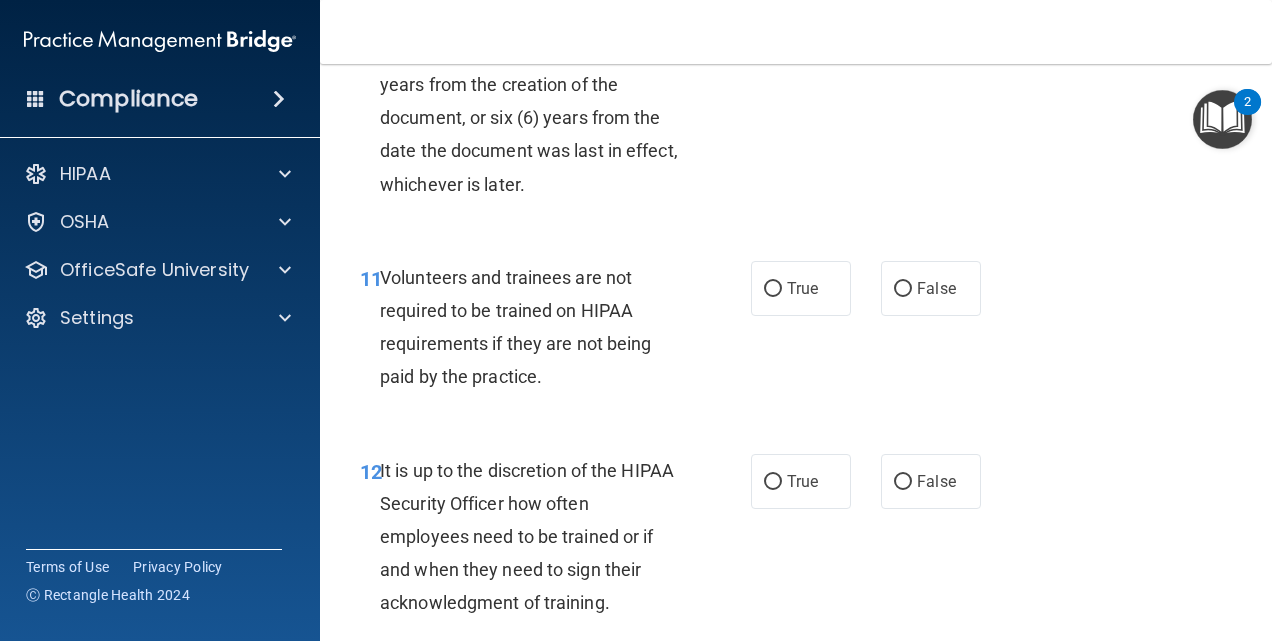scroll, scrollTop: 2528, scrollLeft: 0, axis: vertical 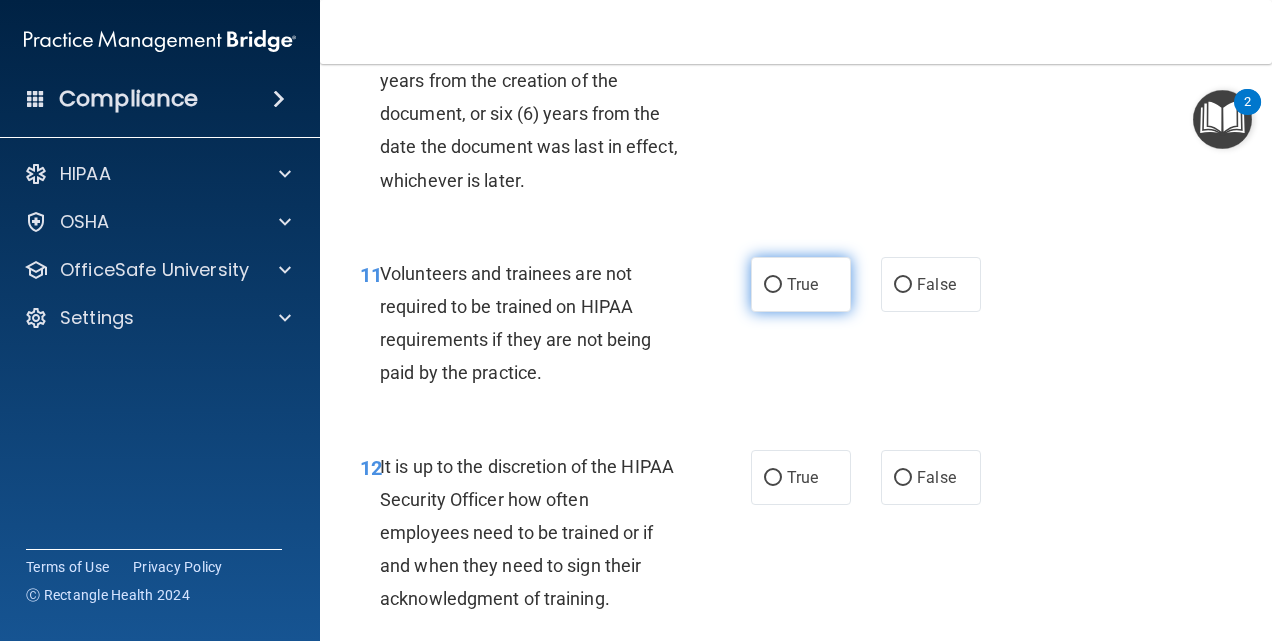 click on "True" at bounding box center [802, 284] 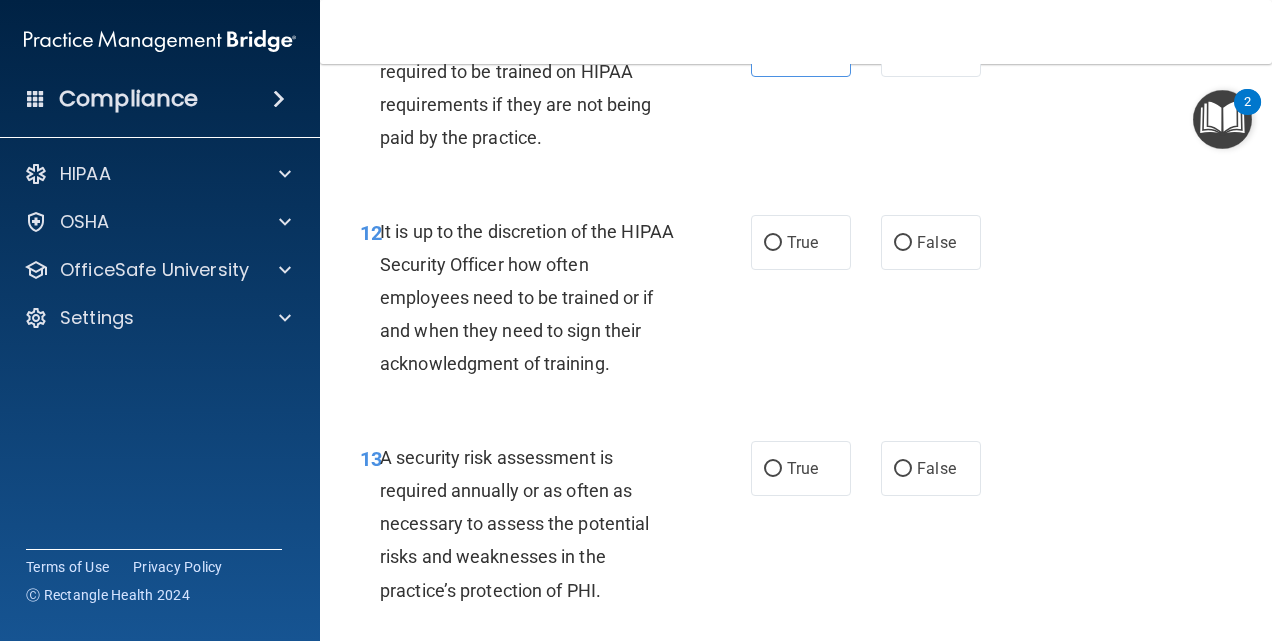 scroll, scrollTop: 2766, scrollLeft: 0, axis: vertical 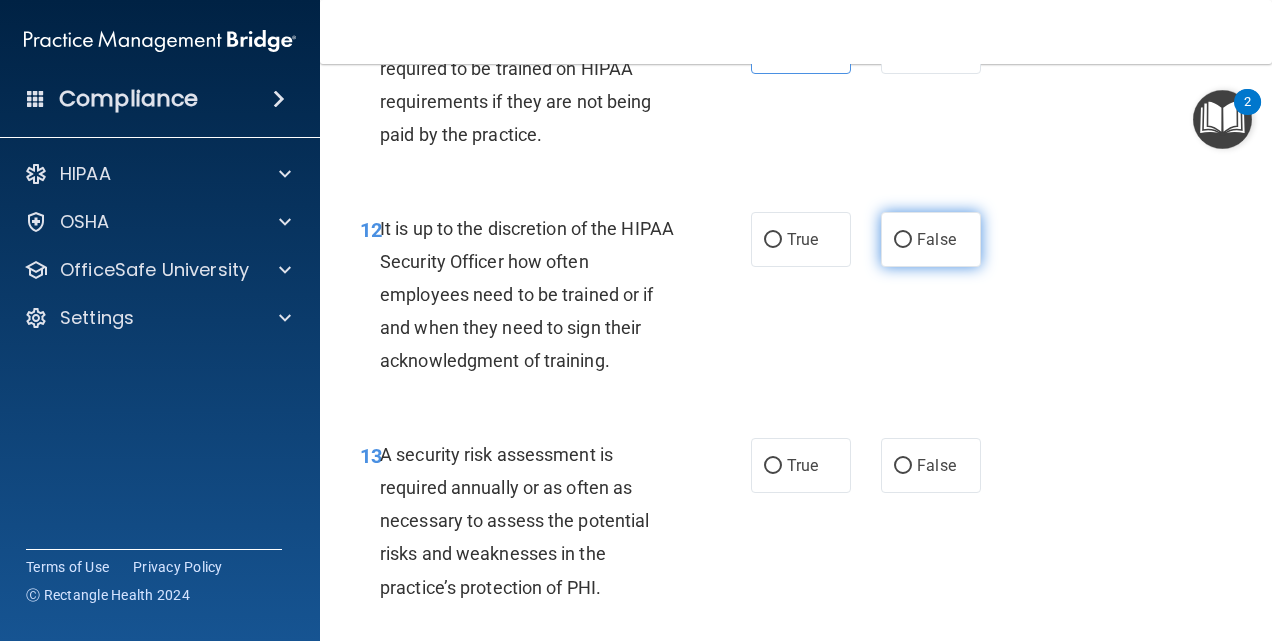 click on "False" at bounding box center [931, 239] 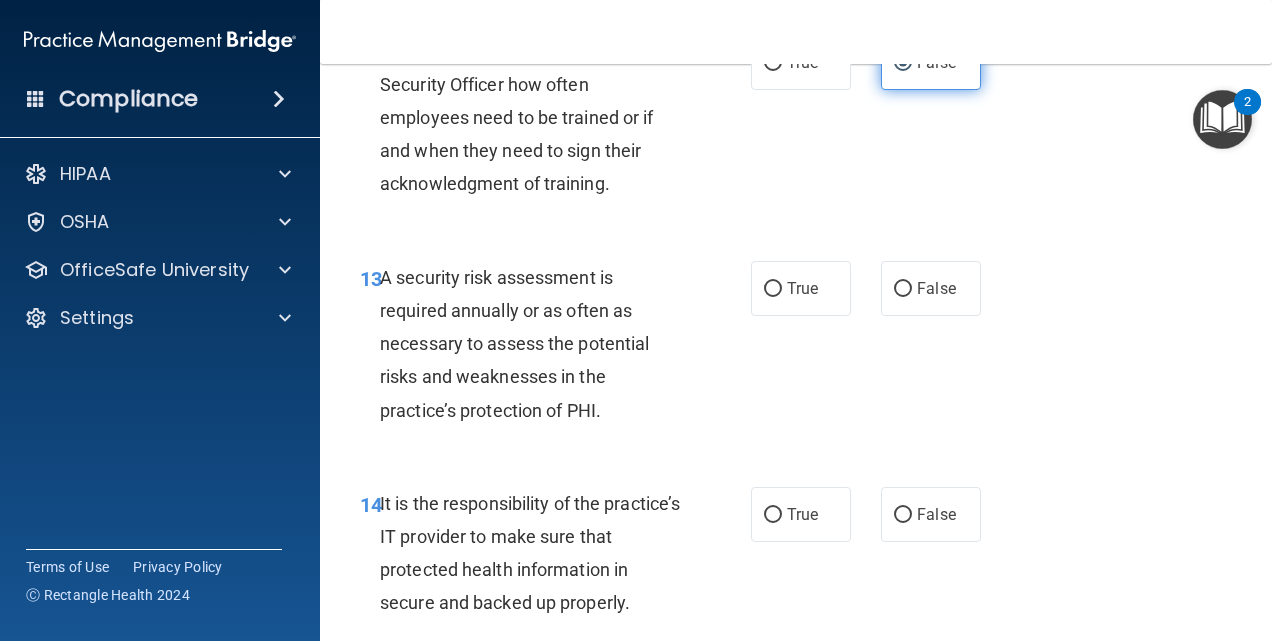 scroll, scrollTop: 2984, scrollLeft: 0, axis: vertical 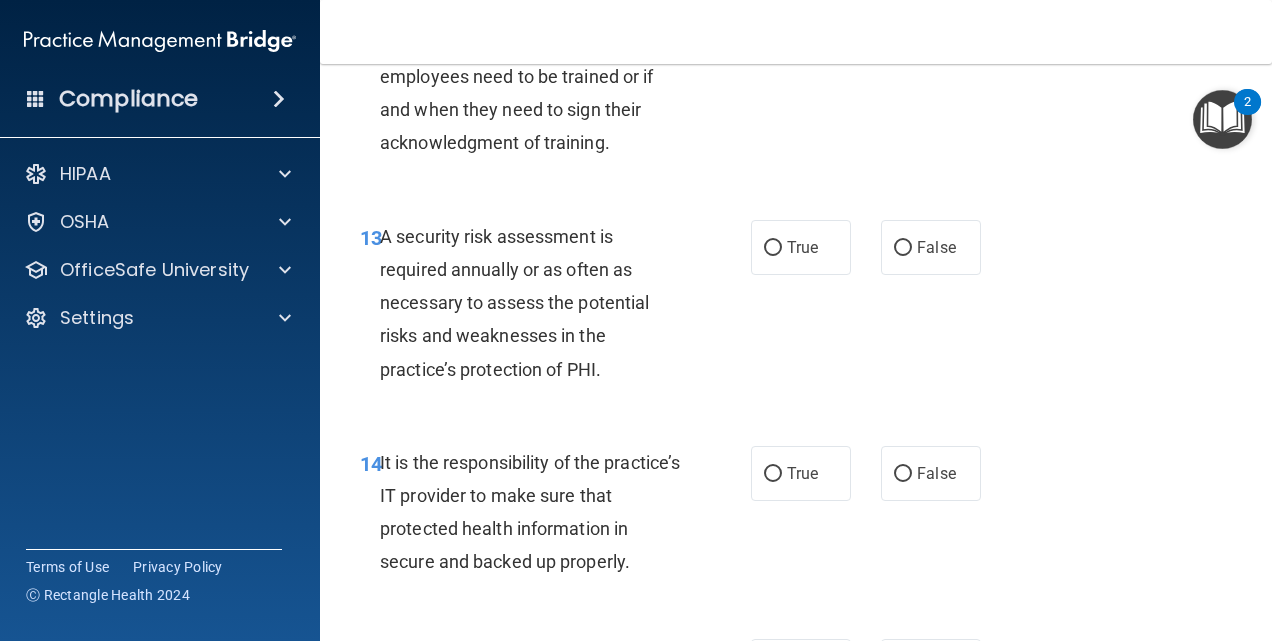 click on "13       A security risk assessment is required annually or as often as necessary to assess the potential risks and weaknesses in the practice’s protection of PHI.                 True           False" at bounding box center [796, 308] 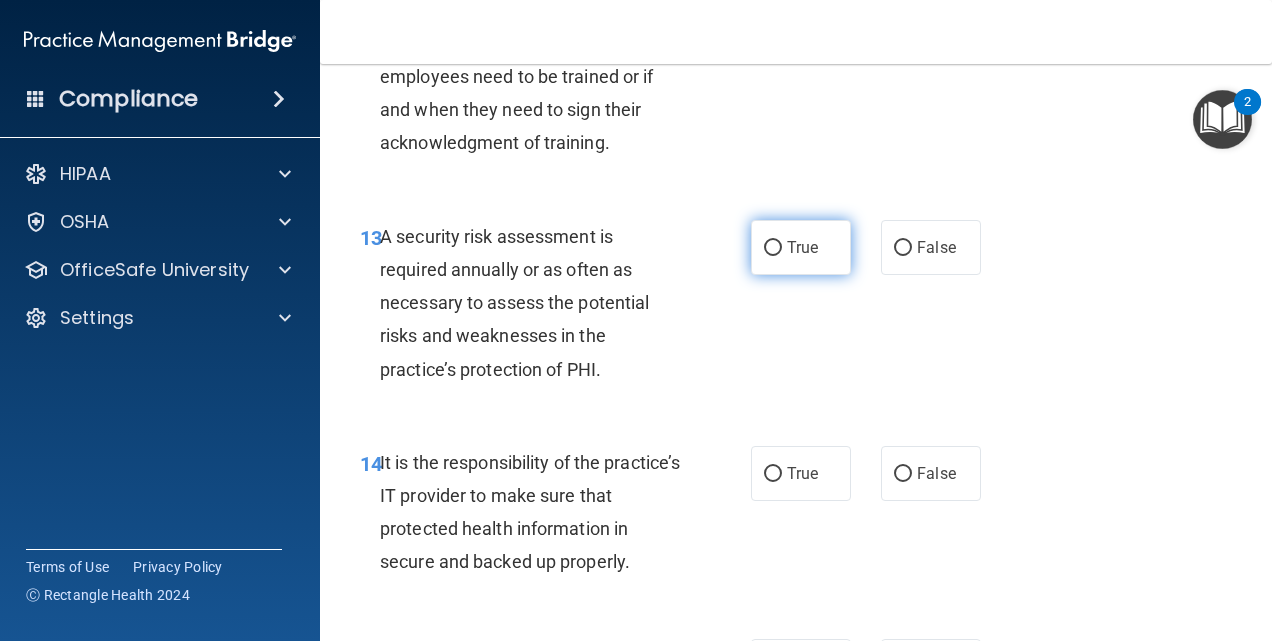 click on "True" at bounding box center [802, 247] 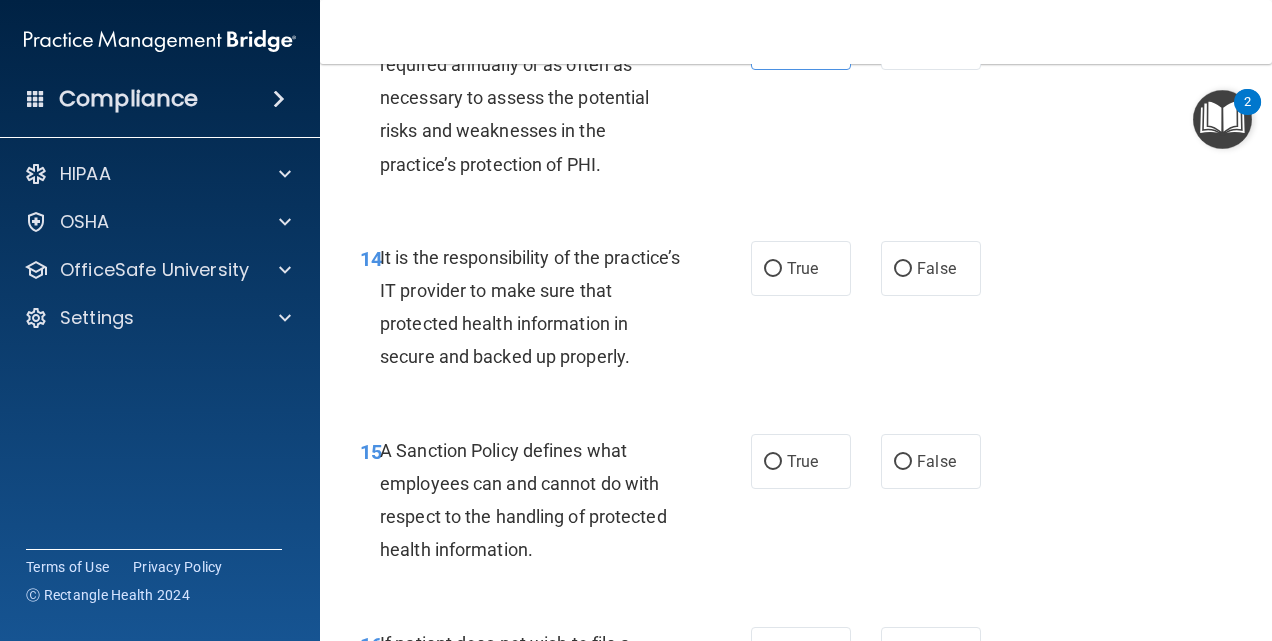 scroll, scrollTop: 3190, scrollLeft: 0, axis: vertical 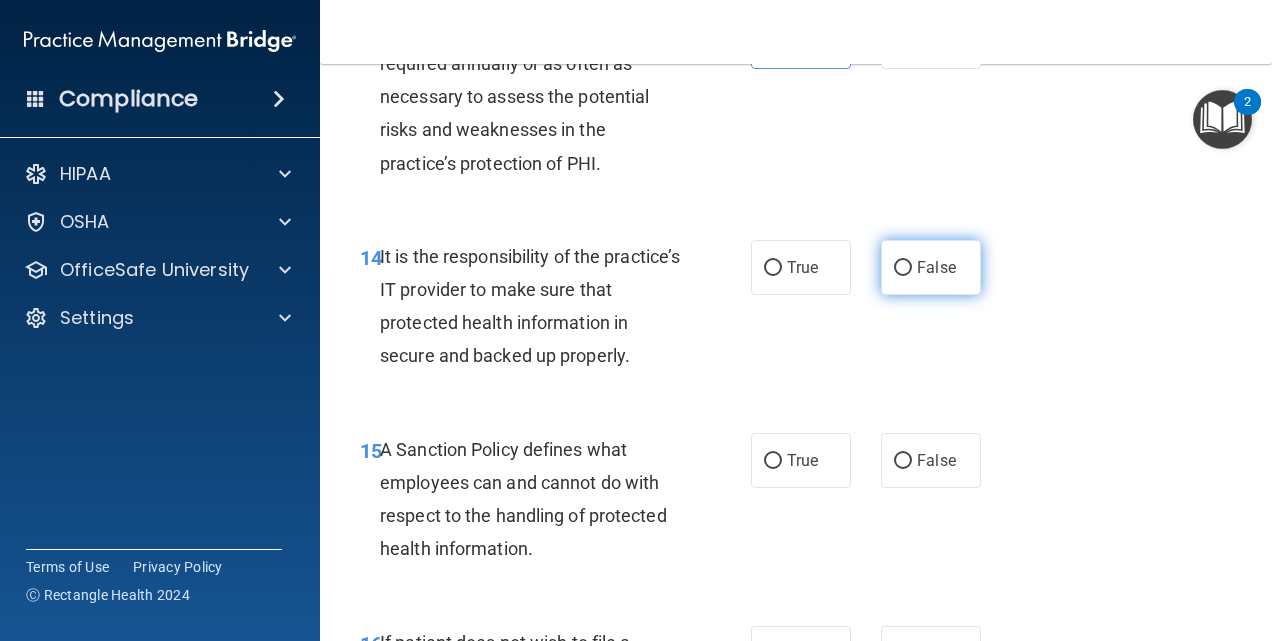 click on "False" at bounding box center [931, 267] 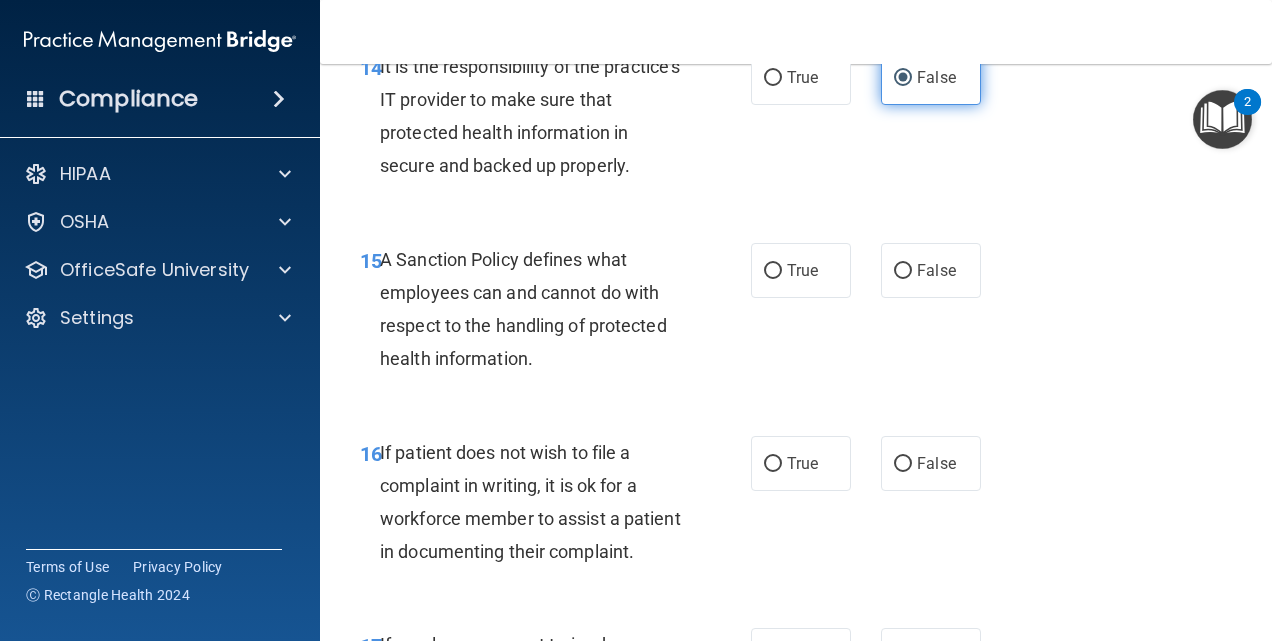 scroll, scrollTop: 3387, scrollLeft: 0, axis: vertical 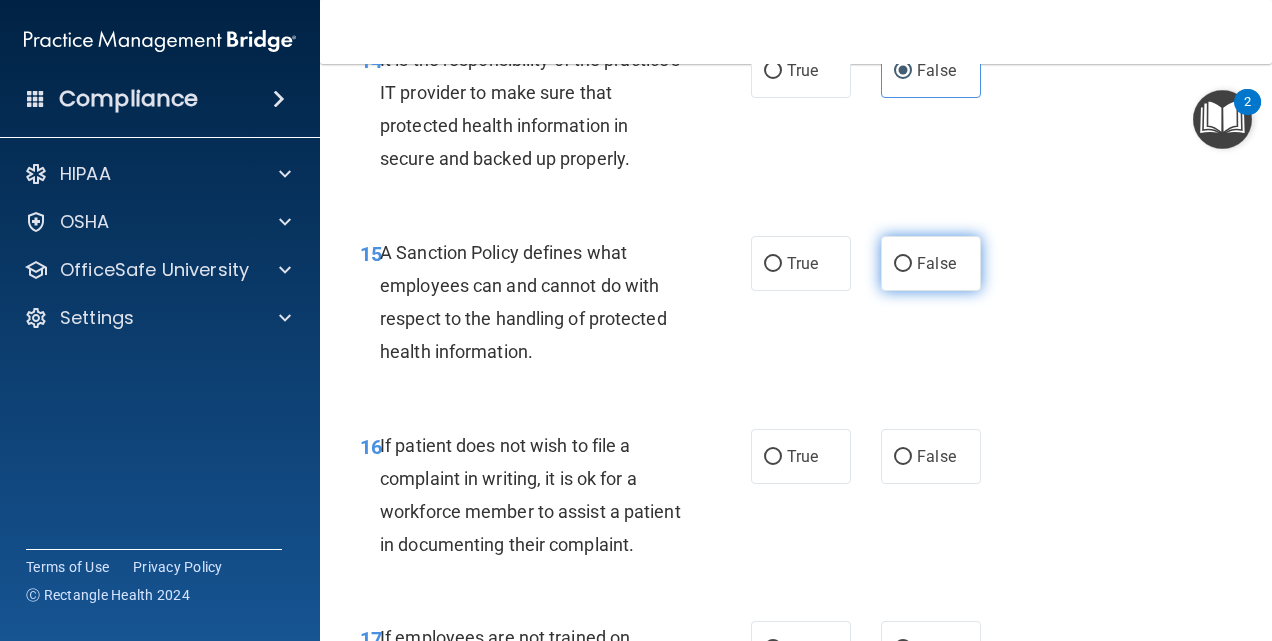click on "False" at bounding box center (931, 263) 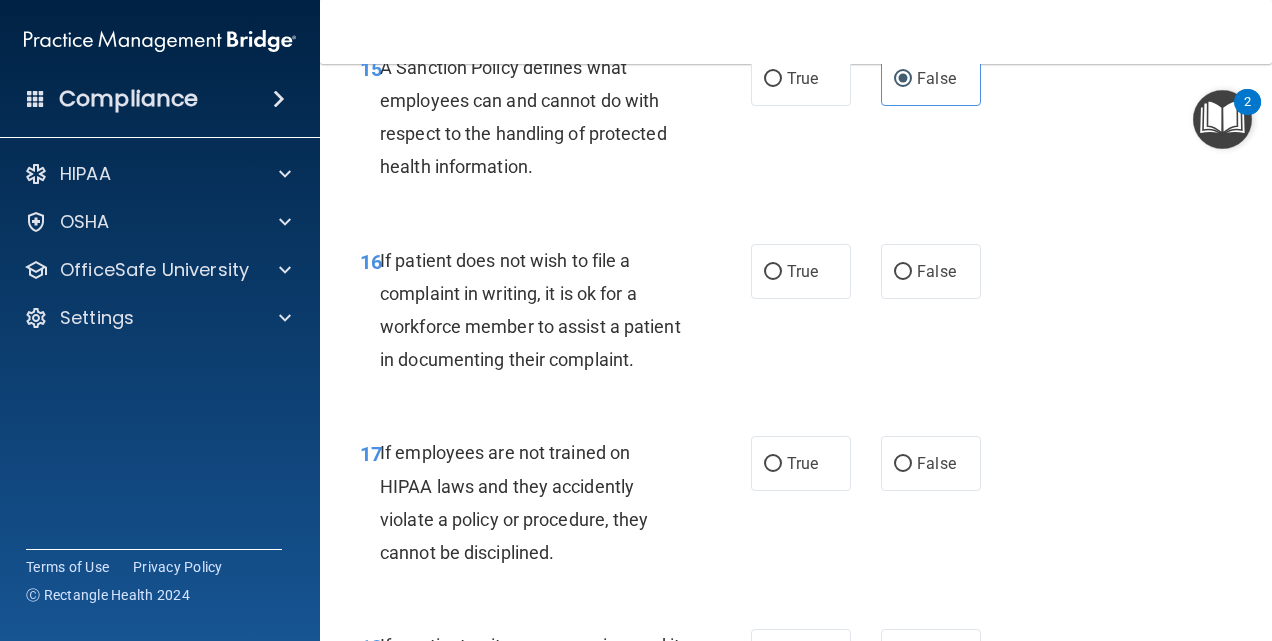scroll, scrollTop: 3573, scrollLeft: 0, axis: vertical 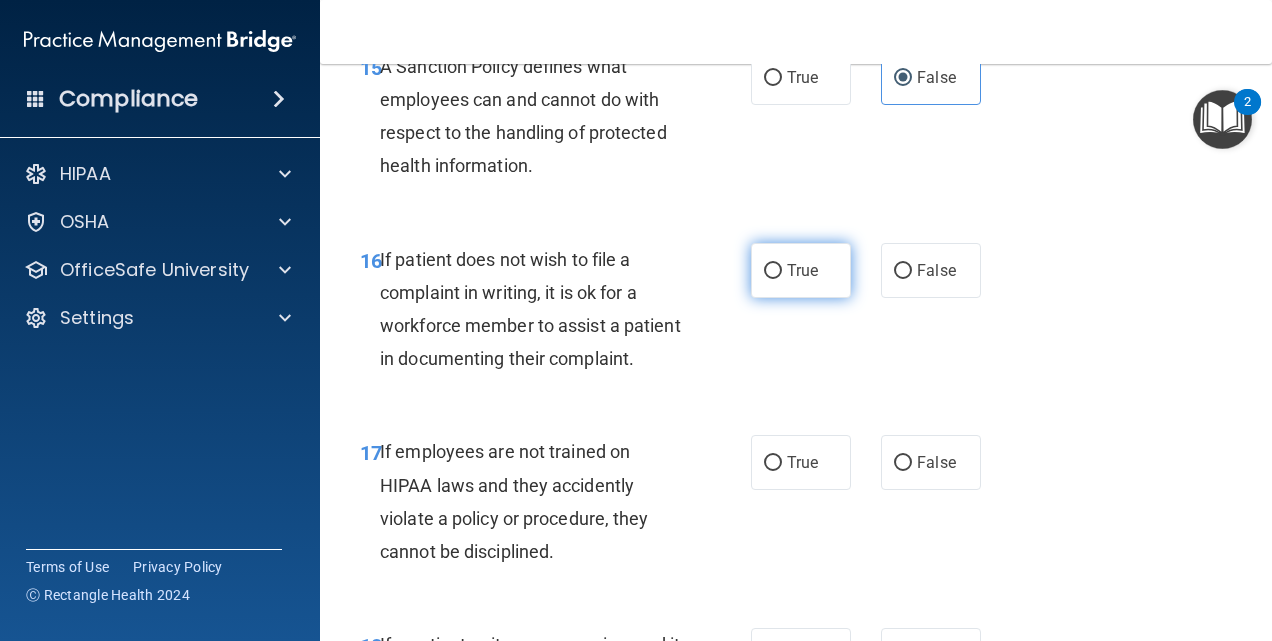 click on "True" at bounding box center [802, 270] 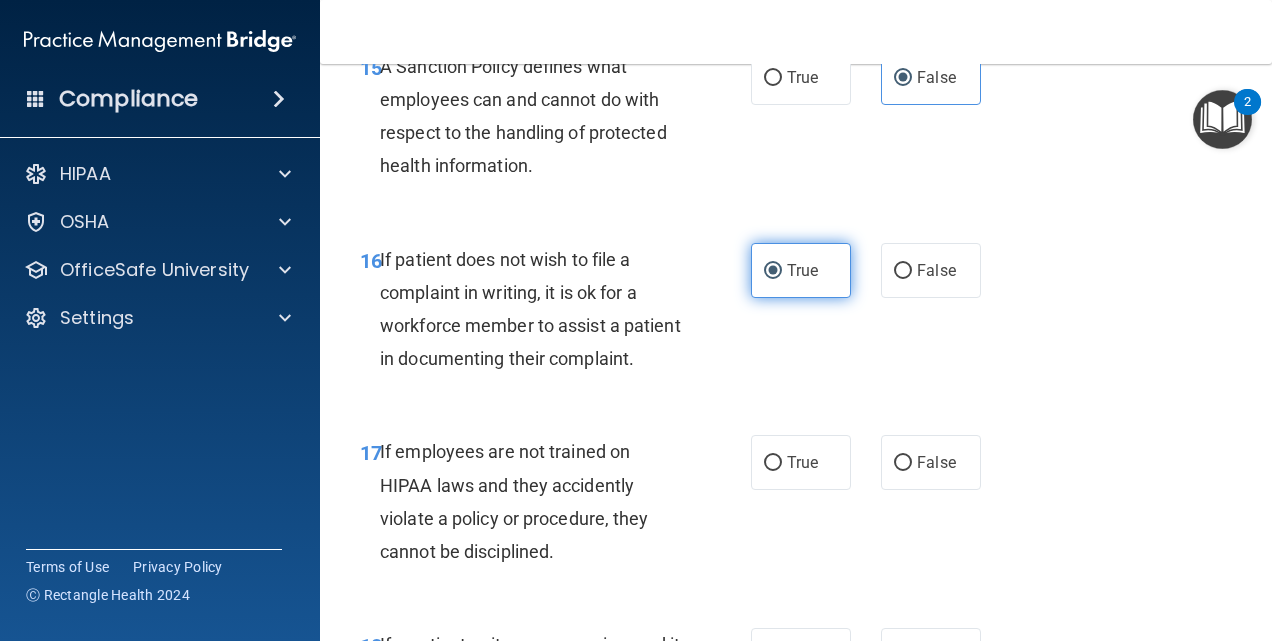 scroll, scrollTop: 3715, scrollLeft: 0, axis: vertical 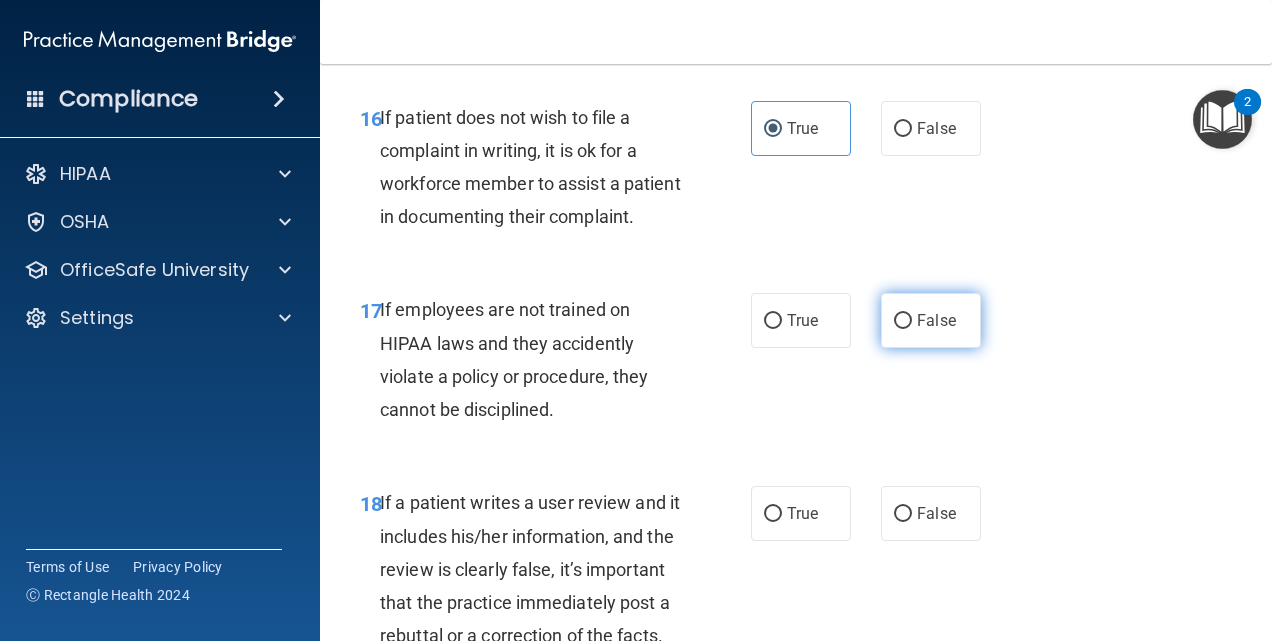 click on "False" at bounding box center [931, 320] 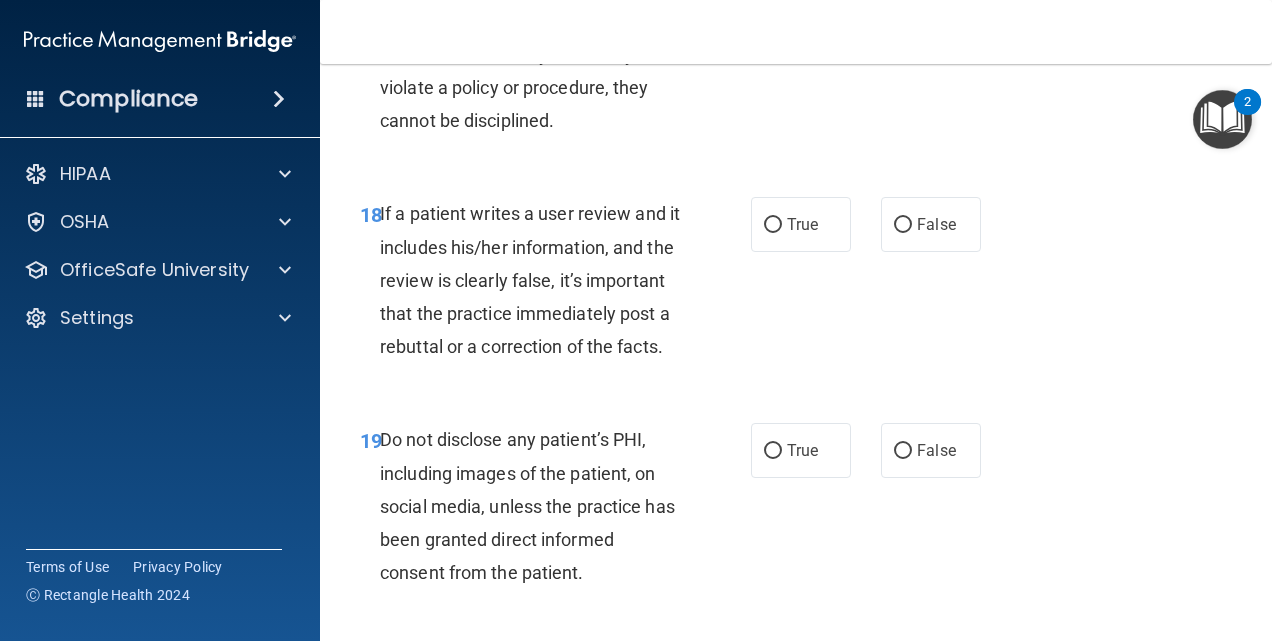 scroll, scrollTop: 4005, scrollLeft: 0, axis: vertical 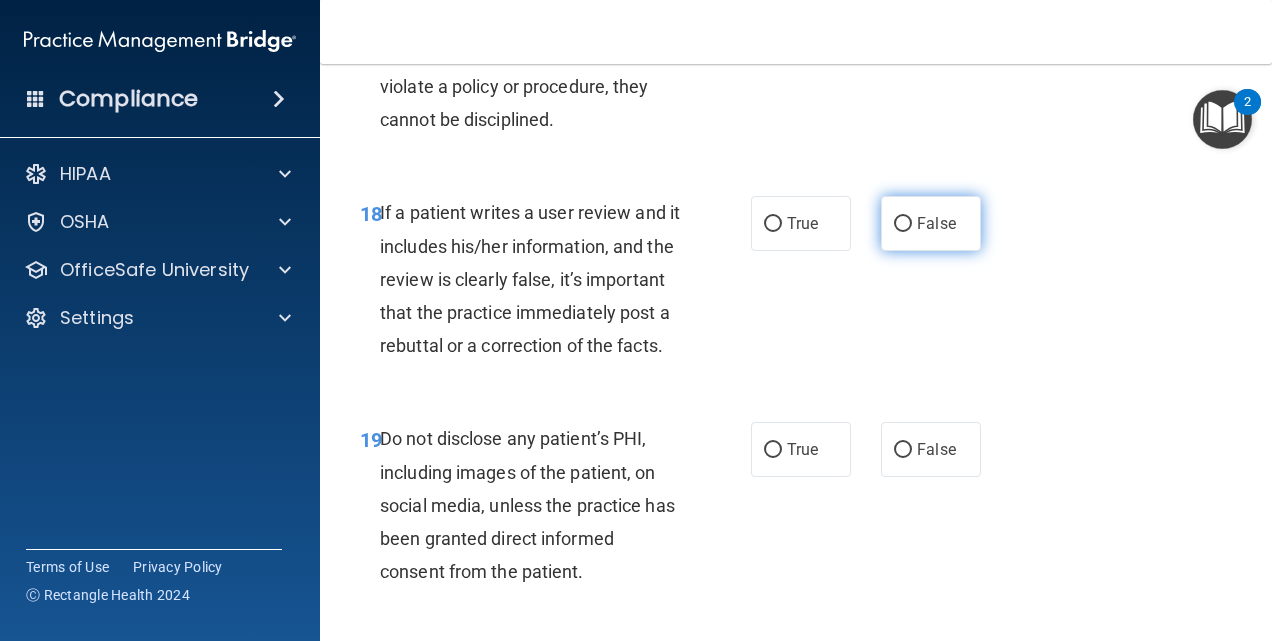 click on "False" at bounding box center (936, 223) 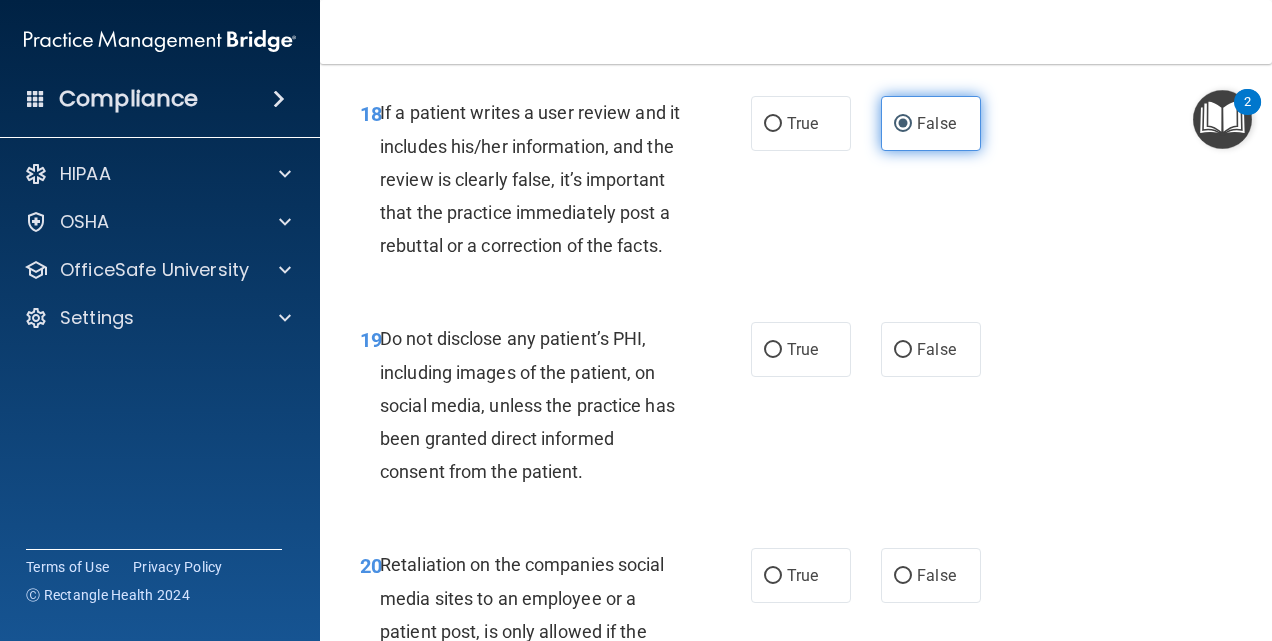 scroll, scrollTop: 4186, scrollLeft: 0, axis: vertical 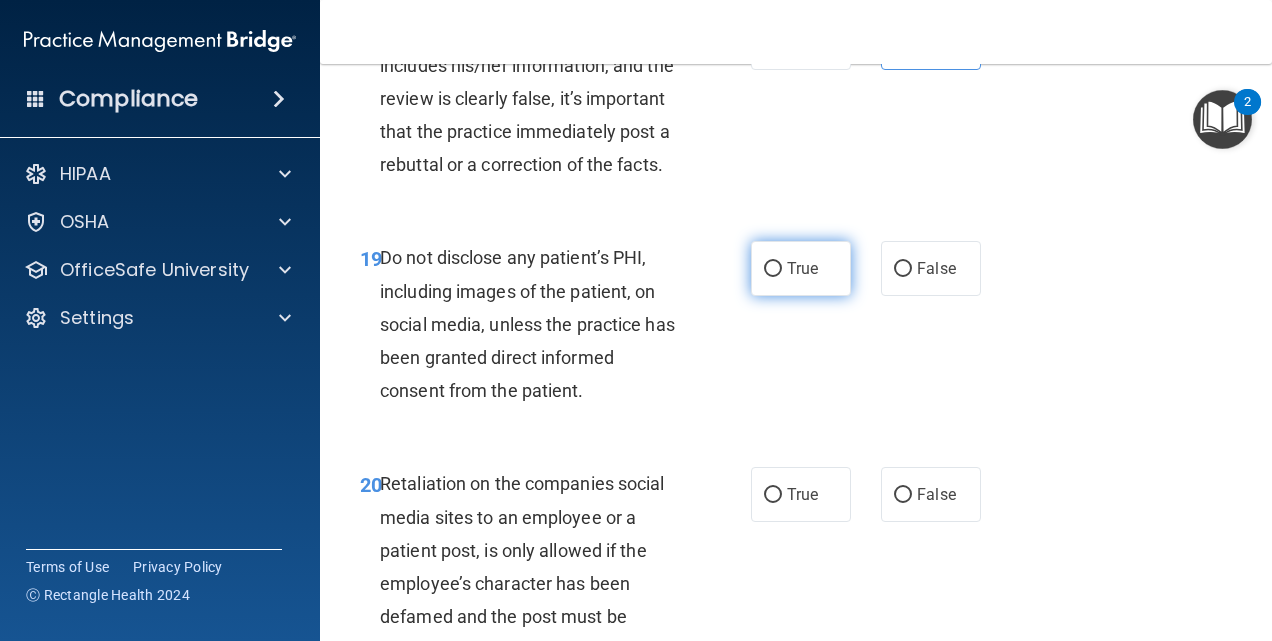 click on "True" at bounding box center [801, 268] 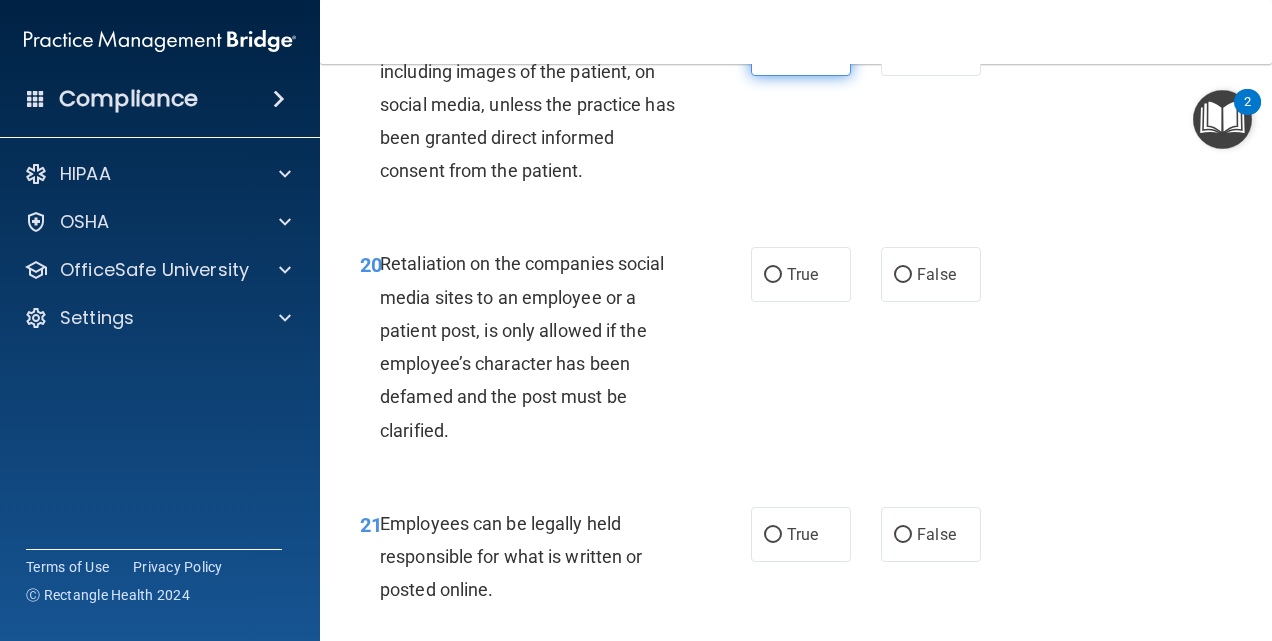 scroll, scrollTop: 4410, scrollLeft: 0, axis: vertical 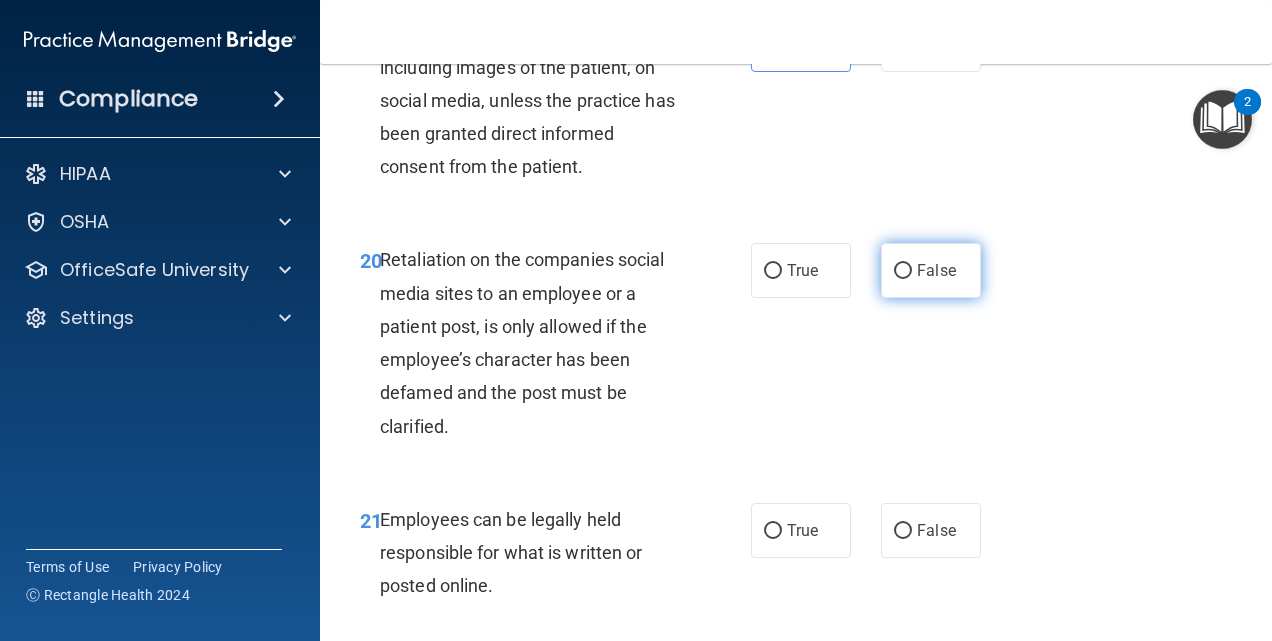 click on "False" at bounding box center [931, 270] 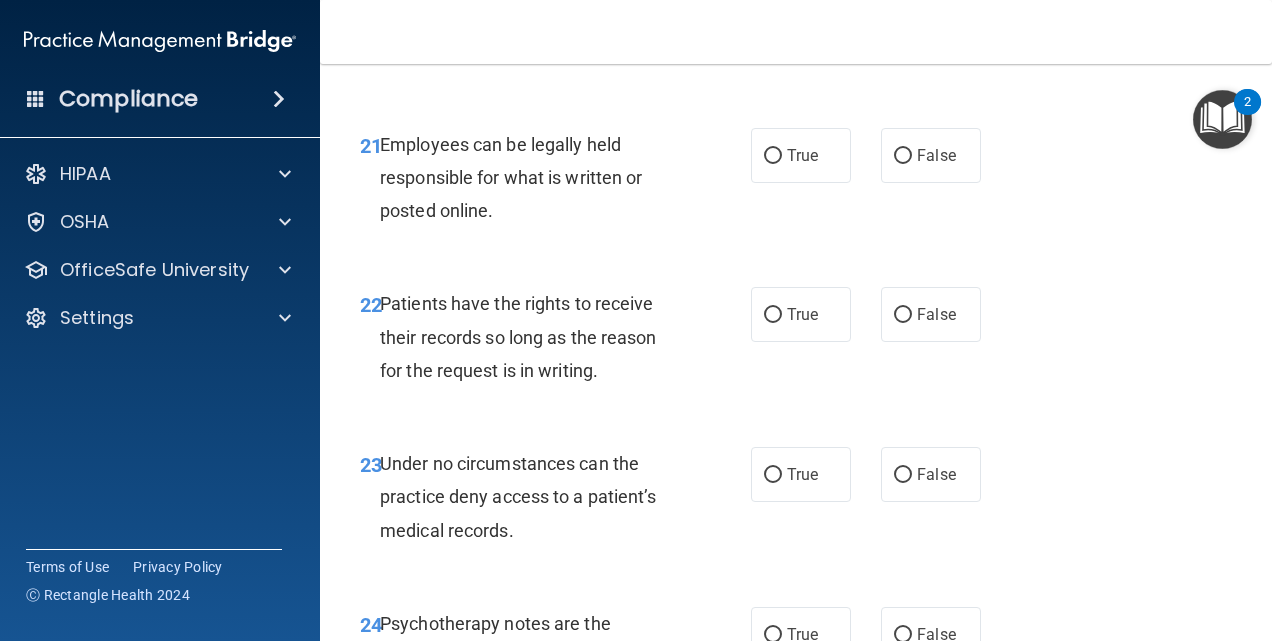 scroll, scrollTop: 4789, scrollLeft: 0, axis: vertical 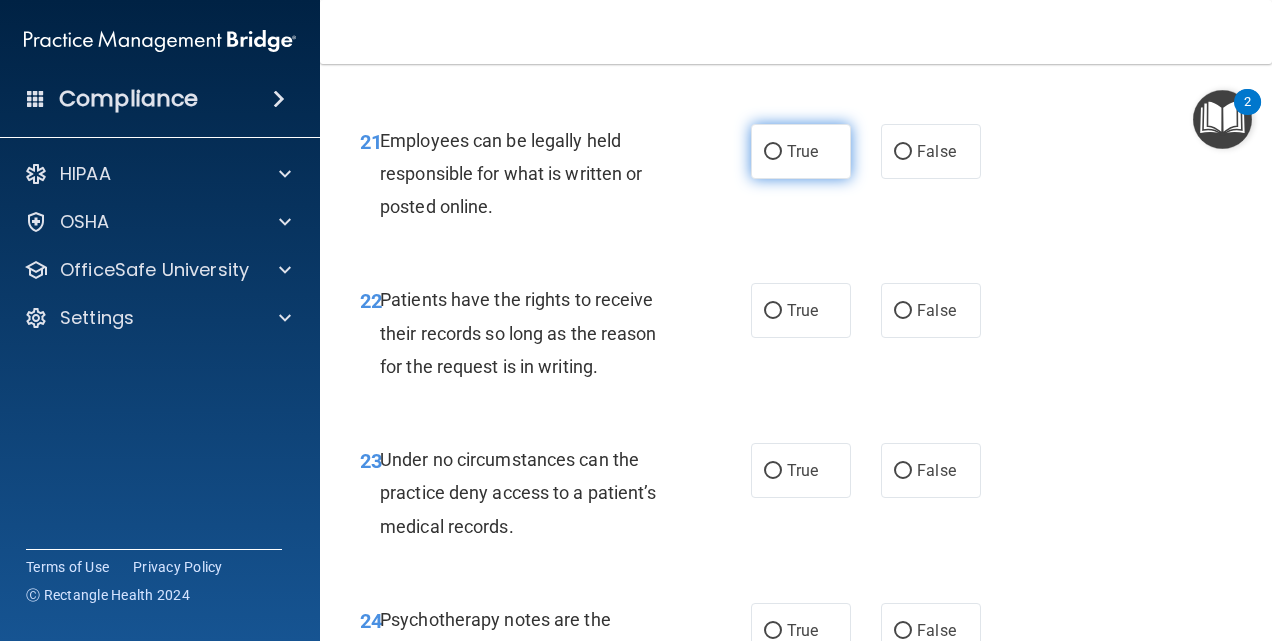 click on "True" at bounding box center (802, 151) 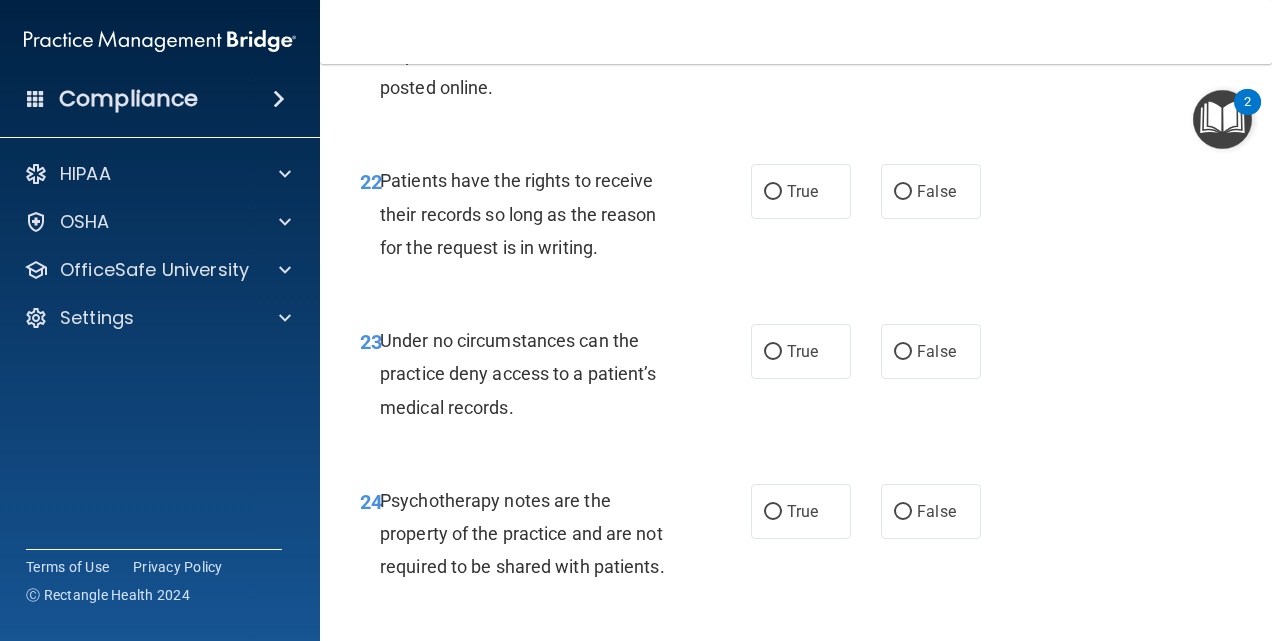 scroll, scrollTop: 4909, scrollLeft: 0, axis: vertical 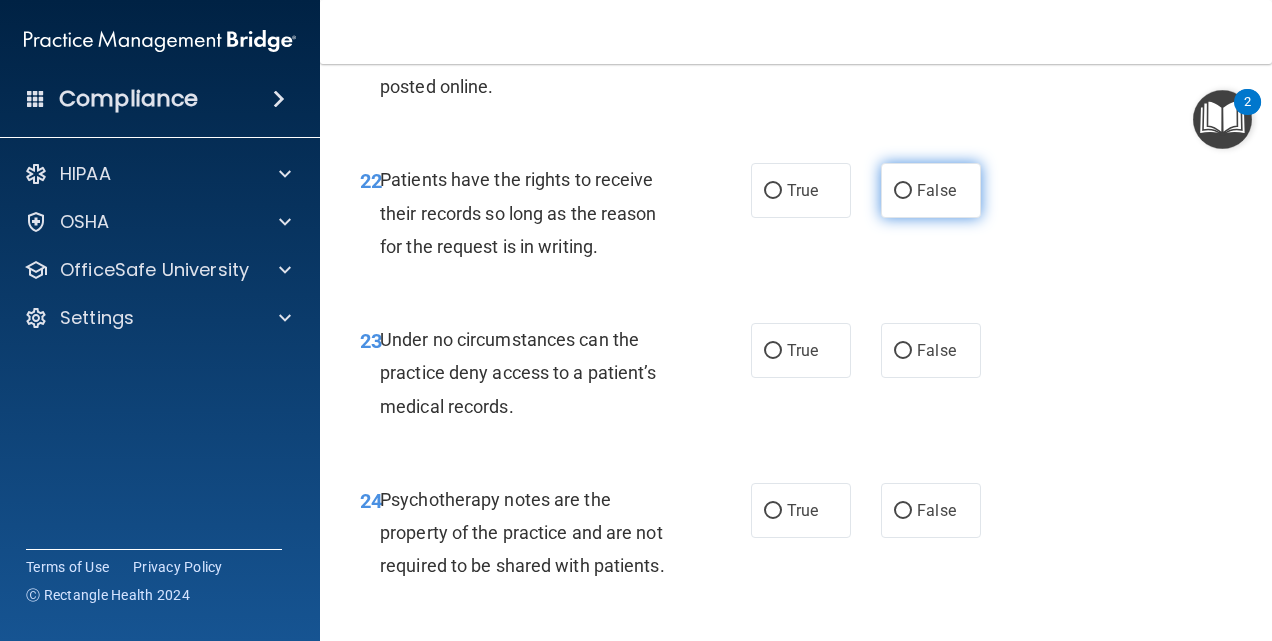 click on "False" at bounding box center (936, 190) 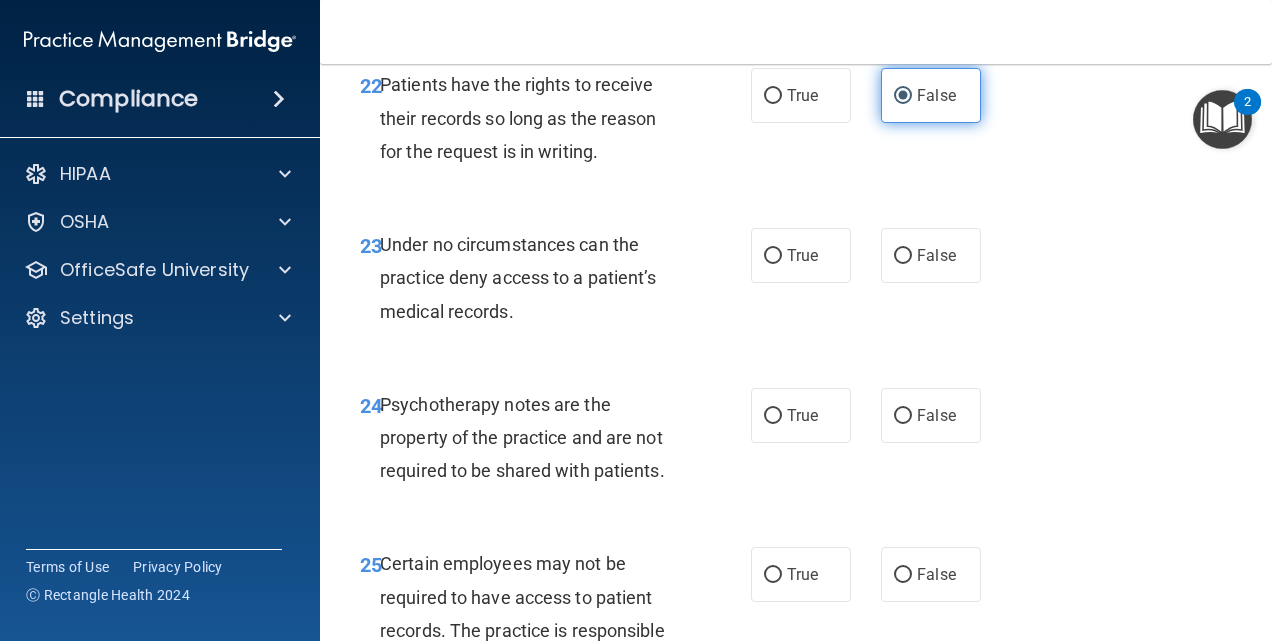 scroll, scrollTop: 5005, scrollLeft: 0, axis: vertical 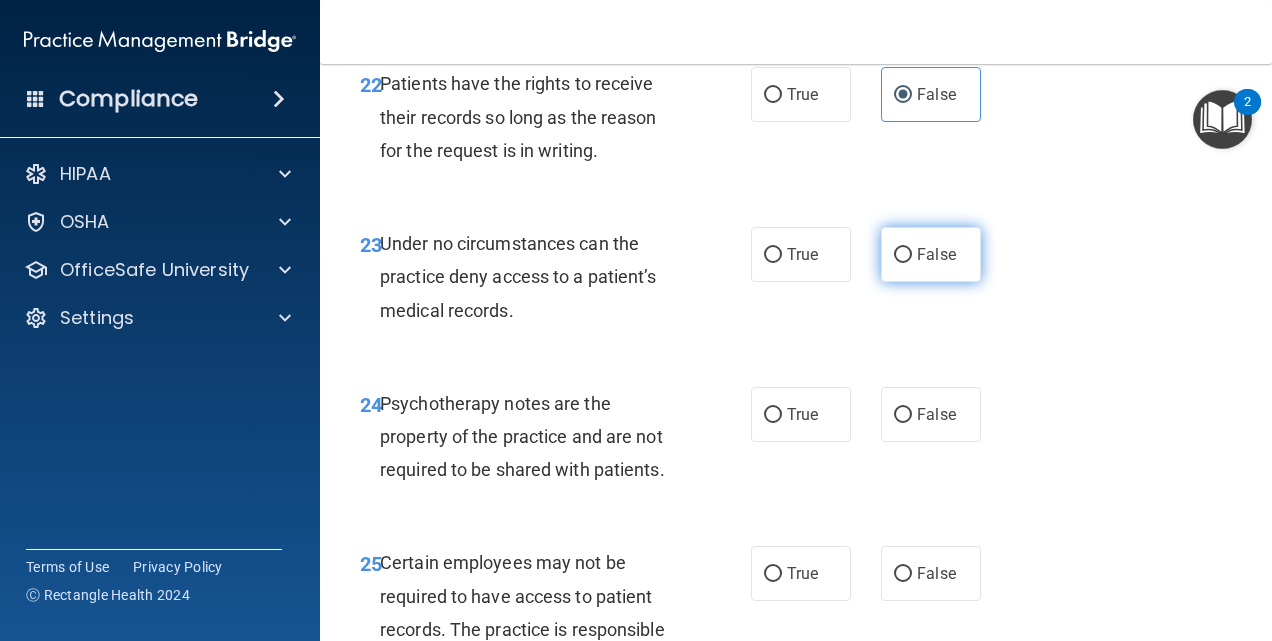 click on "False" at bounding box center [936, 254] 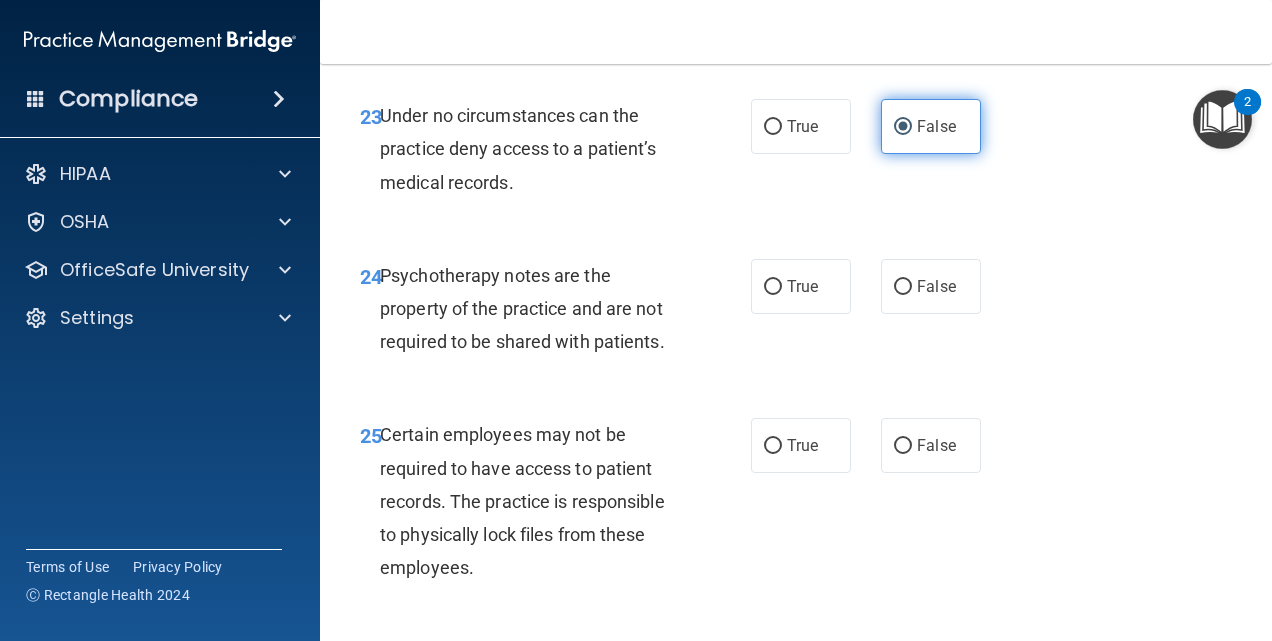 scroll, scrollTop: 5144, scrollLeft: 0, axis: vertical 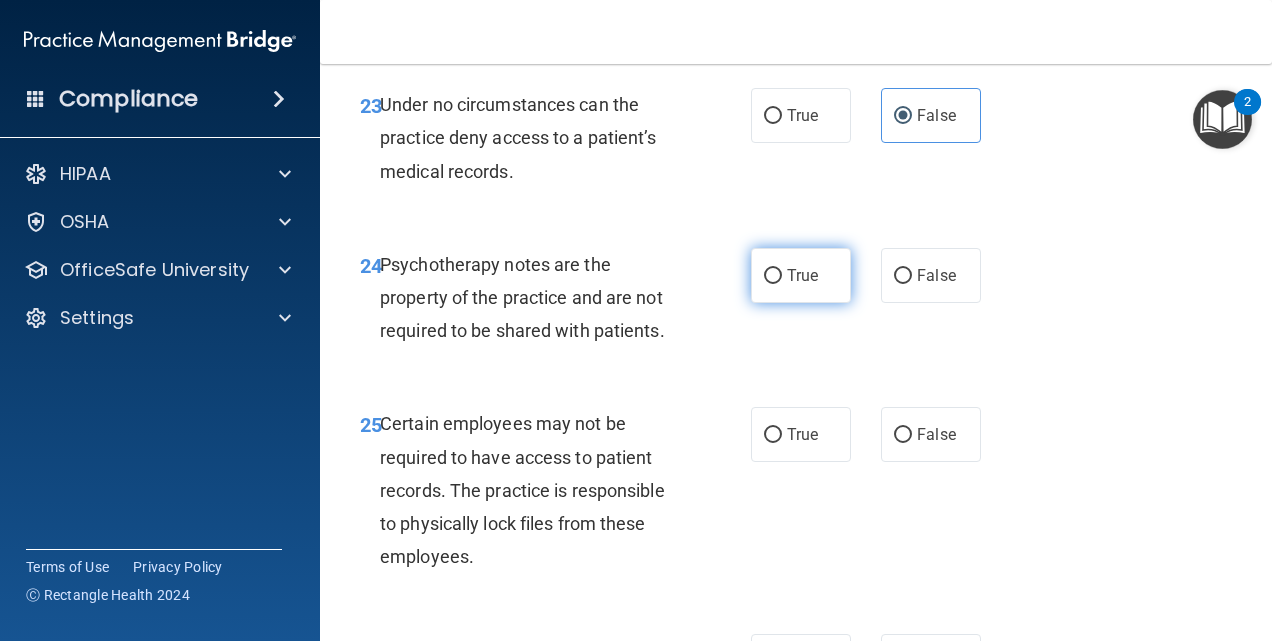 click on "True" at bounding box center (802, 275) 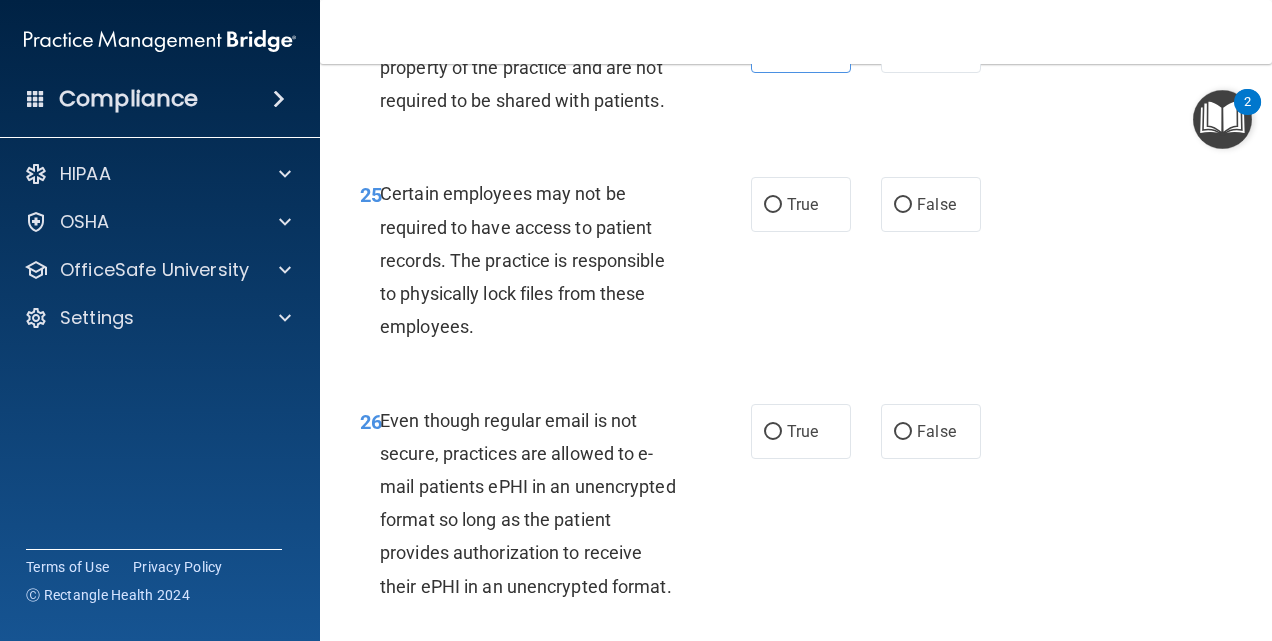 scroll, scrollTop: 5401, scrollLeft: 0, axis: vertical 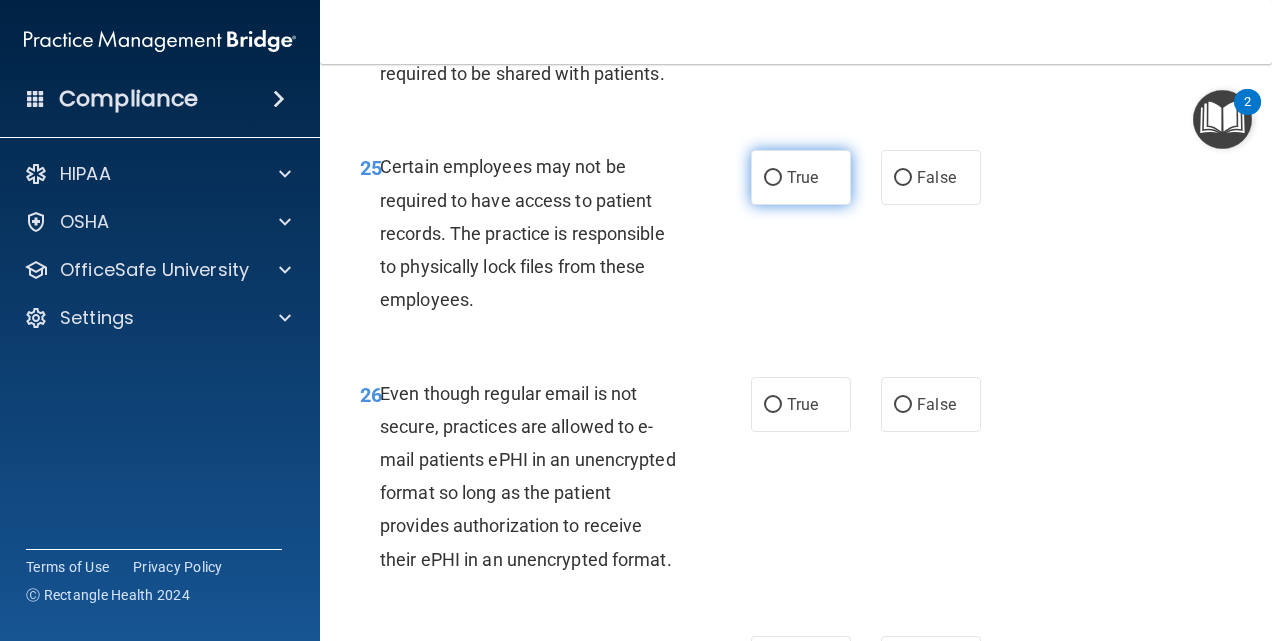 click on "True" at bounding box center [801, 177] 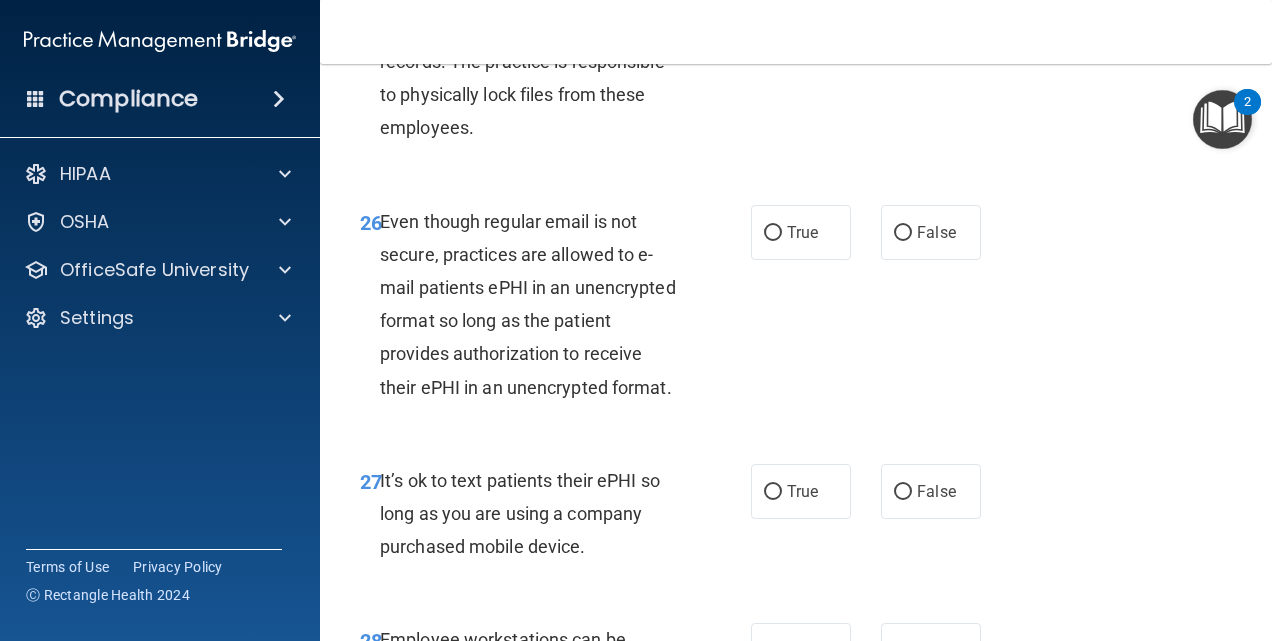 scroll, scrollTop: 5638, scrollLeft: 0, axis: vertical 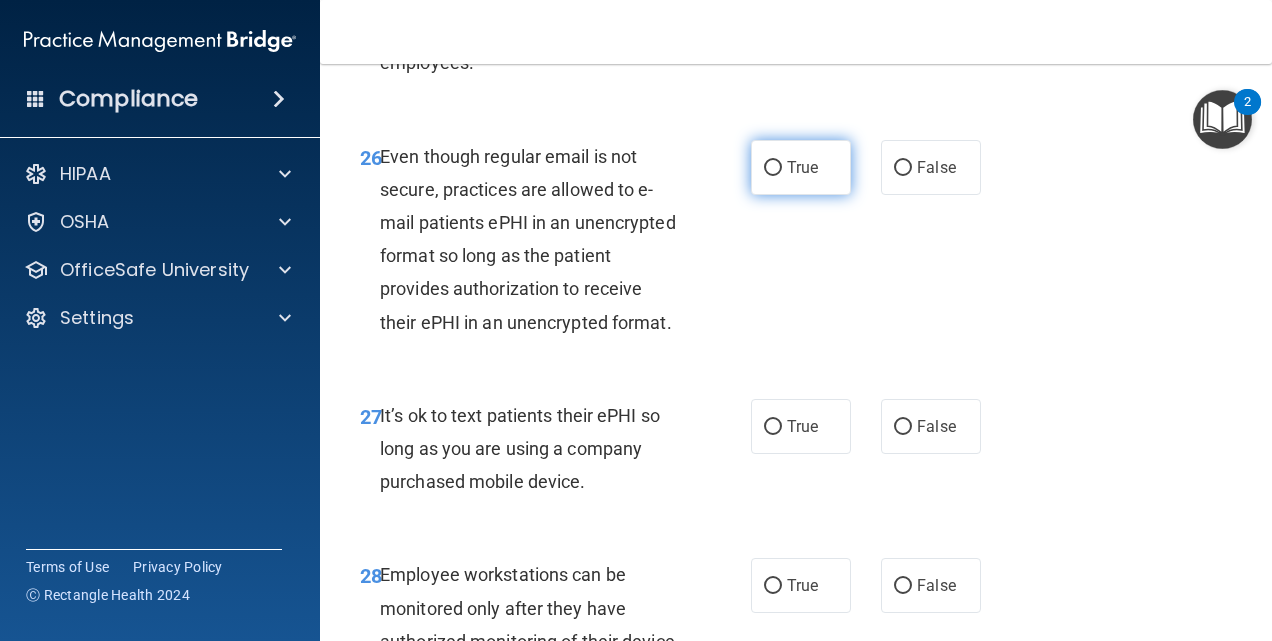 click on "True" at bounding box center [801, 167] 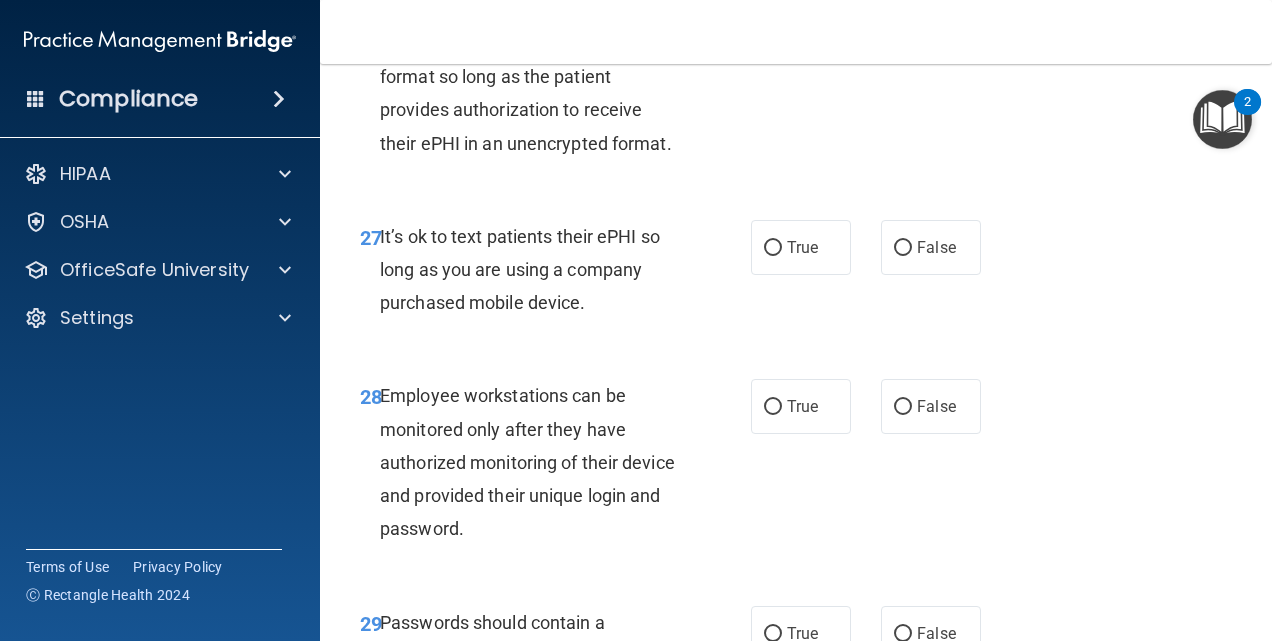scroll, scrollTop: 5818, scrollLeft: 0, axis: vertical 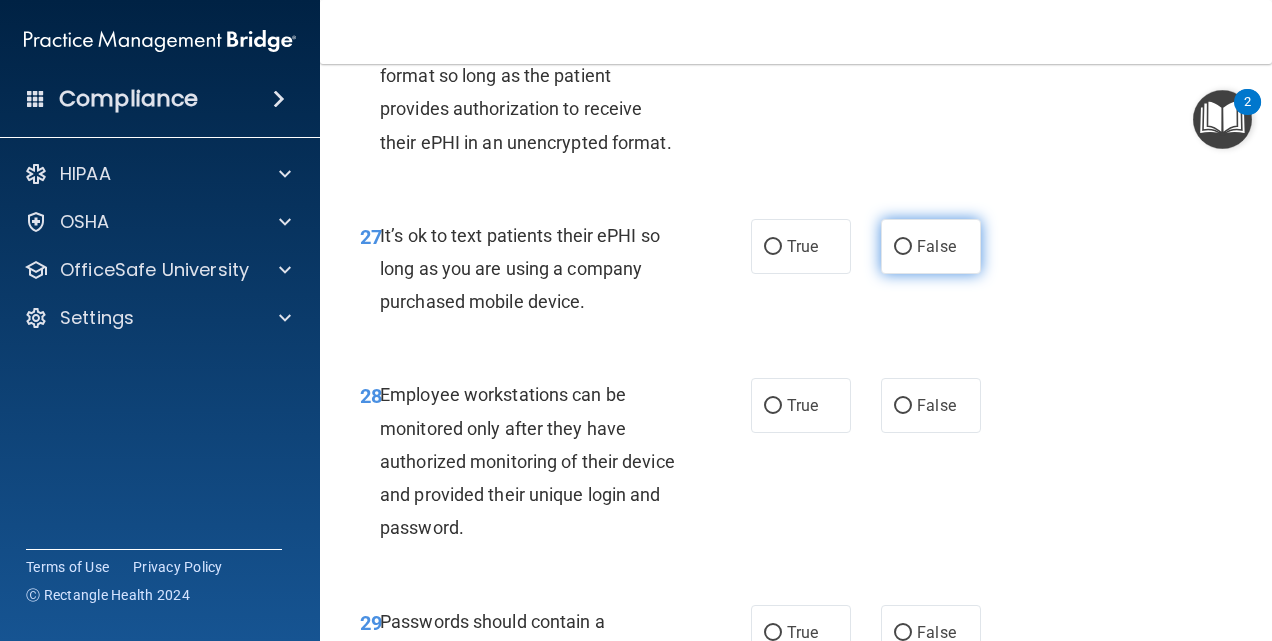 click on "False" at bounding box center [931, 246] 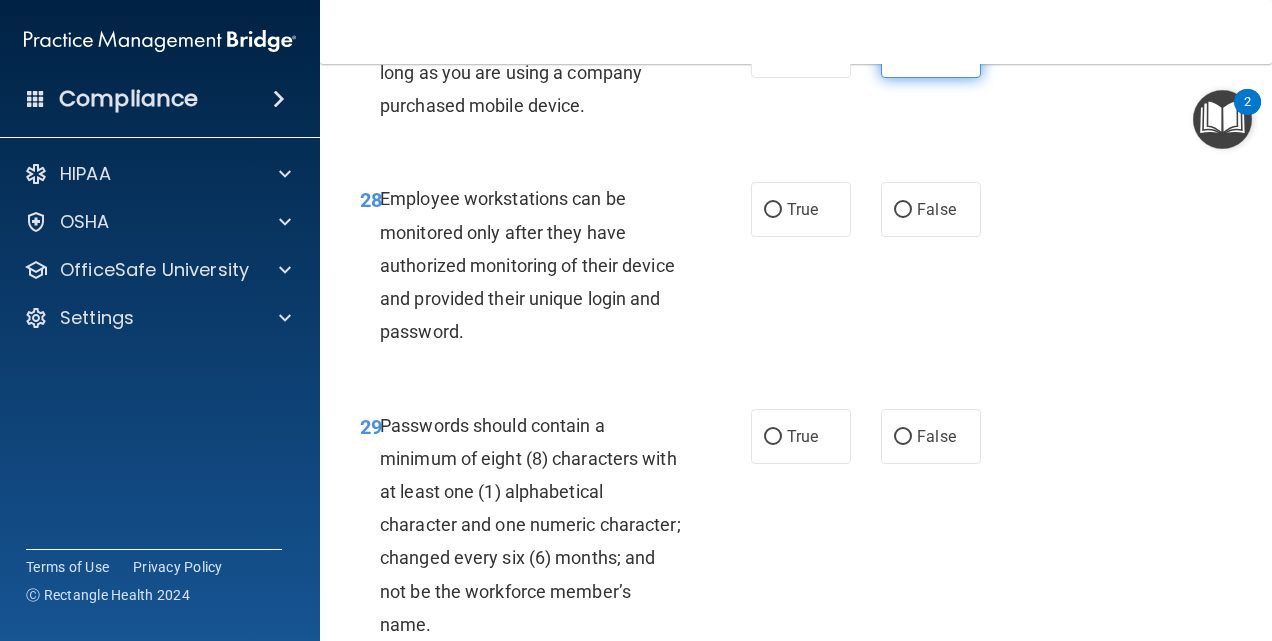 scroll, scrollTop: 6019, scrollLeft: 0, axis: vertical 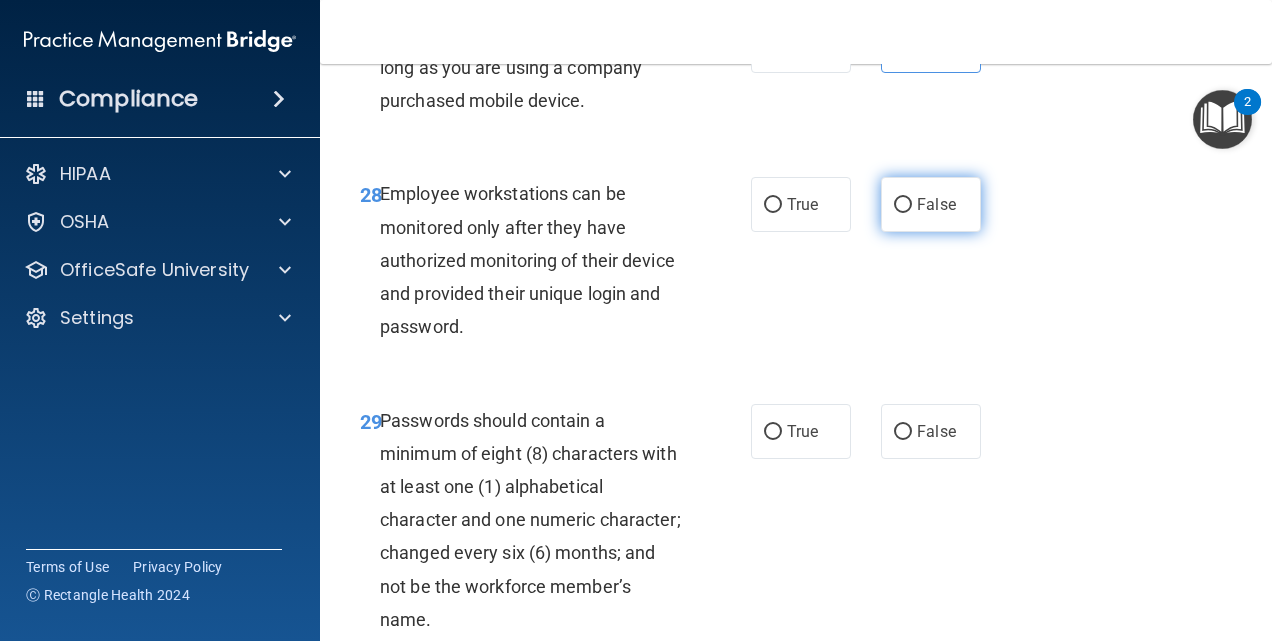 click on "False" at bounding box center [936, 204] 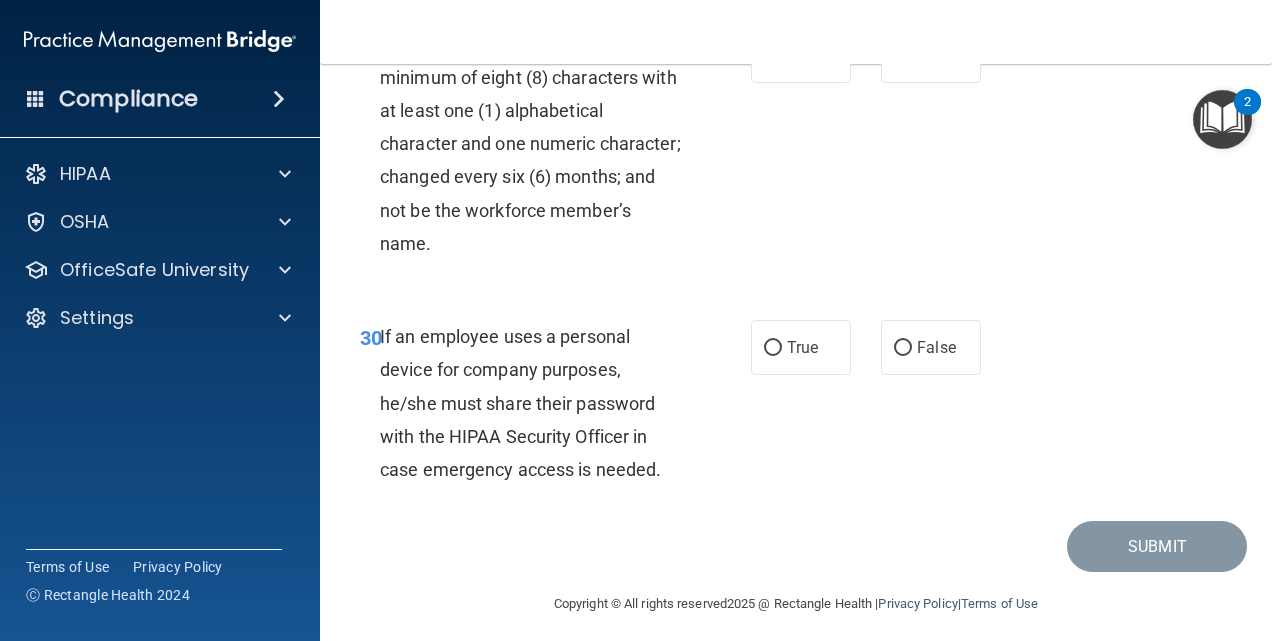 scroll, scrollTop: 6397, scrollLeft: 0, axis: vertical 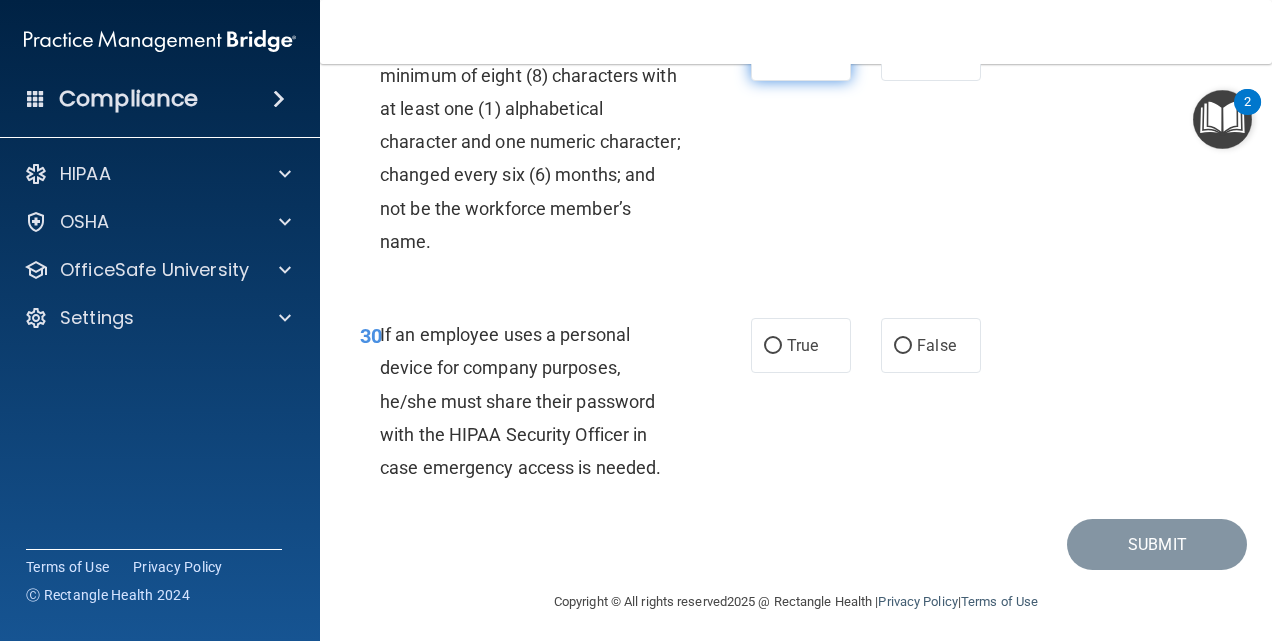 click on "True" at bounding box center (801, 53) 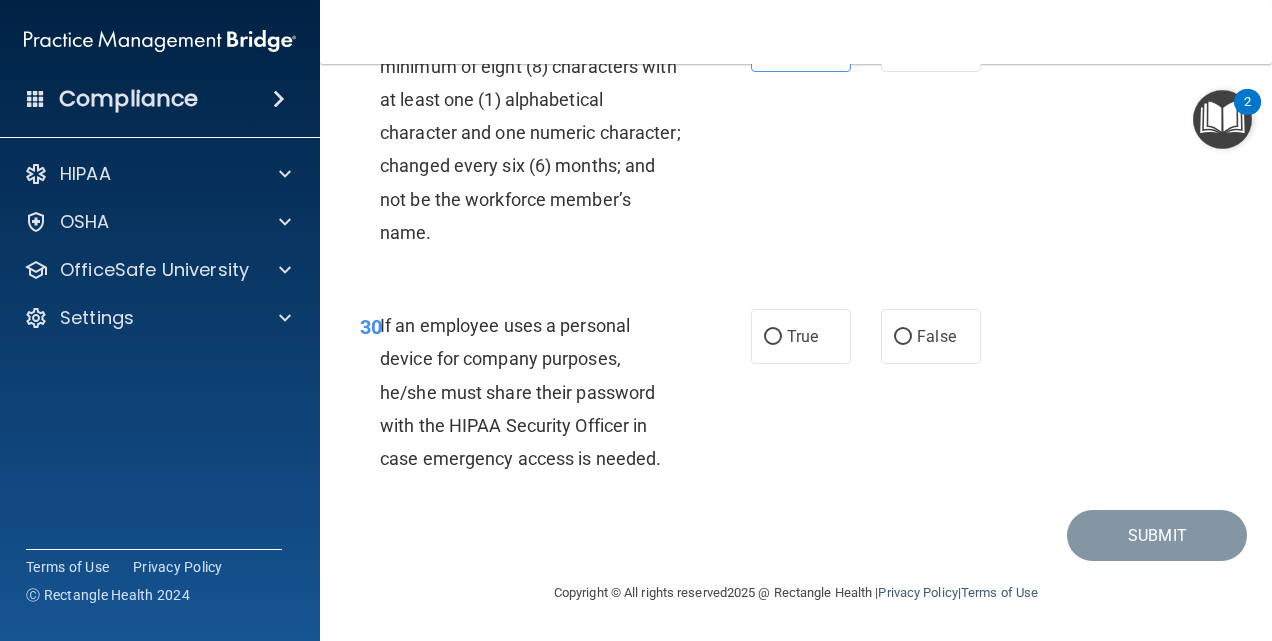 scroll, scrollTop: 6564, scrollLeft: 0, axis: vertical 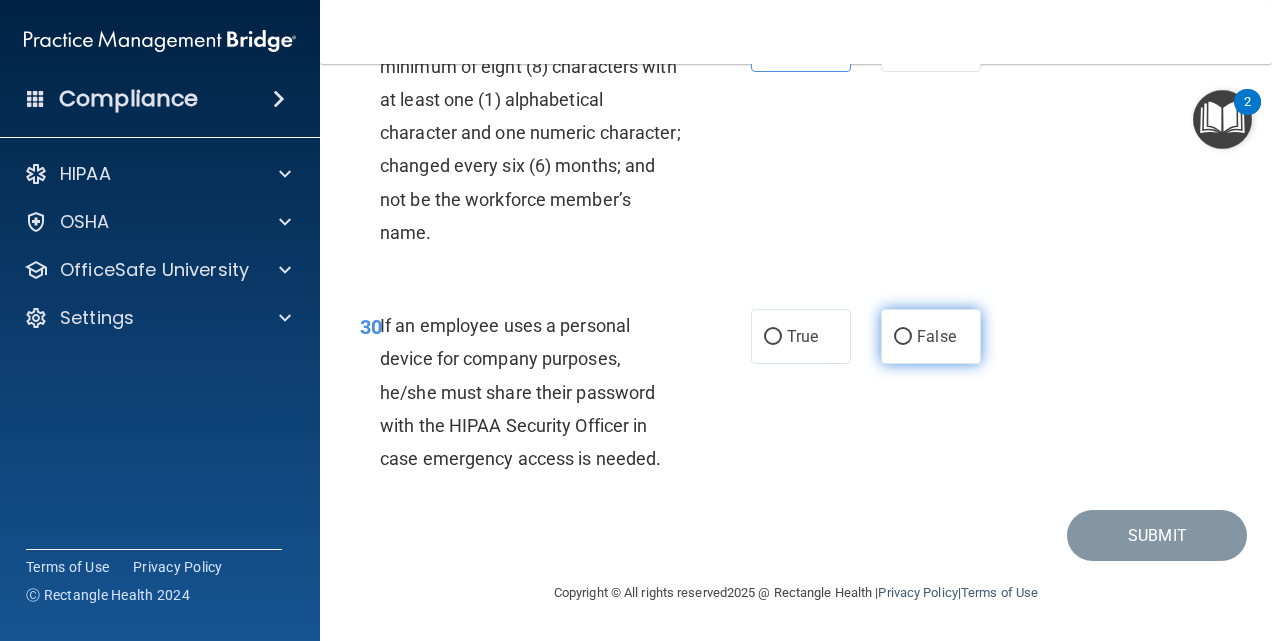 click on "False" at bounding box center (936, 336) 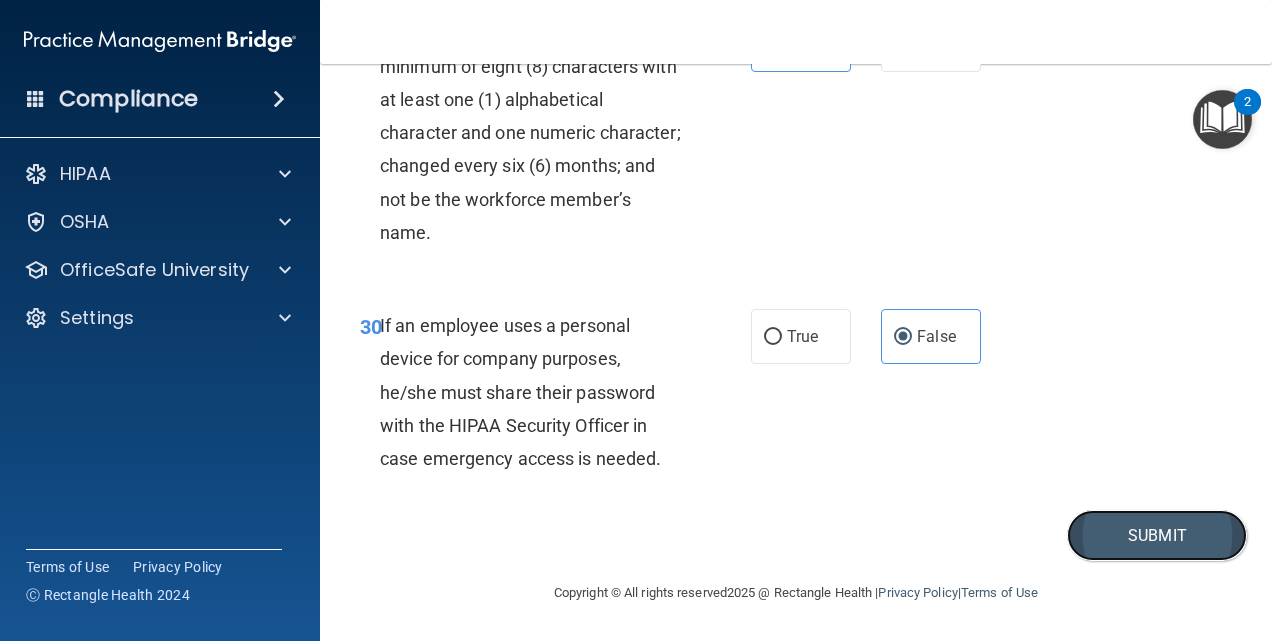 click on "Submit" at bounding box center [1157, 535] 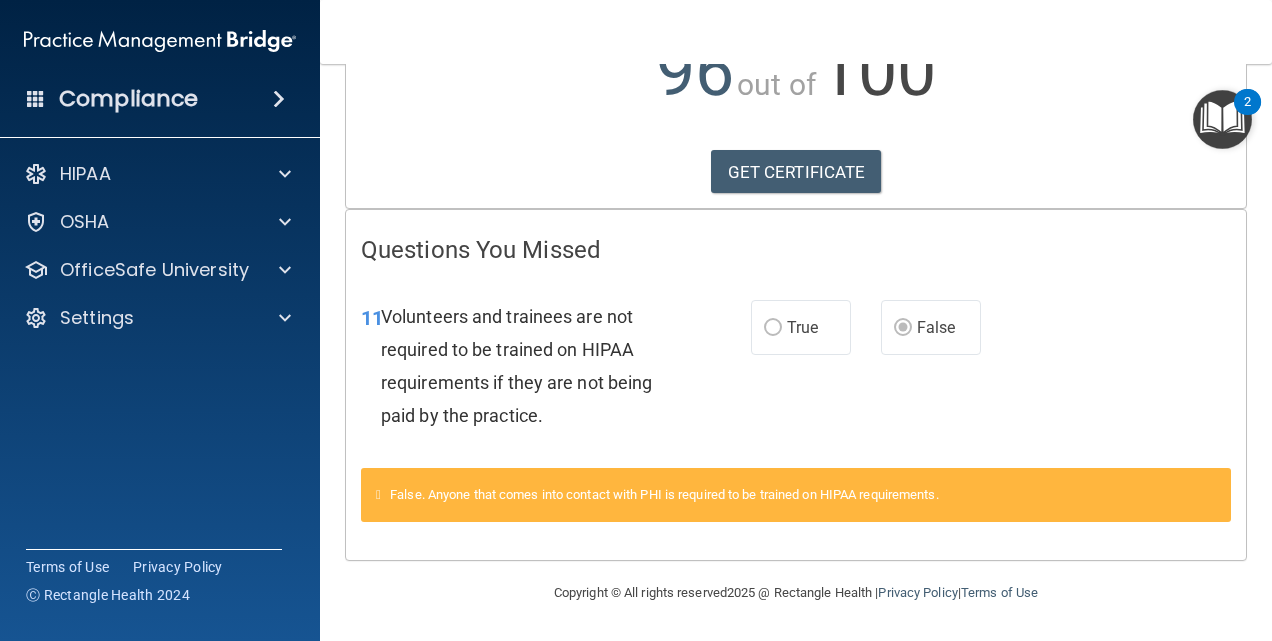 scroll, scrollTop: 127, scrollLeft: 0, axis: vertical 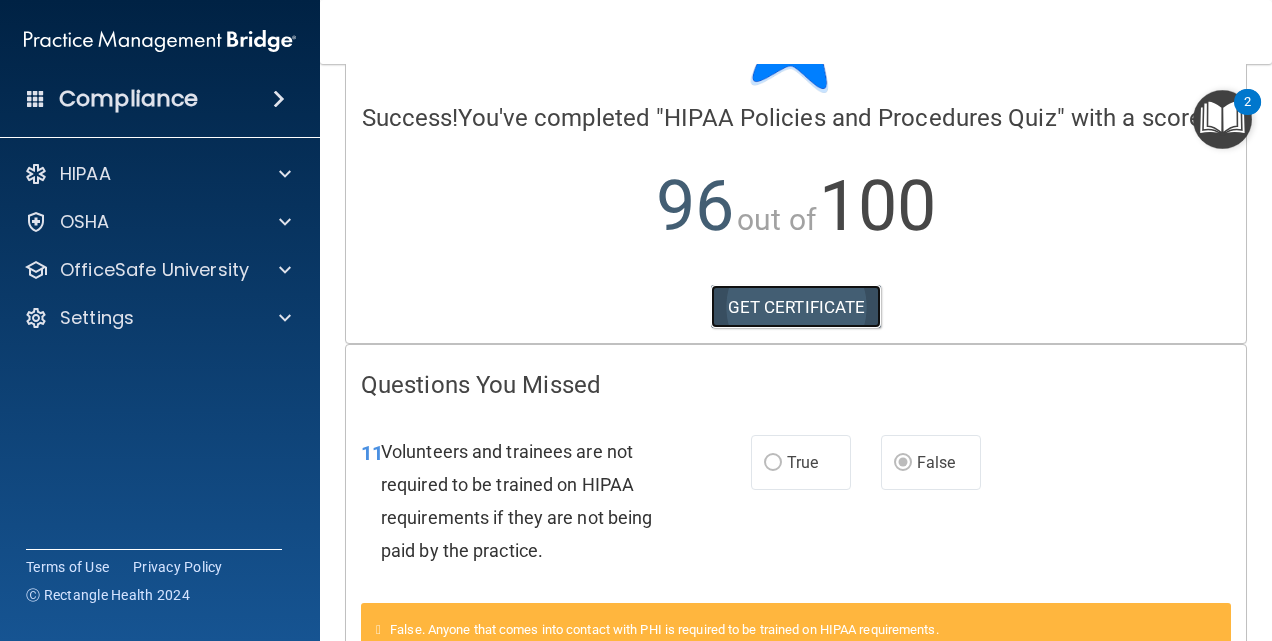 click on "GET CERTIFICATE" at bounding box center [796, 307] 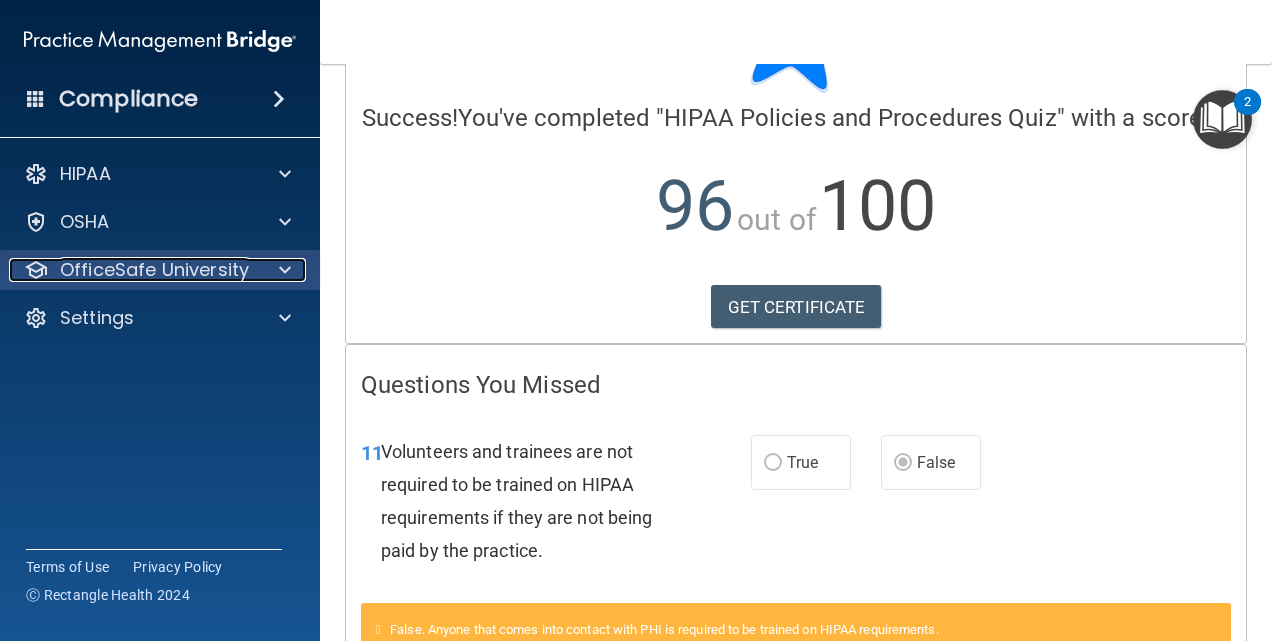 click at bounding box center (282, 270) 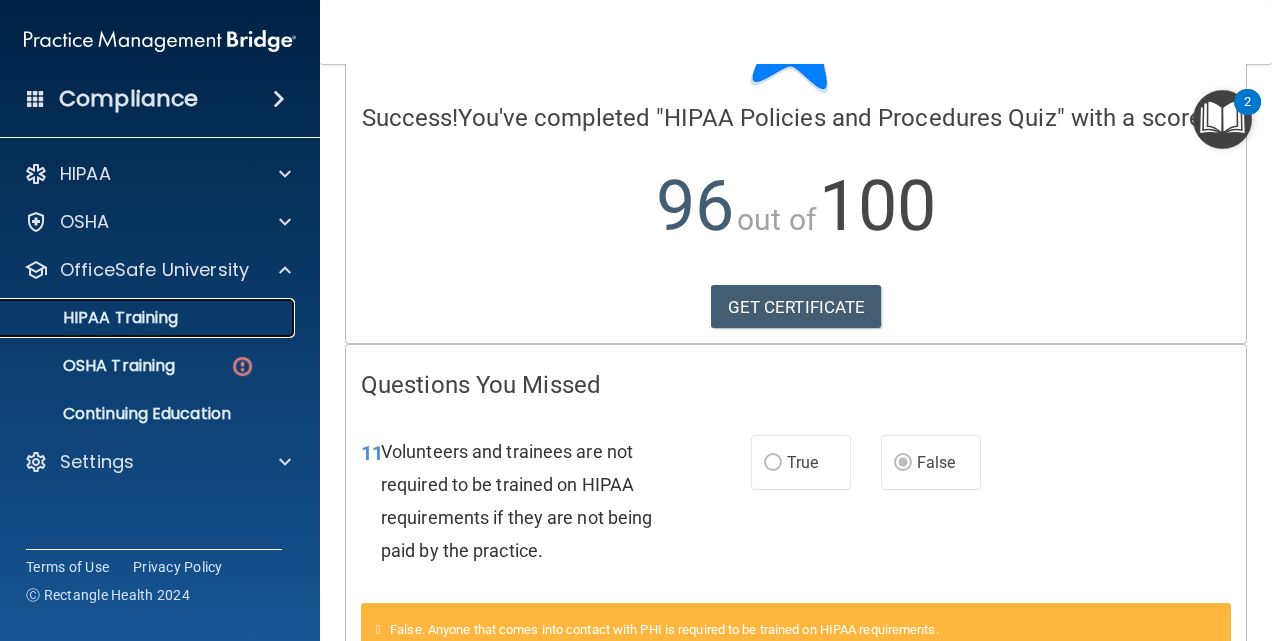 click on "HIPAA Training" at bounding box center (149, 318) 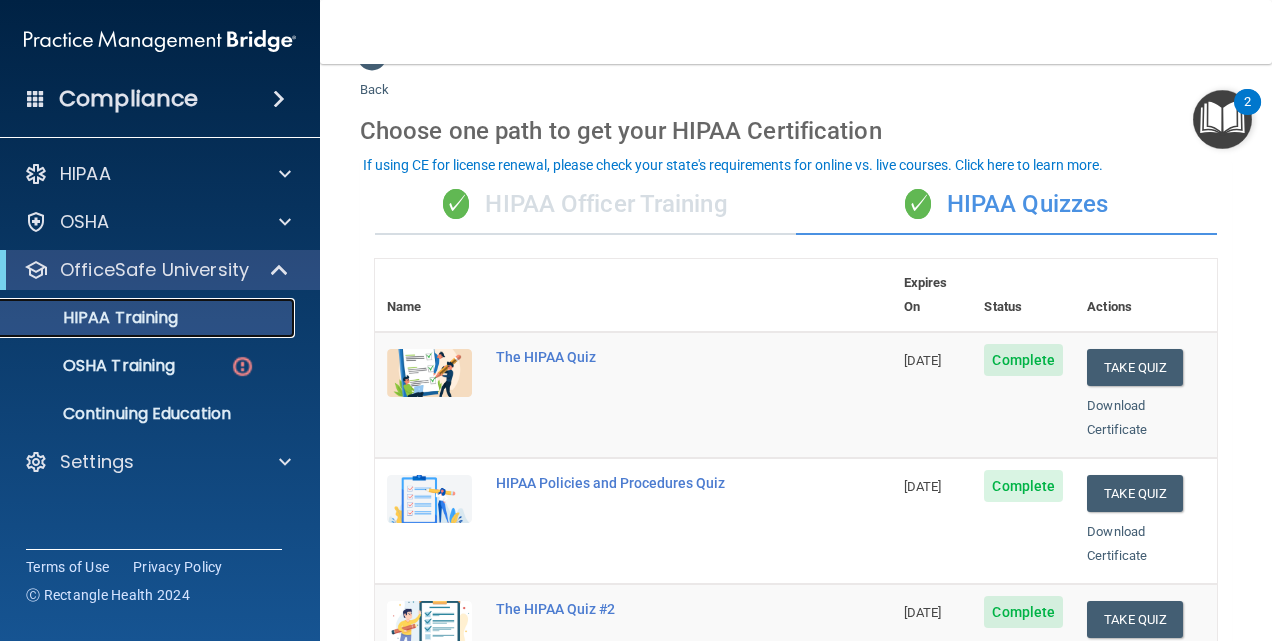 scroll, scrollTop: 0, scrollLeft: 0, axis: both 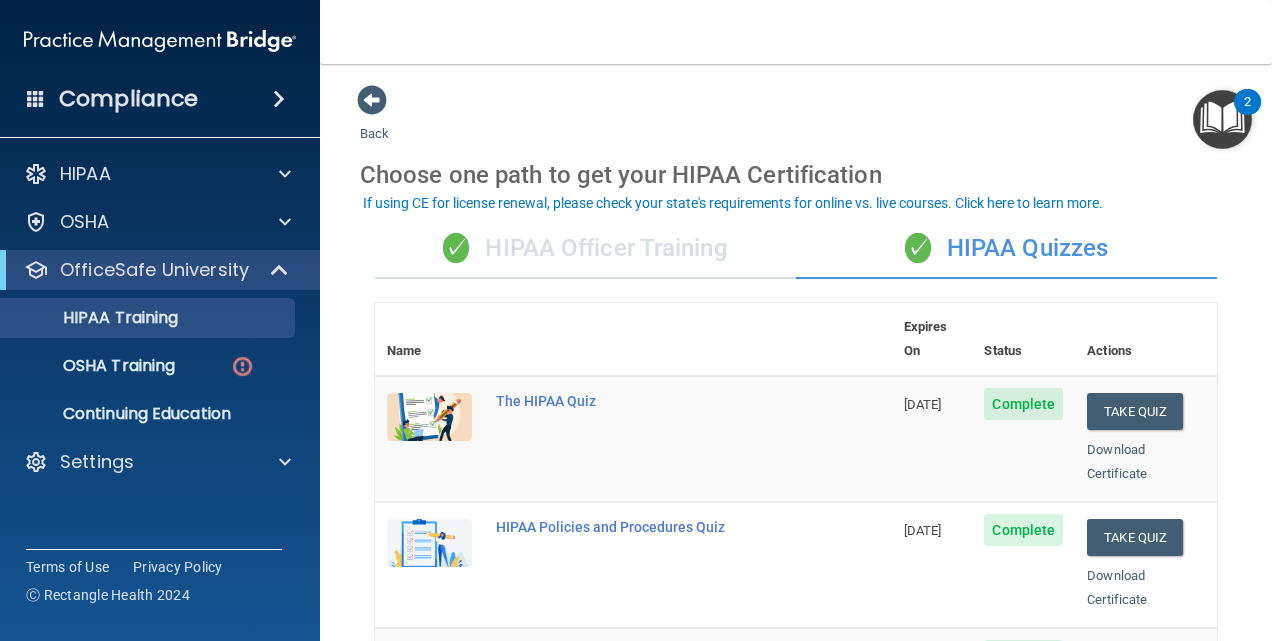 click on "✓   HIPAA Officer Training" at bounding box center [585, 249] 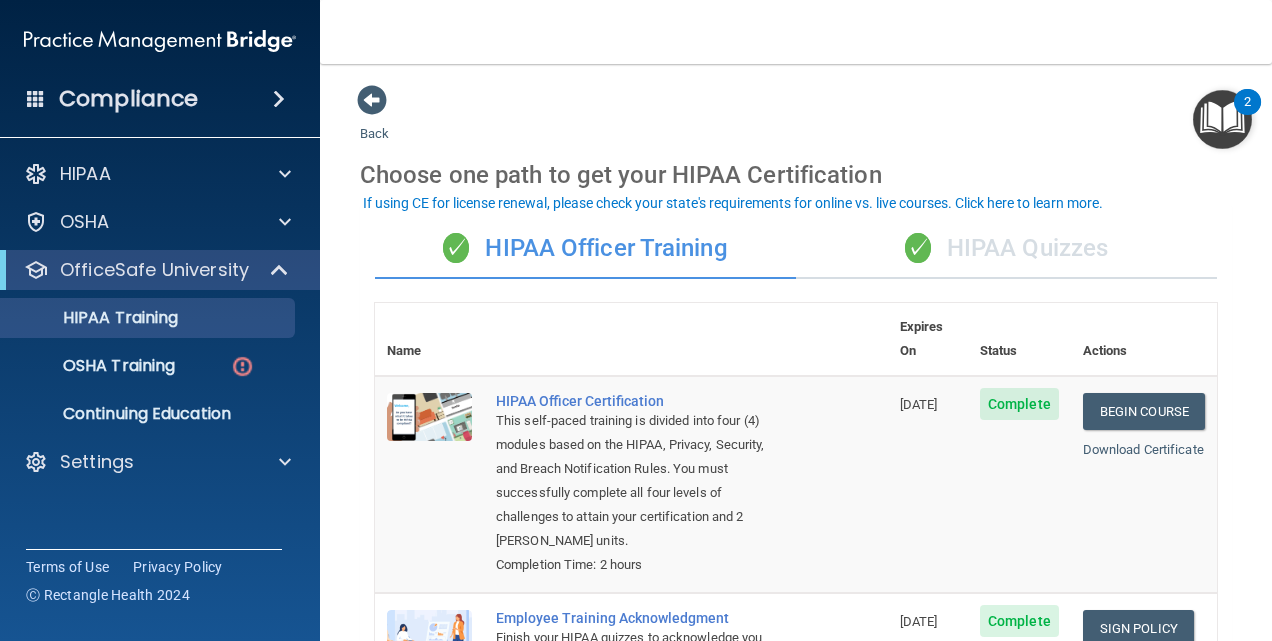 click on "✓   HIPAA Quizzes" at bounding box center [1006, 249] 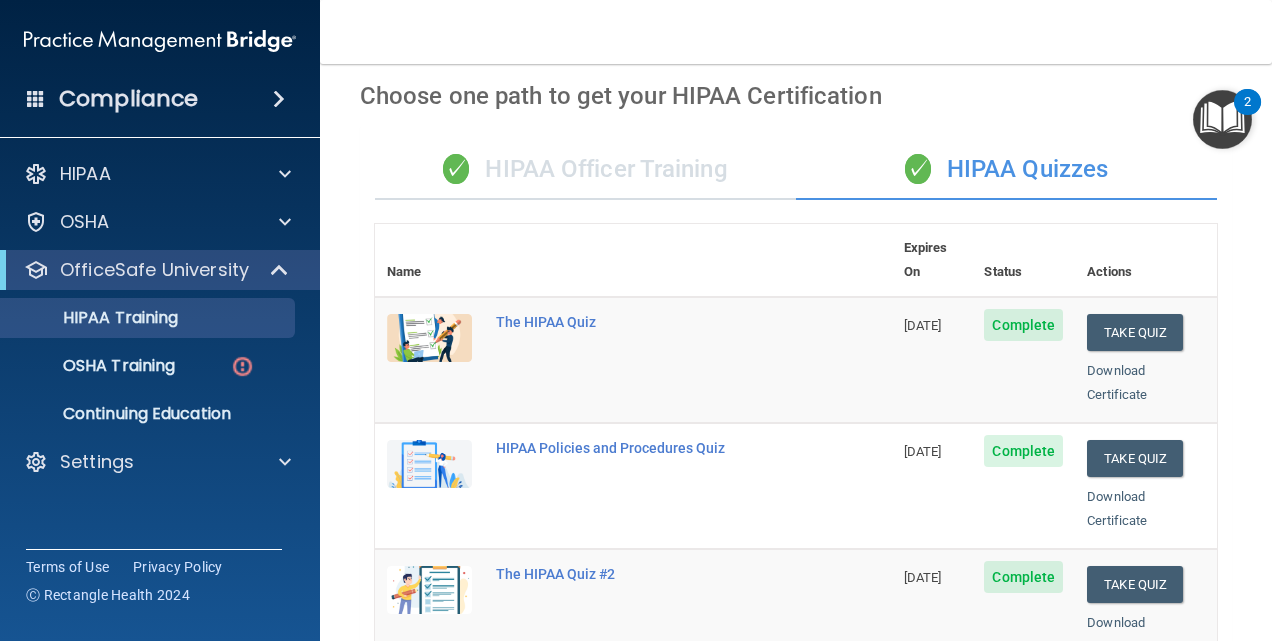 scroll, scrollTop: 78, scrollLeft: 0, axis: vertical 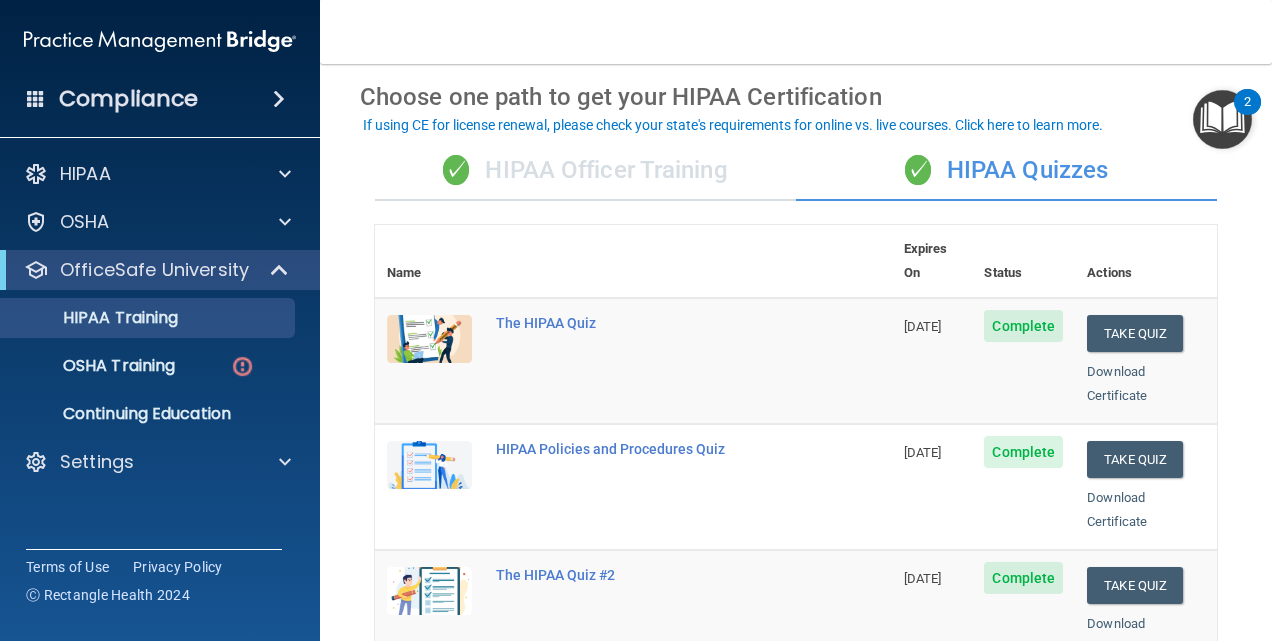 click on "✓   HIPAA Officer Training" at bounding box center [585, 171] 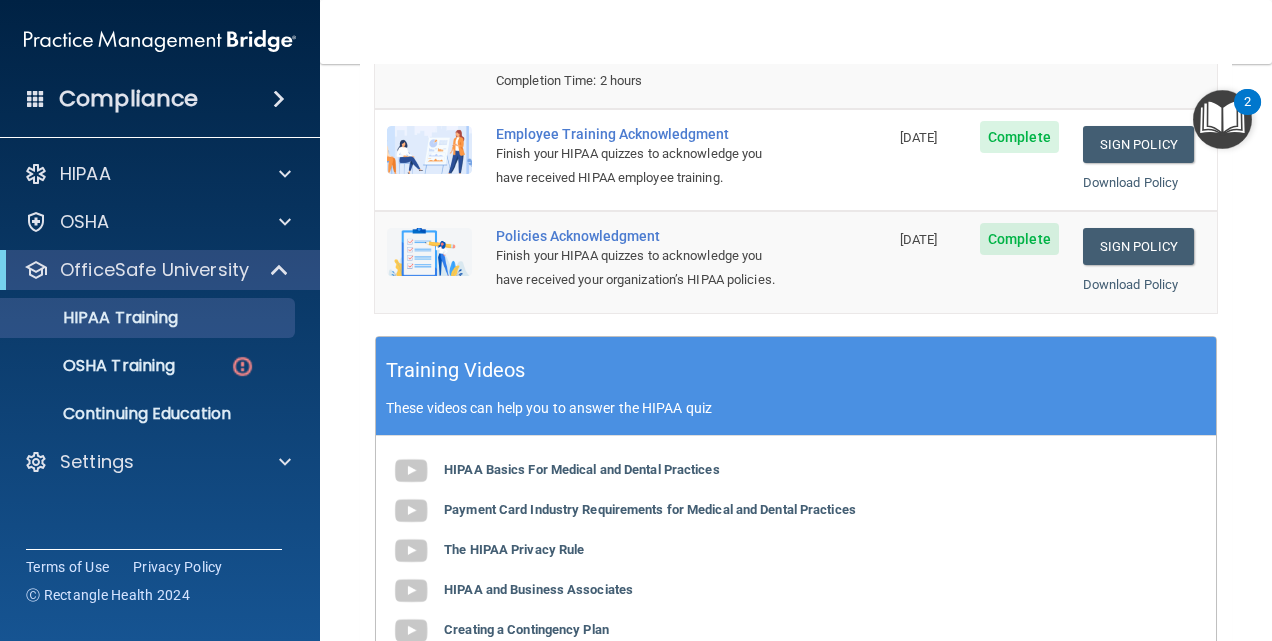 scroll, scrollTop: 488, scrollLeft: 0, axis: vertical 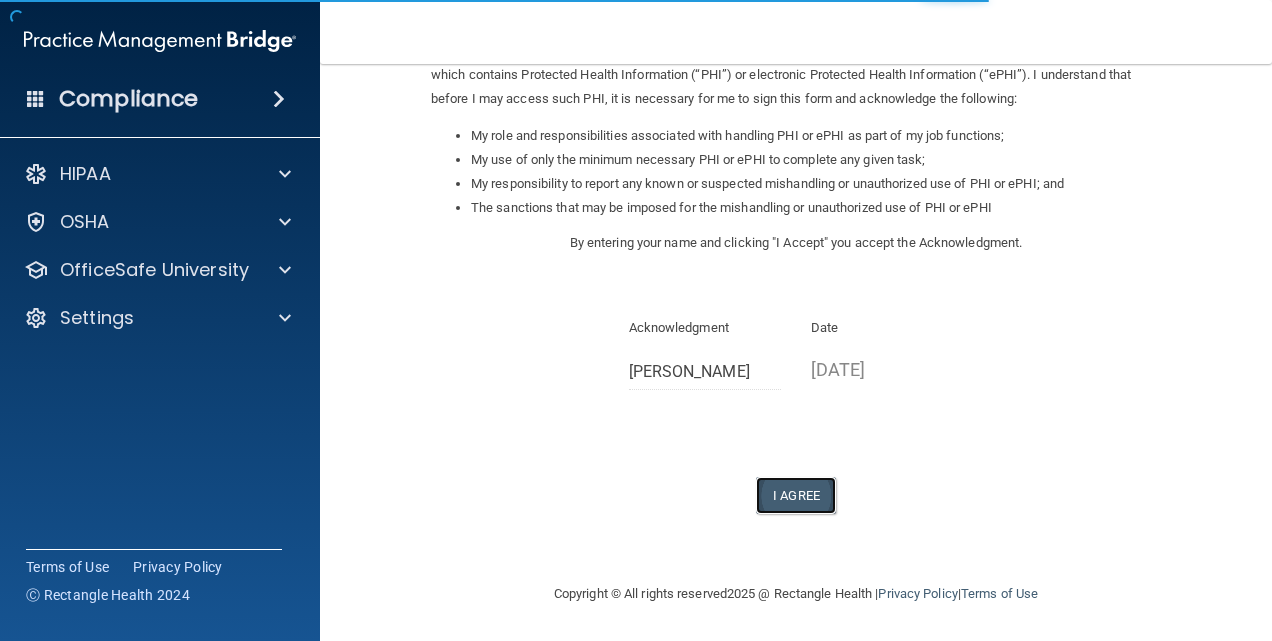 click on "I Agree" at bounding box center [796, 495] 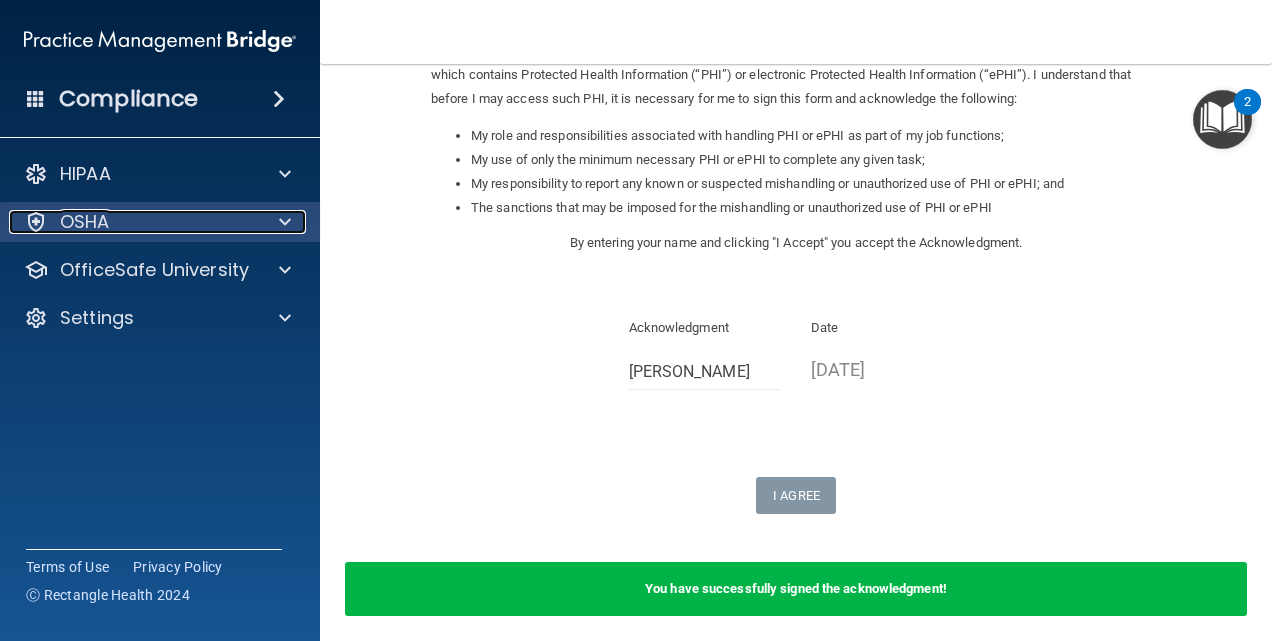 click on "OSHA" at bounding box center [133, 222] 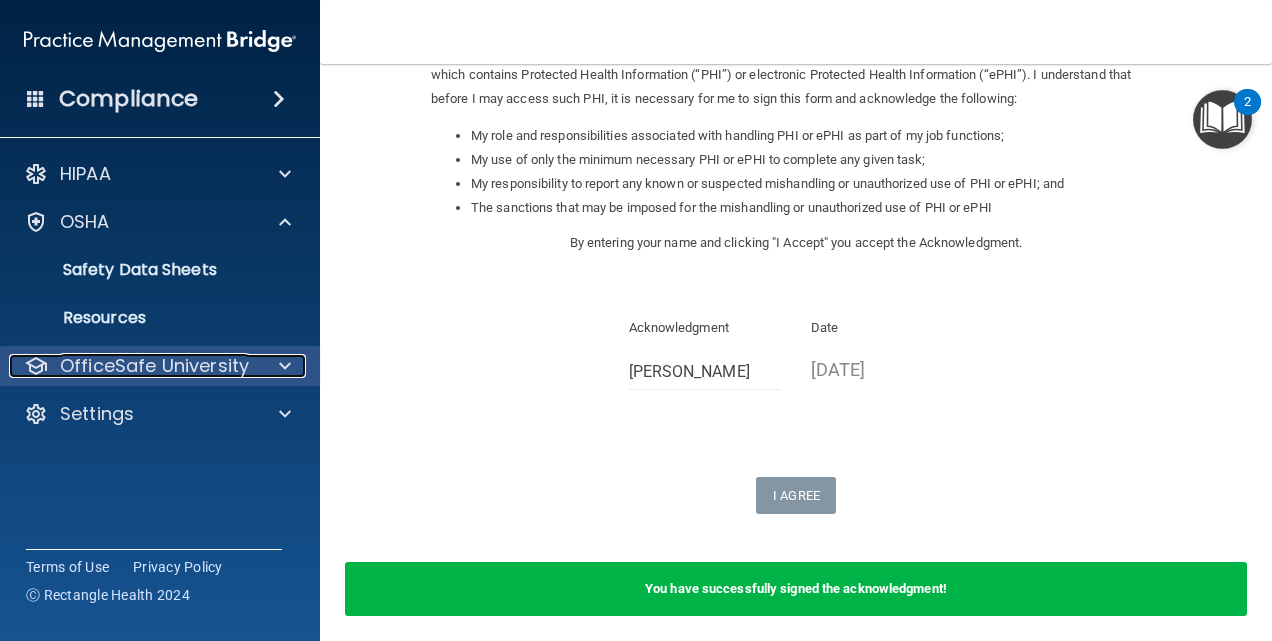 click on "OfficeSafe University" at bounding box center [154, 366] 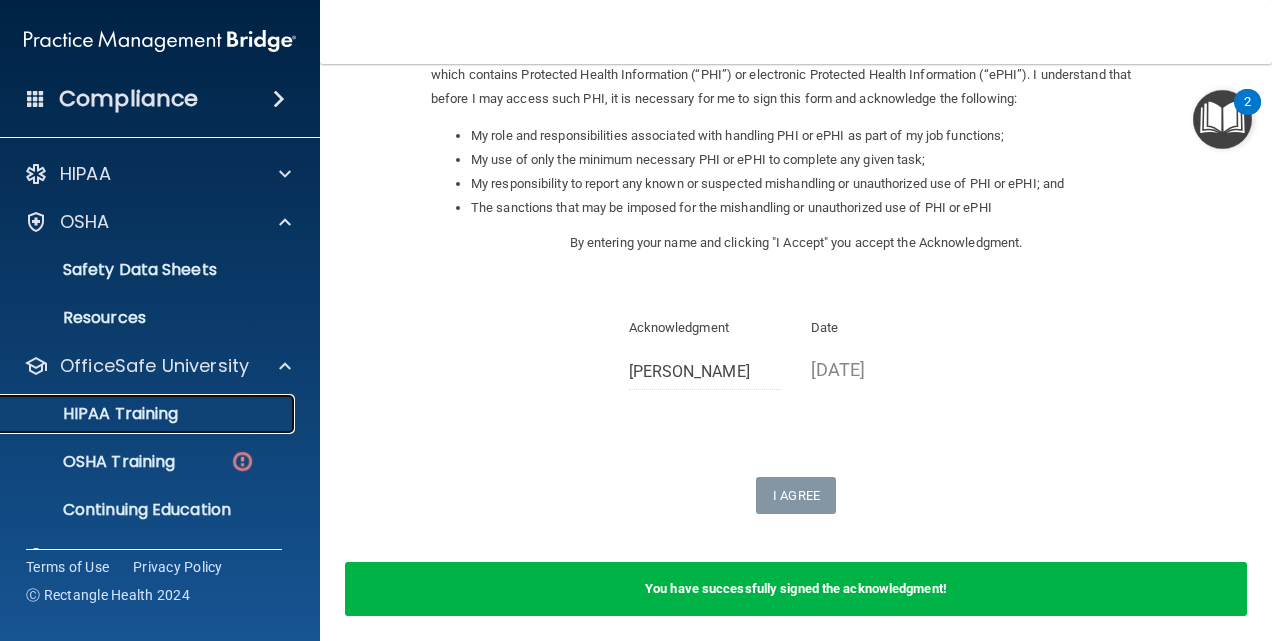click on "HIPAA Training" at bounding box center (137, 414) 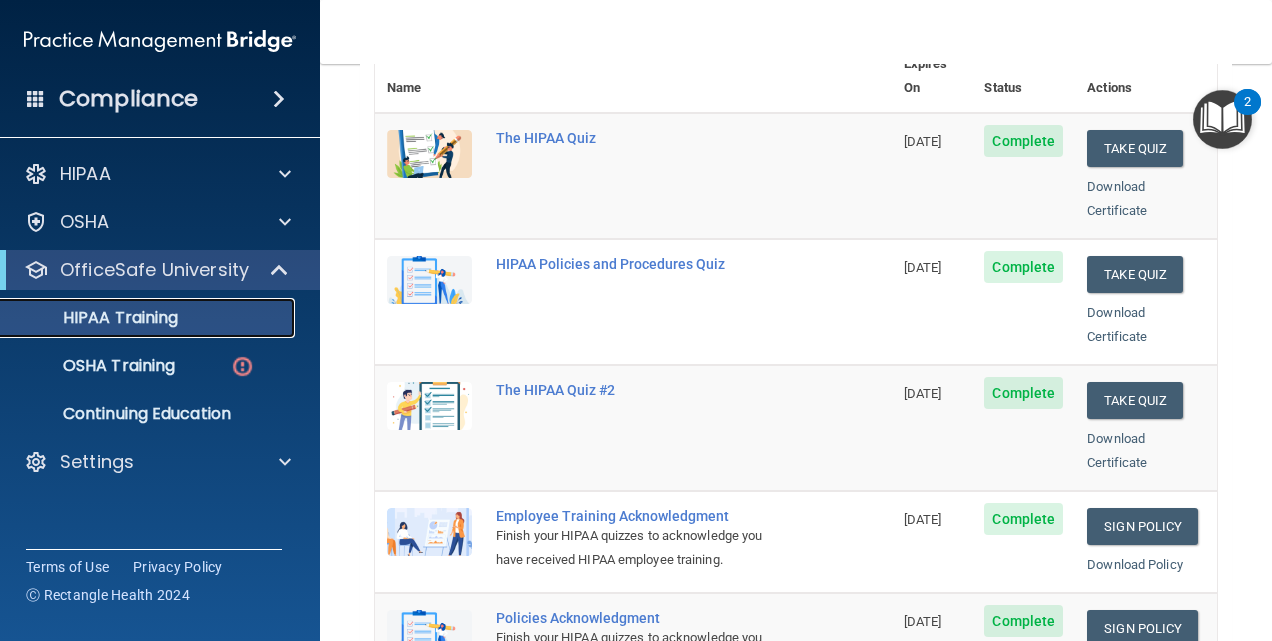 scroll, scrollTop: 276, scrollLeft: 0, axis: vertical 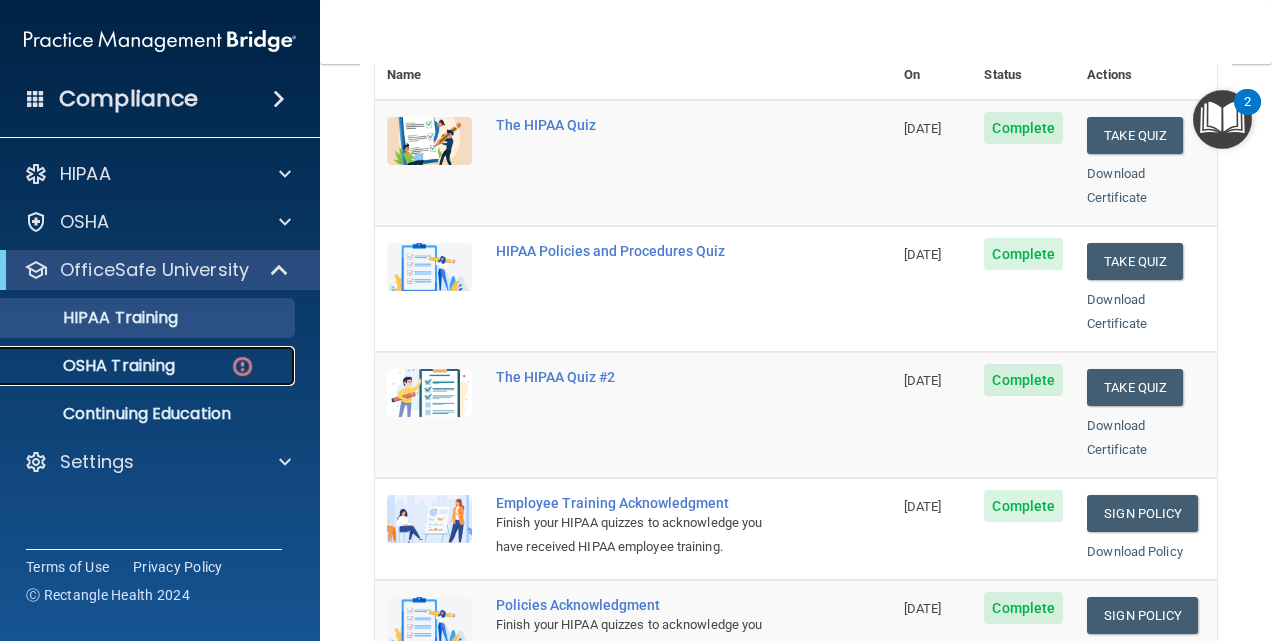 click on "OSHA Training" at bounding box center [149, 366] 